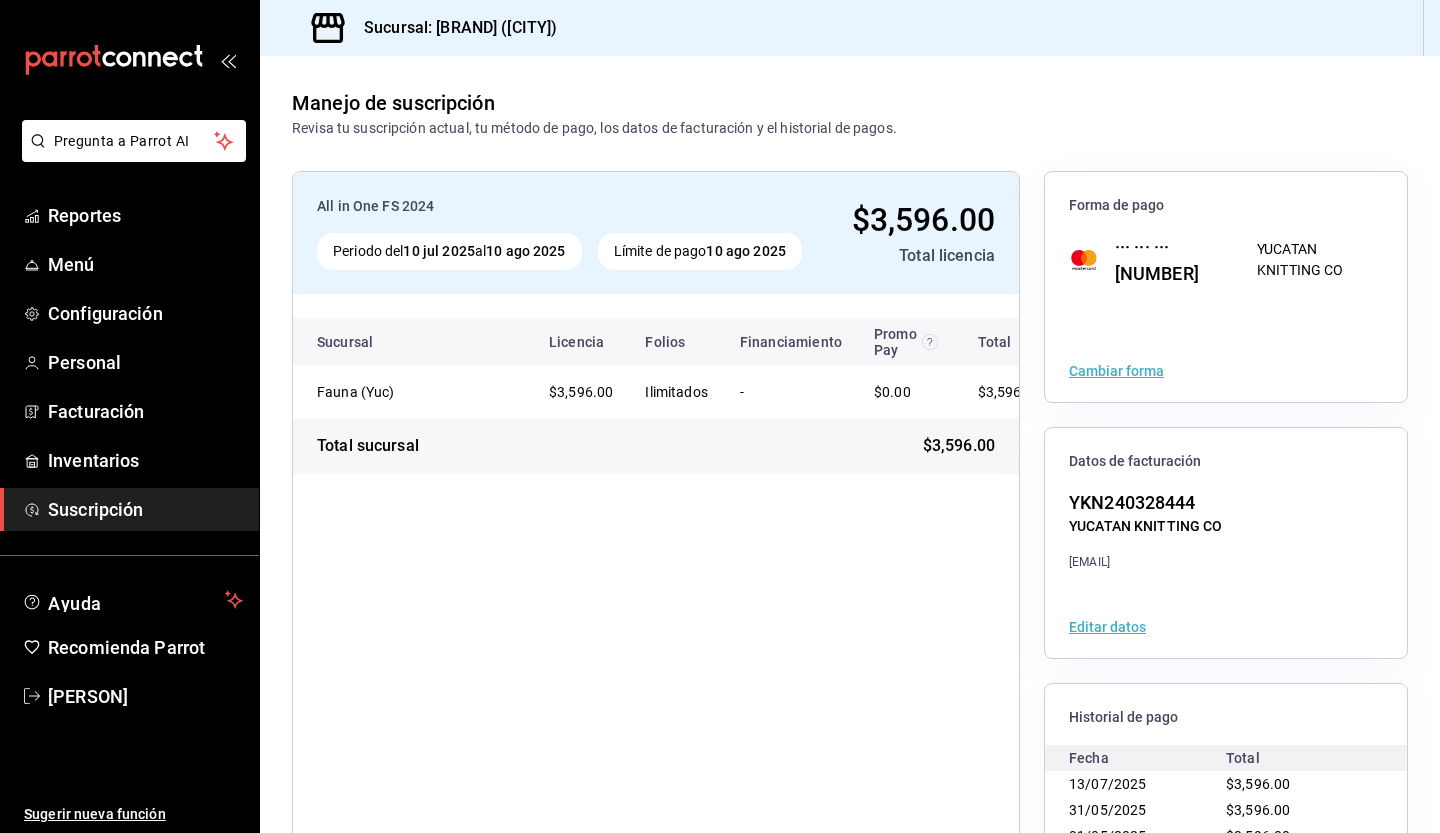scroll, scrollTop: 0, scrollLeft: 0, axis: both 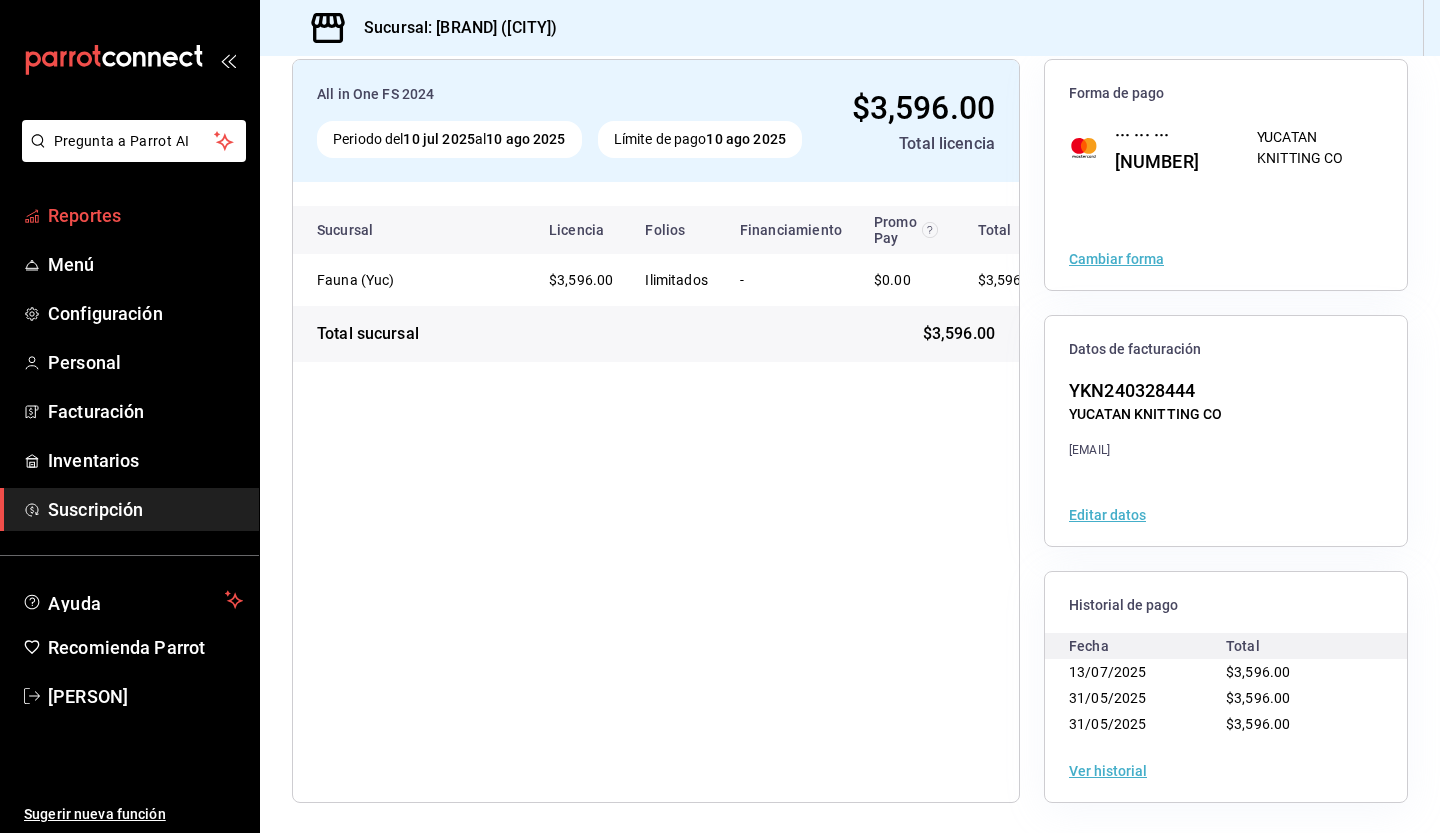 click on "Reportes" at bounding box center (145, 215) 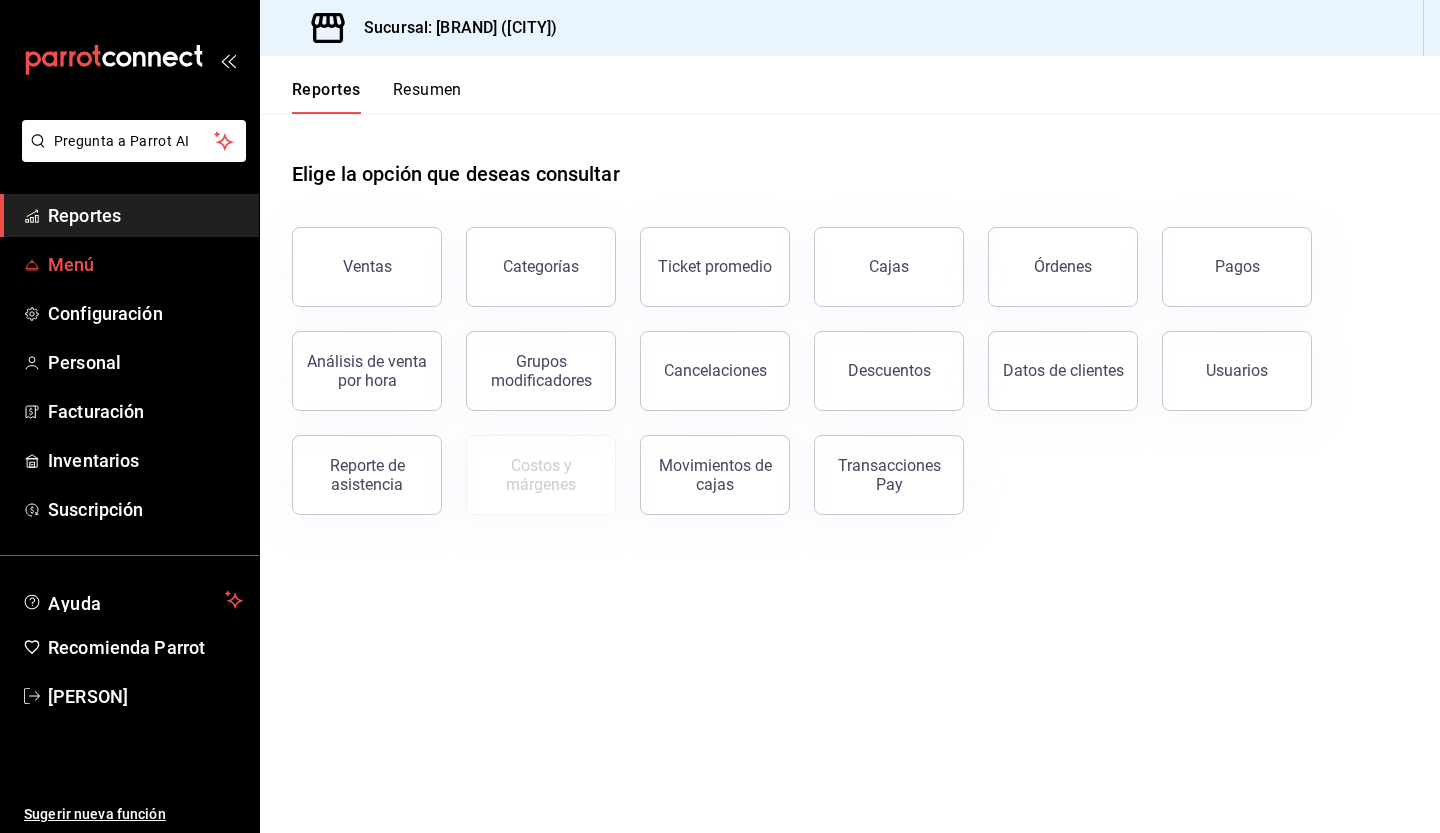 click on "Menú" at bounding box center [145, 264] 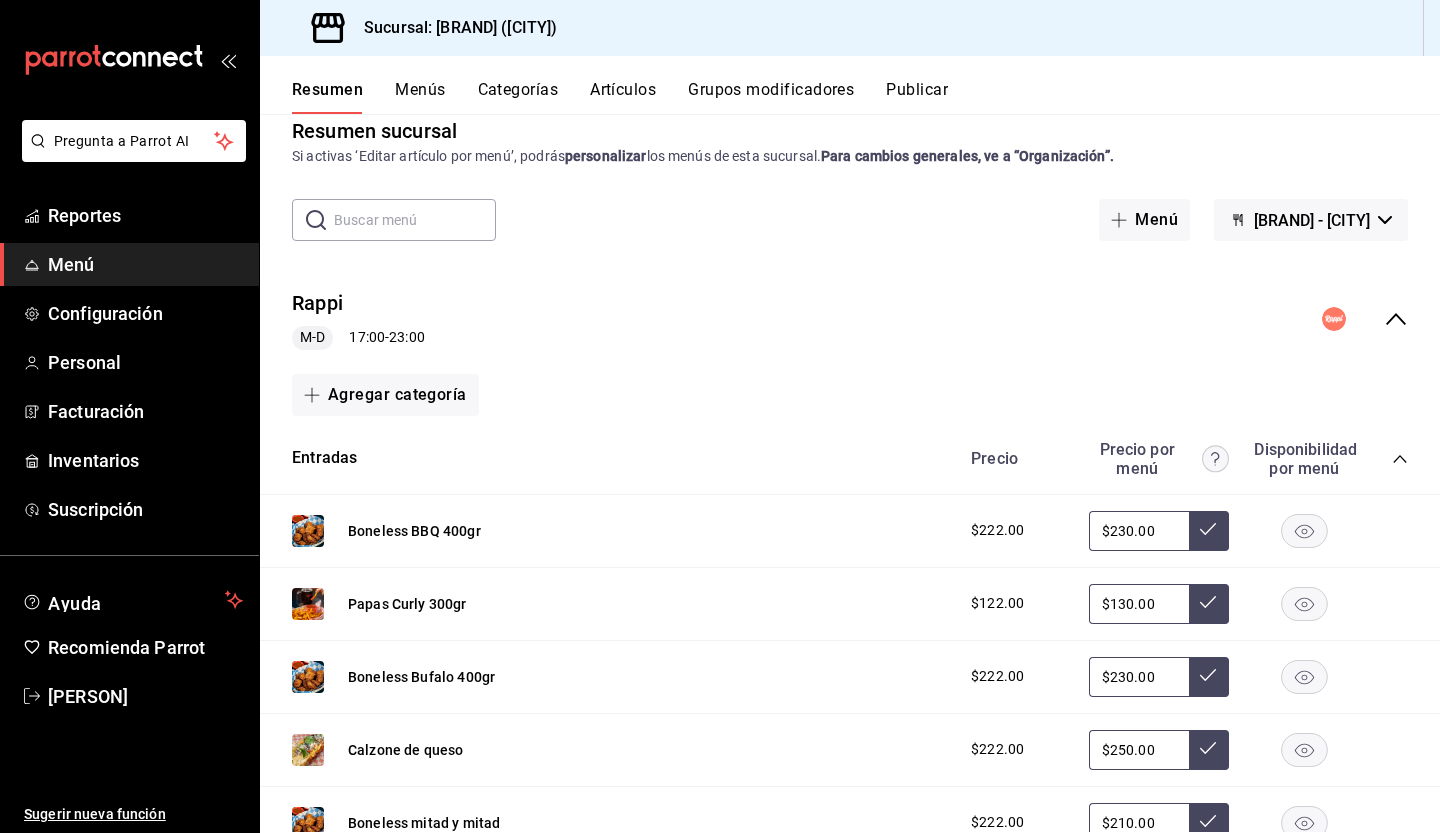 scroll, scrollTop: 4, scrollLeft: 0, axis: vertical 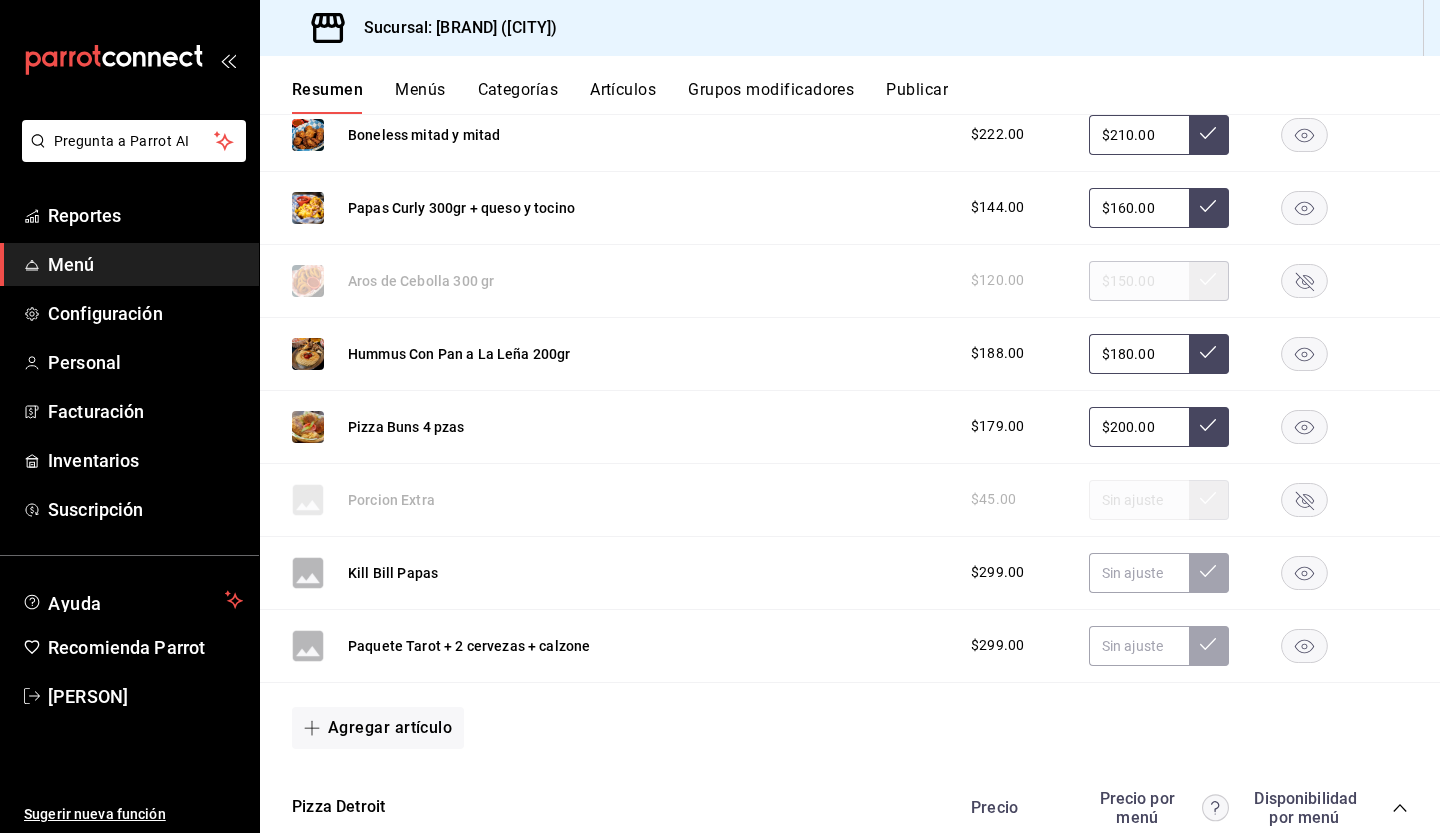 click 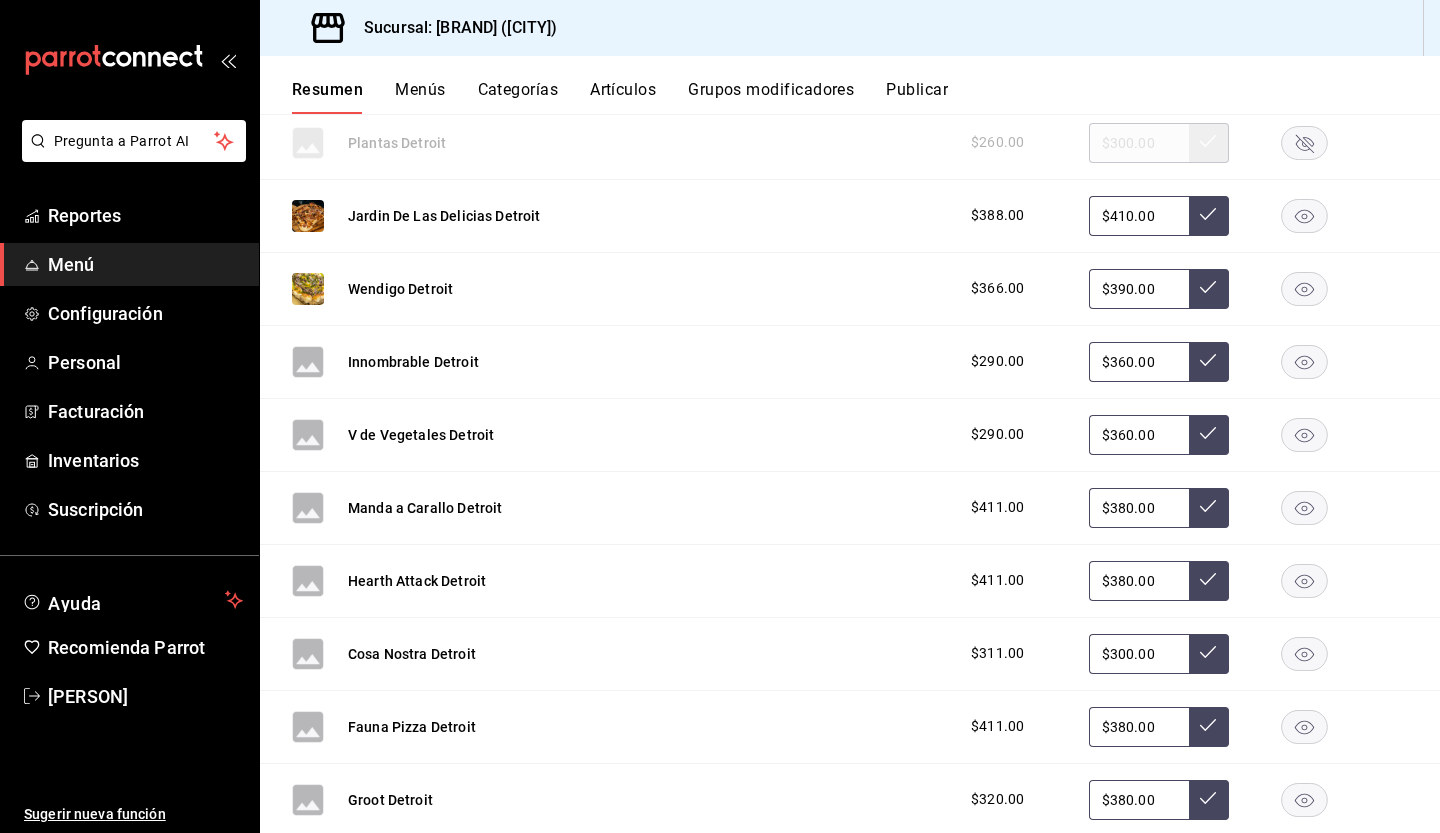 scroll, scrollTop: 1742, scrollLeft: 0, axis: vertical 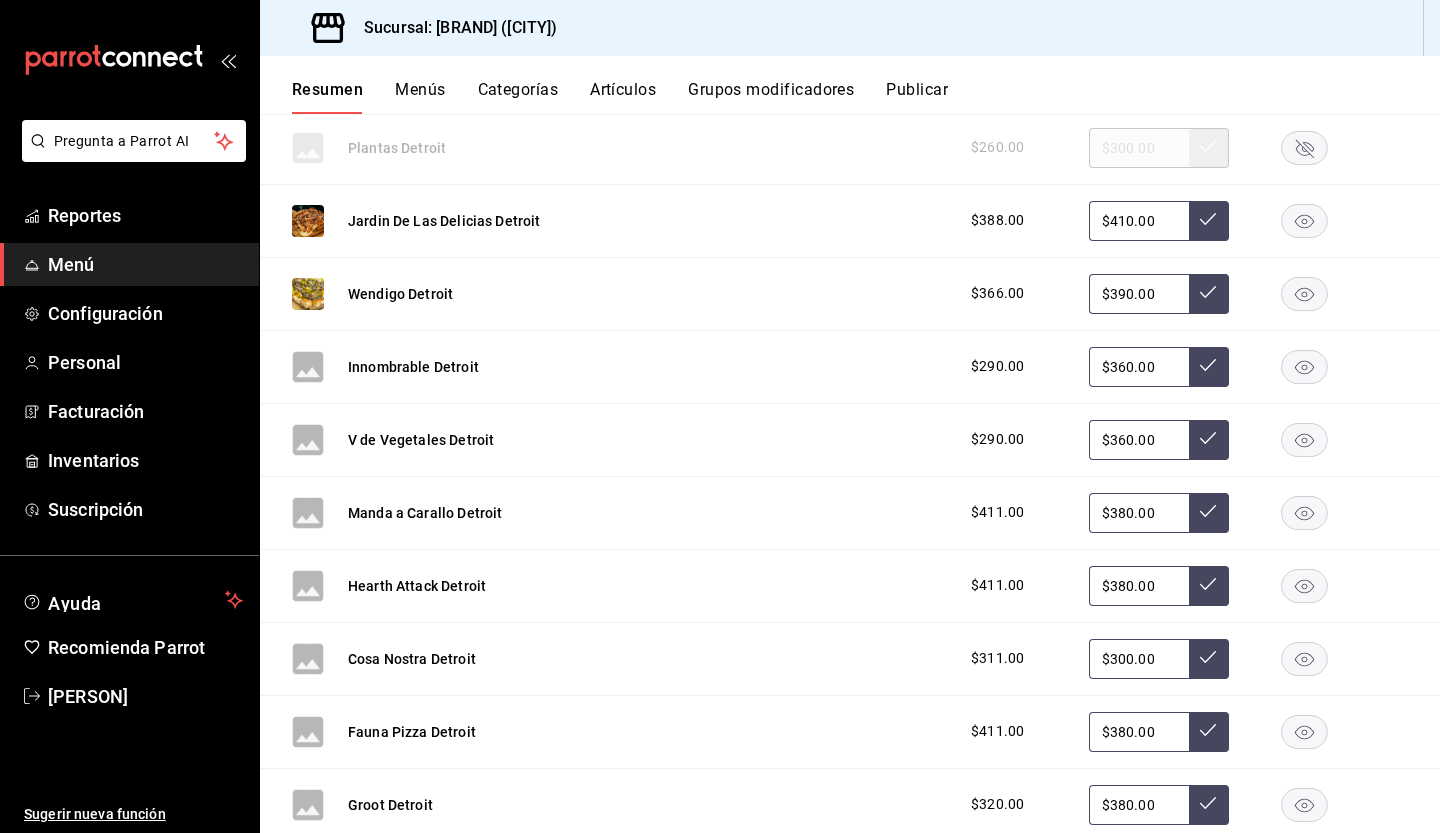 click 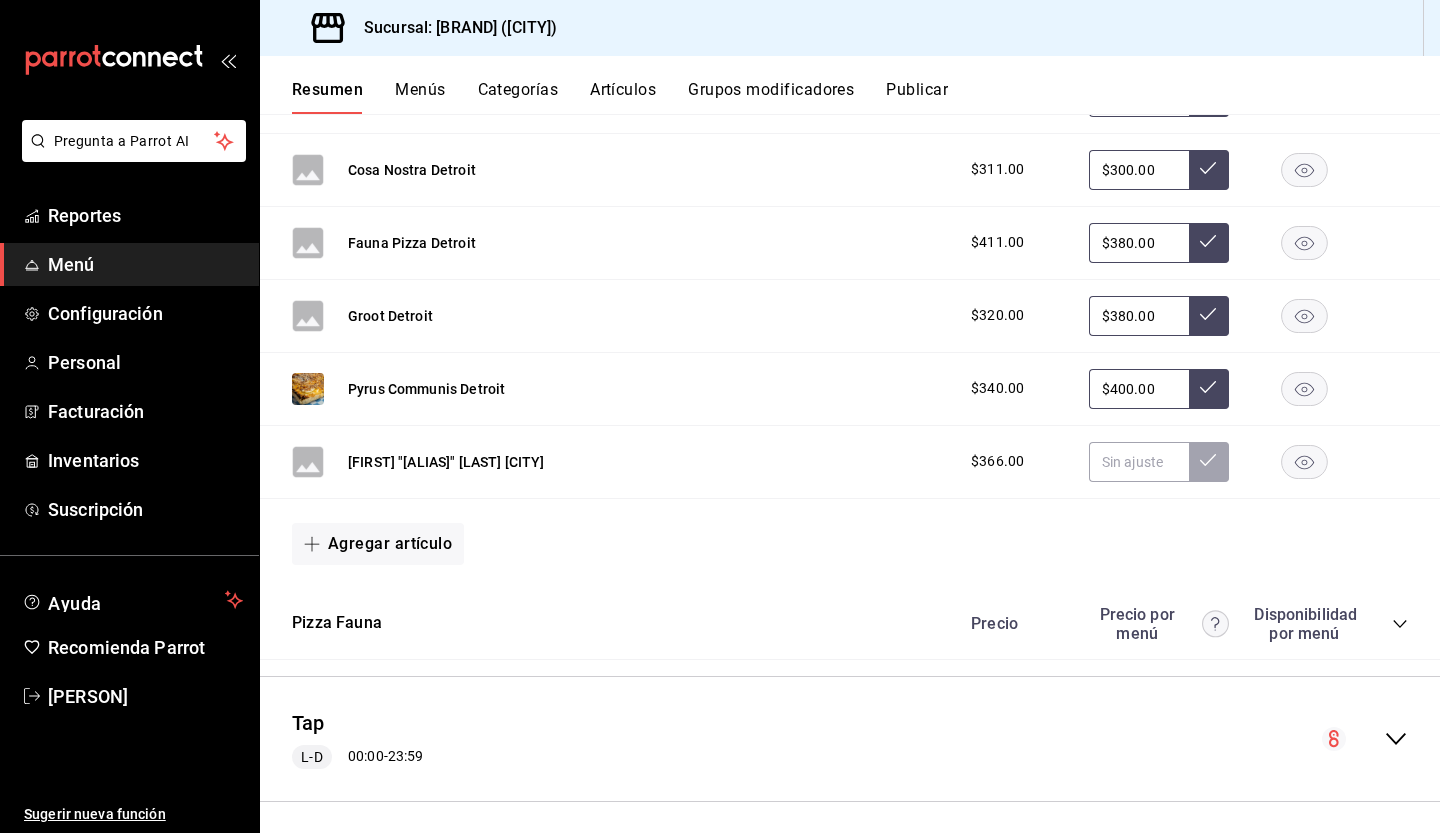 scroll, scrollTop: 0, scrollLeft: 0, axis: both 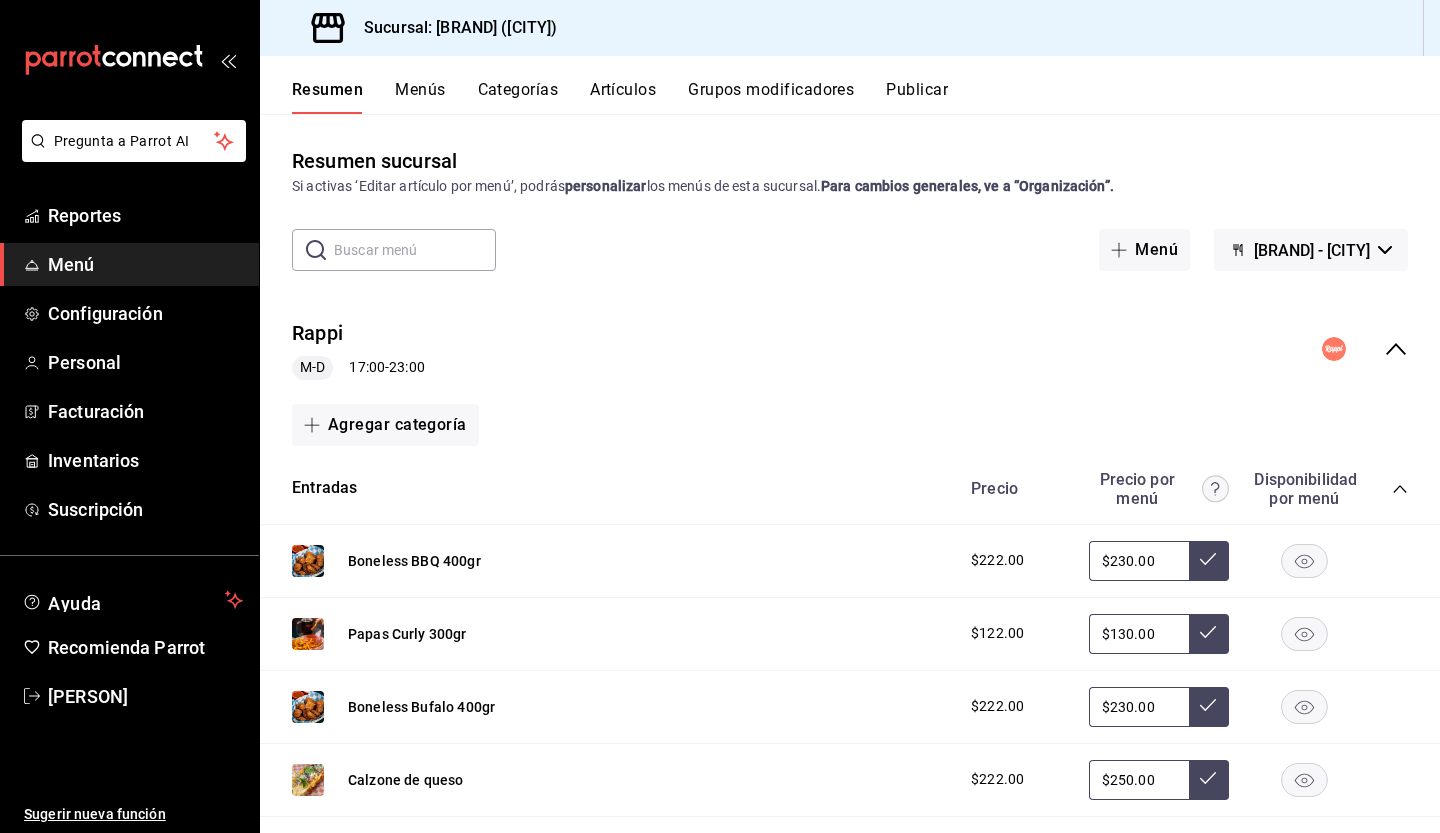 click on "Menús" at bounding box center (420, 97) 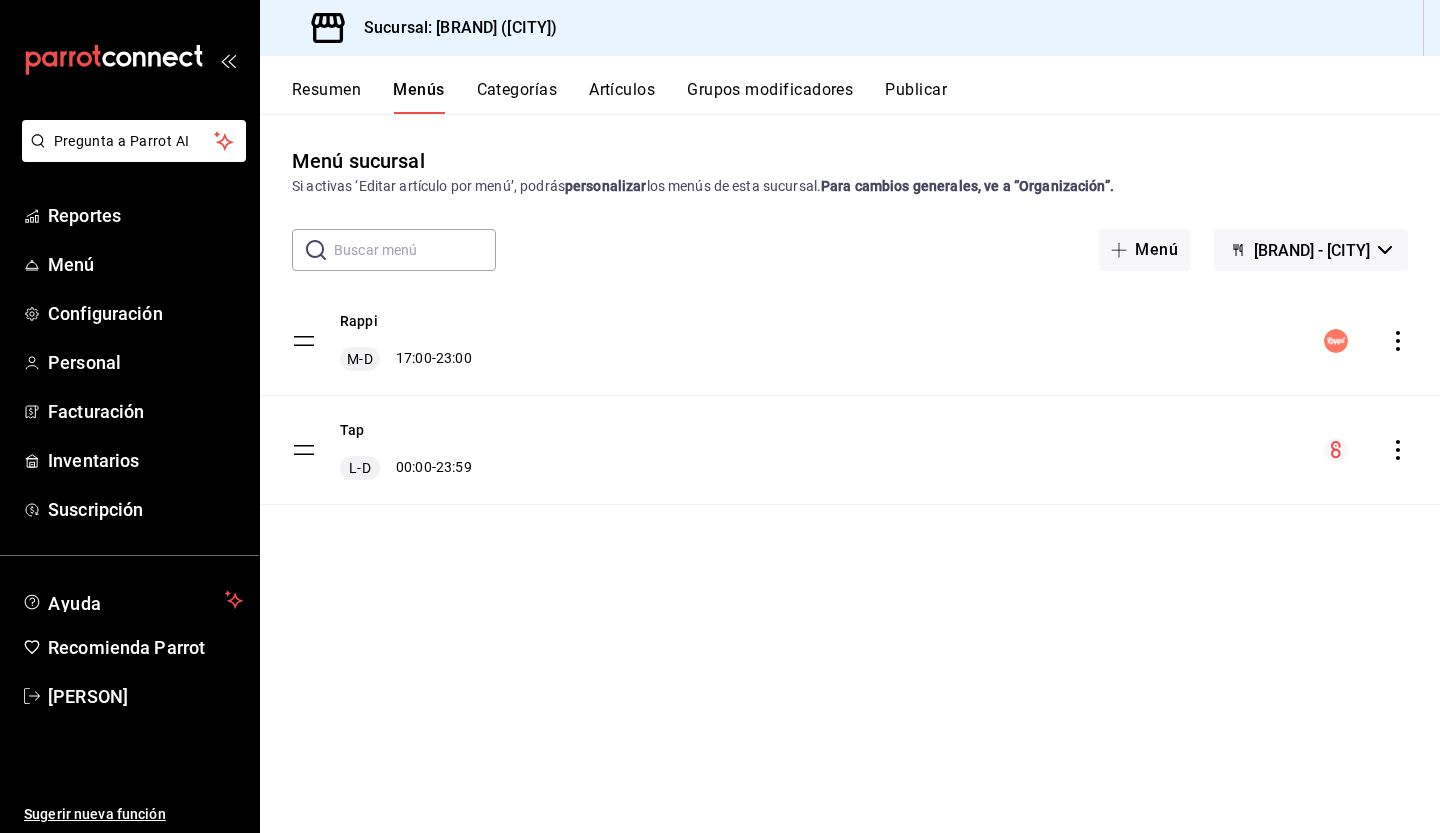 click 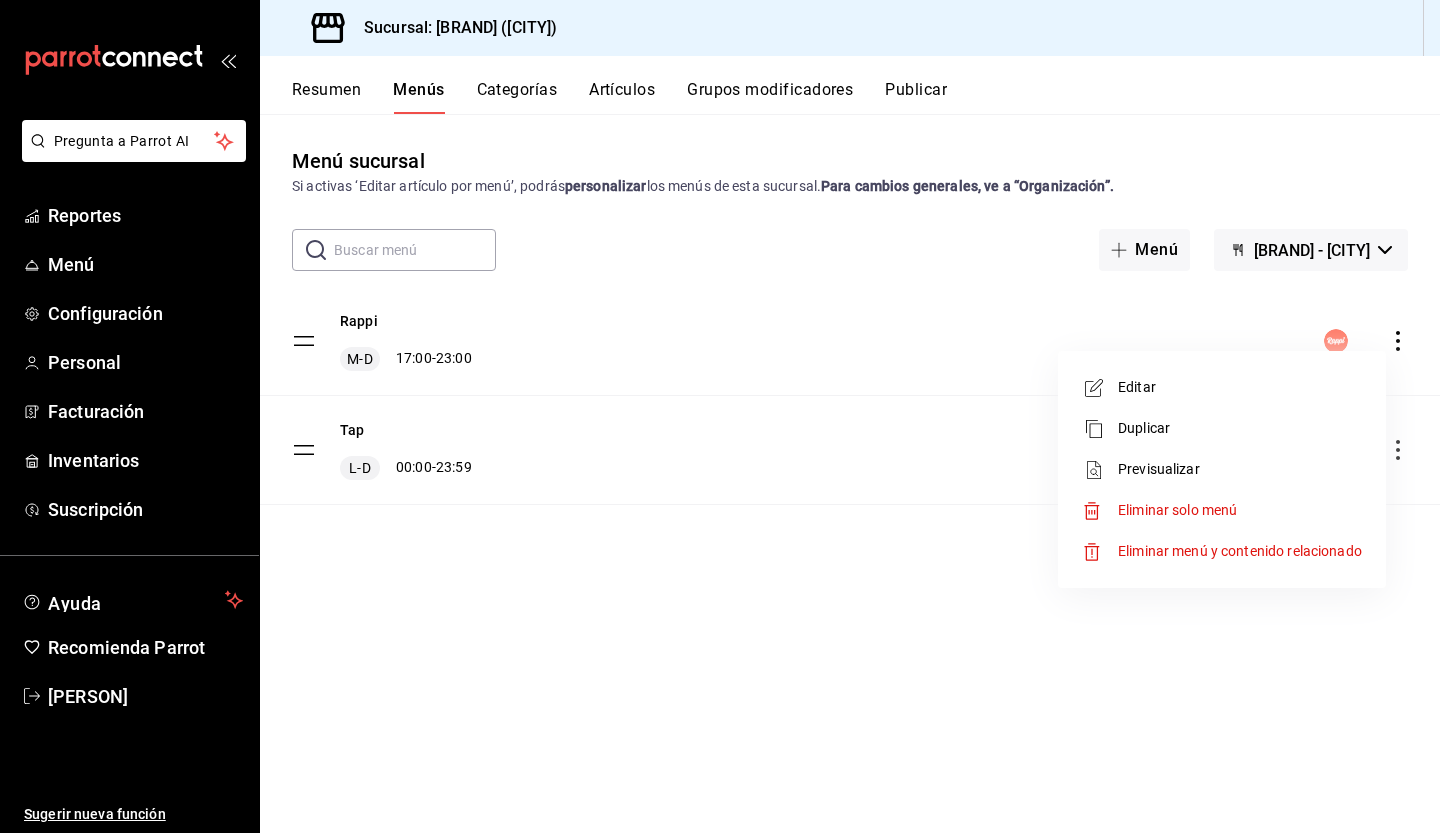click on "Eliminar solo menú" at bounding box center [1222, 510] 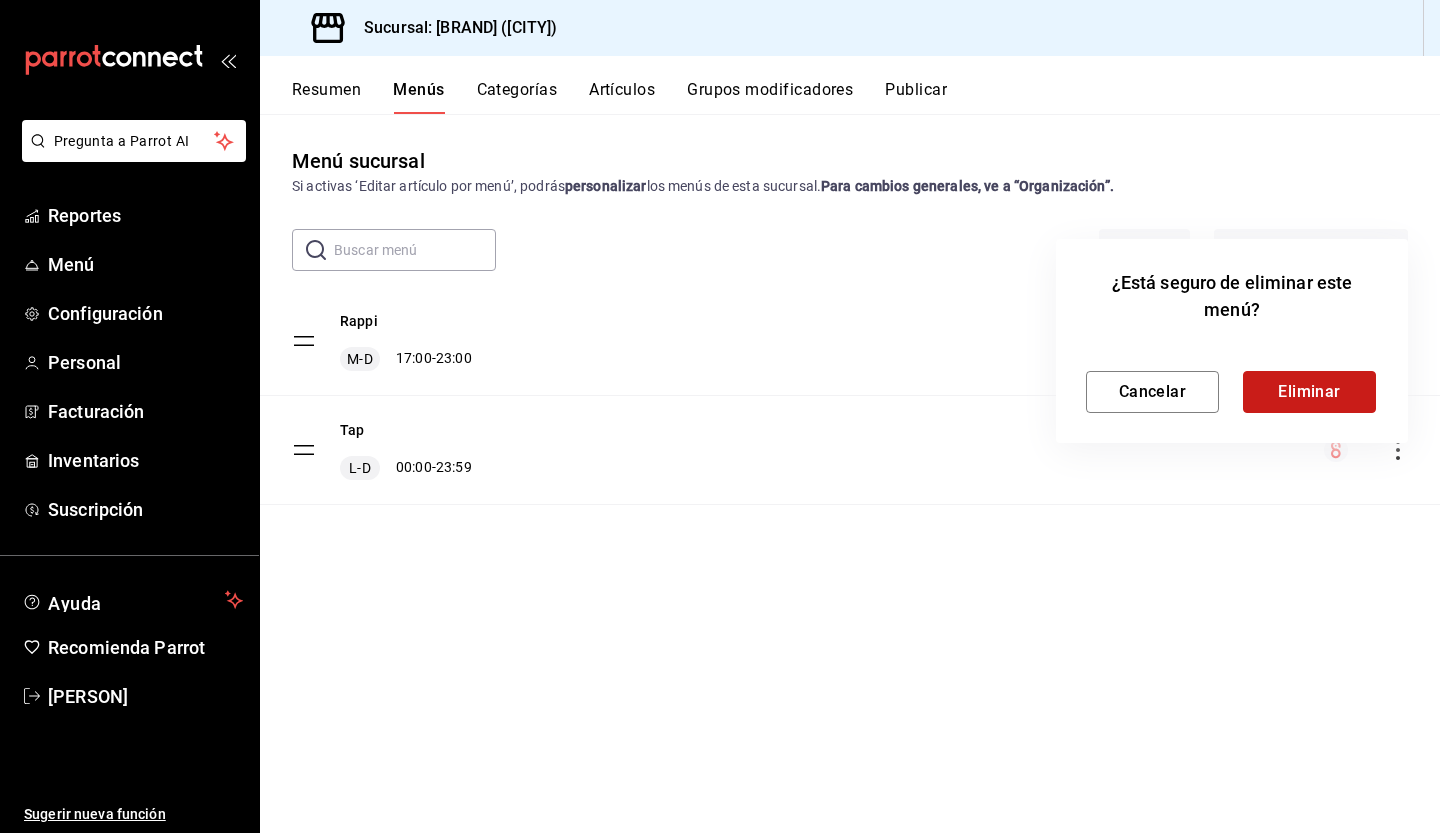 click on "Eliminar" at bounding box center (1309, 392) 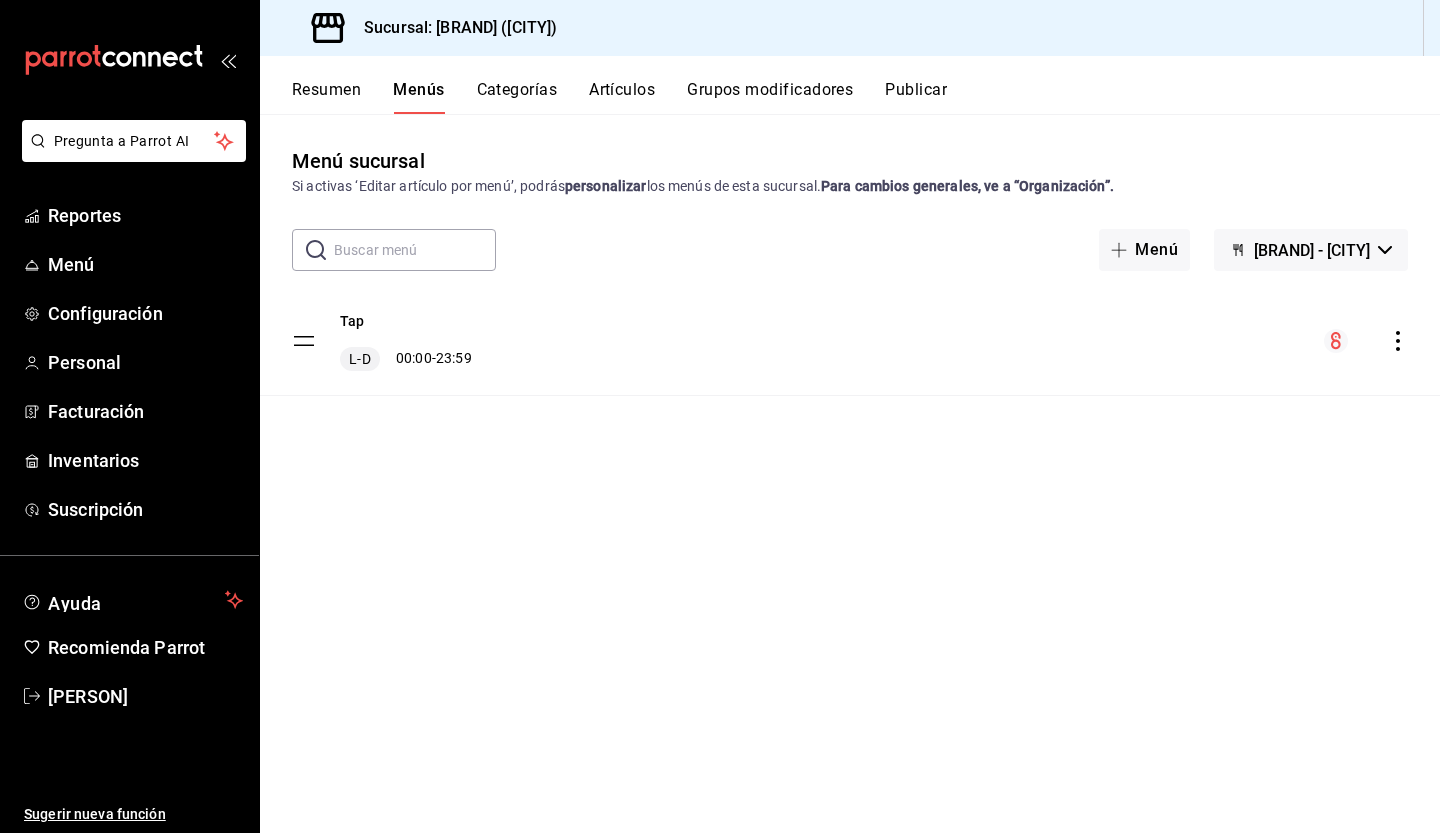 click 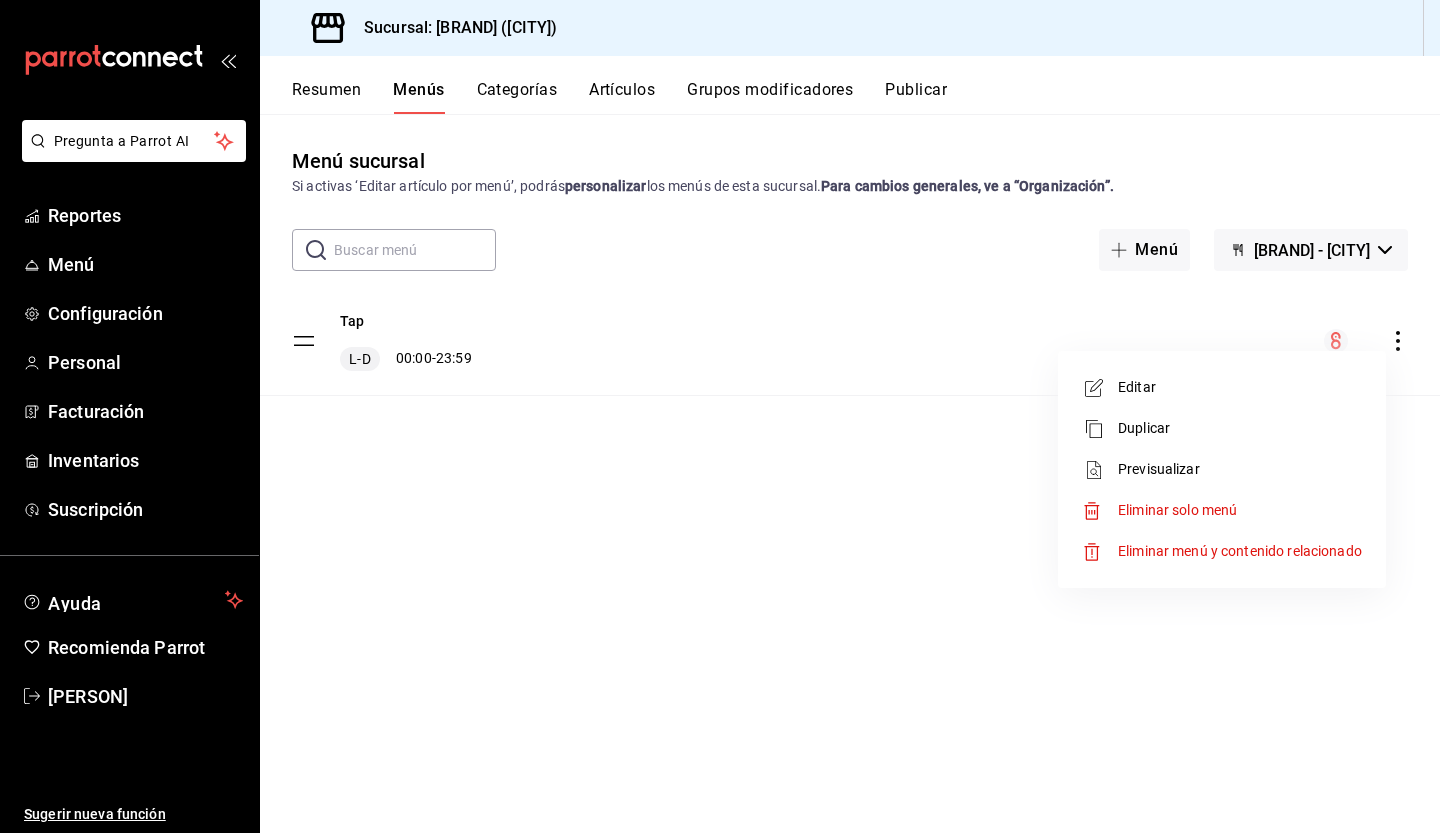 click on "Editar" at bounding box center [1240, 387] 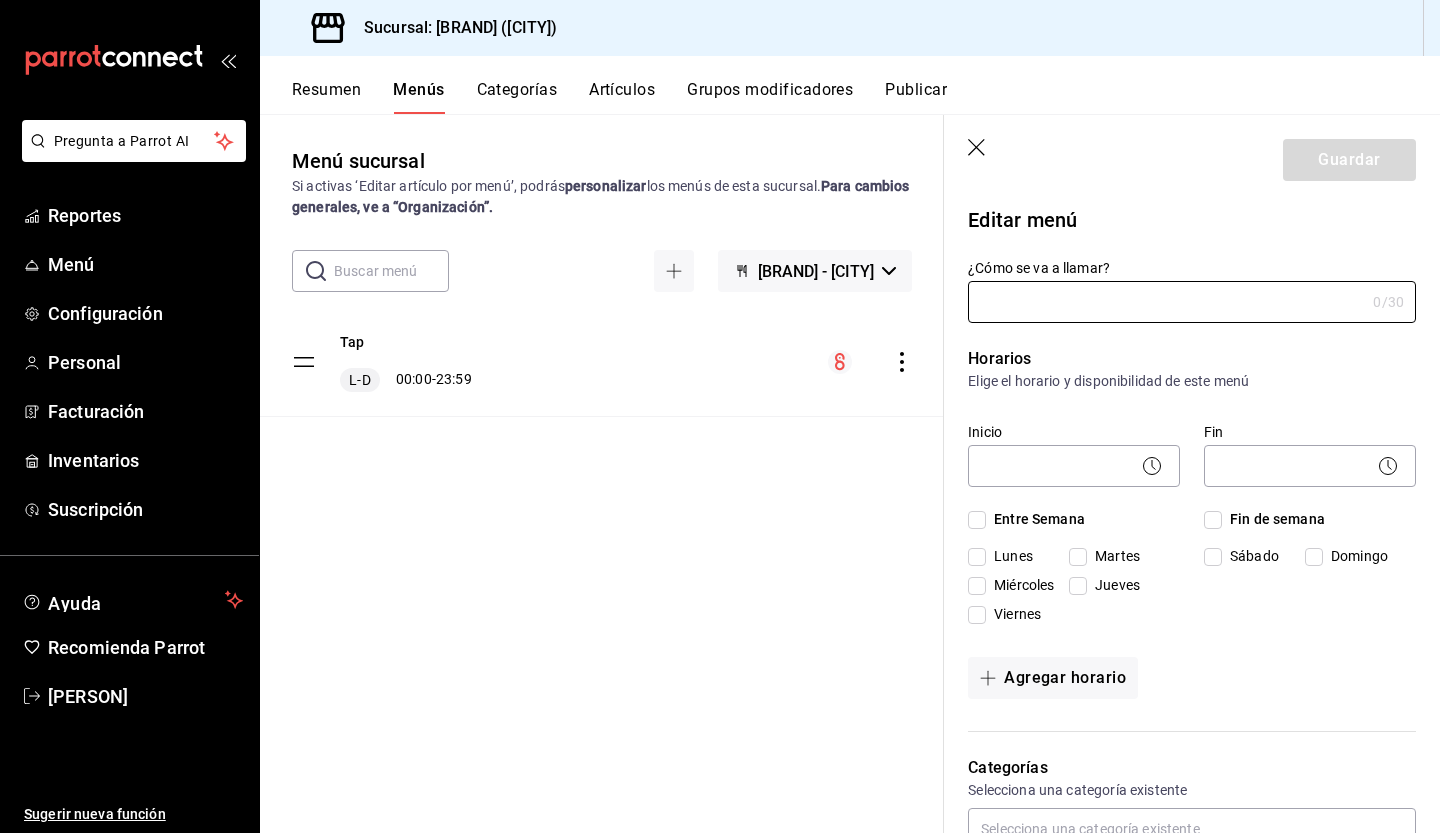 type on "Tap" 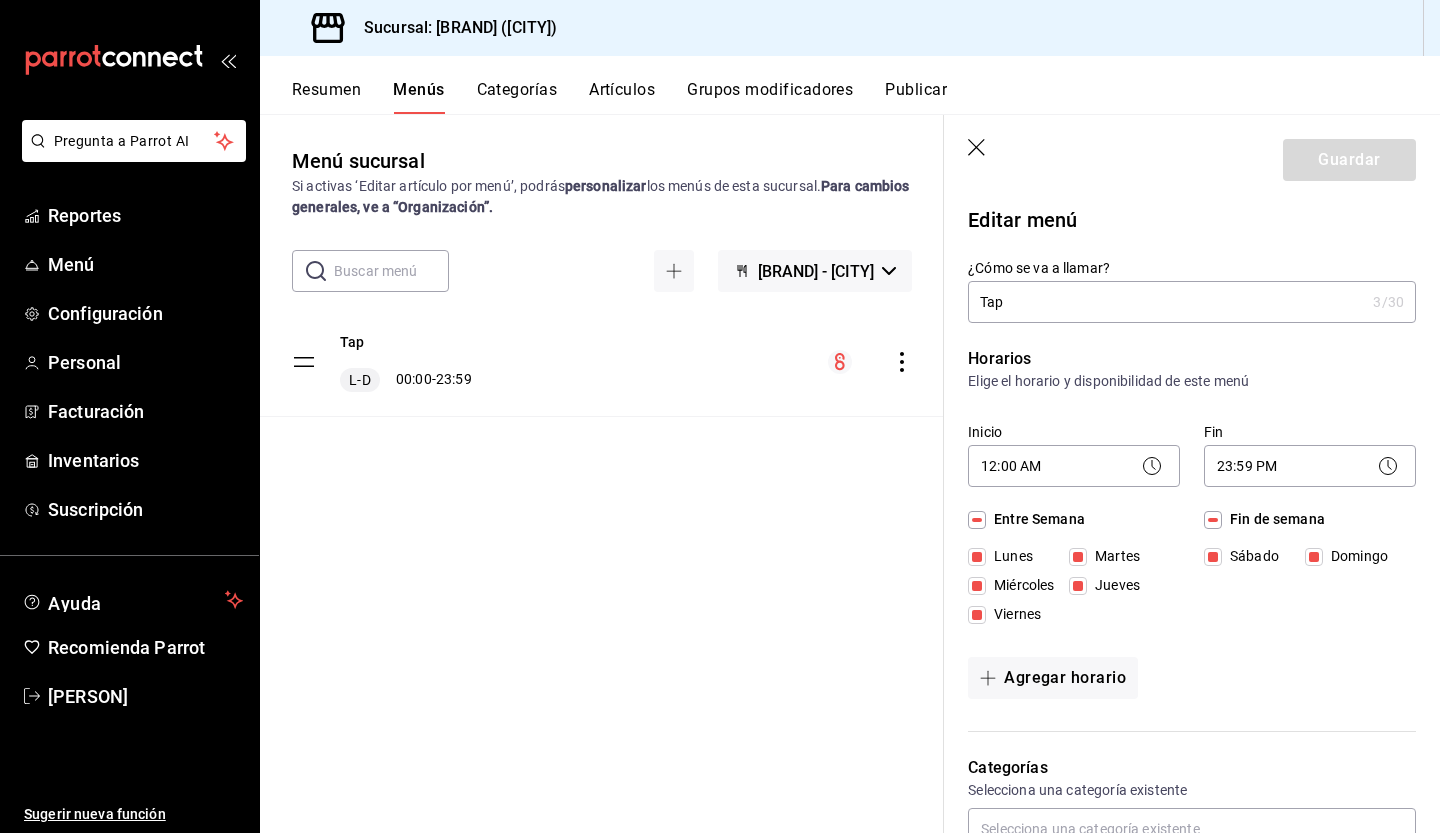 click on "Tap" at bounding box center (1166, 302) 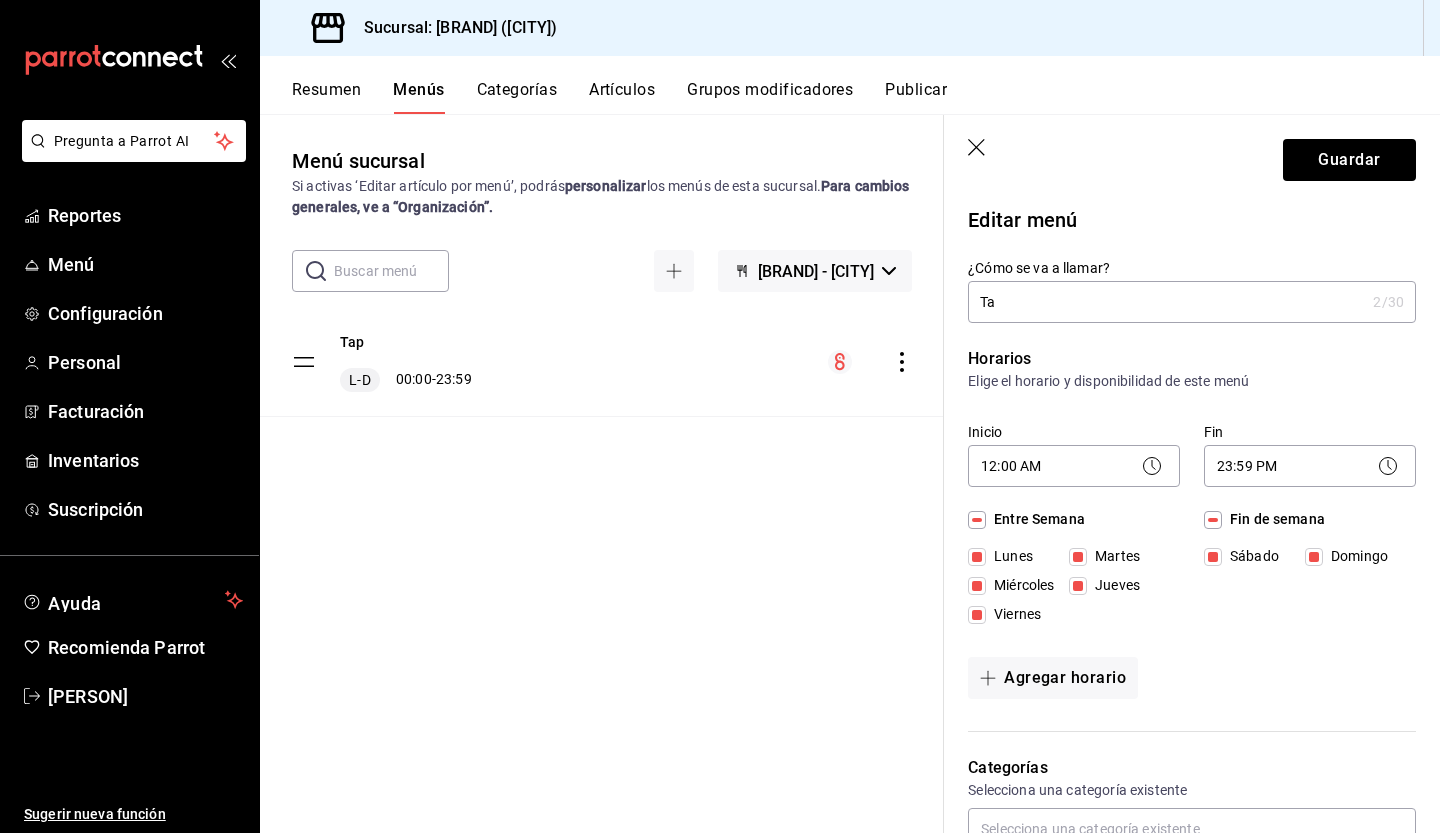 type on "T" 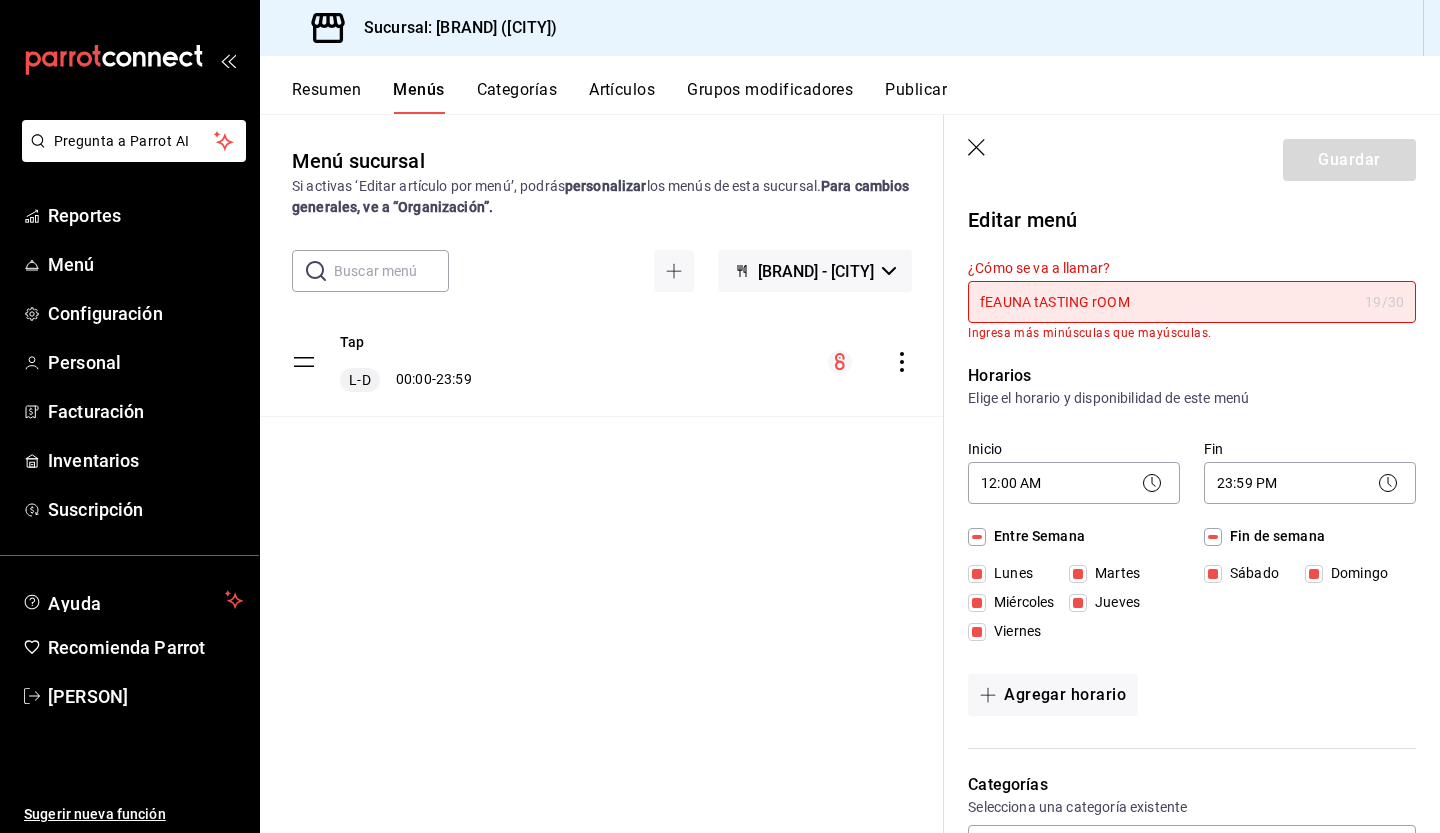 click on "fEAUNA tASTING rOOM" at bounding box center [1162, 302] 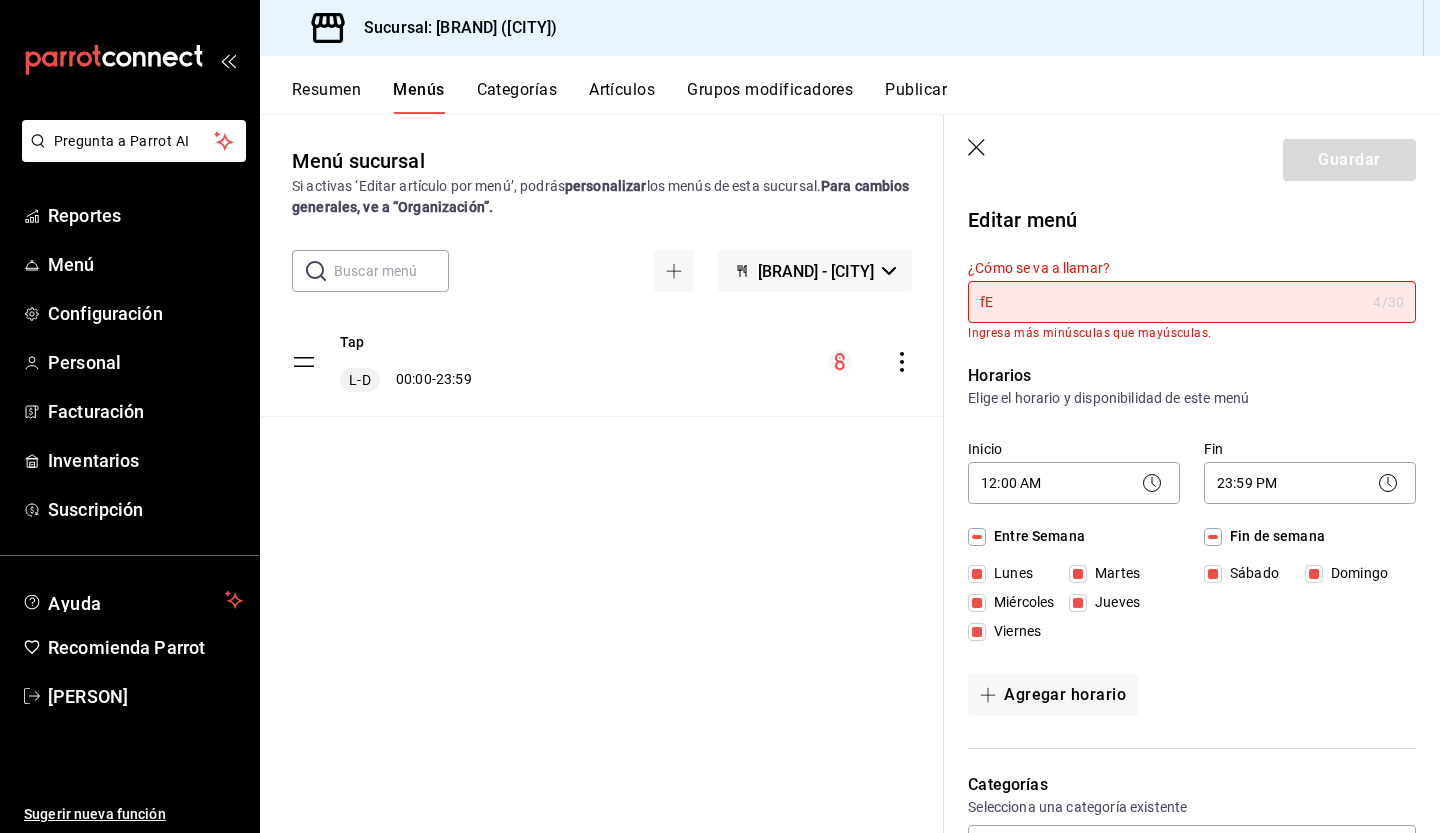type on "f" 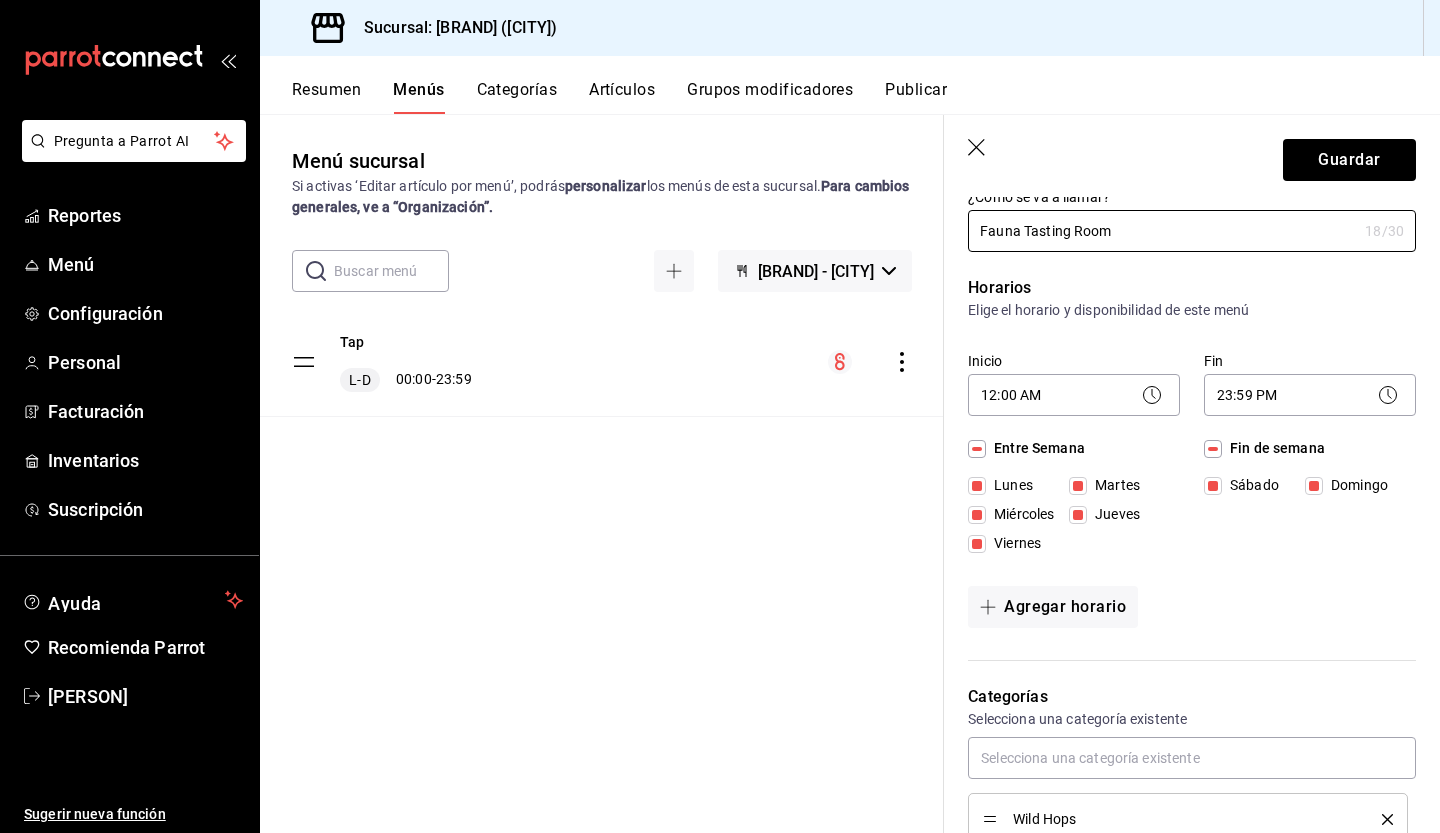 scroll, scrollTop: 69, scrollLeft: 0, axis: vertical 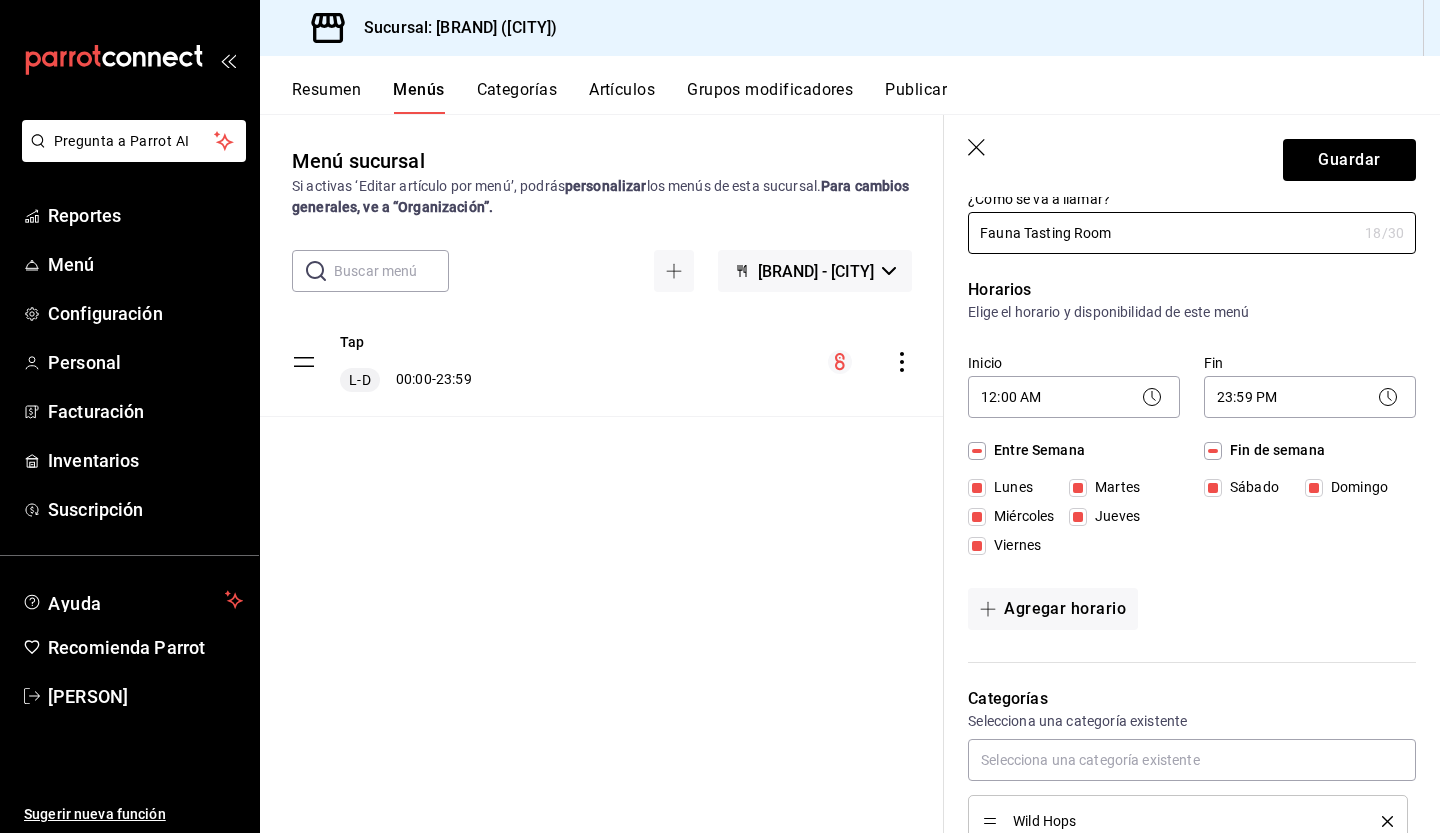 type on "Fauna Tasting Room" 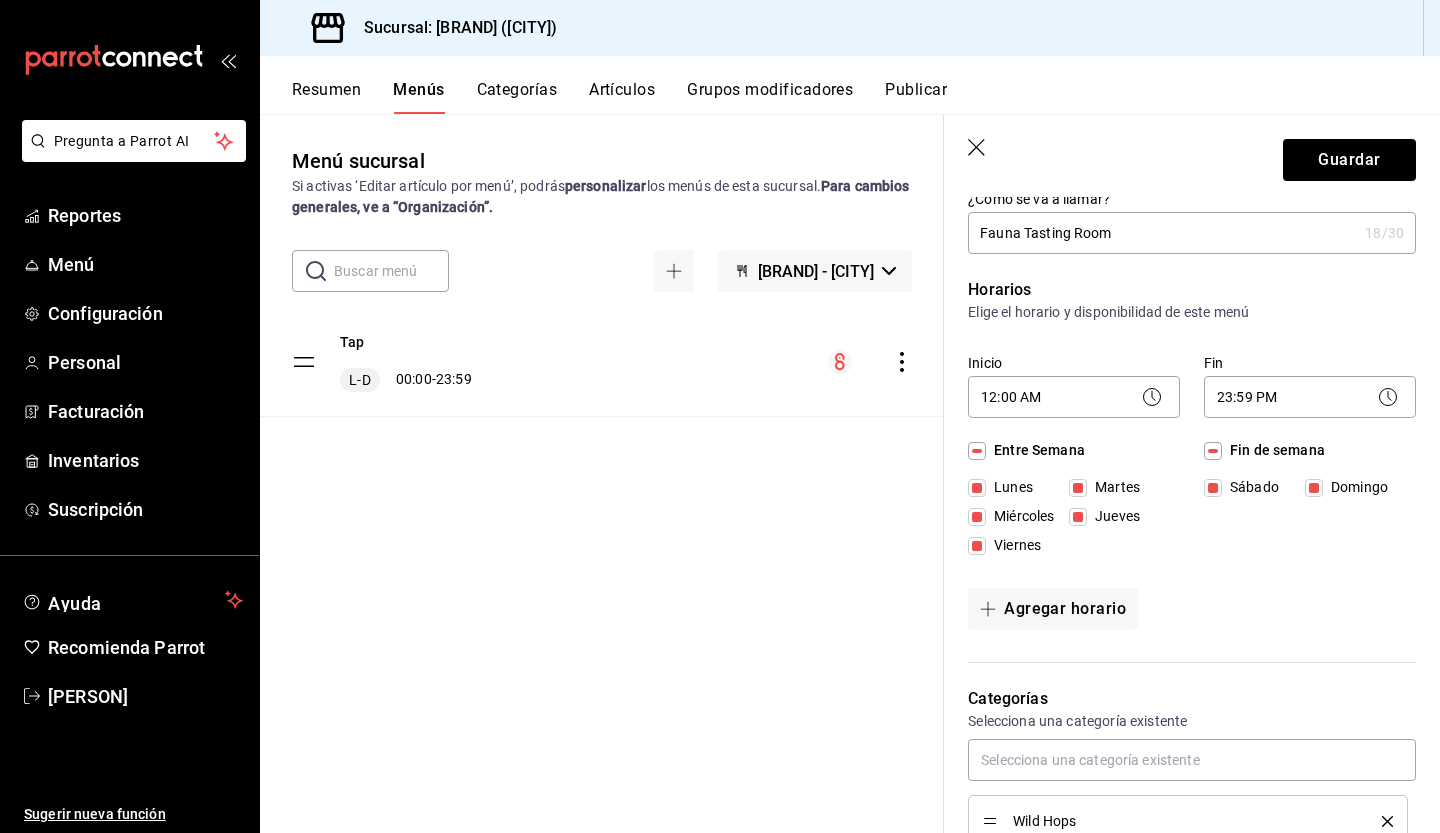 click 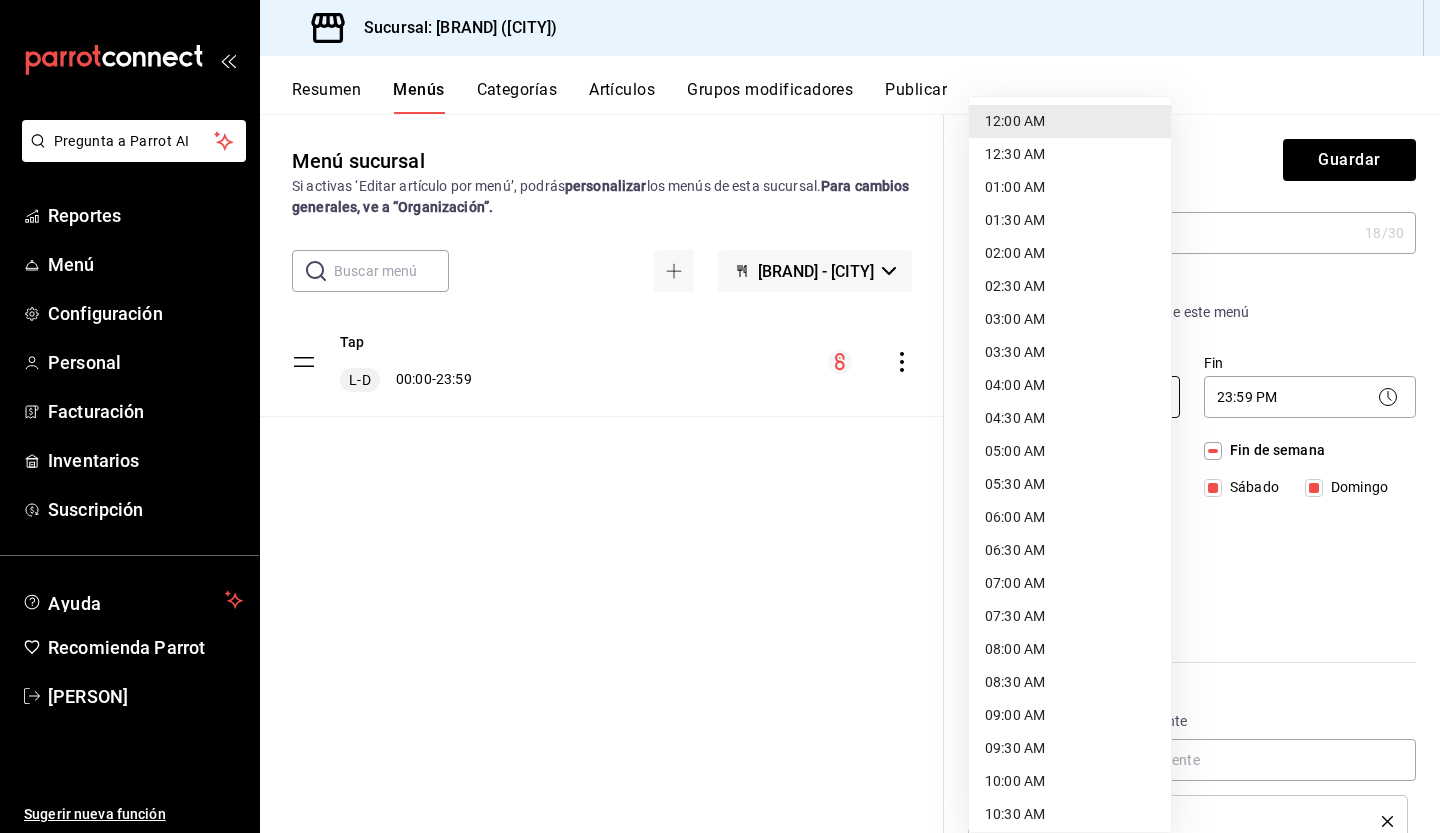 click on "Fauna Tasting Room 18 /30 Fauna - Yuc Tap L-D 00:00  -  23:59 Fauna Tasting Room 18 /30 Lunes Martes Miércoles Jueves Viernes Sábado Domingo Wild Hops Verdina Cuerno Magico Madueño Brewing Co Heineken Destilados y Licores Promociones Bar Pasta Merchandise Refrescos Helados Entradas Pizza Fauna Pizza Detroit Nicte Fauna Uber Eats /" at bounding box center (720, 416) 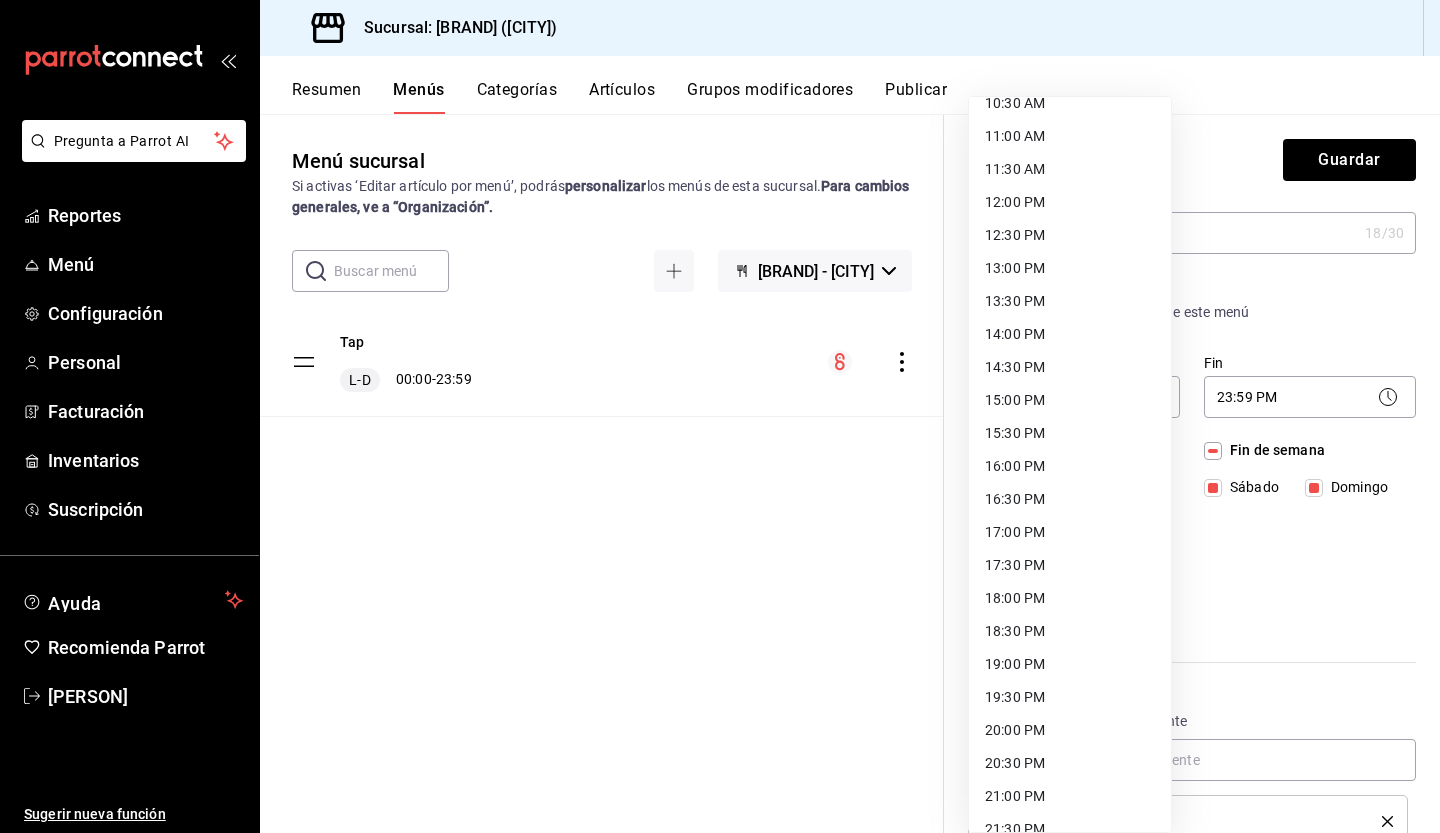 scroll, scrollTop: 696, scrollLeft: 0, axis: vertical 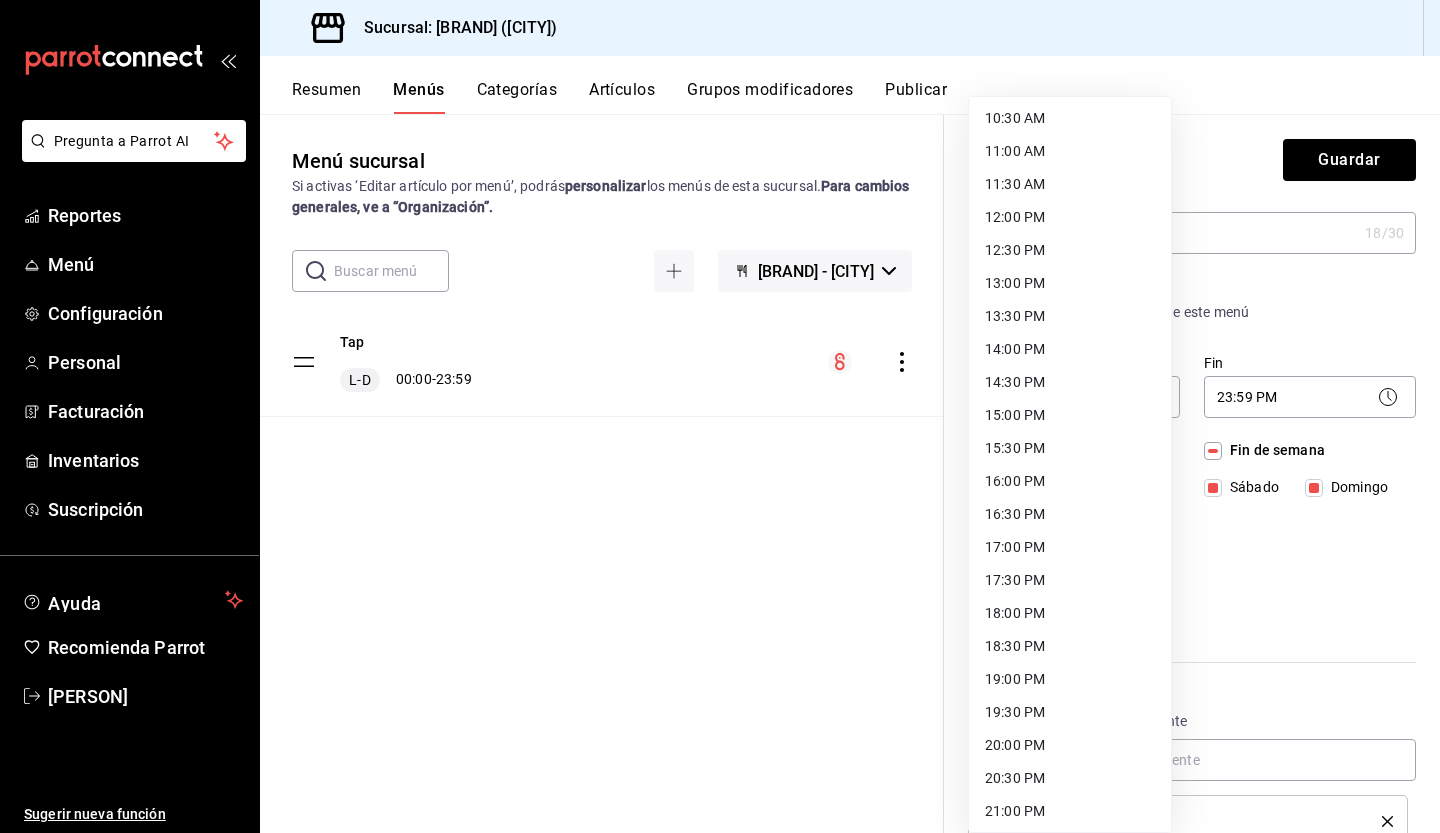 click on "16:30 PM" at bounding box center (1070, 514) 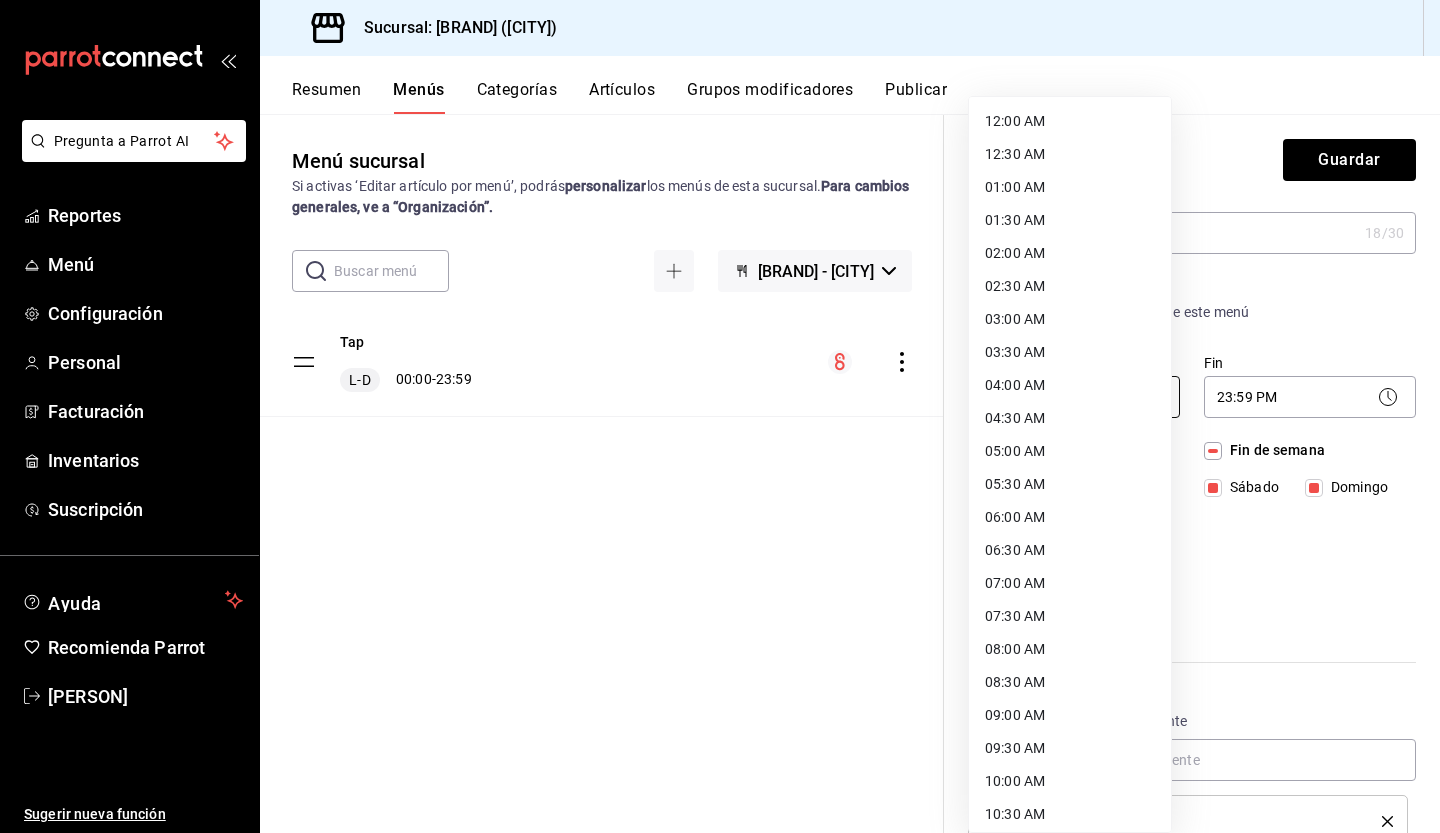 click on "Renata Arguello Fauna Tasting Room 18 /30 Fauna - Yuc Tap L-D 00:00  -  23:59 Fauna Tasting Room 18 /30 Lunes Martes Miércoles Jueves Viernes Sábado Domingo Wild Hops Verdina Cuerno Magico Madueño Brewing Co Heineken Destilados y Licores Promociones Bar Pasta Merchandise Refrescos Helados Entradas Pizza Fauna Pizza Detroit Nicte Fauna Uber Eats /" at bounding box center [720, 416] 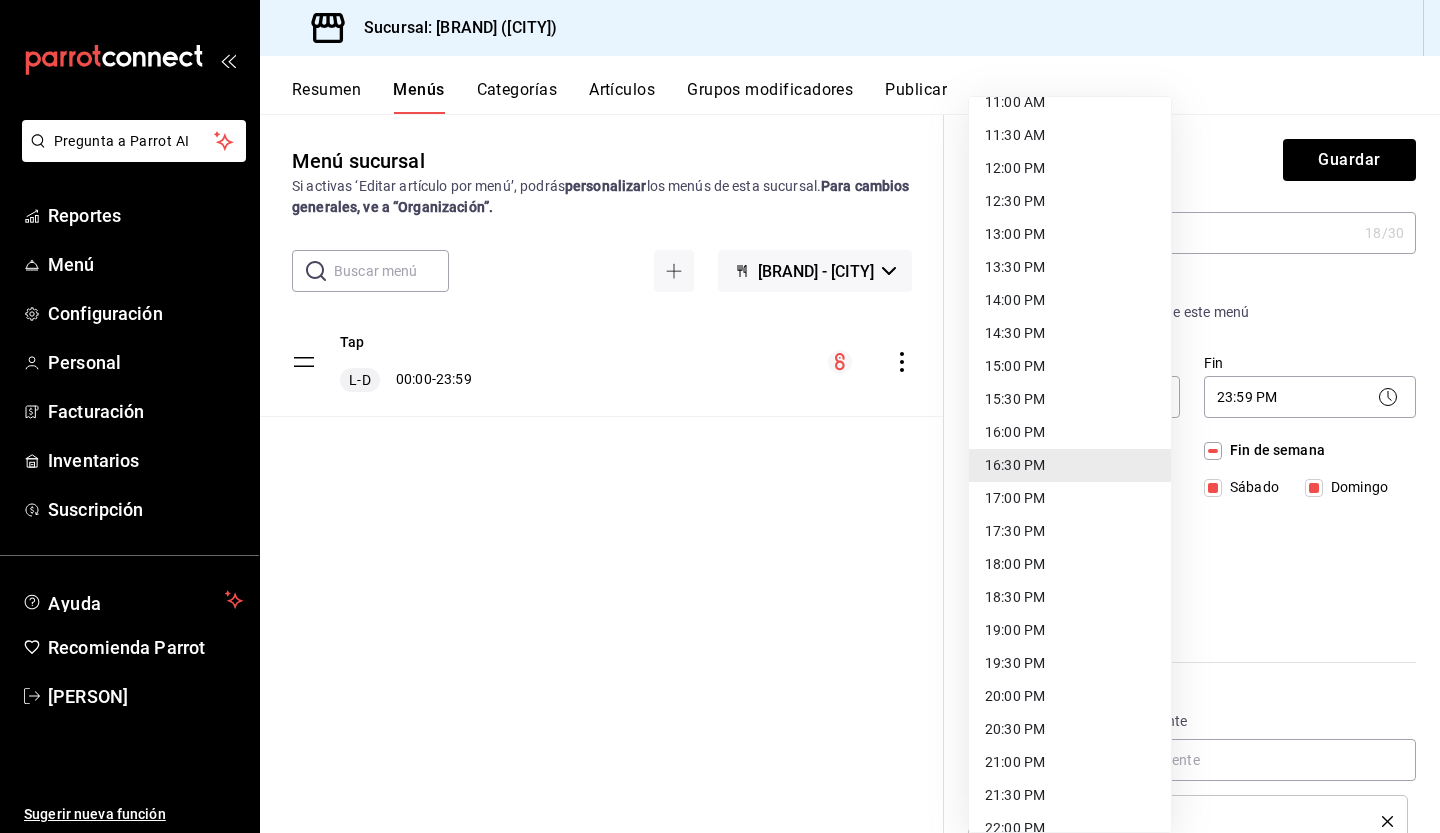 click on "17:00 PM" at bounding box center [1070, 498] 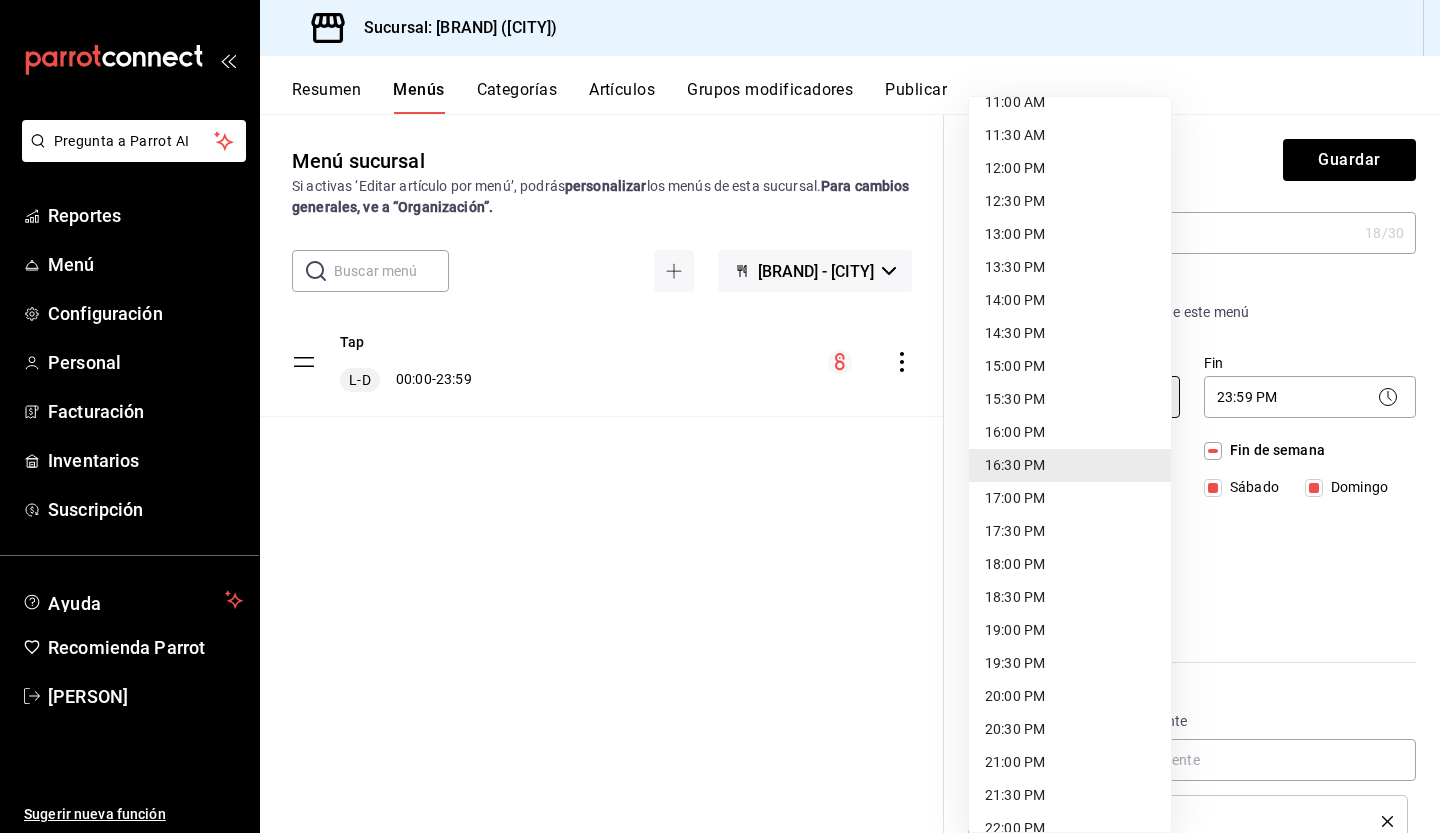 type on "17:00" 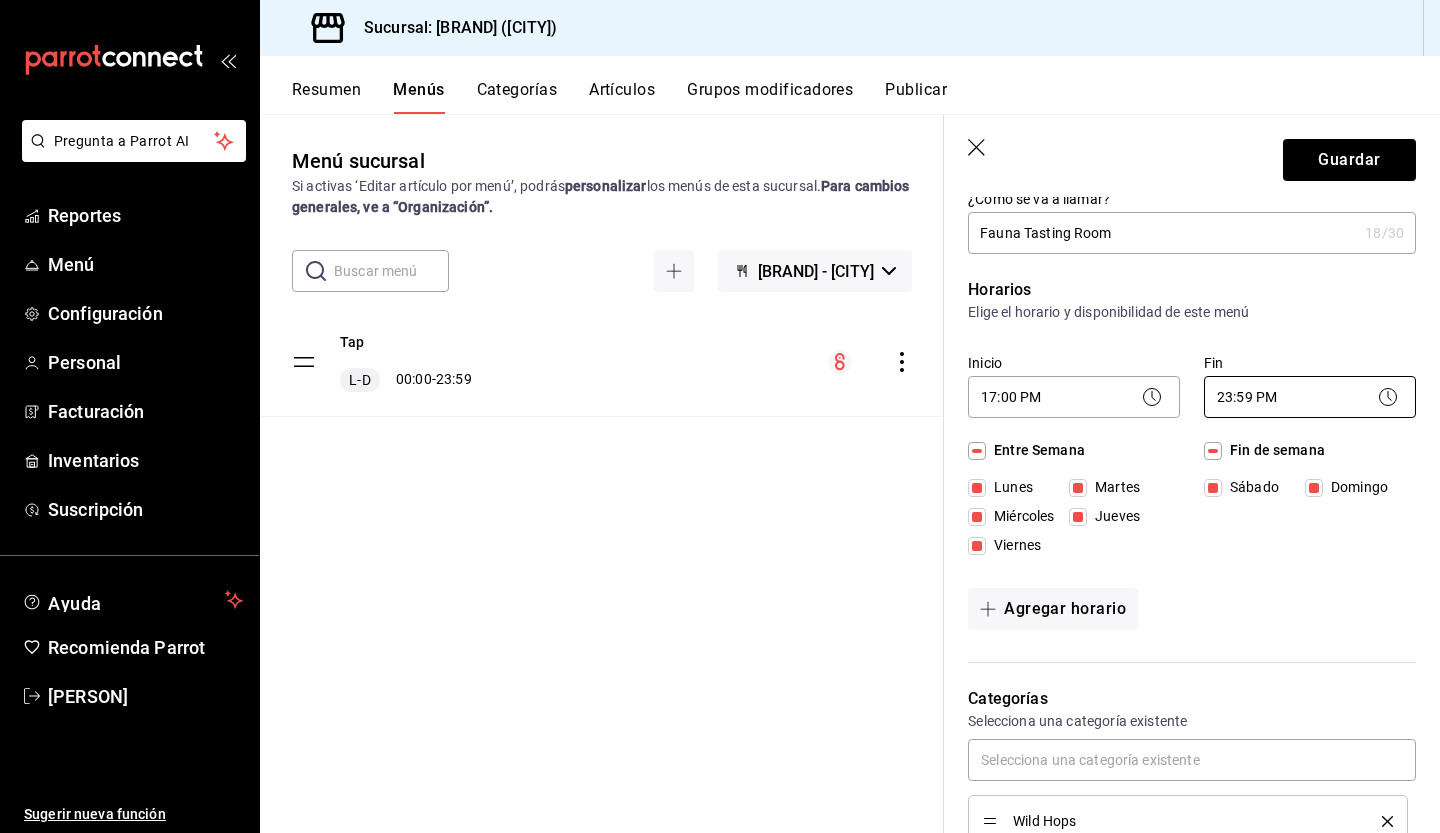 click on "Pregunta a Parrot AI Reportes   Menú   Configuración   Personal   Facturación   Inventarios   Suscripción   Ayuda Recomienda Parrot   [PERSON]   Sugerir nueva función   Sucursal: Fauna (Yuc) Resumen Menús Categorías Artículos Grupos modificadores Publicar Menú sucursal Si activas ‘Editar artículo por menú’, podrás  personalizar  los menús de esta sucursal.  Para cambios generales, ve a “Organización”. ​ ​ Fauna - Yuc Tap L-D 00:00  -  23:59 Guardar Editar menú ¿Cómo se va a llamar? Fauna Tasting Room 18 /30 ¿Cómo se va a llamar? Horarios Elige el horario y disponibilidad de este menú Inicio 17:00 PM 17:00 Fin 23:59 PM 23:59 Entre Semana Lunes Martes Miércoles Jueves Viernes Fin de semana Sábado Domingo Agregar horario Categorías Selecciona una categoría existente Wild Hops Verdina Cuerno Magico Madueño Brewing Co Heineken Destilados y Licores Promociones Bar Pasta Merchandise Refrescos Helados Entradas Pizza Fauna Pizza Detroit Nicte Fauna Punto de venta Uber Eats /" at bounding box center [720, 416] 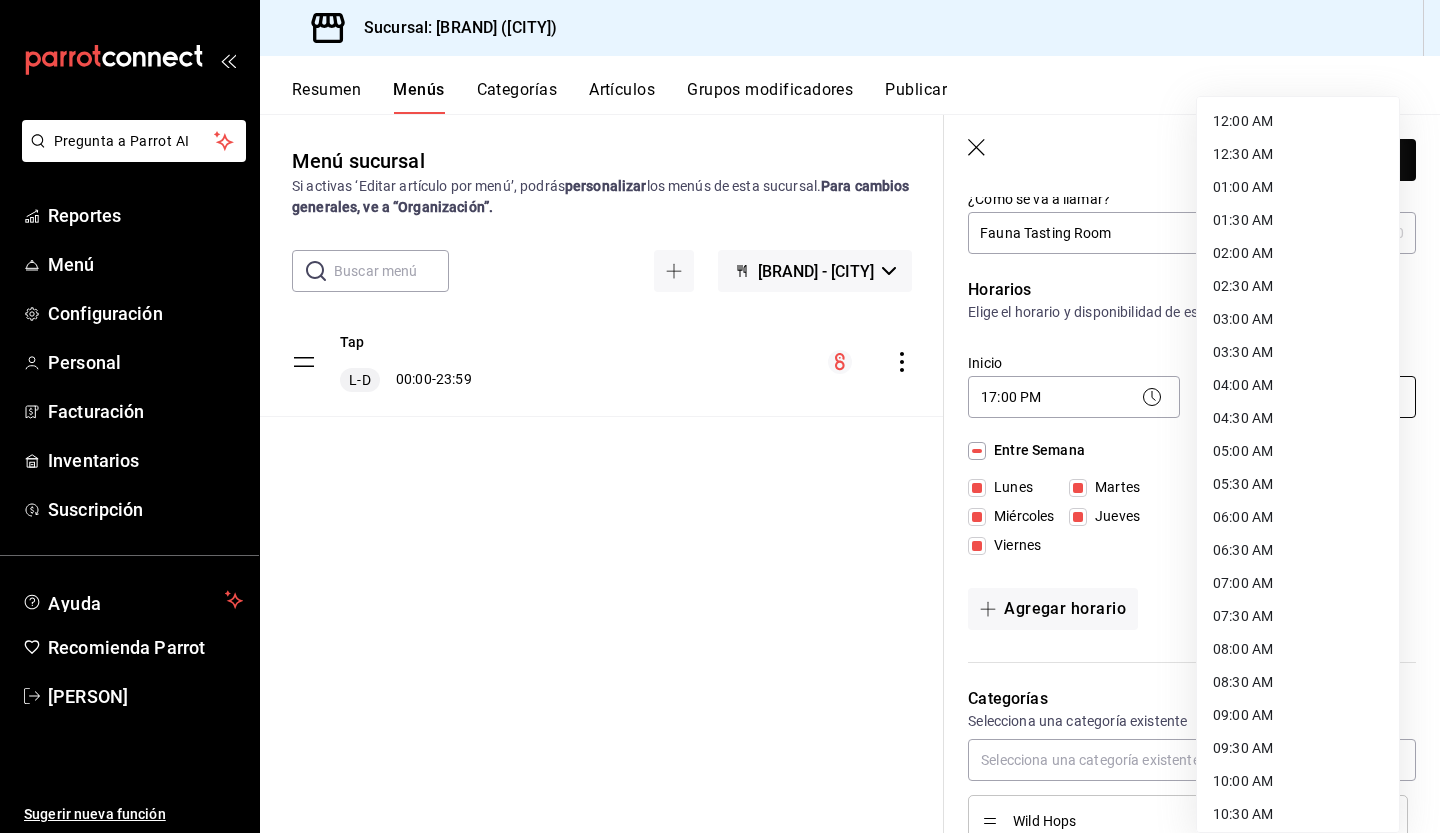 scroll, scrollTop: 897, scrollLeft: 0, axis: vertical 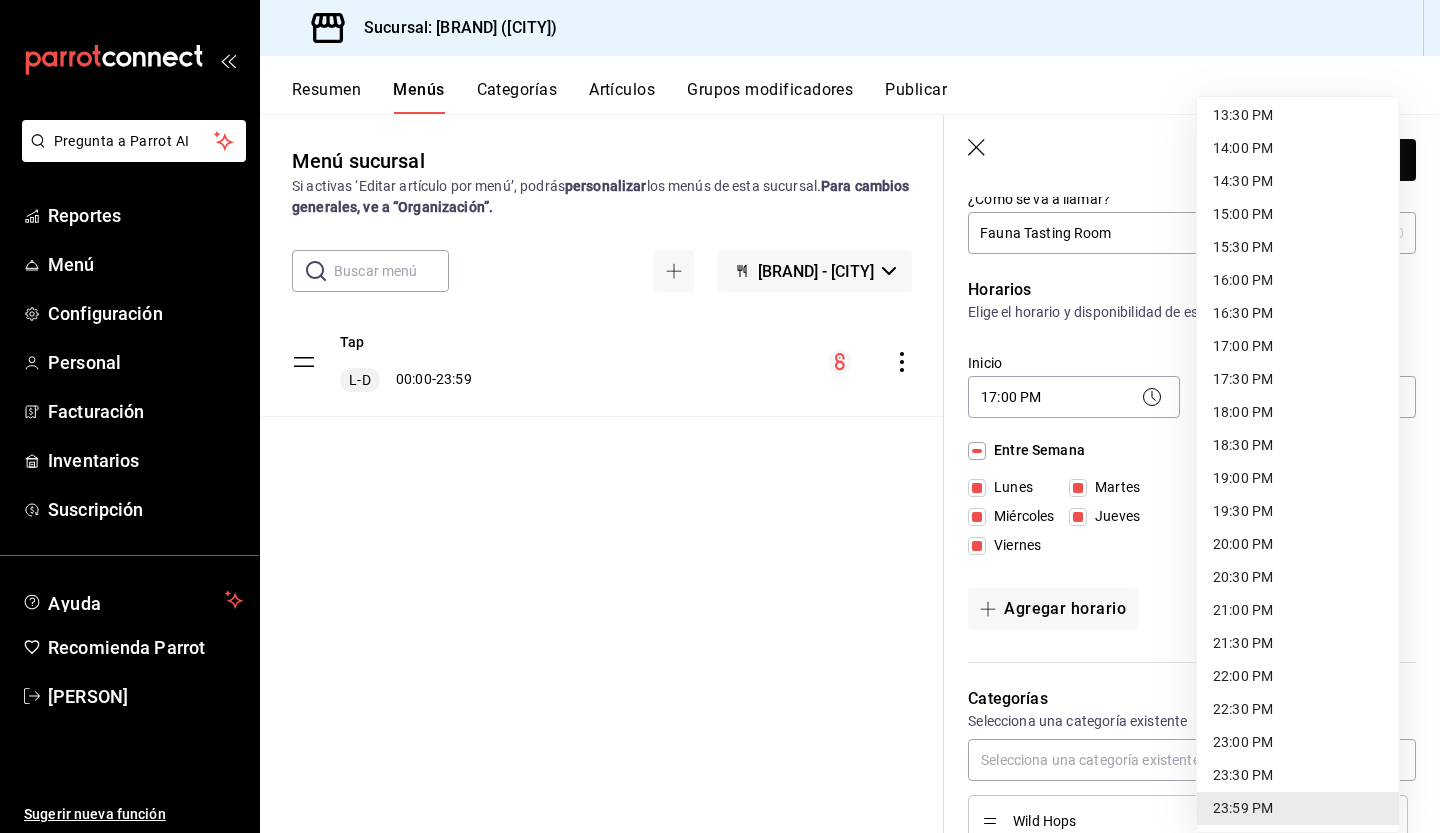 click at bounding box center (720, 416) 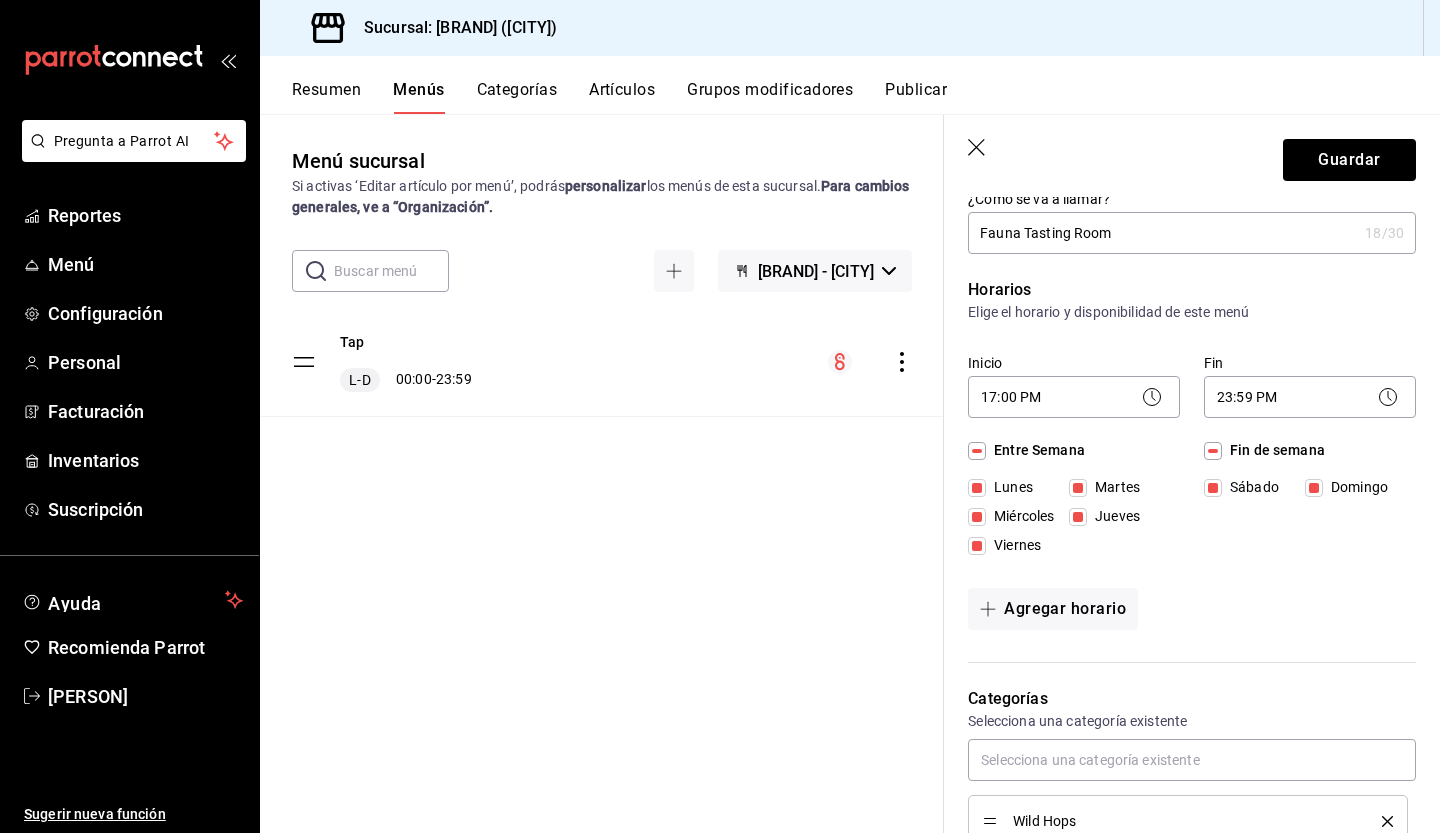 click on "Menú sucursal Si activas ‘Editar artículo por menú’, podrás  personalizar  los menús de esta sucursal.  Para cambios generales, ve a “Organización”. ​ ​ Fauna - Yuc Tap L-D 00:00  -  23:59" at bounding box center (602, 489) 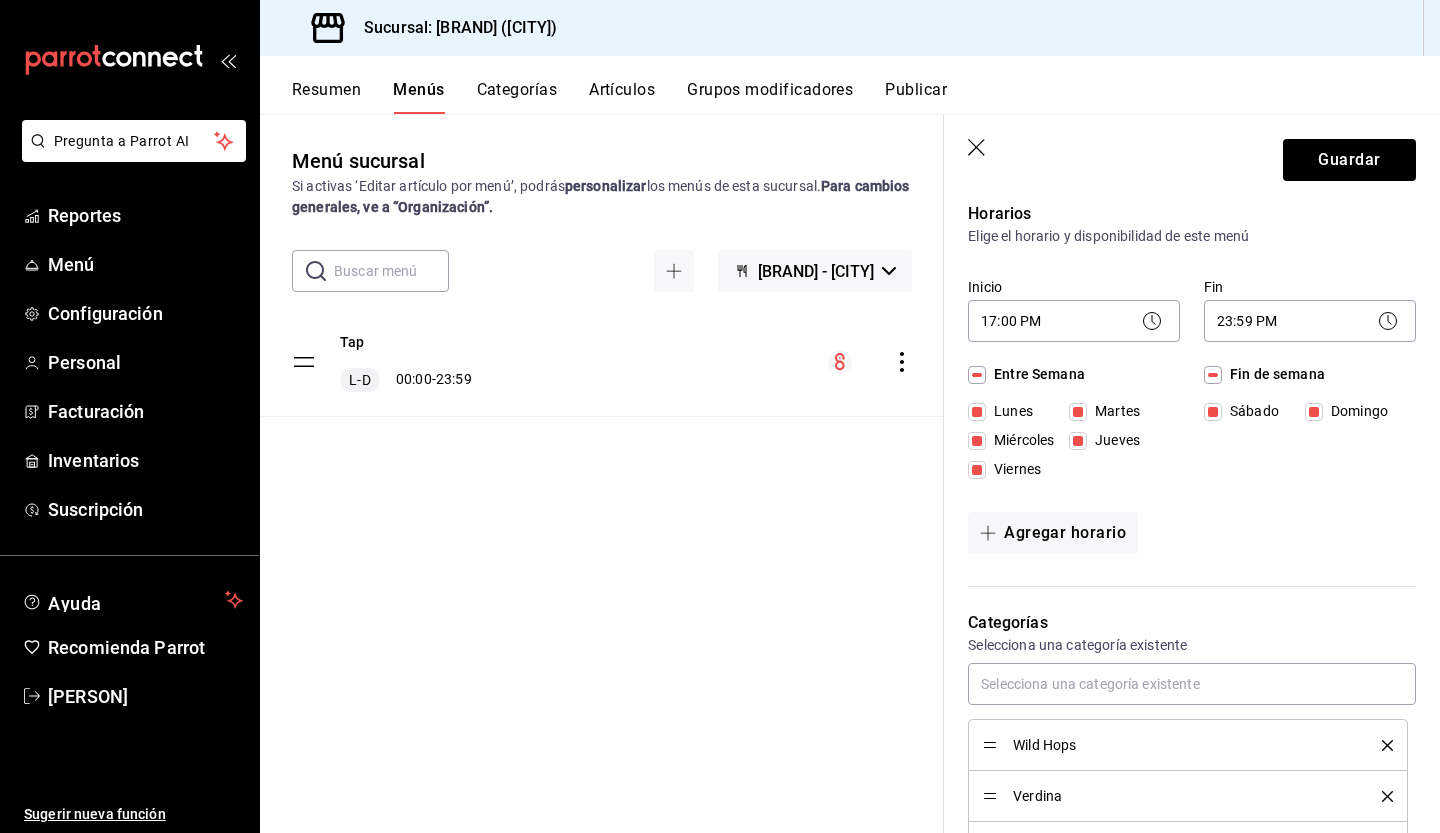 scroll, scrollTop: 155, scrollLeft: 0, axis: vertical 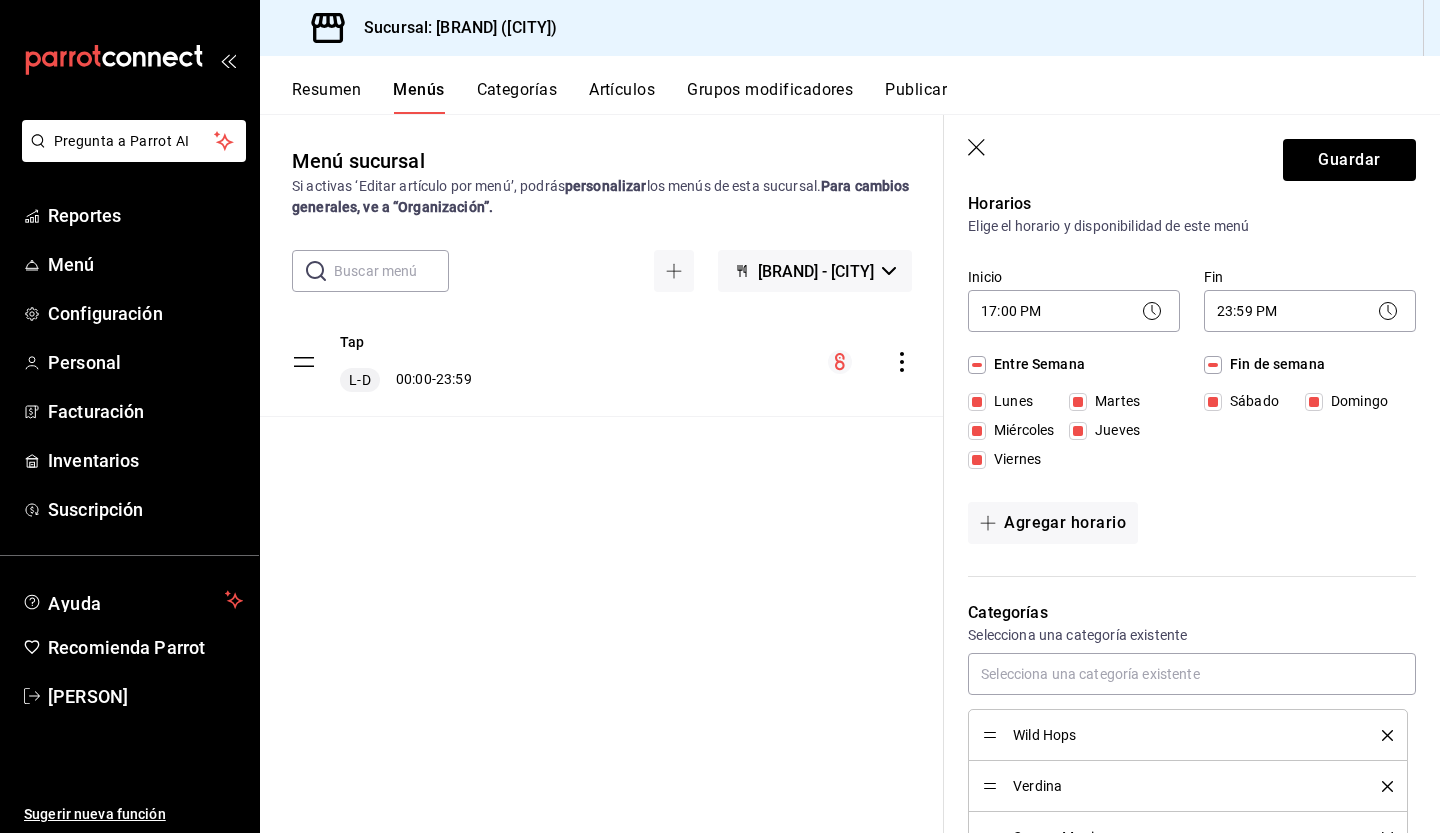 click on "Lunes" at bounding box center [977, 402] 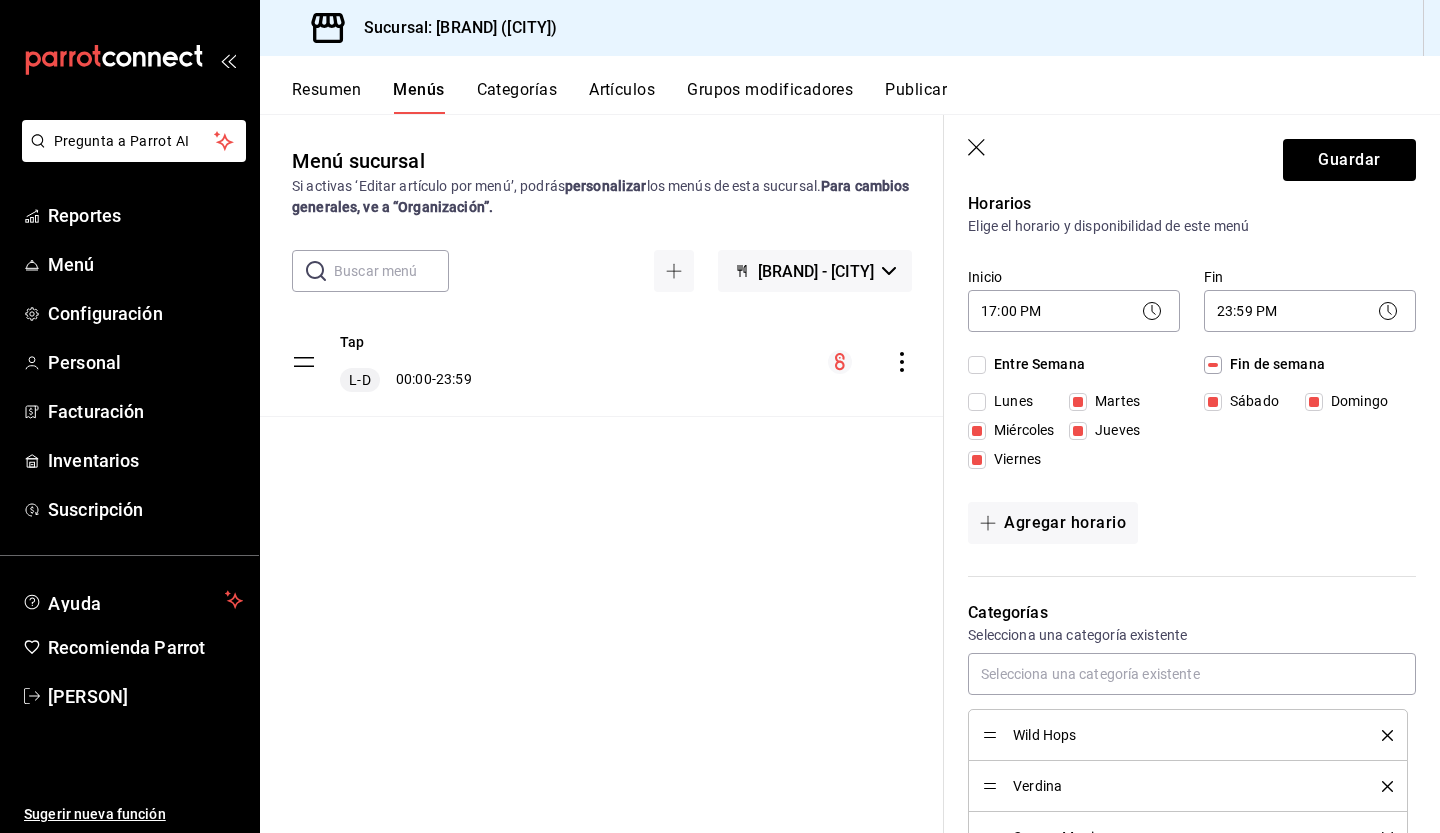 click on "Entre Semana" at bounding box center (1035, 364) 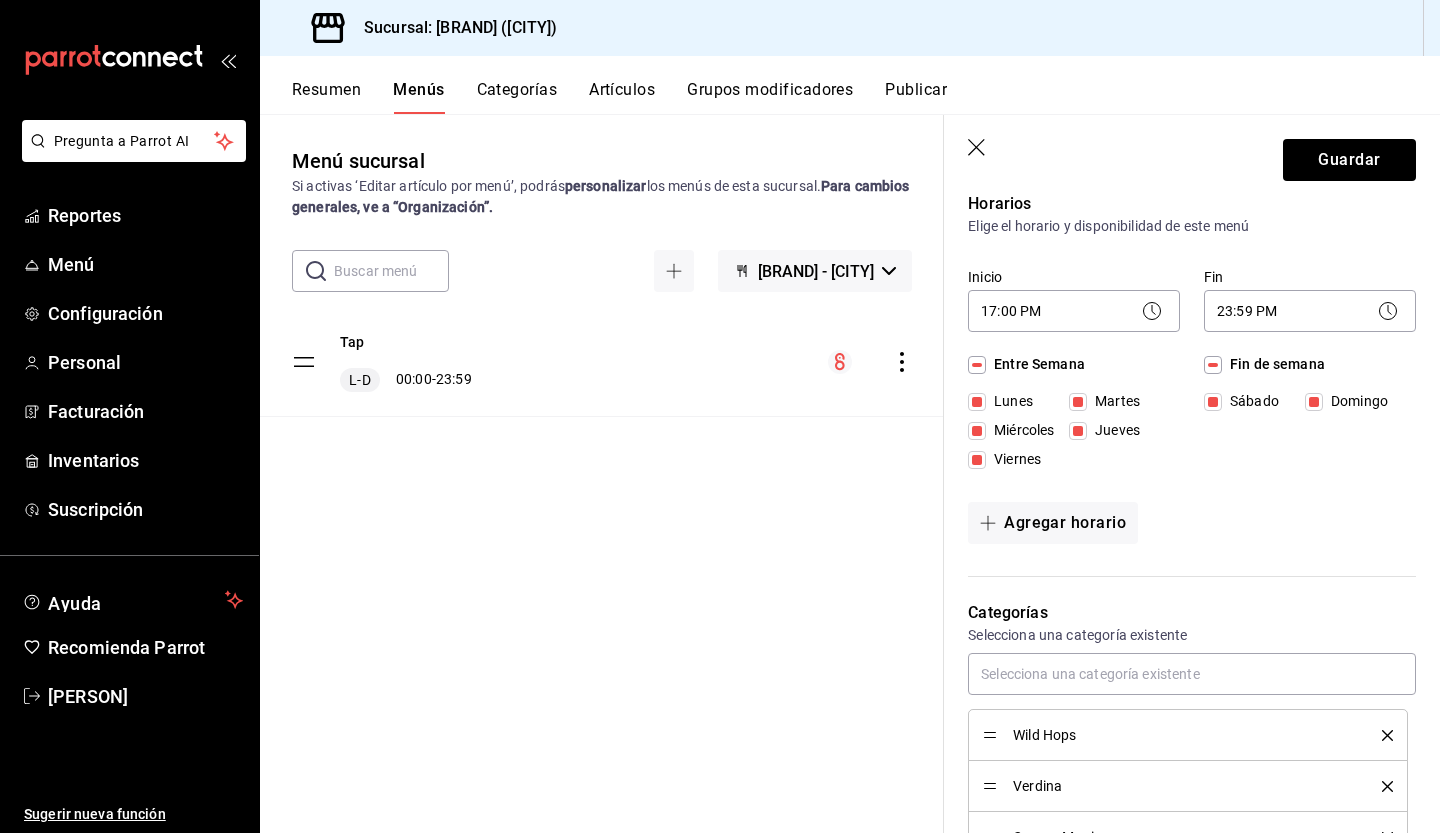 click on "Lunes" at bounding box center [977, 402] 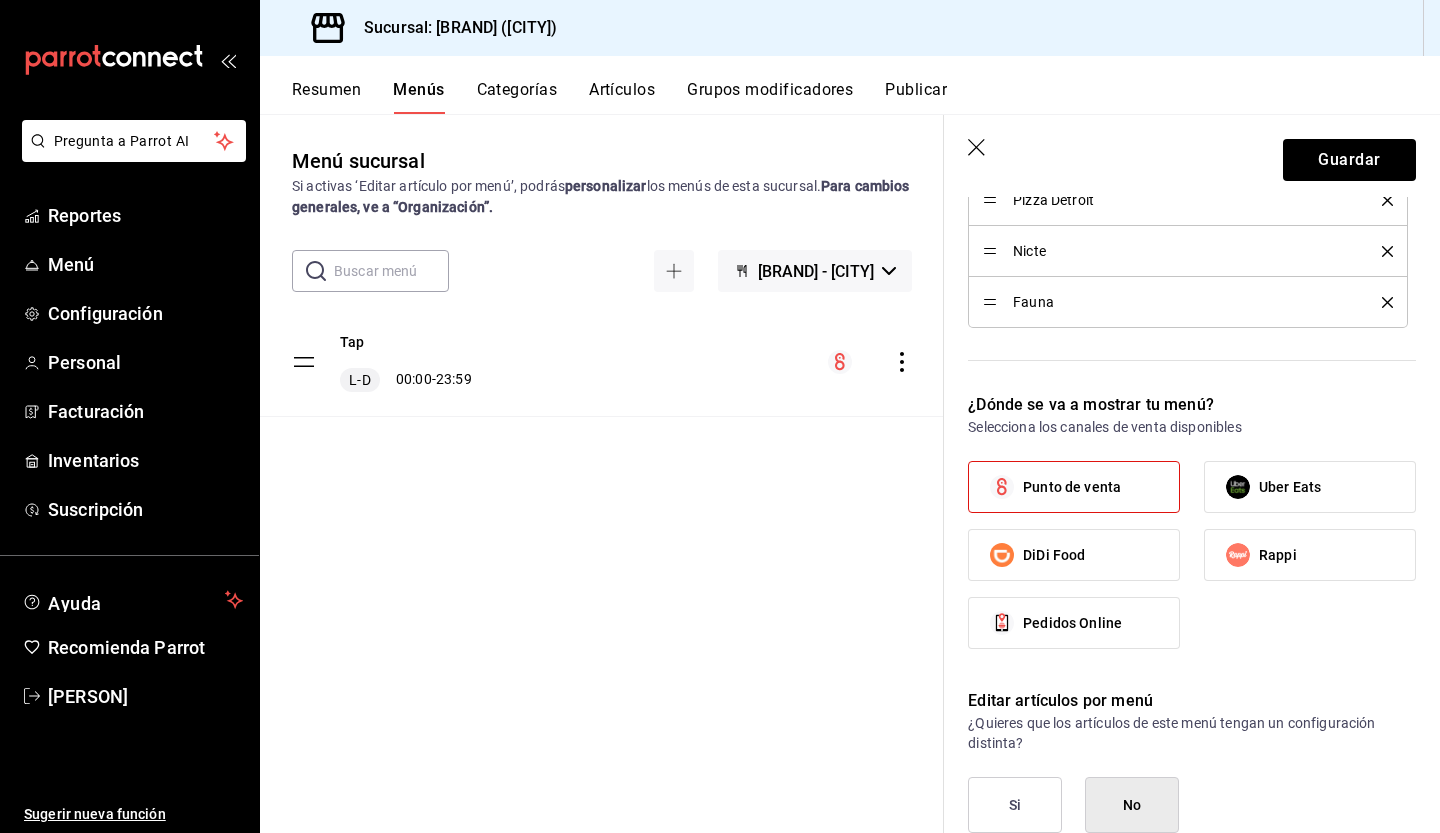 scroll, scrollTop: 1410, scrollLeft: 0, axis: vertical 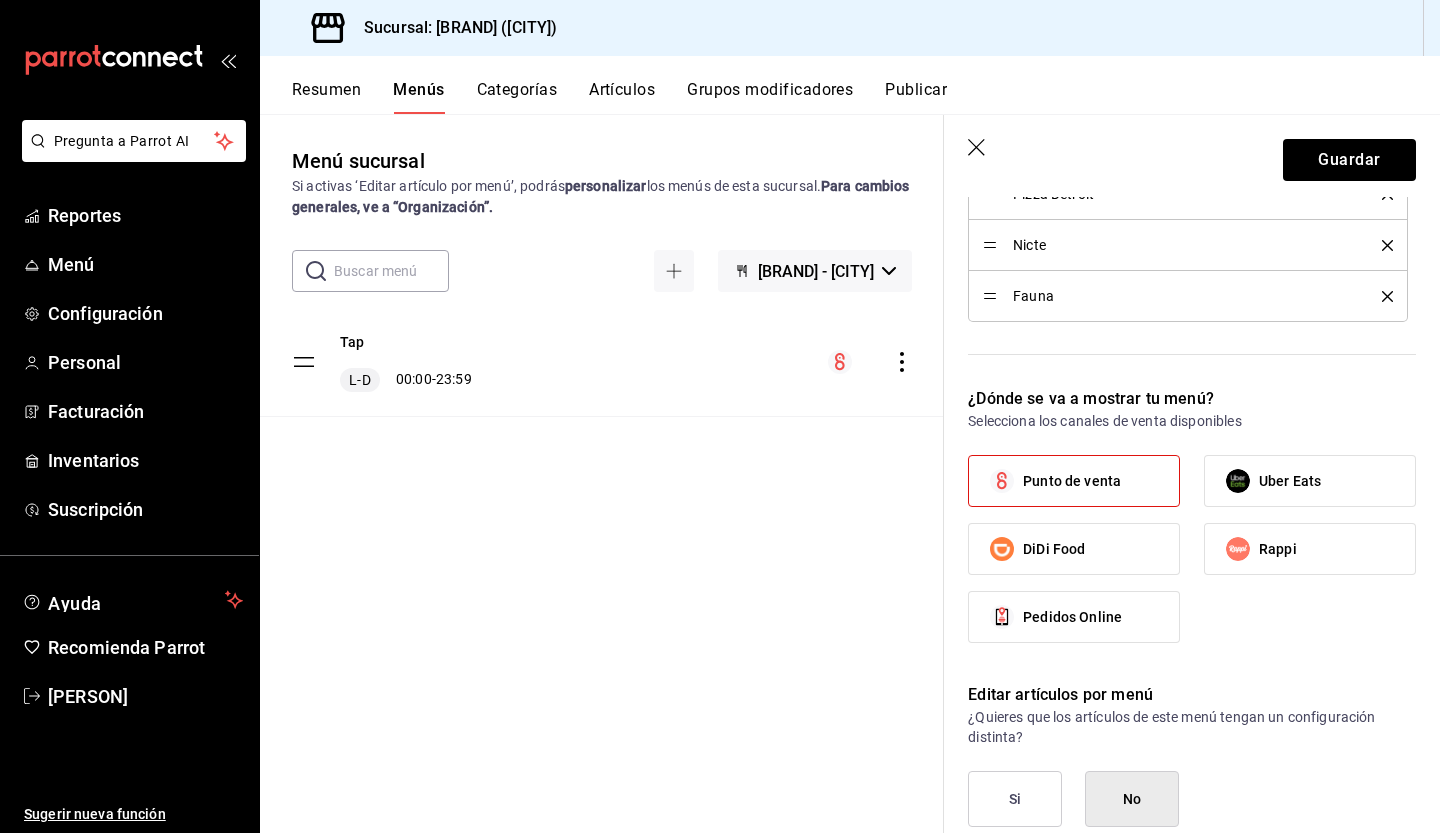 click on "DiDi Food" at bounding box center (1002, 549) 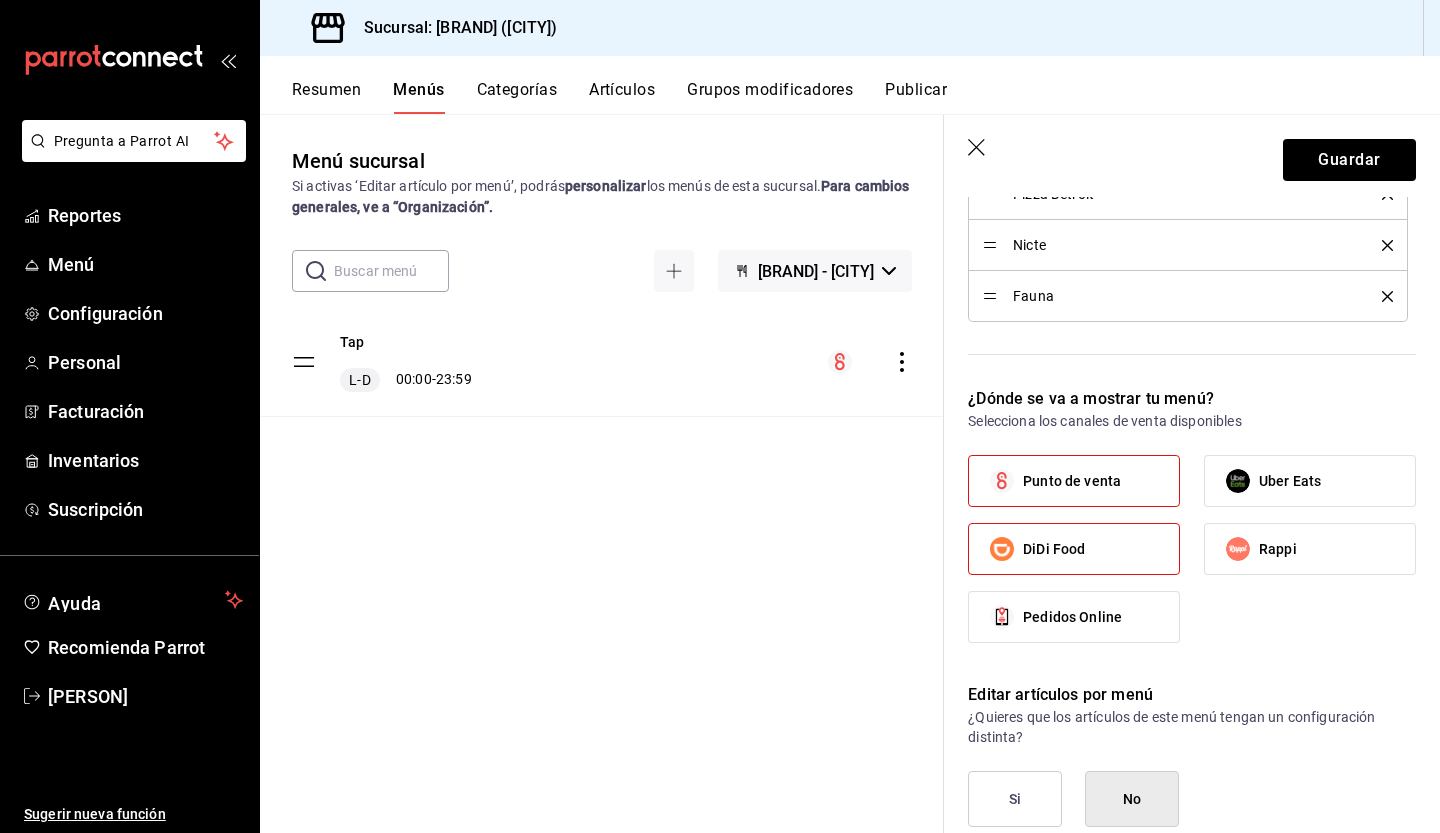 click on "DiDi Food" at bounding box center (1002, 549) 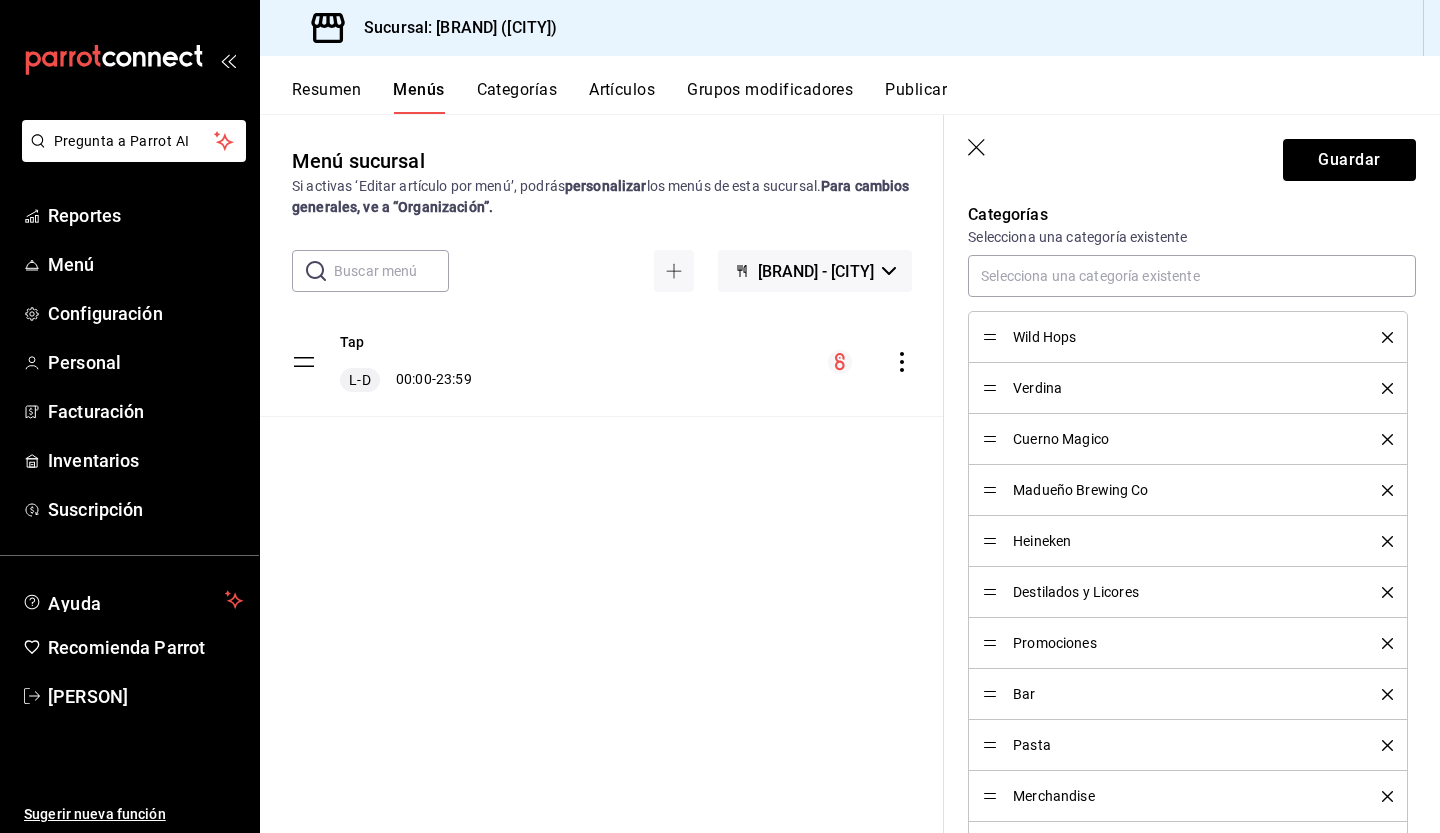 scroll, scrollTop: 0, scrollLeft: 0, axis: both 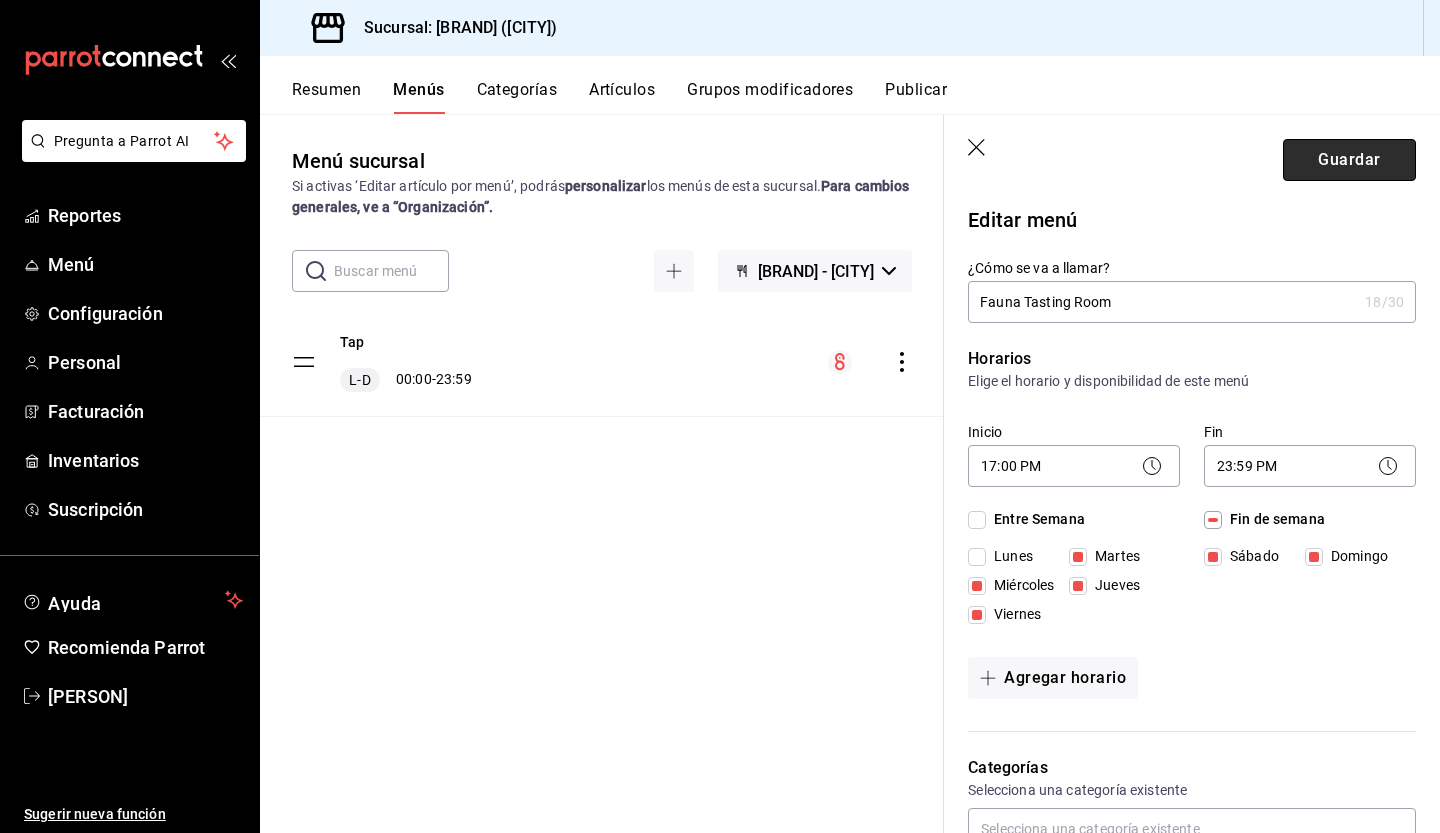 click on "Guardar" at bounding box center [1349, 160] 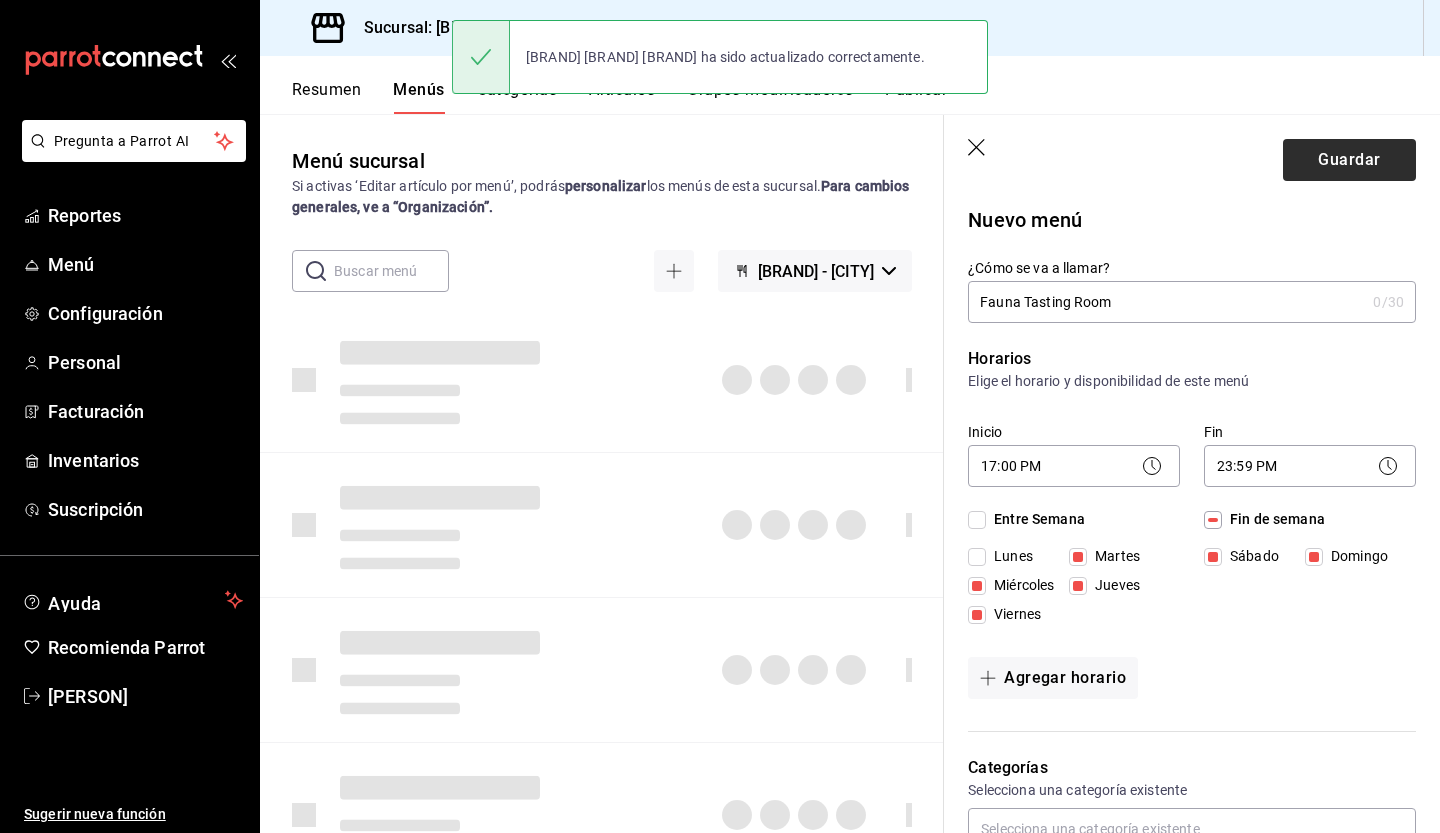 type 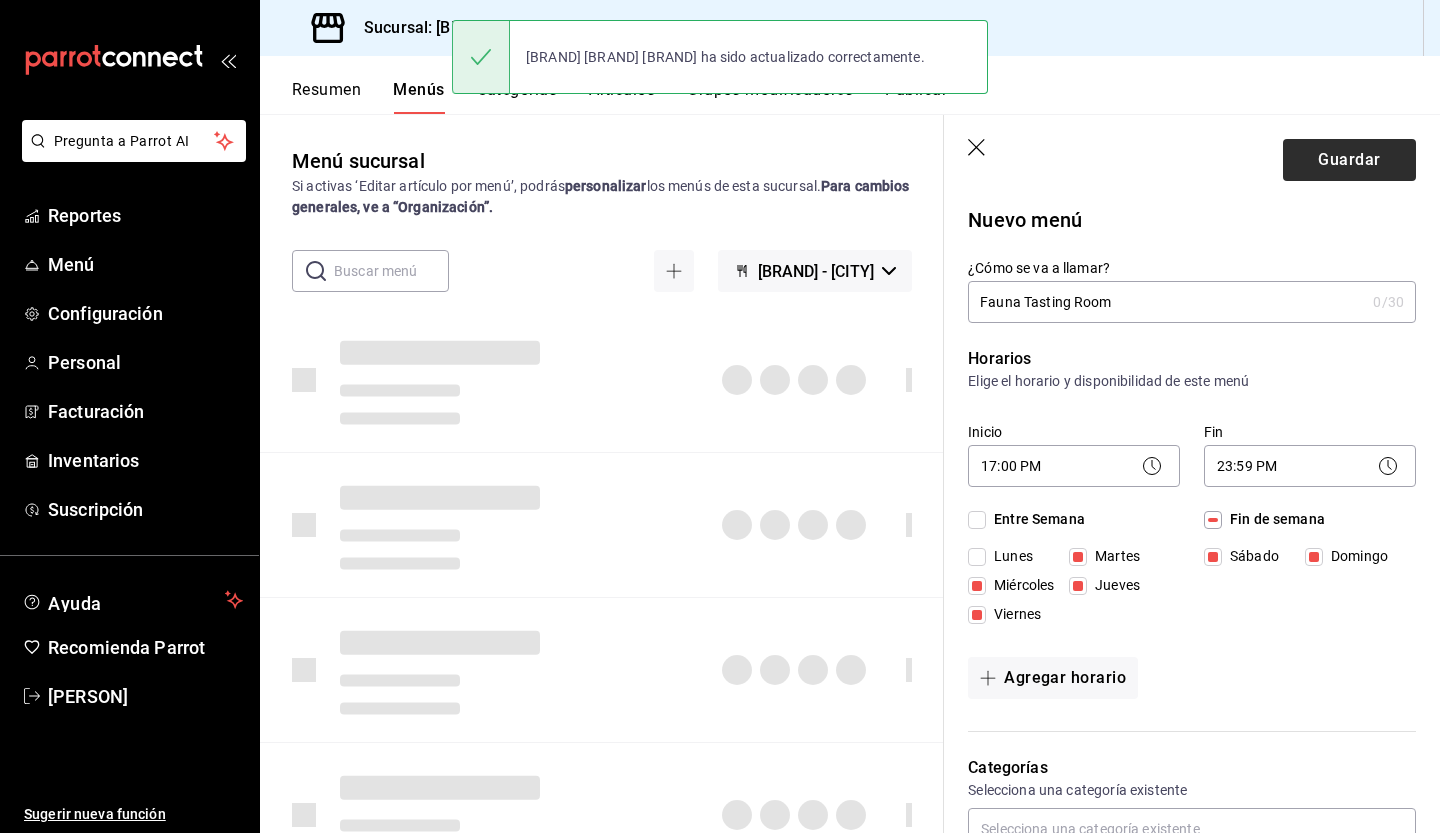type on "[NUMBER]" 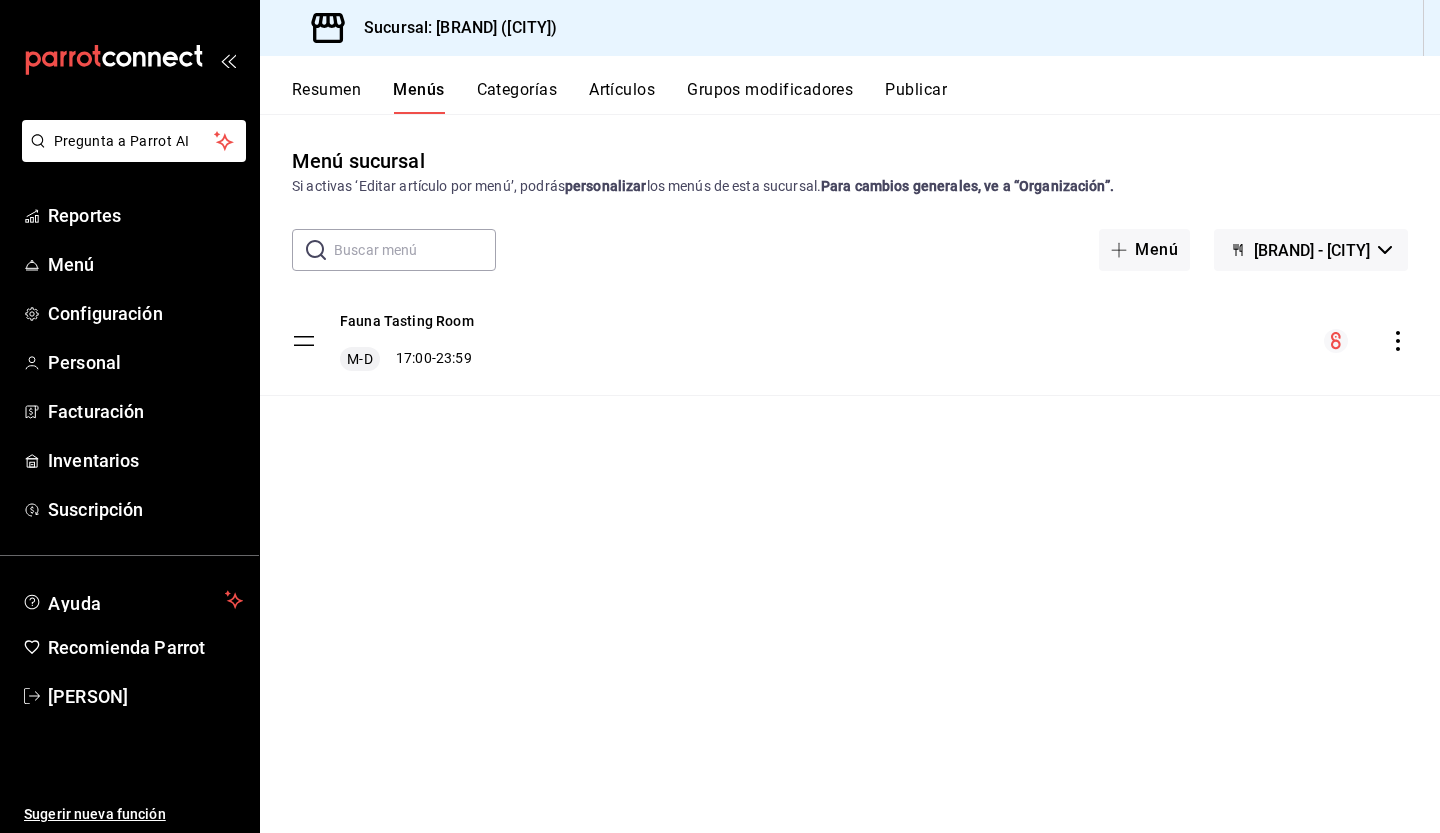 click 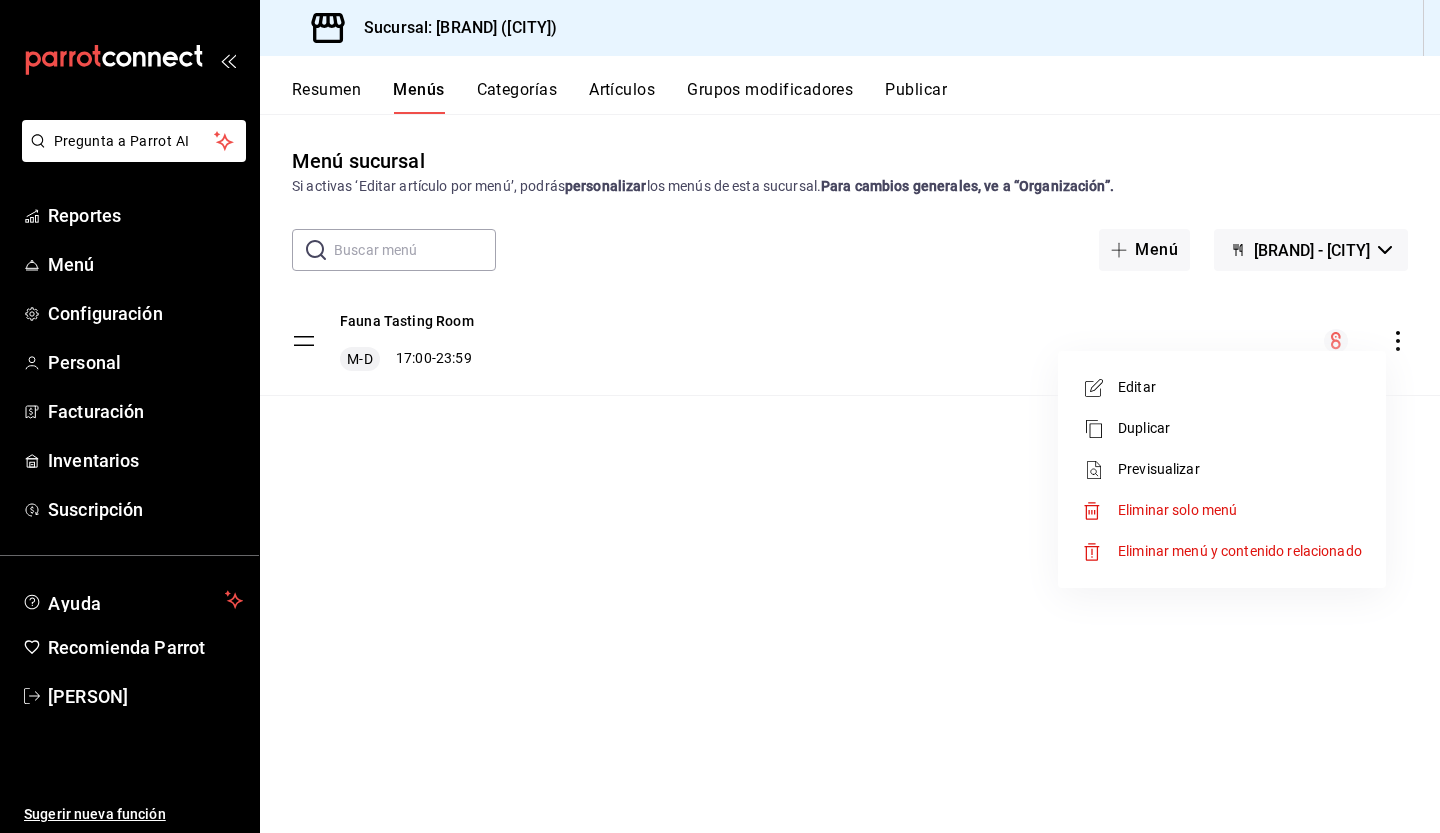 click on "Editar" at bounding box center [1222, 387] 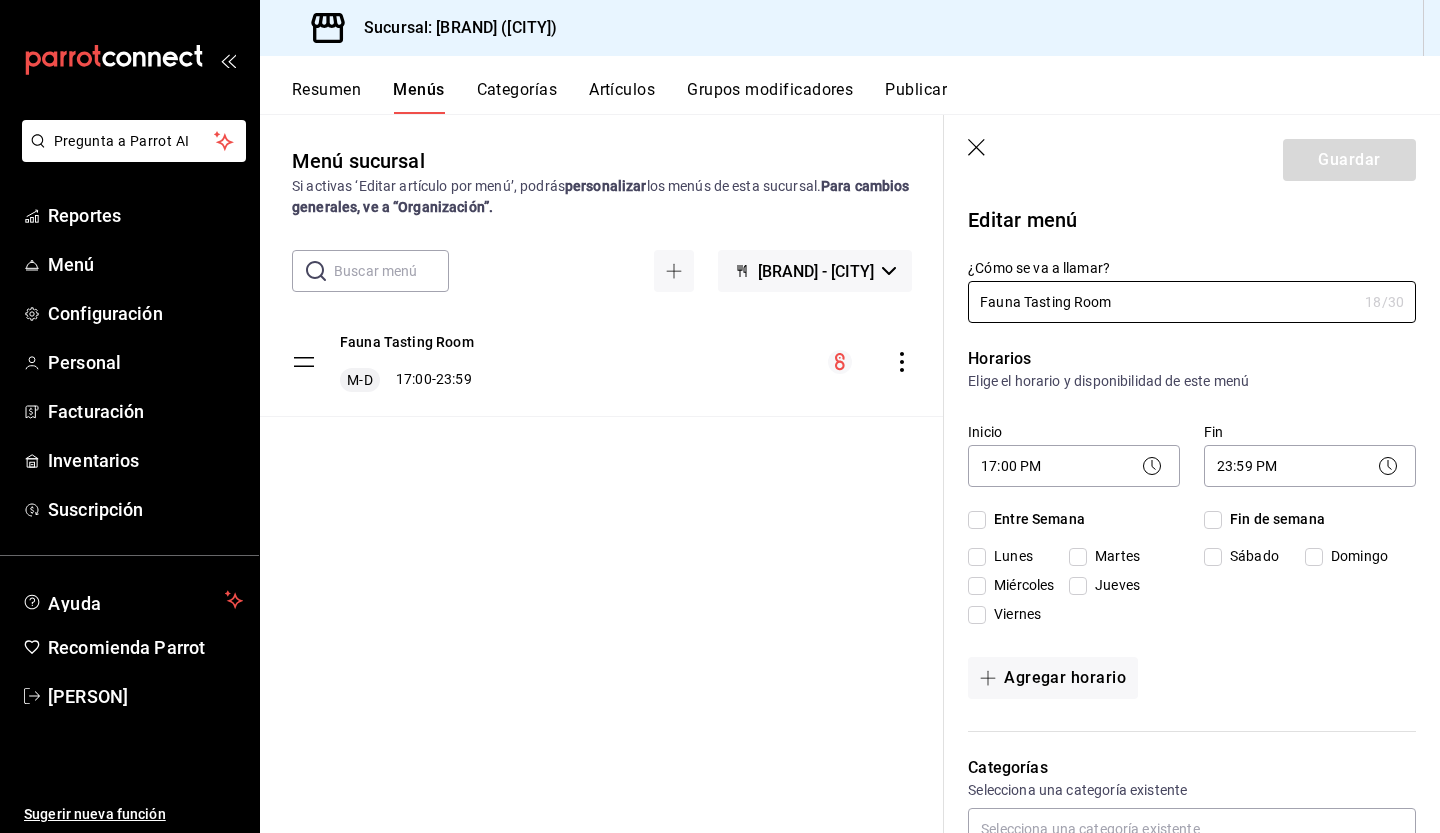 checkbox on "true" 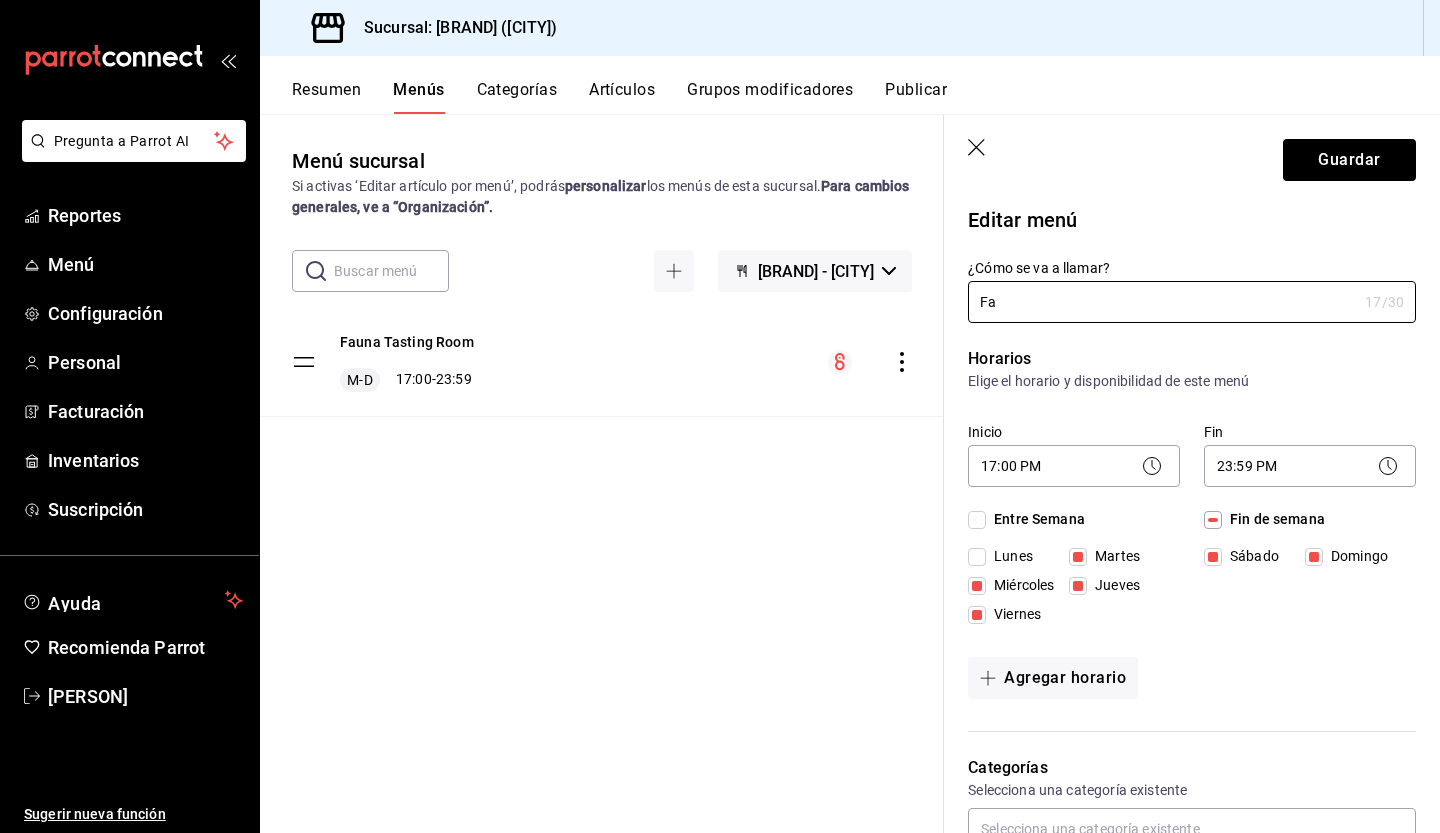 type on "F" 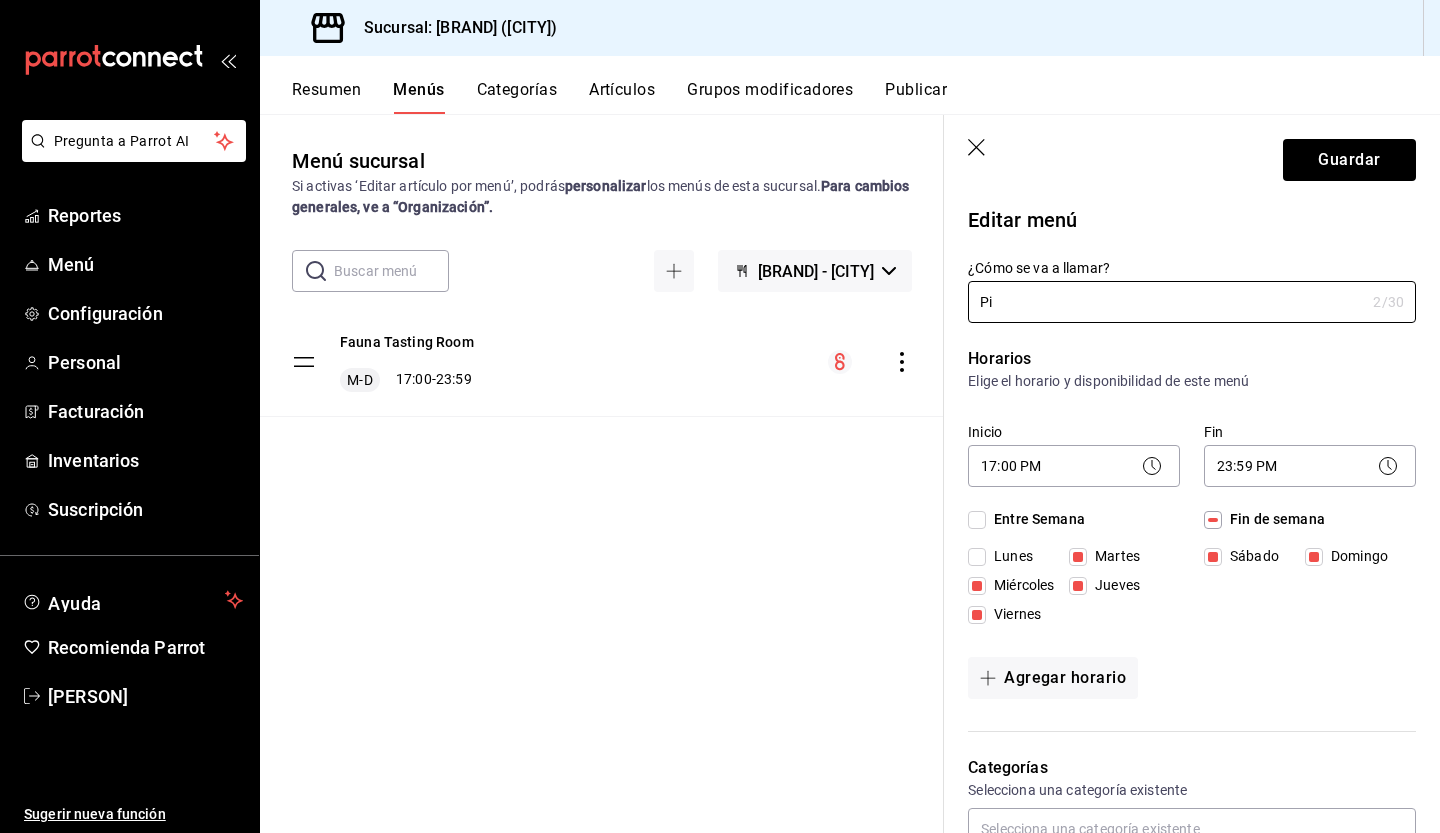 type on "P" 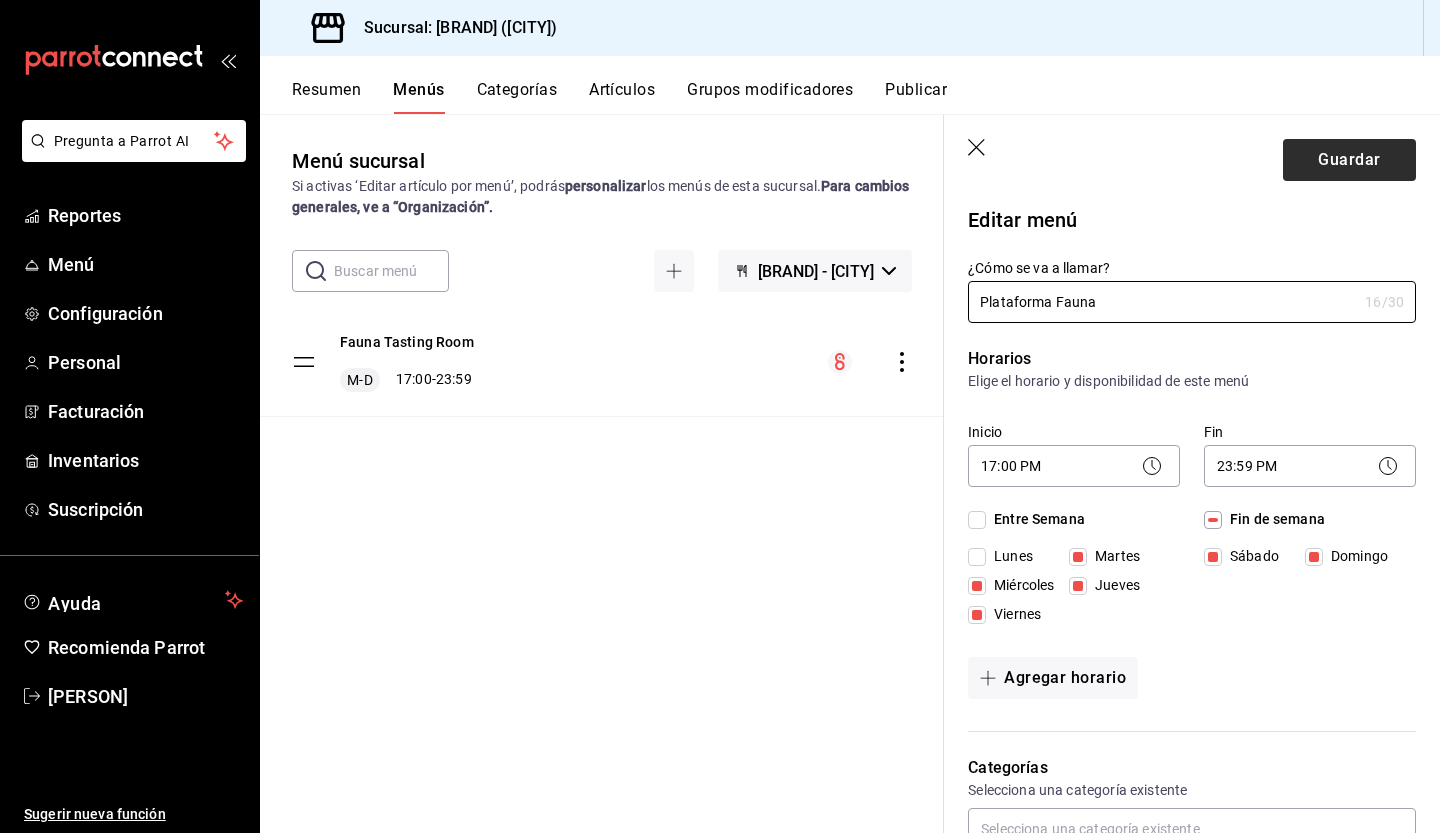 type on "Plataforma Fauna" 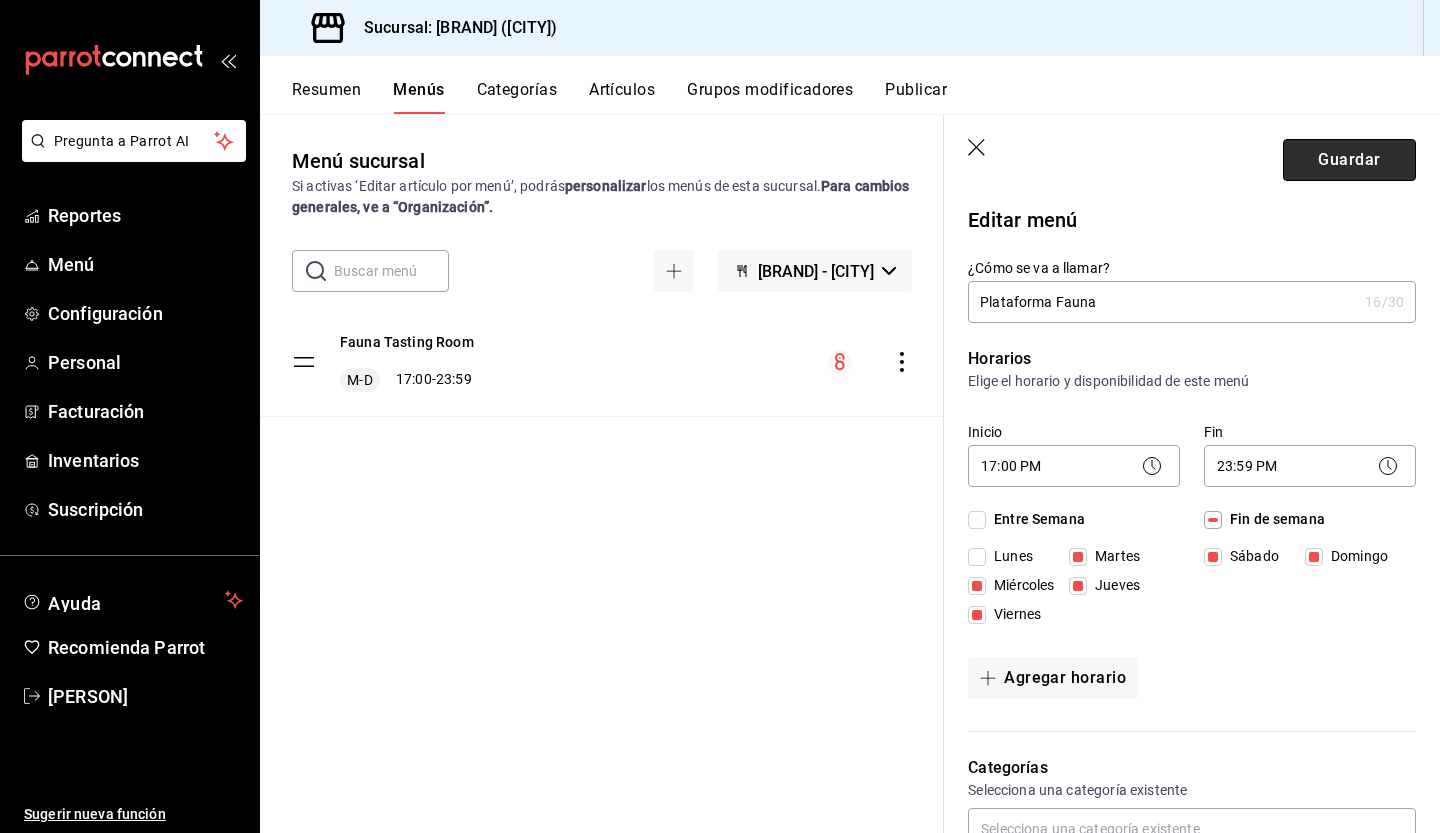 click on "Guardar" at bounding box center (1349, 160) 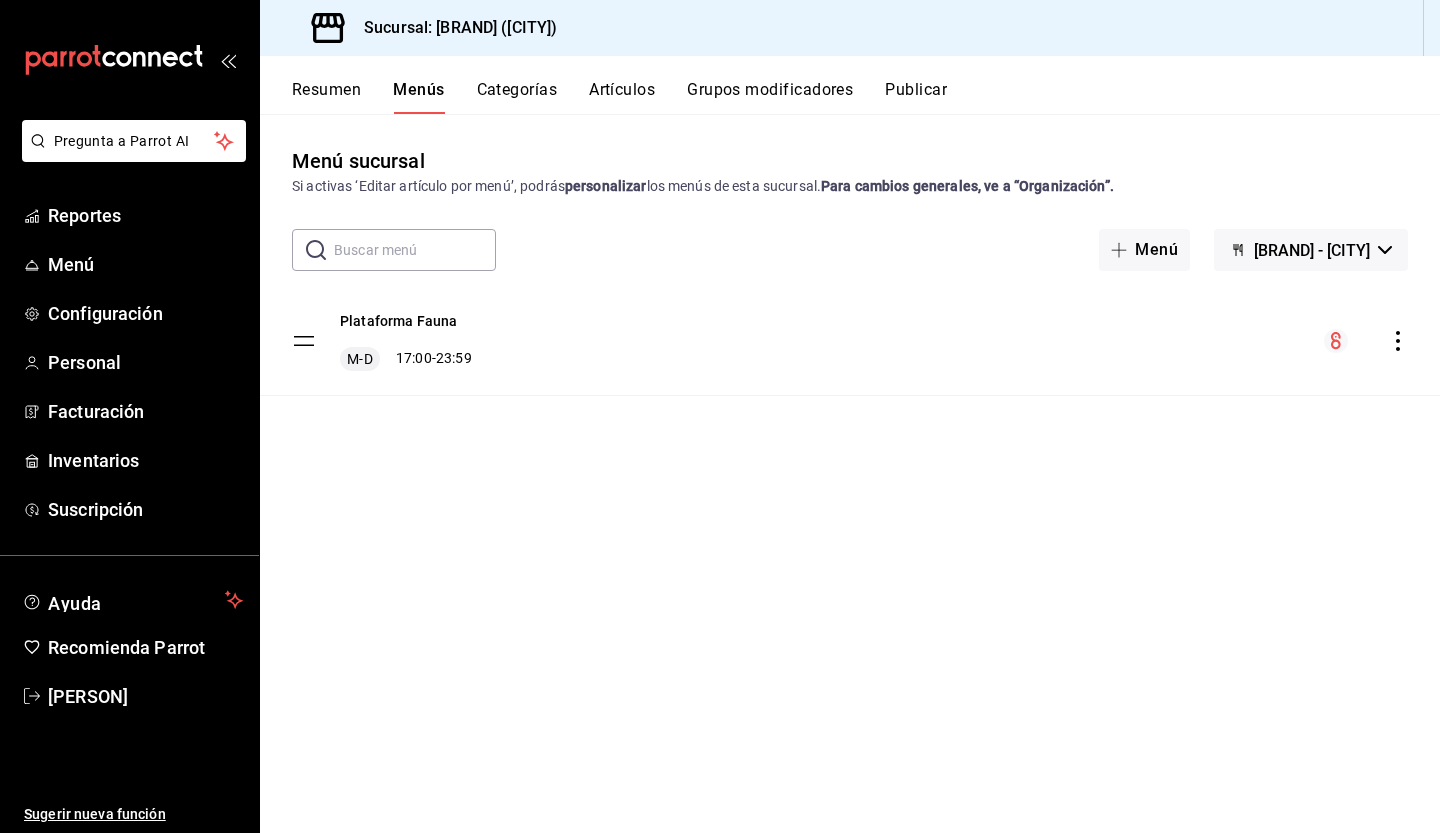 click 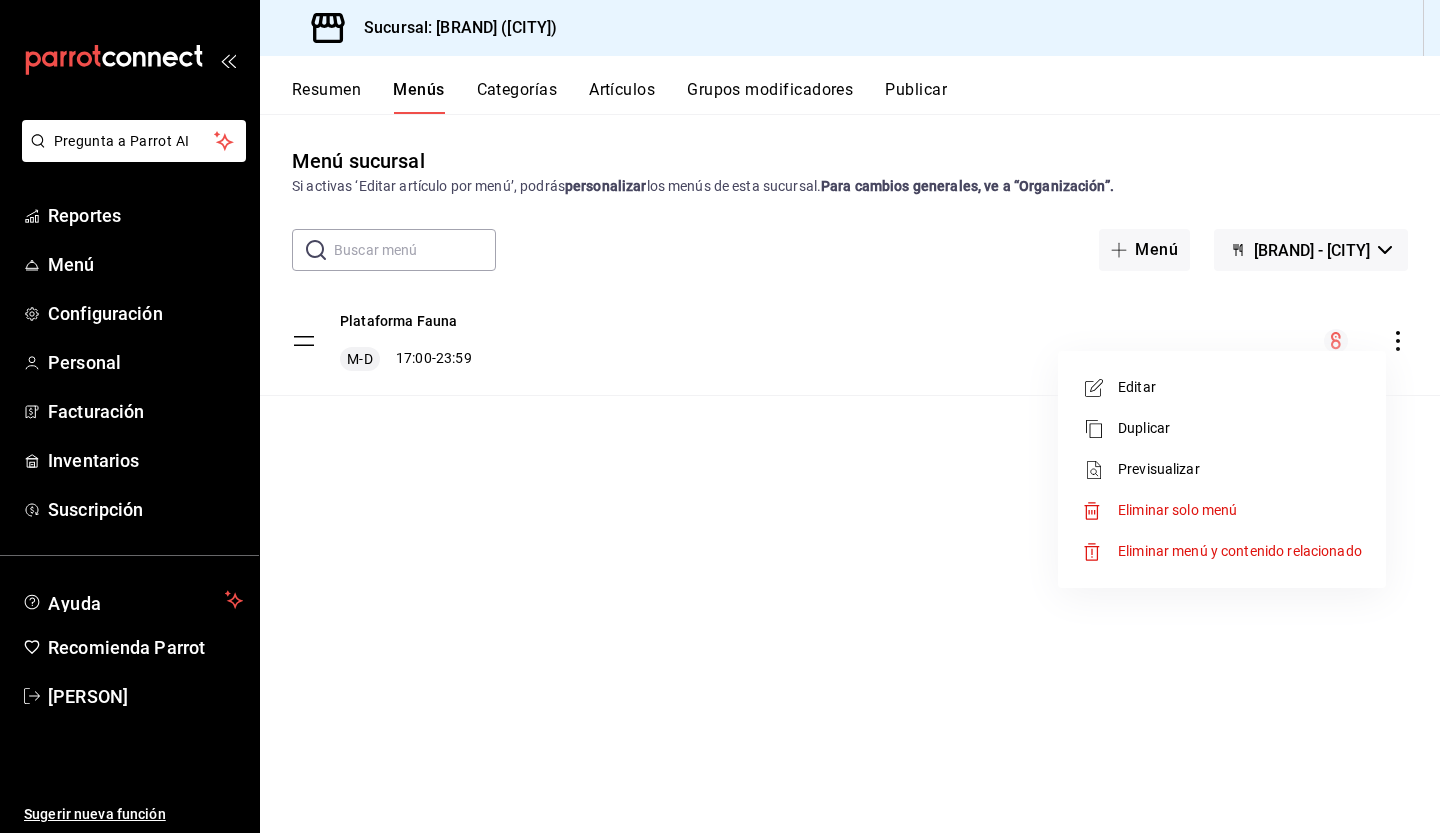 click on "Duplicar" at bounding box center [1240, 428] 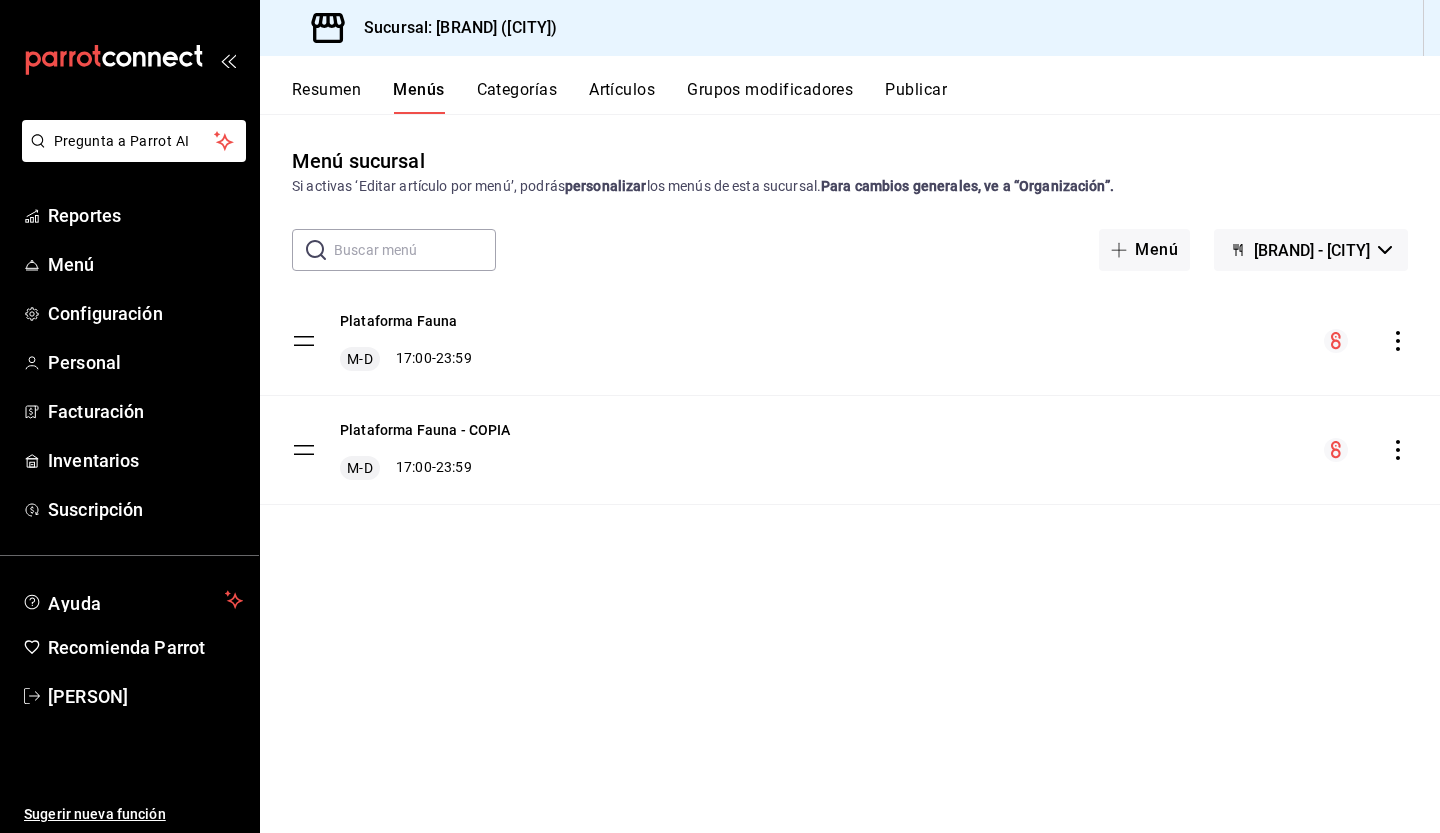 click 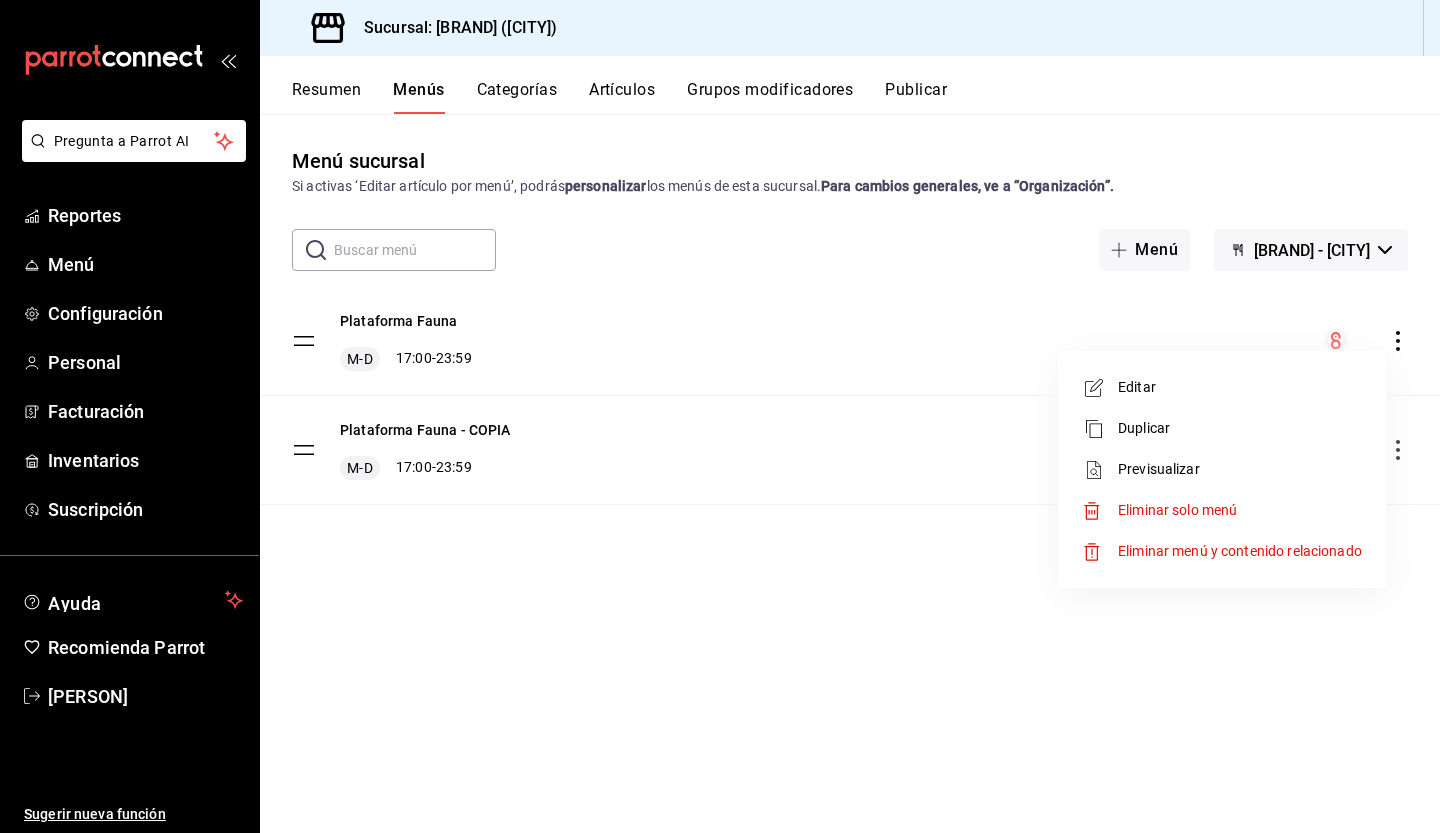 click on "Editar" at bounding box center [1222, 387] 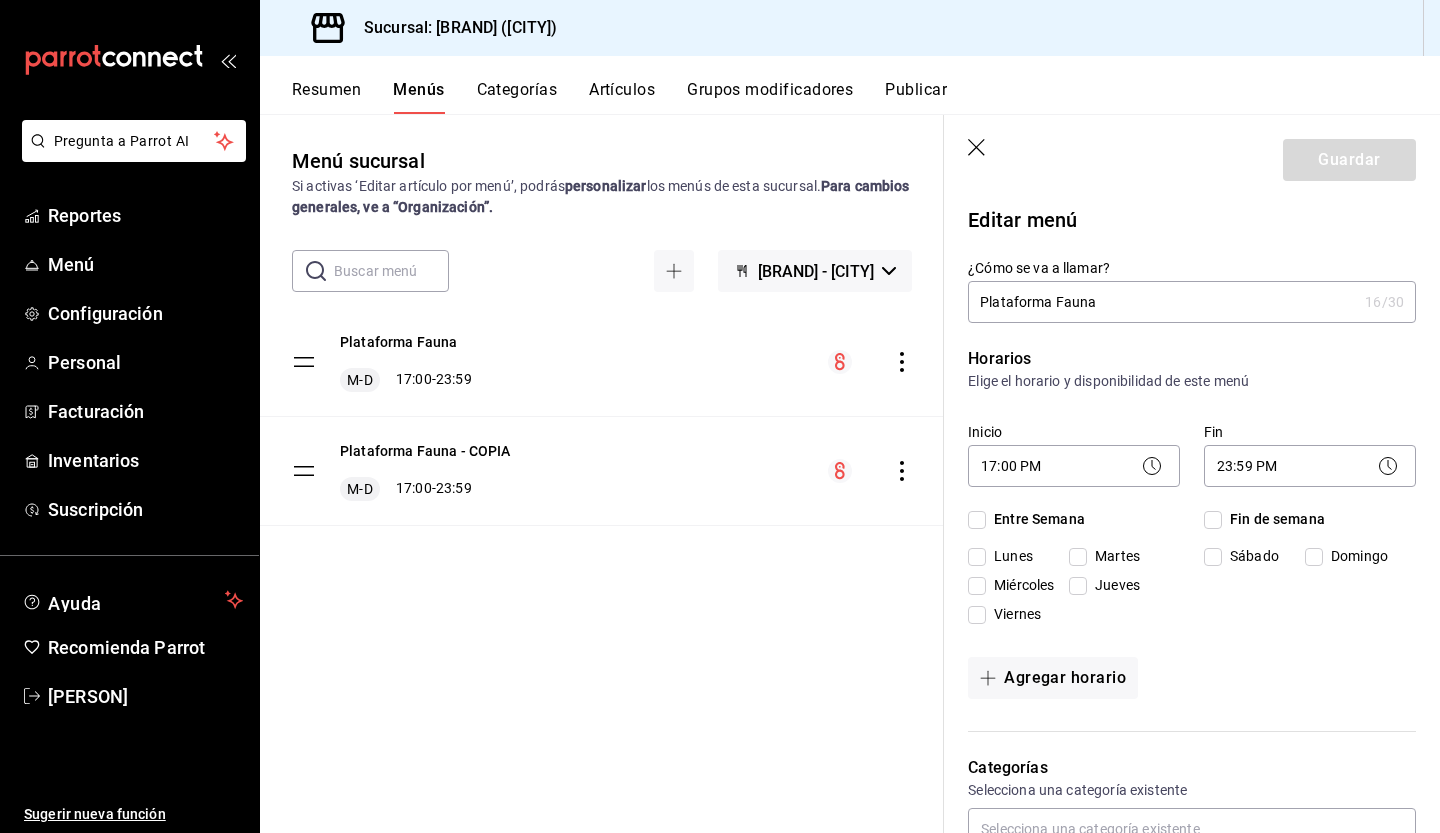 checkbox on "true" 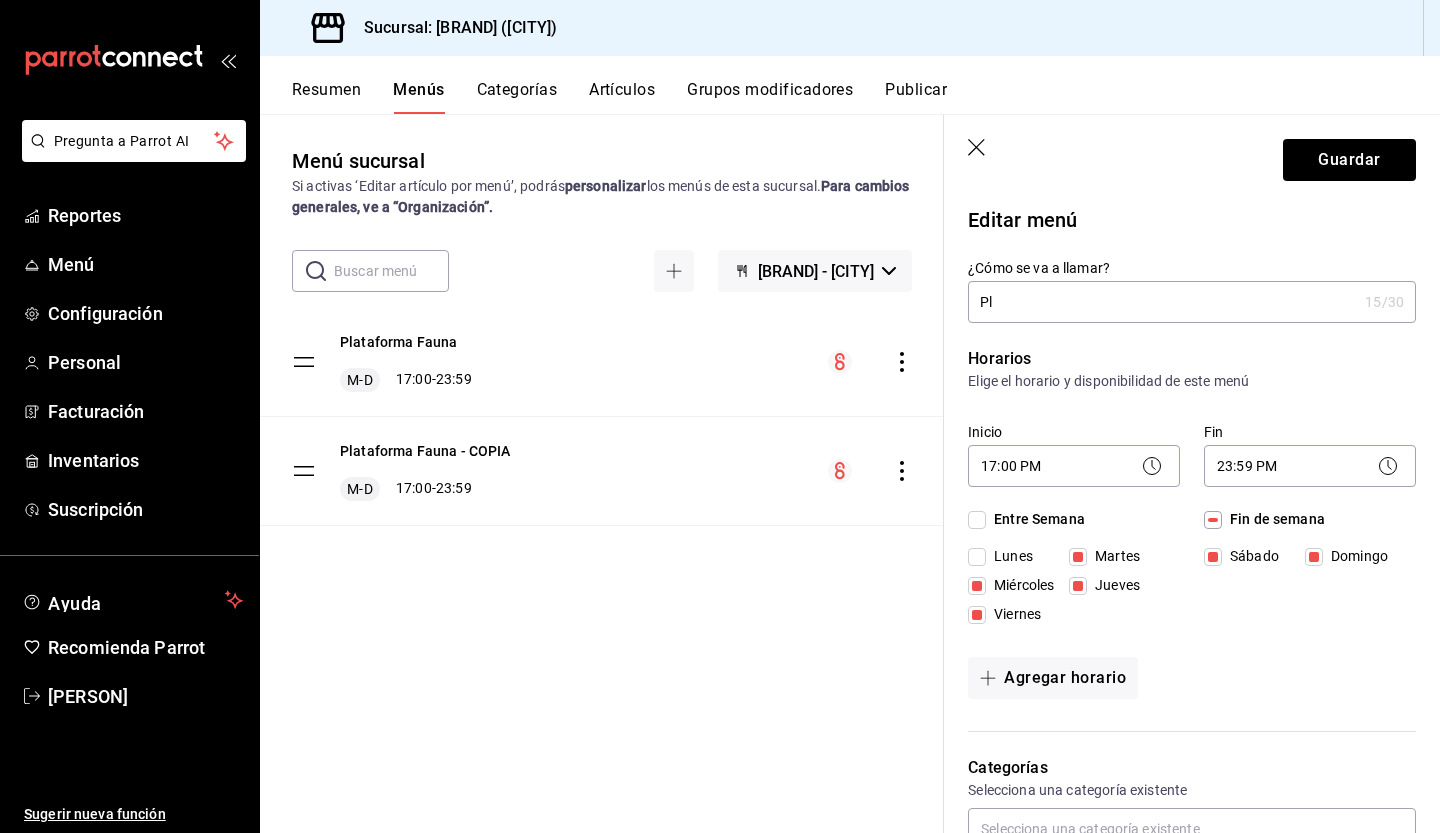 type on "P" 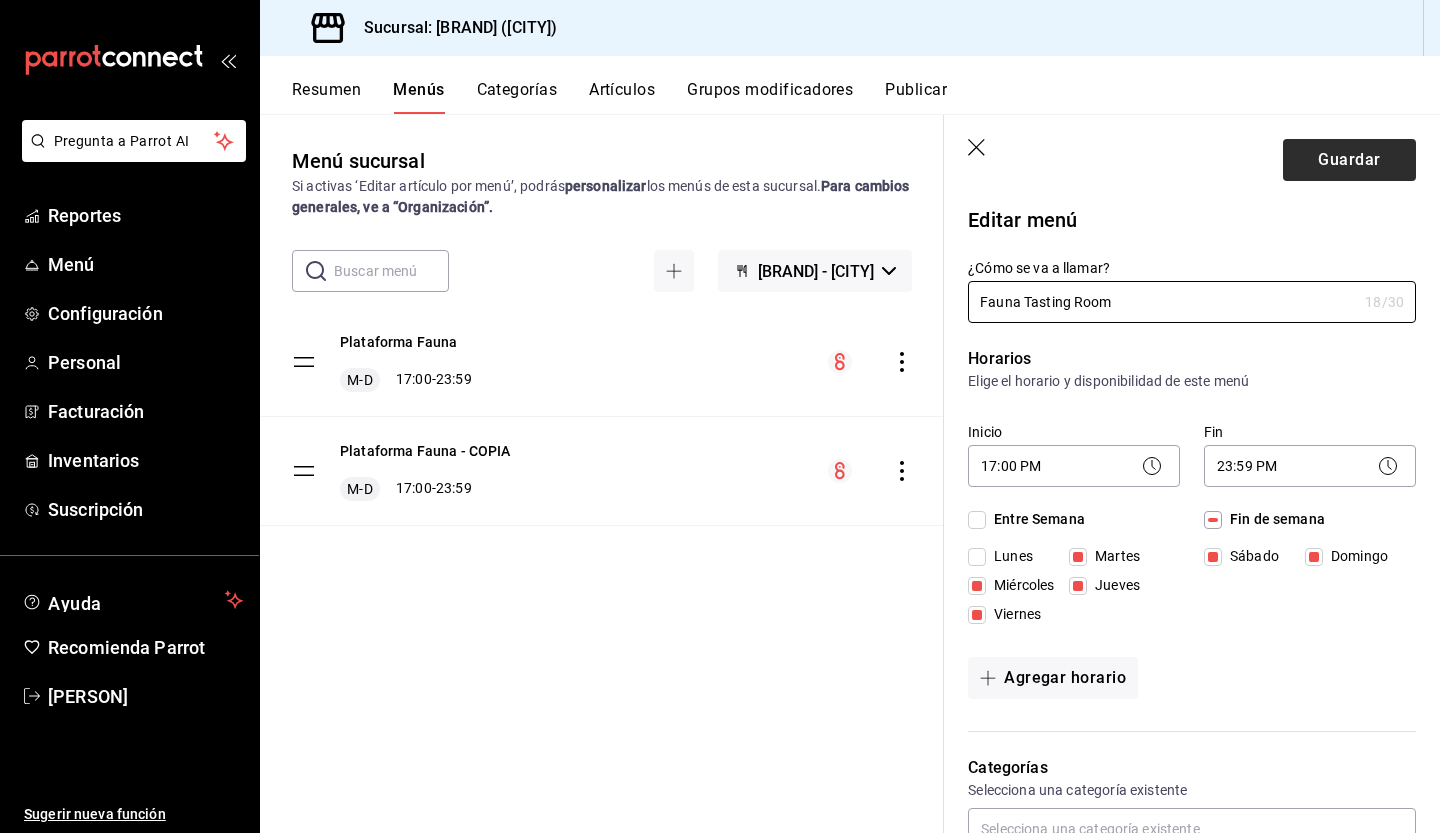 type on "Fauna Tasting Room" 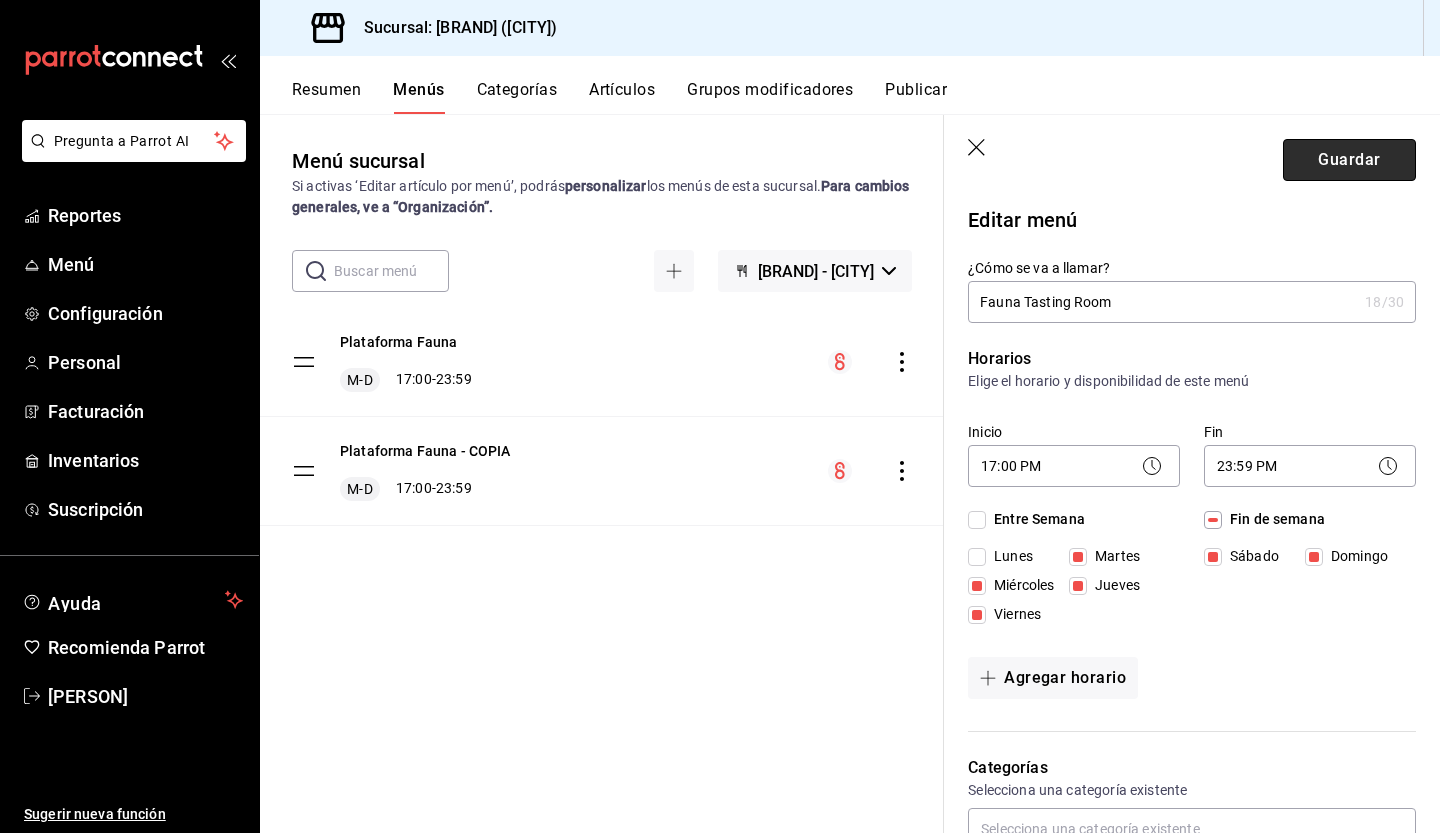 click on "Guardar" at bounding box center [1349, 160] 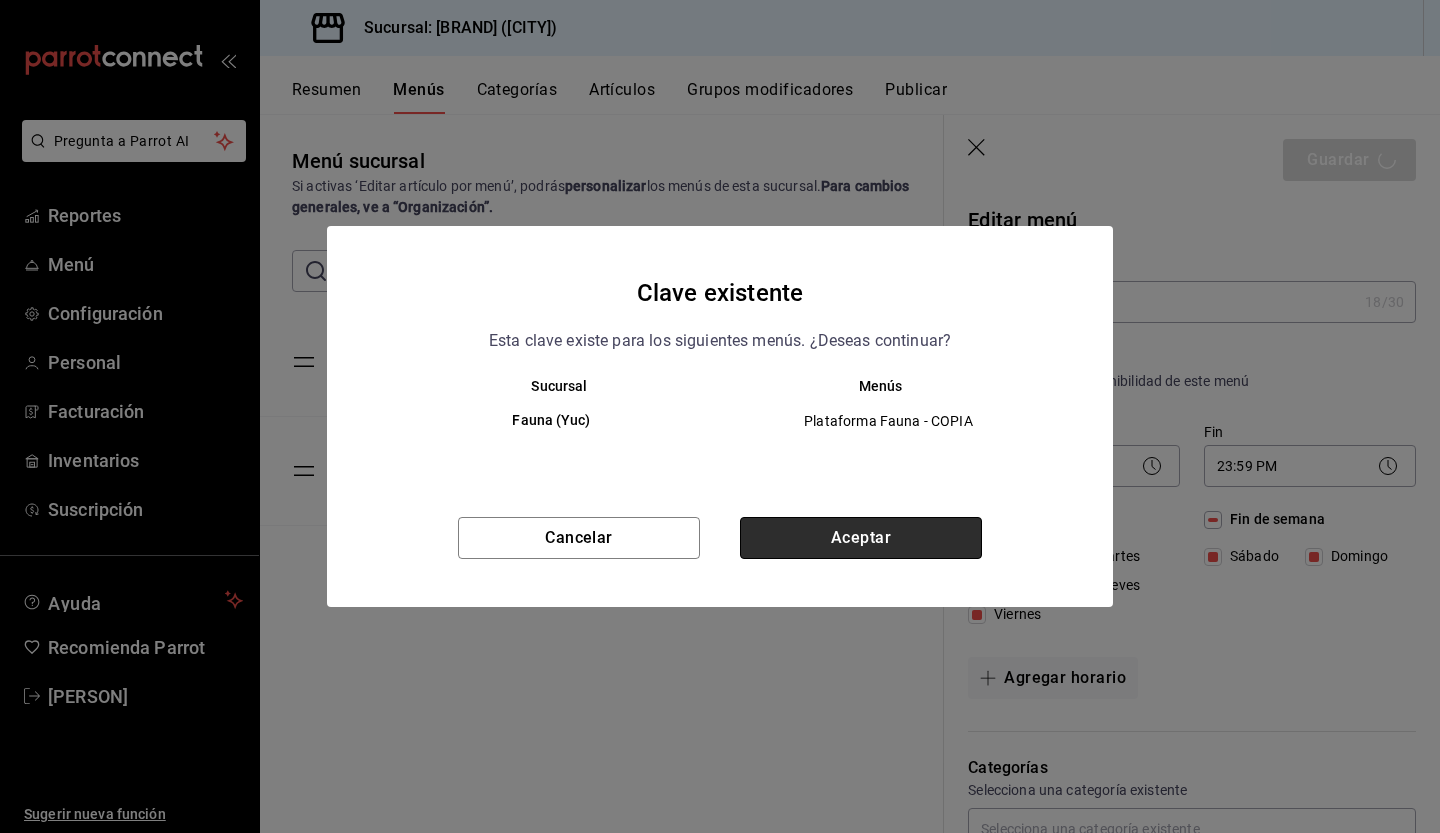click on "Aceptar" at bounding box center (861, 538) 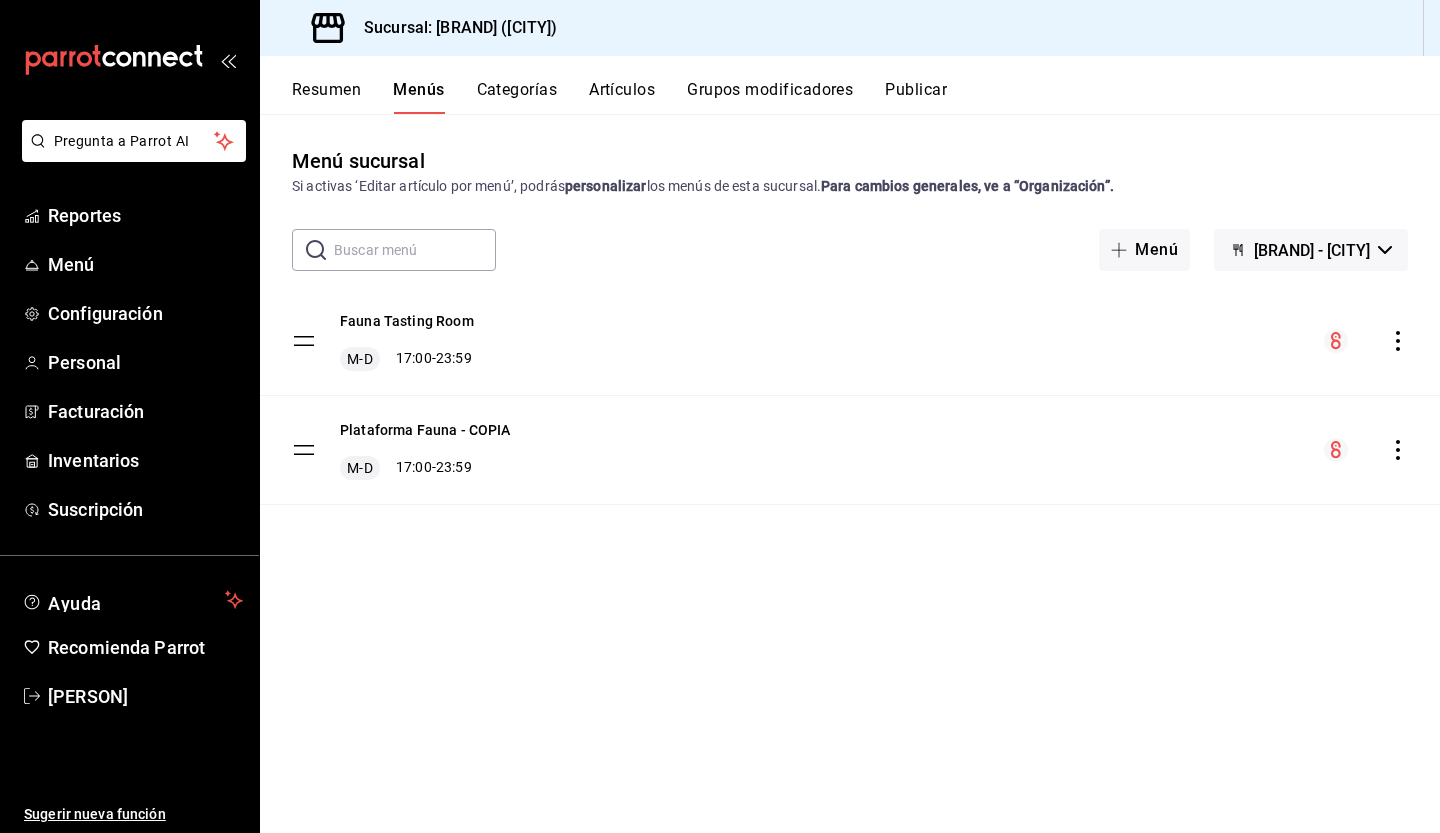 click 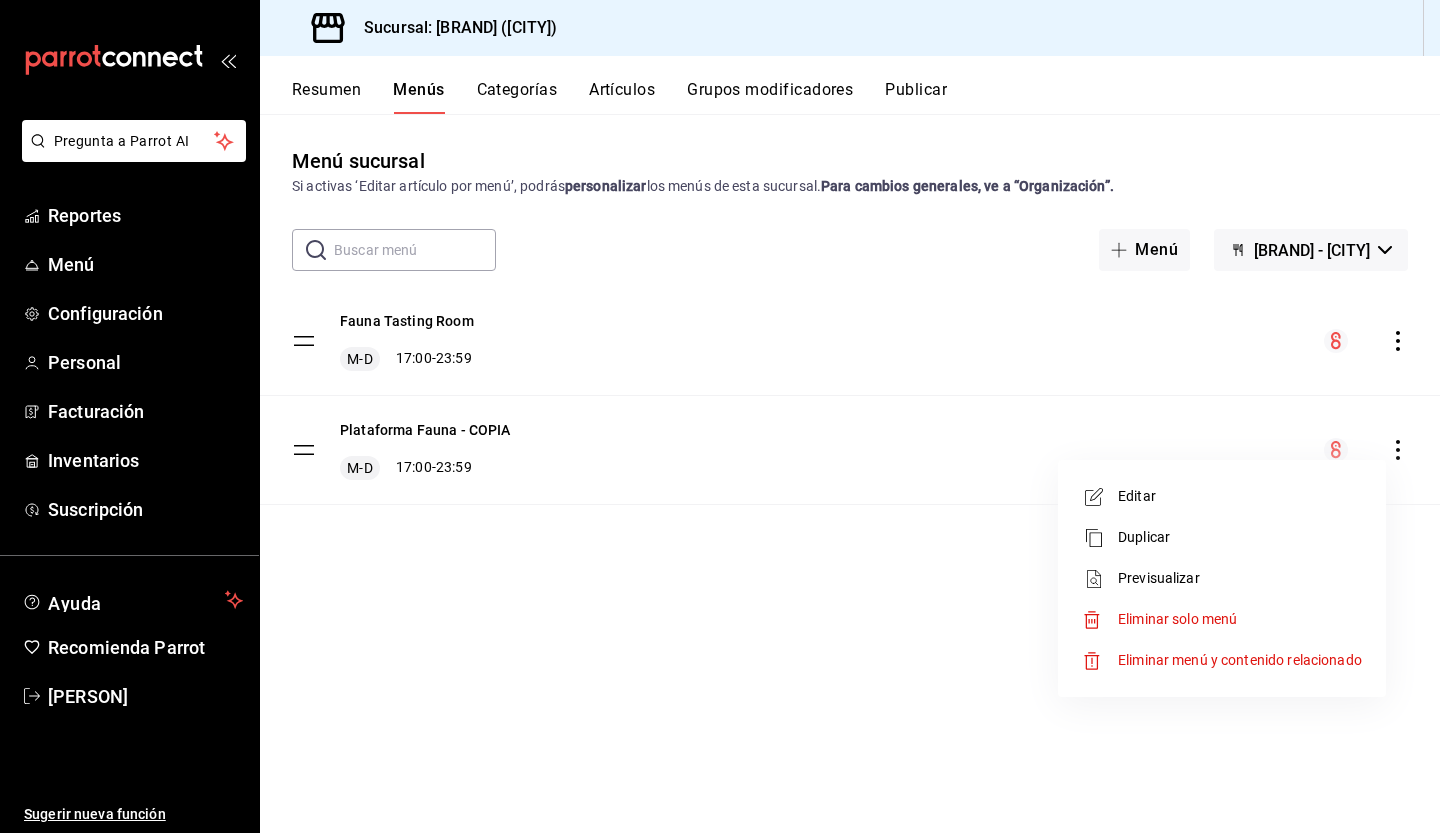 click on "Editar" at bounding box center (1222, 496) 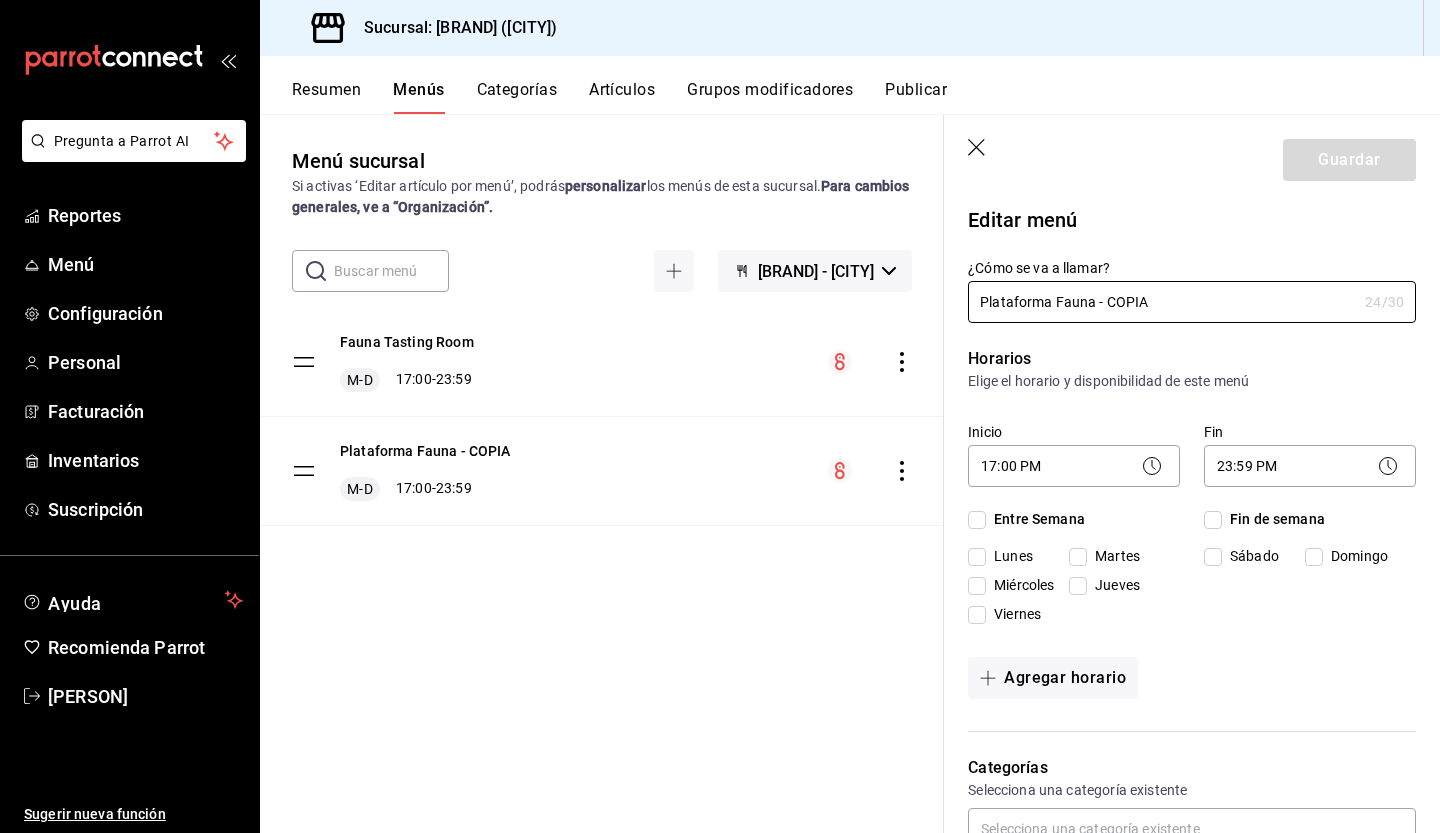checkbox on "true" 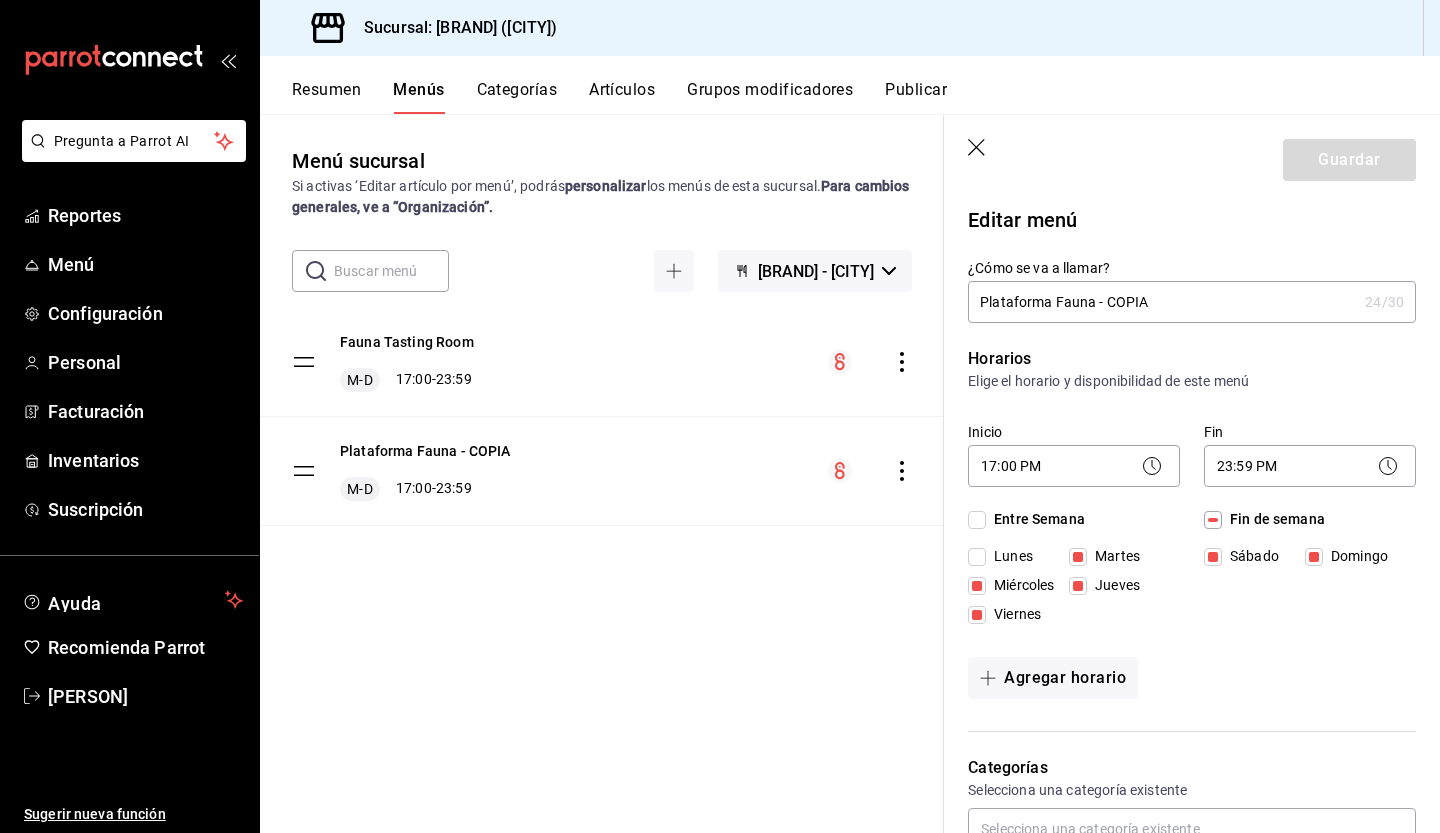 drag, startPoint x: 1156, startPoint y: 300, endPoint x: 1096, endPoint y: 307, distance: 60.40695 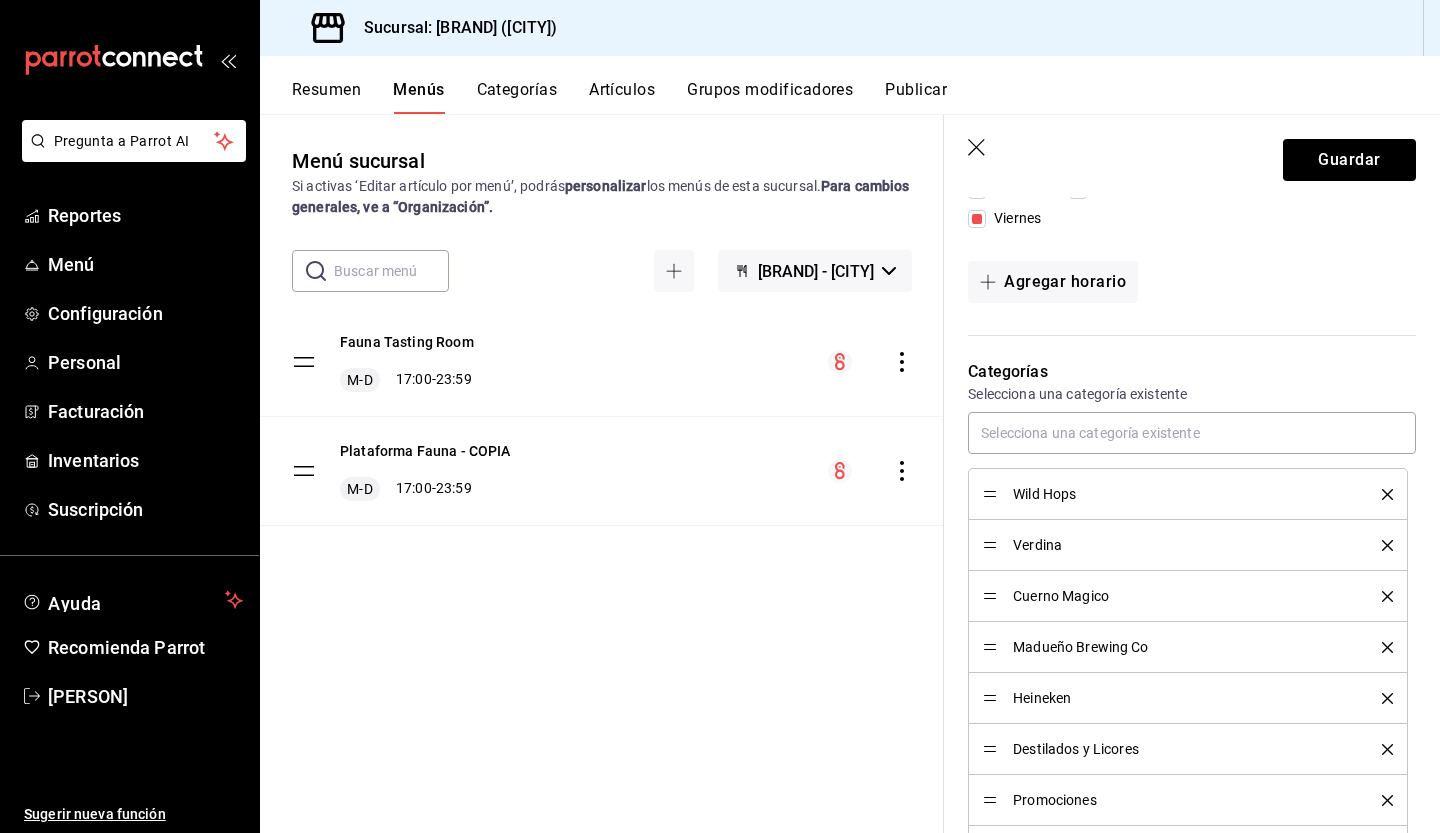 scroll, scrollTop: 430, scrollLeft: 0, axis: vertical 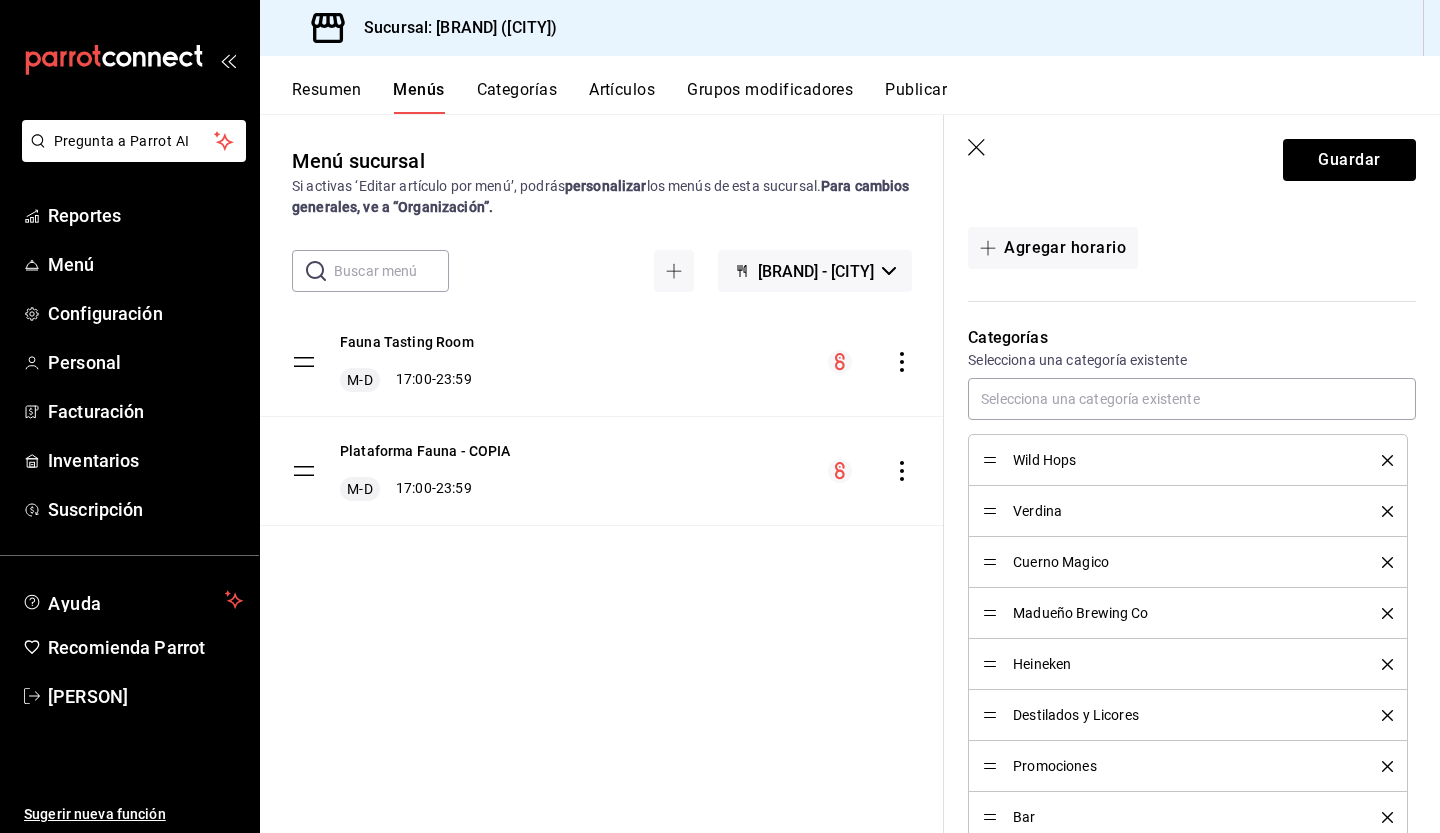 type on "Plataforma Fauna" 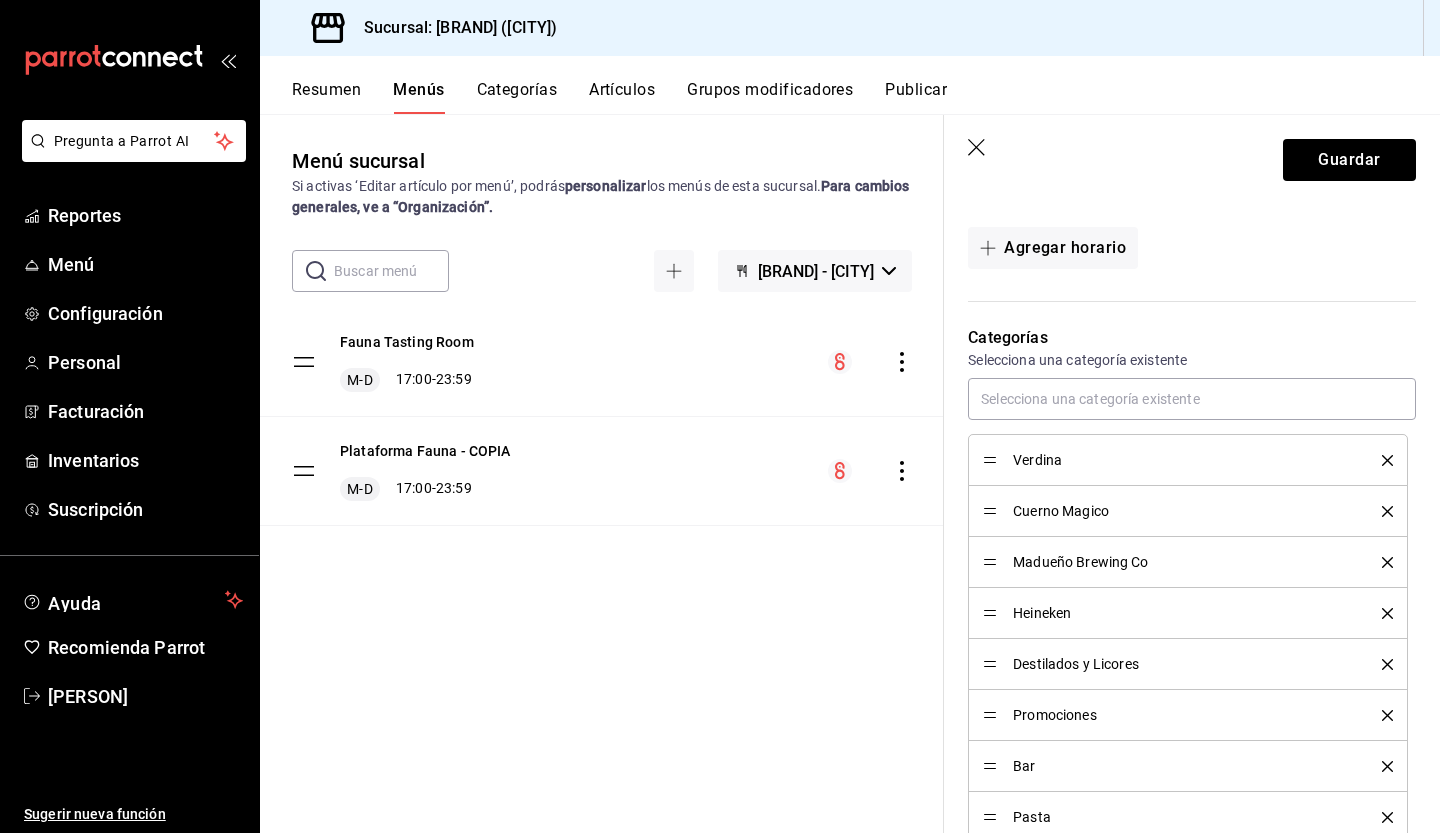 click 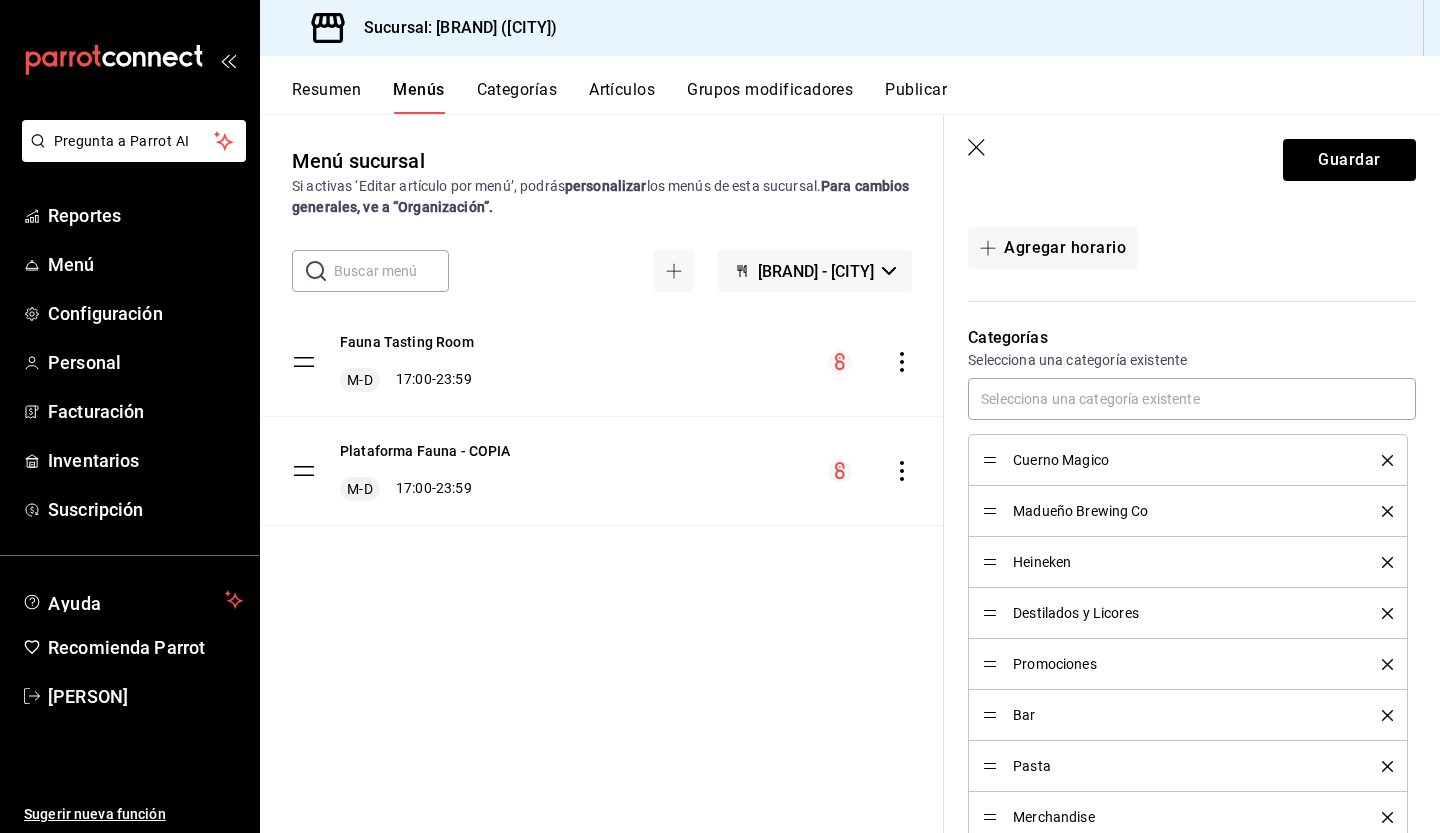 click 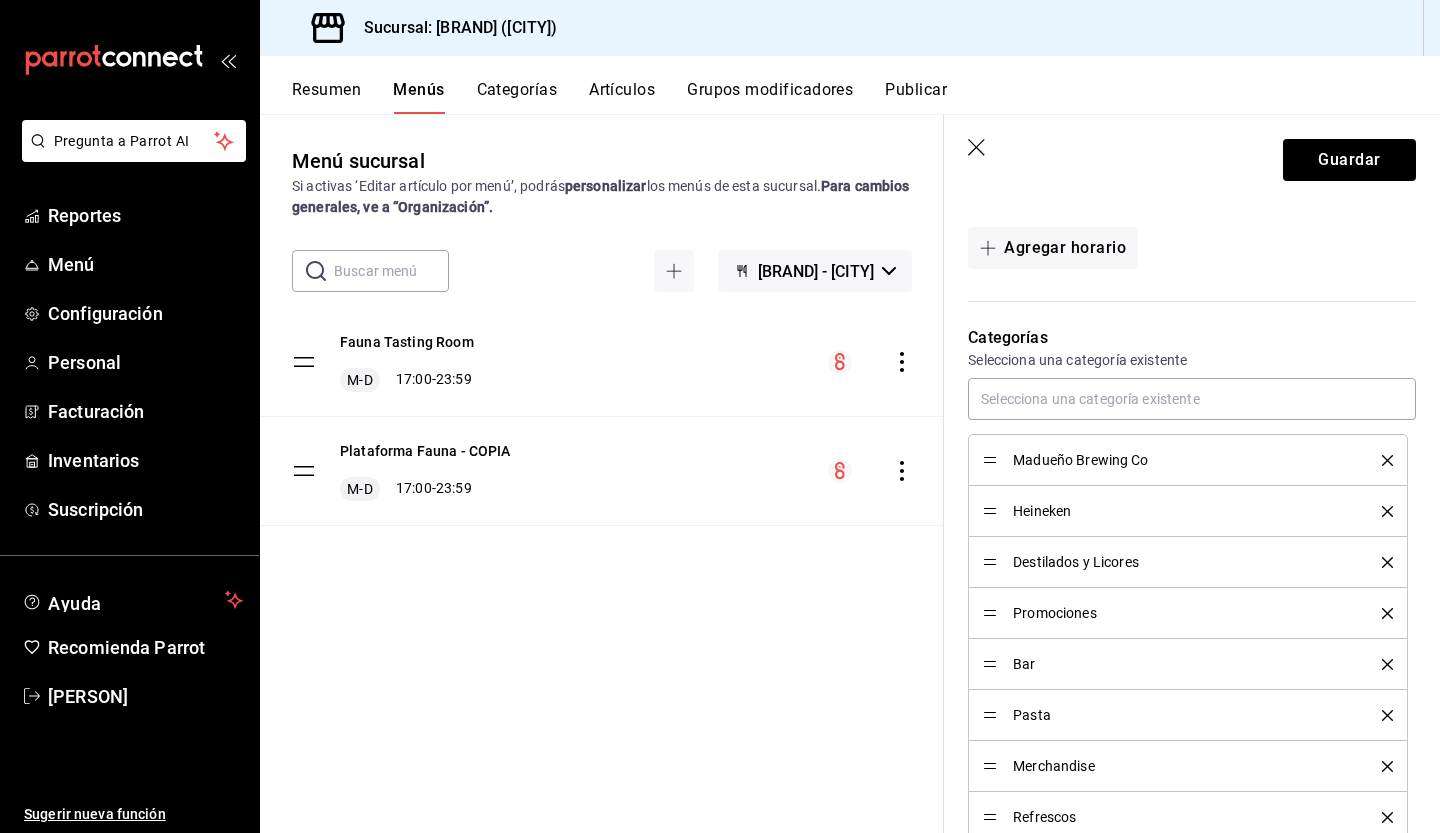 click 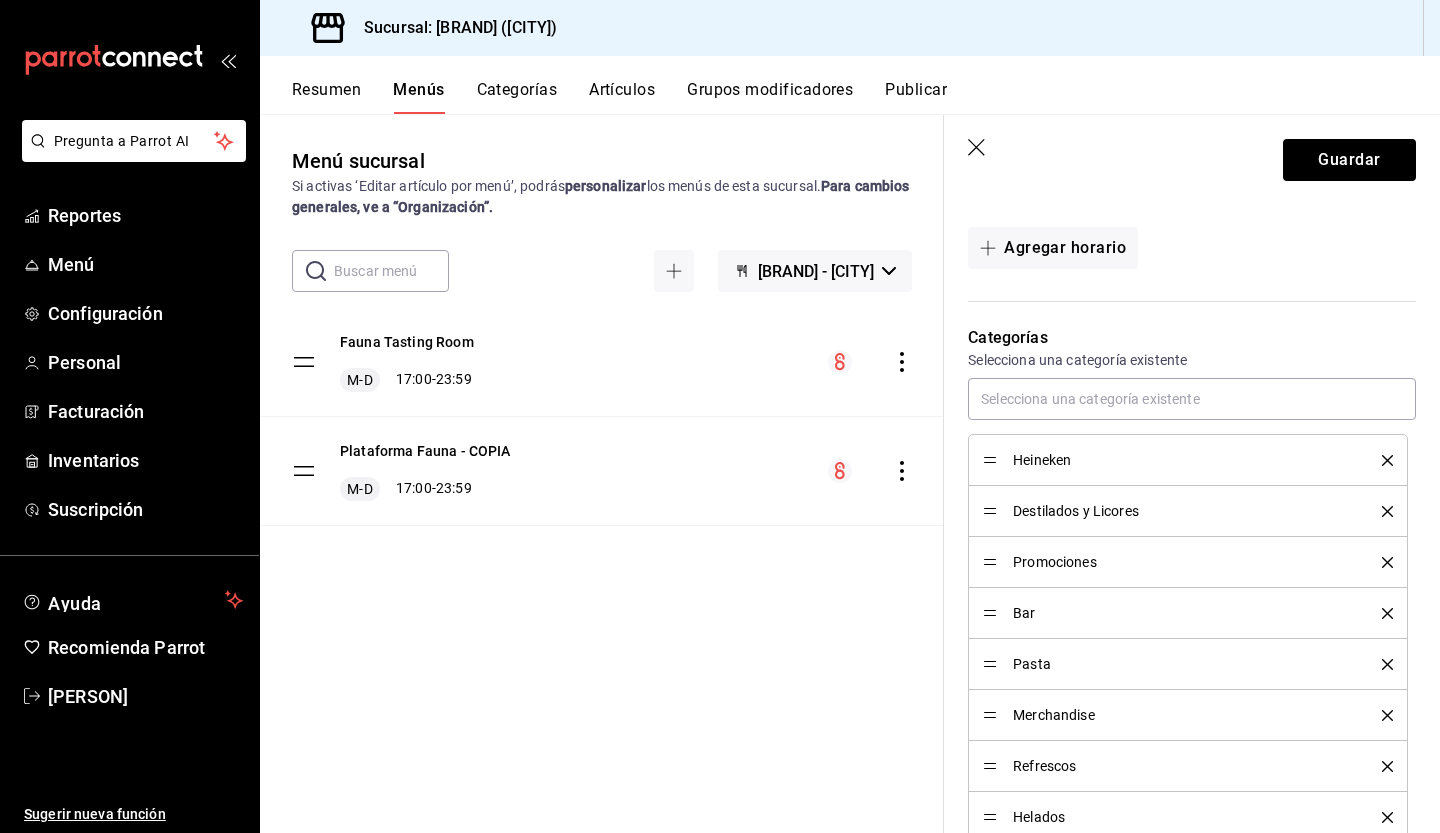 click 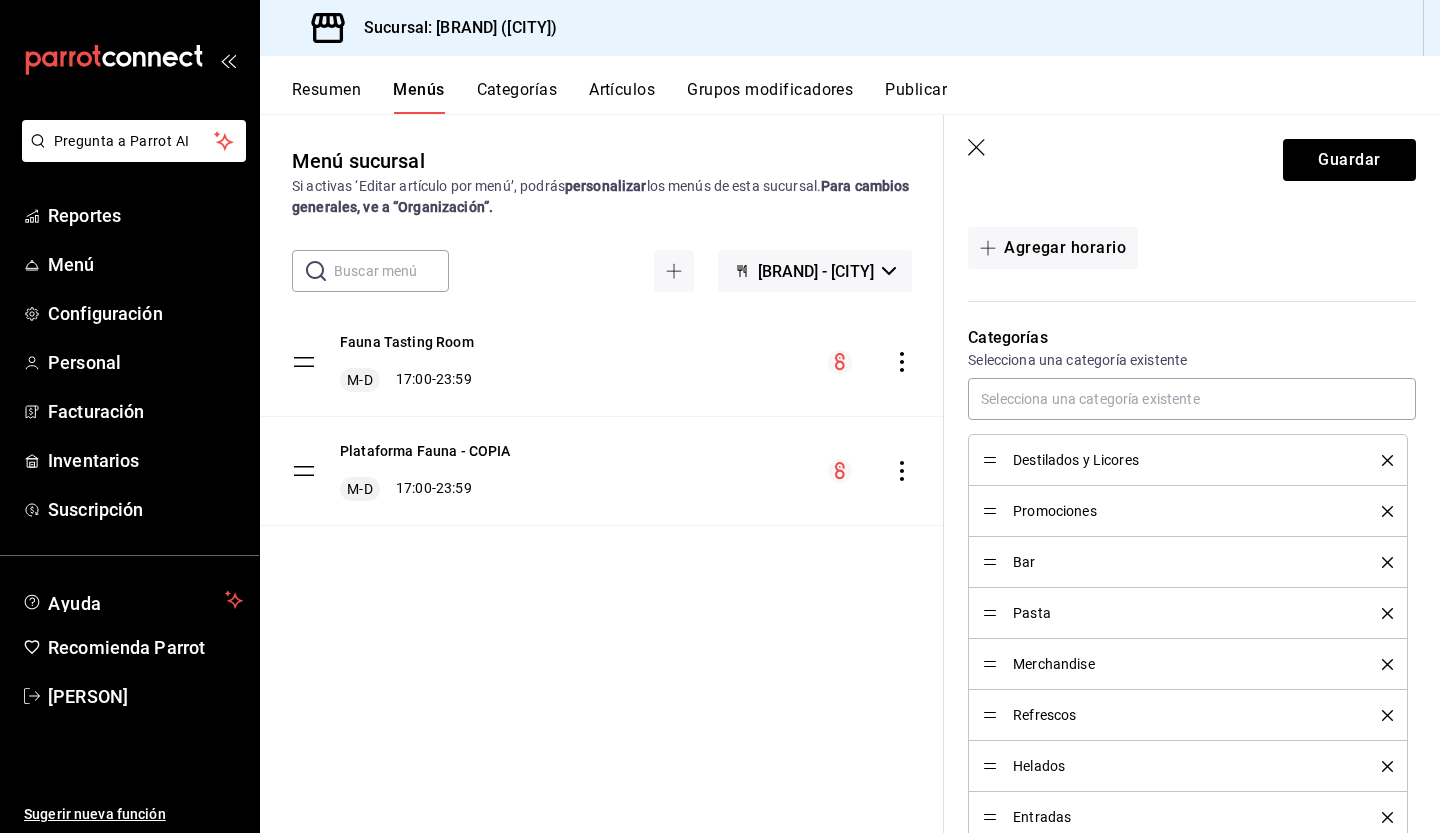 click 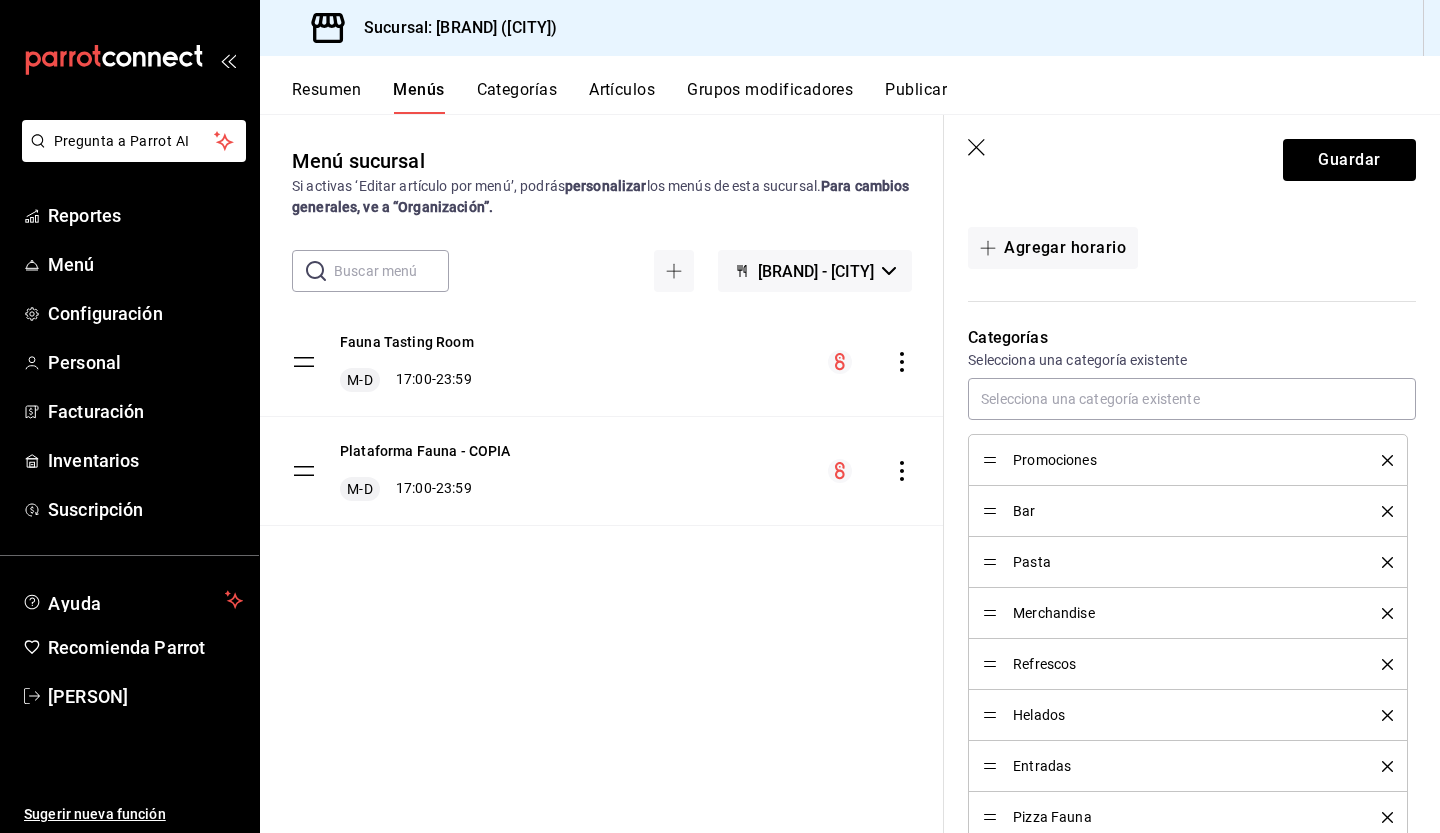 click 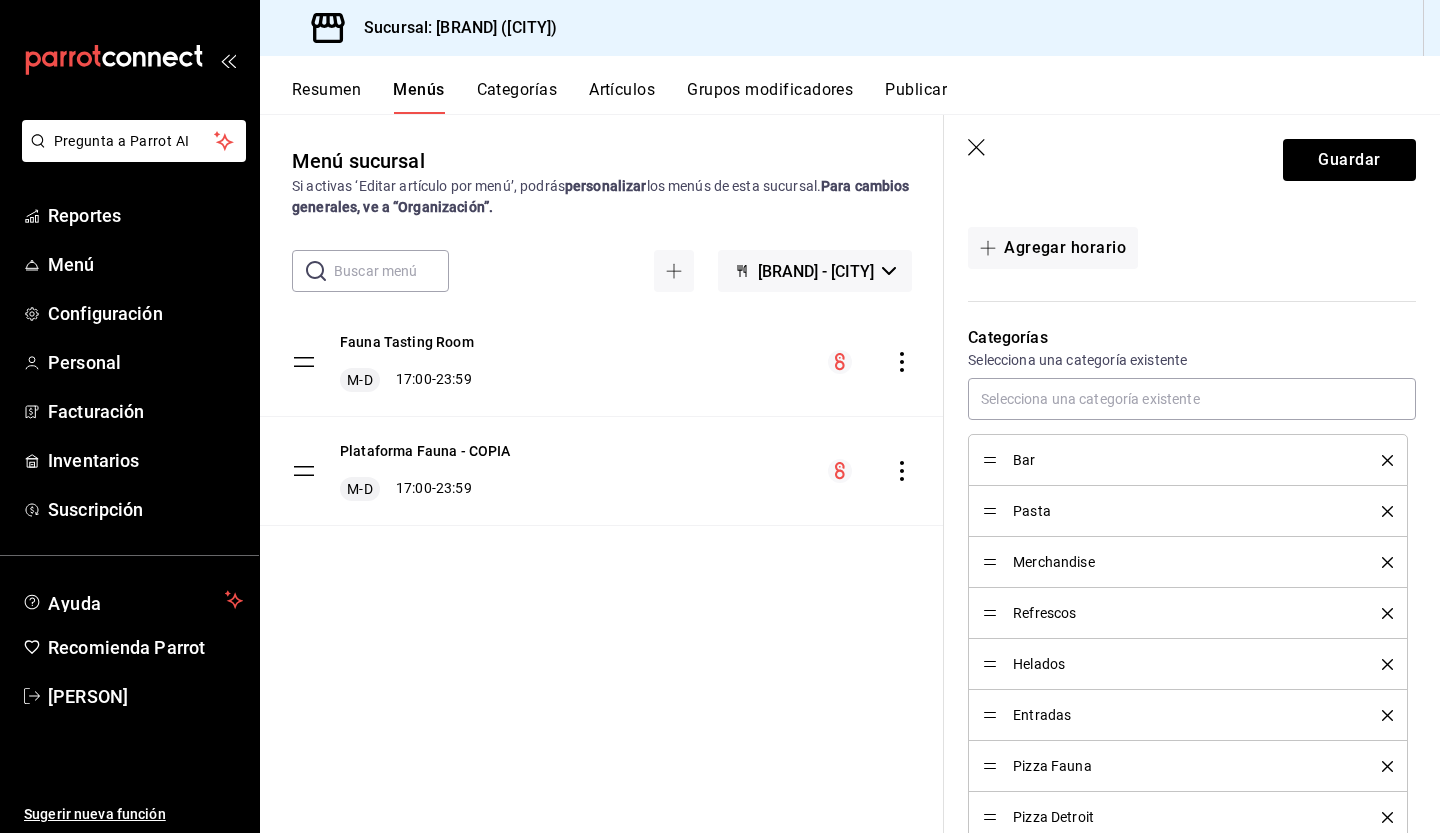 click 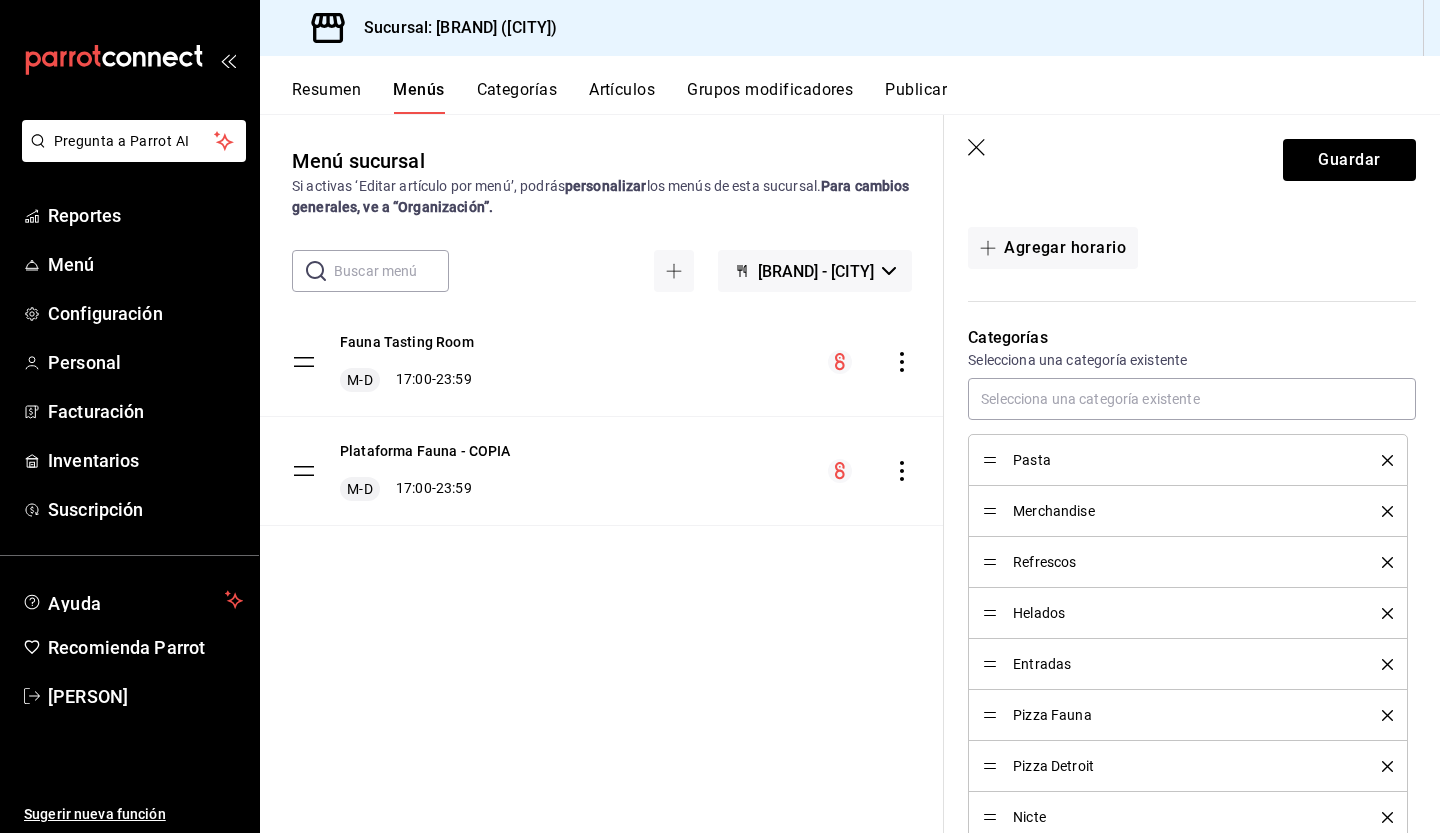 click 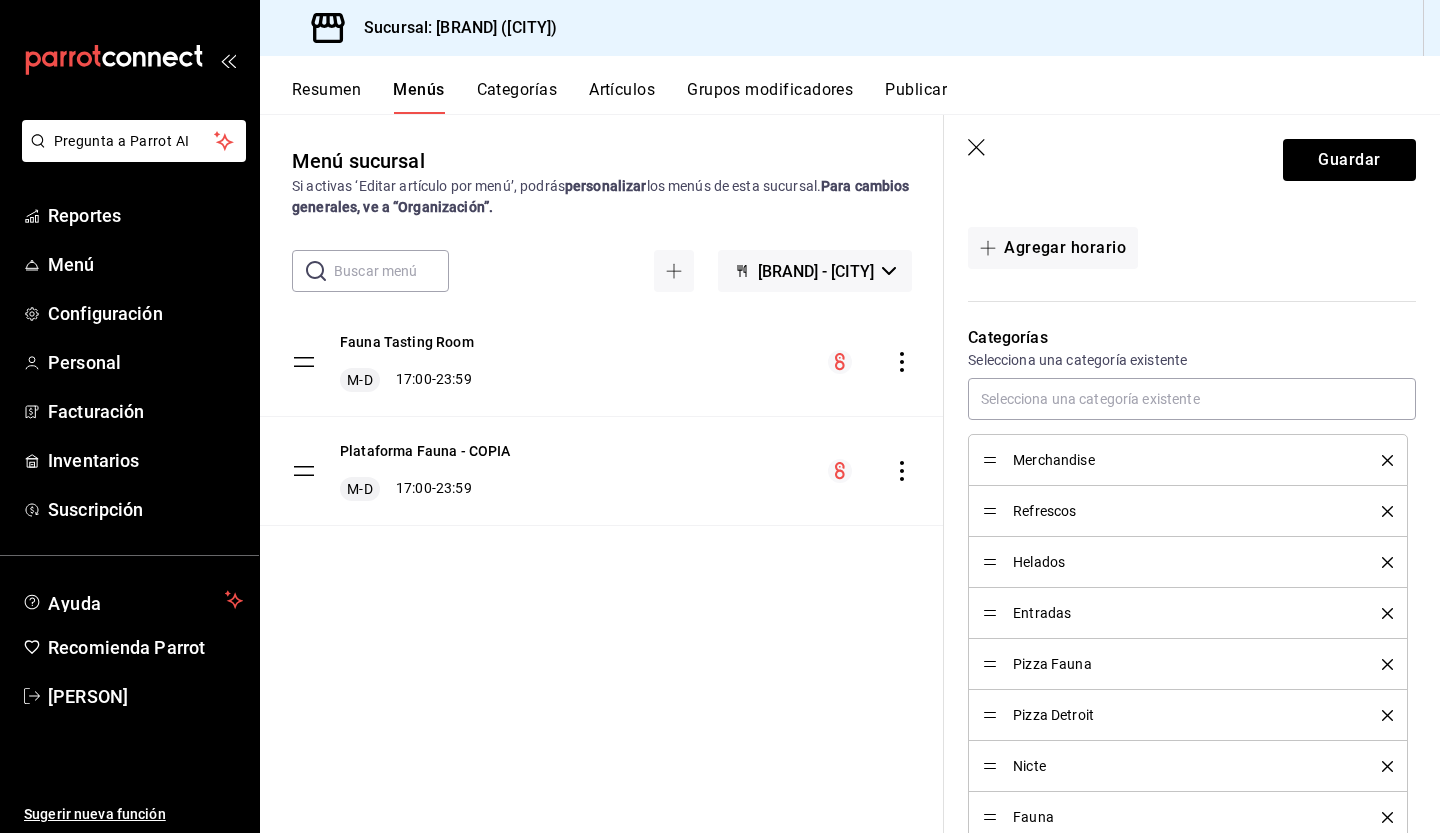 click 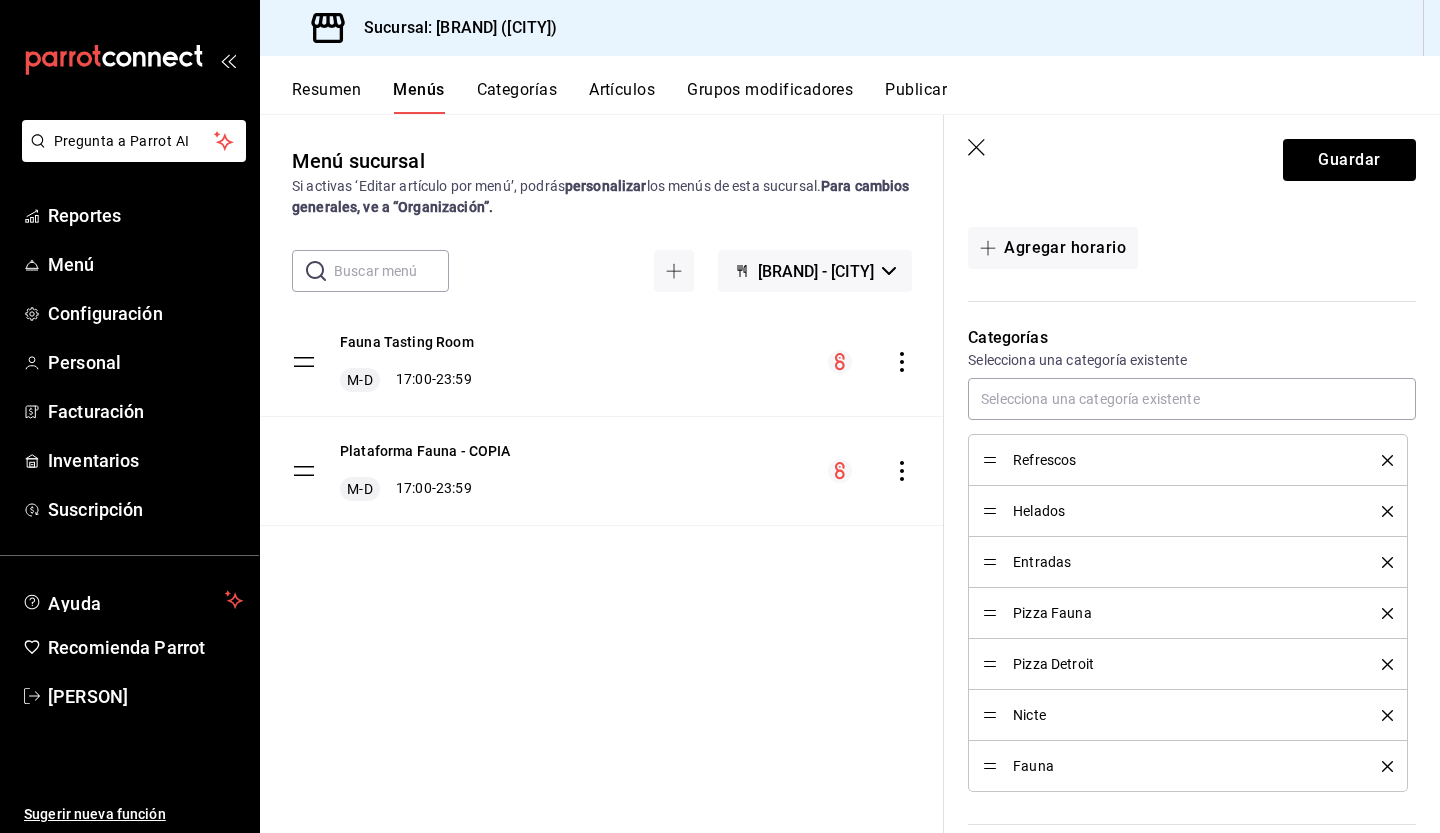 click 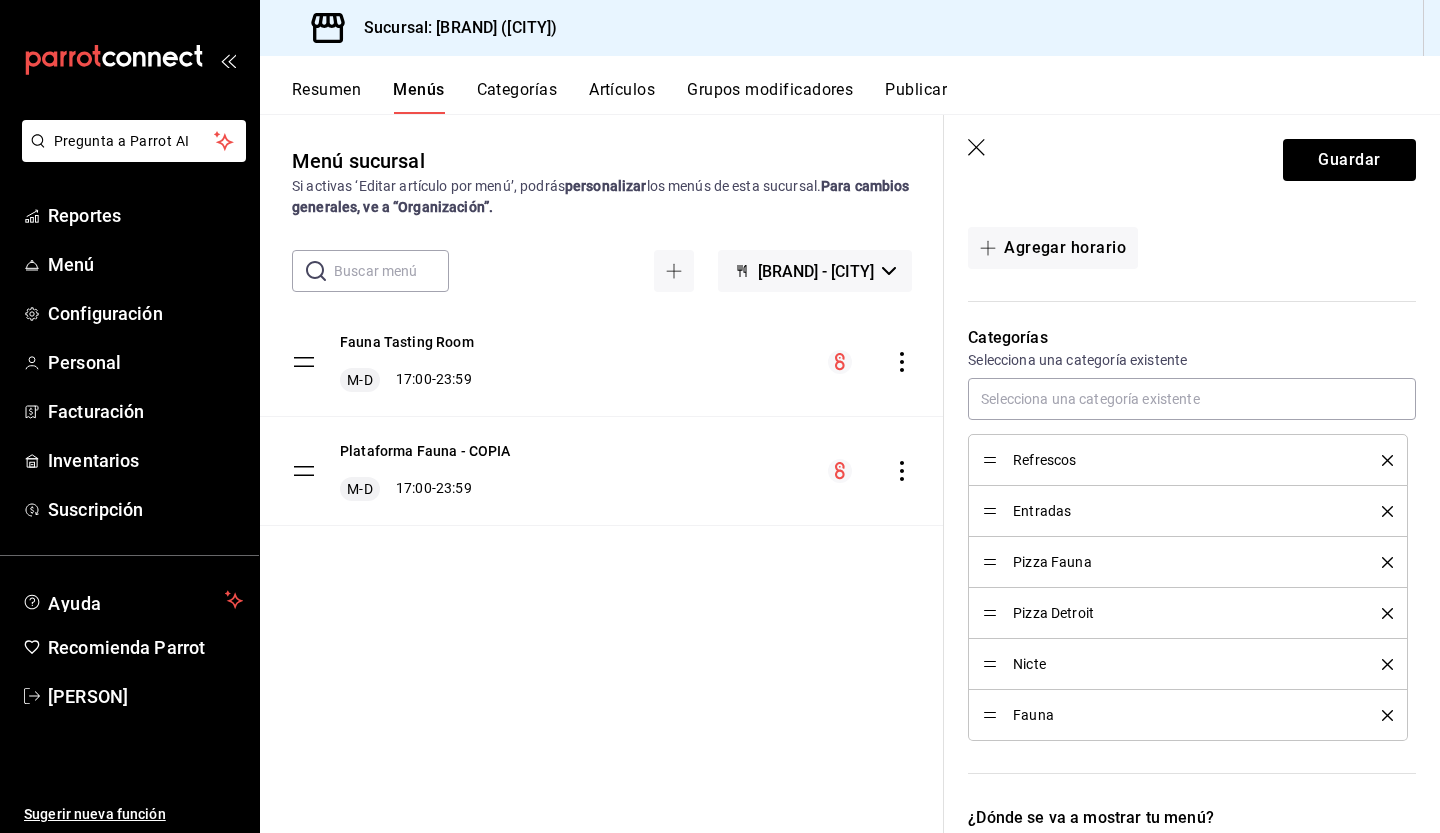 click on "Nicte" at bounding box center [1188, 664] 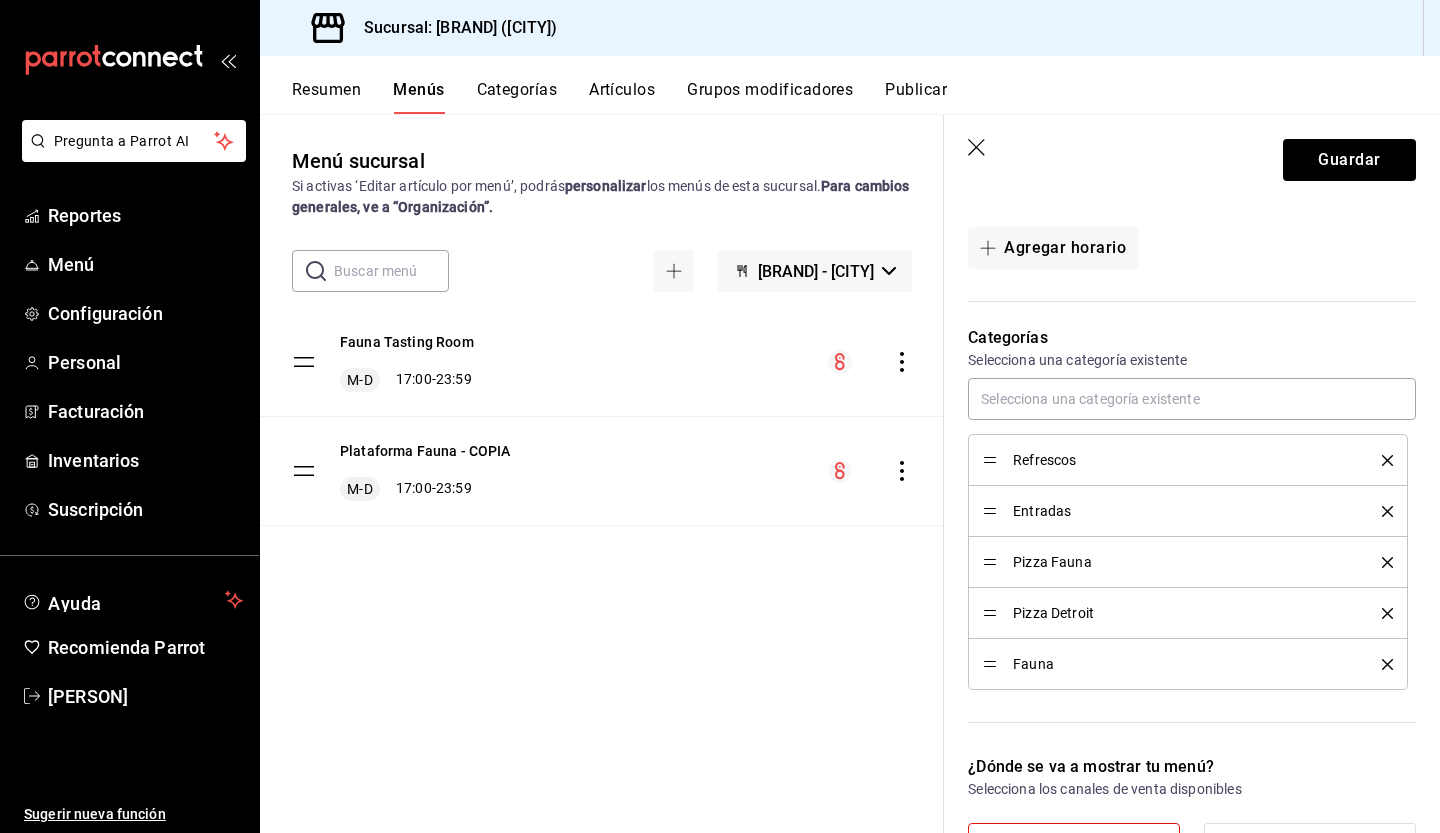 click 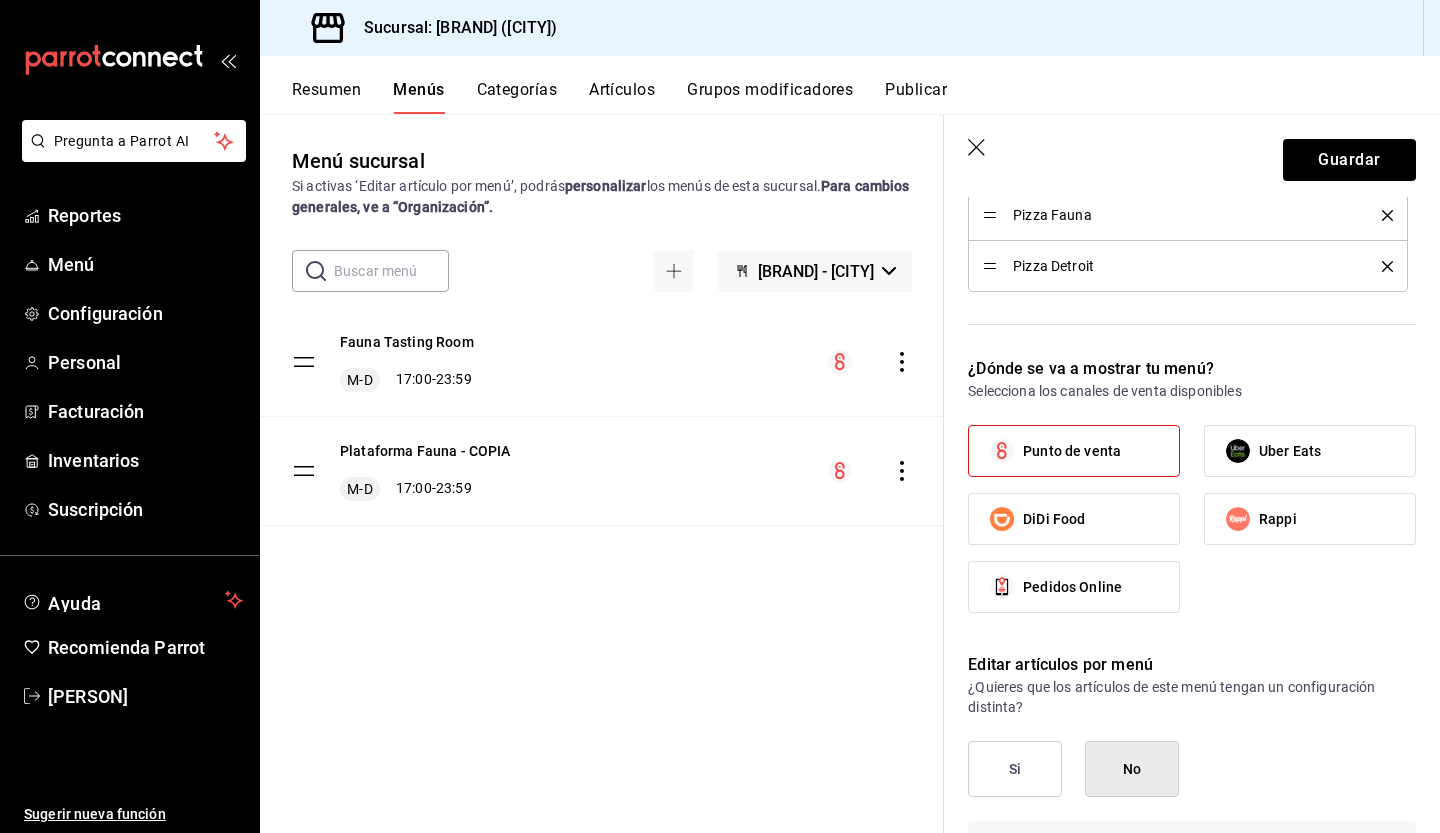 scroll, scrollTop: 790, scrollLeft: 0, axis: vertical 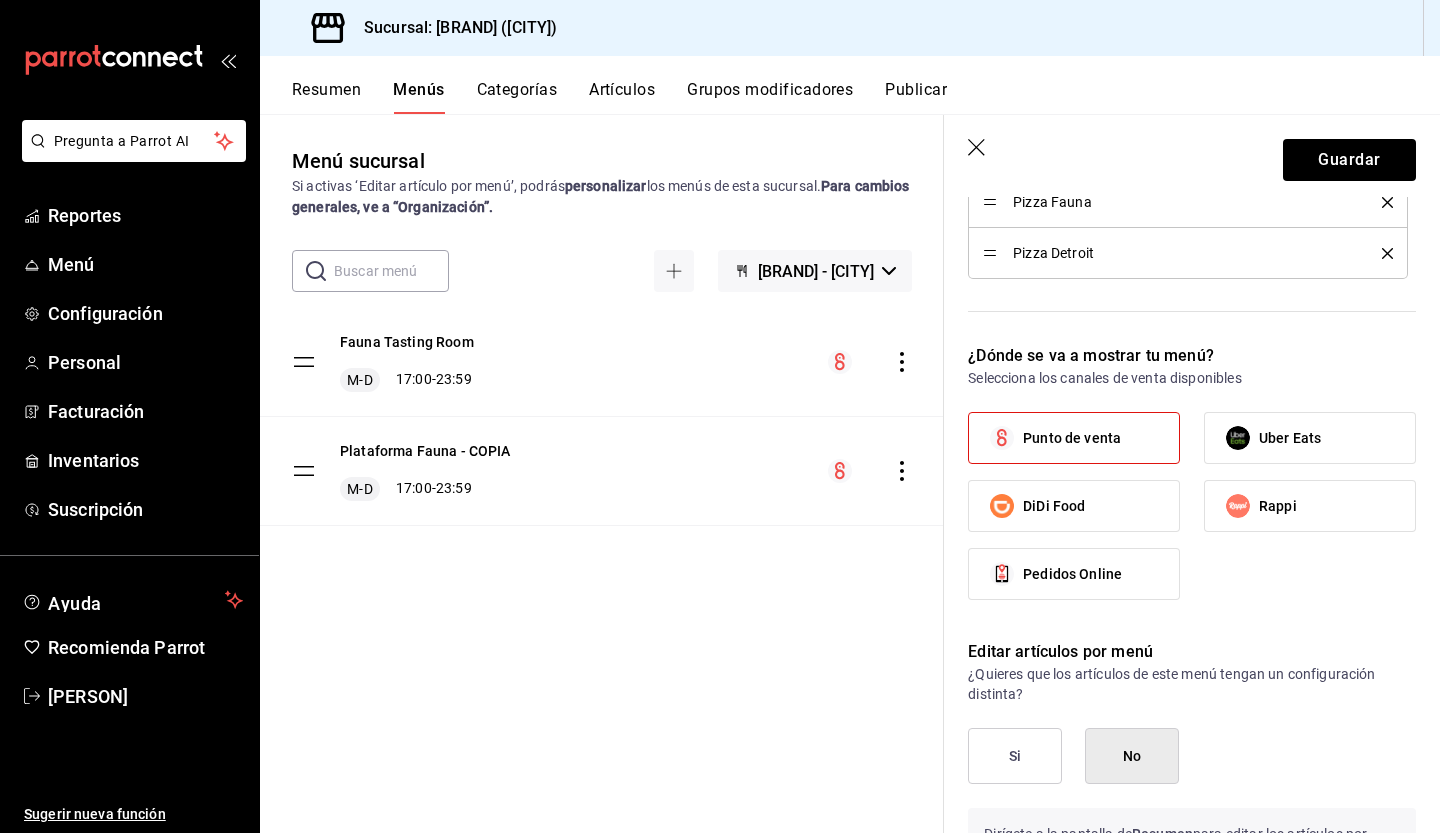 click on "DiDi Food" at bounding box center (1074, 506) 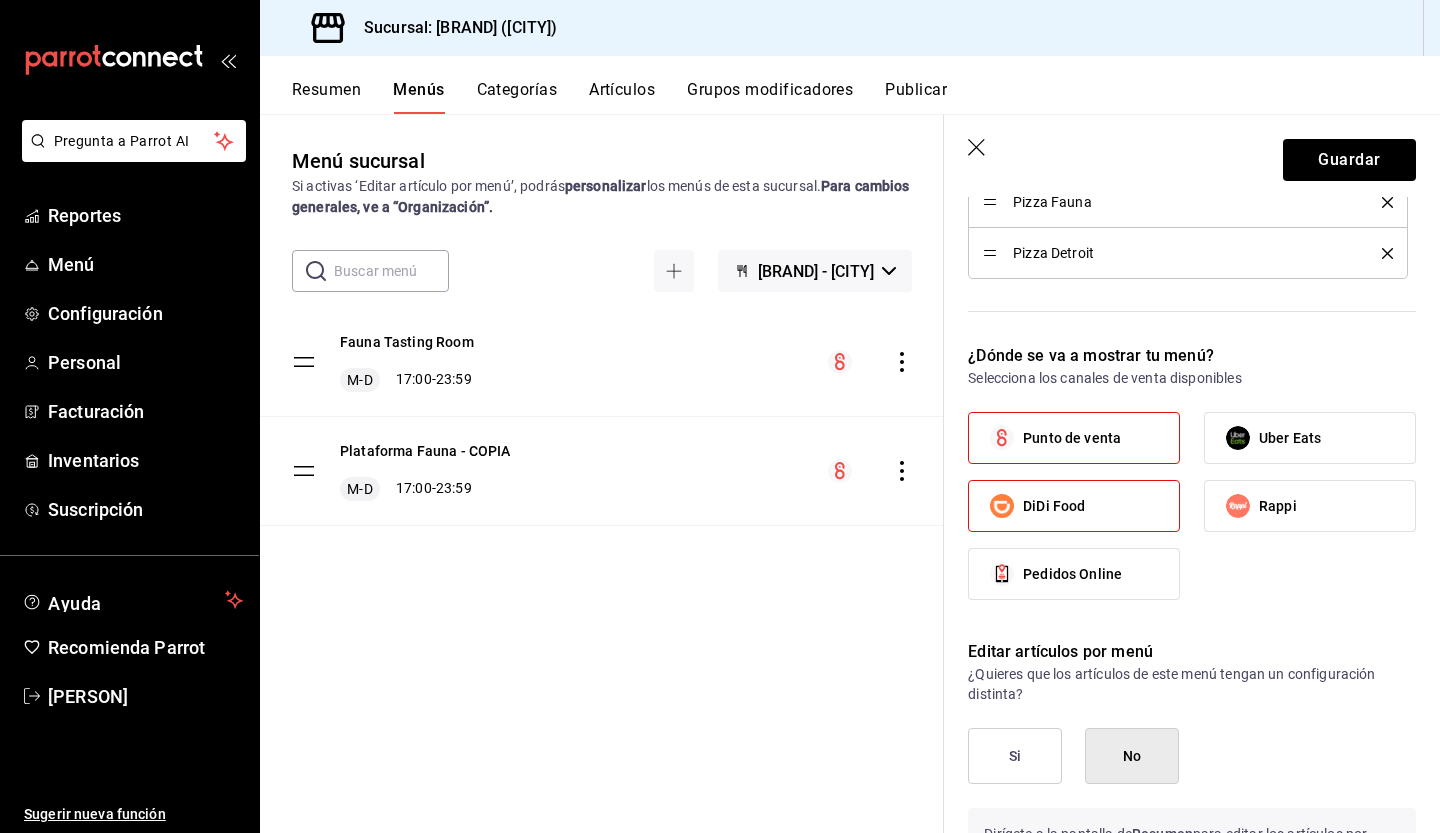 click on "Rappi" at bounding box center (1278, 506) 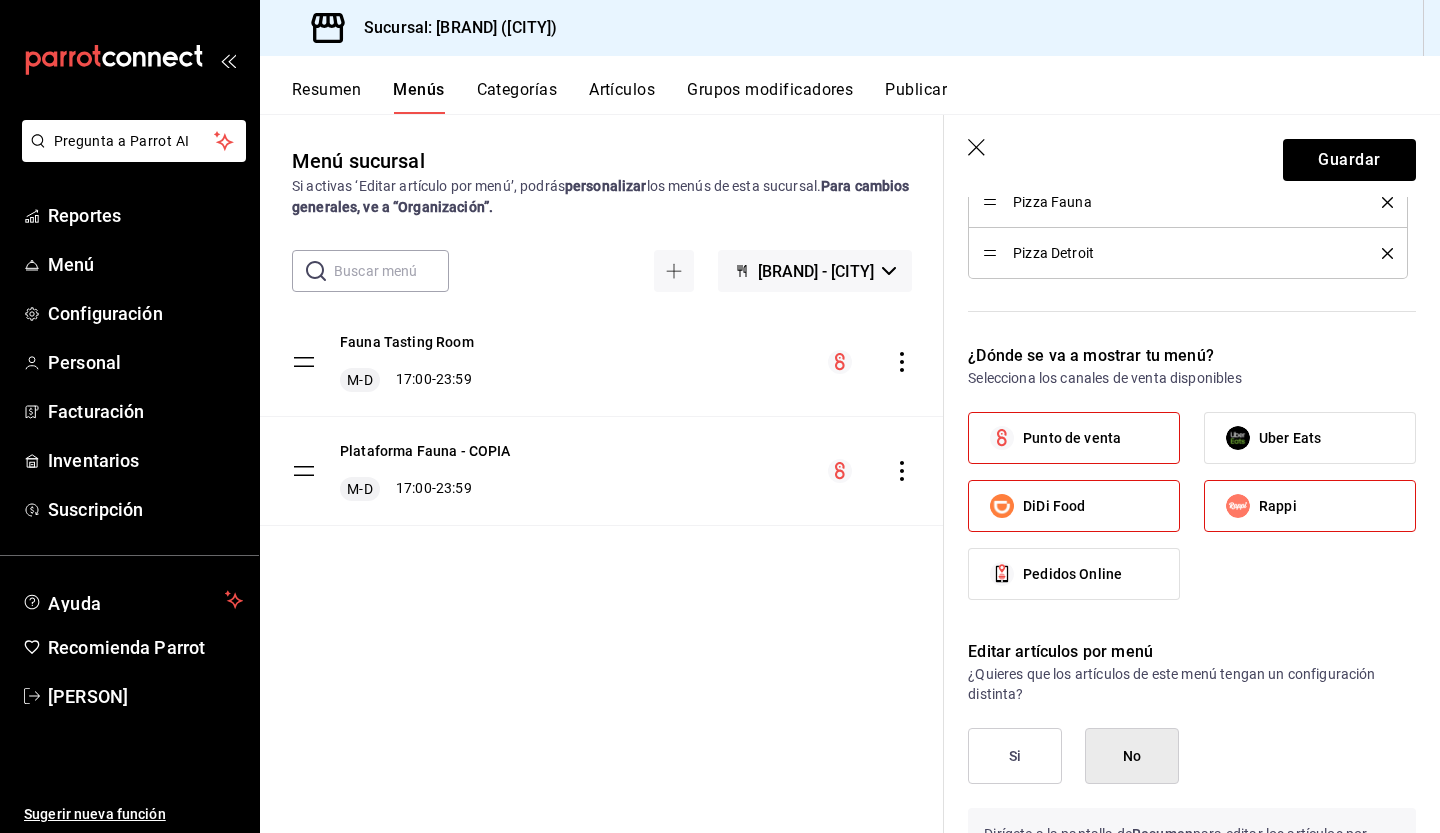 click on "Punto de venta" at bounding box center (1074, 438) 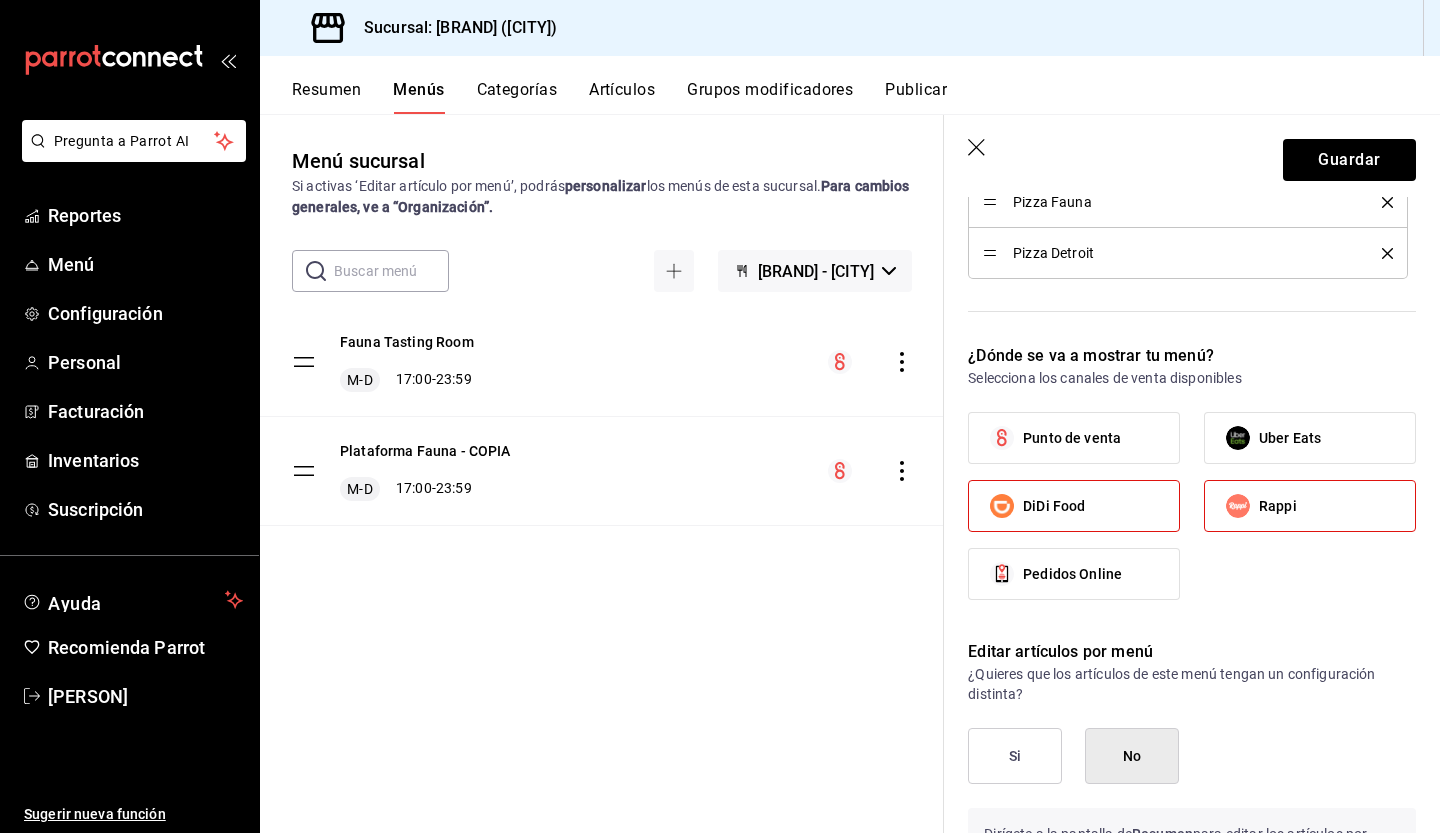 click on "DiDi Food" at bounding box center (1054, 506) 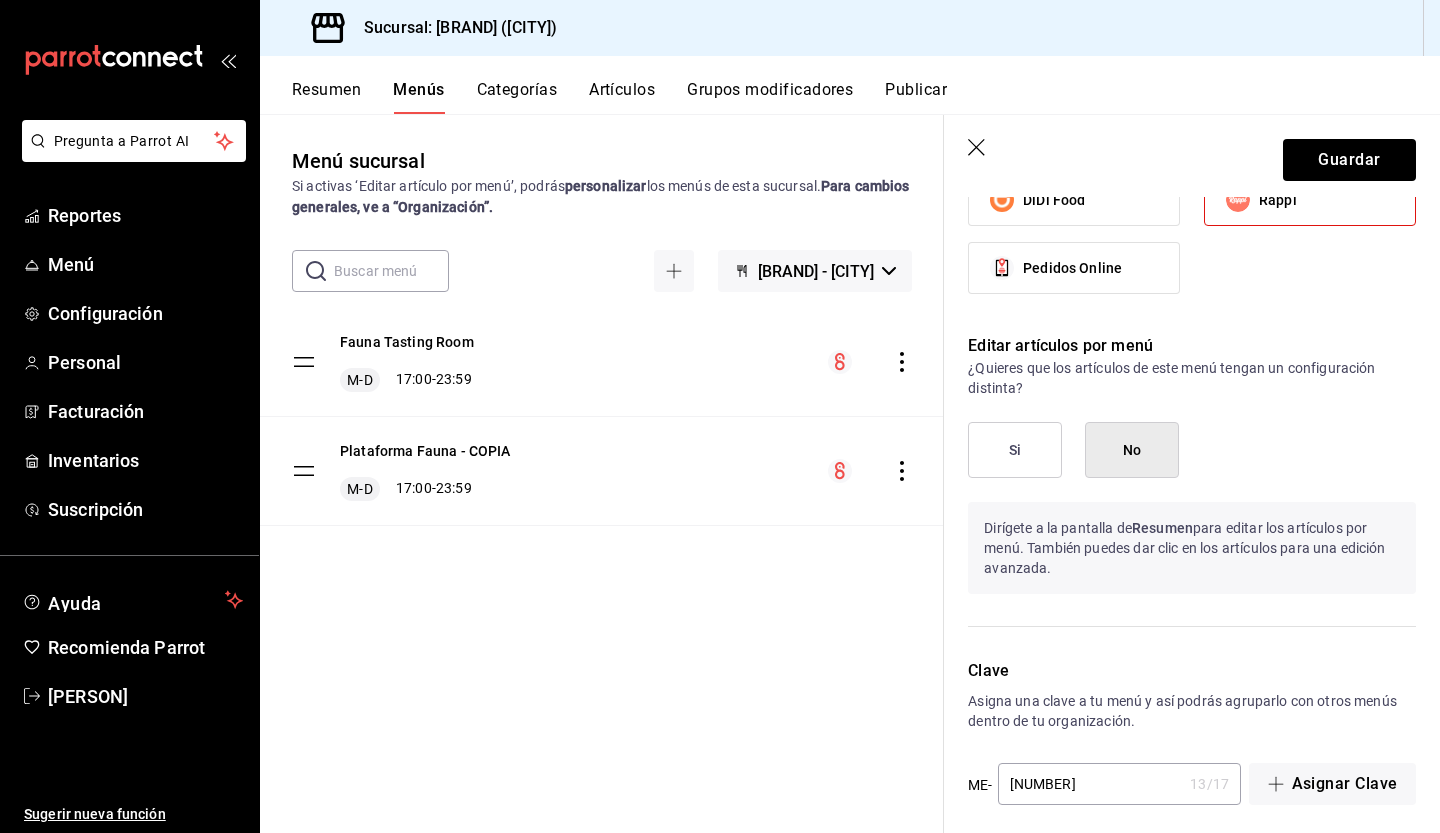 scroll, scrollTop: 1079, scrollLeft: 0, axis: vertical 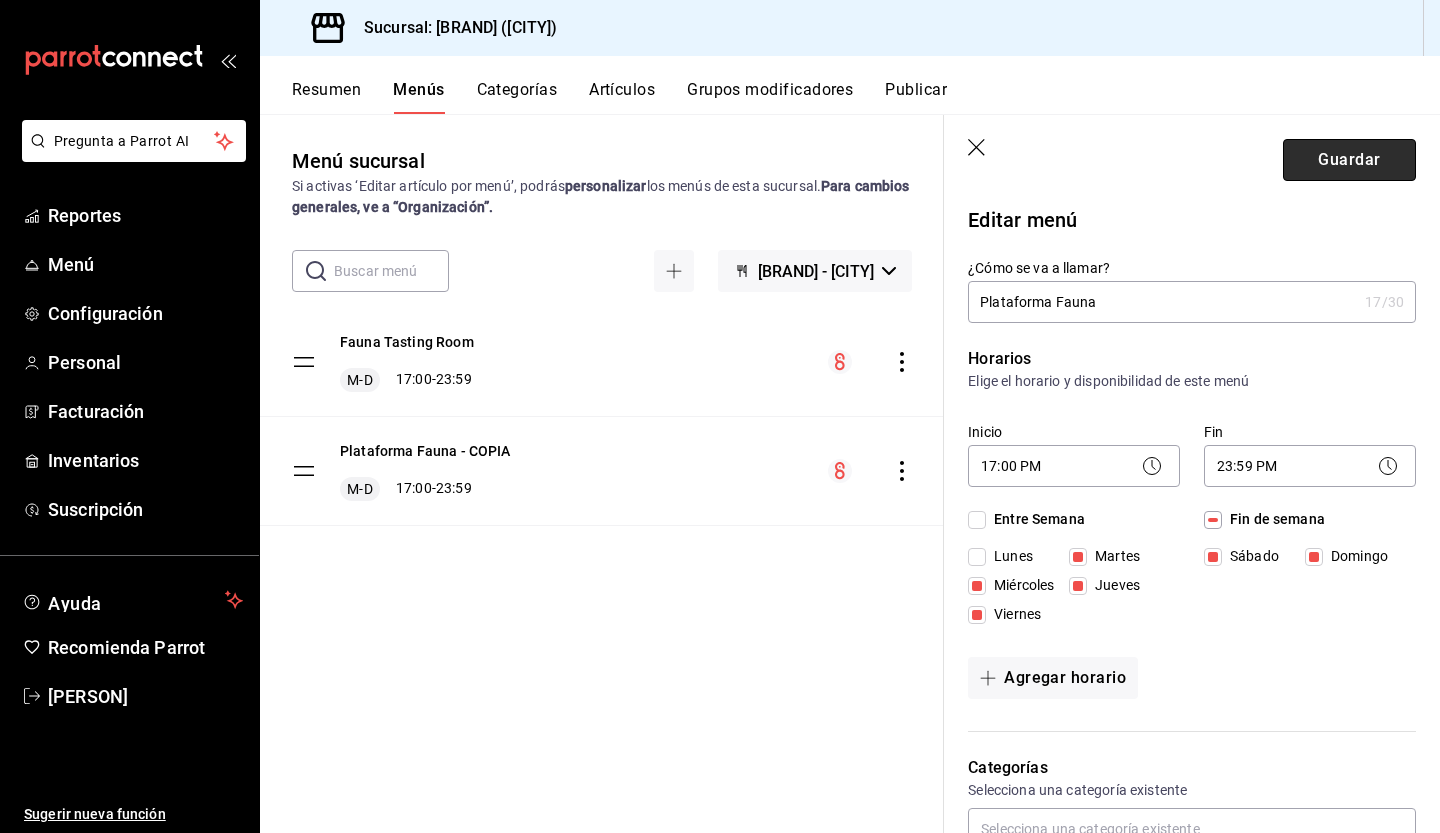 click on "Guardar" at bounding box center [1349, 160] 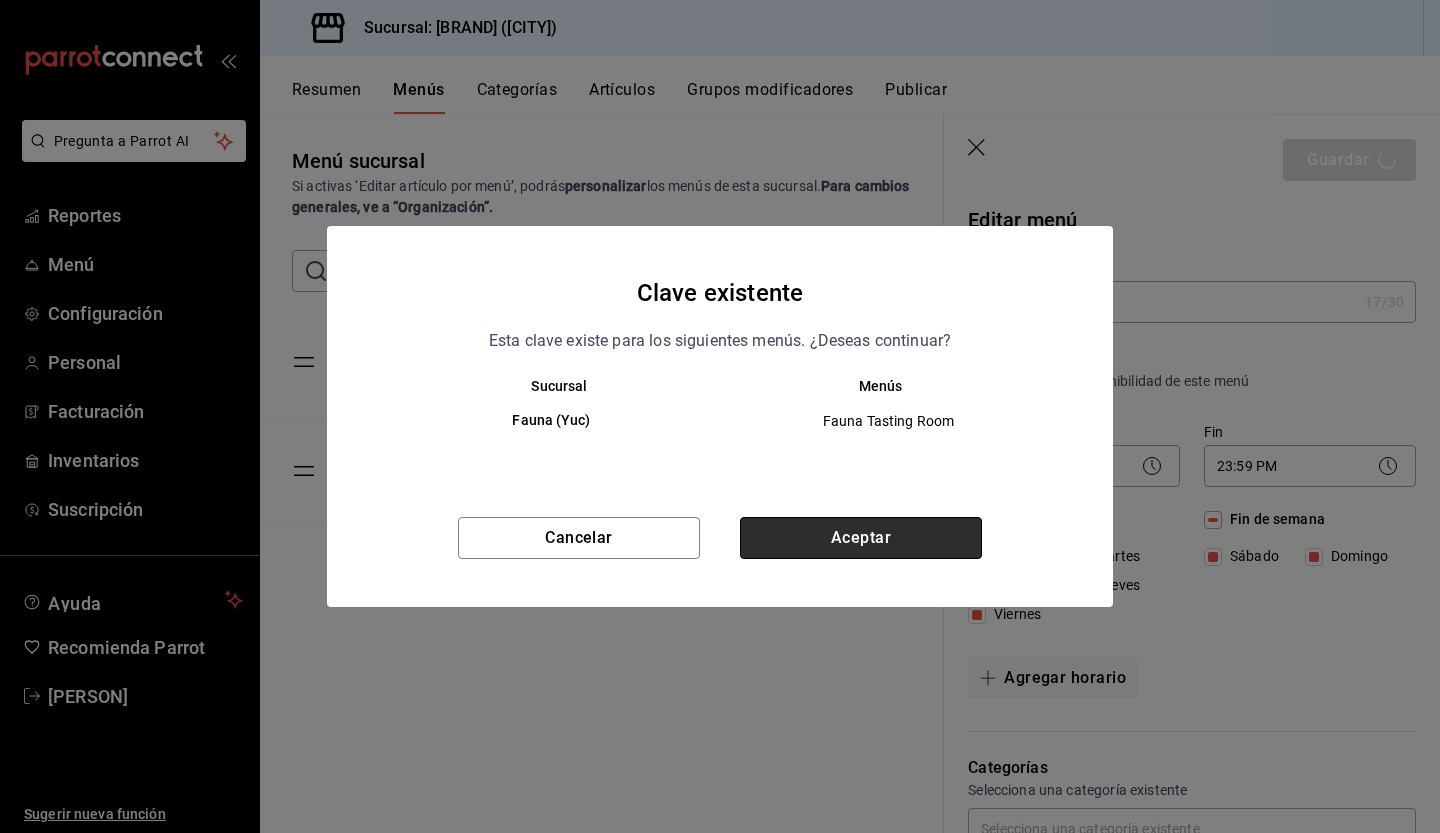 click on "Aceptar" at bounding box center (861, 538) 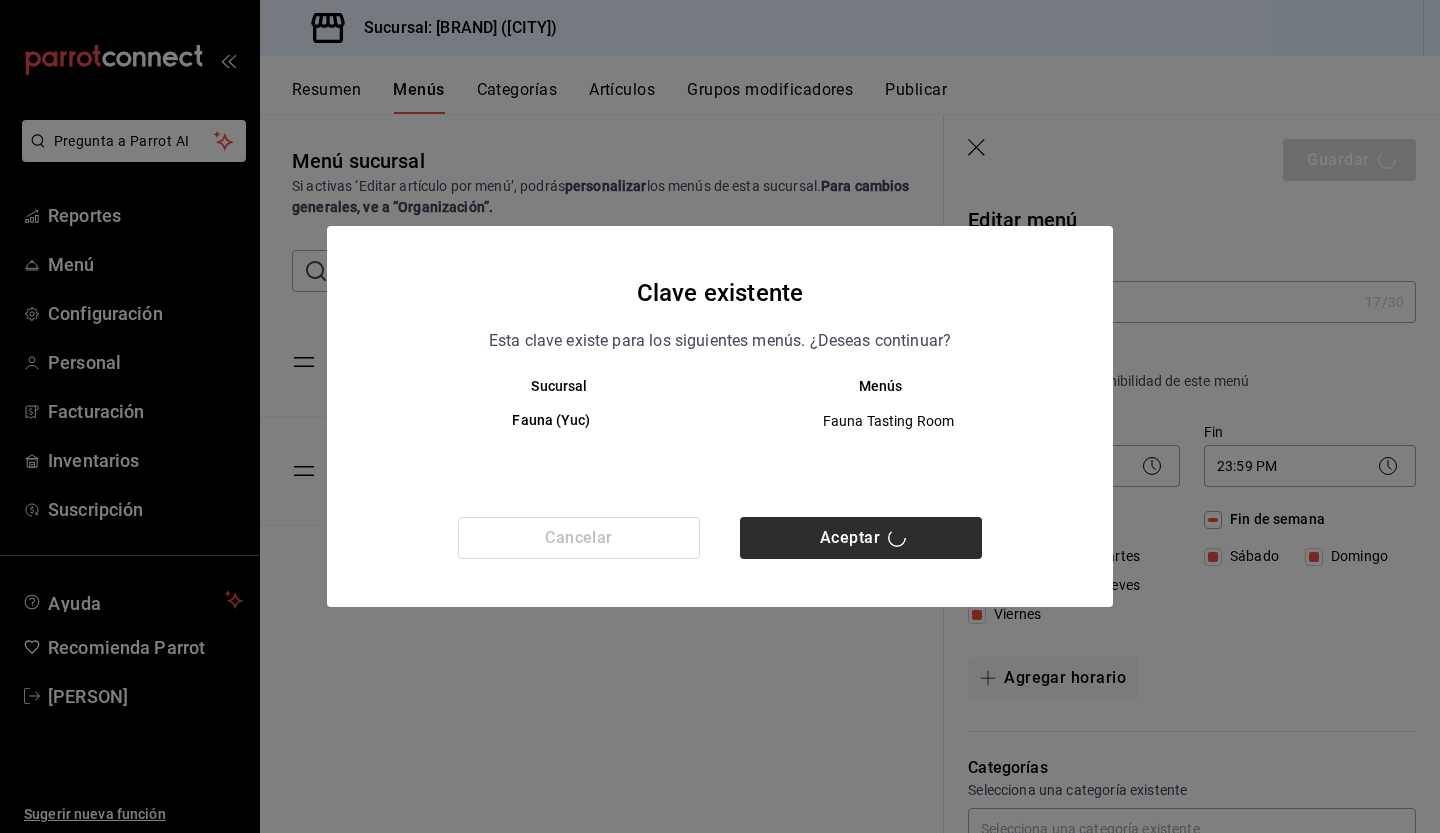type 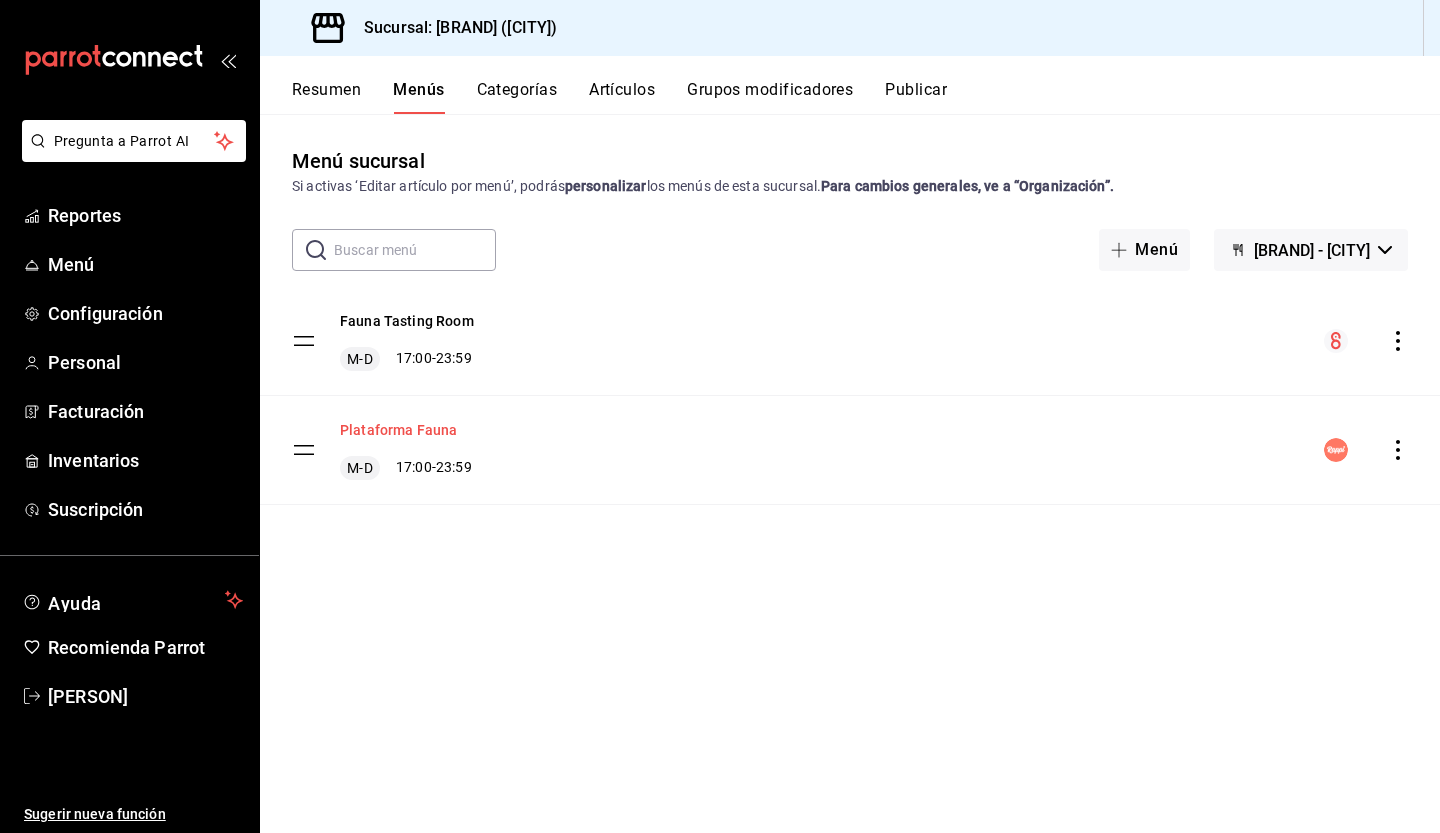 click on "Plataforma Fauna" at bounding box center [398, 430] 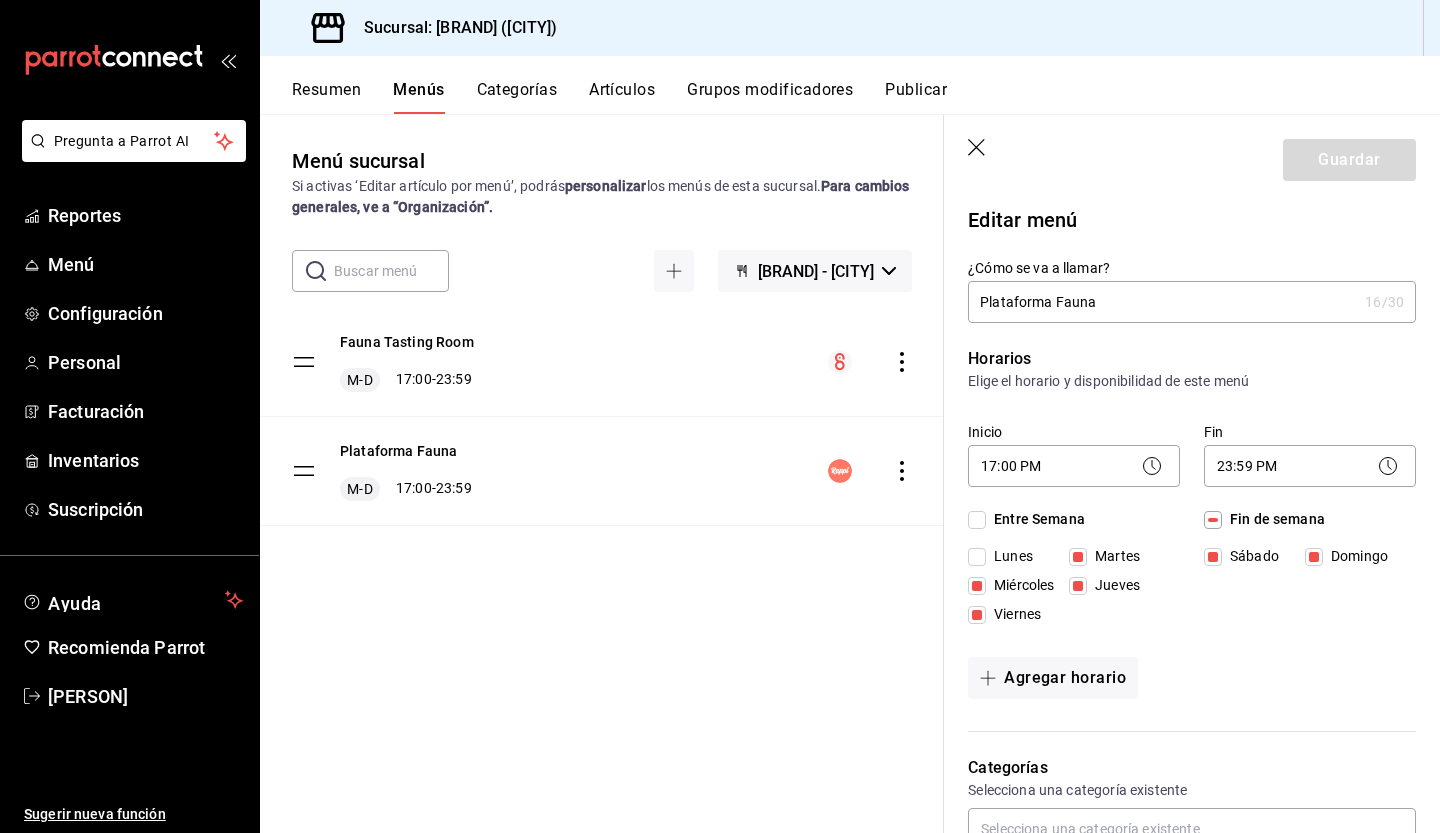 click on "Fauna Tasting Room M-D 17:00  -  23:59 Plataforma Fauna M-D 17:00  -  23:59" at bounding box center [602, 445] 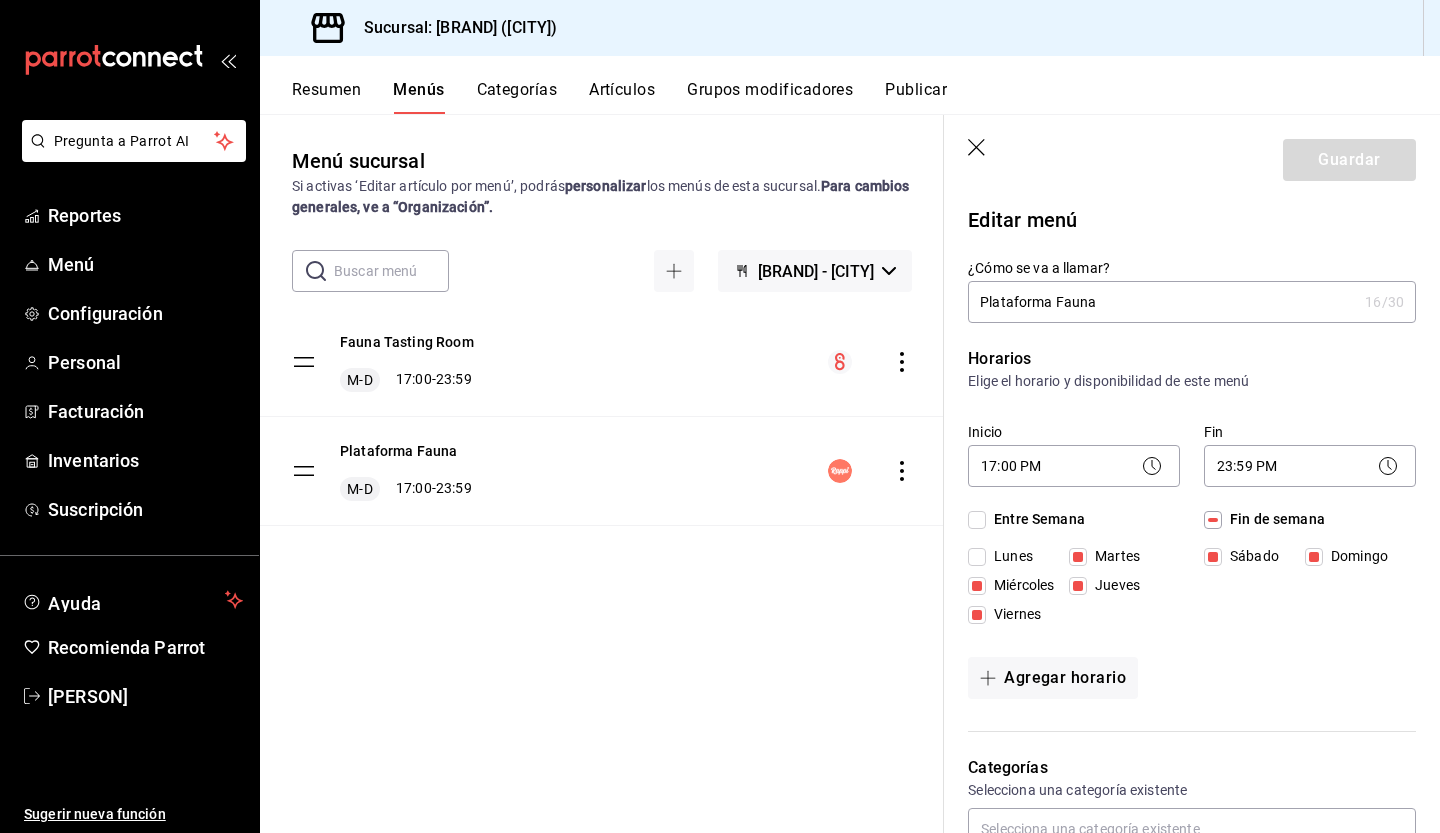 click on "Guardar" at bounding box center [1192, 156] 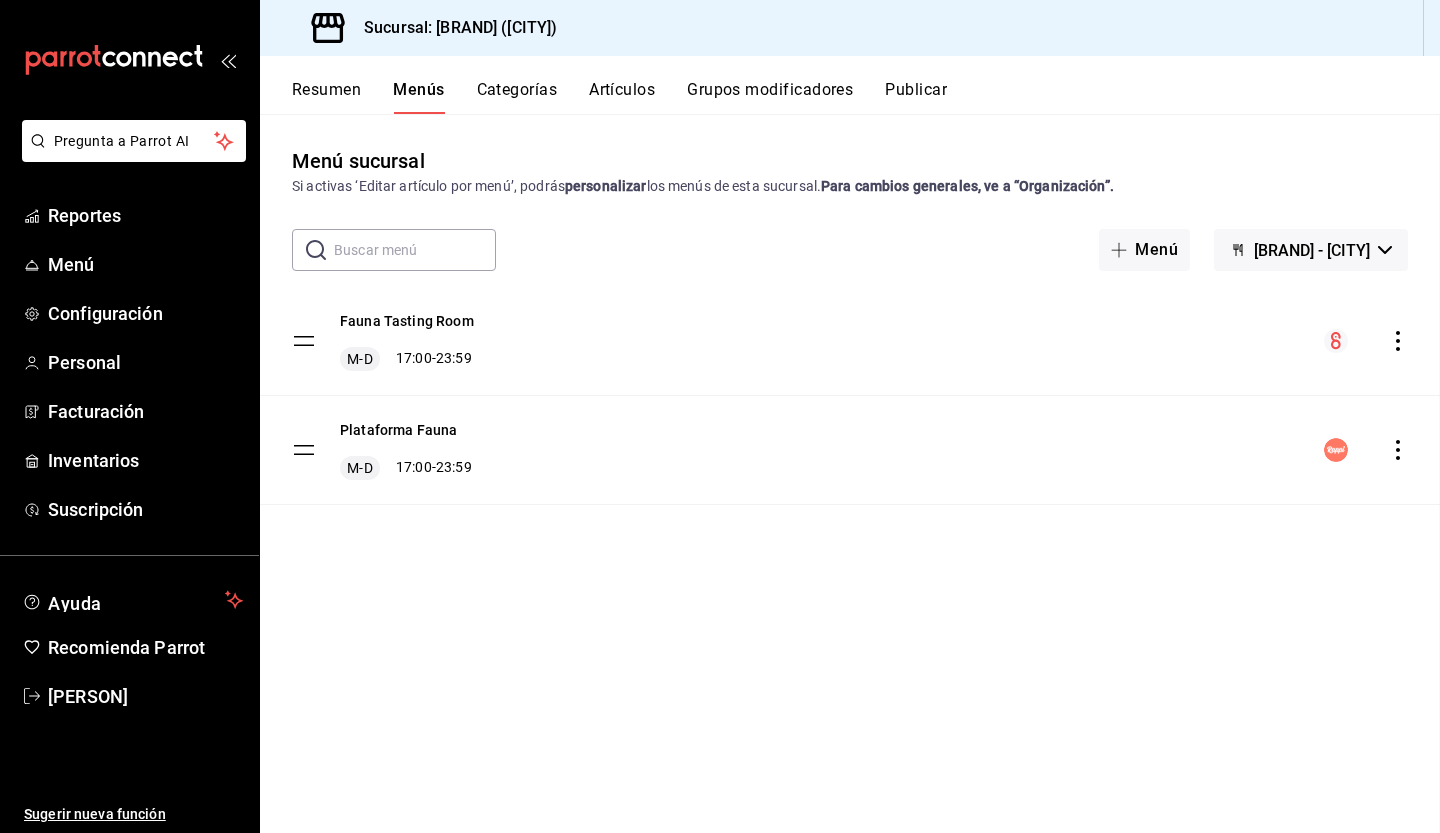 checkbox on "false" 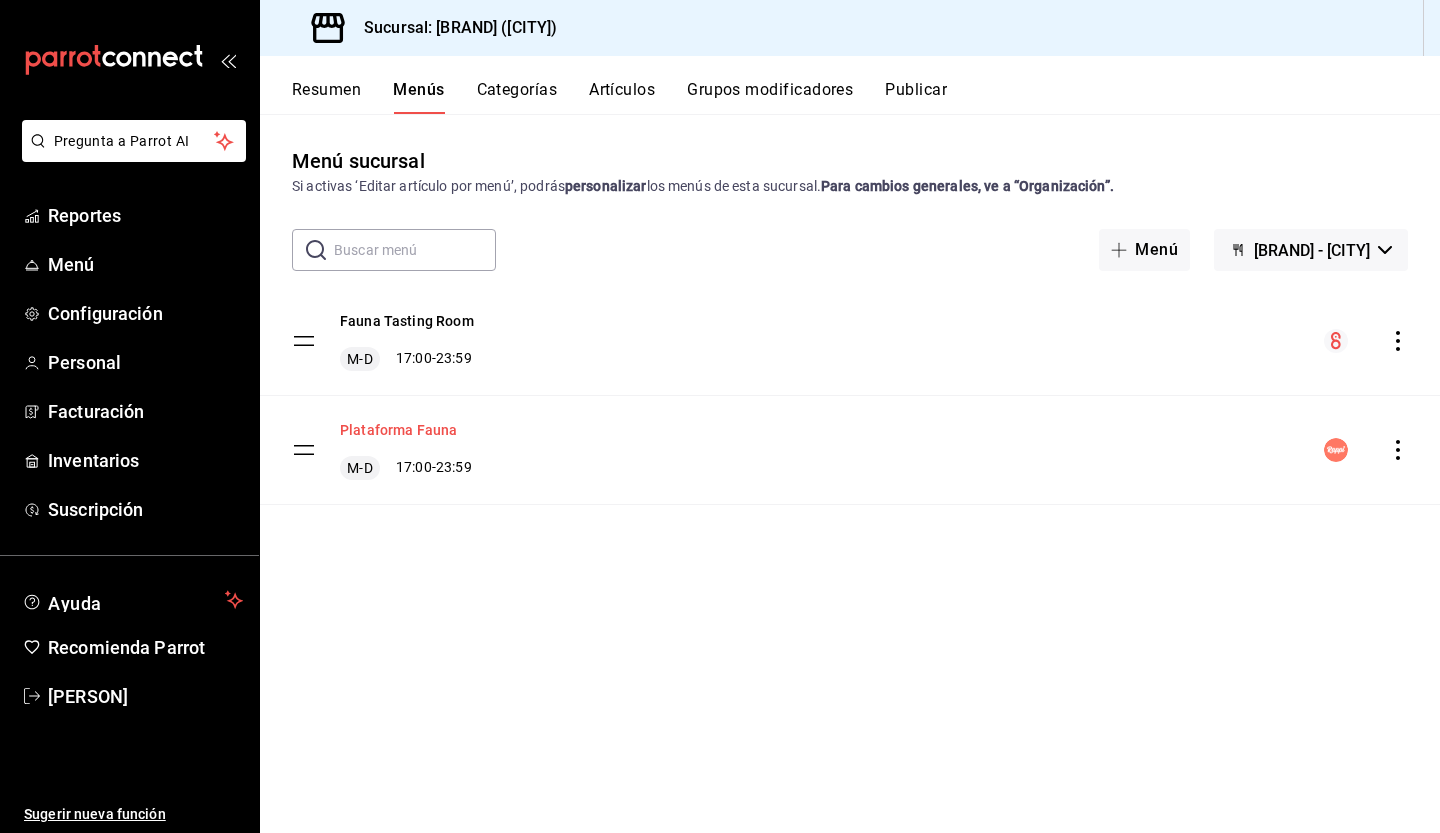 click on "Plataforma Fauna" at bounding box center (398, 430) 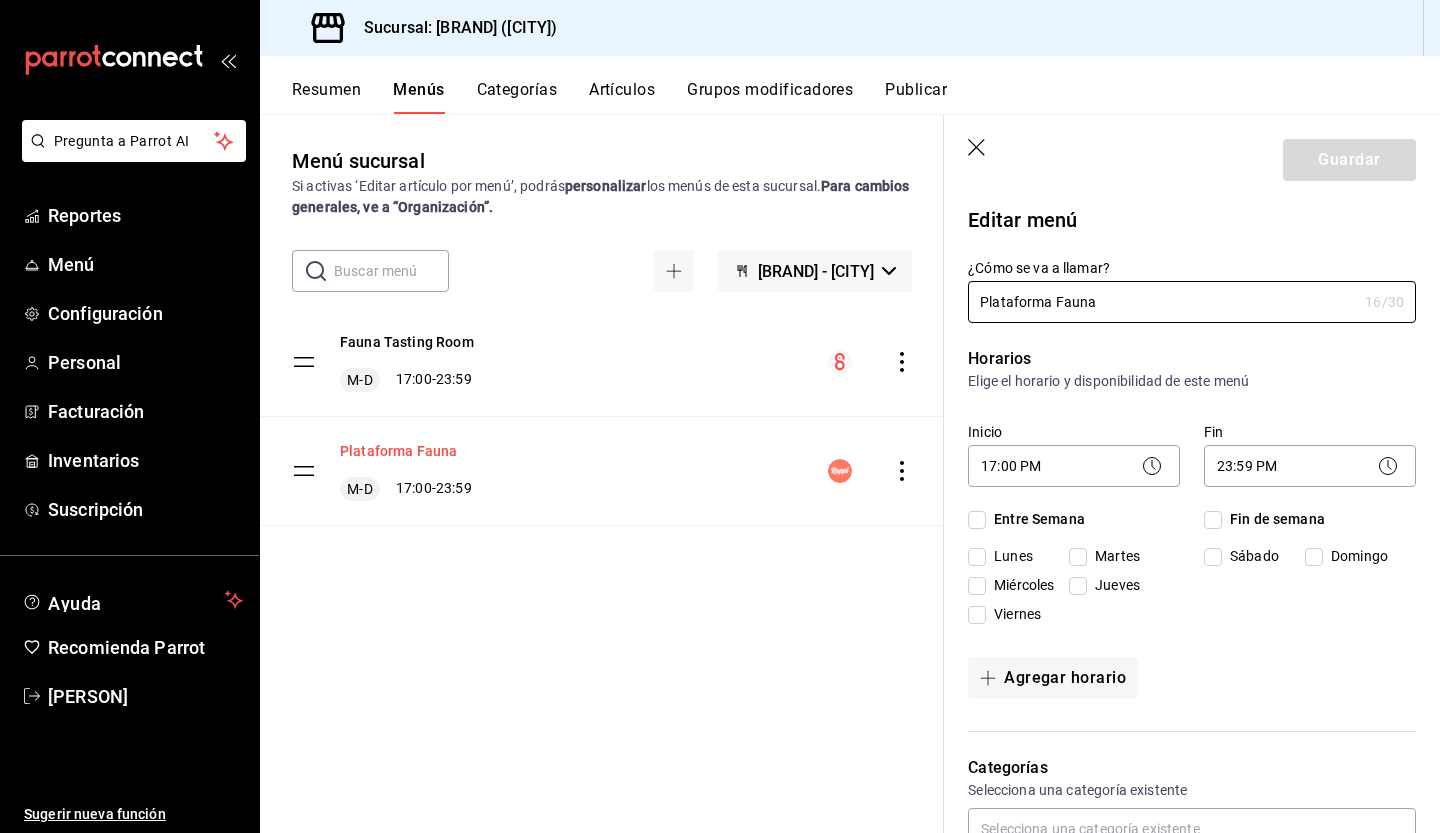 checkbox on "true" 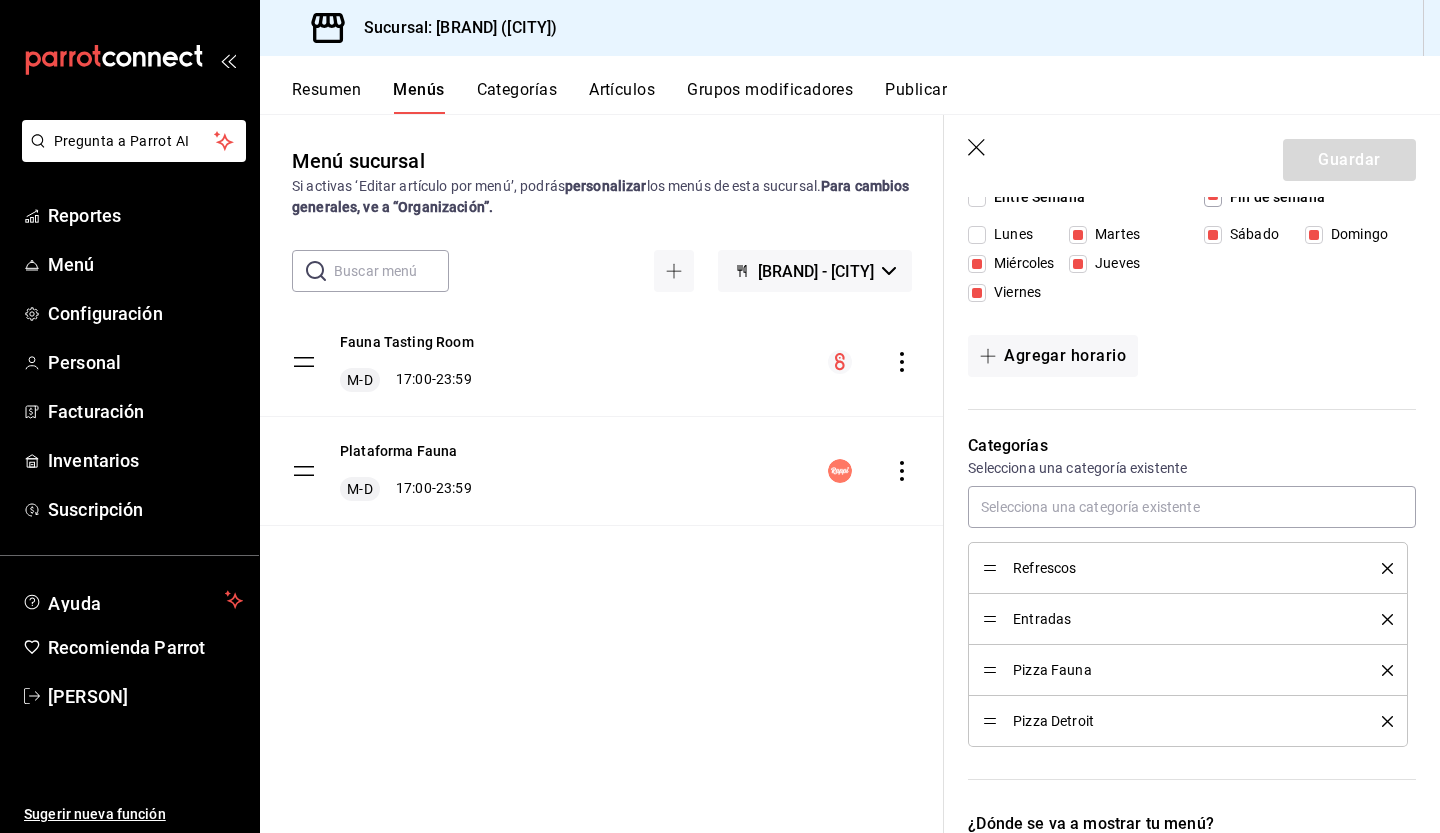 scroll, scrollTop: 320, scrollLeft: 0, axis: vertical 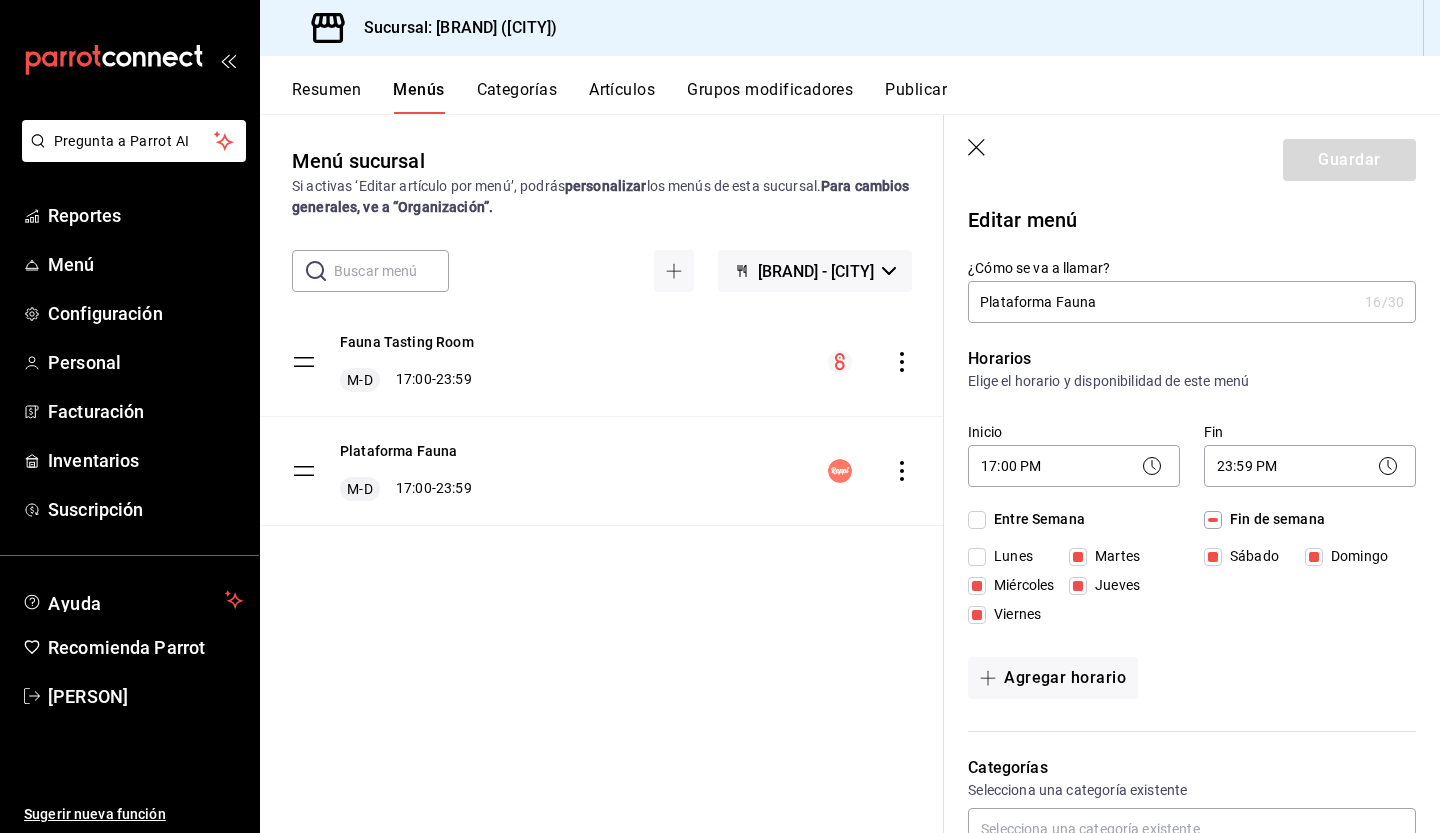 click on "Artículos" at bounding box center [622, 97] 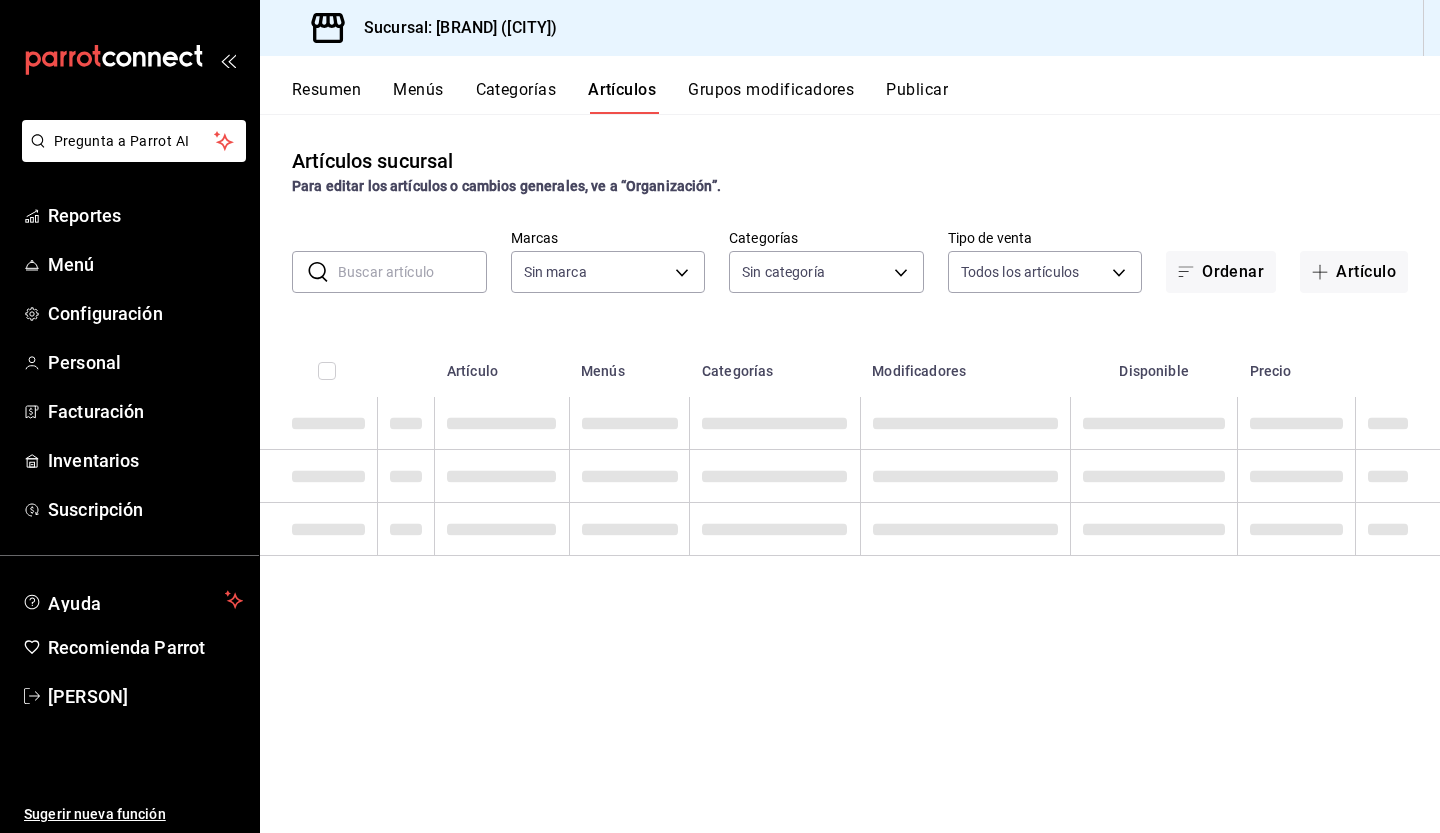 type on "95ae7ea6-d606-4fbc-ae9f-7f3ce95ed033" 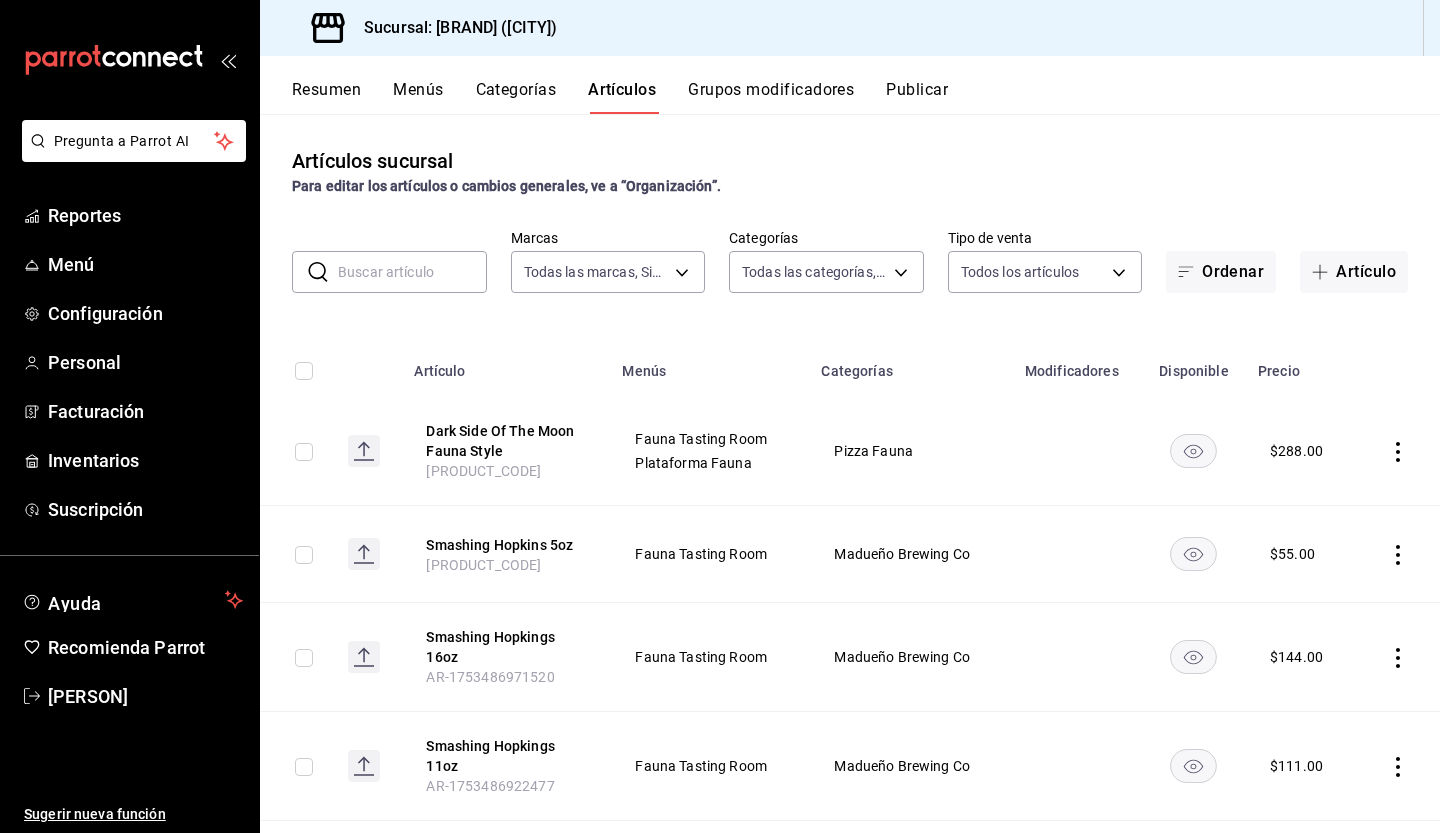 type on "[UUID], [UUID], [UUID], [UUID], [UUID], [UUID], [UUID], [UUID], [UUID], [UUID], [UUID], [UUID], [UUID], [UUID], [UUID], [UUID], [UUID]" 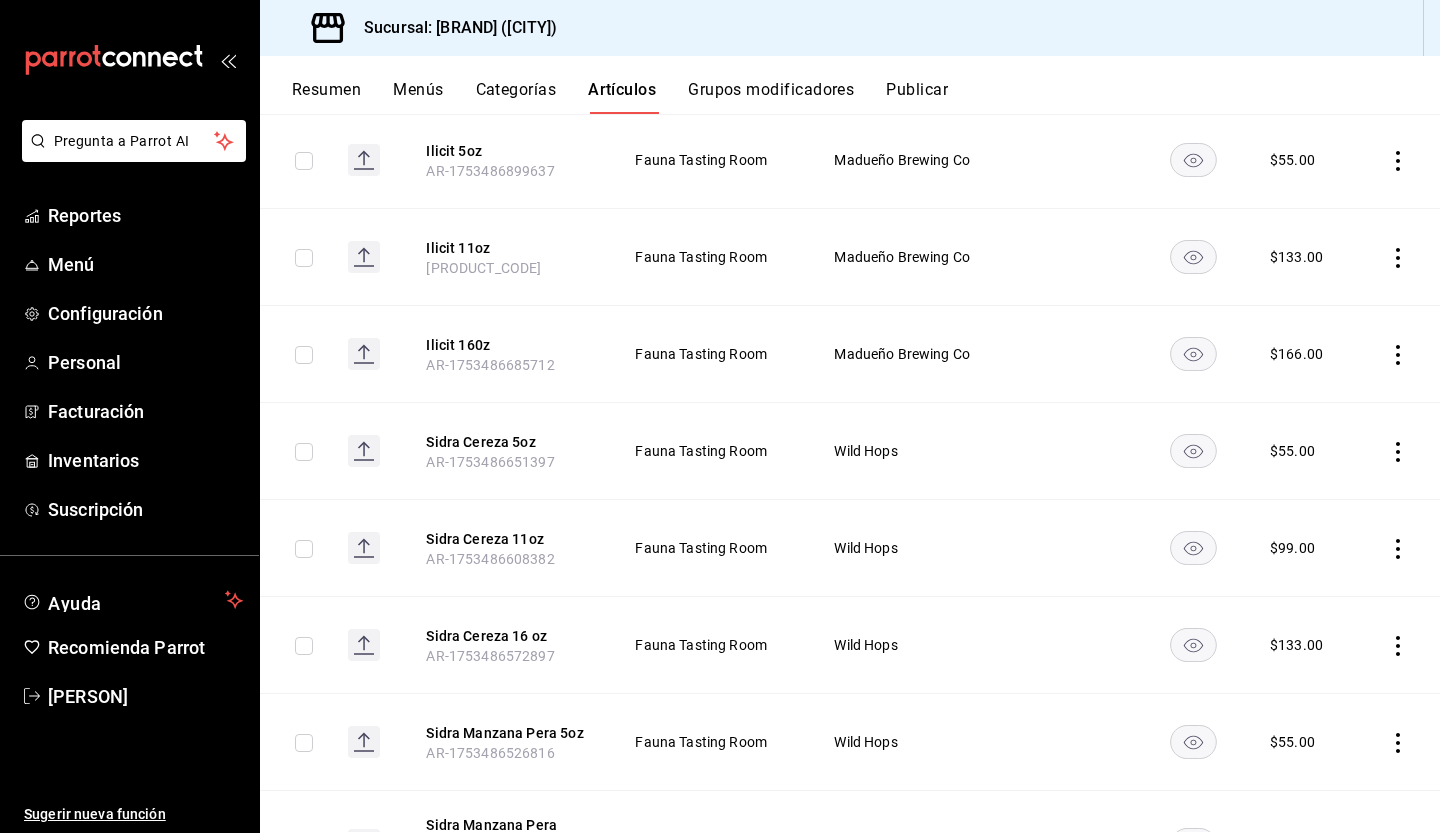 scroll, scrollTop: 0, scrollLeft: 0, axis: both 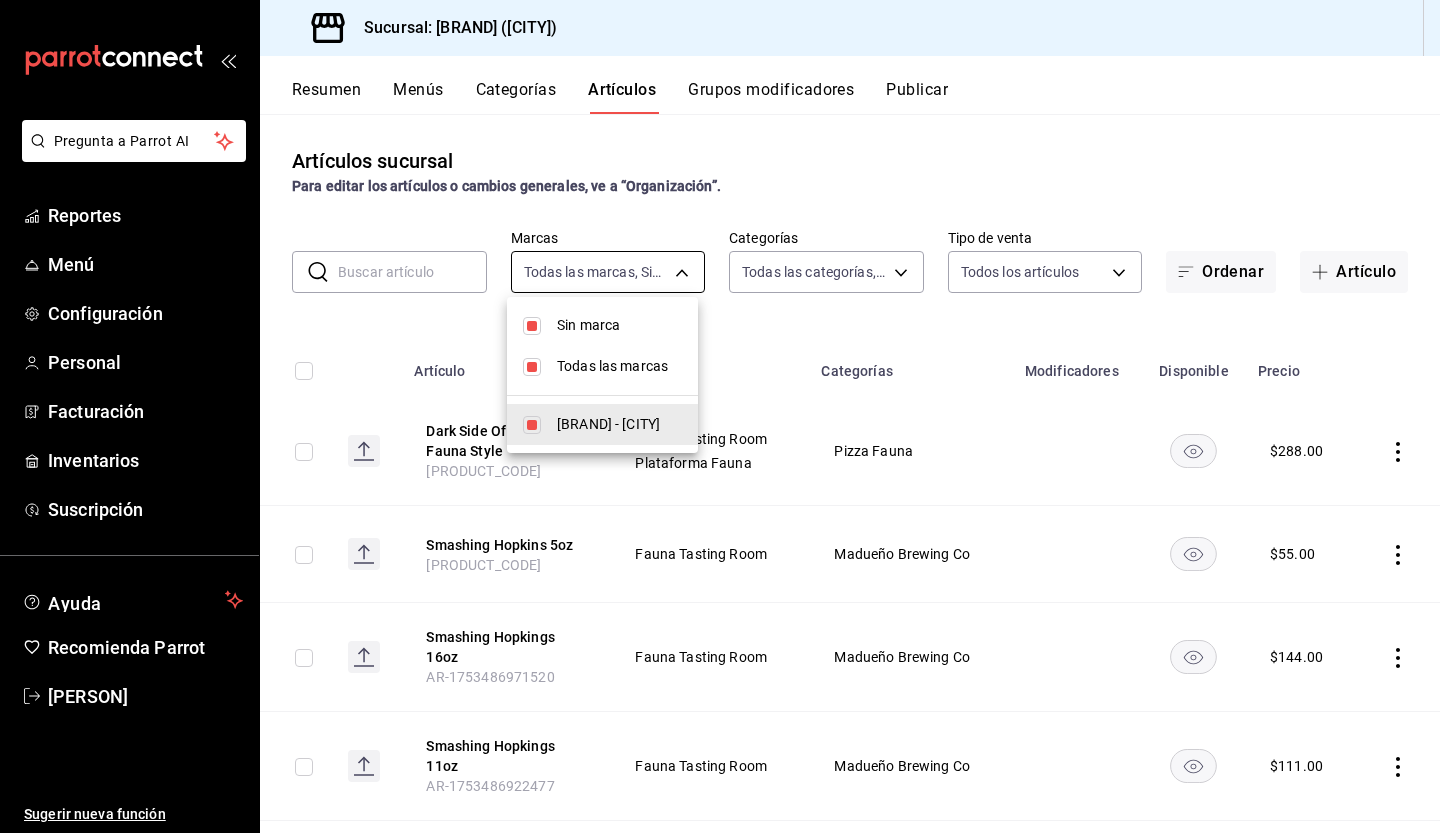 click on "Dark Side Of The Moon Fauna Style AR-1754174127425 Fauna Tasting Room Madueño Brewing Co $ 288.00 Smashing Hopkins 5oz AR-1753487006734 Fauna Tasting Room Madueño Brewing Co $ 55.00 Smashing Hopkings 16oz AR-1753486971520 Fauna Tasting Room Madueño Brewing Co $ 144.00 Smashing Hopkings 11oz AR-1753486922477 Fauna Tasting Room Madueño Brewing Co $ 111.00 Ilicit 5oz AR-1753486899637 $ 55.00 $ $ $" at bounding box center [720, 416] 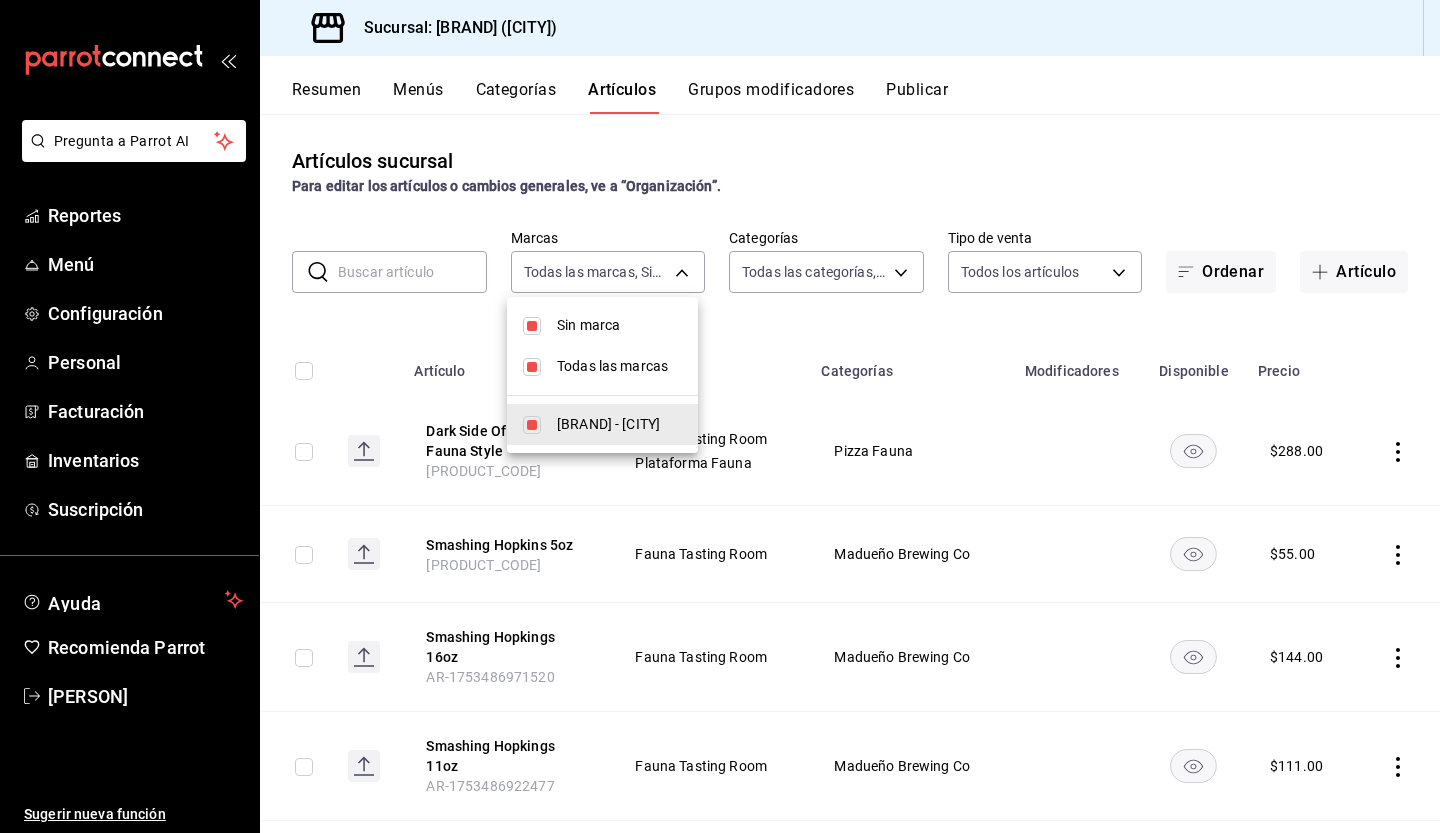 click at bounding box center [720, 416] 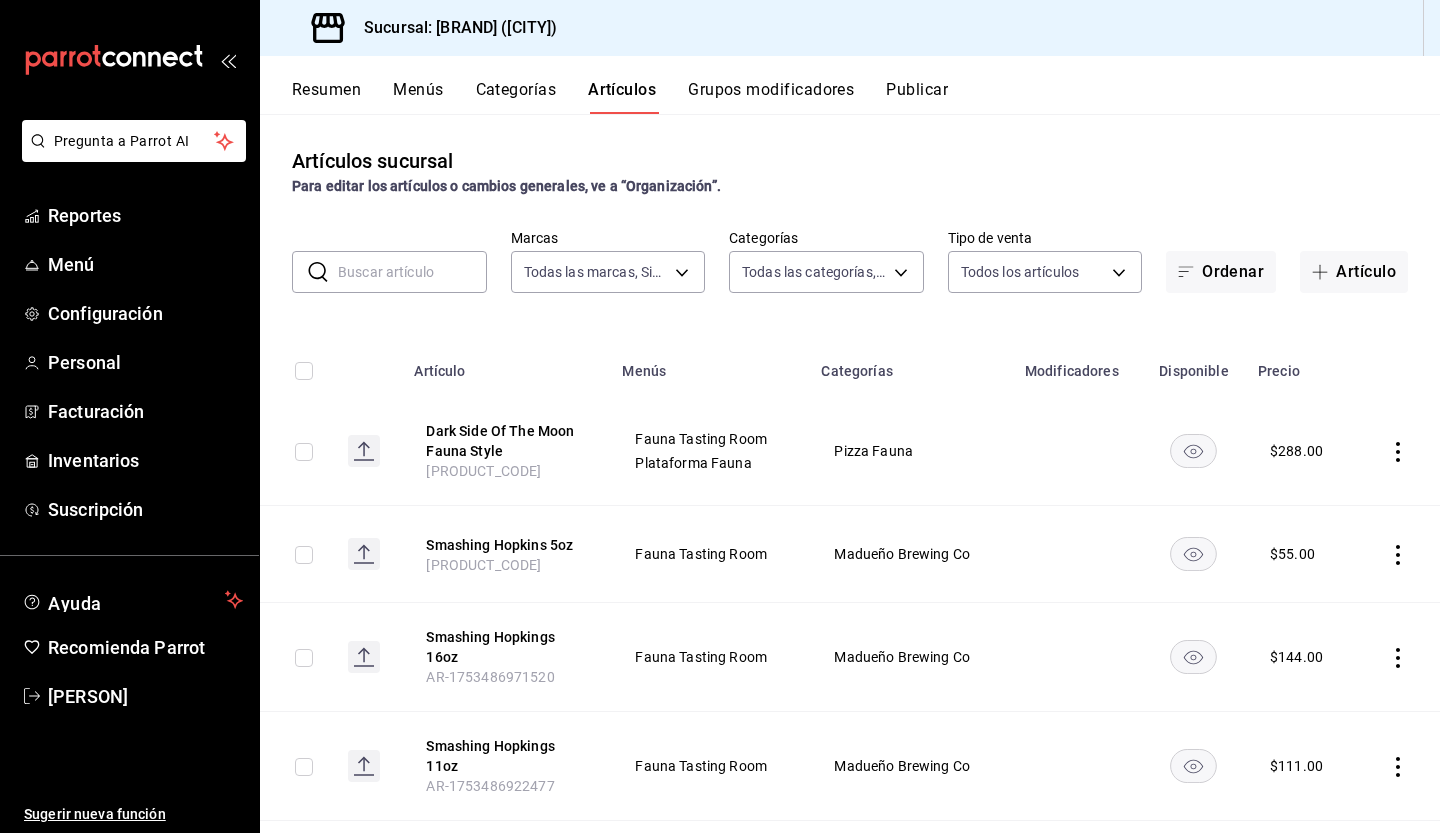 click on "Menús" at bounding box center [418, 97] 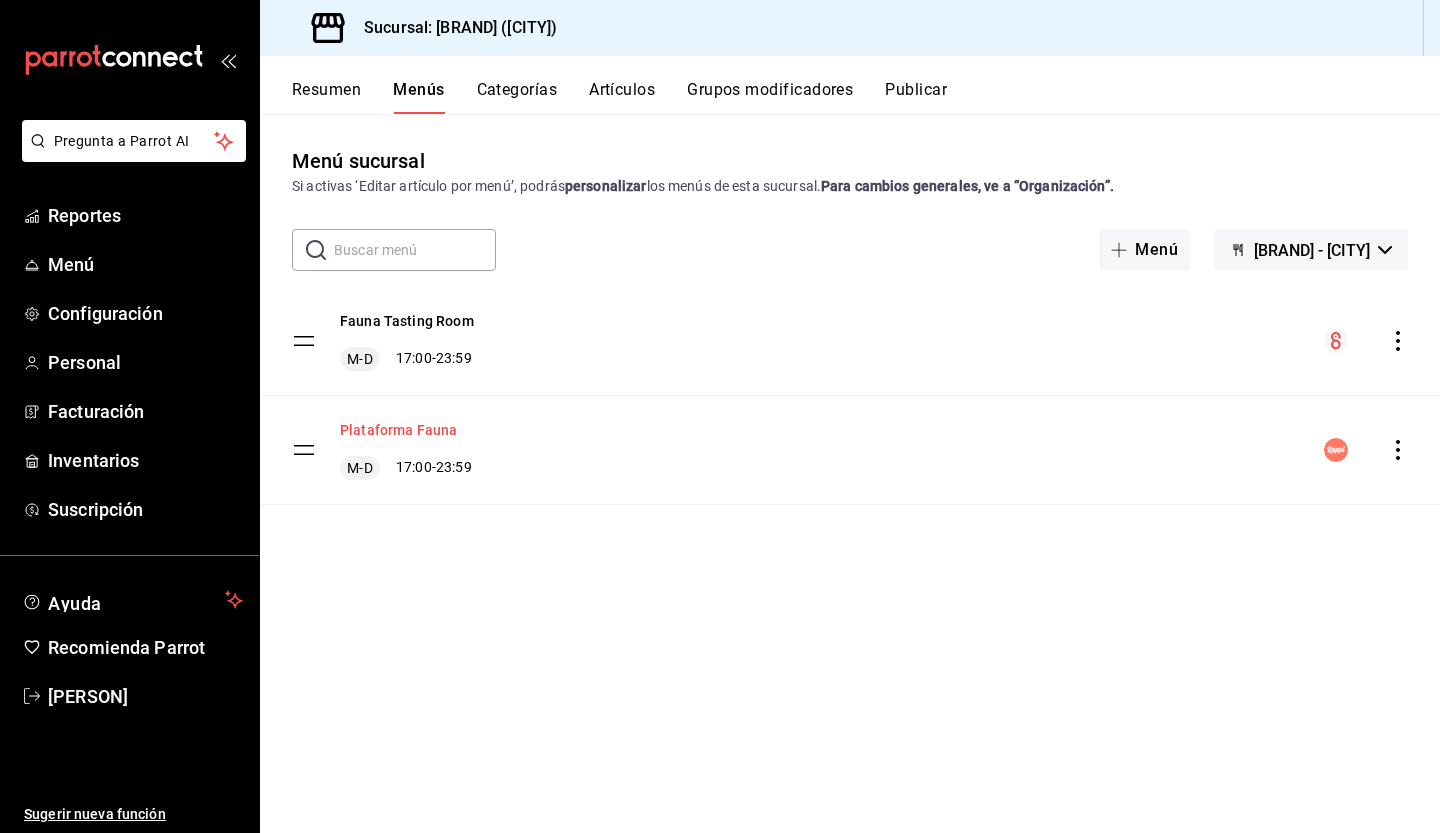 click on "Plataforma Fauna" at bounding box center (398, 430) 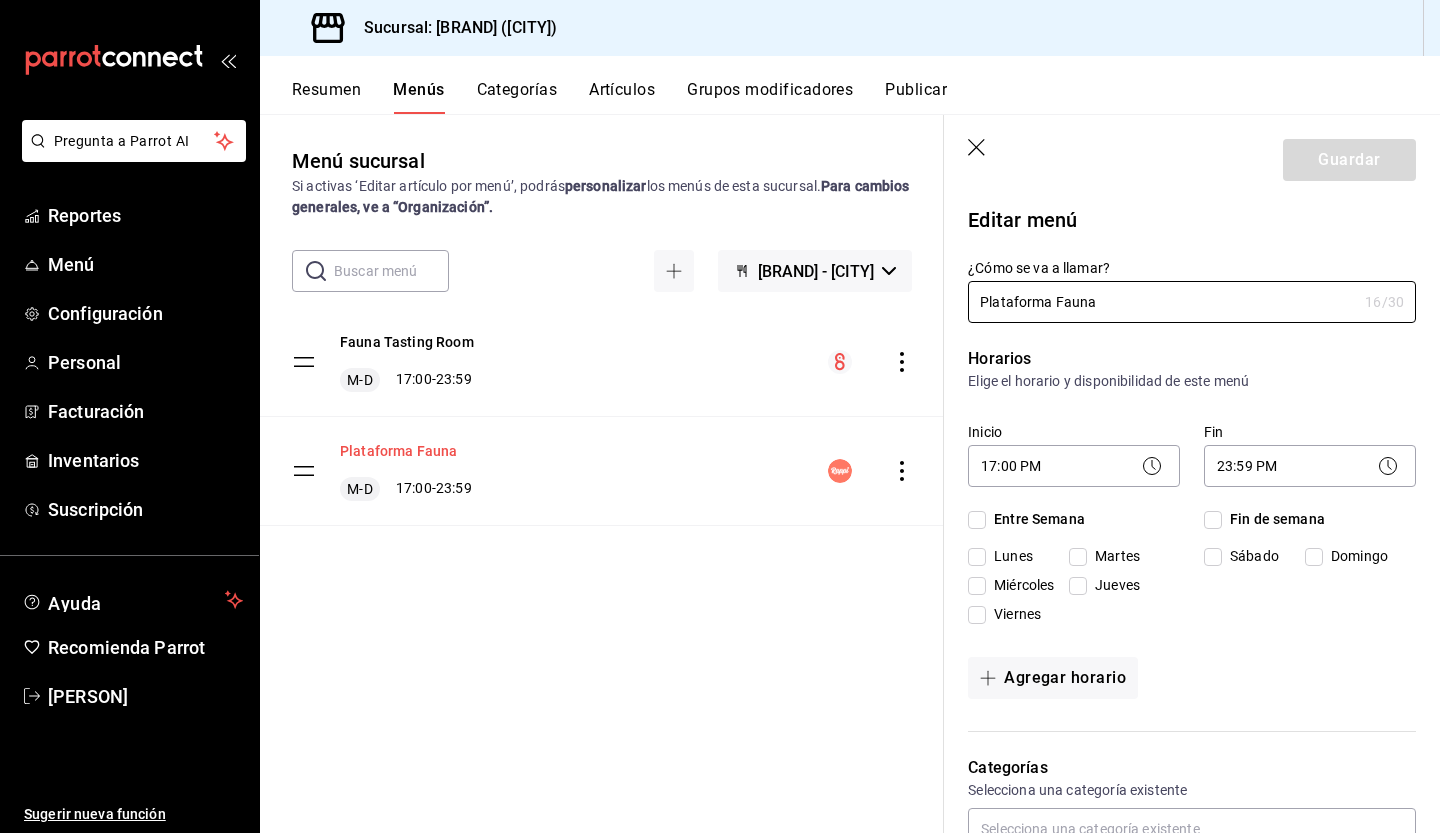 checkbox on "true" 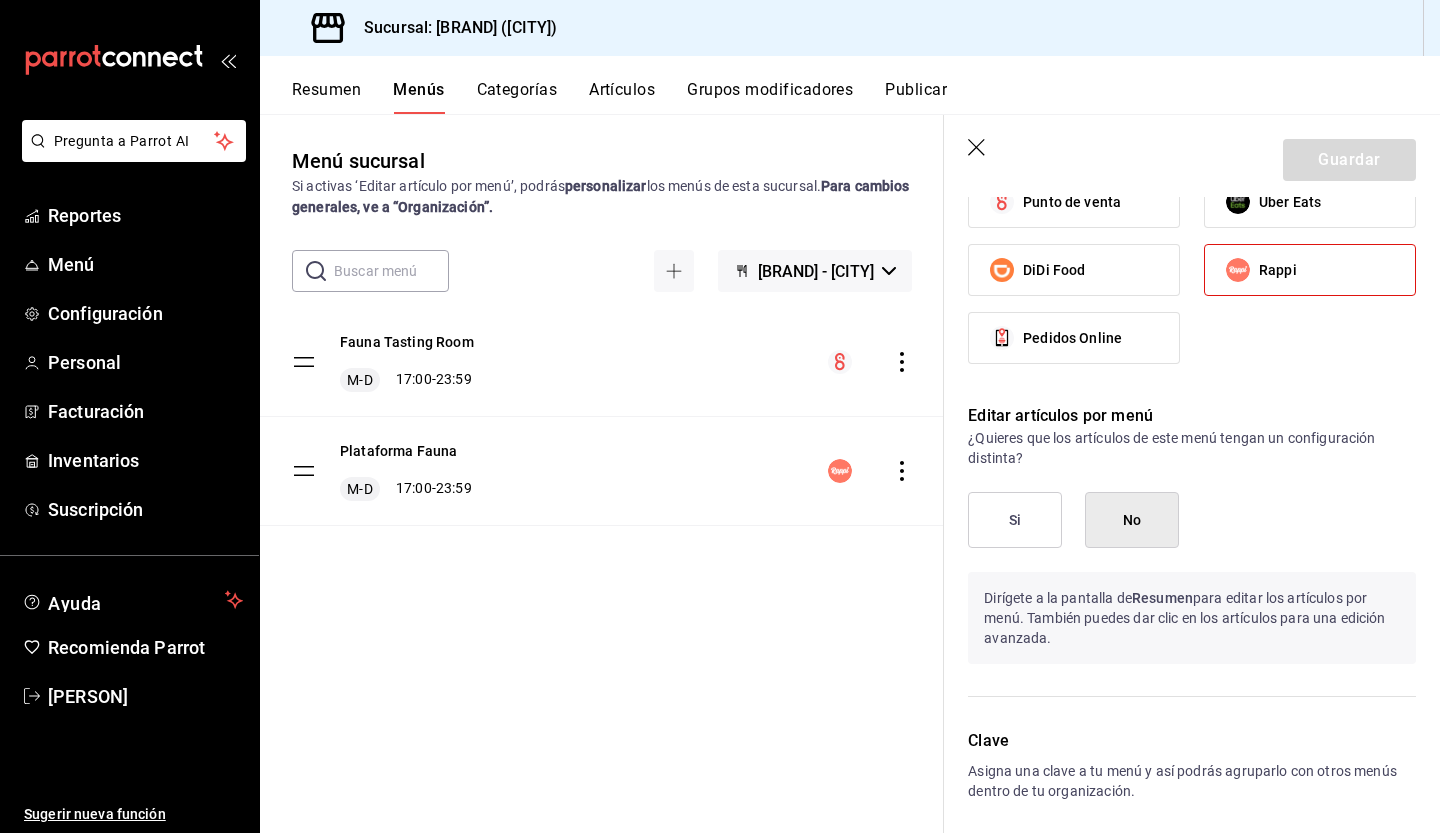 scroll, scrollTop: 1013, scrollLeft: 0, axis: vertical 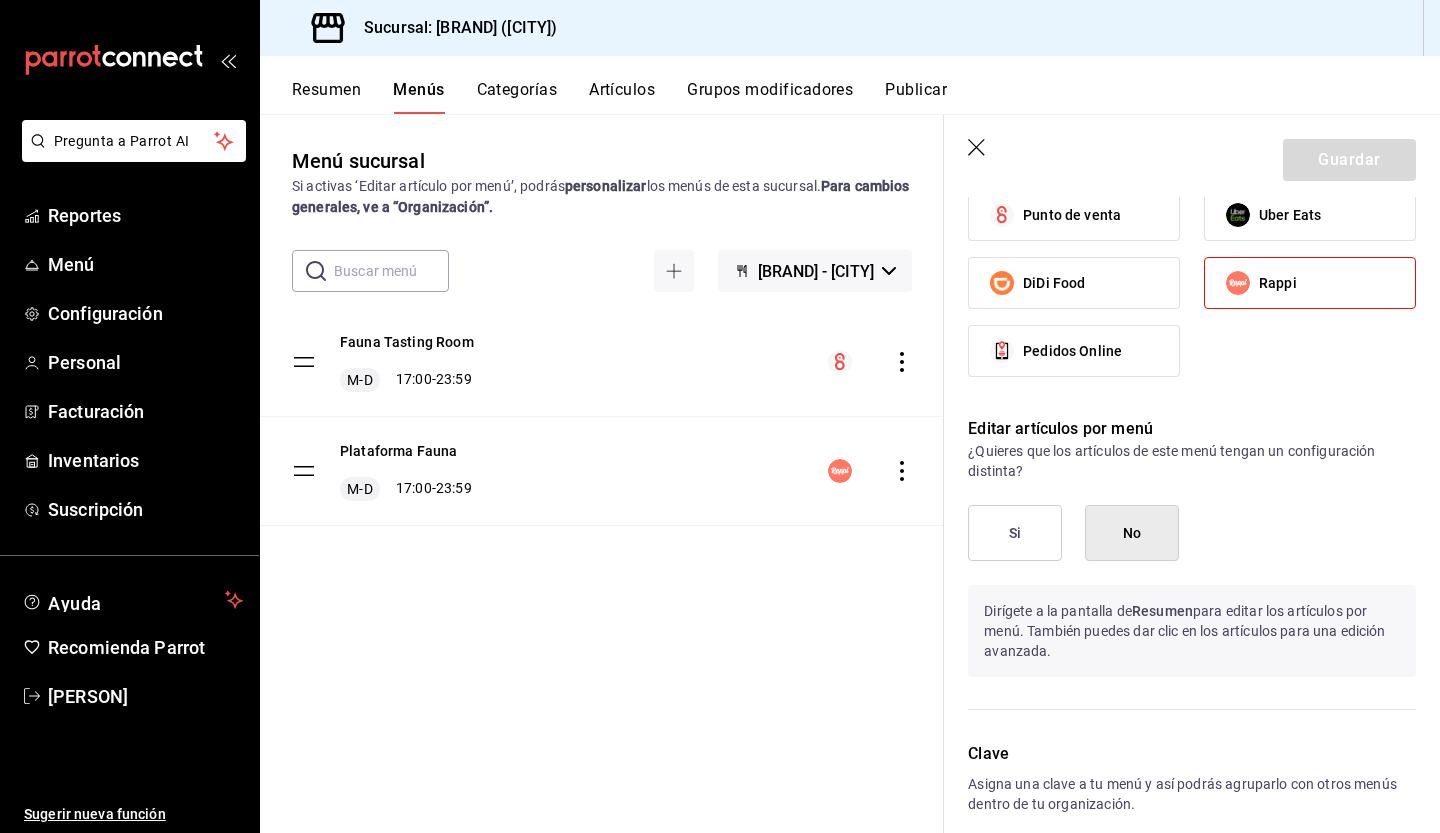 click on "Si" at bounding box center [1015, 533] 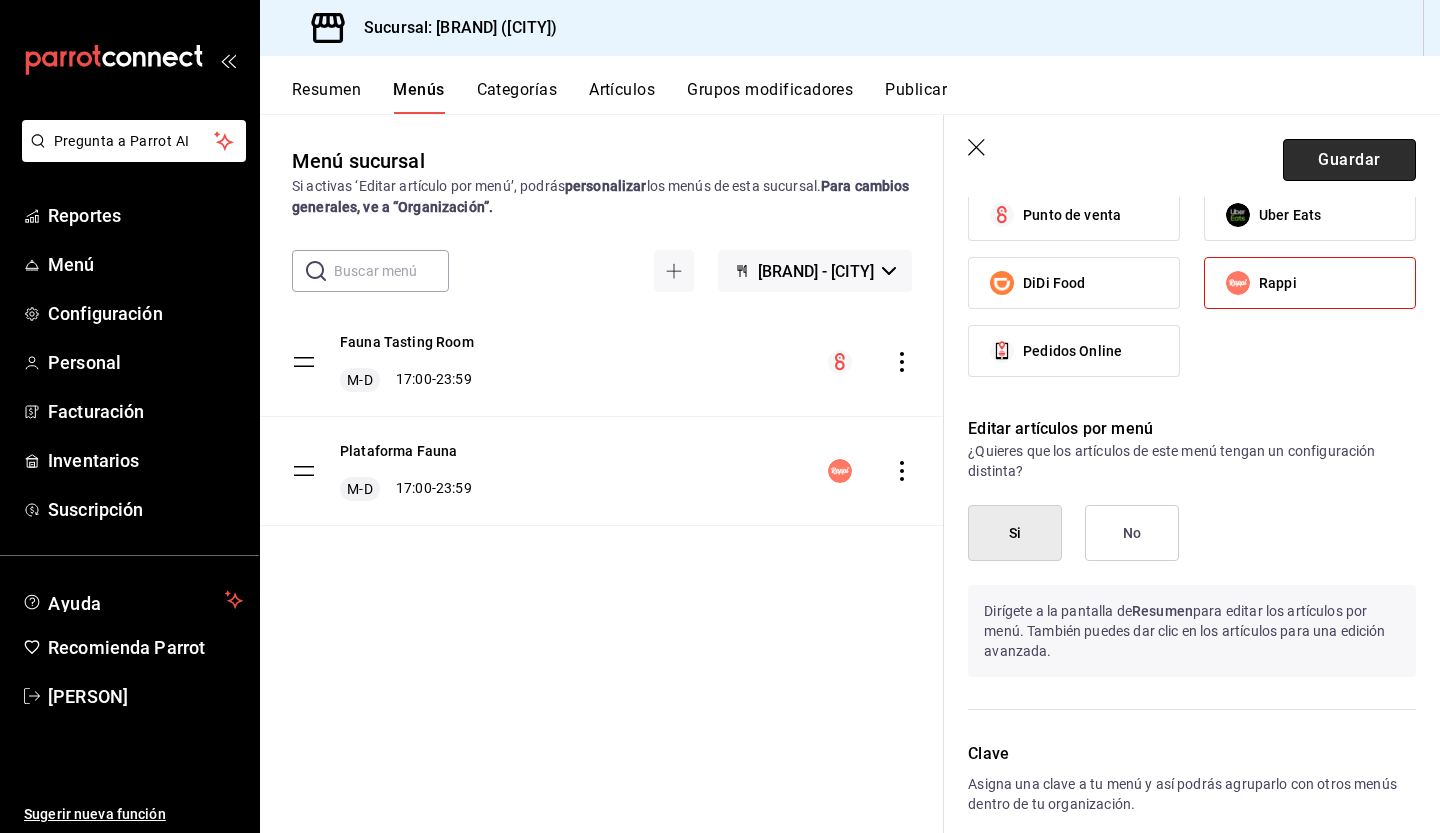 click on "Guardar" at bounding box center (1349, 160) 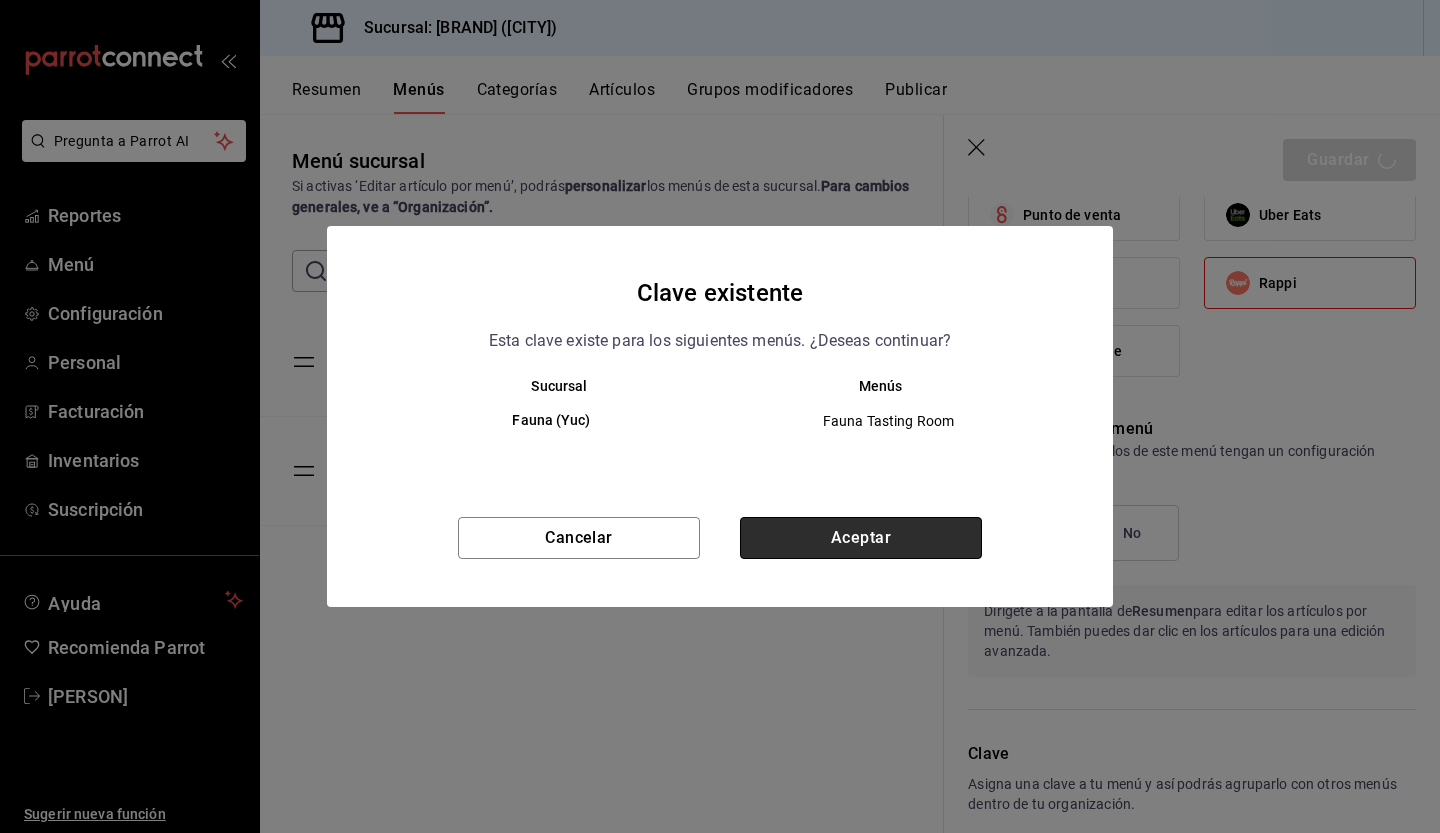 click on "Aceptar" at bounding box center [861, 538] 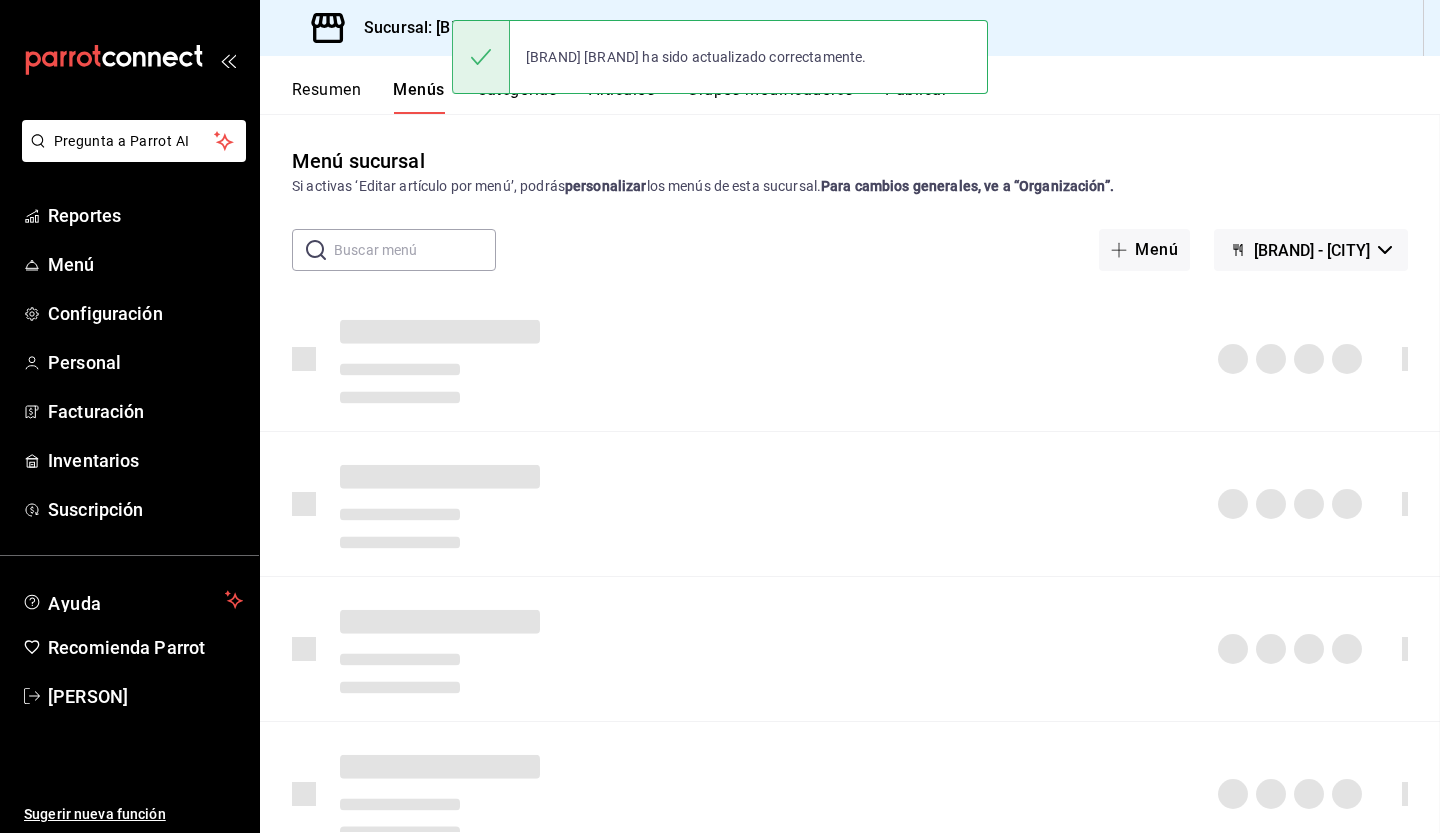 scroll, scrollTop: 0, scrollLeft: 0, axis: both 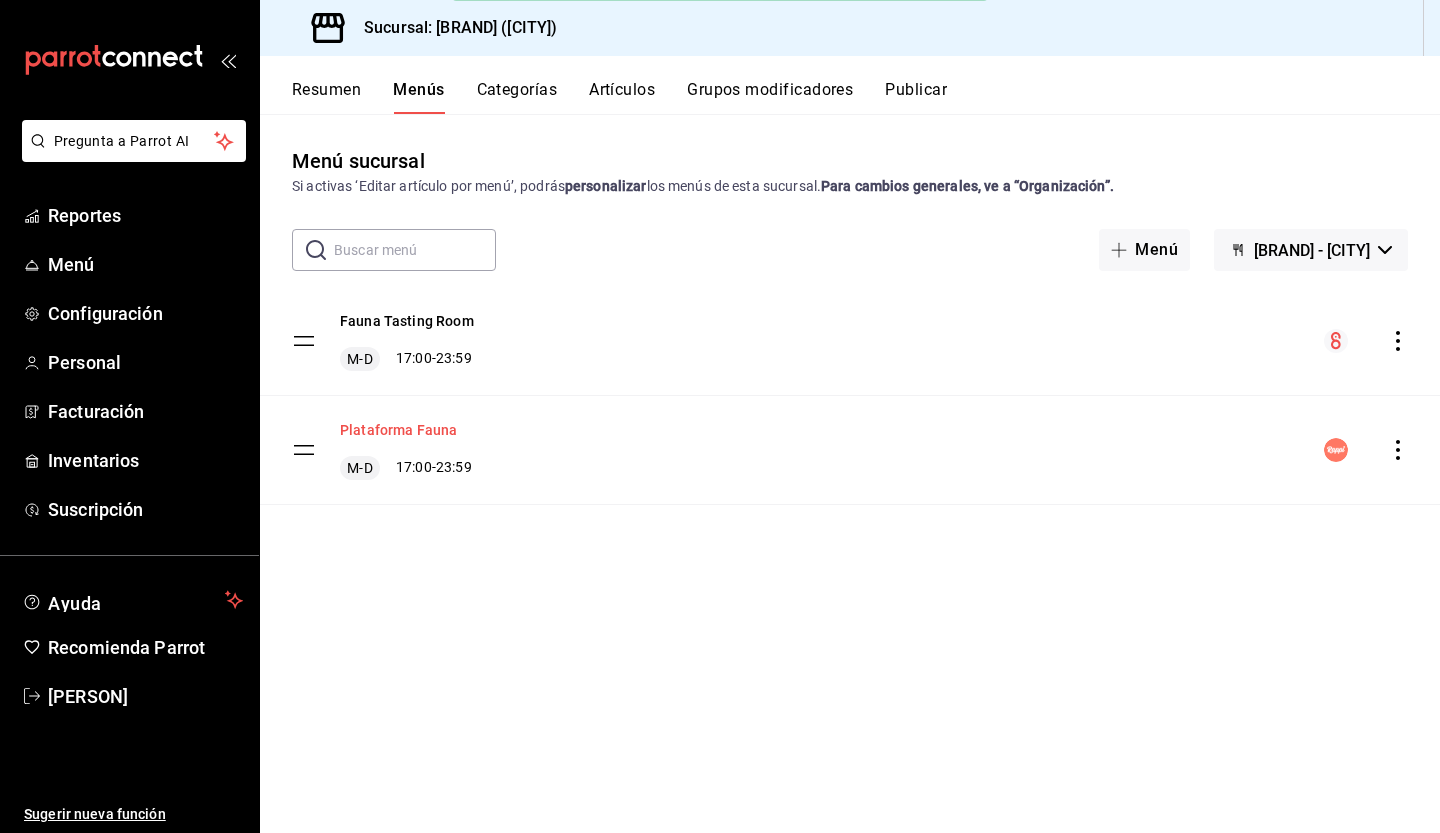 click on "Plataforma Fauna" at bounding box center (398, 430) 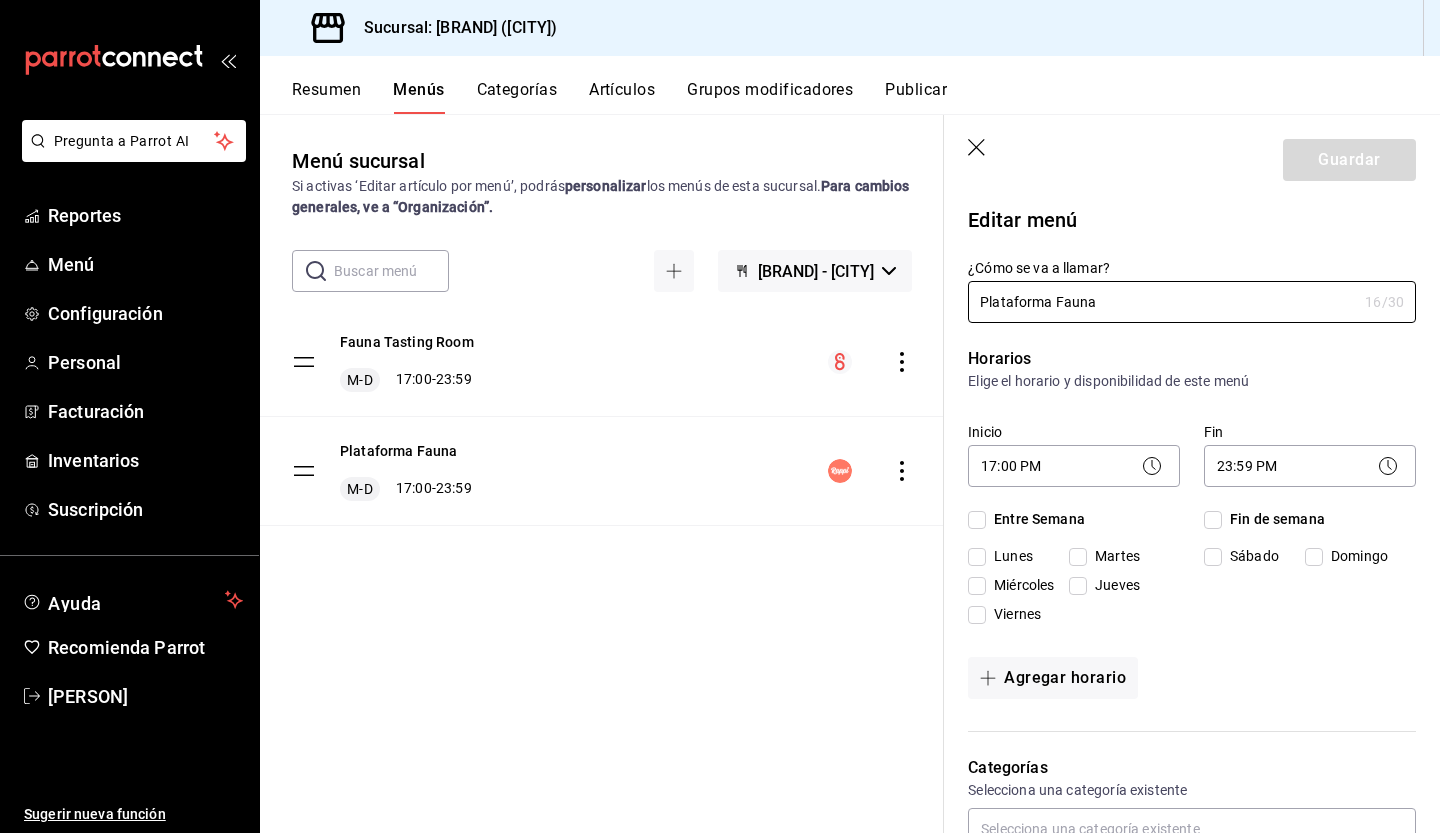 checkbox on "true" 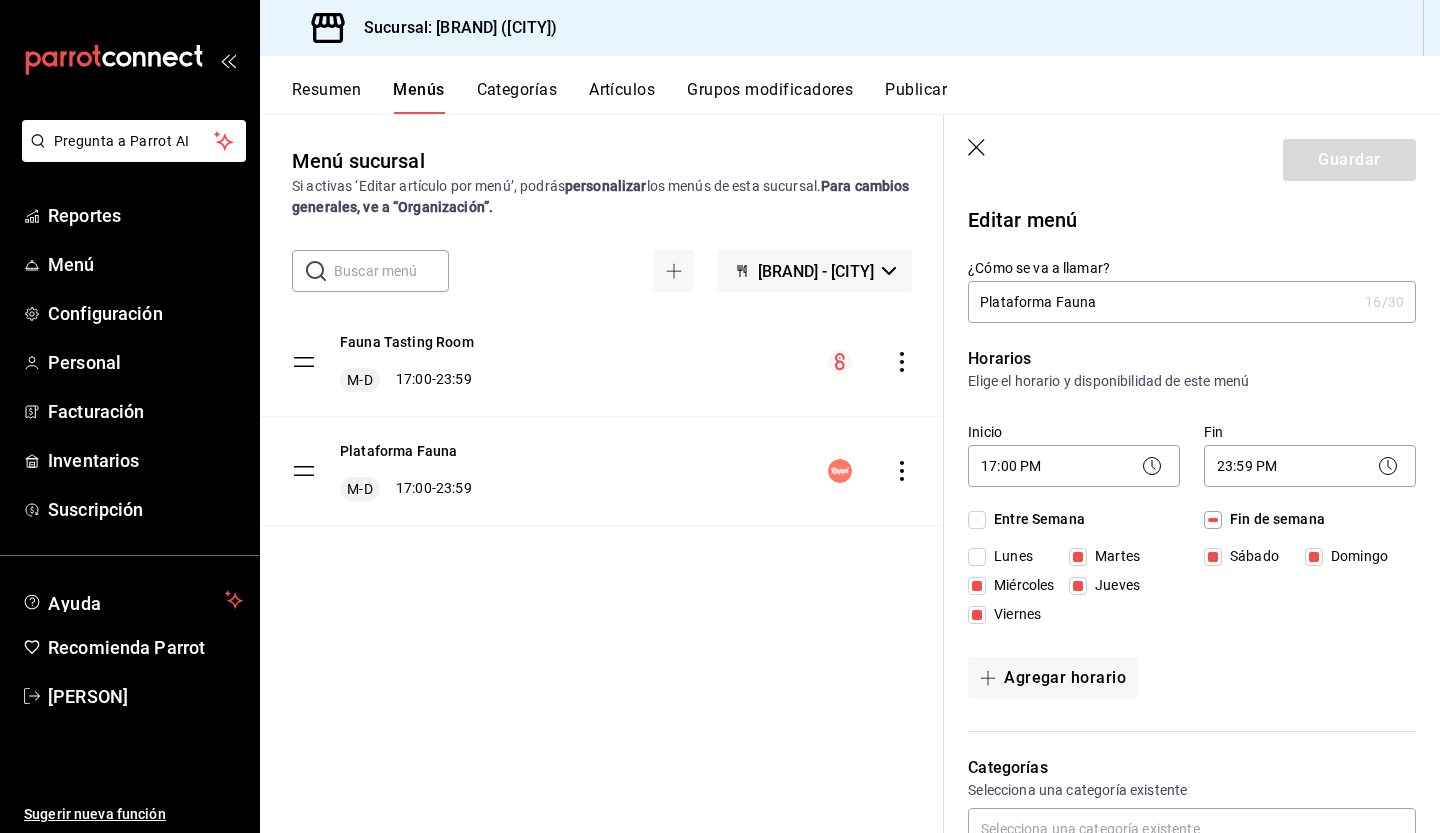 click on "Artículos" at bounding box center (622, 97) 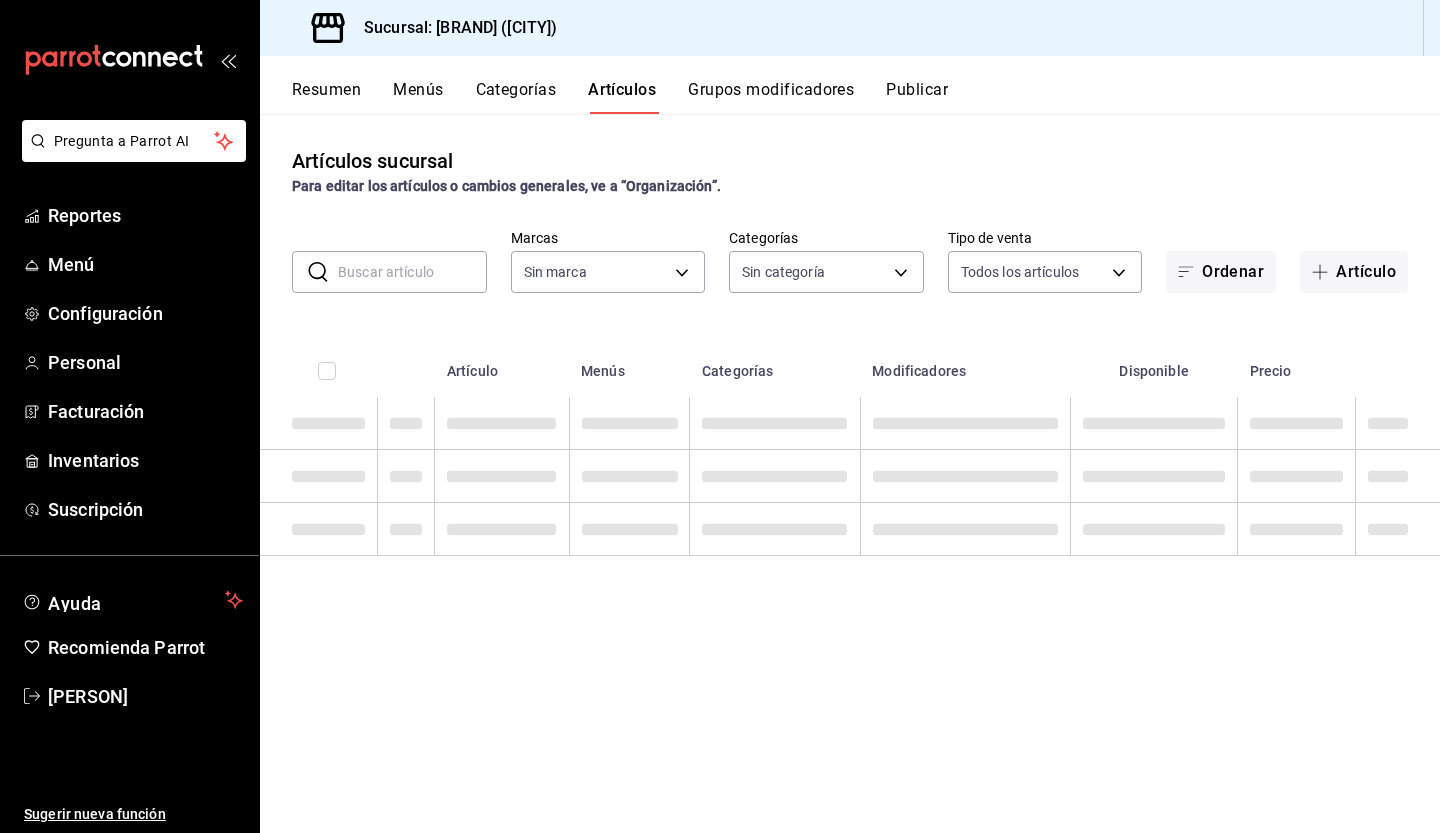 type on "95ae7ea6-d606-4fbc-ae9f-7f3ce95ed033" 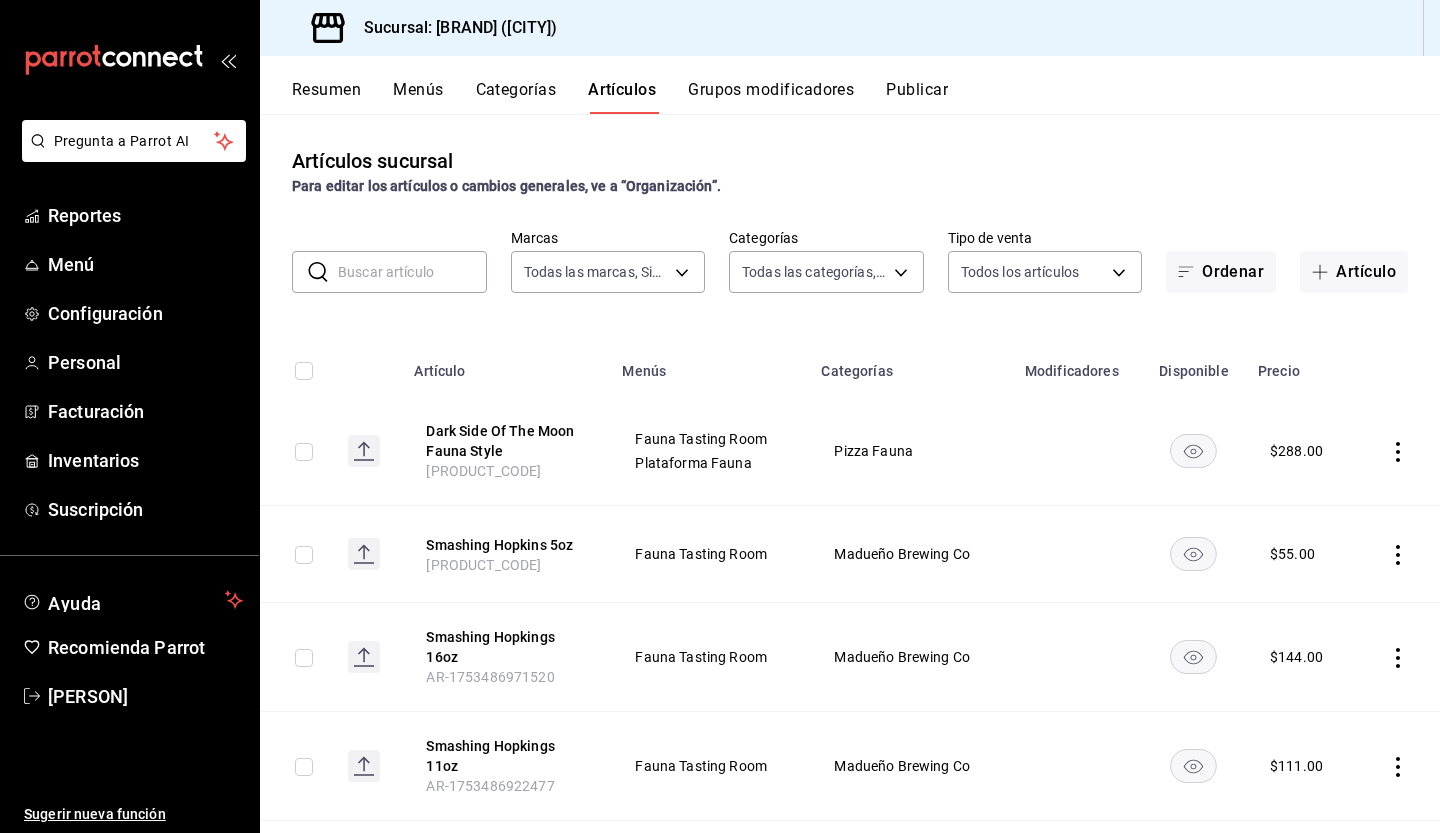 type on "[UUID], [UUID], [UUID], [UUID], [UUID], [UUID], [UUID], [UUID], [UUID], [UUID], [UUID], [UUID], [UUID], [UUID], [UUID], [UUID], [UUID]" 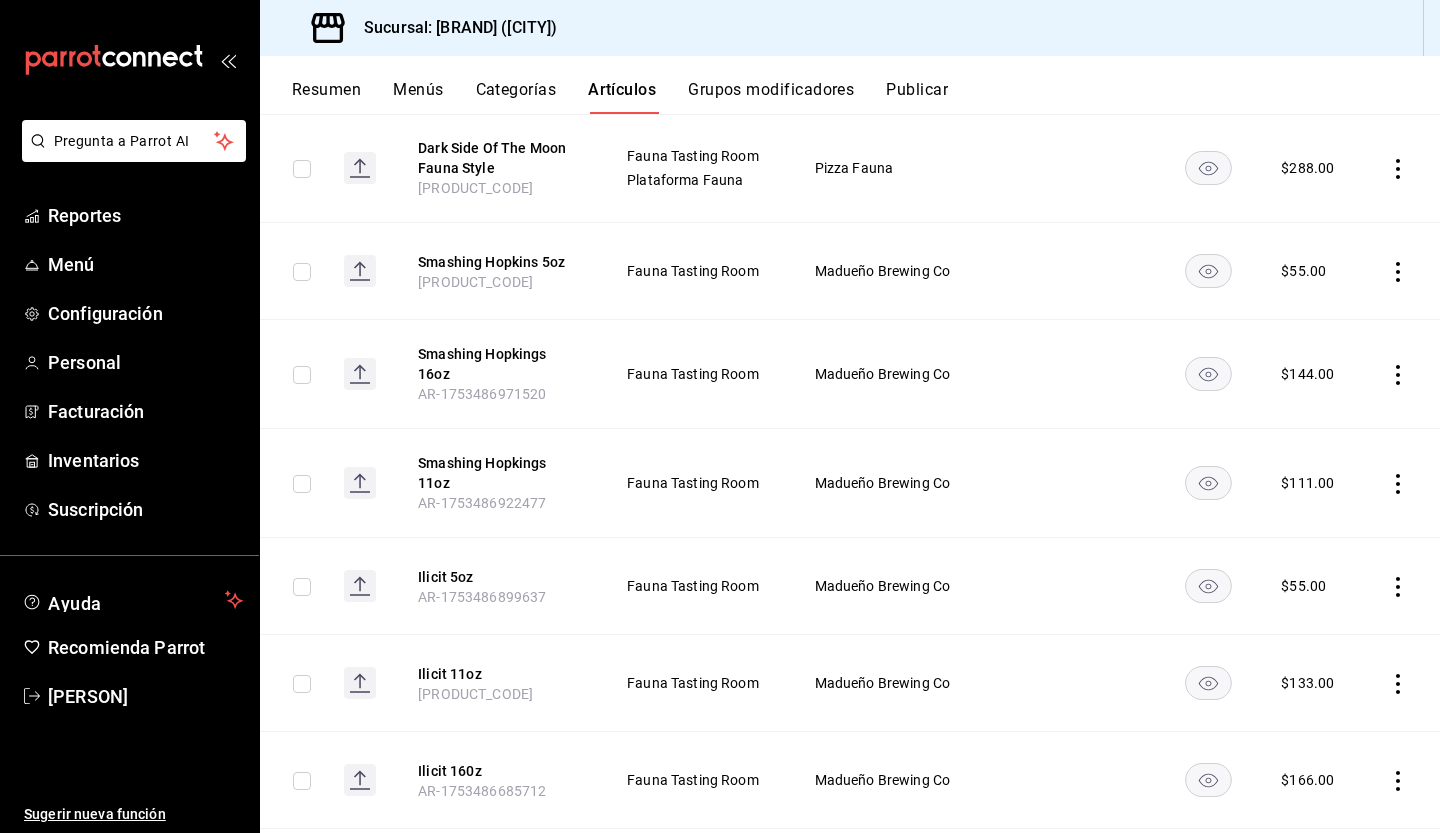 scroll, scrollTop: 0, scrollLeft: 0, axis: both 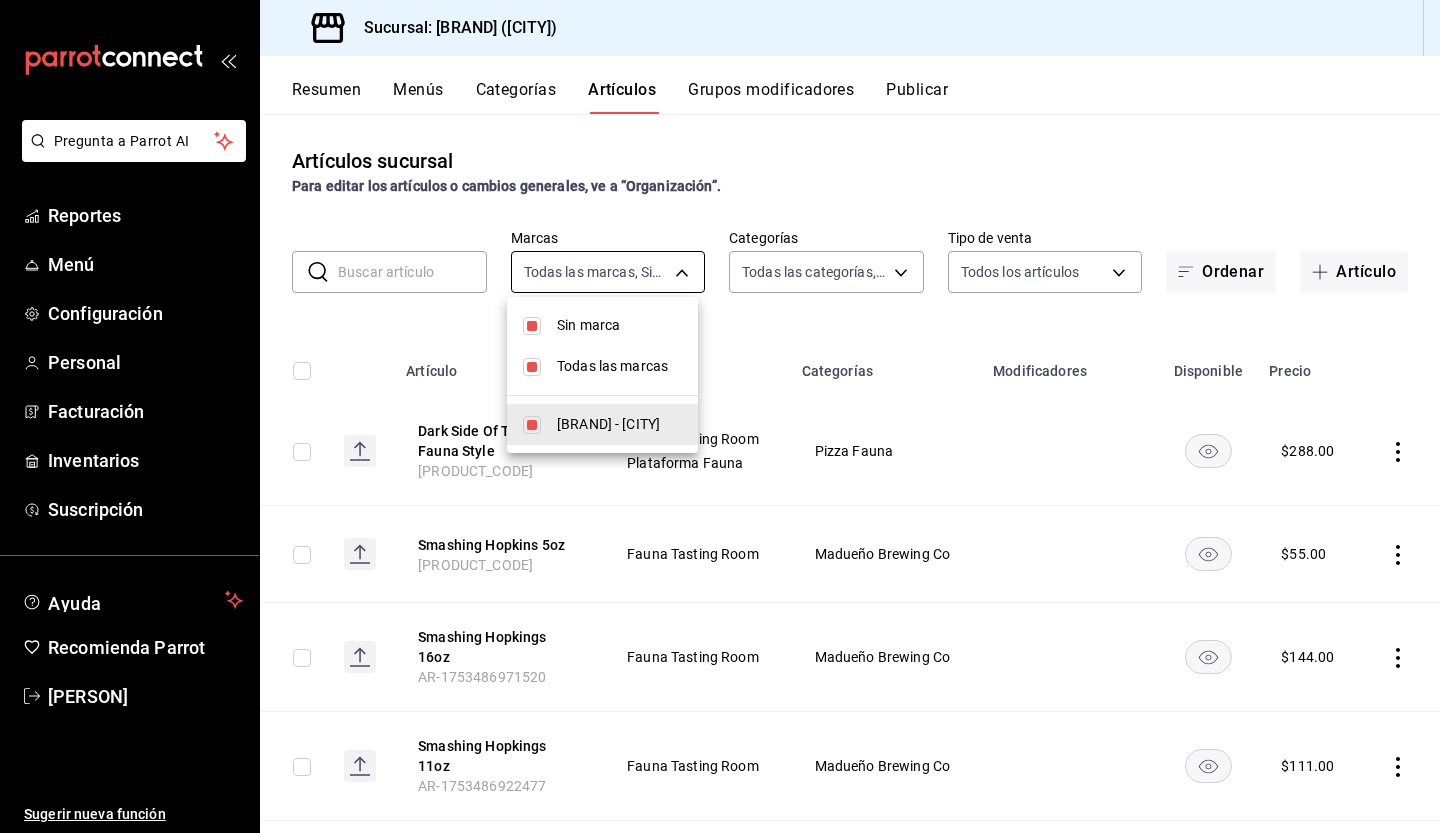click on "Dark Side Of The Moon Fauna Style AR-1754174127425 Fauna Tasting Room Madueño Brewing Co $ 288.00 Smashing Hopkins 5oz AR-1753487006734 Fauna Tasting Room Madueño Brewing Co $ 55.00 Smashing Hopkings 16oz AR-1753486971520 Fauna Tasting Room Madueño Brewing Co $ 144.00 Smashing Hopkings 11oz AR-1753486922477 Fauna Tasting Room Madueño Brewing Co $ 111.00 Ilicit 5oz AR-1753486899637 $ 55.00 $ $ $" at bounding box center (720, 416) 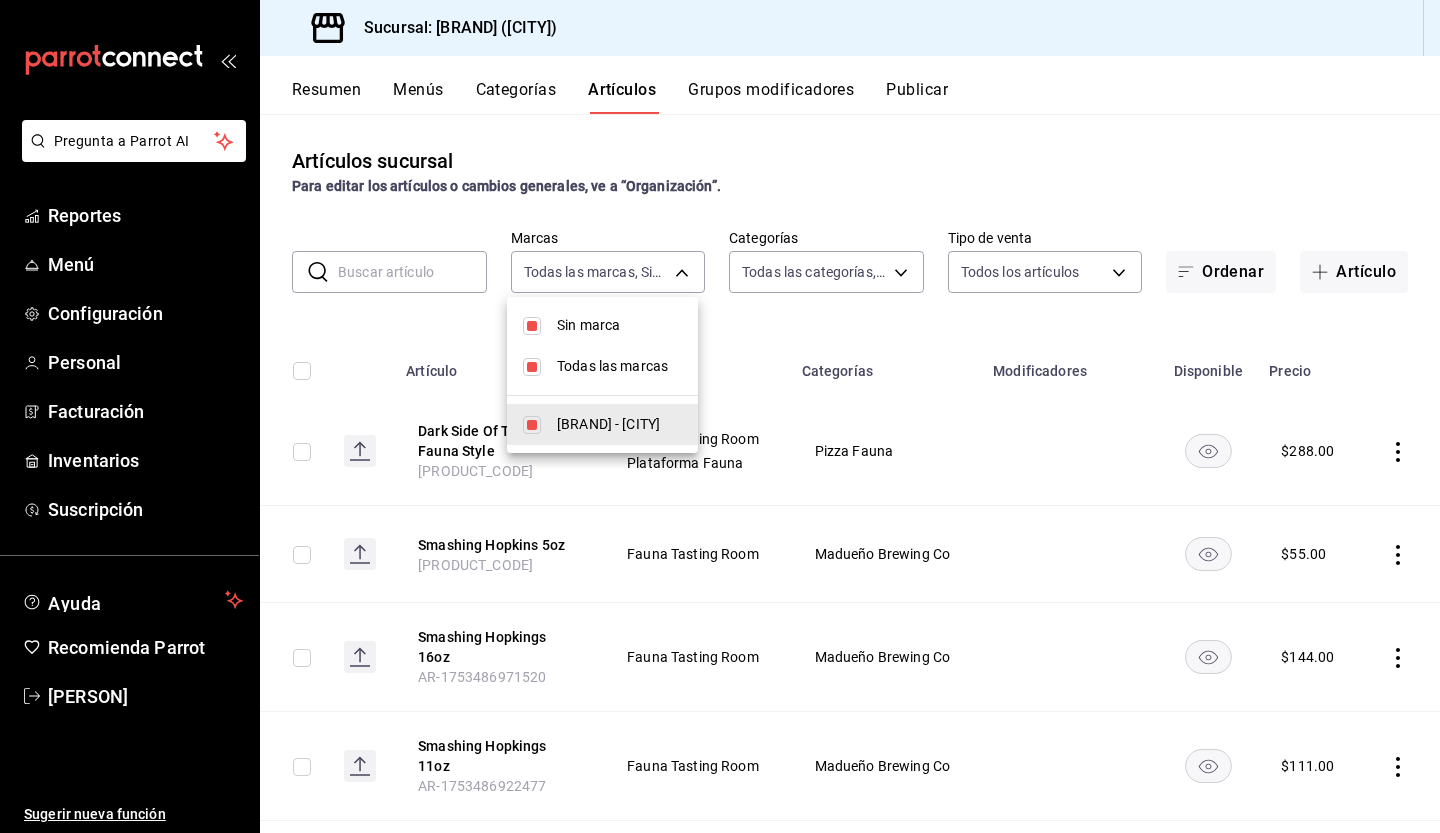 click at bounding box center (720, 416) 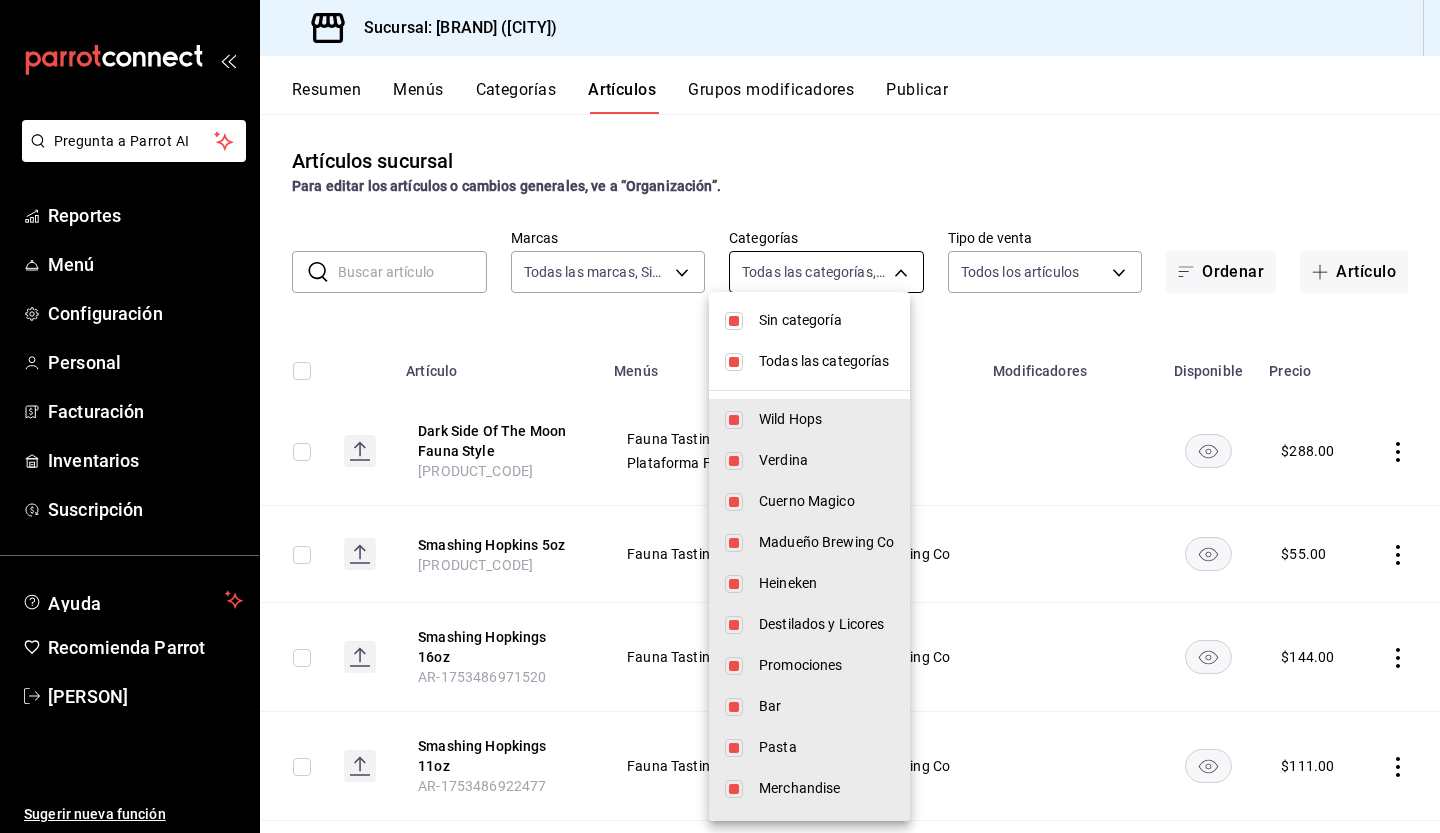 click on "Dark Side Of The Moon Fauna Style AR-1754174127425 Fauna Tasting Room Madueño Brewing Co $ 288.00 Smashing Hopkins 5oz AR-1753487006734 Fauna Tasting Room Madueño Brewing Co $ 55.00 Smashing Hopkings 16oz AR-1753486971520 Fauna Tasting Room Madueño Brewing Co $ 144.00 Smashing Hopkings 11oz AR-1753486922477 Fauna Tasting Room Madueño Brewing Co $ 111.00 Ilicit 5oz AR-1753486899637 $ 55.00 $ $ $" at bounding box center (720, 416) 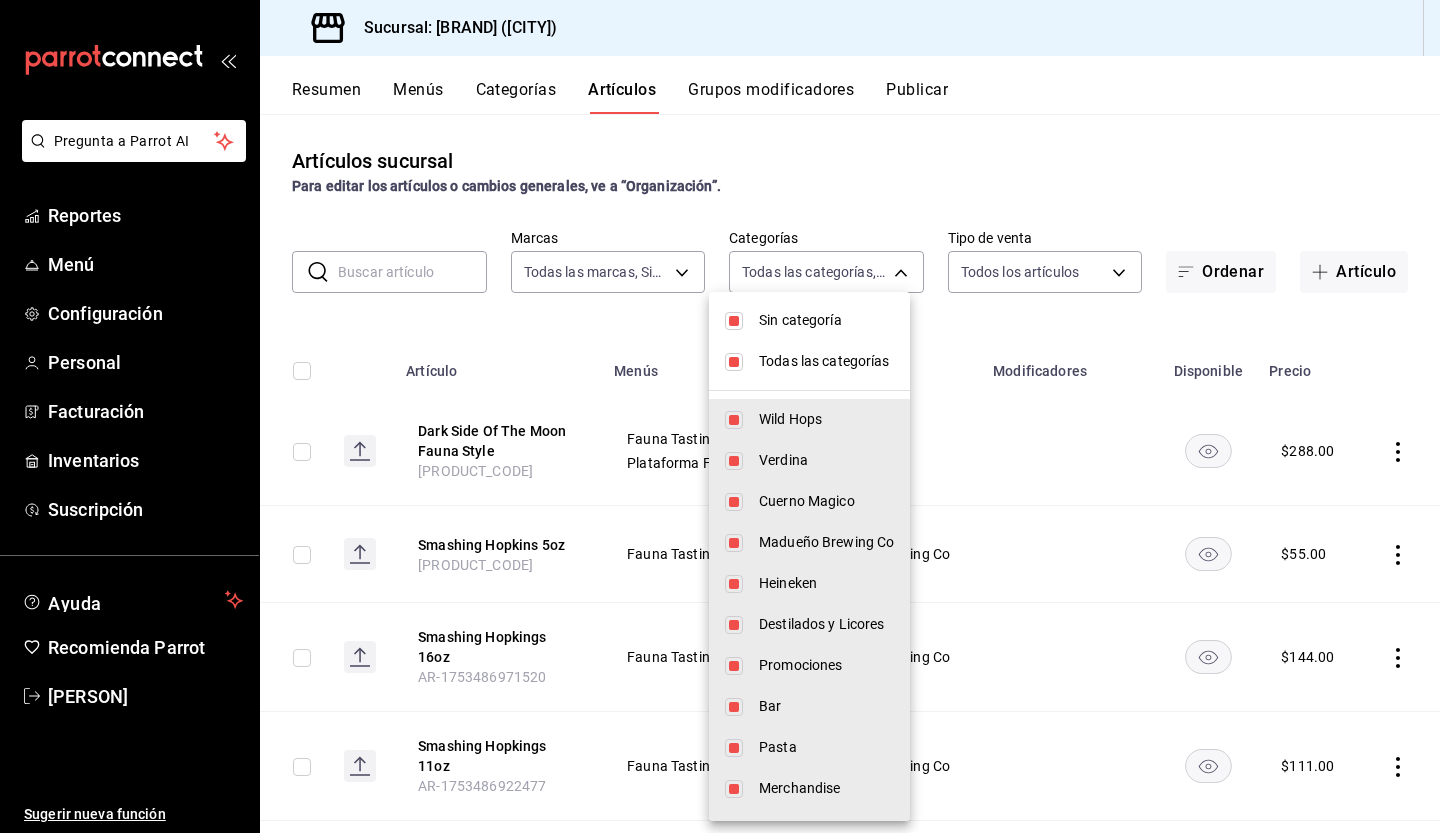 click at bounding box center [720, 416] 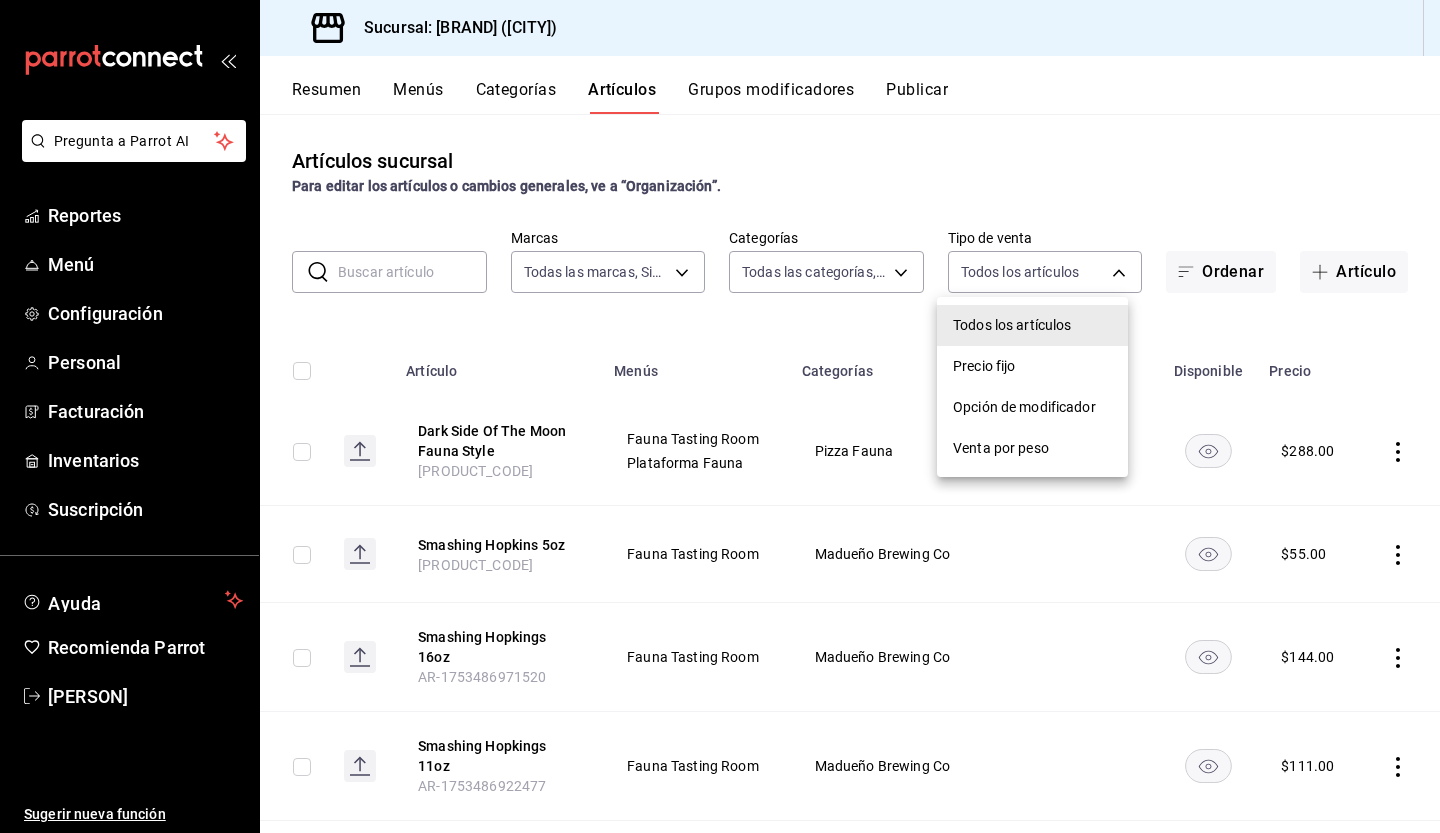 click on "Dark Side Of The Moon Fauna Style AR-1754174127425 Fauna Tasting Room Madueño Brewing Co $ 288.00 Smashing Hopkins 5oz AR-1753487006734 Fauna Tasting Room Madueño Brewing Co $ 55.00 Smashing Hopkings 16oz AR-1753486971520 Fauna Tasting Room Madueño Brewing Co $ 144.00 Smashing Hopkings 11oz AR-1753486922477 Fauna Tasting Room Madueño Brewing Co $ 111.00 Ilicit 5oz AR-1753486899637 $ 55.00 $ $ $" at bounding box center [720, 416] 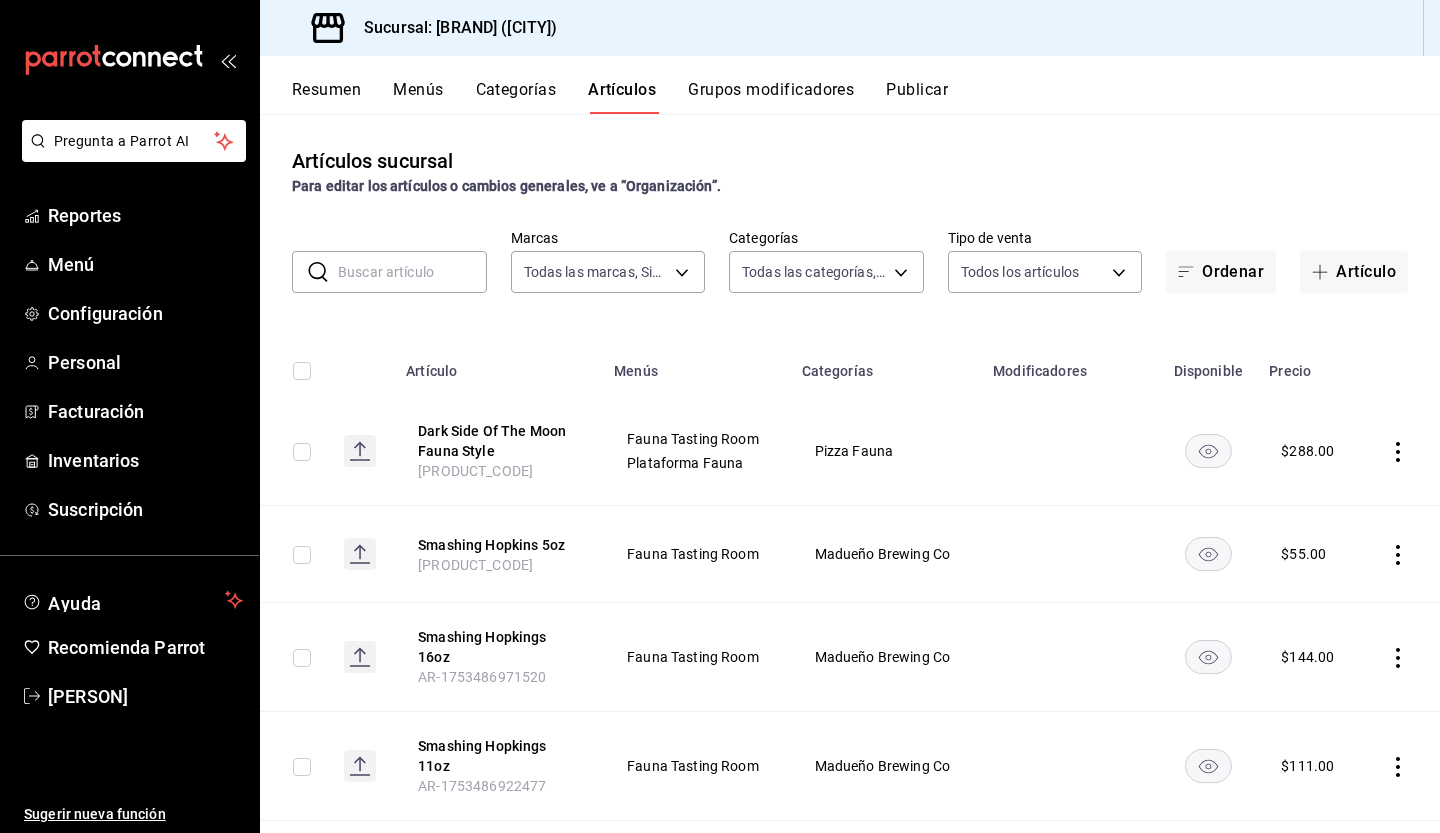 click on "Menús" at bounding box center [418, 97] 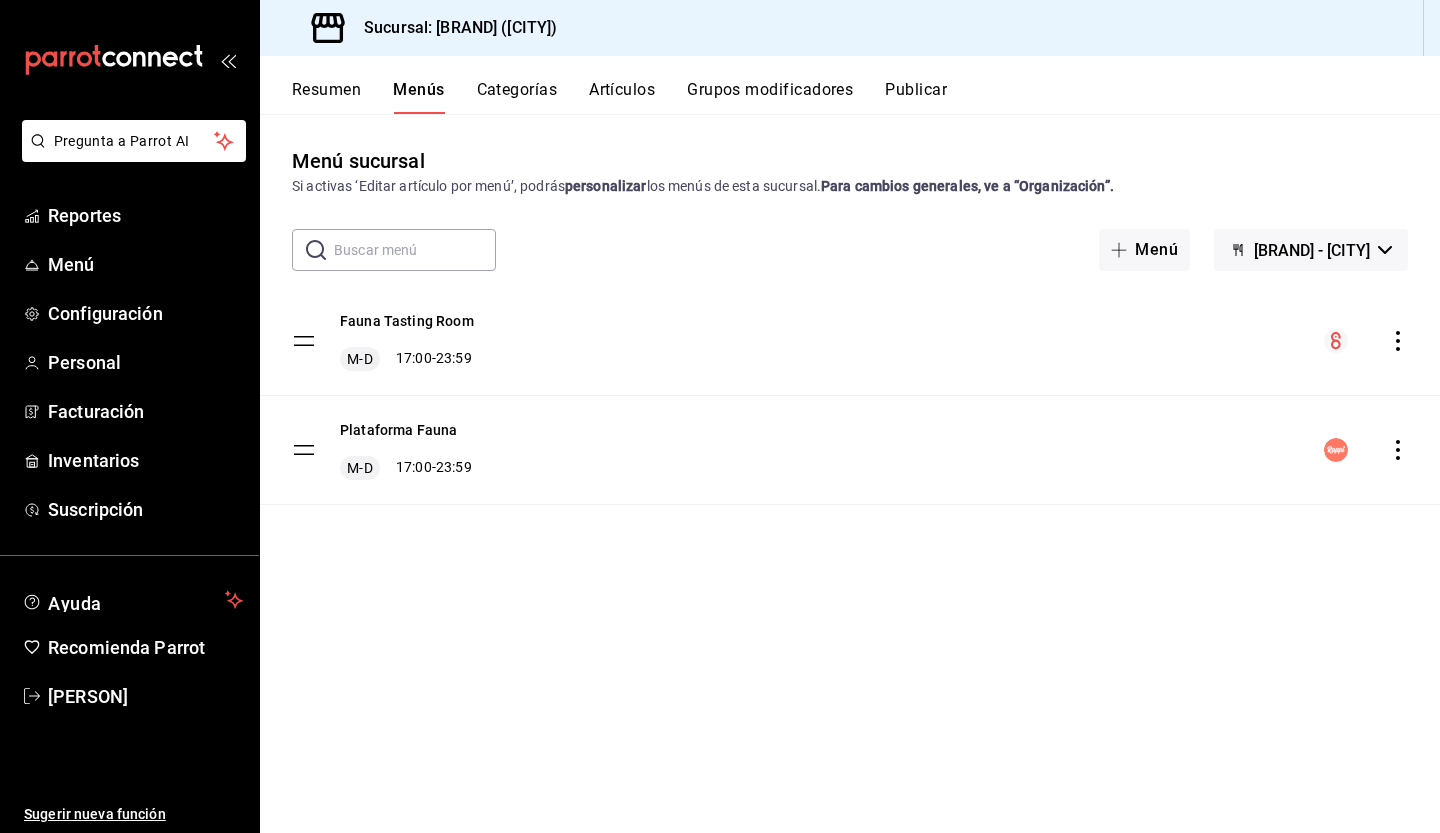 click 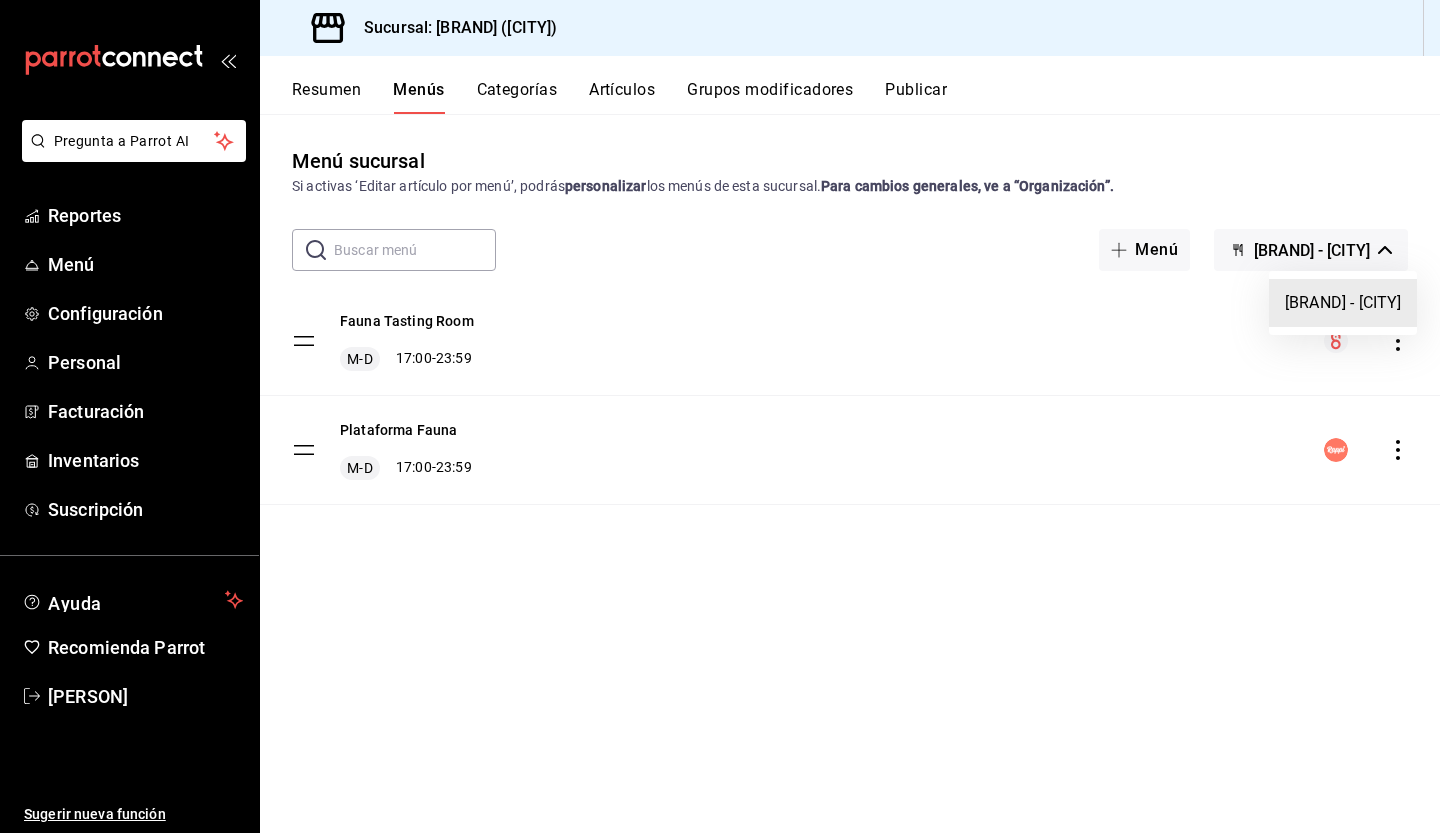 click on "[BRAND] - [CITY]" at bounding box center [1343, 303] 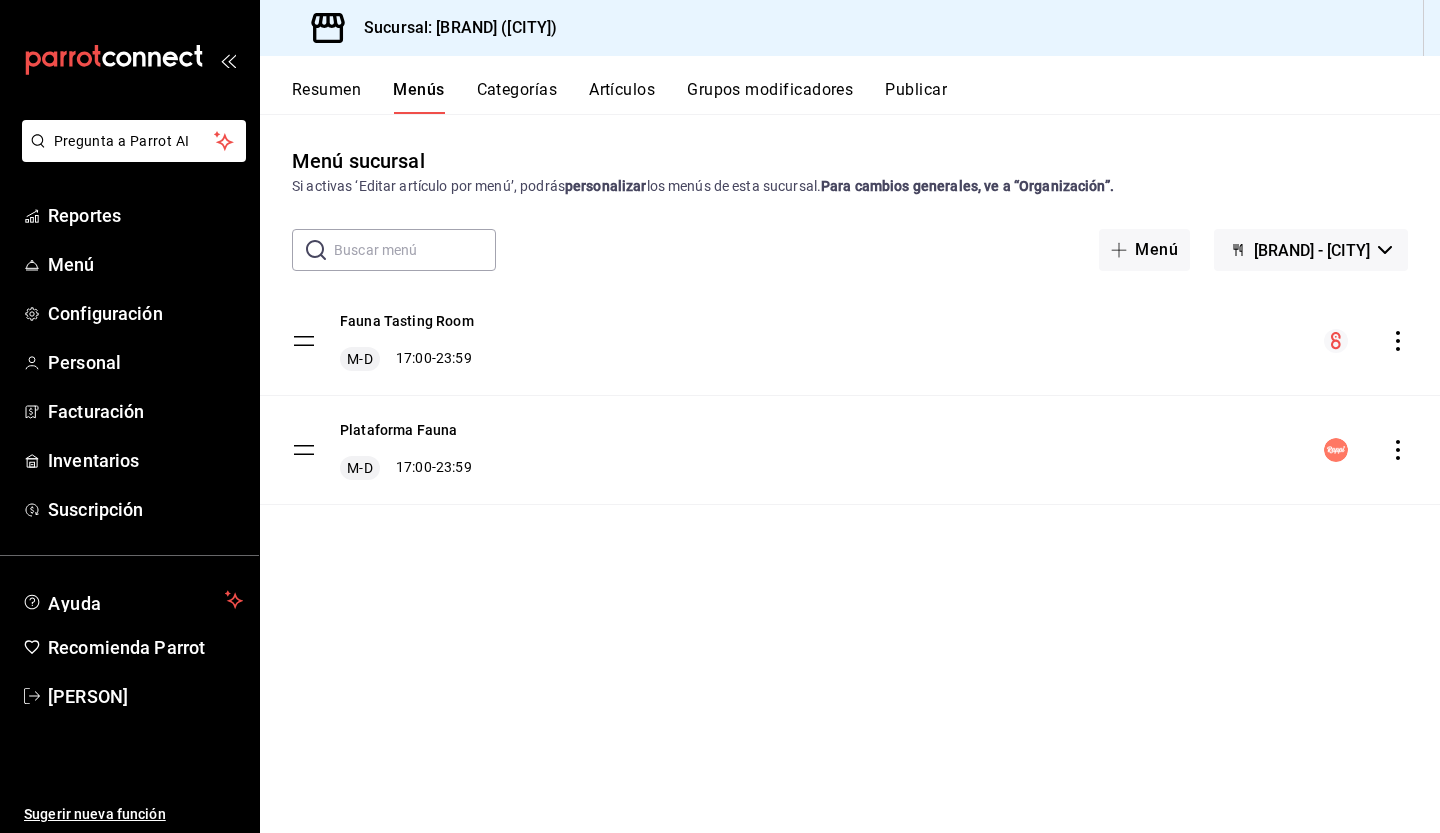 click 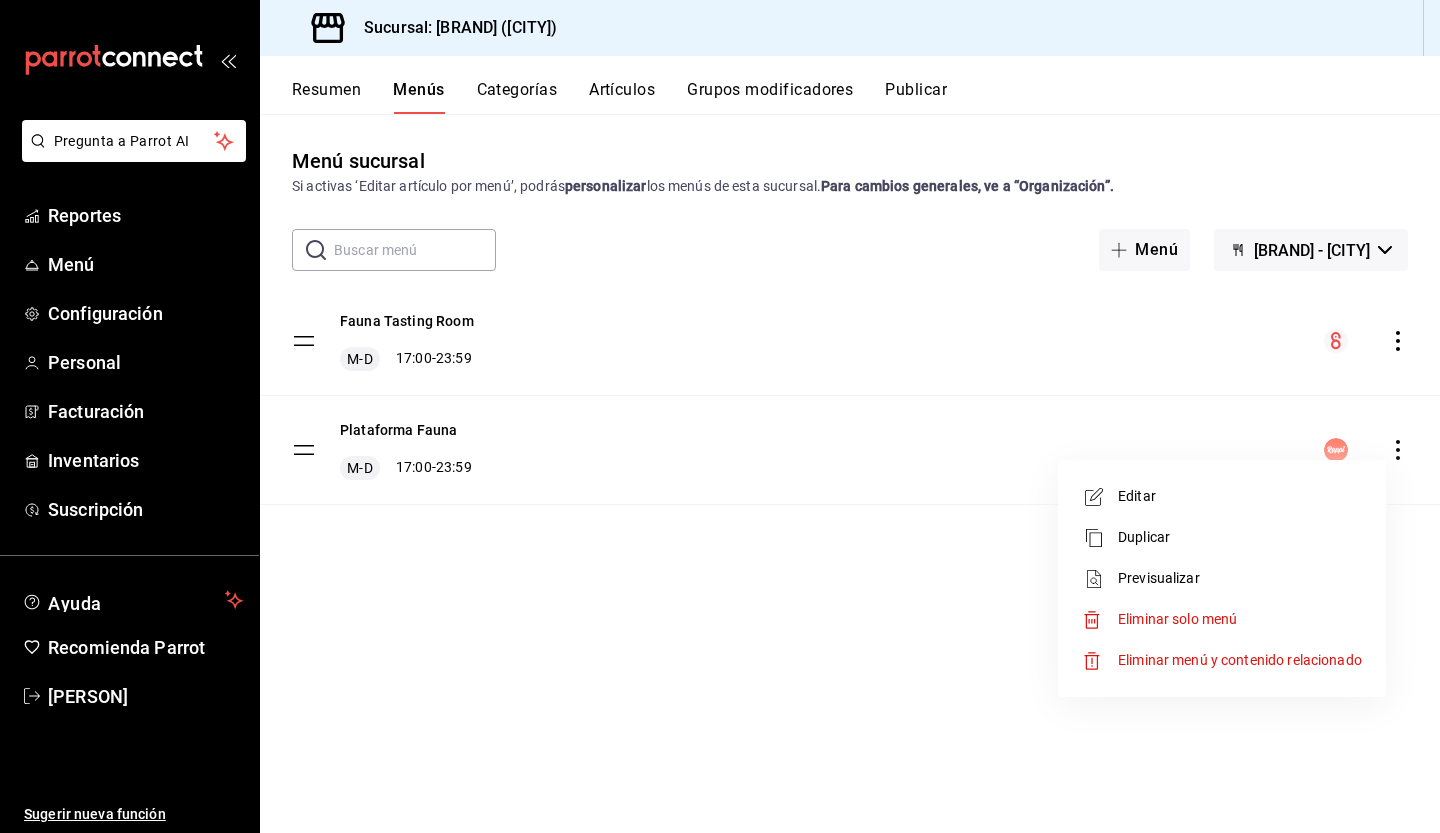 click on "Previsualizar" at bounding box center (1240, 578) 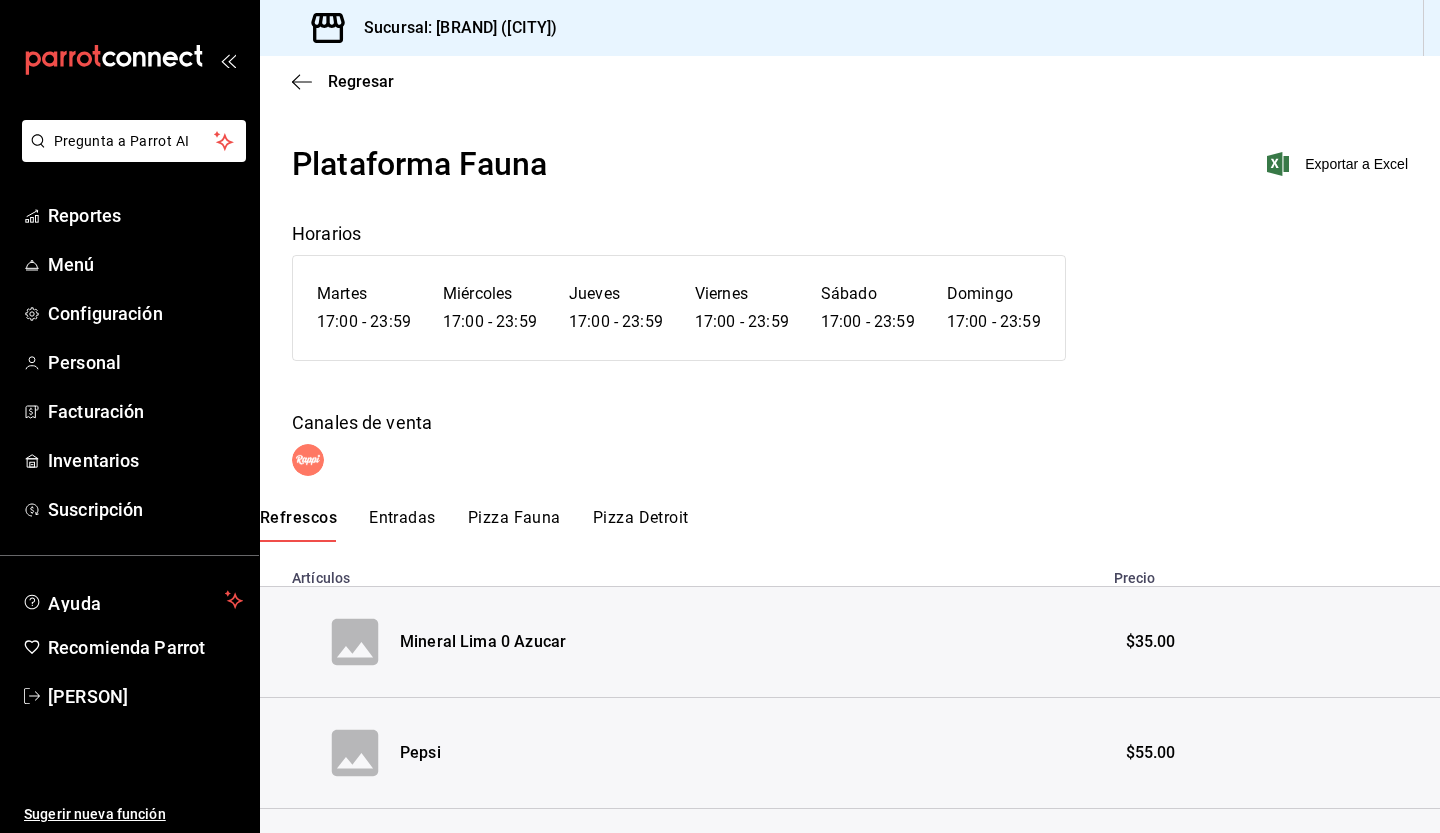 scroll, scrollTop: 0, scrollLeft: 0, axis: both 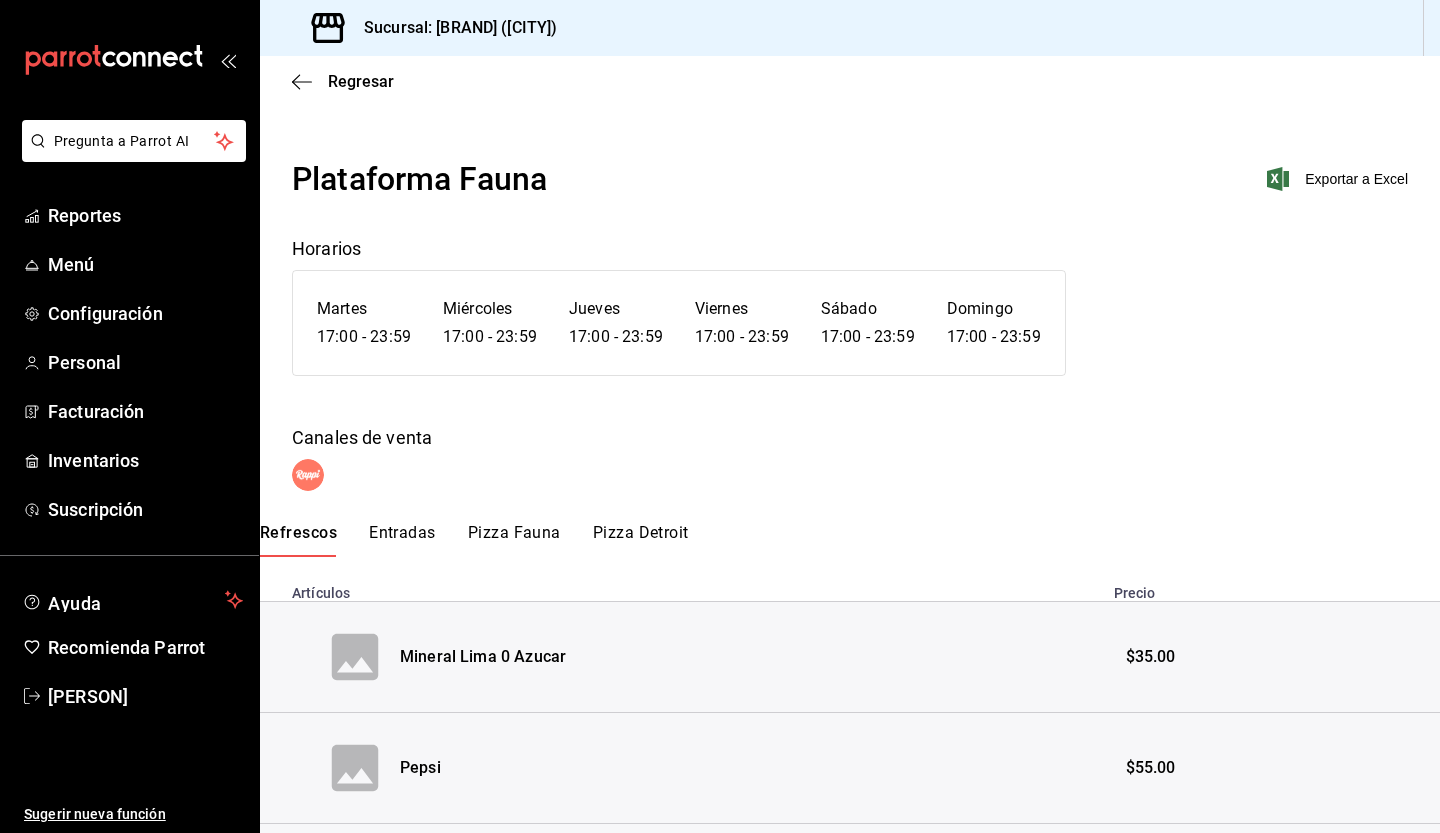 click on "Entradas" at bounding box center [402, 540] 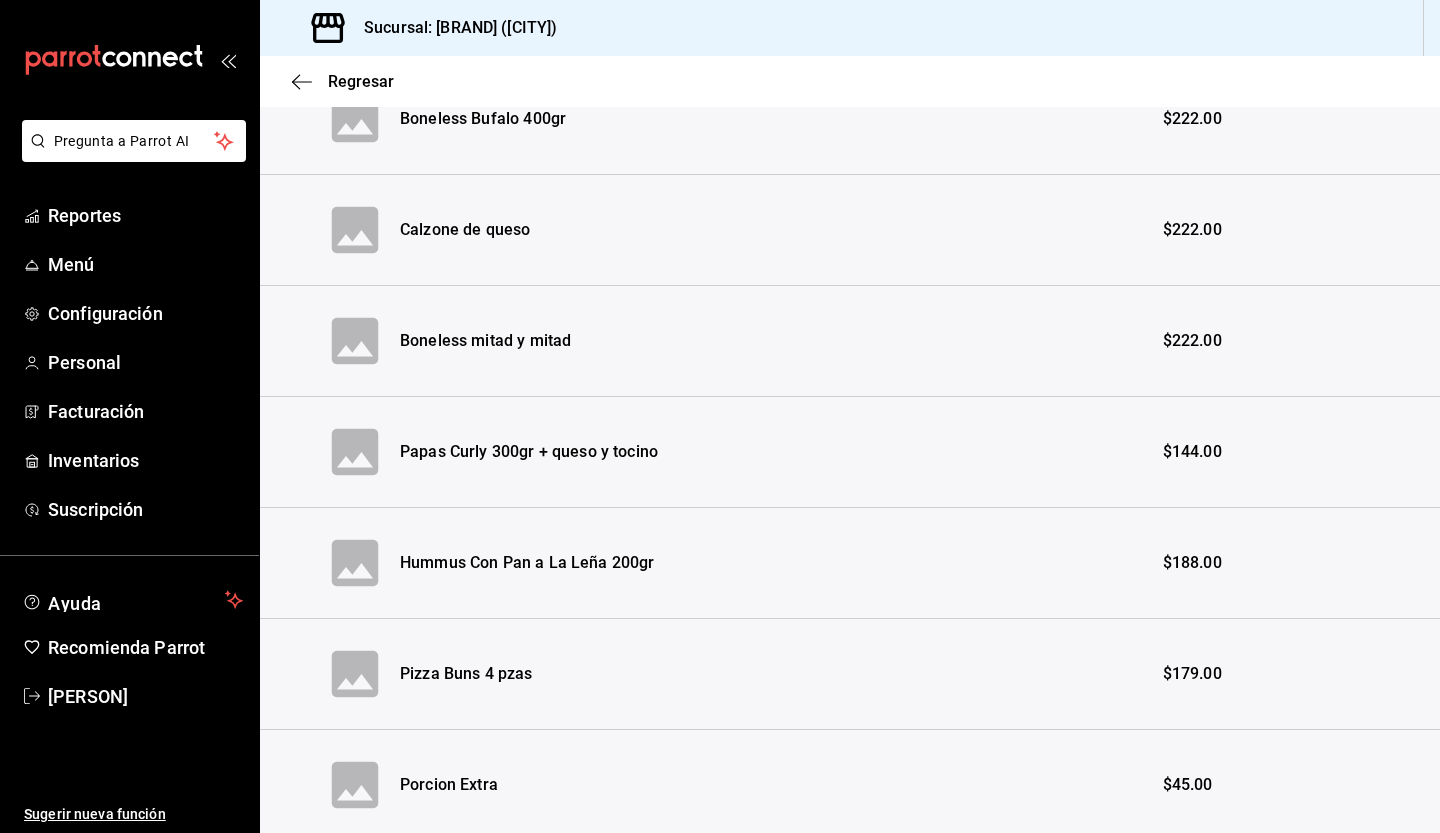scroll, scrollTop: 828, scrollLeft: 0, axis: vertical 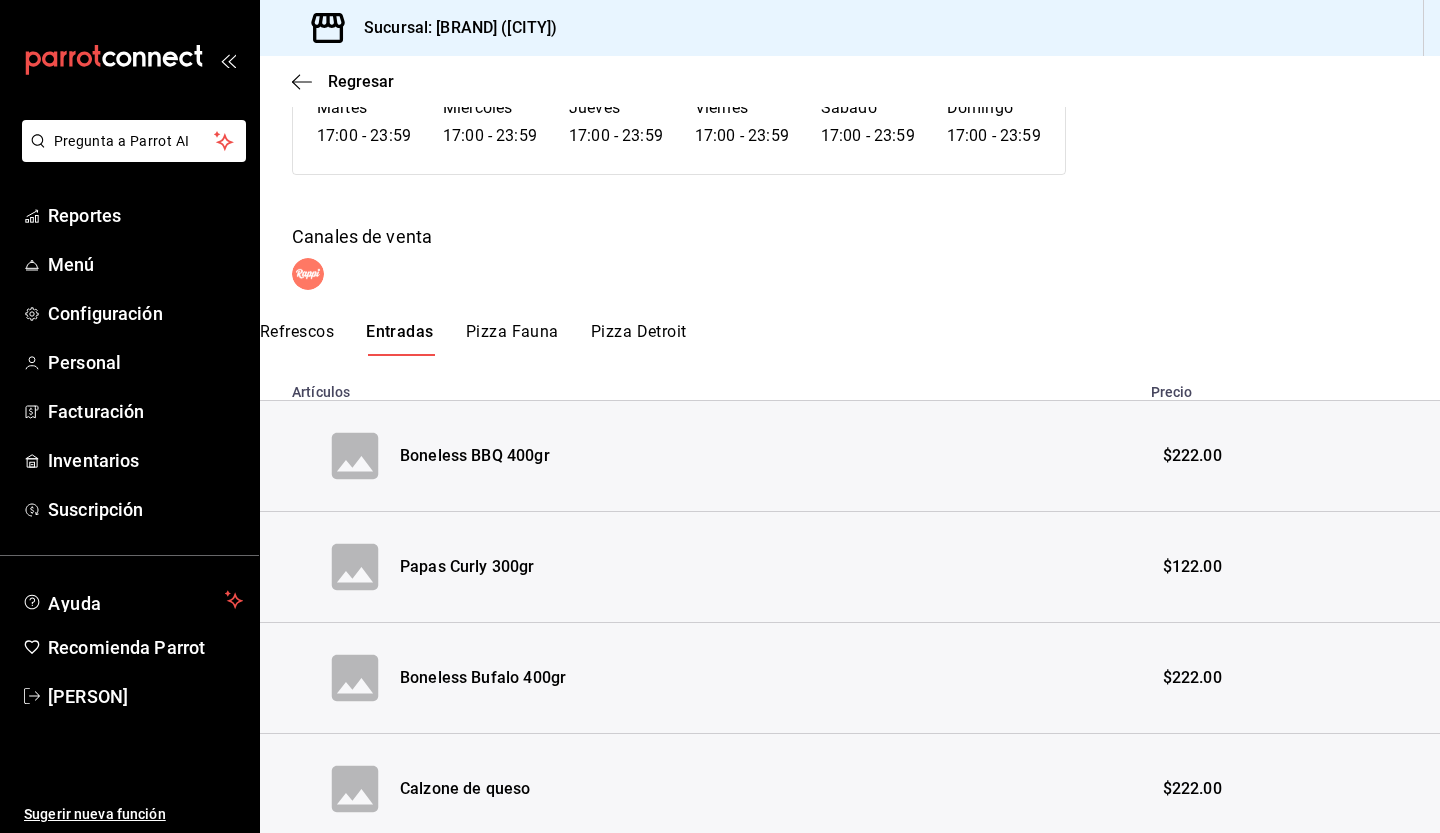 click on "Pizza Fauna" at bounding box center (512, 339) 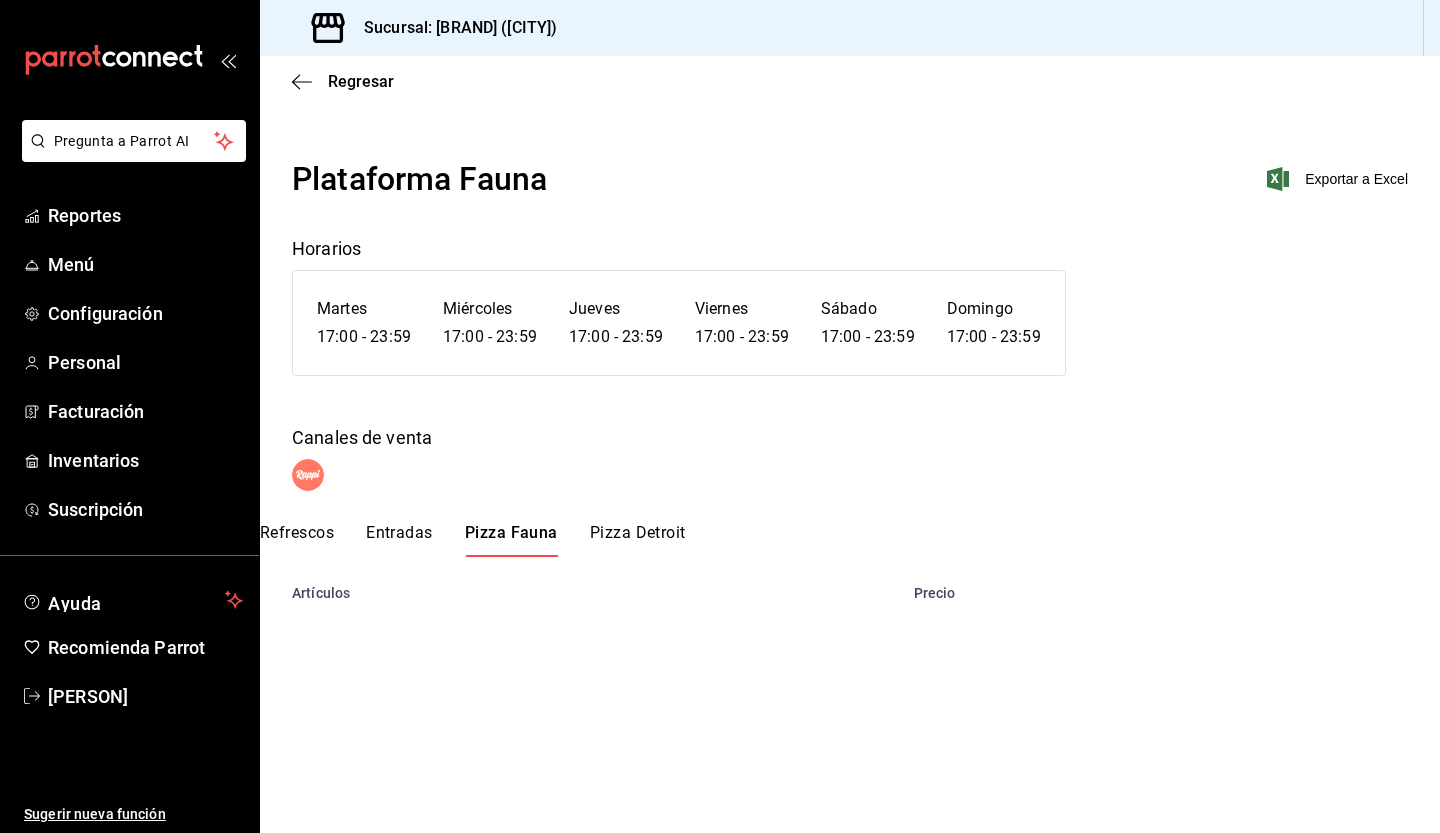 scroll, scrollTop: 0, scrollLeft: 0, axis: both 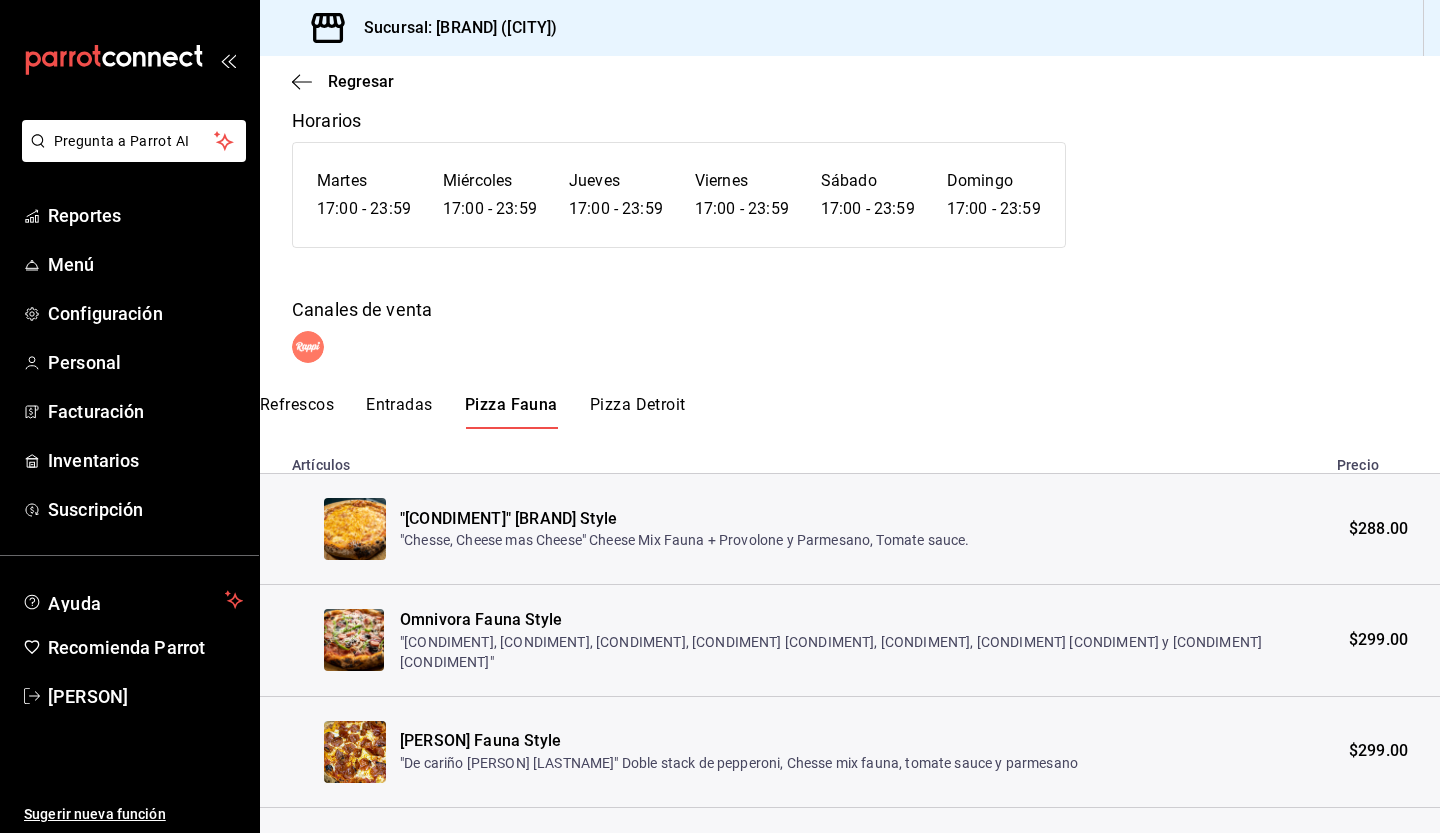click on "Pizza Detroit" at bounding box center (638, 412) 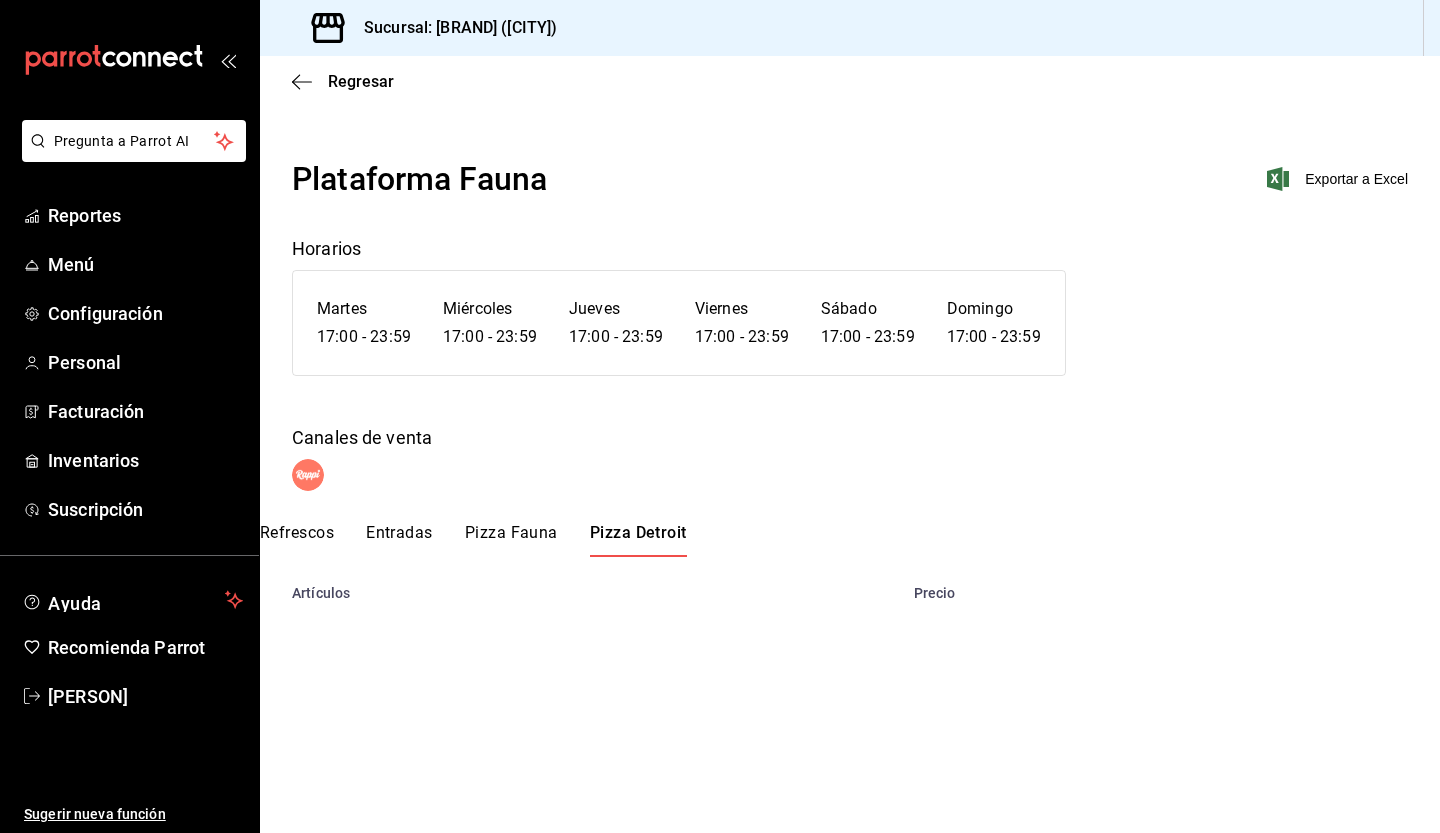 scroll, scrollTop: 0, scrollLeft: 0, axis: both 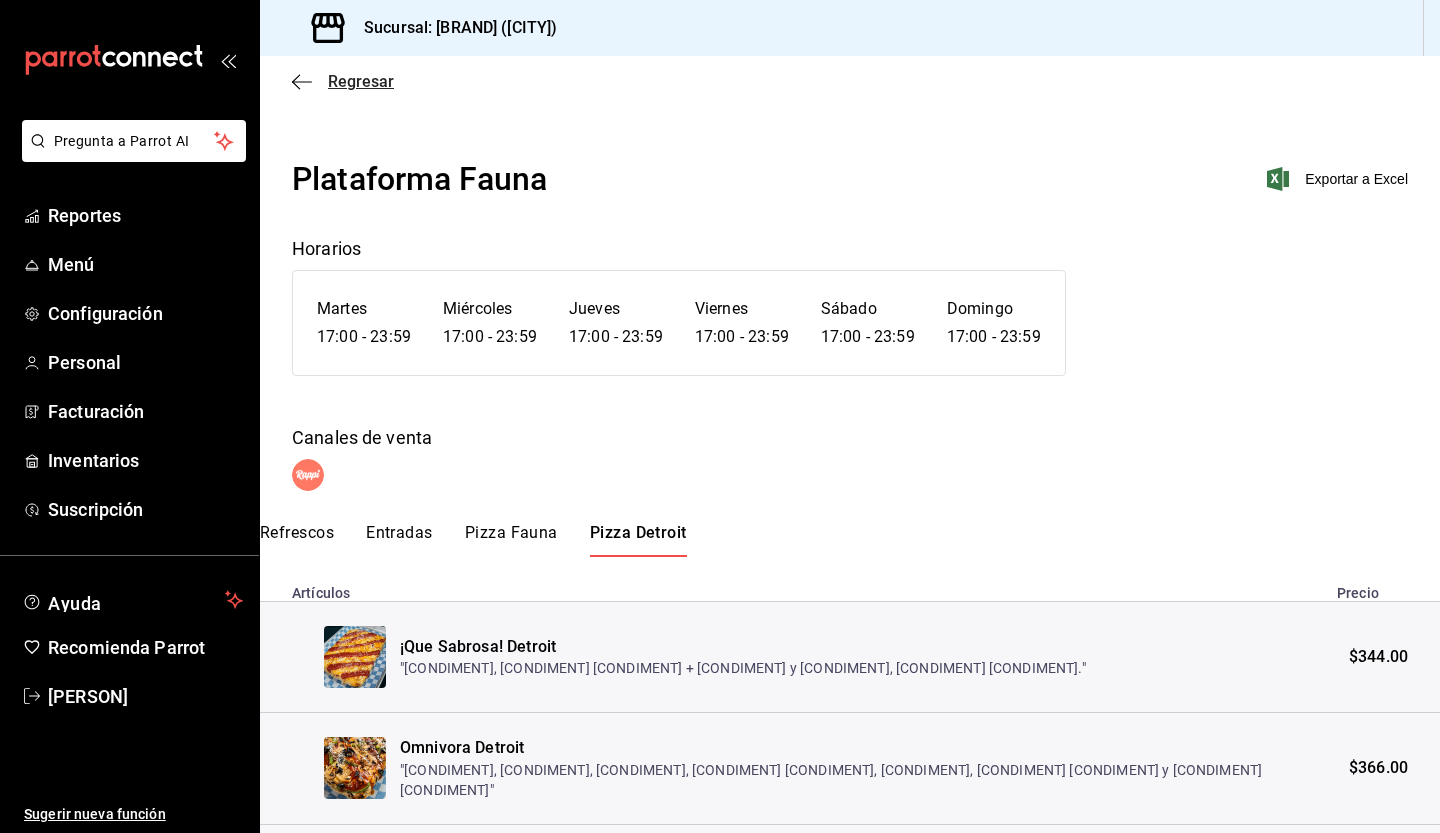 click 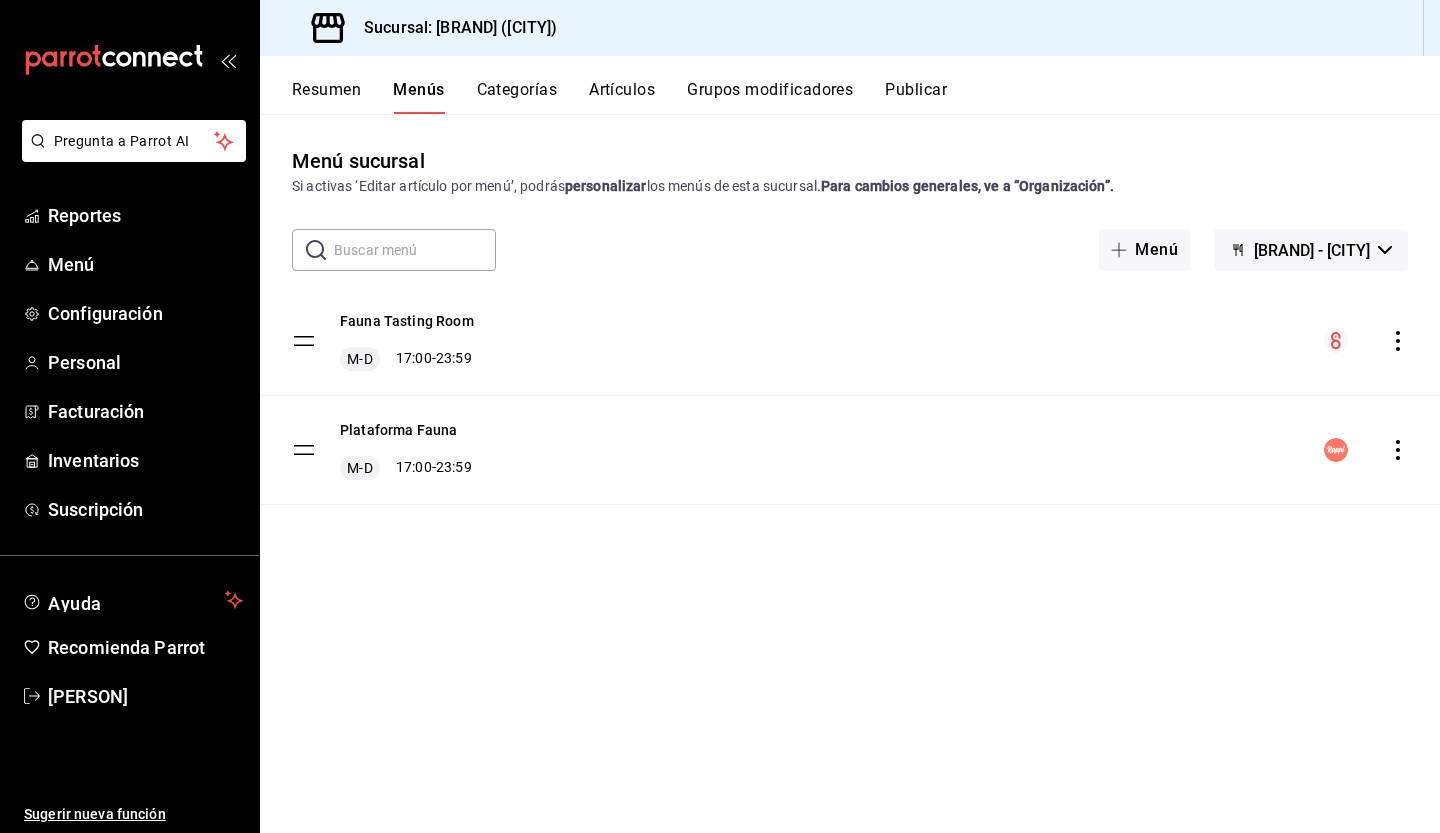 click on "Artículos" at bounding box center (622, 97) 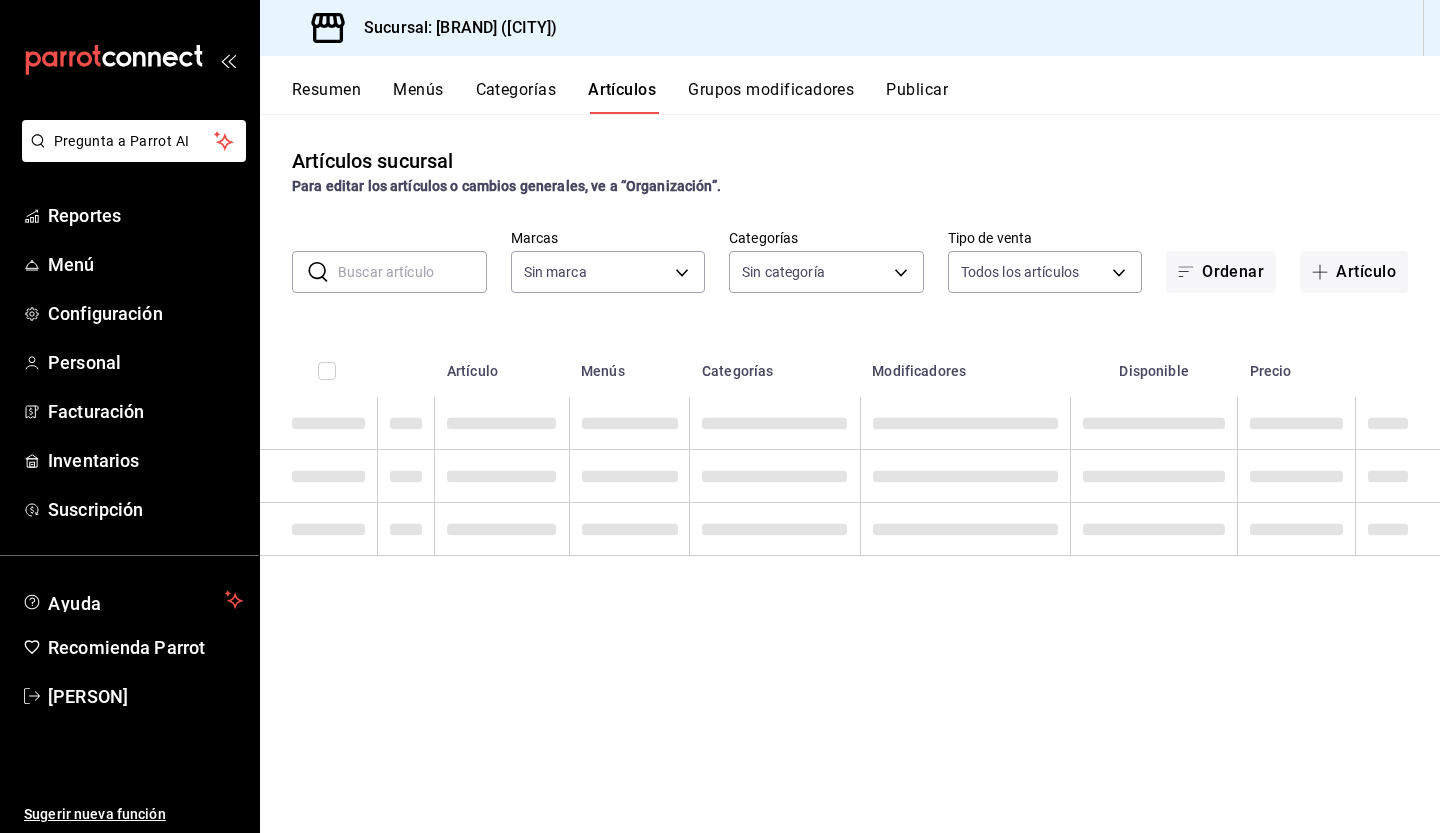 type on "95ae7ea6-d606-4fbc-ae9f-7f3ce95ed033" 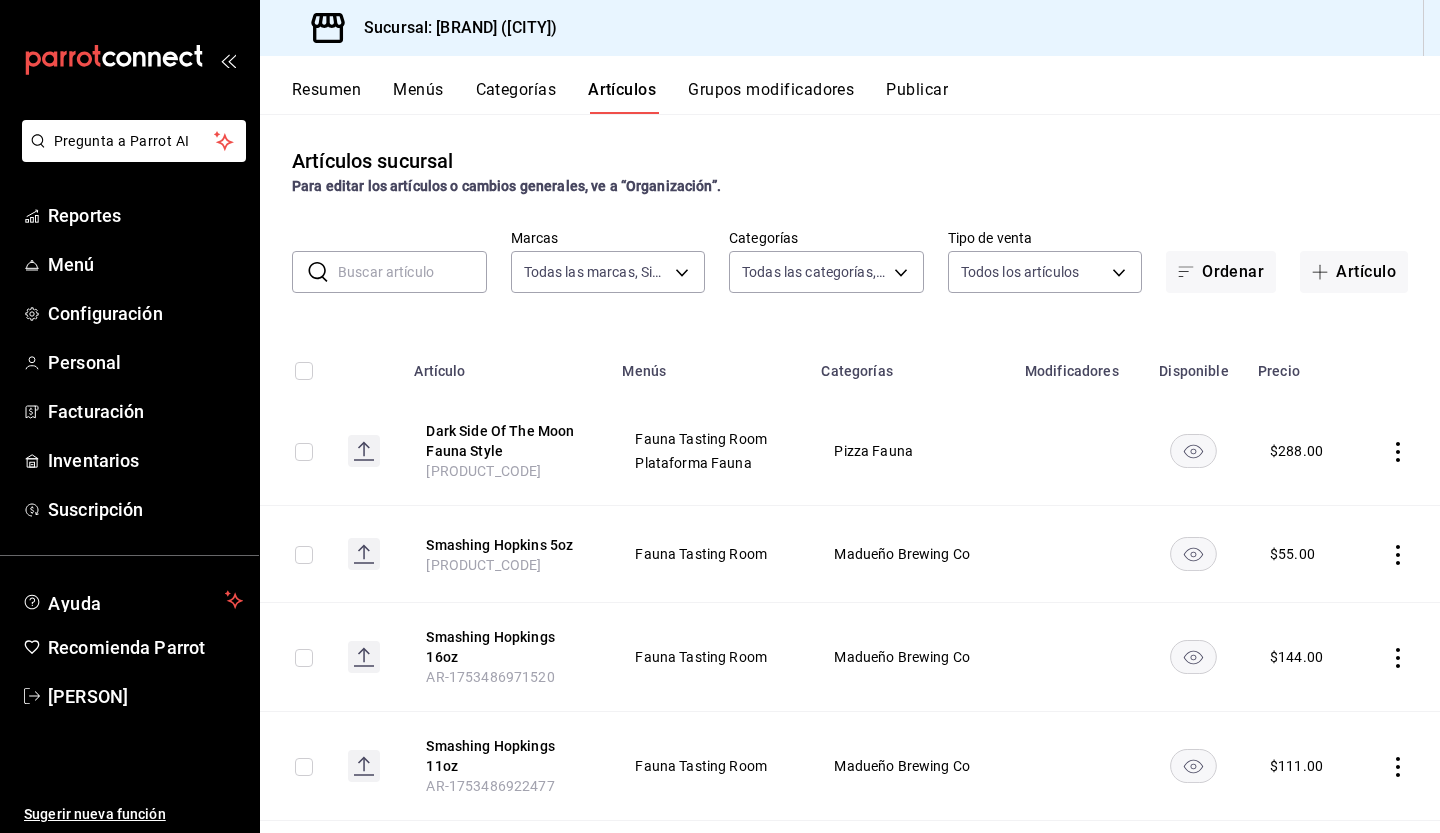 type on "[UUID], [UUID], [UUID], [UUID], [UUID], [UUID], [UUID], [UUID], [UUID], [UUID], [UUID], [UUID], [UUID], [UUID], [UUID], [UUID], [UUID]" 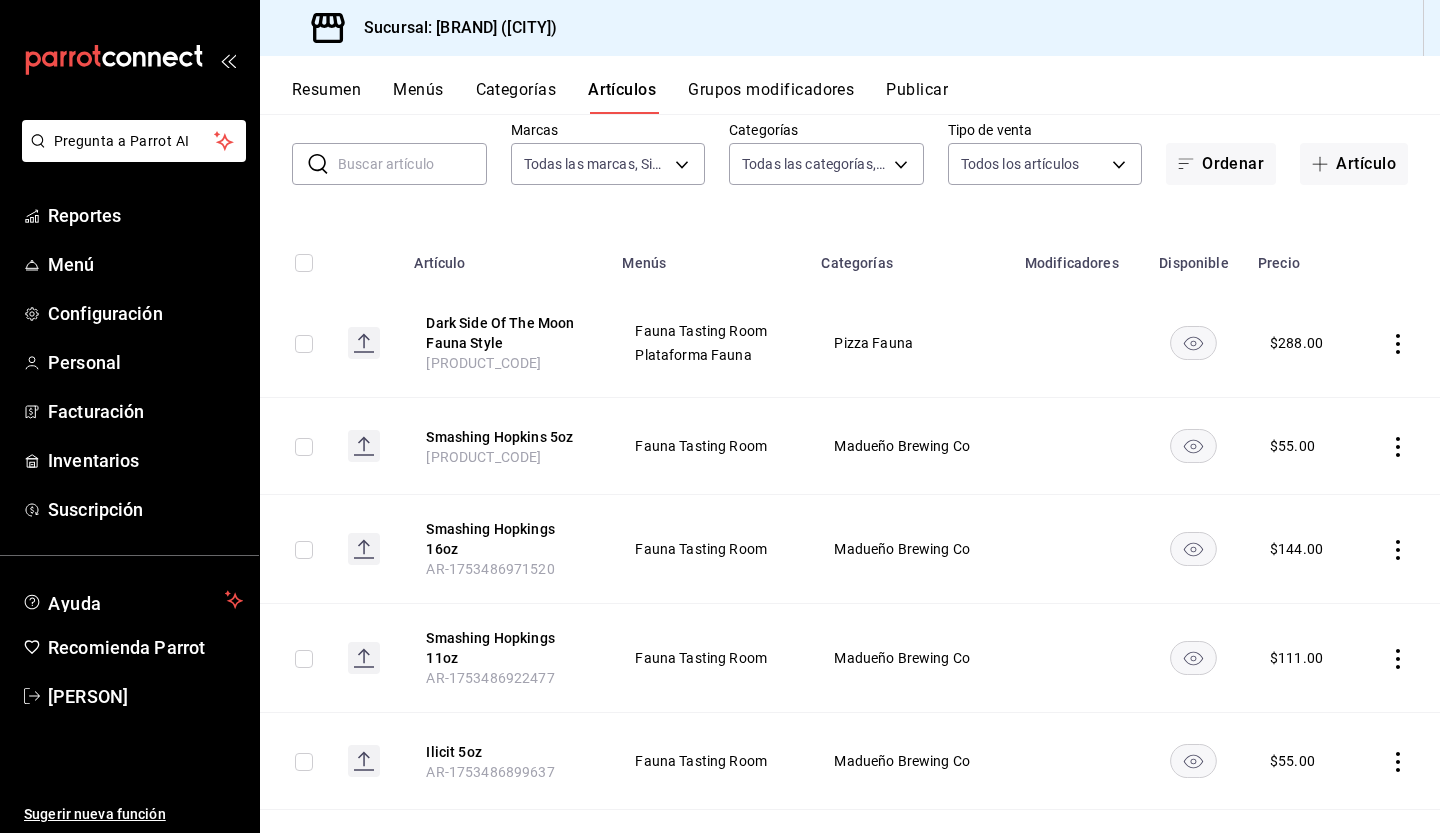 scroll, scrollTop: 0, scrollLeft: 0, axis: both 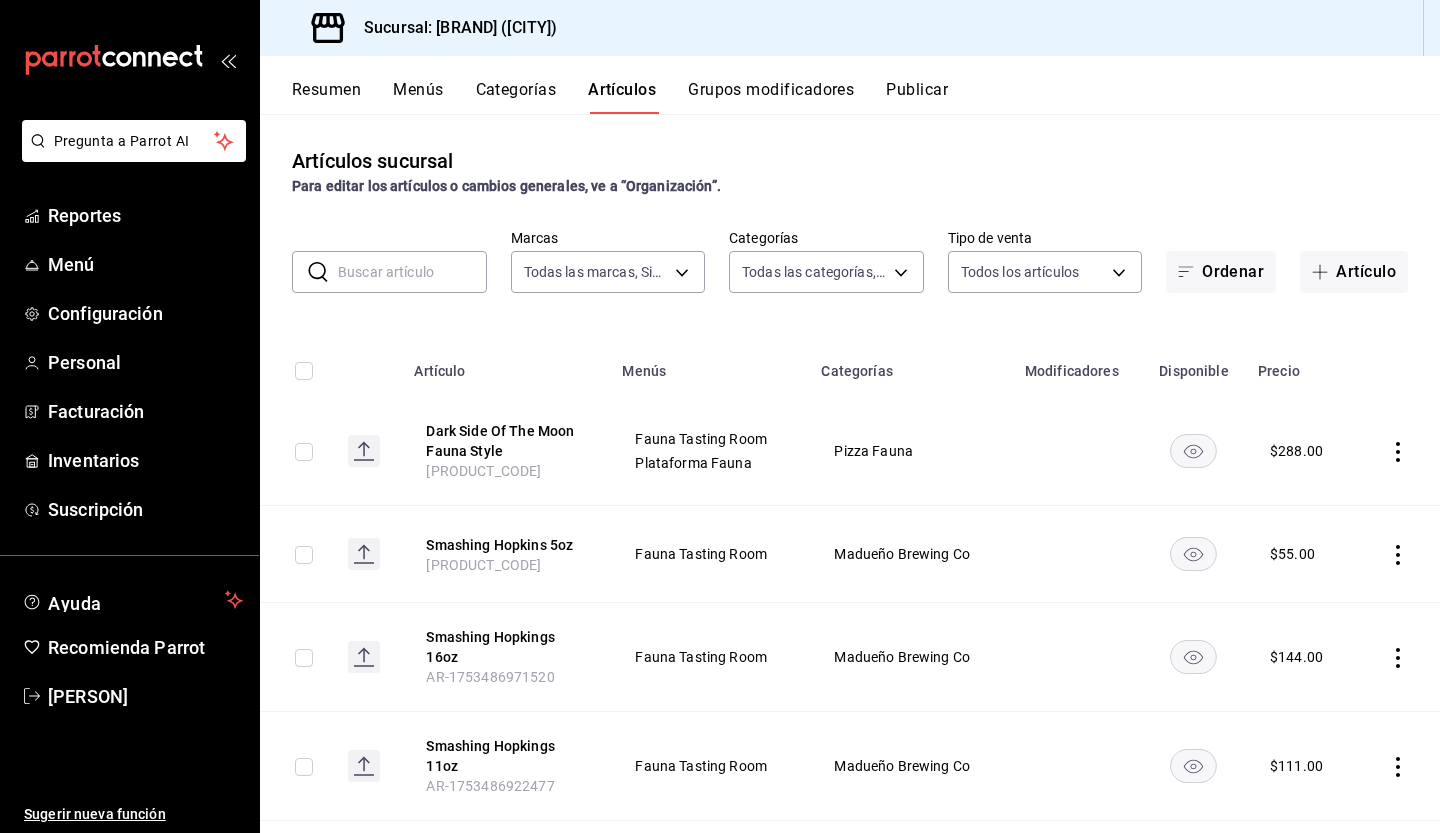 click 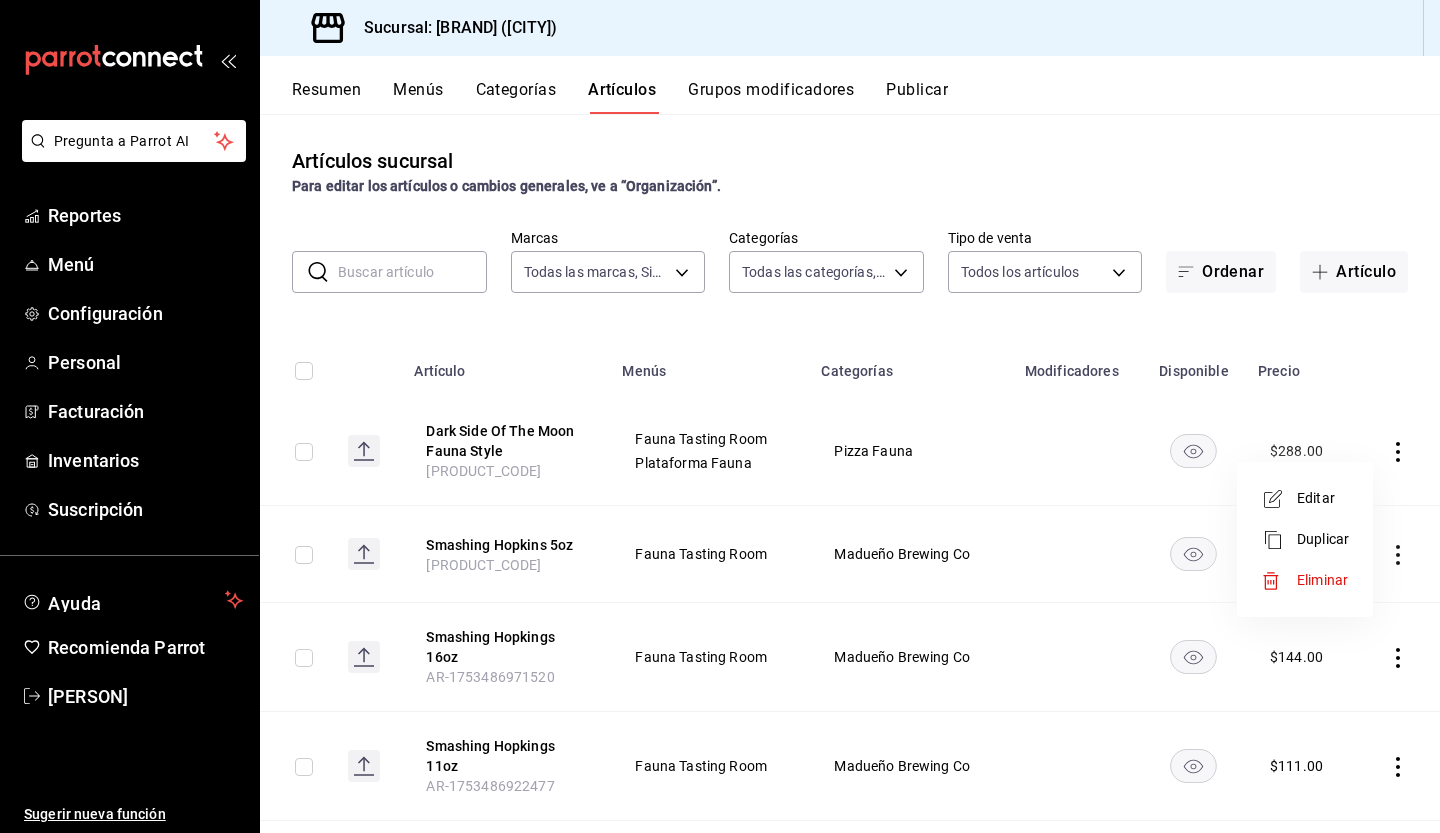 click on "Editar" at bounding box center (1323, 498) 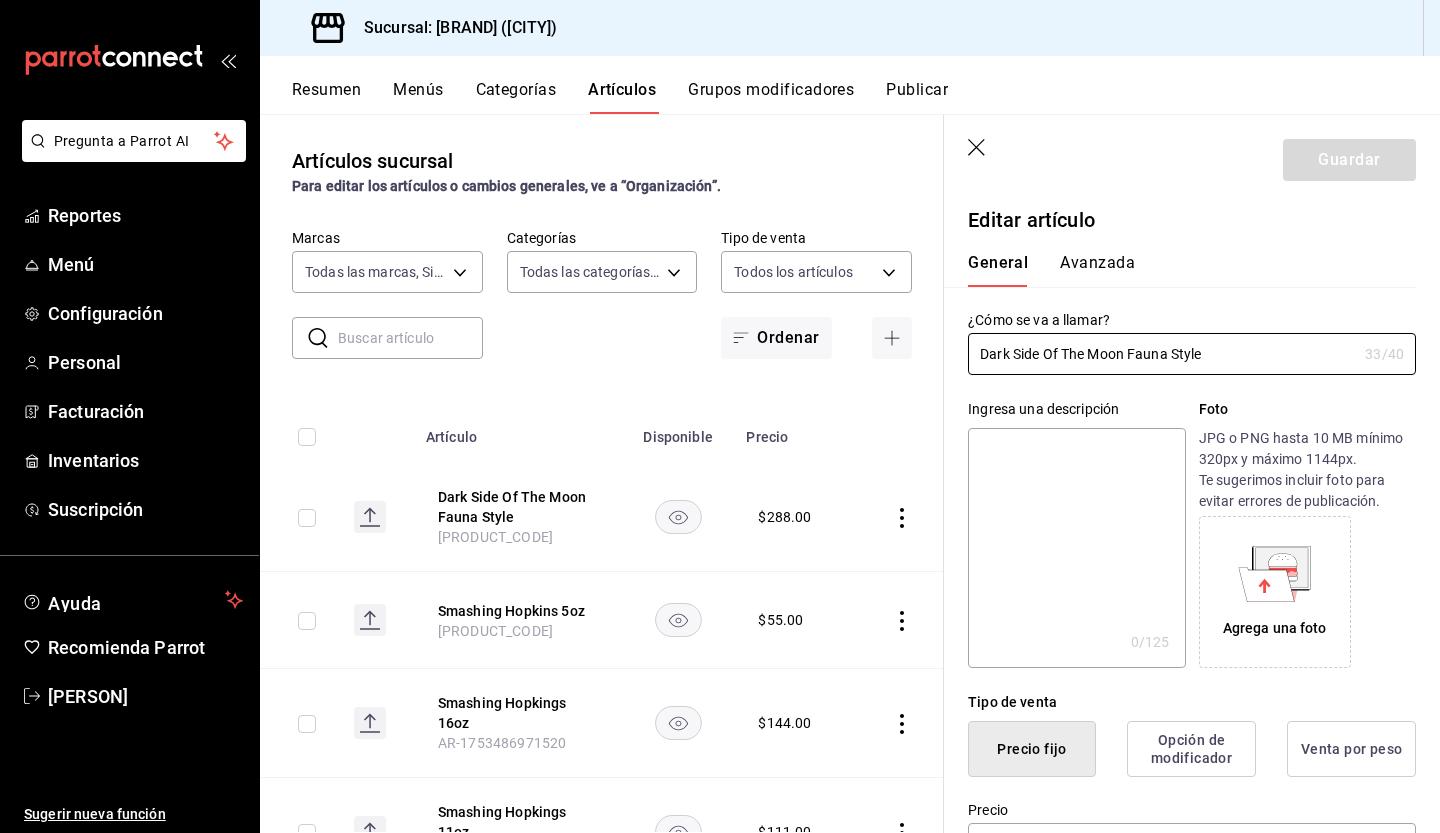 type on "$288.00" 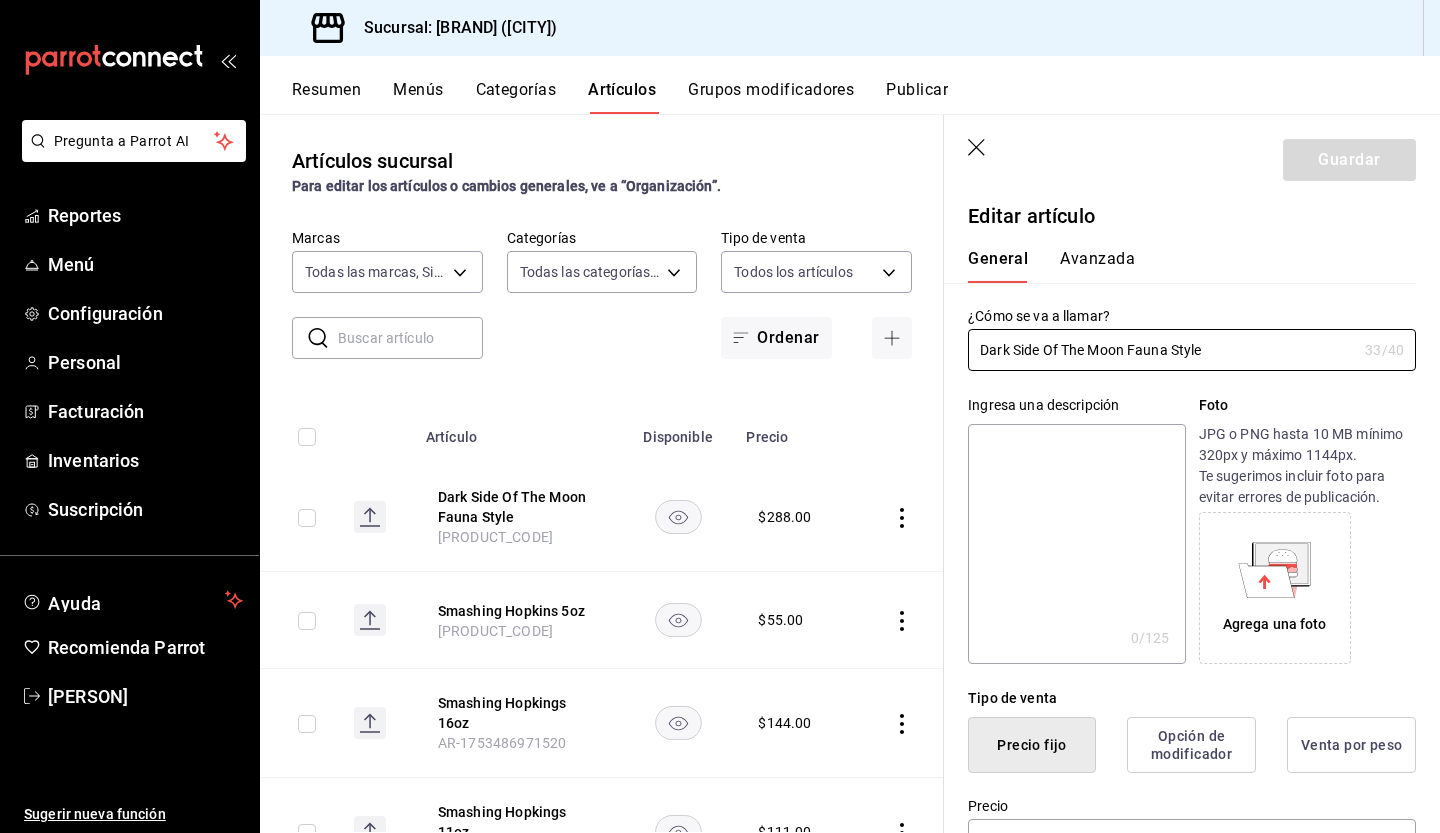 scroll, scrollTop: 0, scrollLeft: 0, axis: both 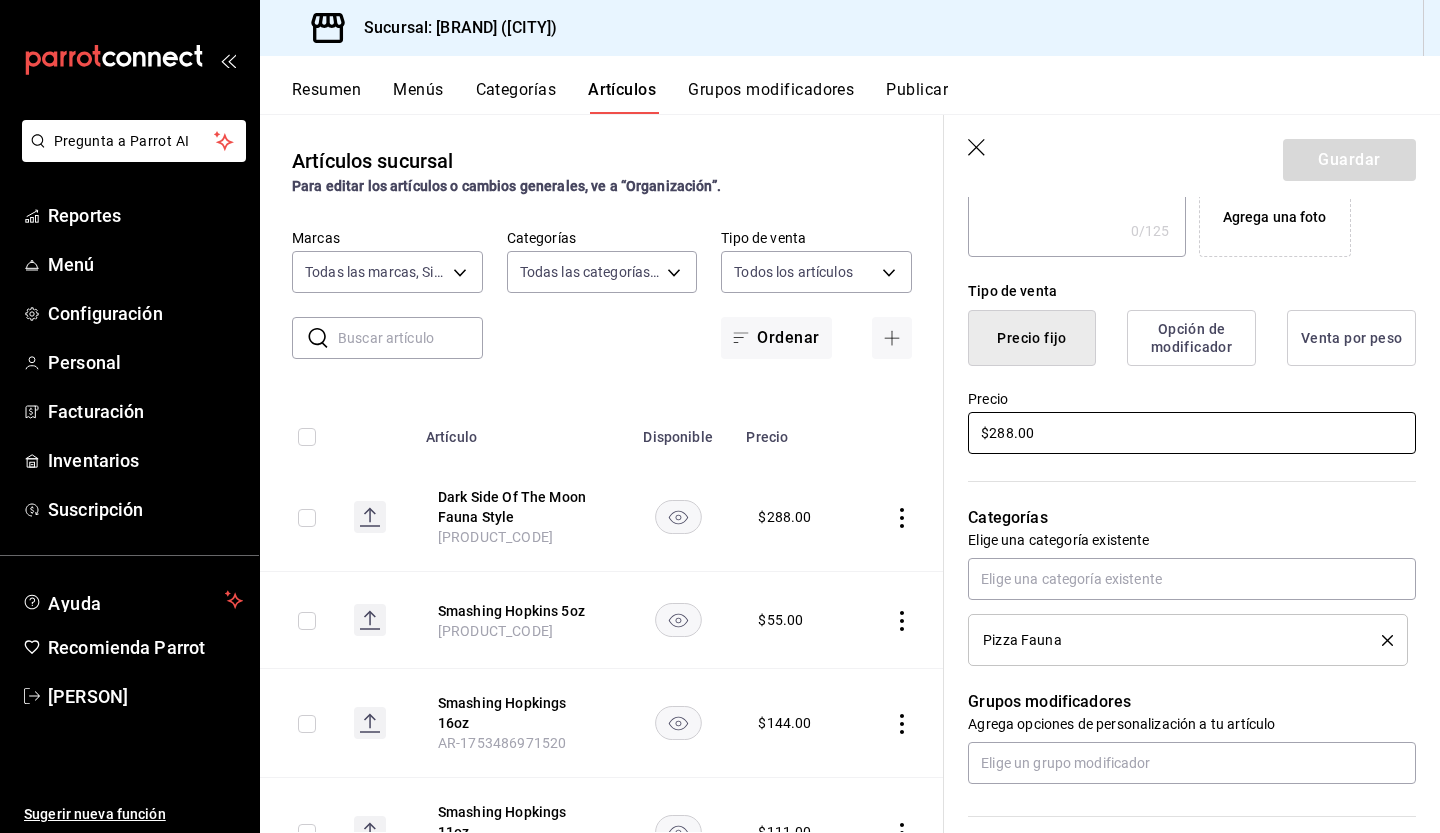 click on "$288.00" at bounding box center (1192, 433) 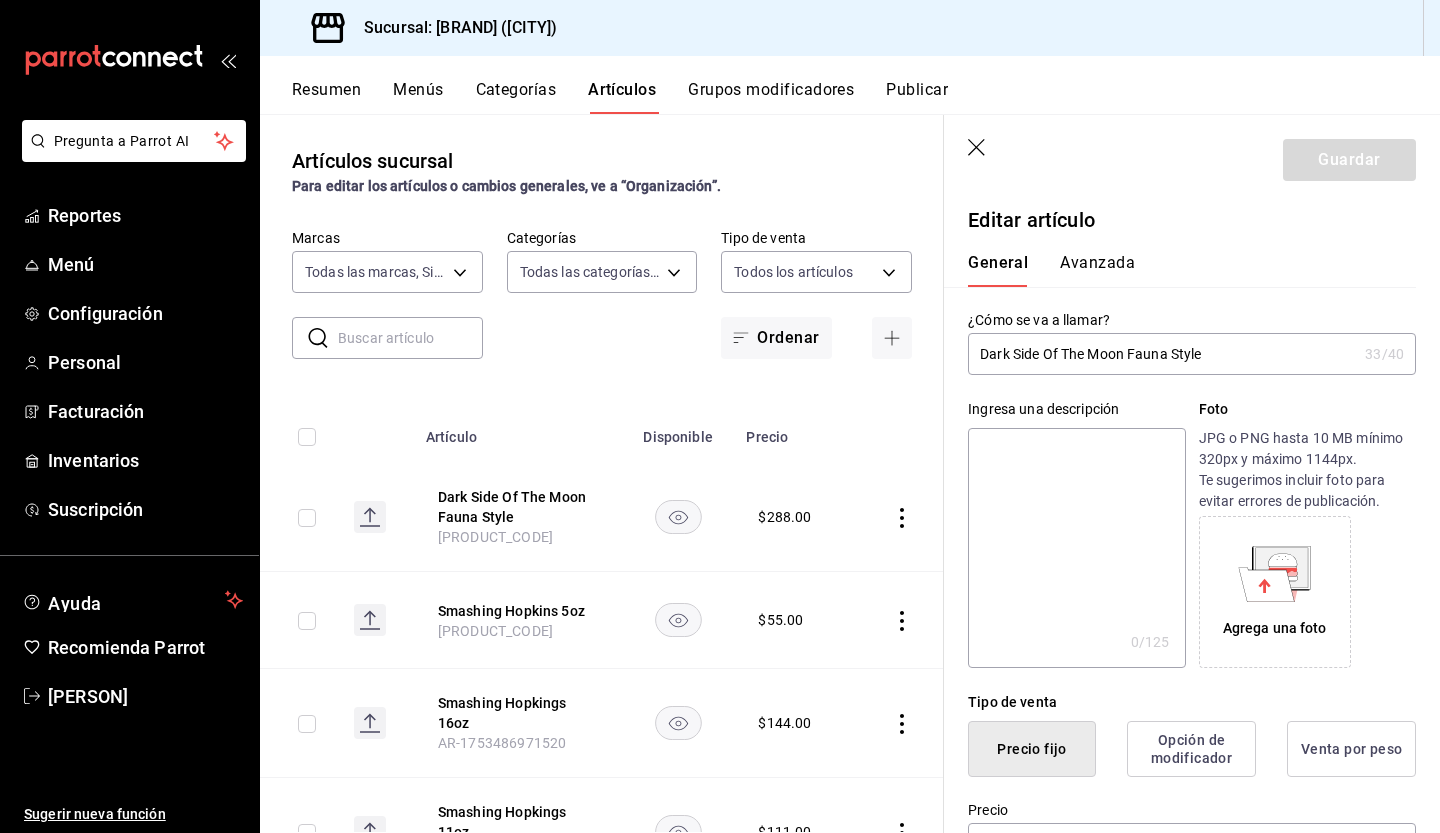 click on "Avanzada" at bounding box center (1097, 270) 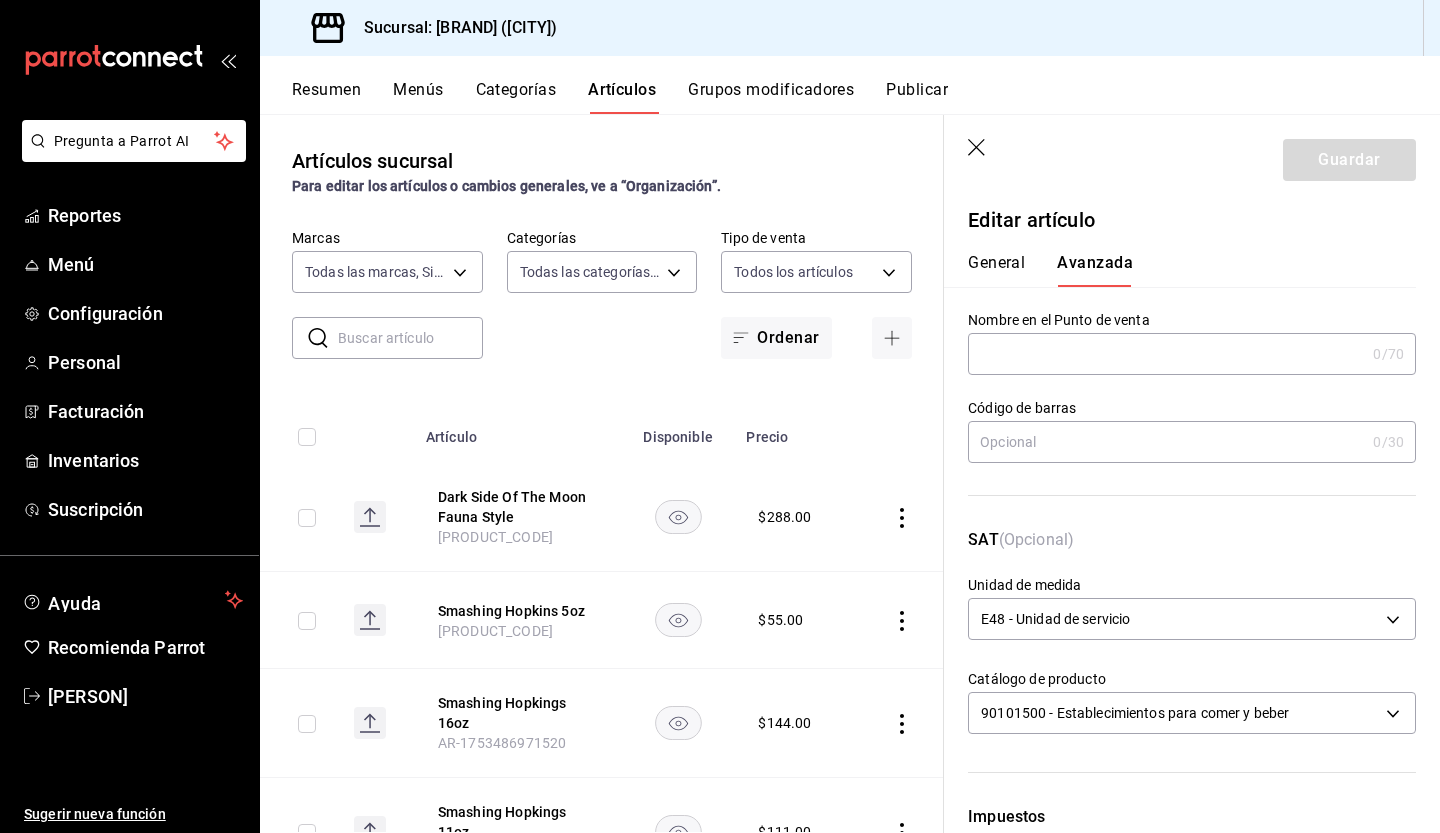 click at bounding box center [1166, 354] 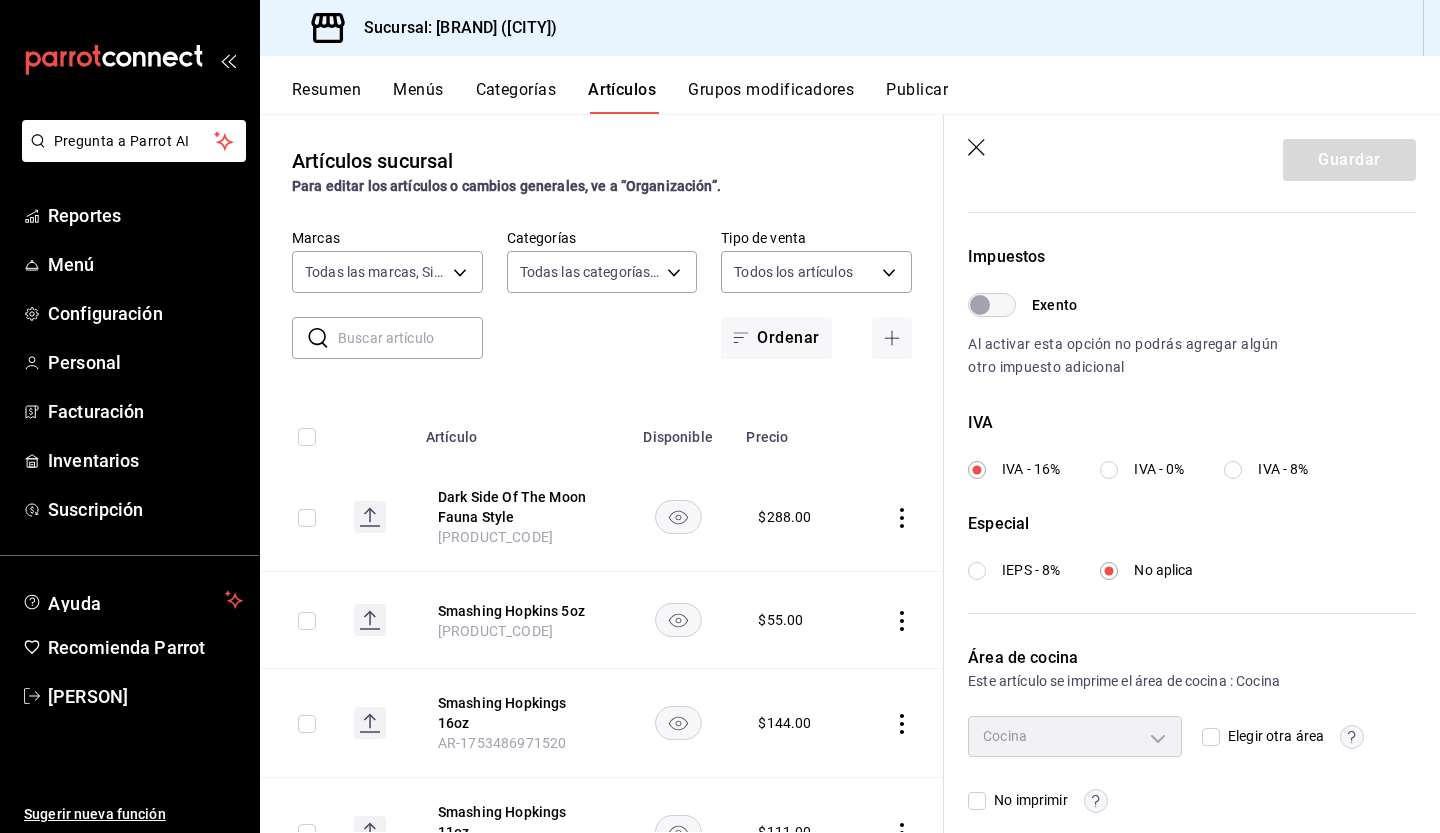 scroll, scrollTop: 577, scrollLeft: 0, axis: vertical 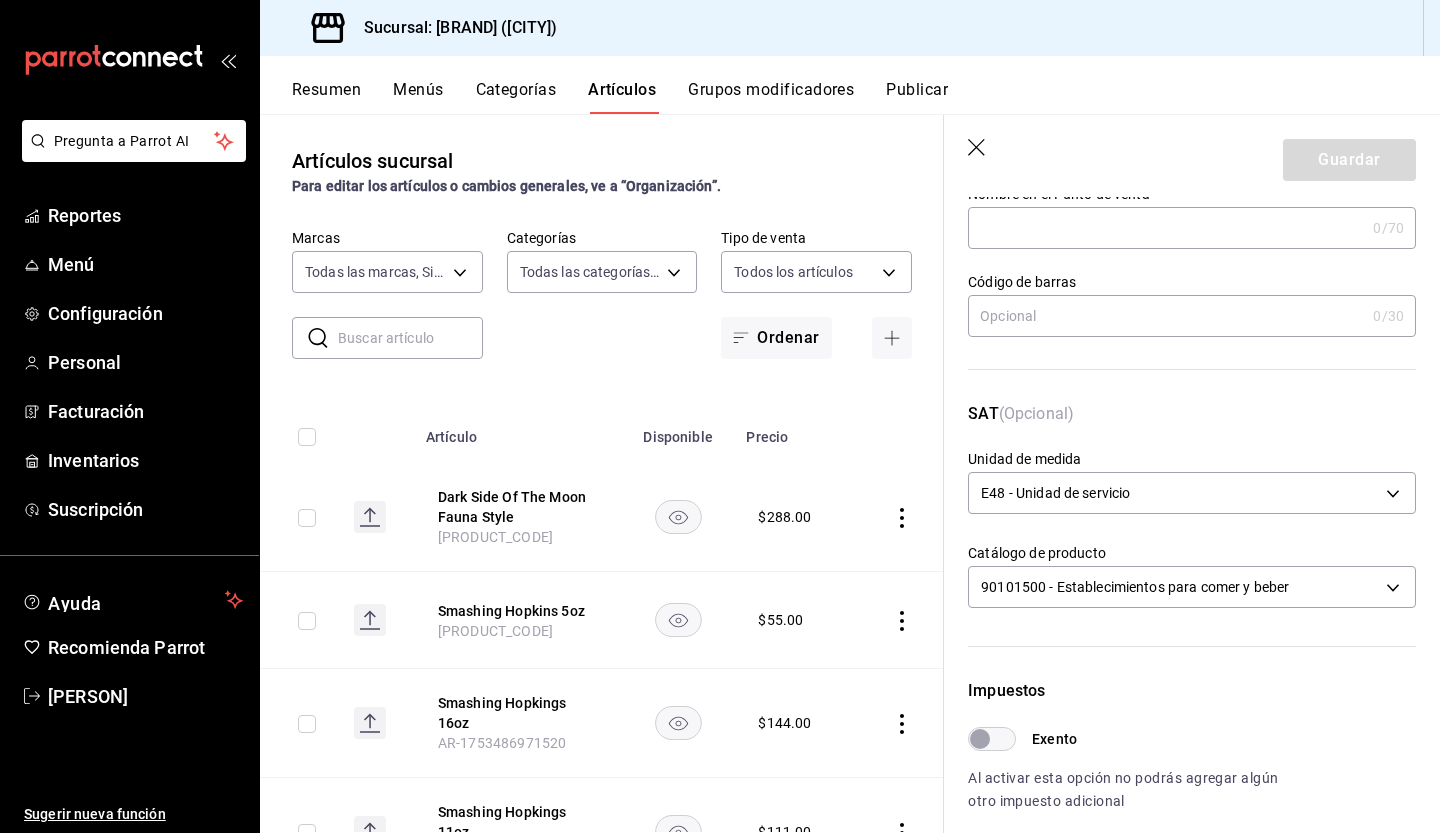 click on "Disponible" at bounding box center (678, 431) 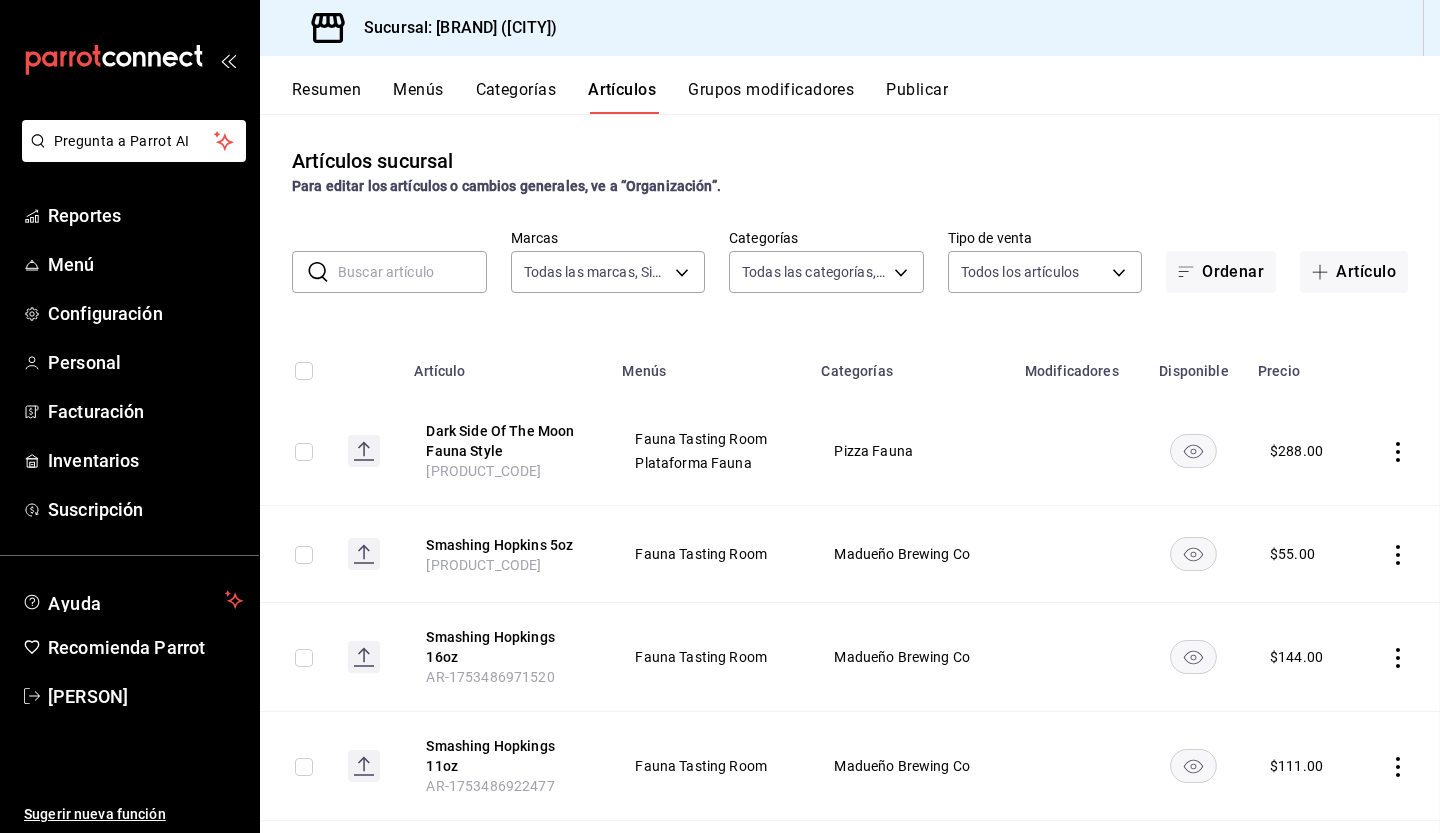 scroll, scrollTop: 0, scrollLeft: 0, axis: both 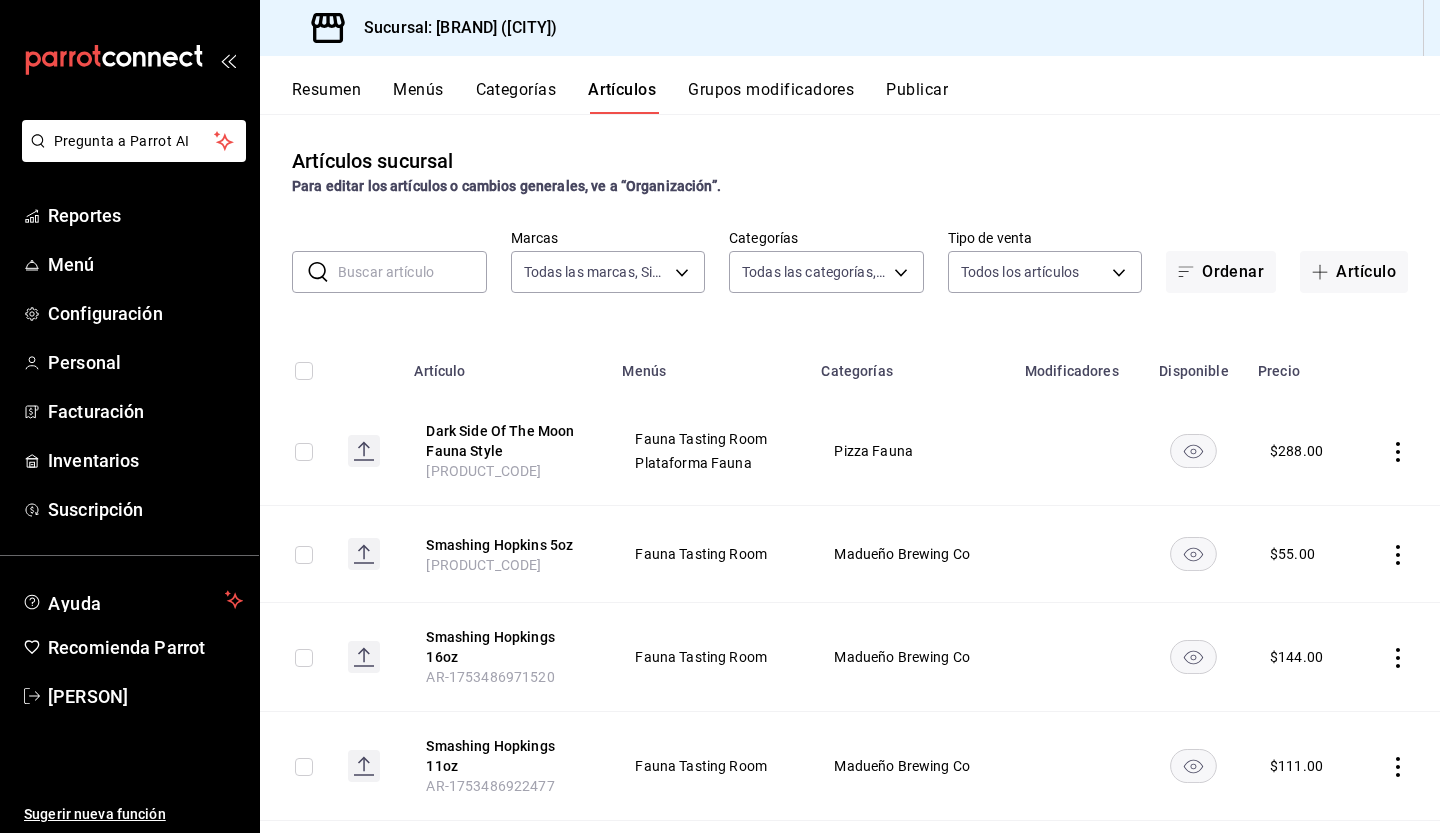 click on "Menús" at bounding box center [418, 97] 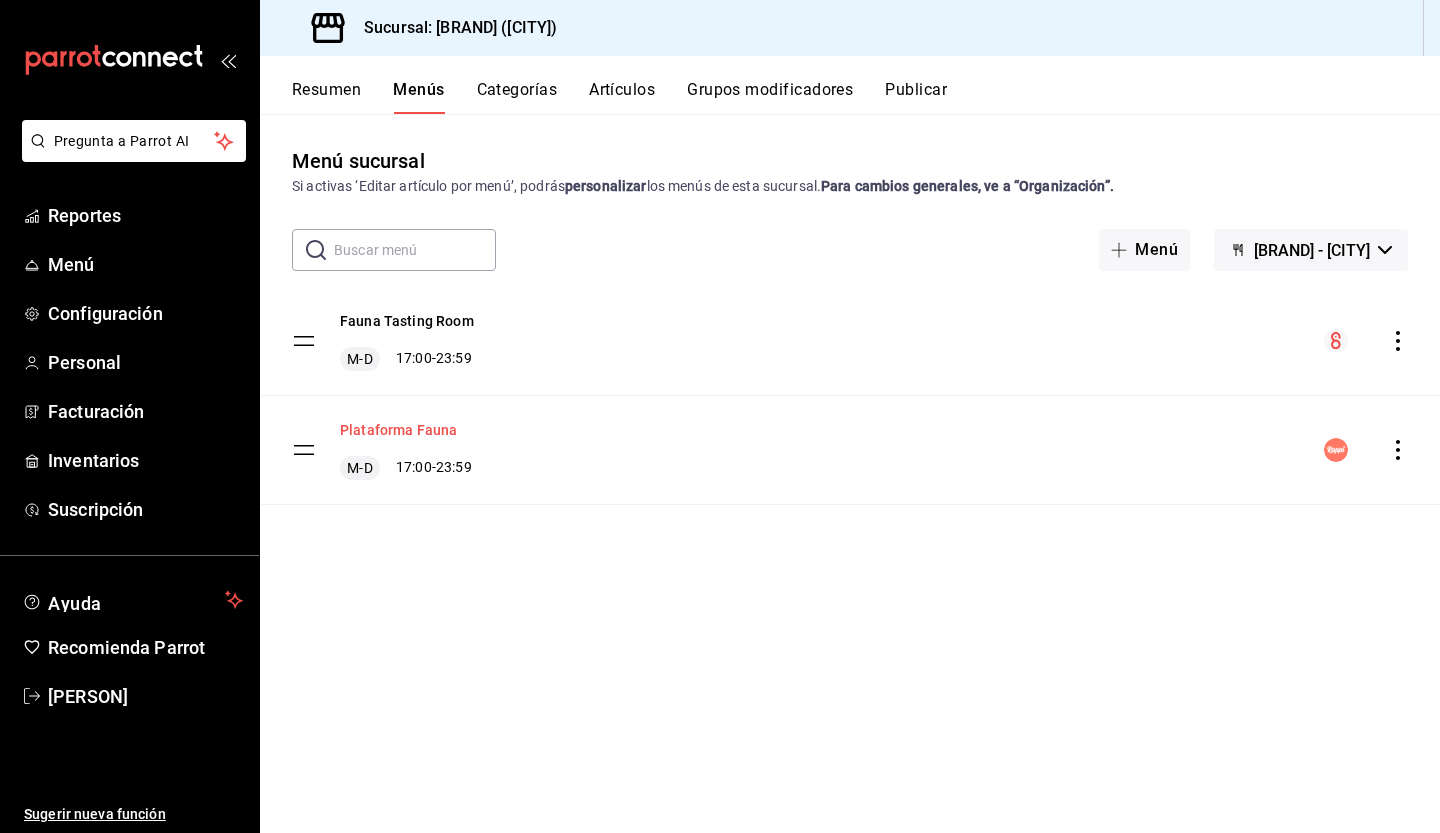 click on "Plataforma Fauna" at bounding box center (398, 430) 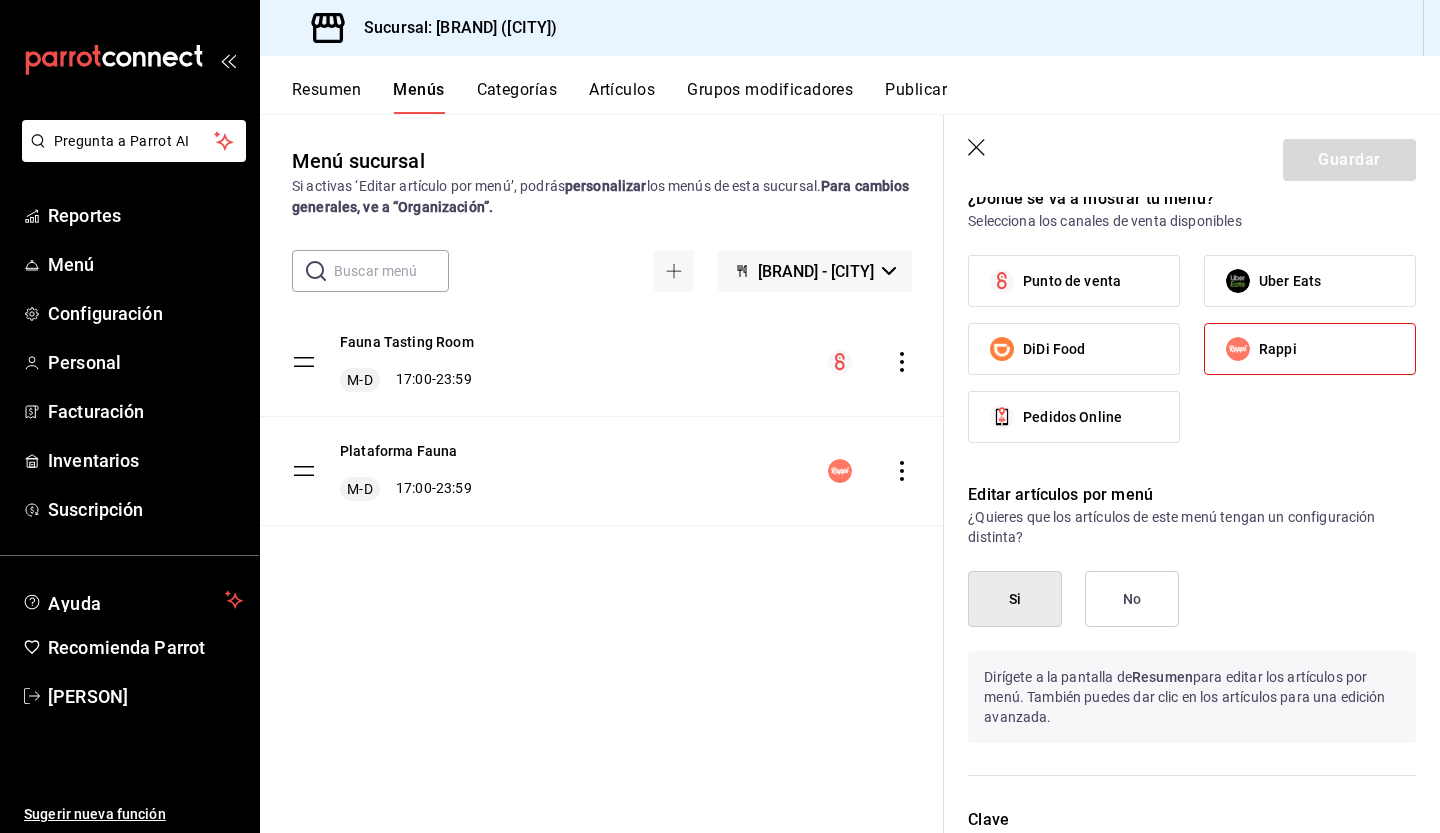 scroll, scrollTop: 935, scrollLeft: 0, axis: vertical 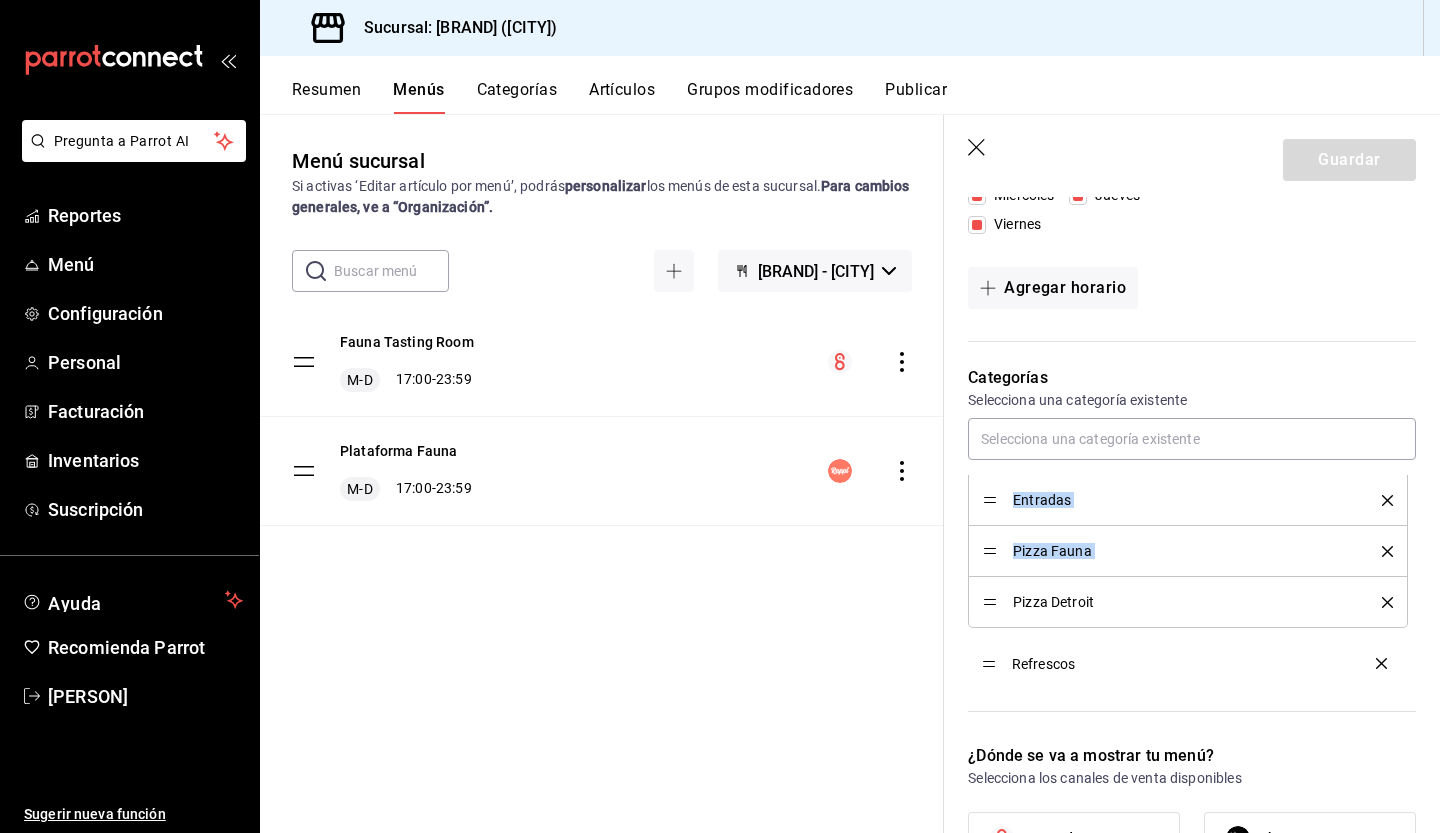 drag, startPoint x: 986, startPoint y: 500, endPoint x: 1008, endPoint y: 665, distance: 166.4602 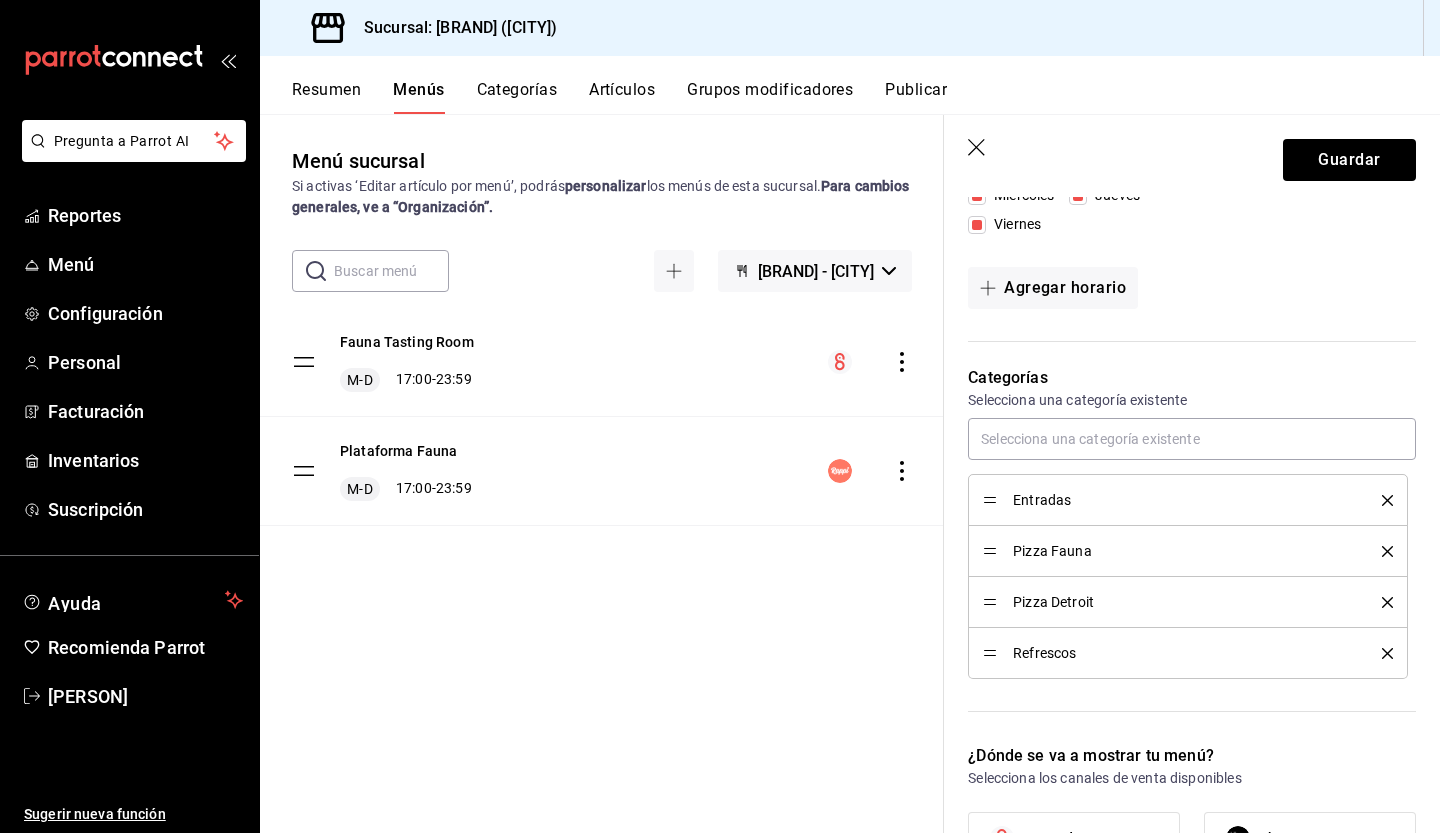 click on "Entradas" at bounding box center [1182, 500] 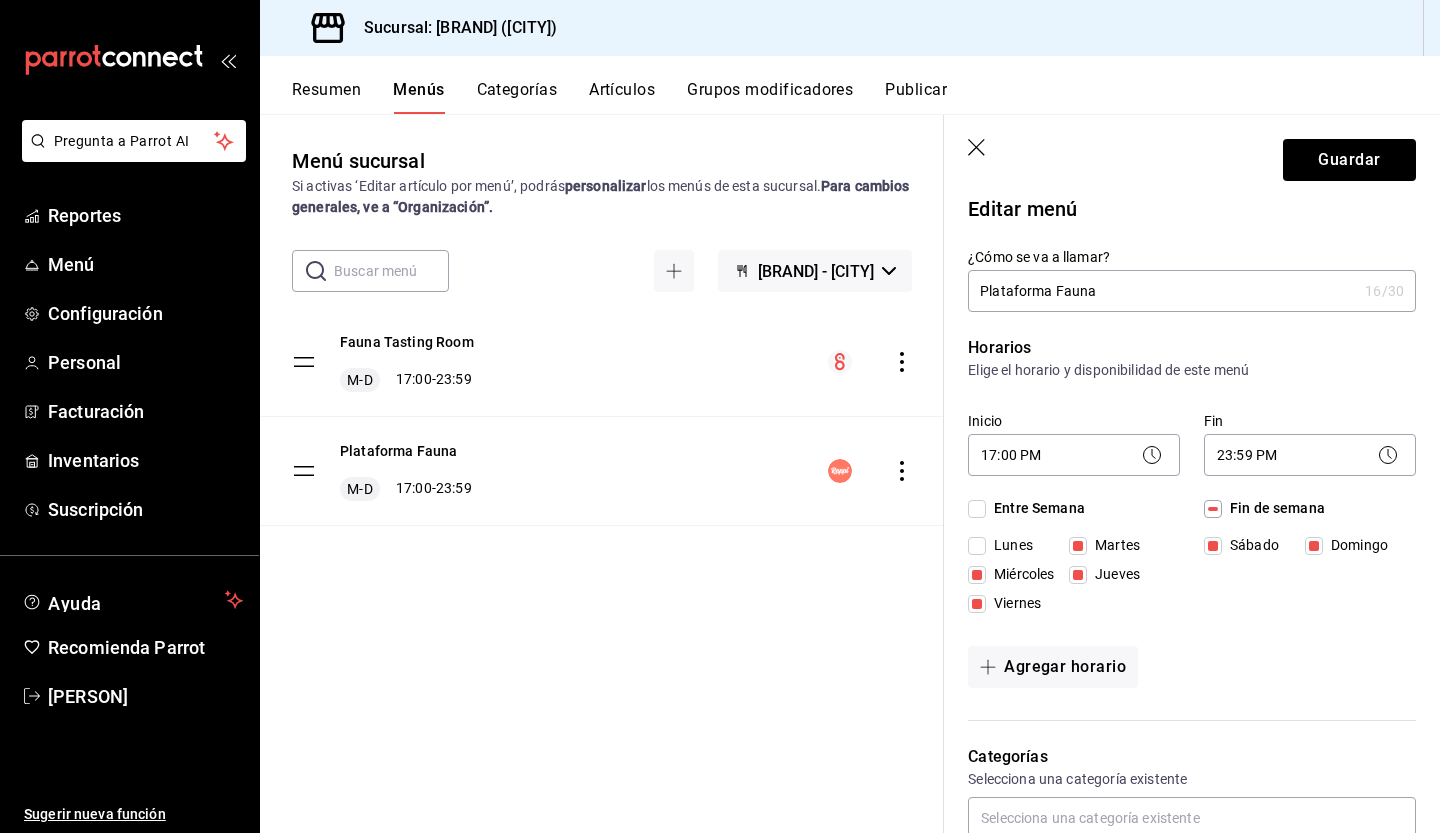 scroll, scrollTop: 0, scrollLeft: 0, axis: both 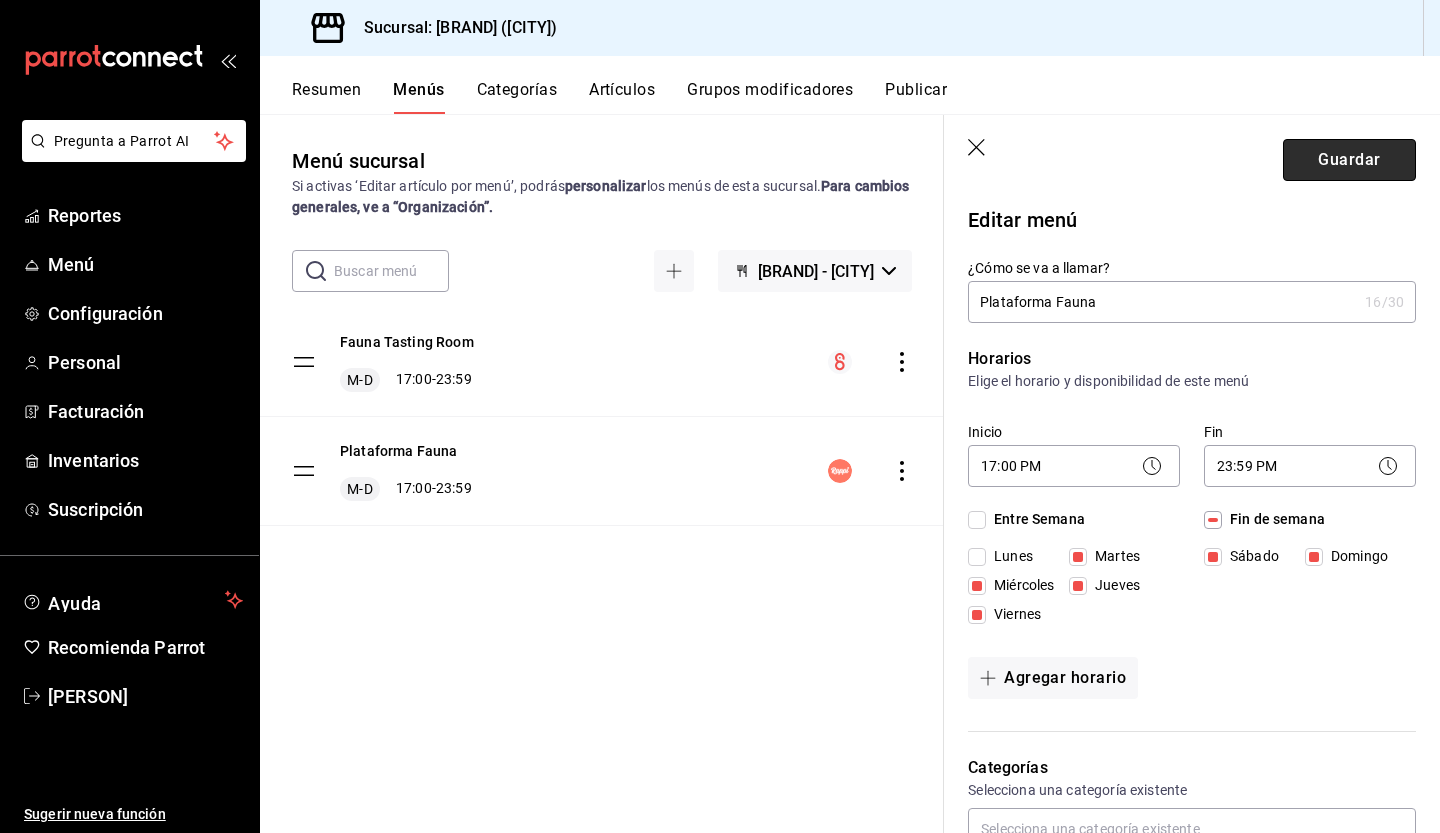 click on "Guardar" at bounding box center (1349, 160) 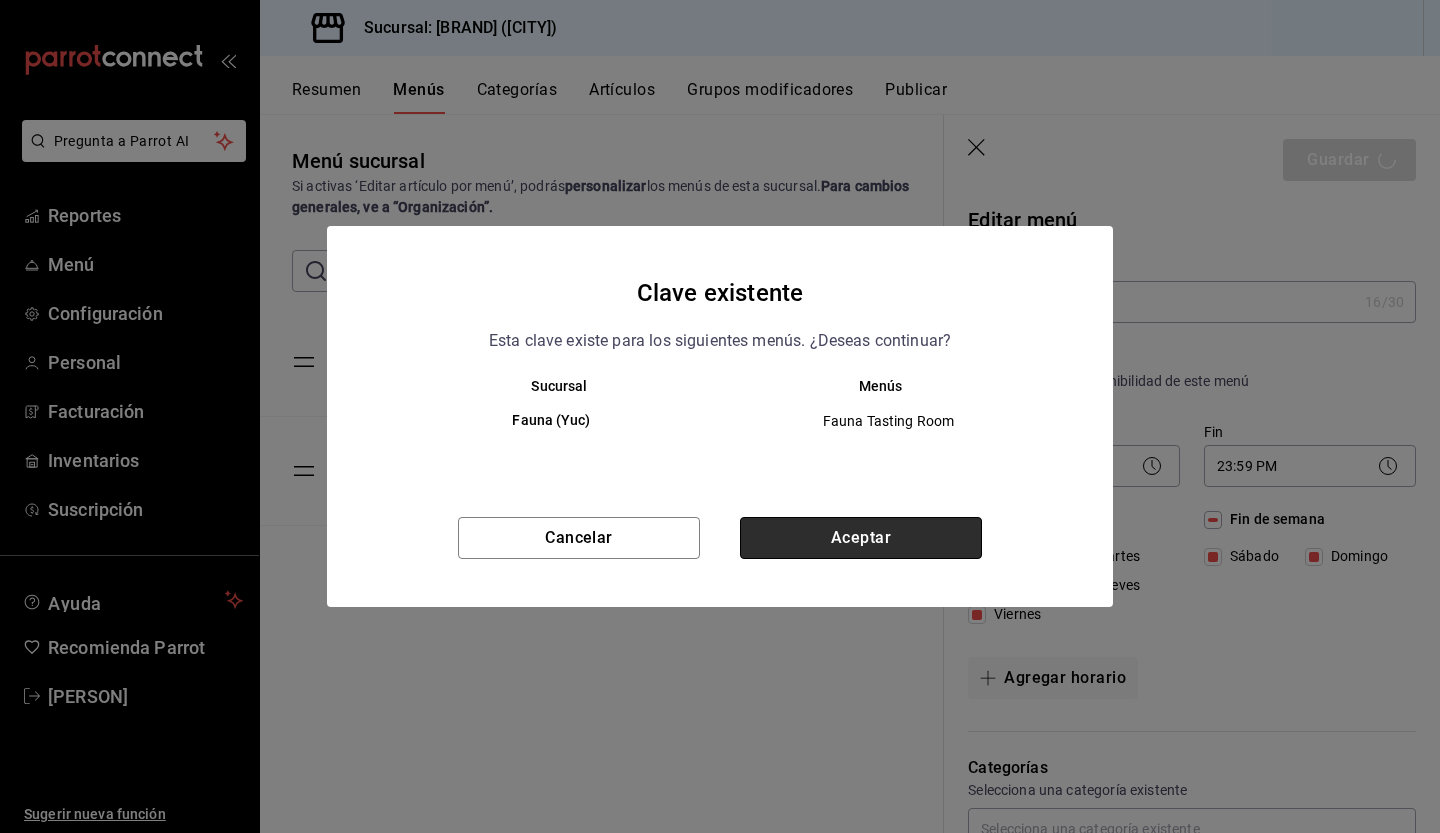 click on "Aceptar" at bounding box center [861, 538] 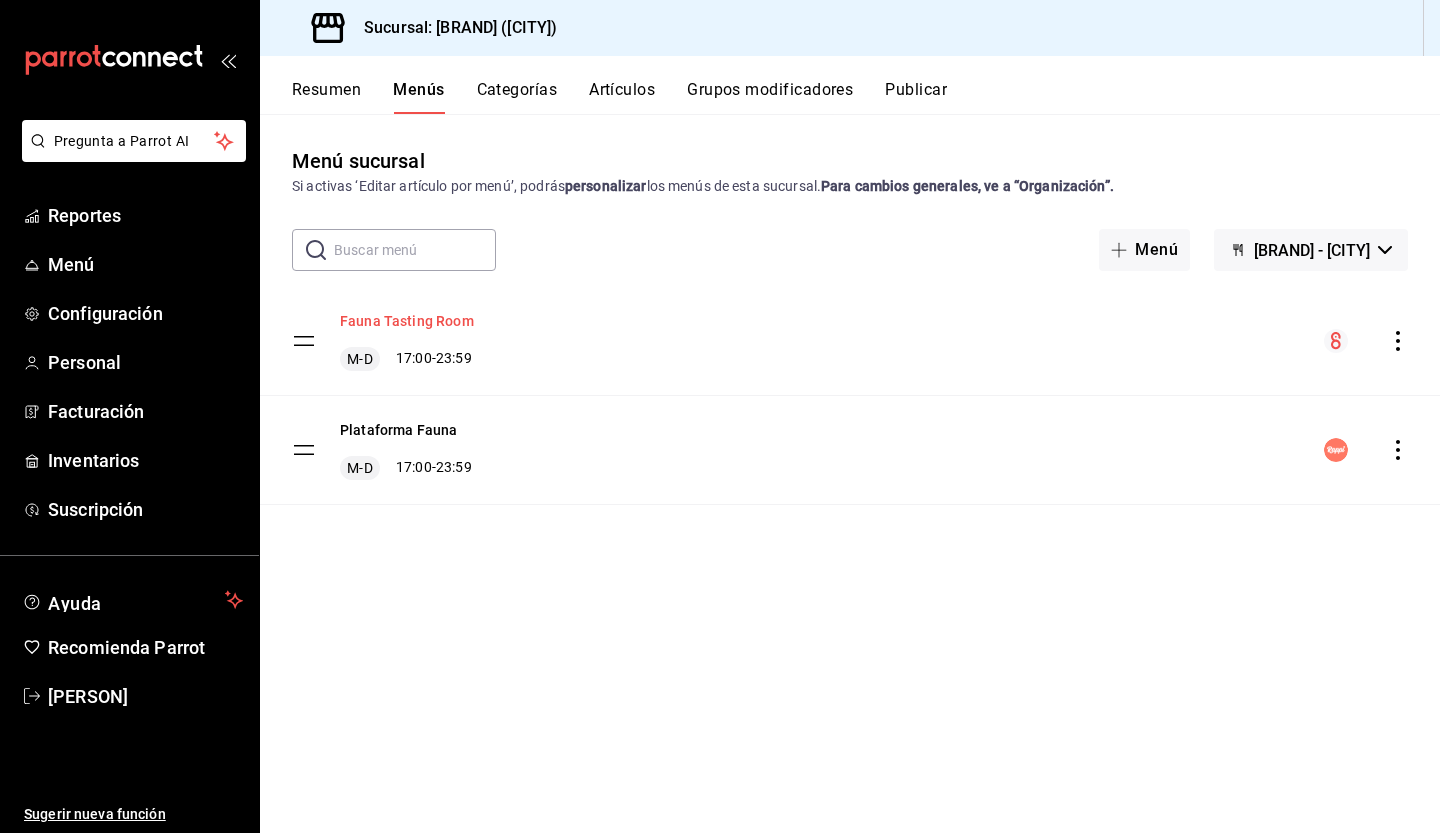 click on "Fauna Tasting Room" at bounding box center [407, 321] 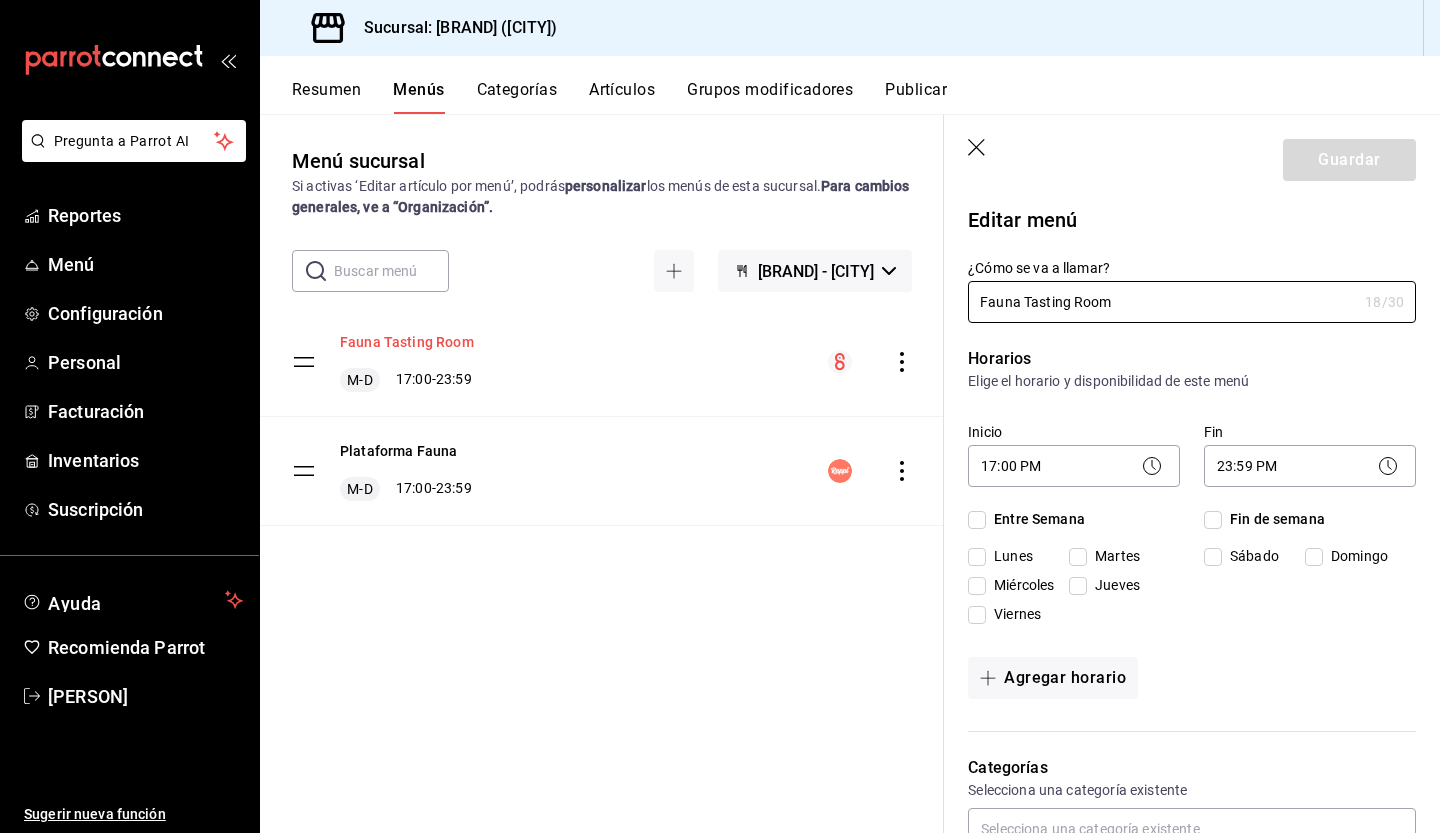 checkbox on "true" 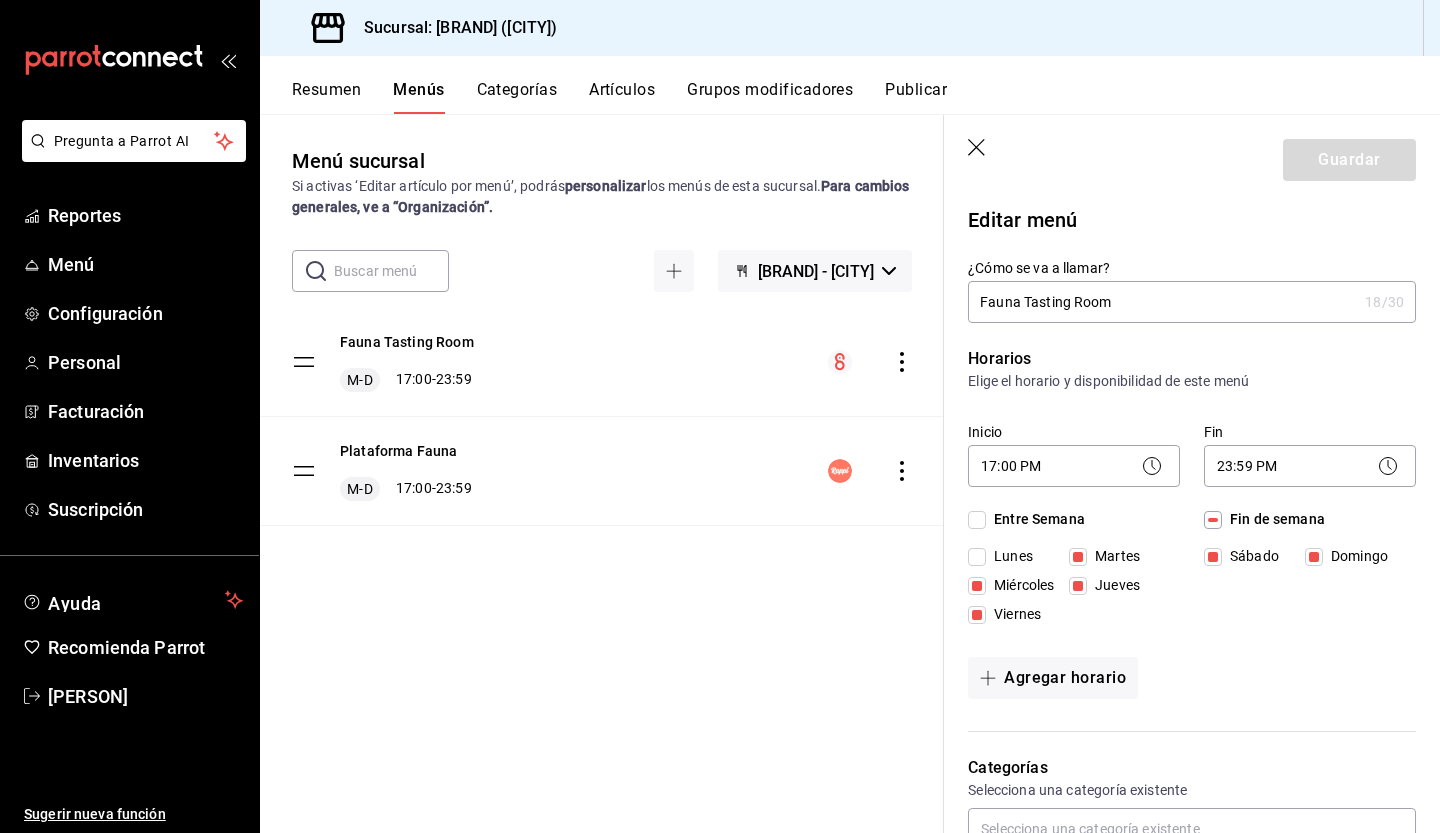 click 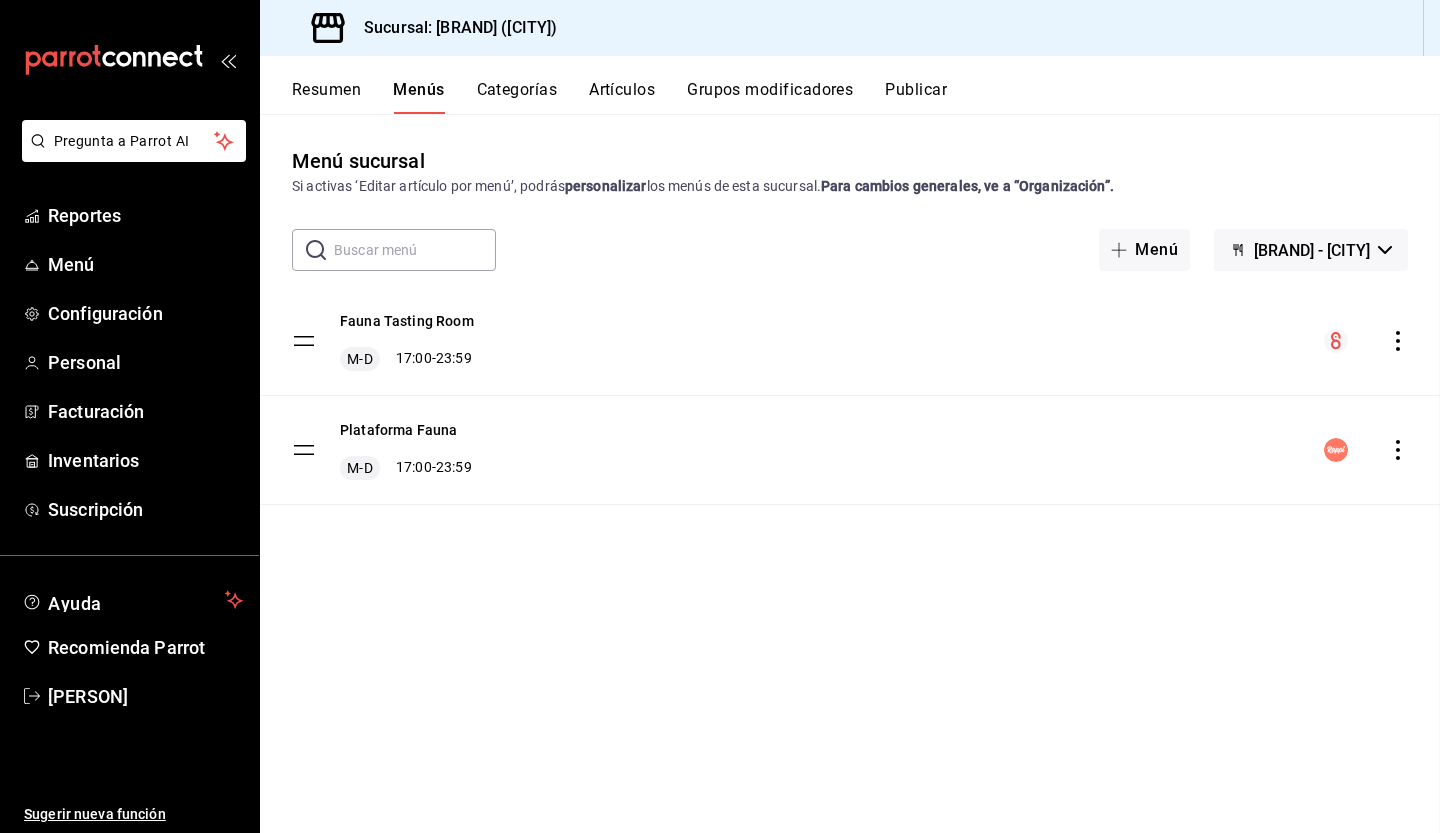checkbox on "false" 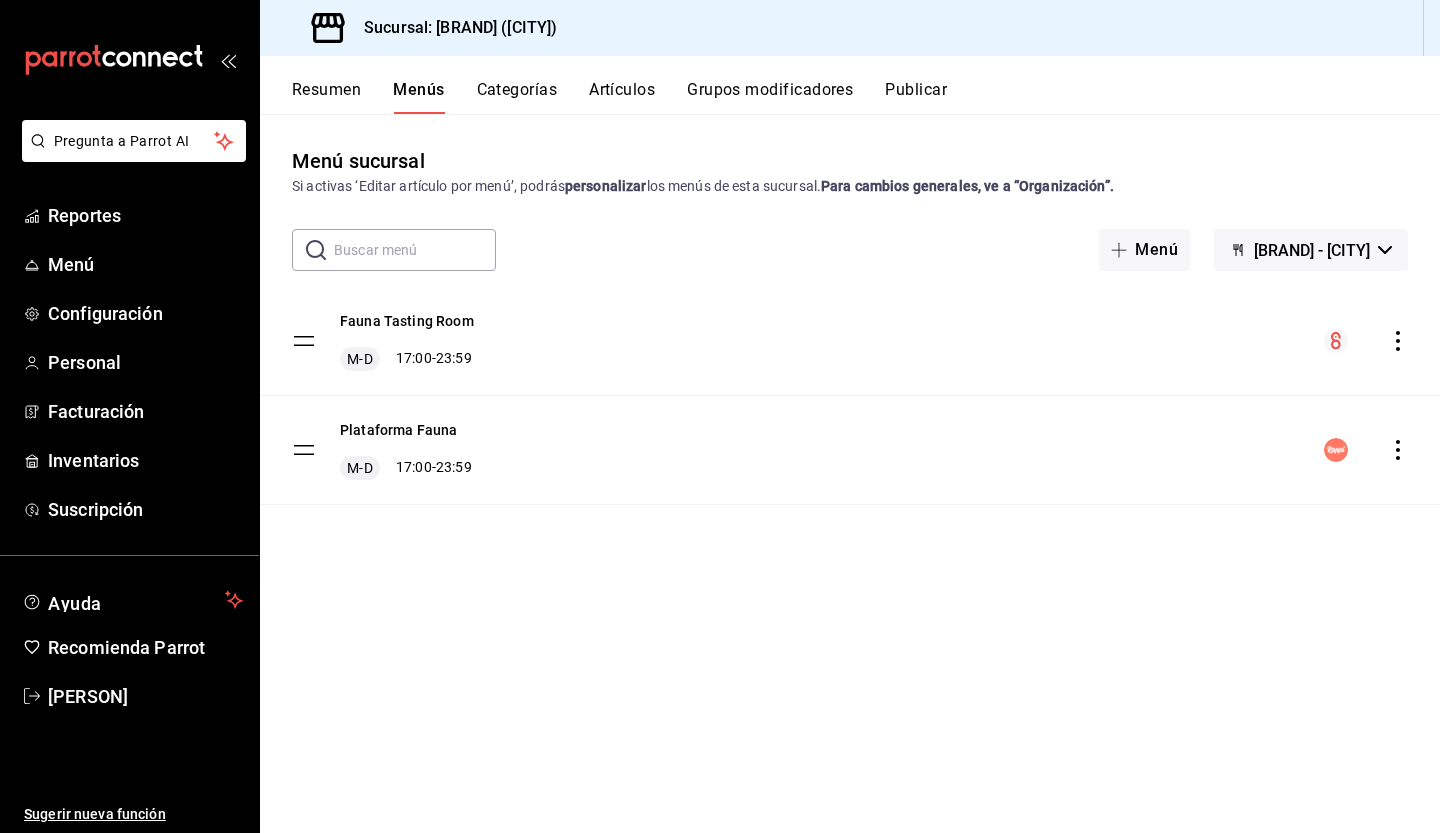 click on "Artículos" at bounding box center [622, 97] 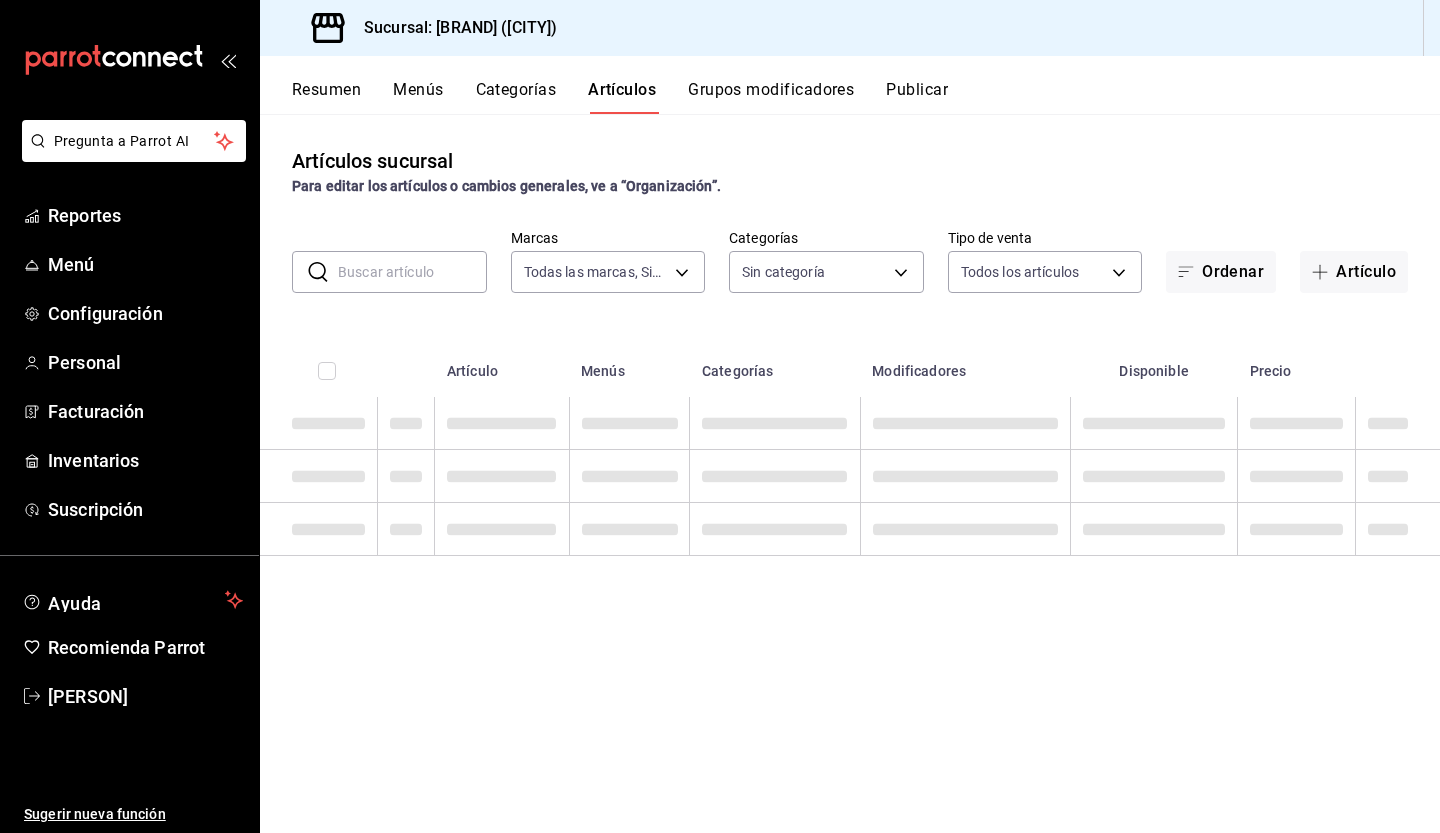type on "95ae7ea6-d606-4fbc-ae9f-7f3ce95ed033" 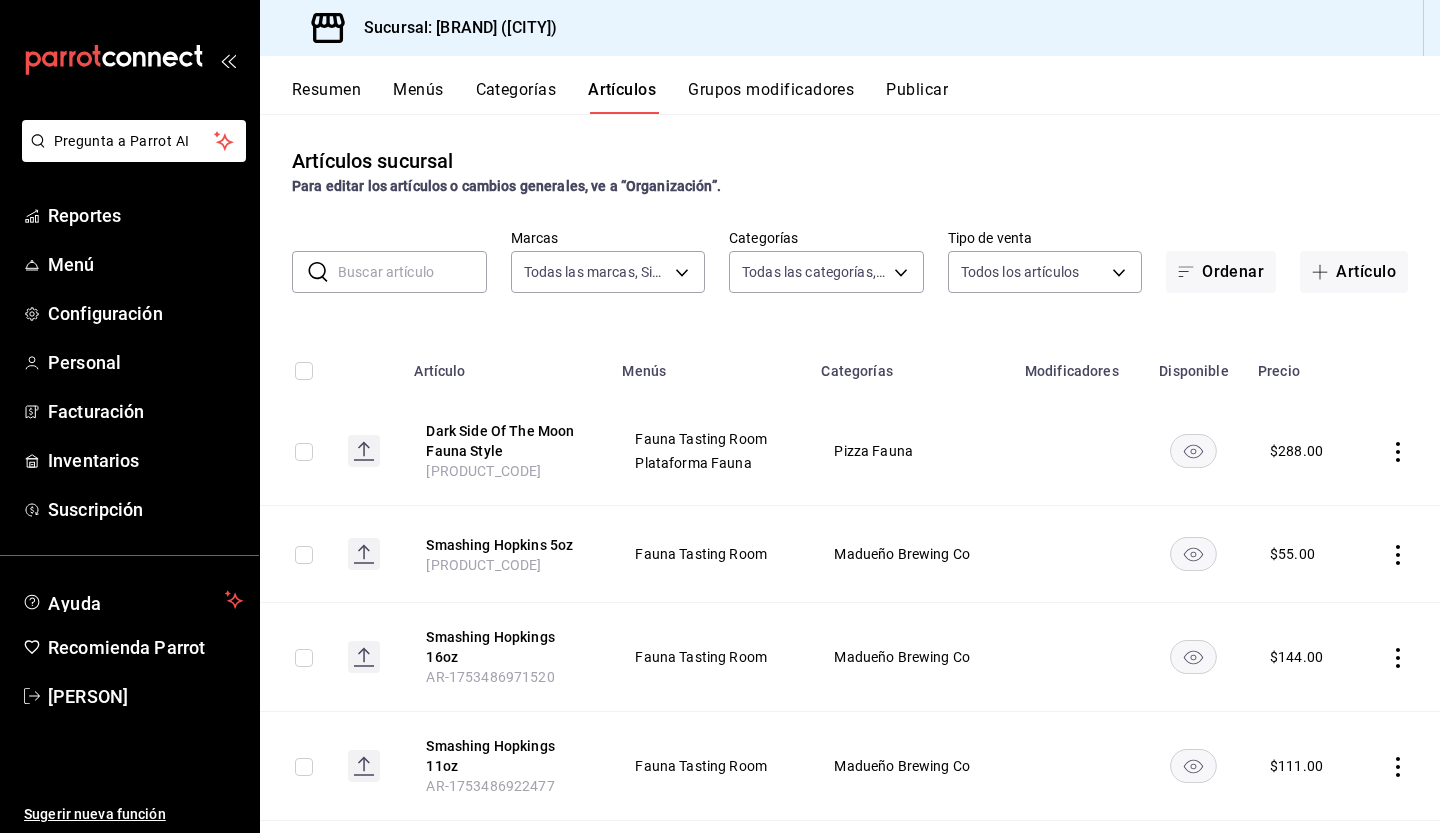 type on "[UUID], [UUID], [UUID], [UUID], [UUID], [UUID], [UUID], [UUID], [UUID], [UUID], [UUID], [UUID], [UUID], [UUID], [UUID], [UUID], [UUID]" 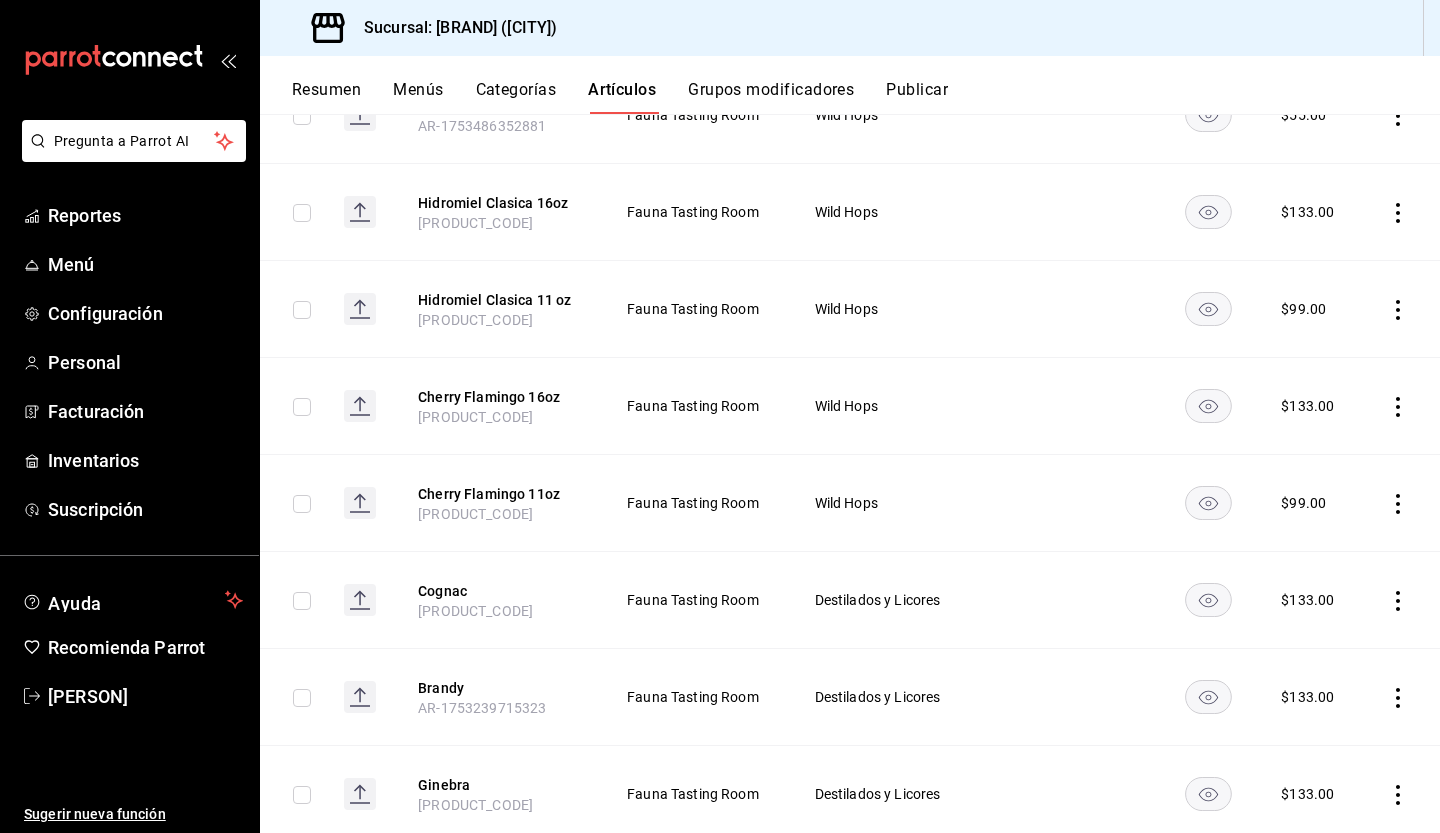 scroll, scrollTop: 1763, scrollLeft: 0, axis: vertical 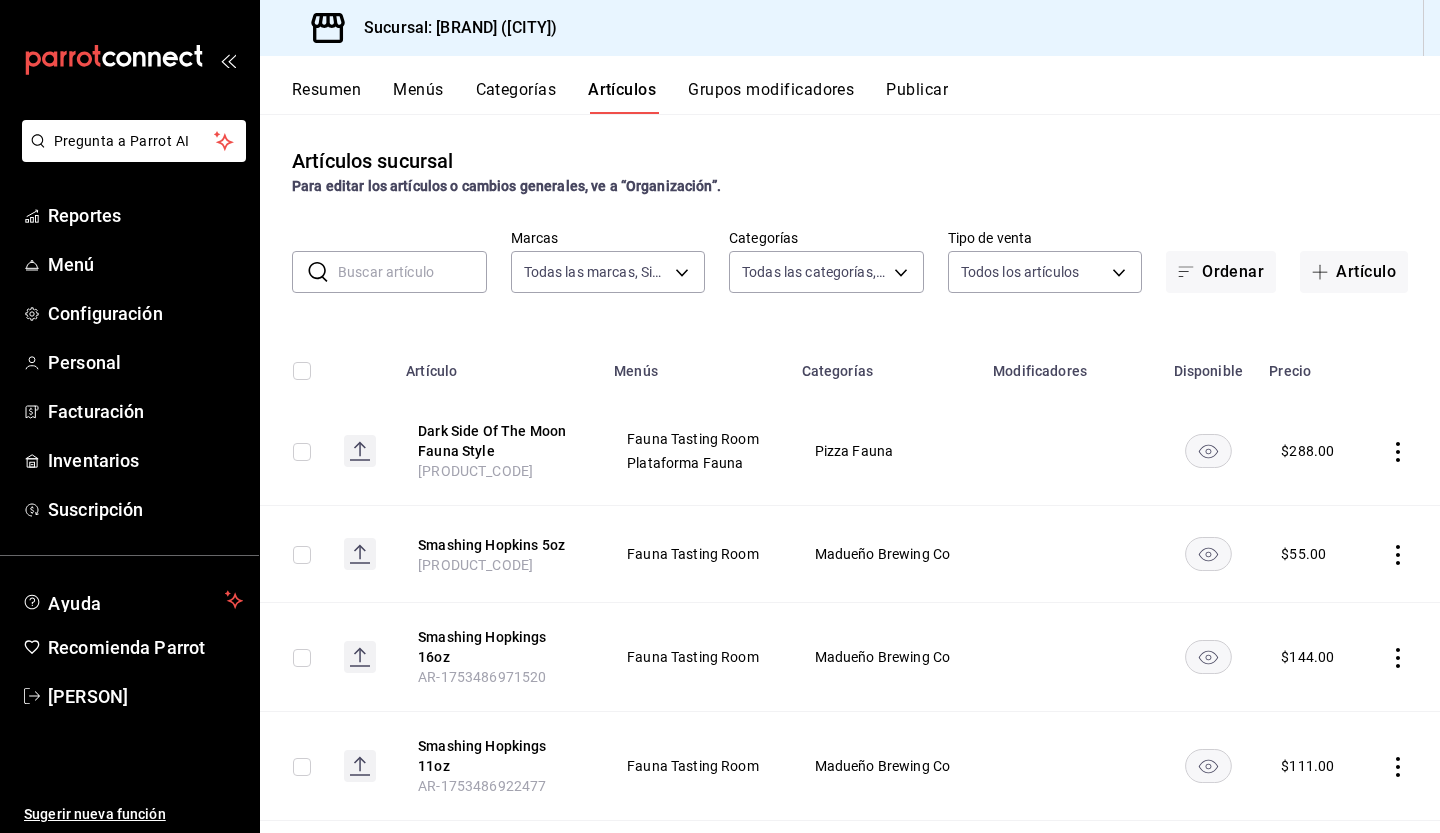 click on "Resumen" at bounding box center (326, 97) 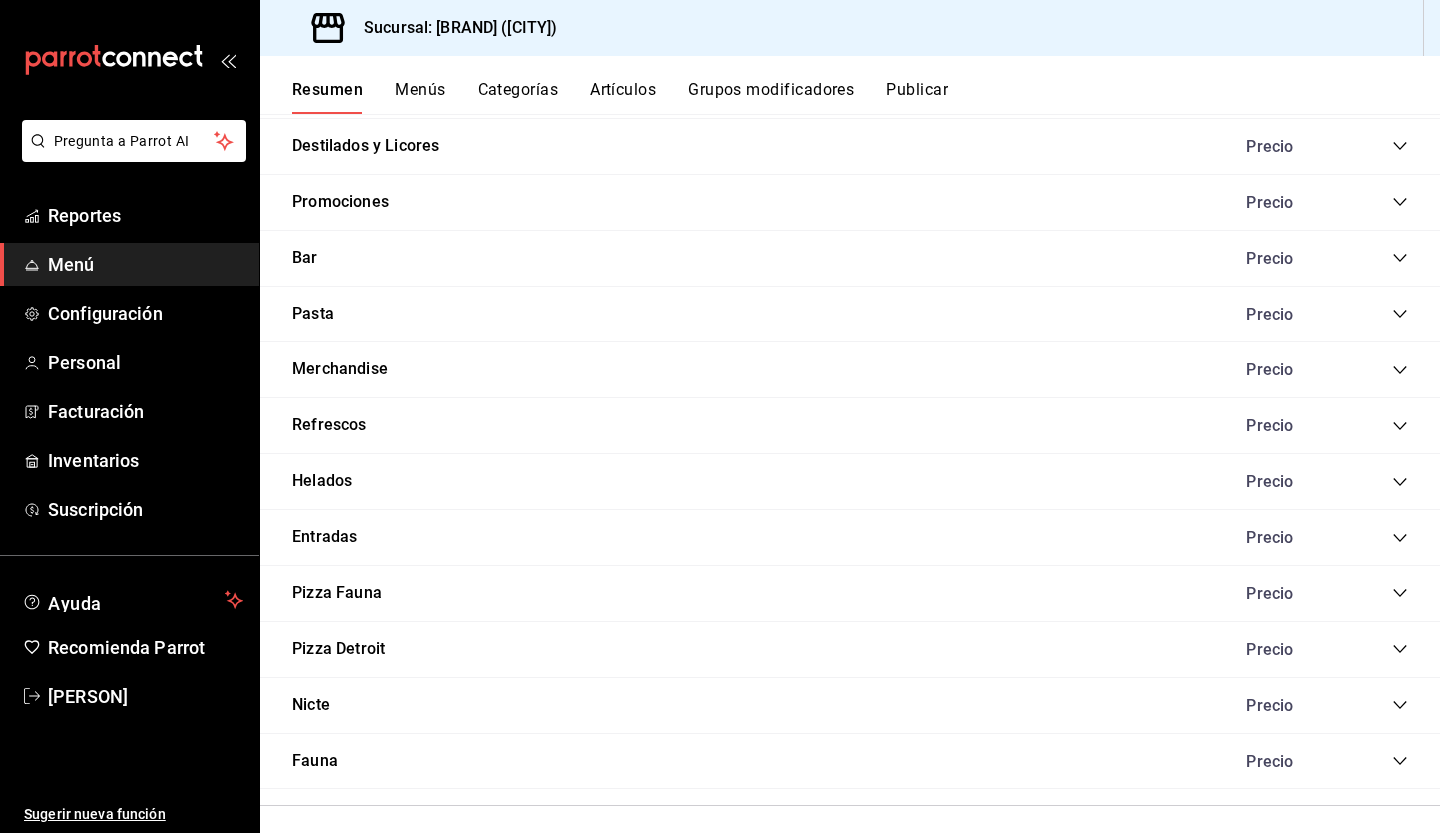 scroll, scrollTop: 1962, scrollLeft: 0, axis: vertical 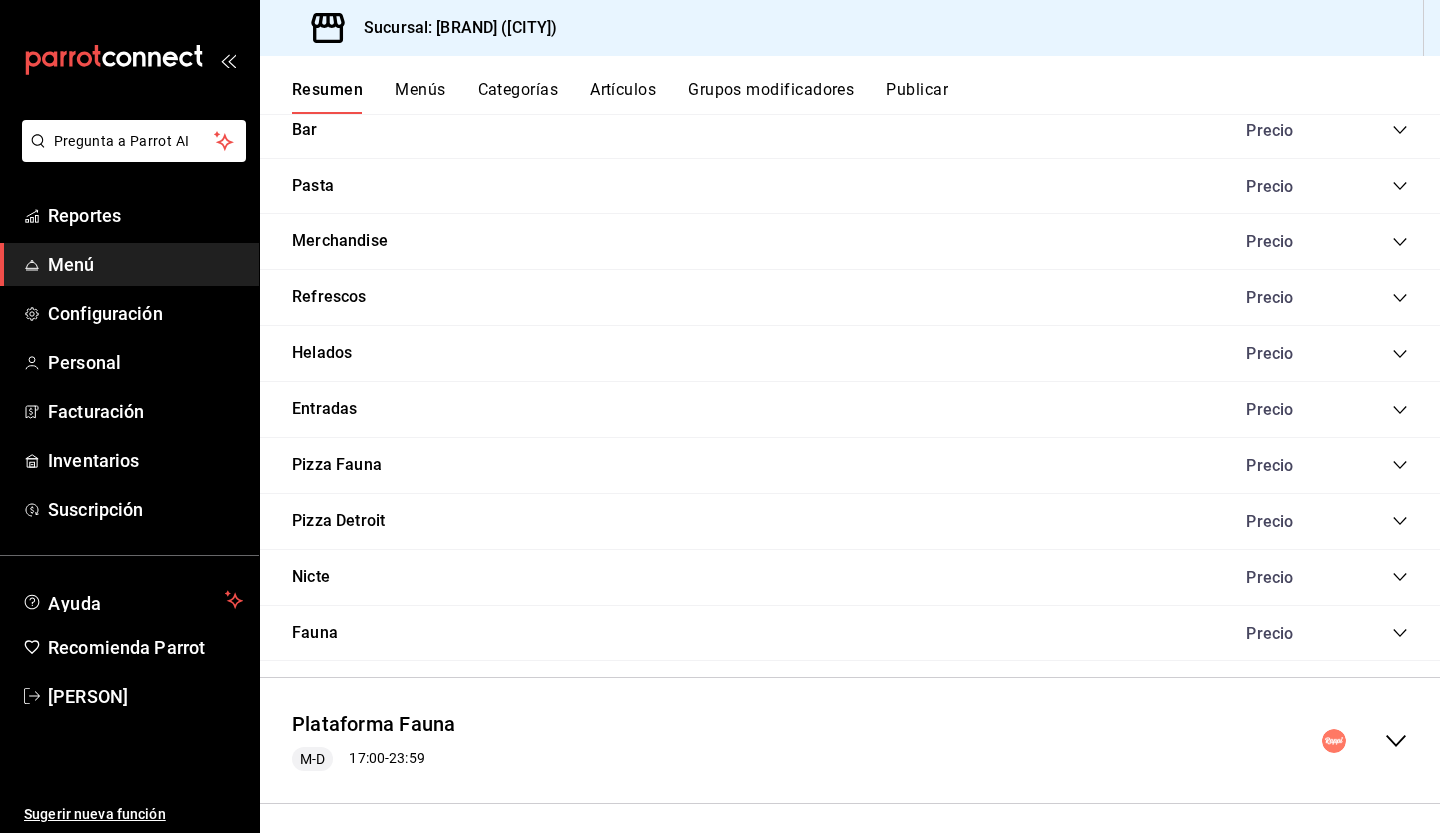 click 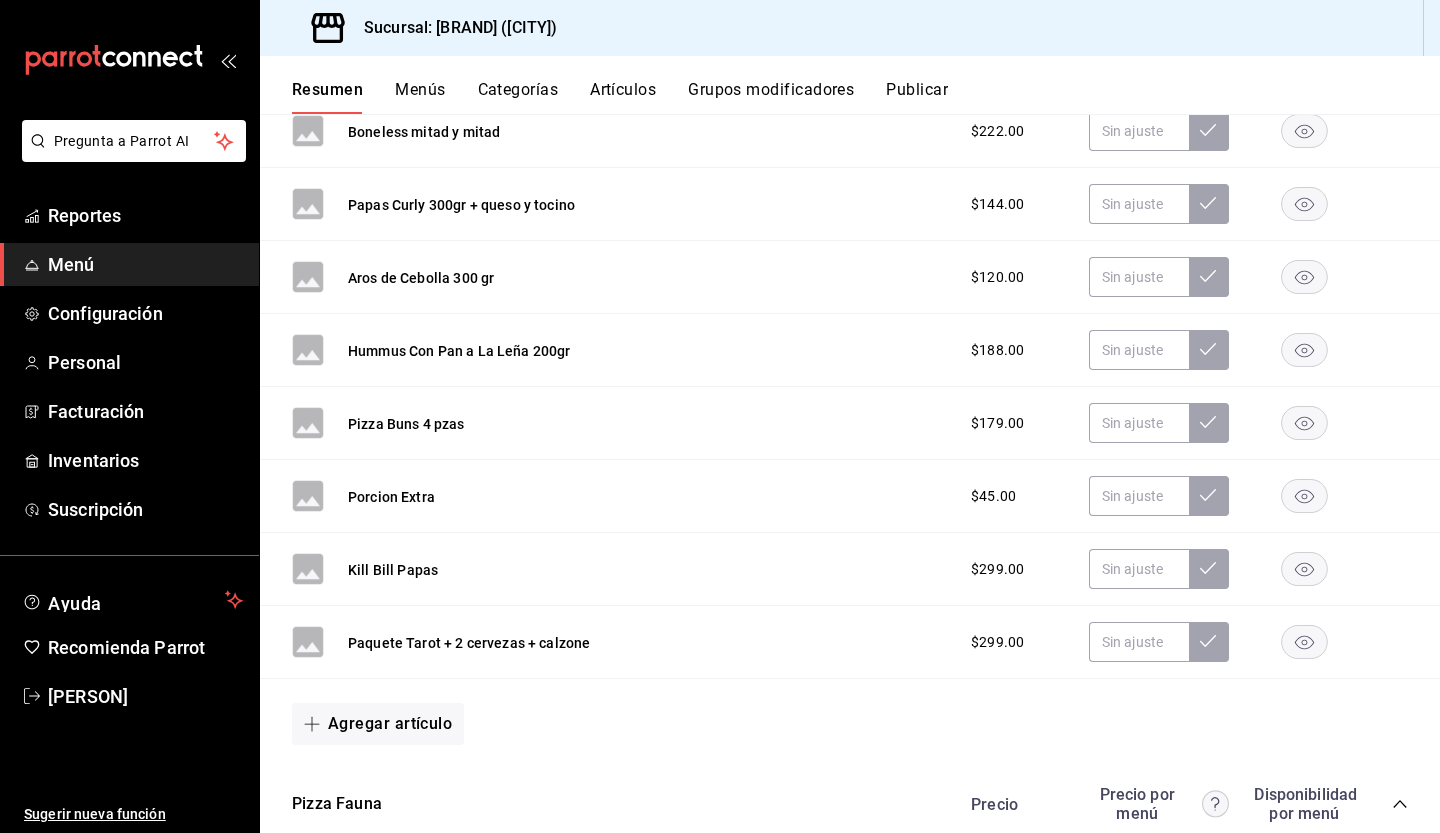 scroll, scrollTop: 3070, scrollLeft: 0, axis: vertical 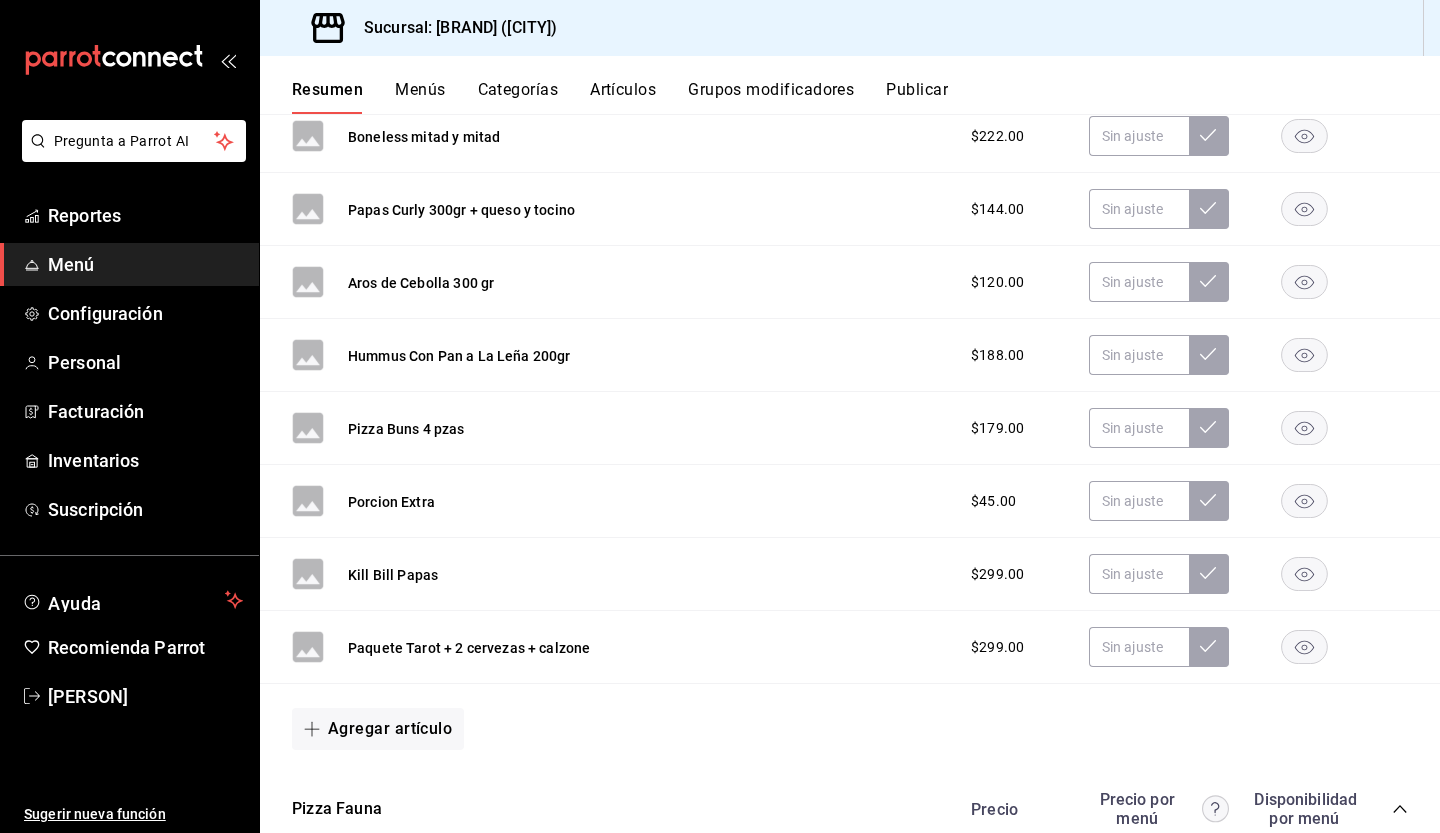 click 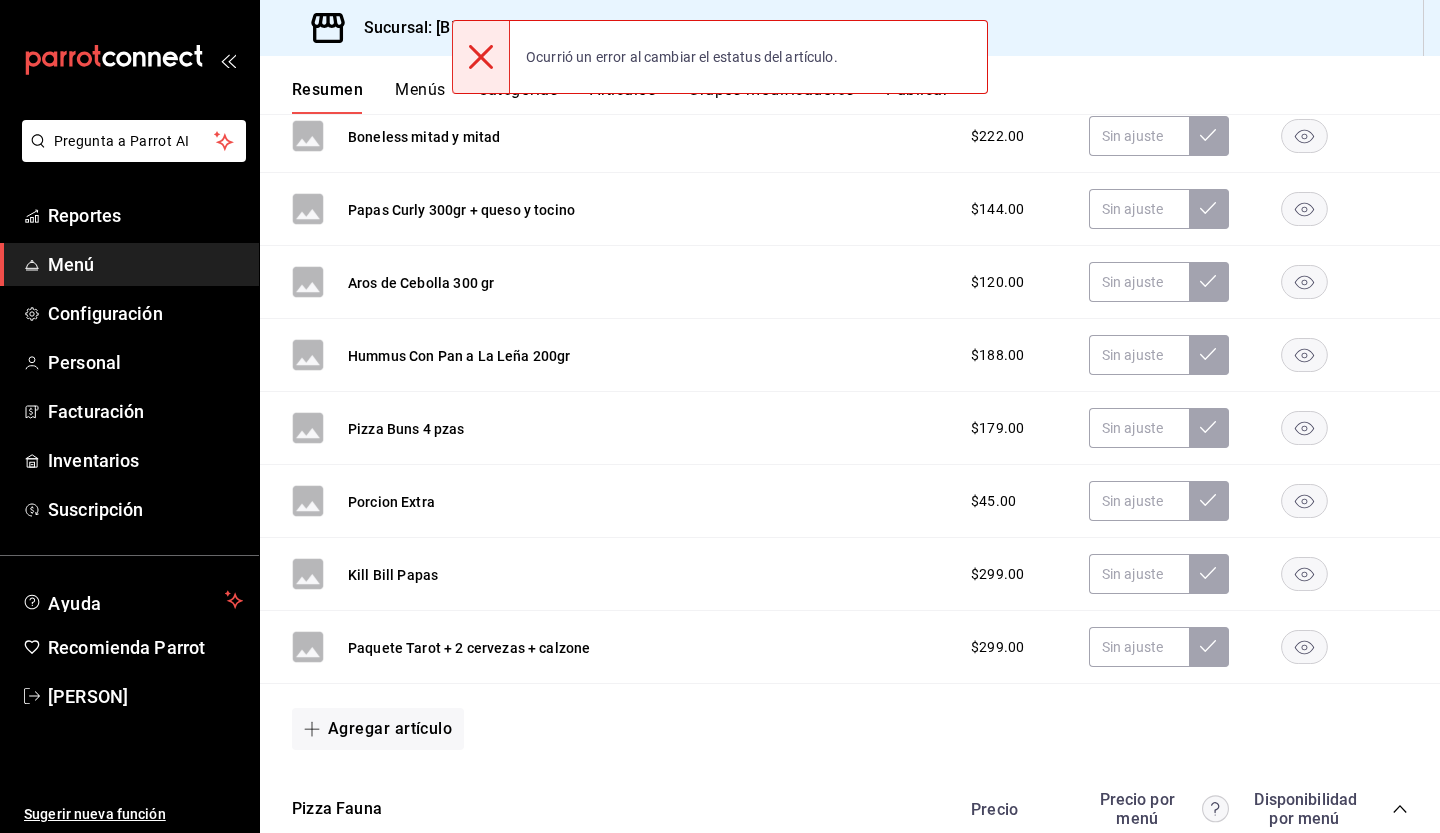 click 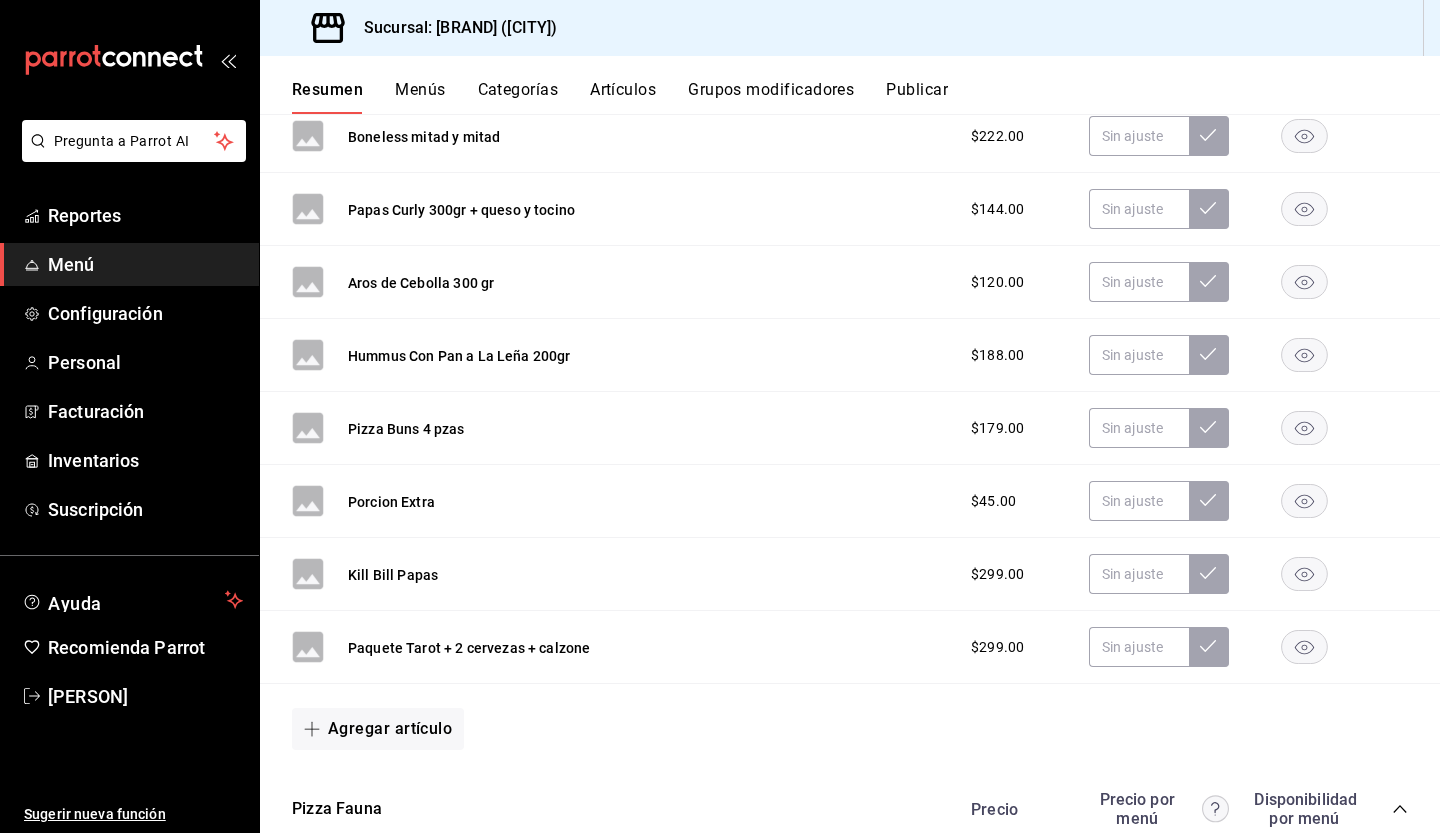 click on "Menús" at bounding box center (420, 97) 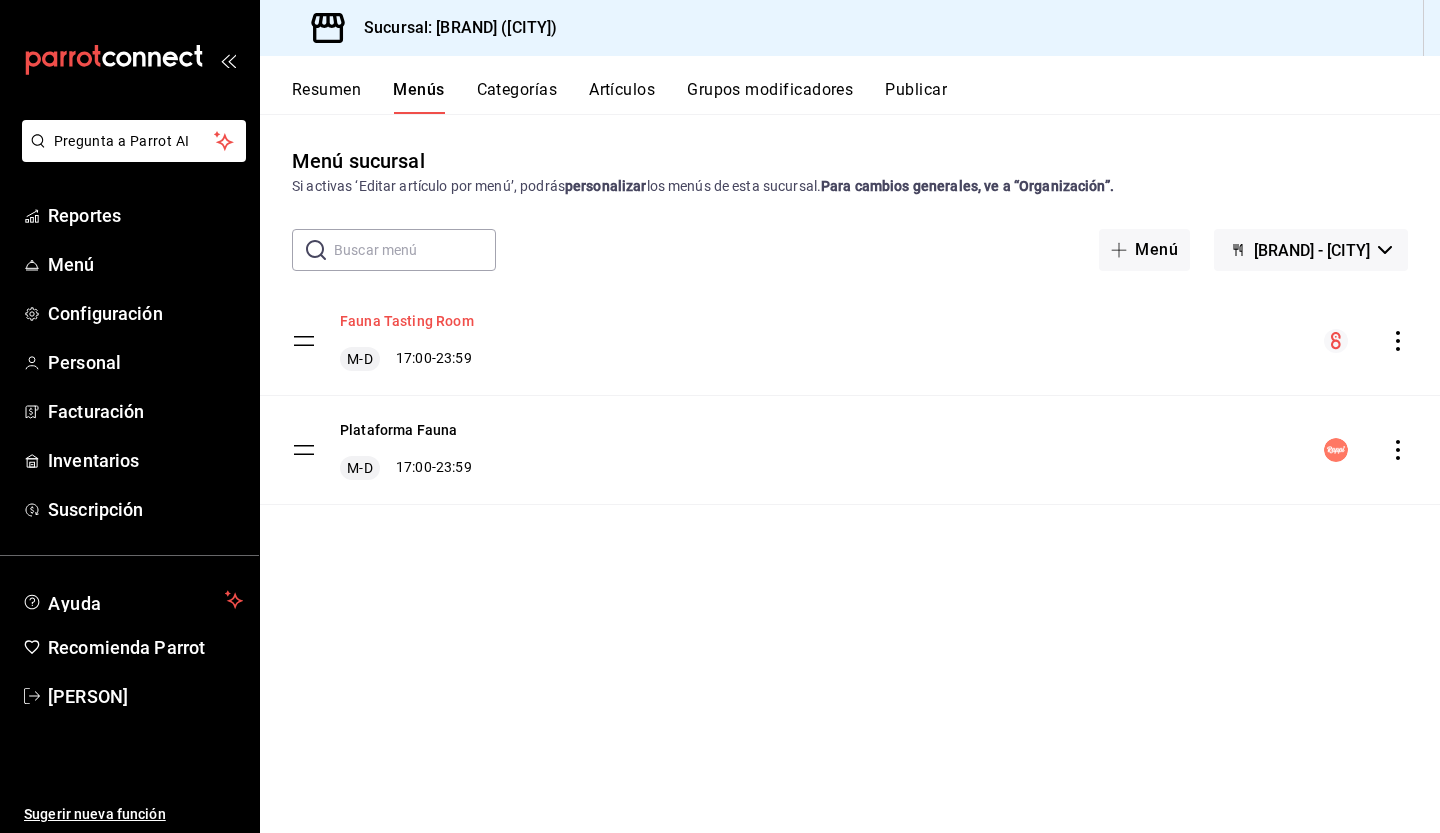 click on "Fauna Tasting Room" at bounding box center (407, 321) 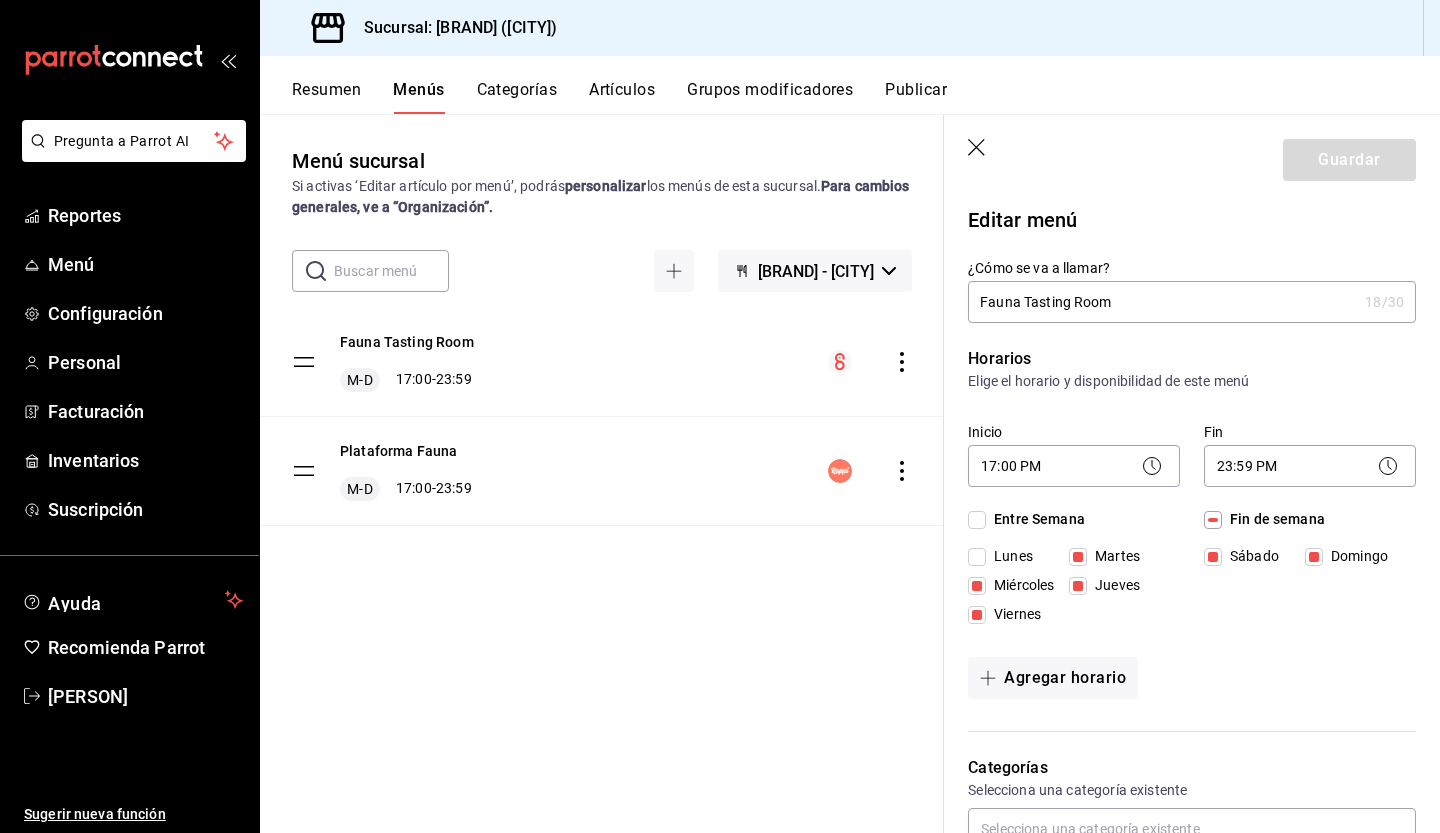 click on "Artículos" at bounding box center (622, 97) 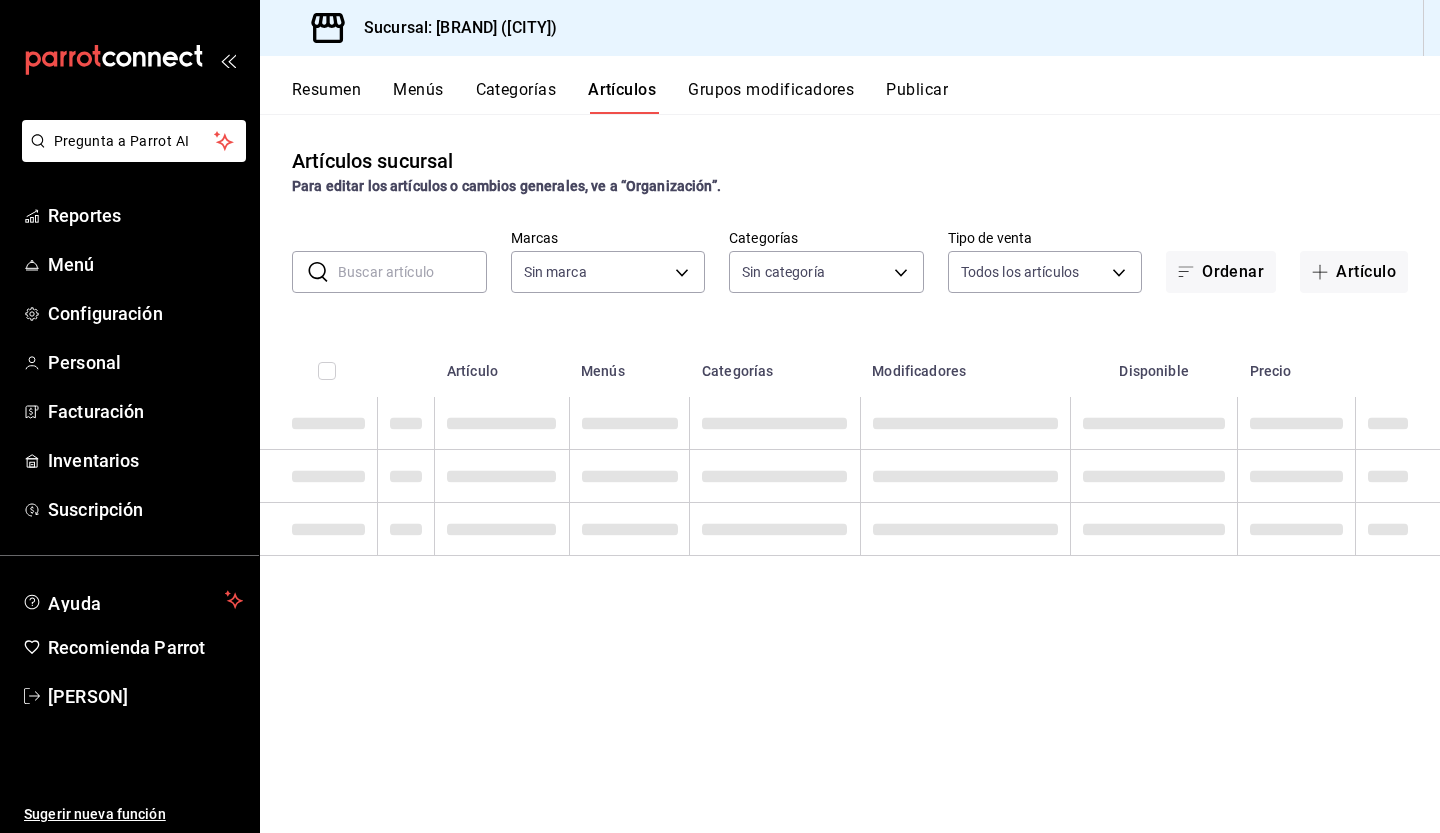 type on "95ae7ea6-d606-4fbc-ae9f-7f3ce95ed033" 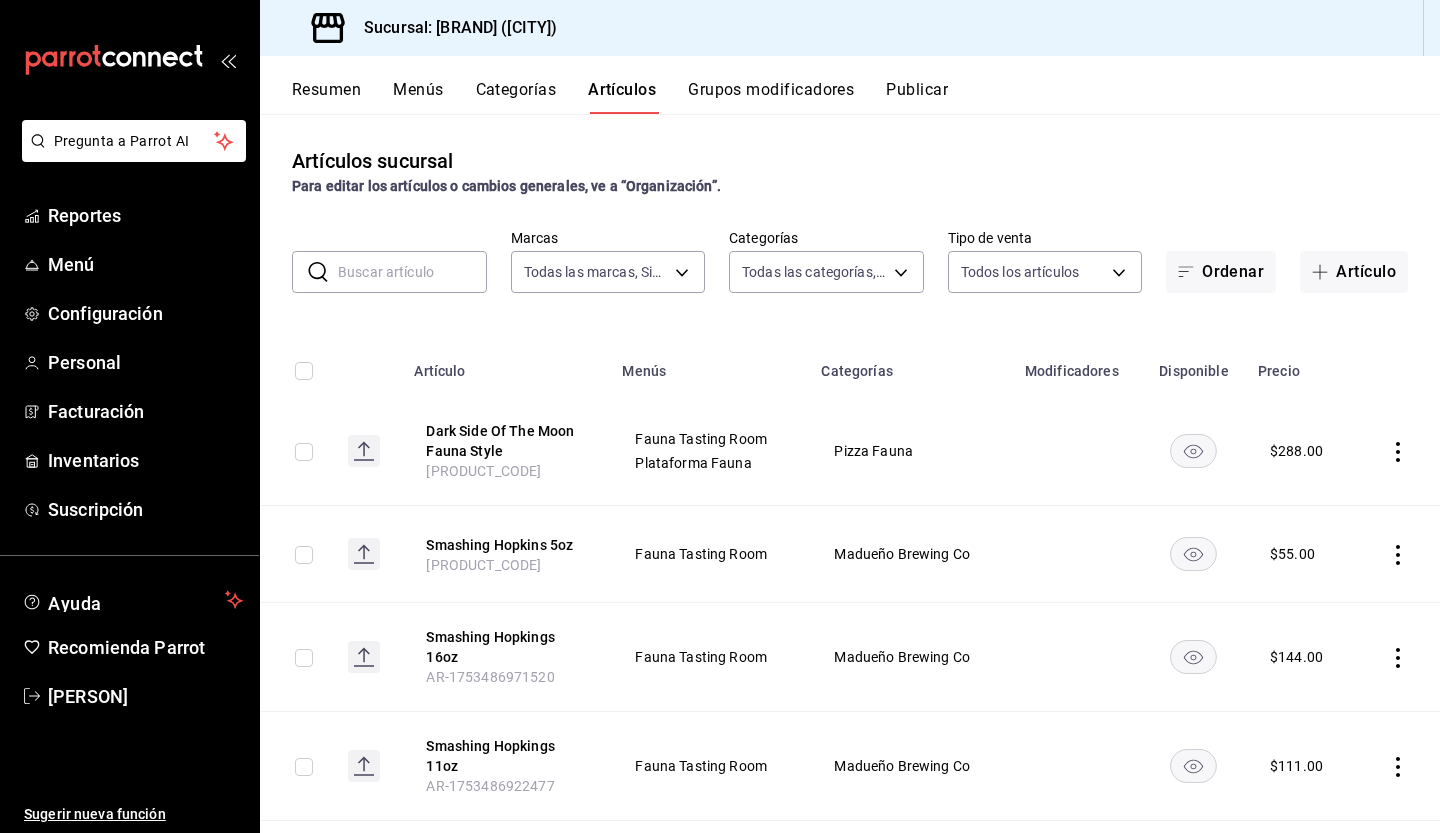 type on "[UUID], [UUID], [UUID], [UUID], [UUID], [UUID], [UUID], [UUID], [UUID], [UUID], [UUID], [UUID], [UUID], [UUID], [UUID], [UUID], [UUID]" 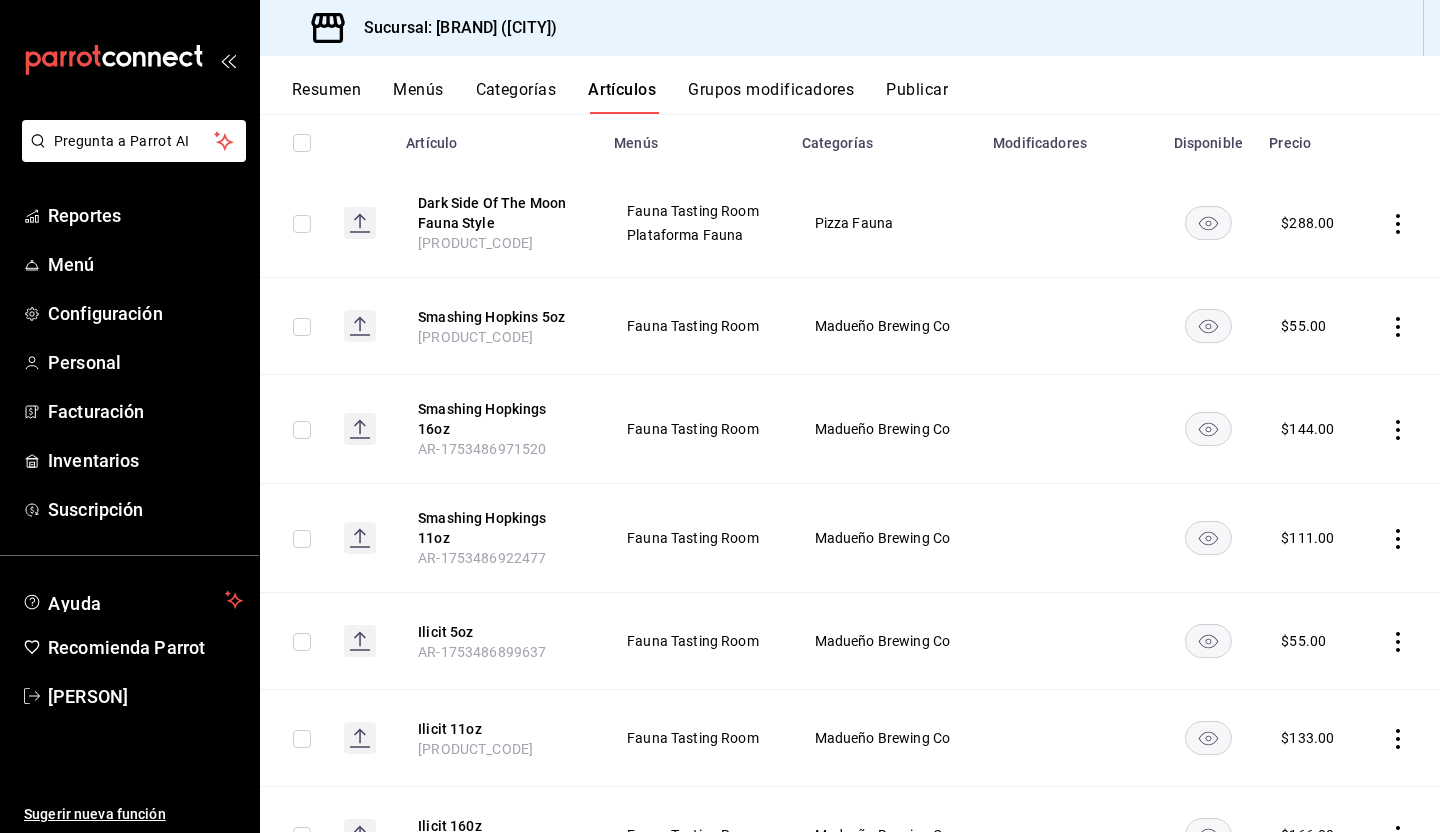 scroll, scrollTop: 0, scrollLeft: 0, axis: both 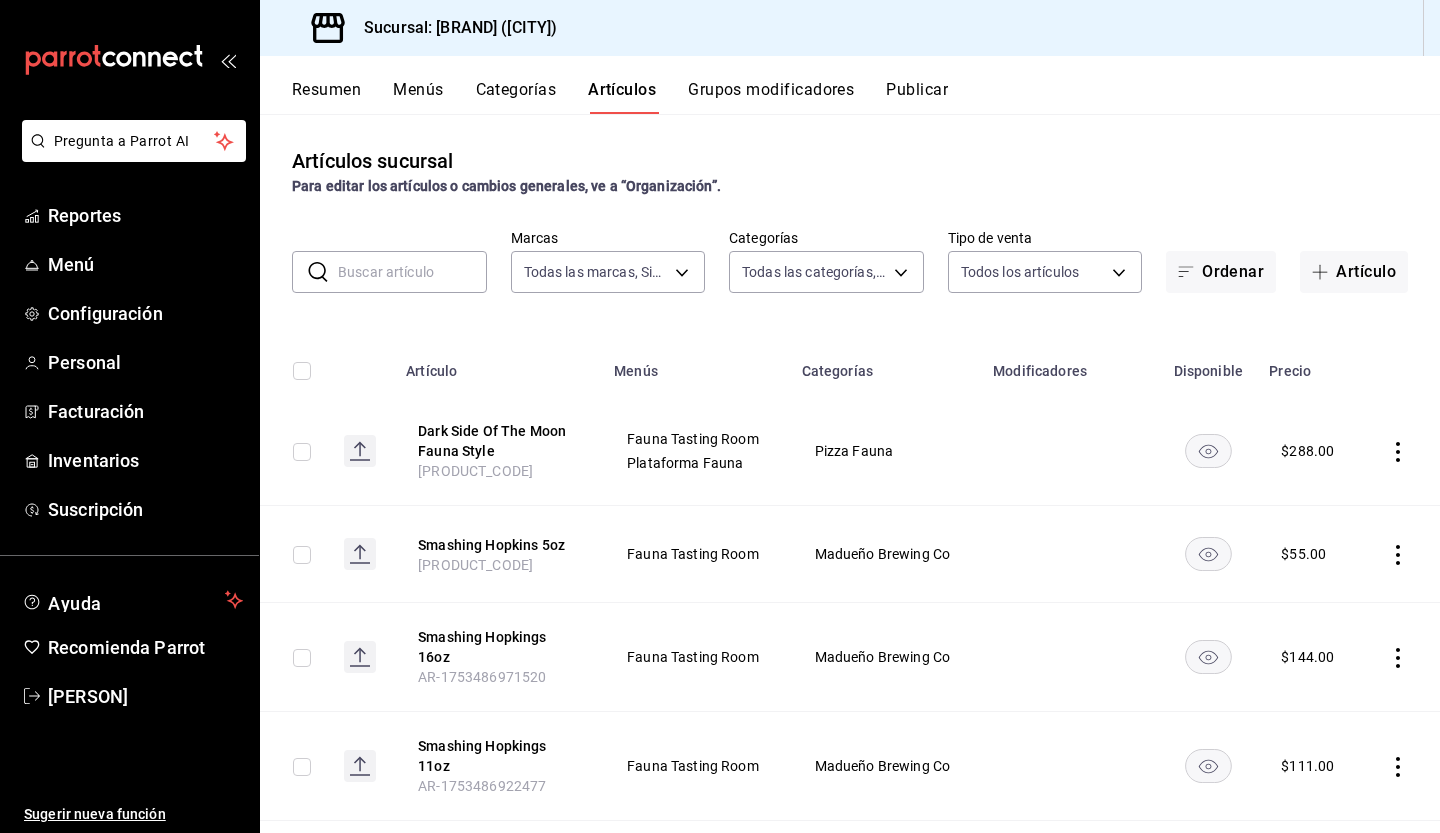 click at bounding box center [412, 272] 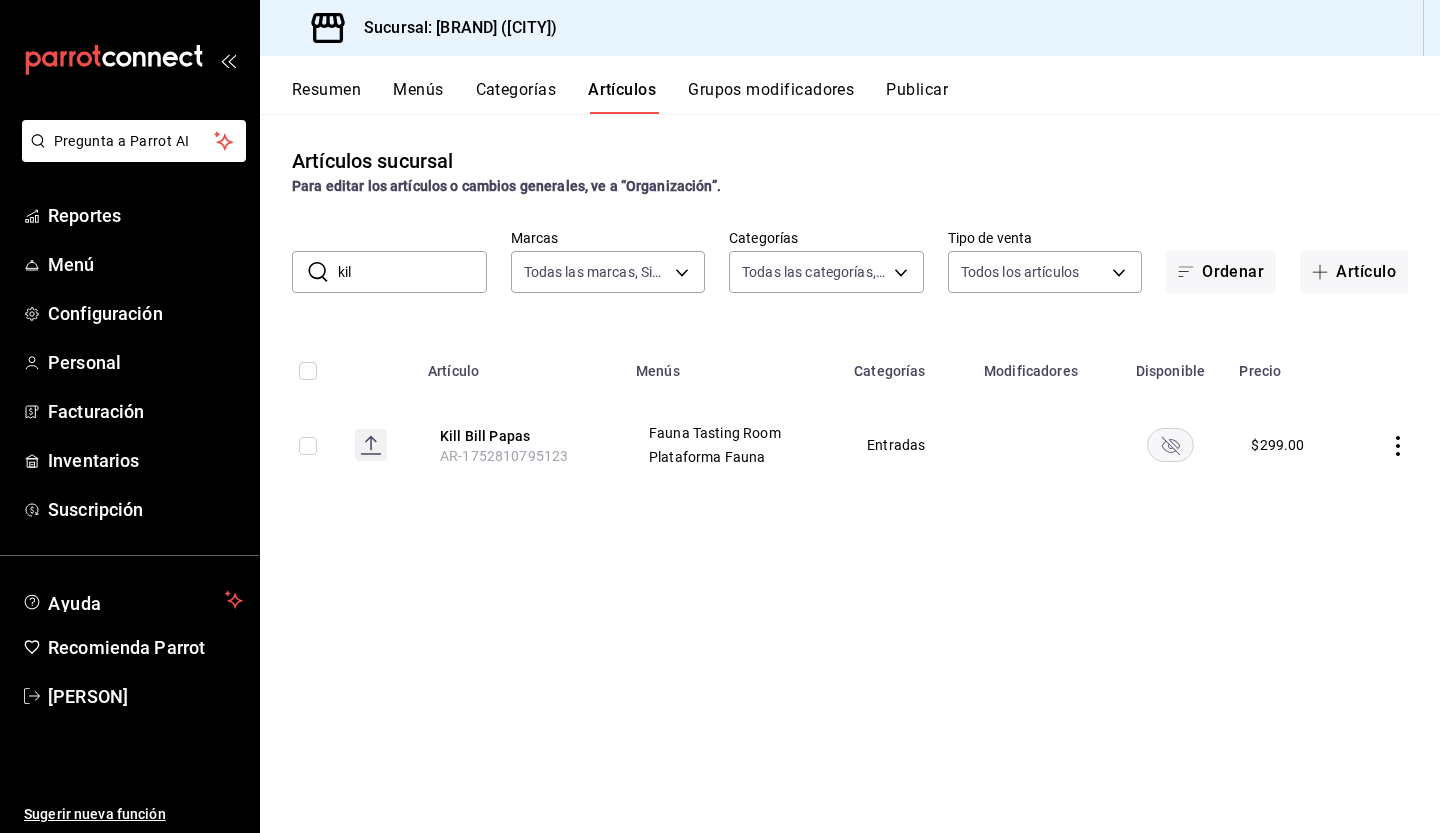 click 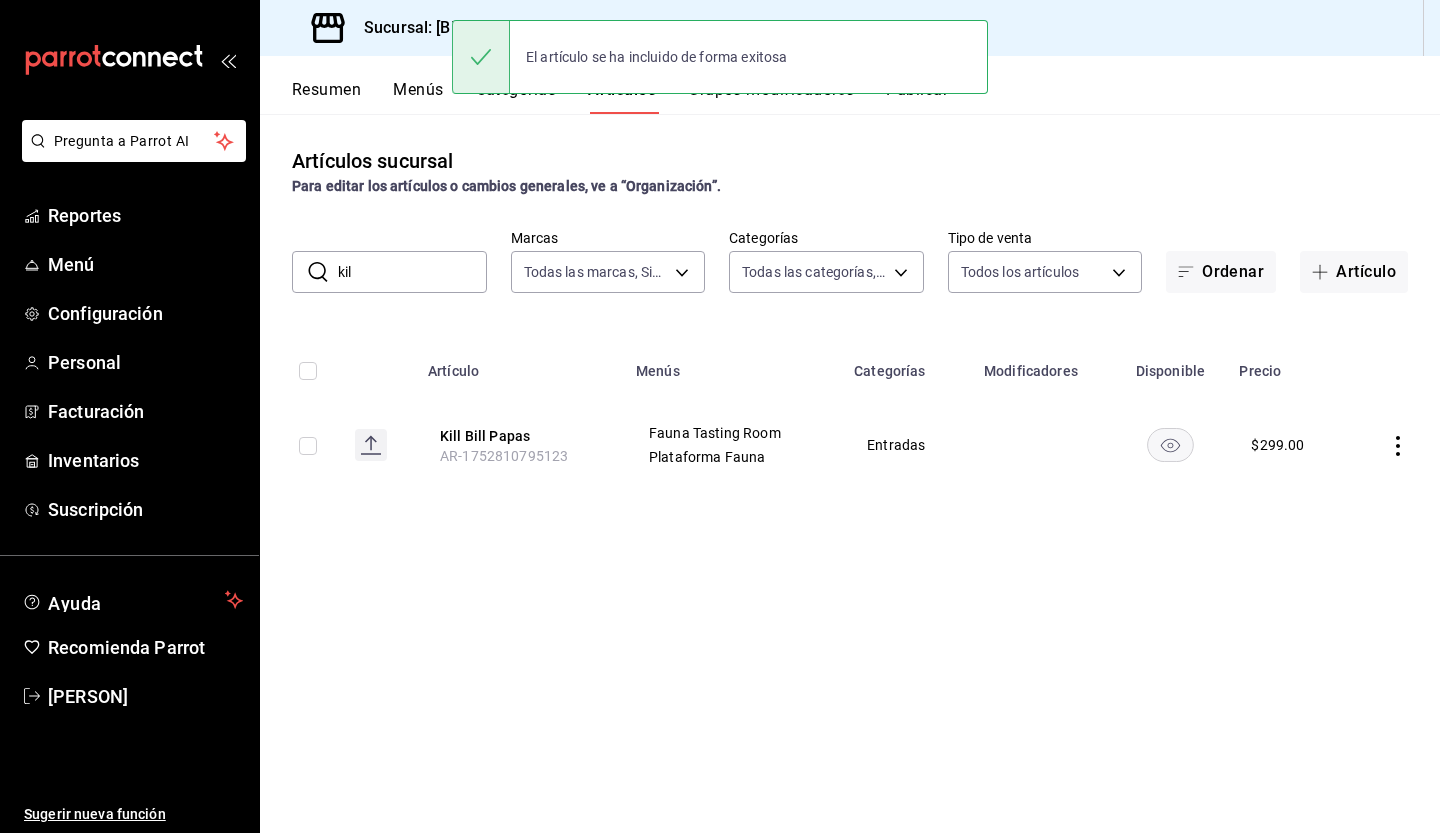 click 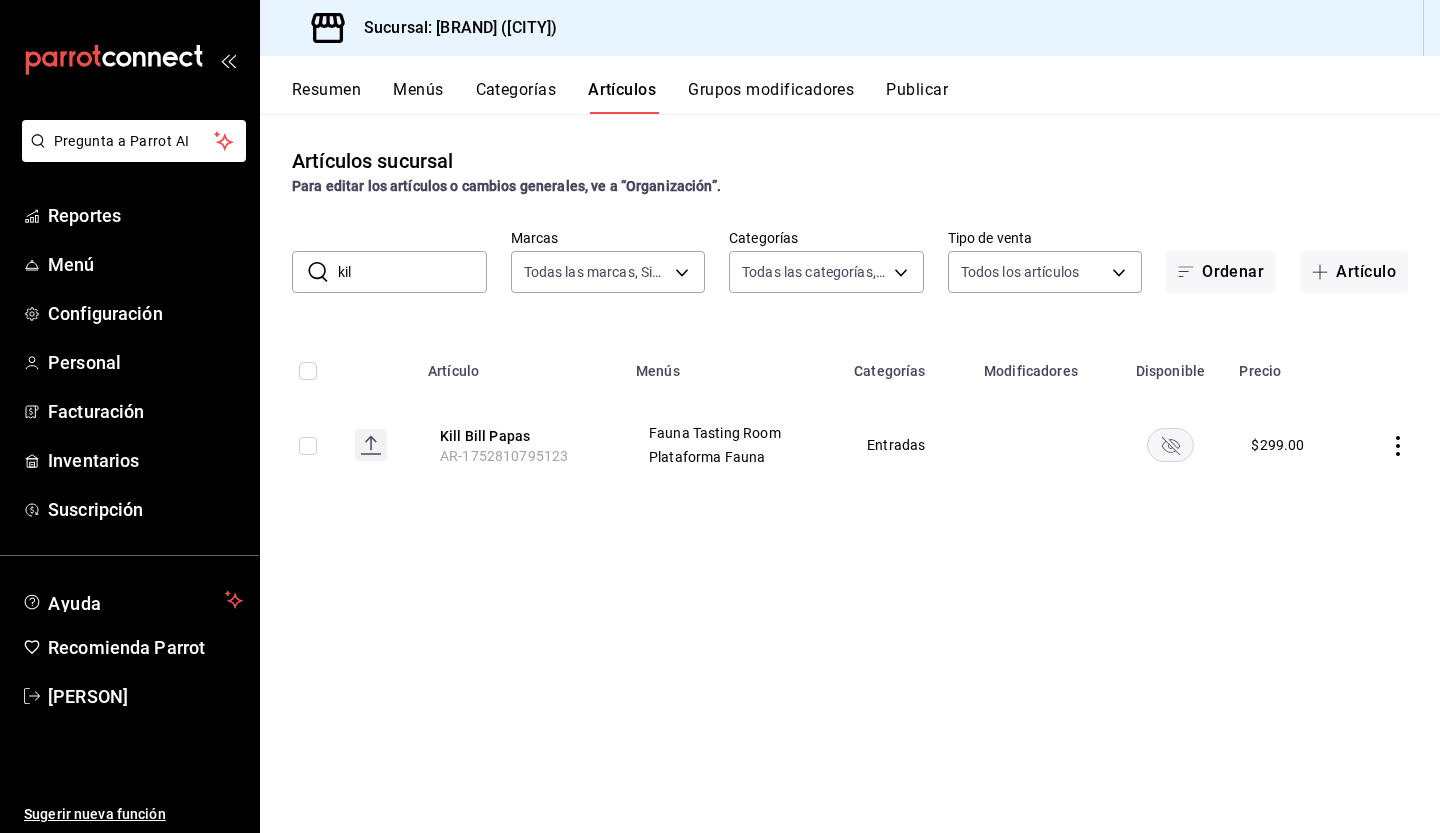 click on "kil" at bounding box center [412, 272] 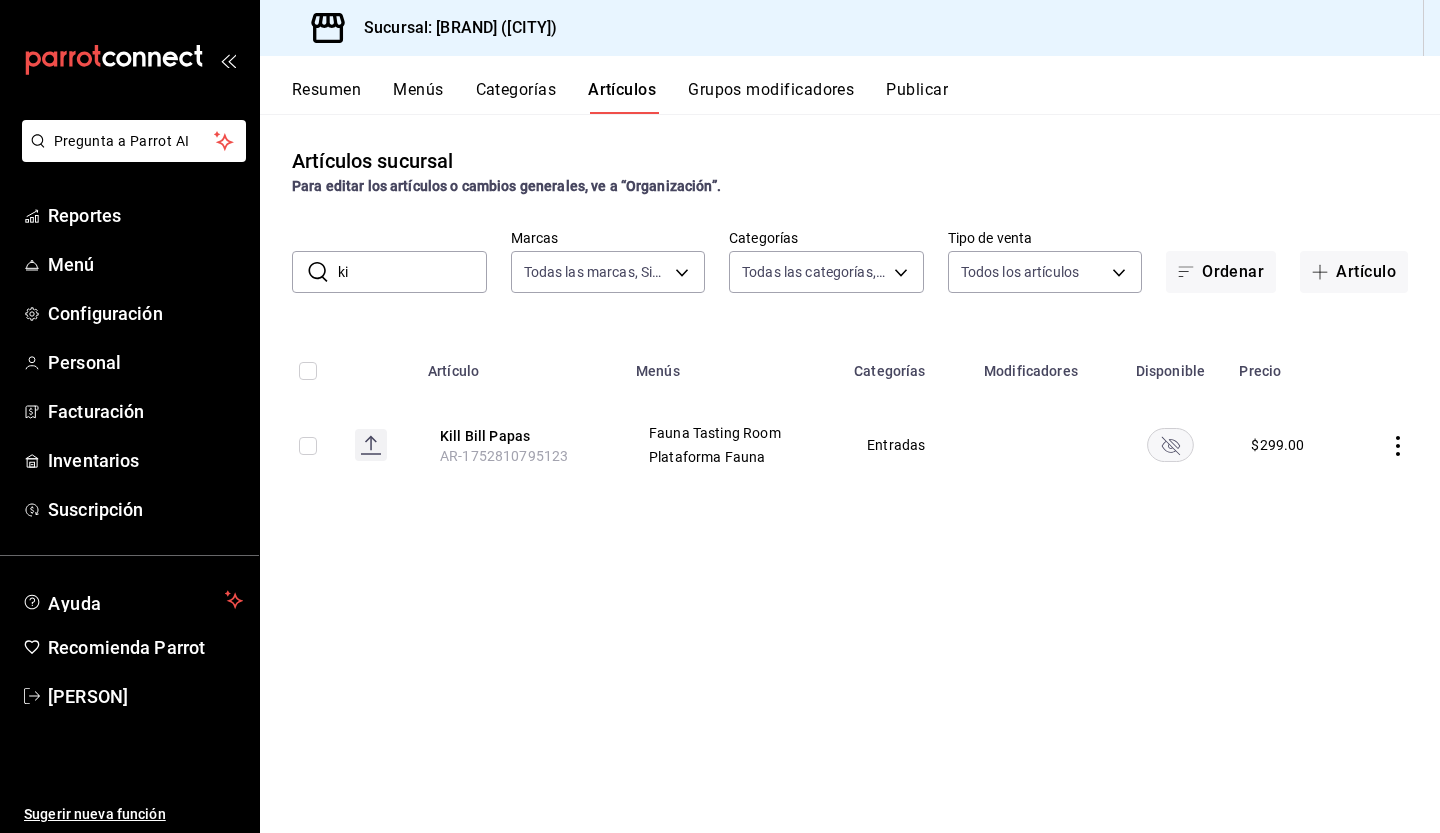 type on "k" 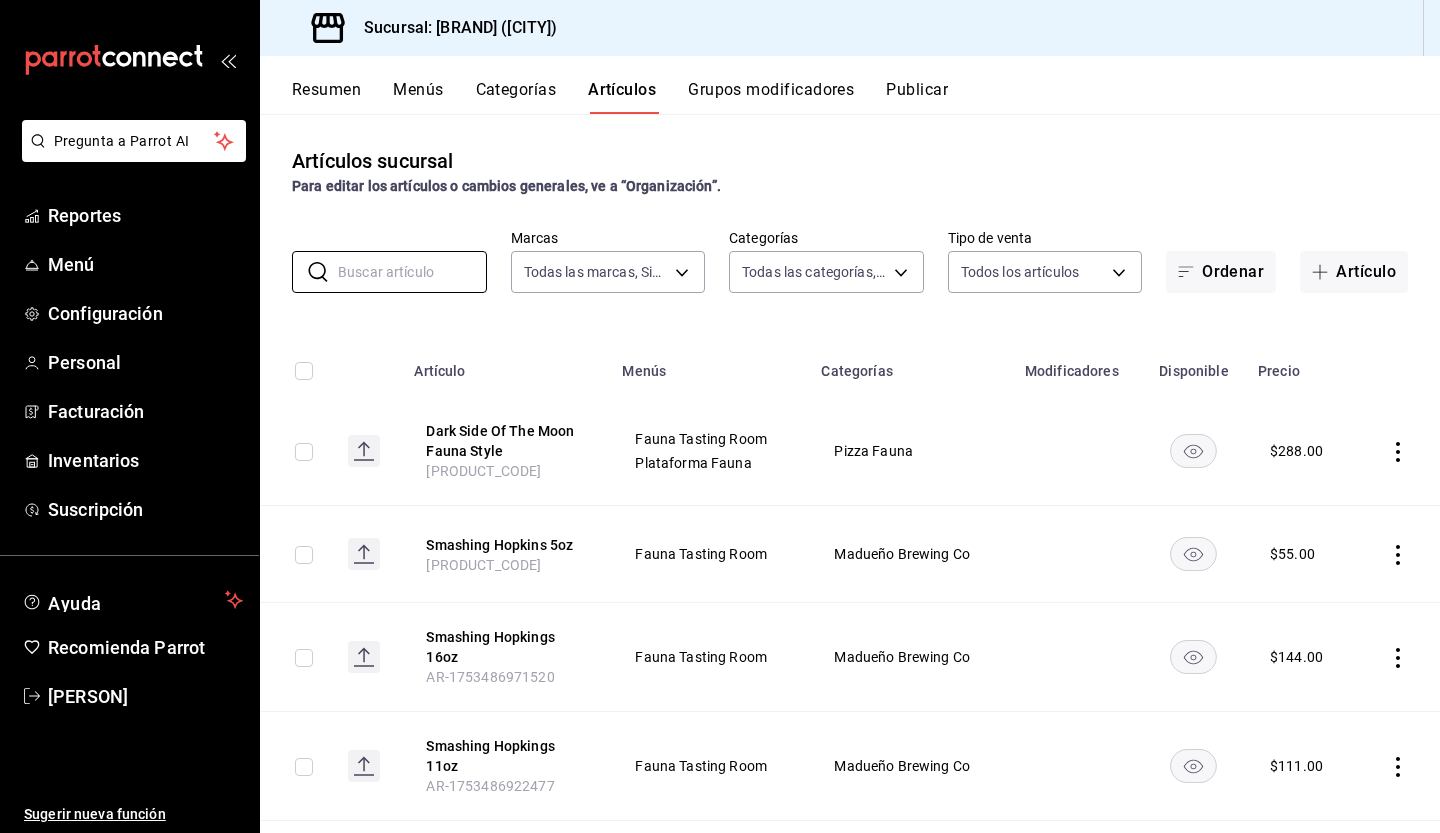 type 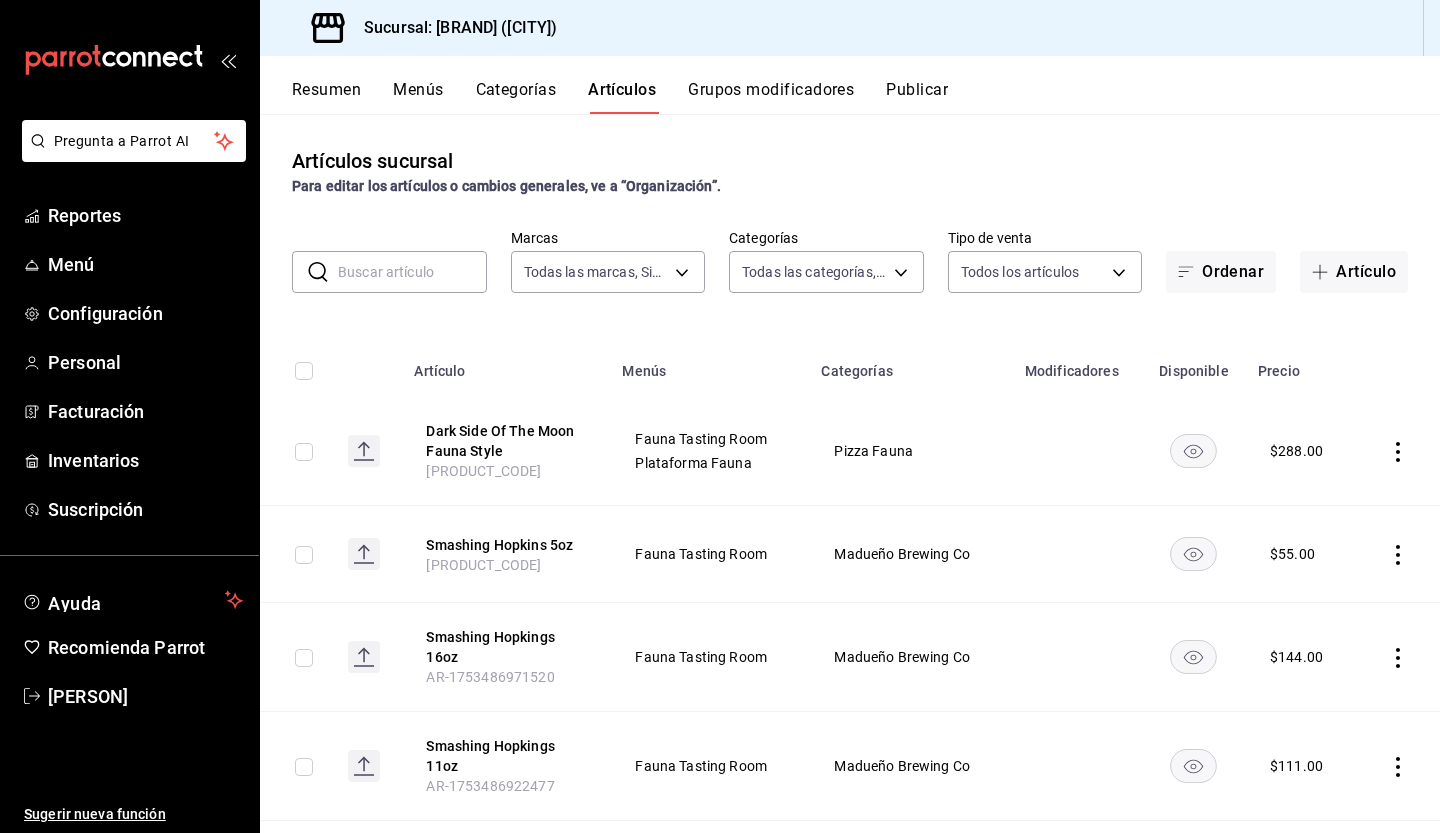 click on "Resumen" at bounding box center [326, 97] 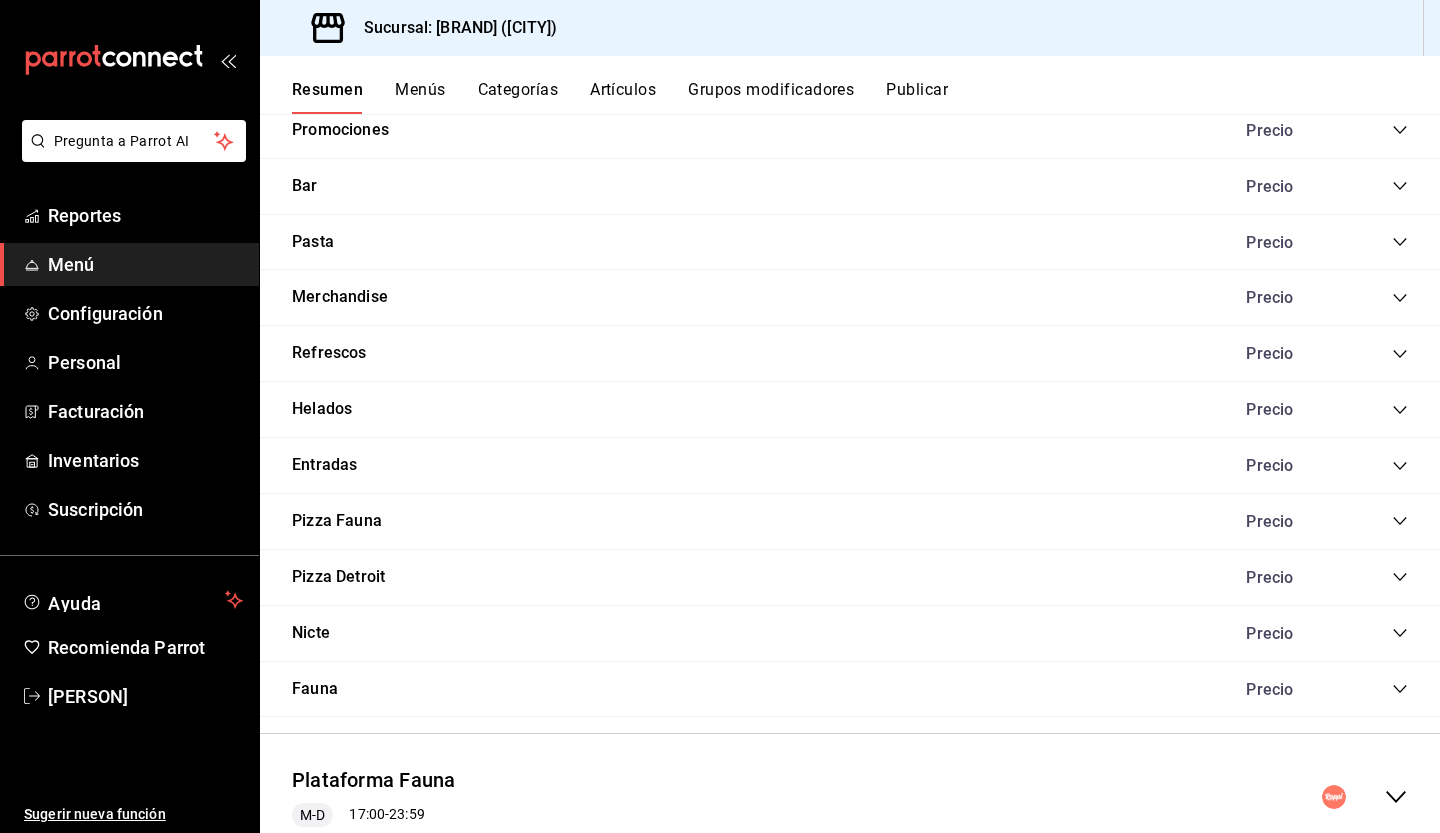 scroll, scrollTop: 1962, scrollLeft: 0, axis: vertical 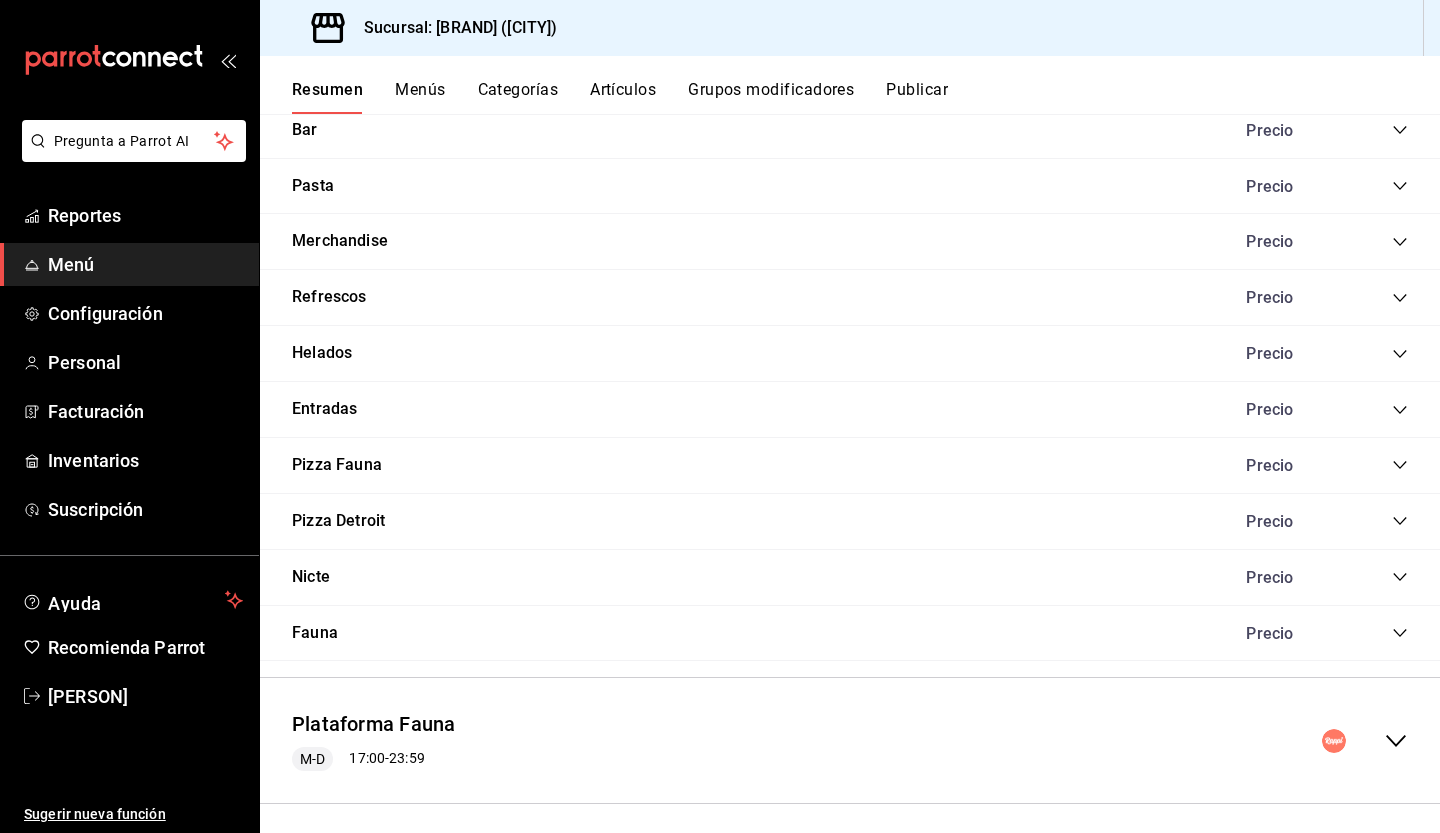 click 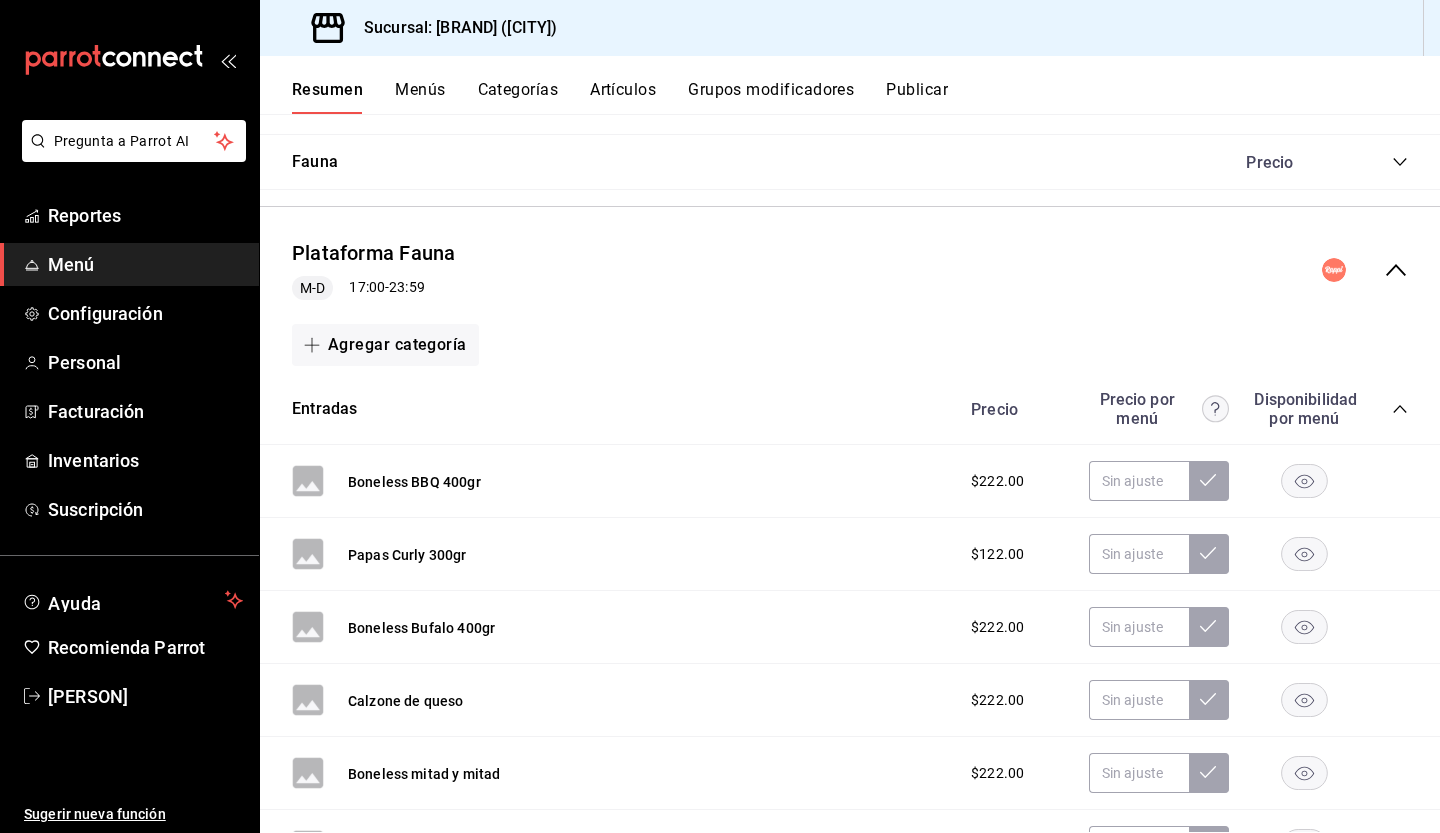 scroll, scrollTop: 2438, scrollLeft: 0, axis: vertical 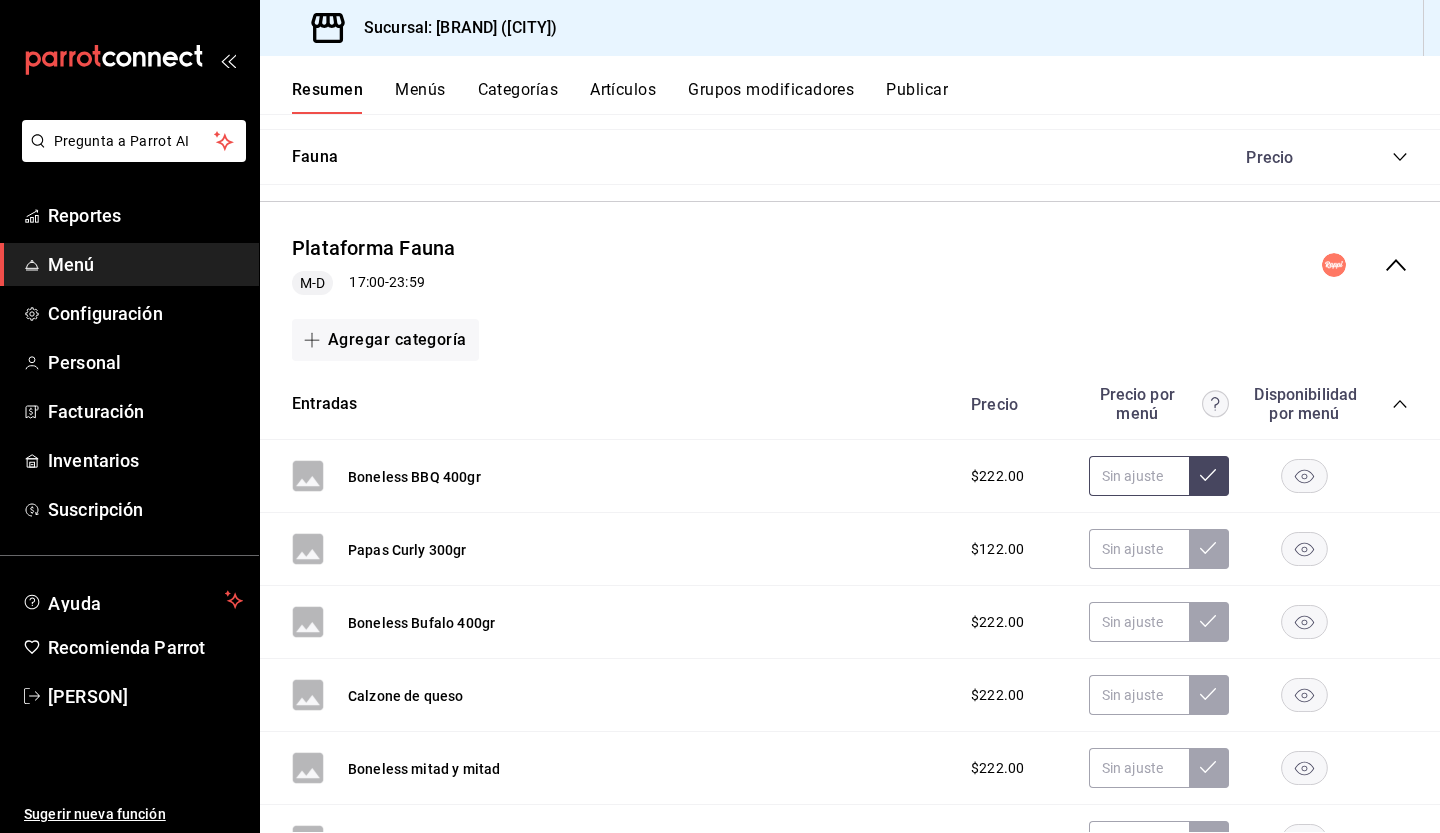 click 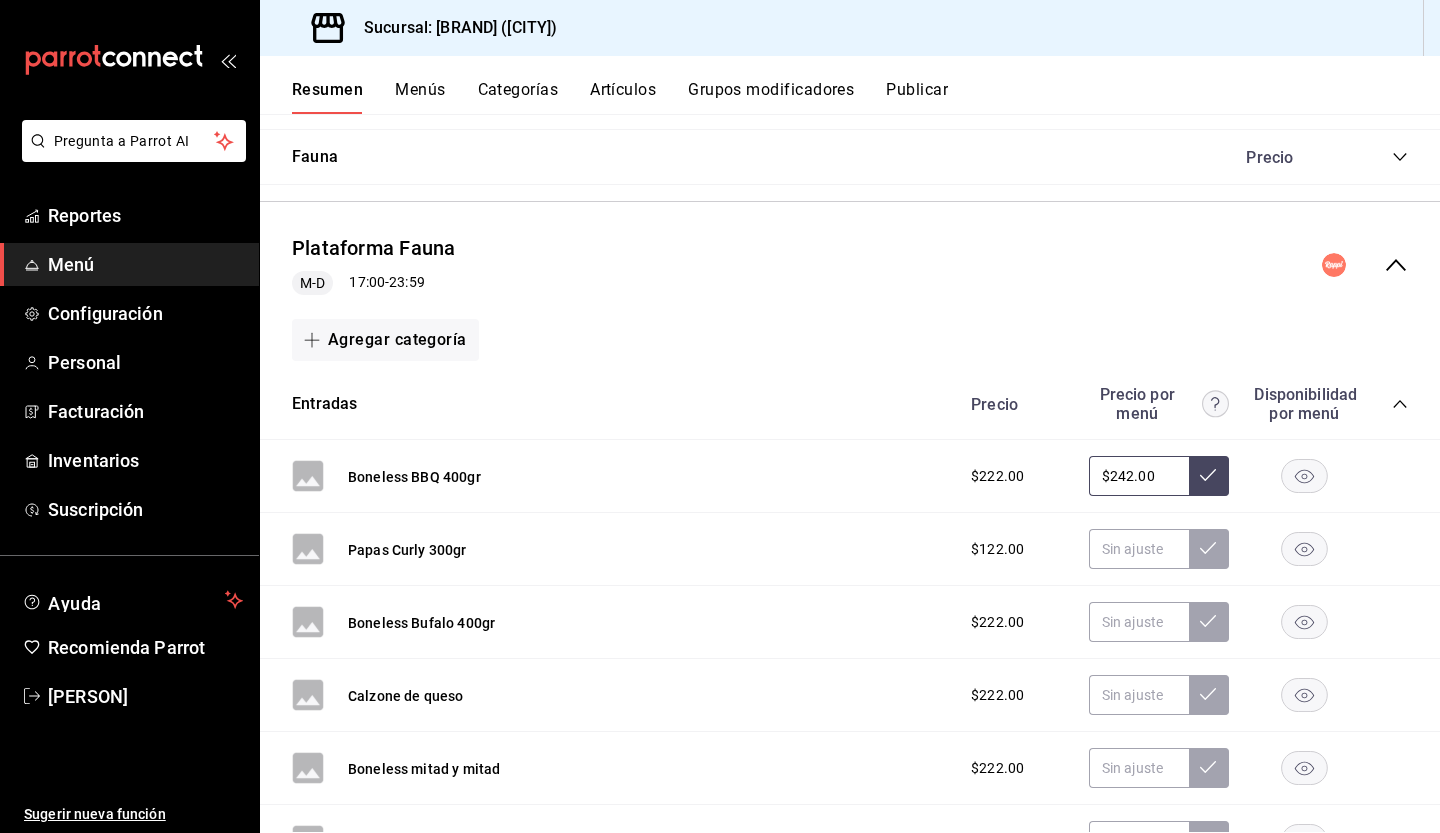 click on "$242.00" at bounding box center [1139, 476] 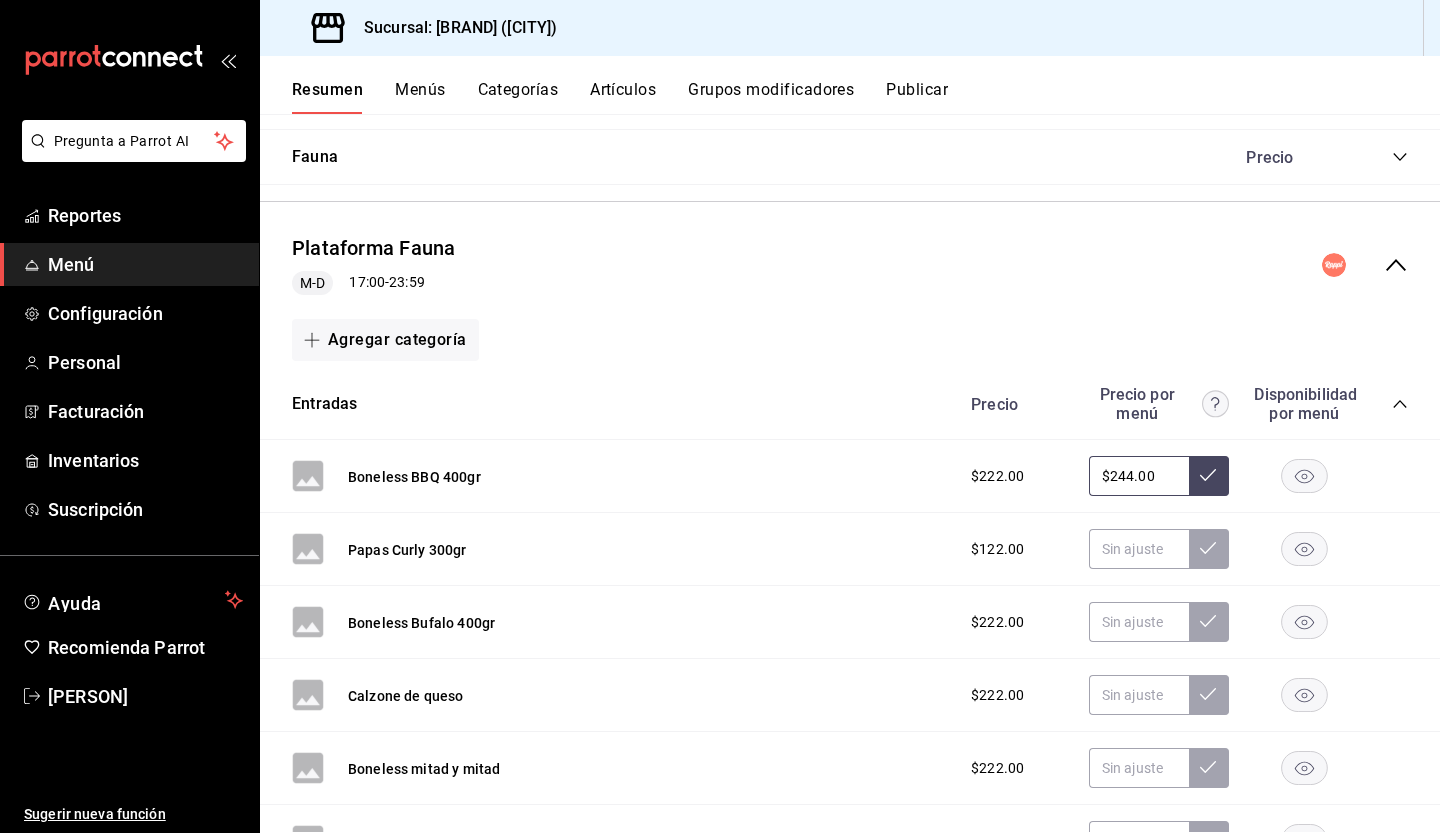 type on "$244.00" 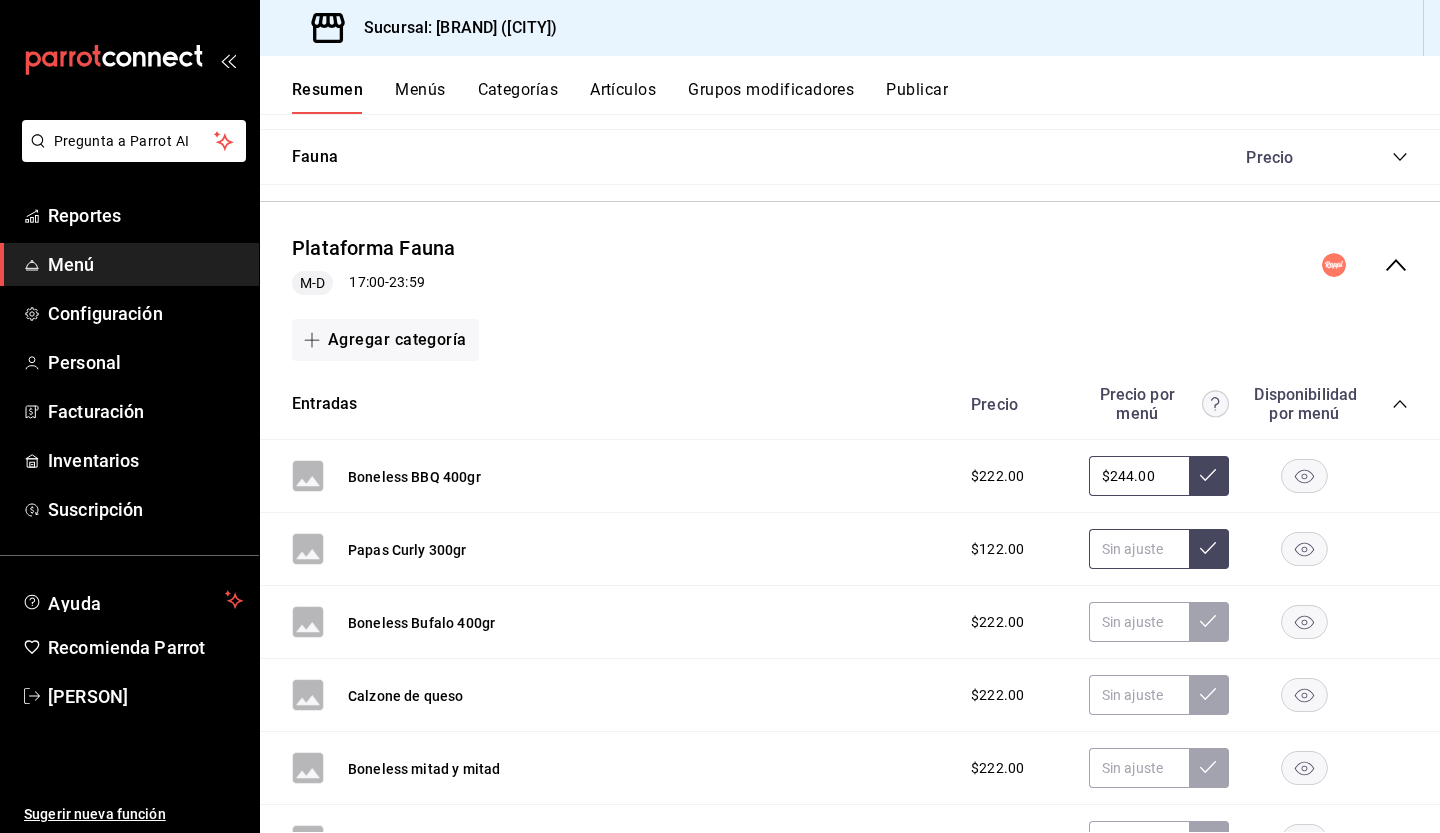 click at bounding box center [1139, 549] 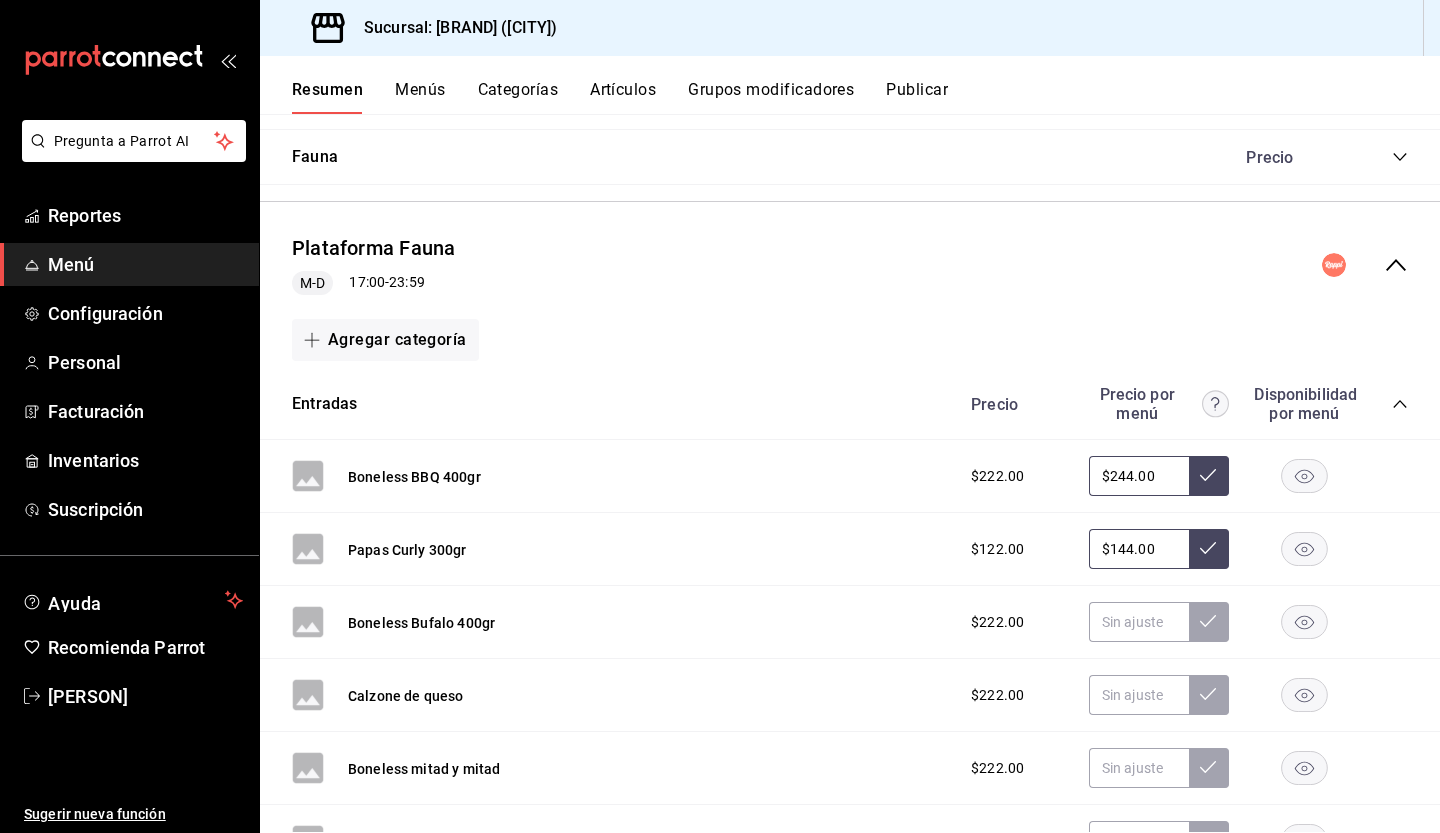 type on "$144.00" 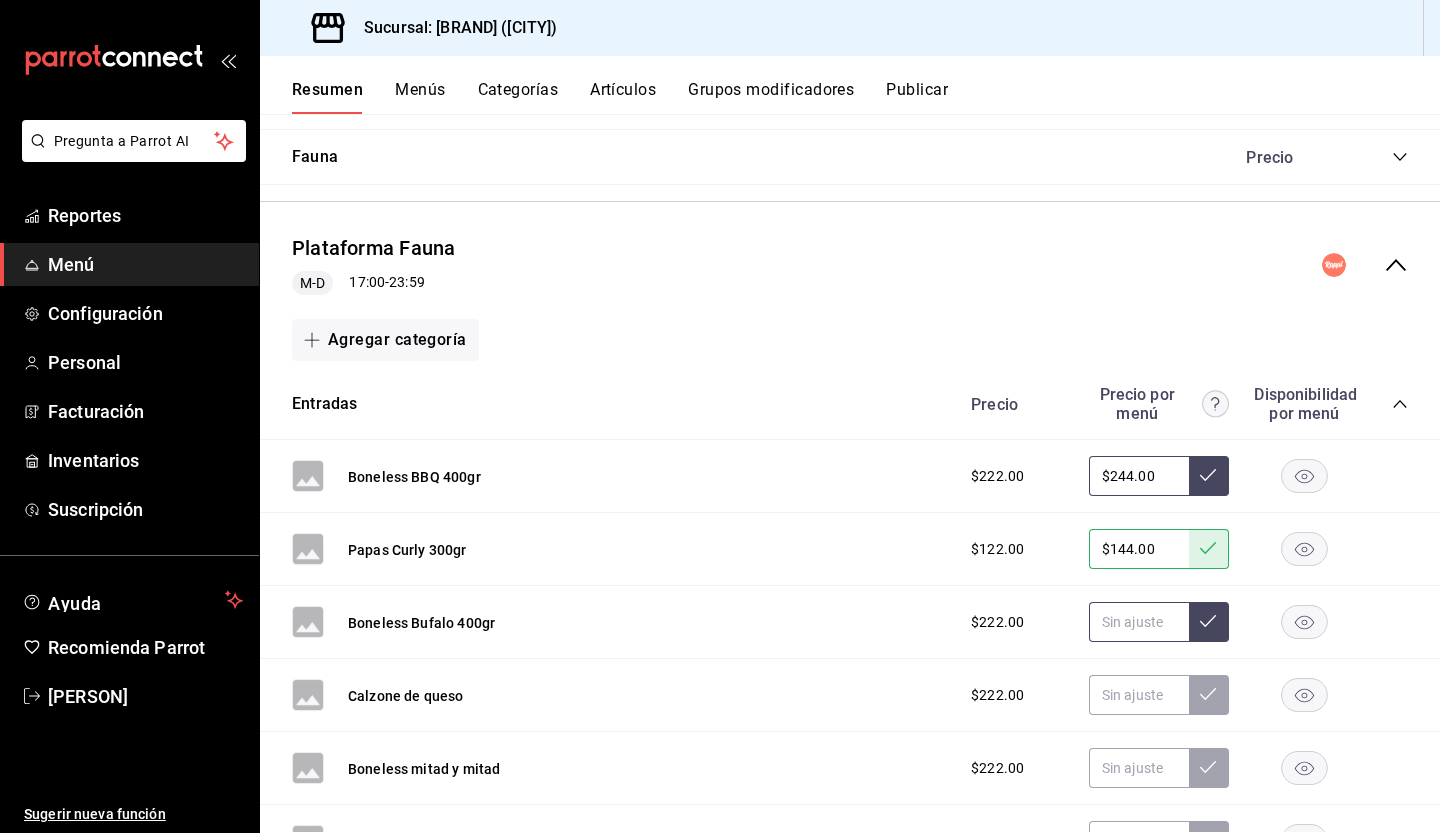 click at bounding box center [1139, 622] 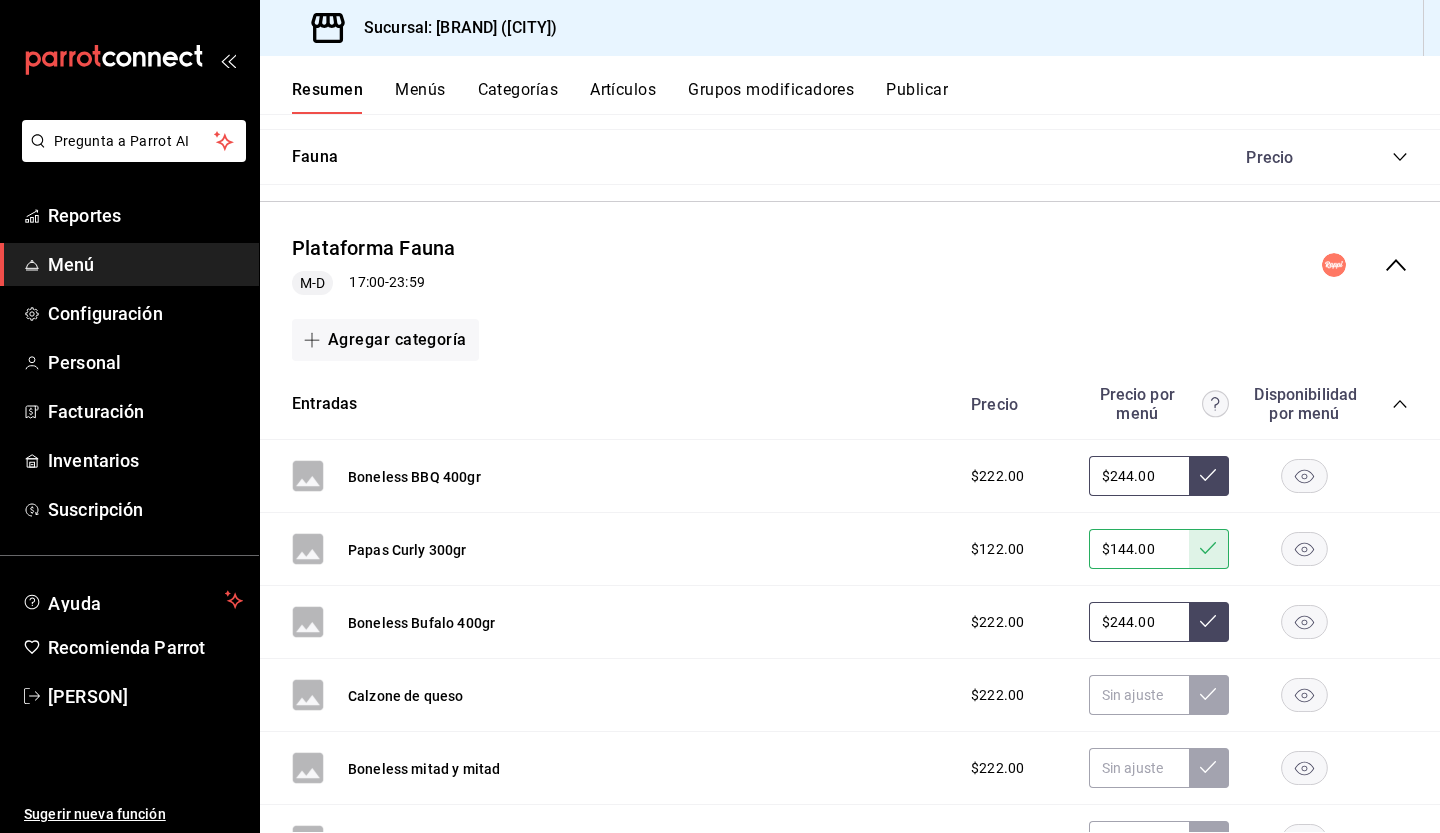 type on "$244.00" 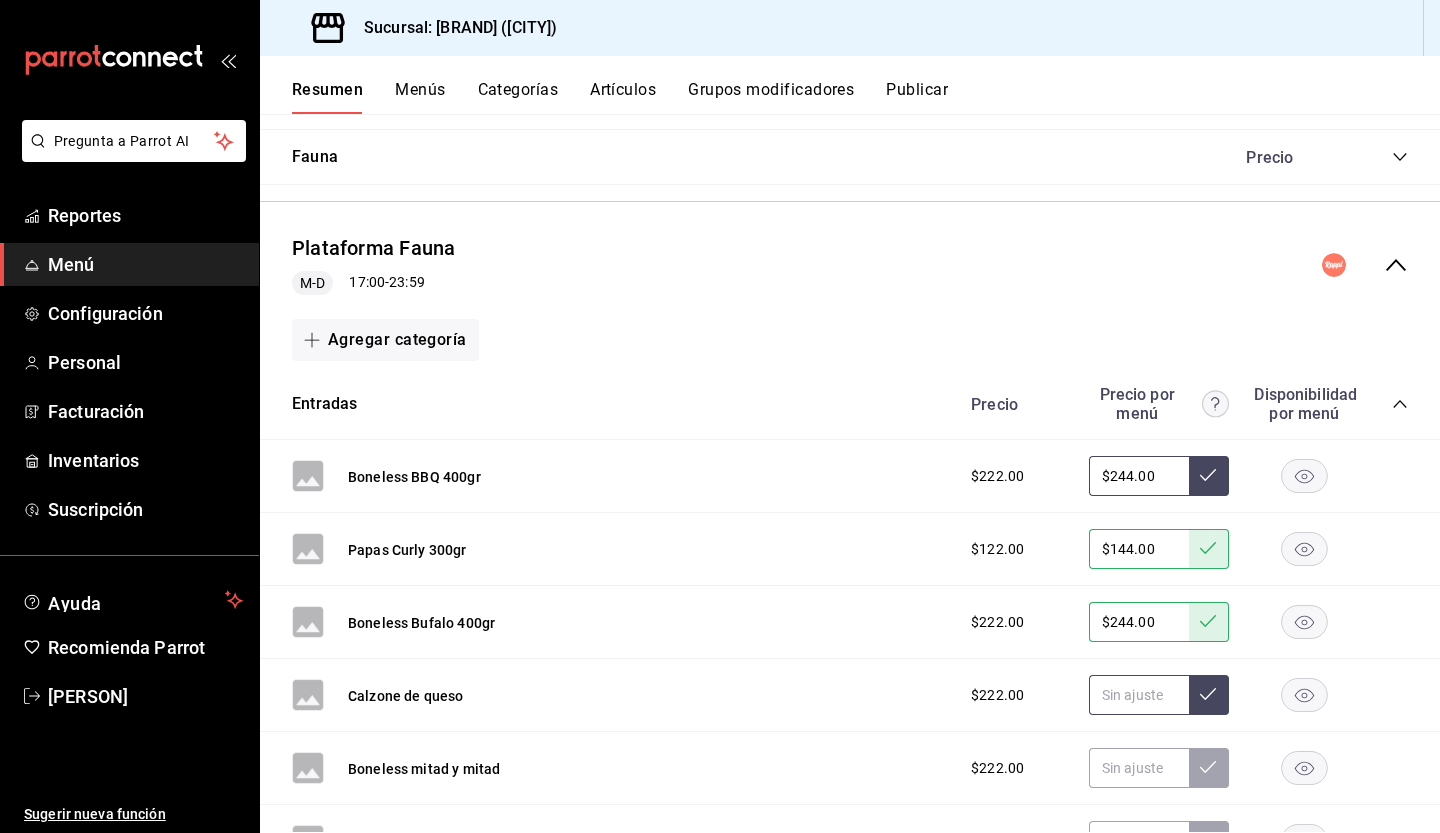 click at bounding box center (1139, 695) 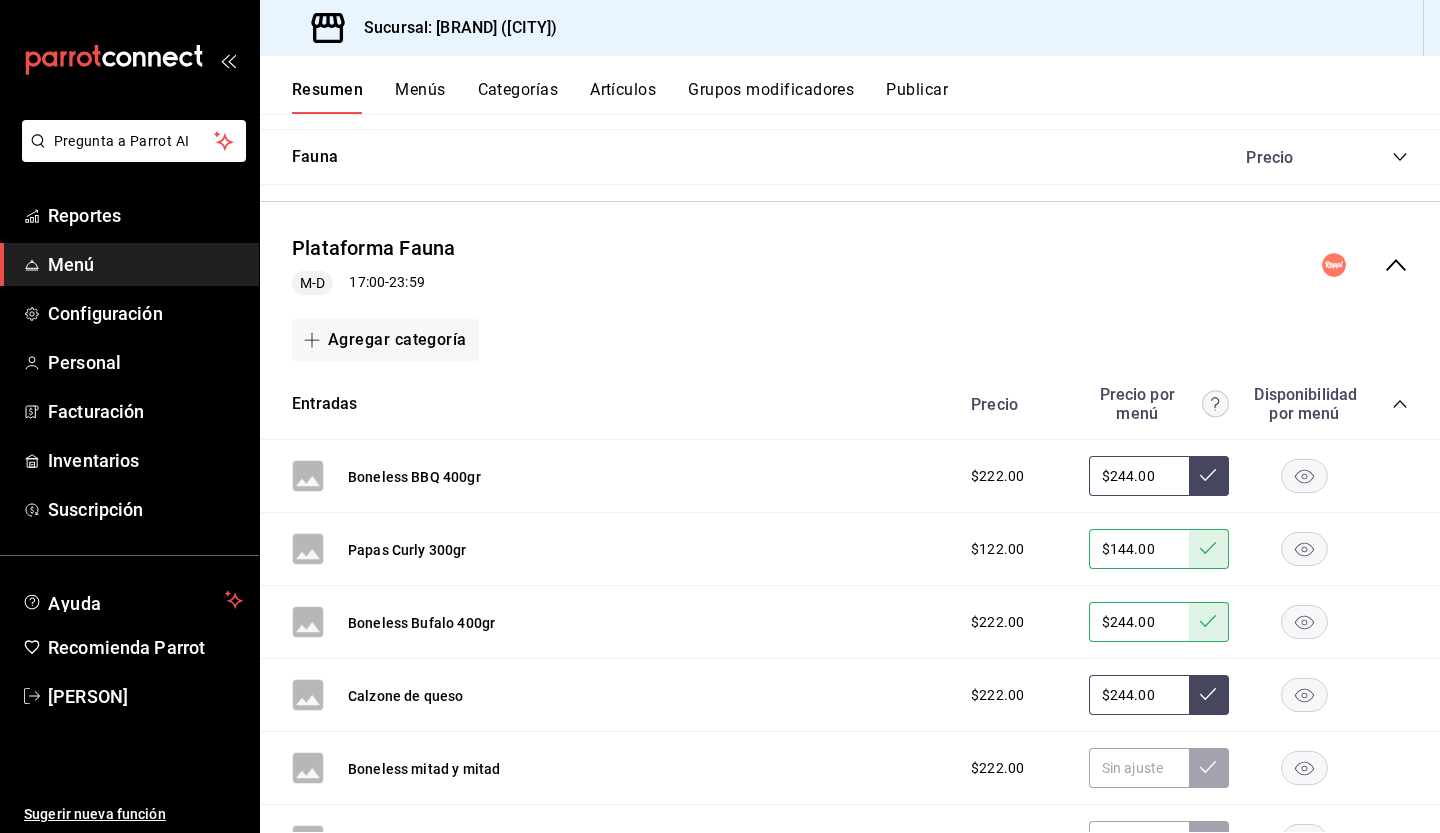 type on "$244.00" 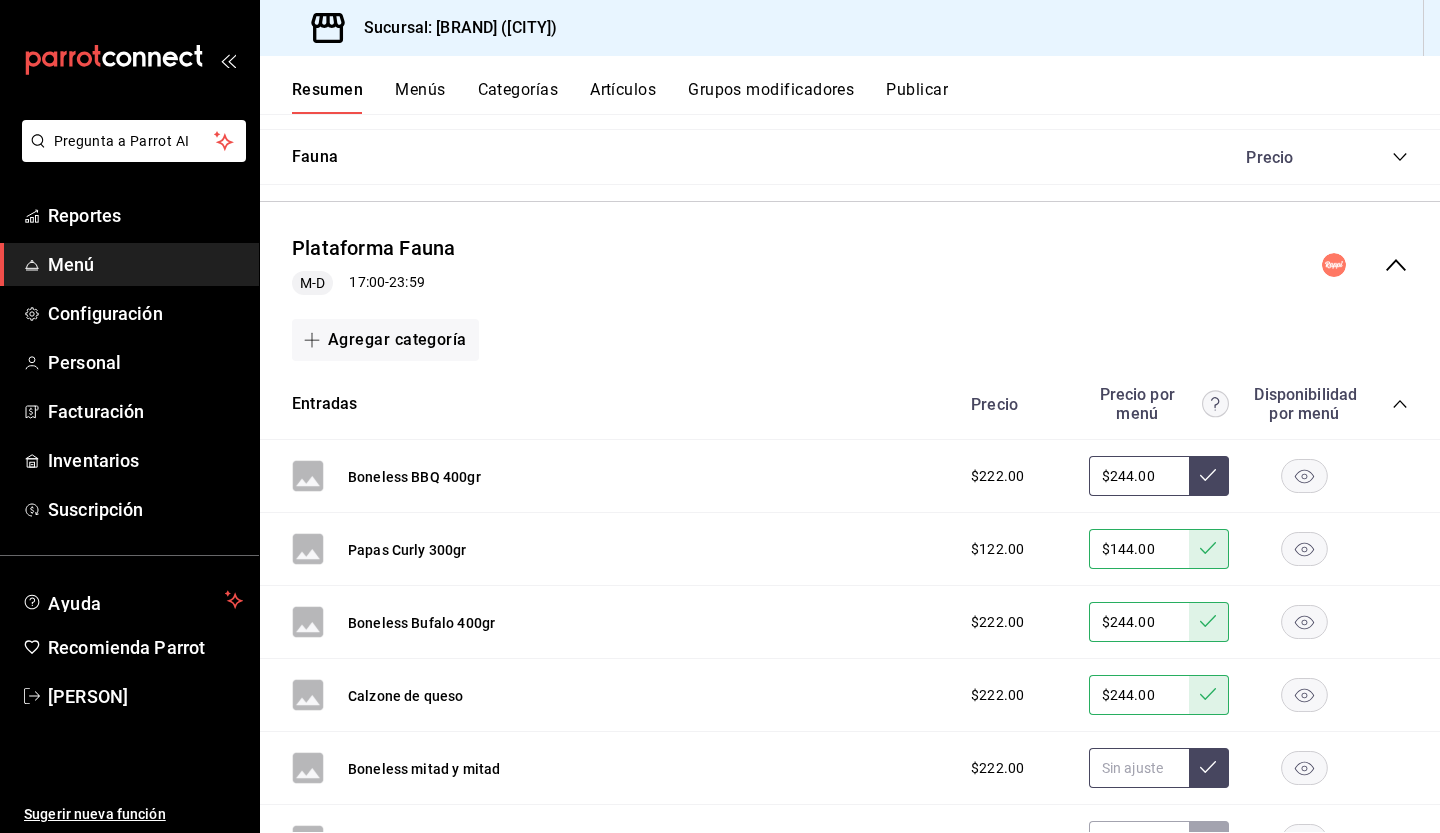 click at bounding box center (1139, 768) 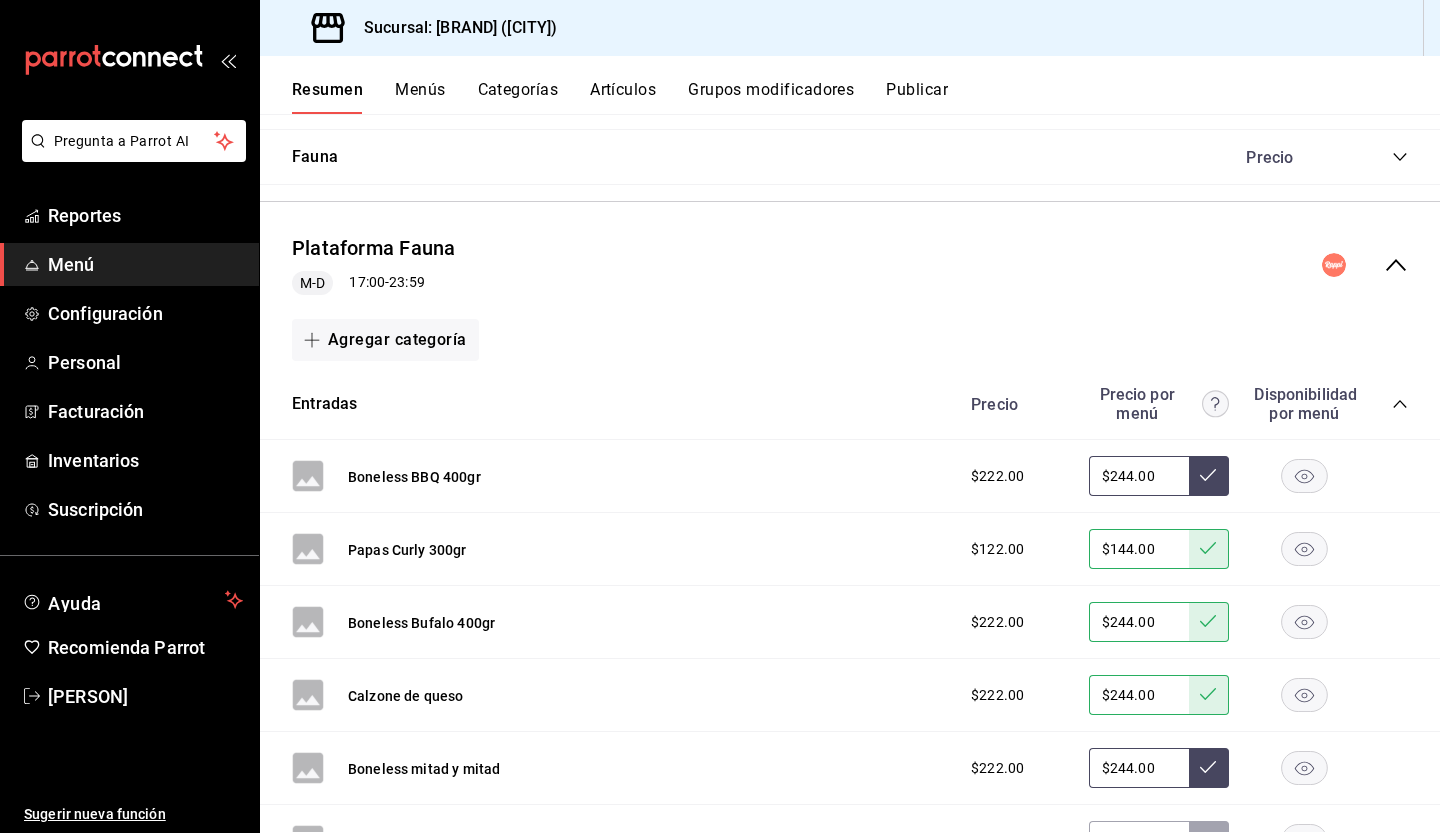 type on "$244.00" 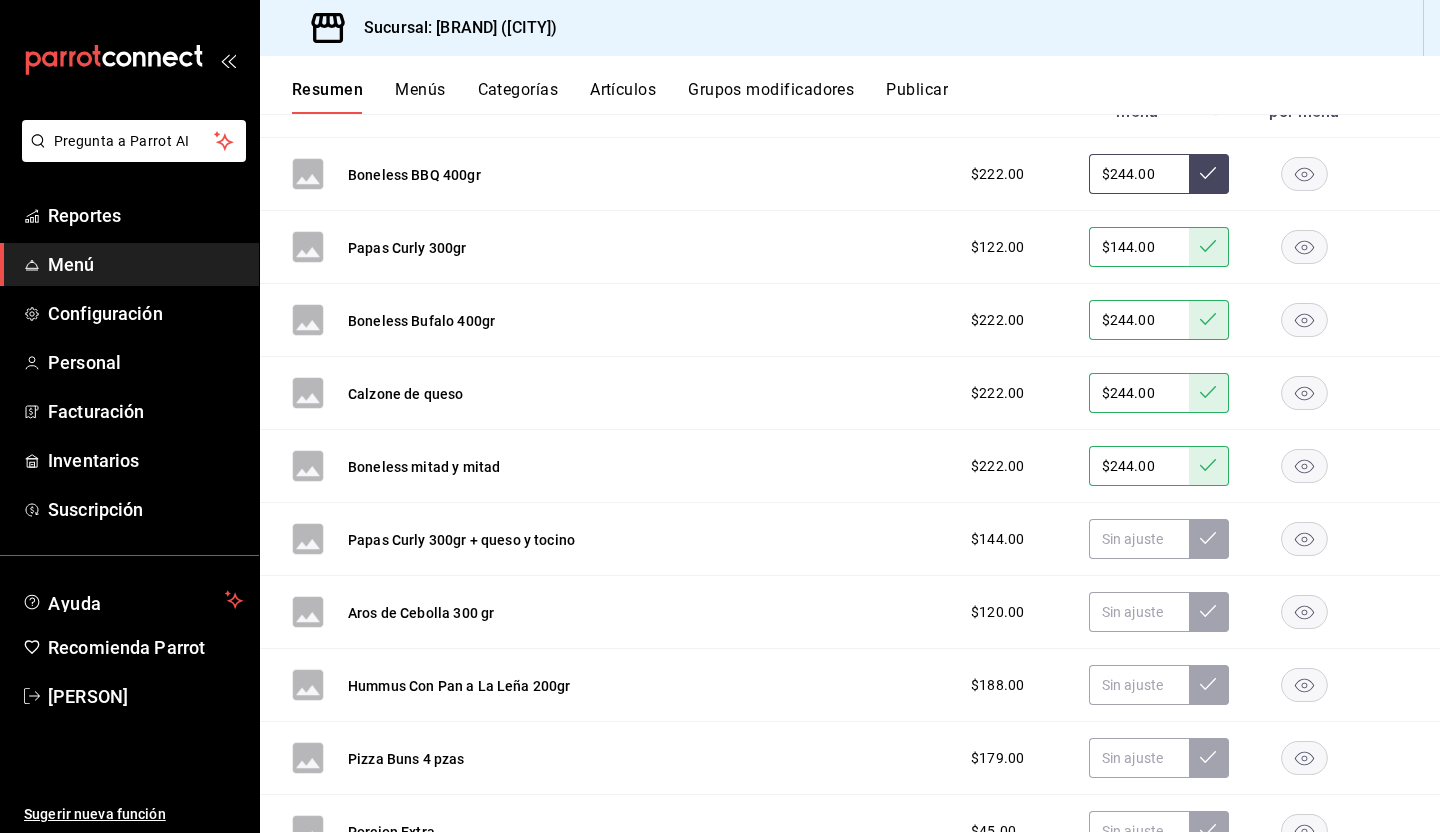 scroll, scrollTop: 2746, scrollLeft: 0, axis: vertical 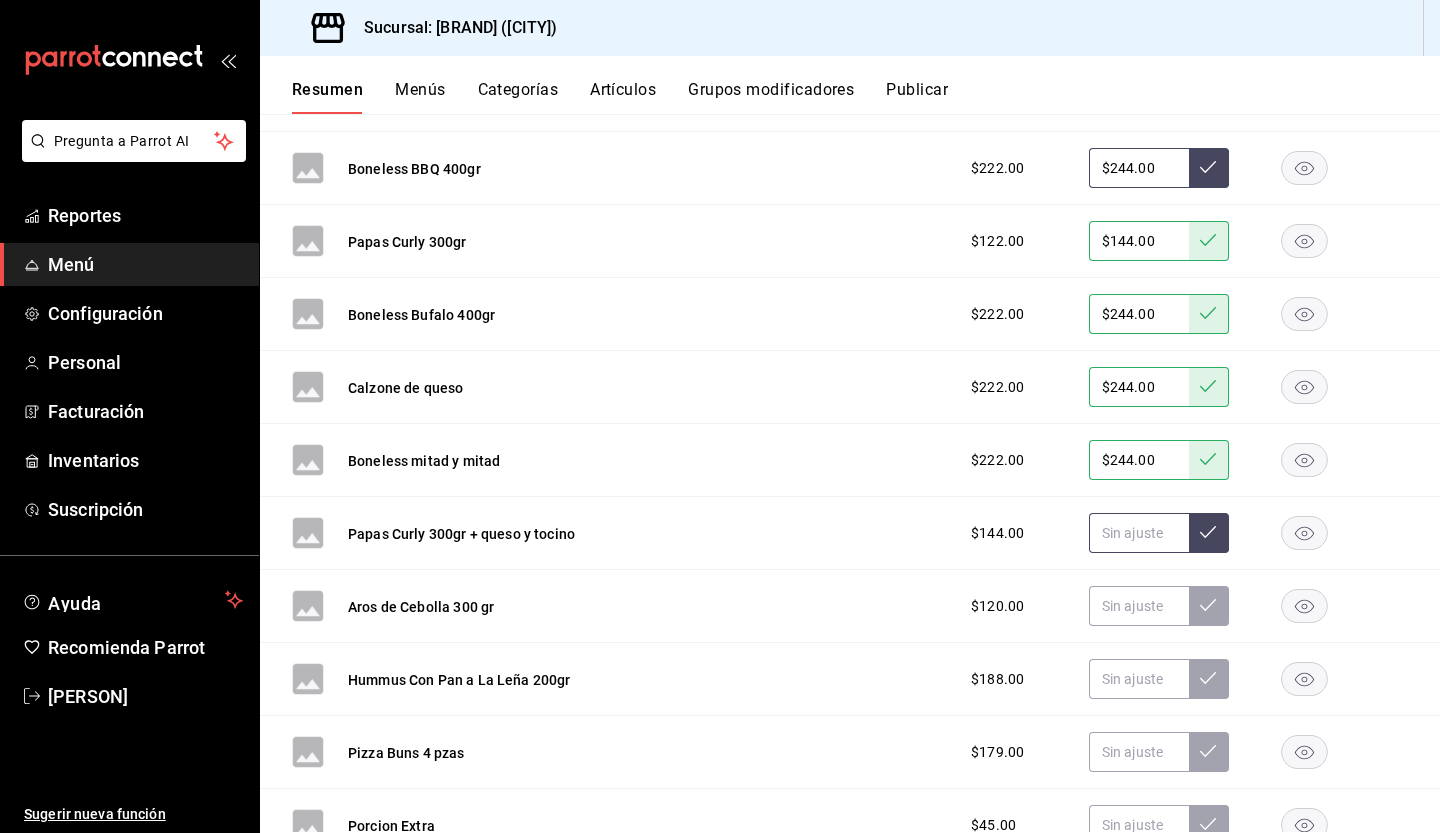 click at bounding box center (1139, 533) 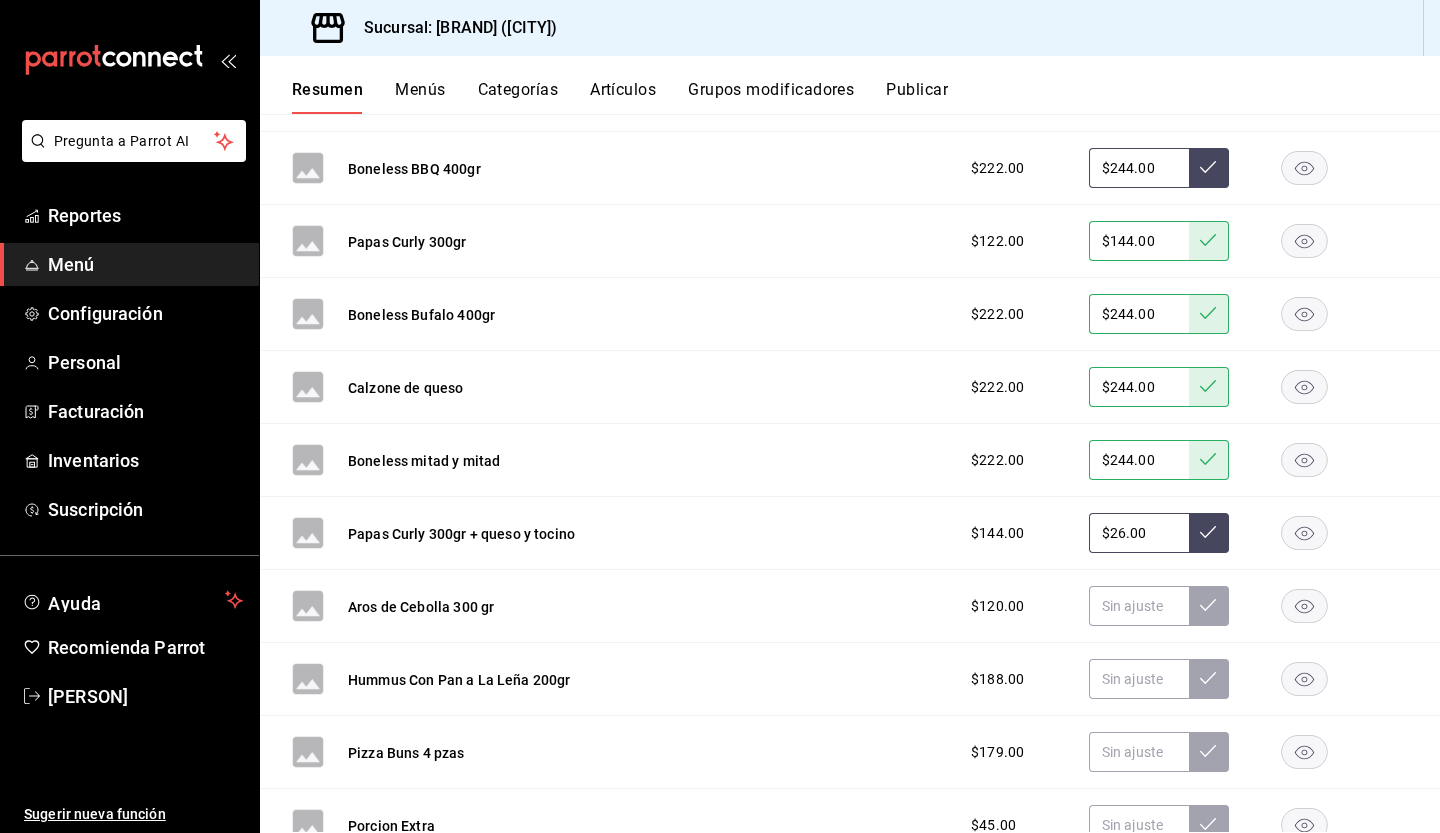 type on "$2.00" 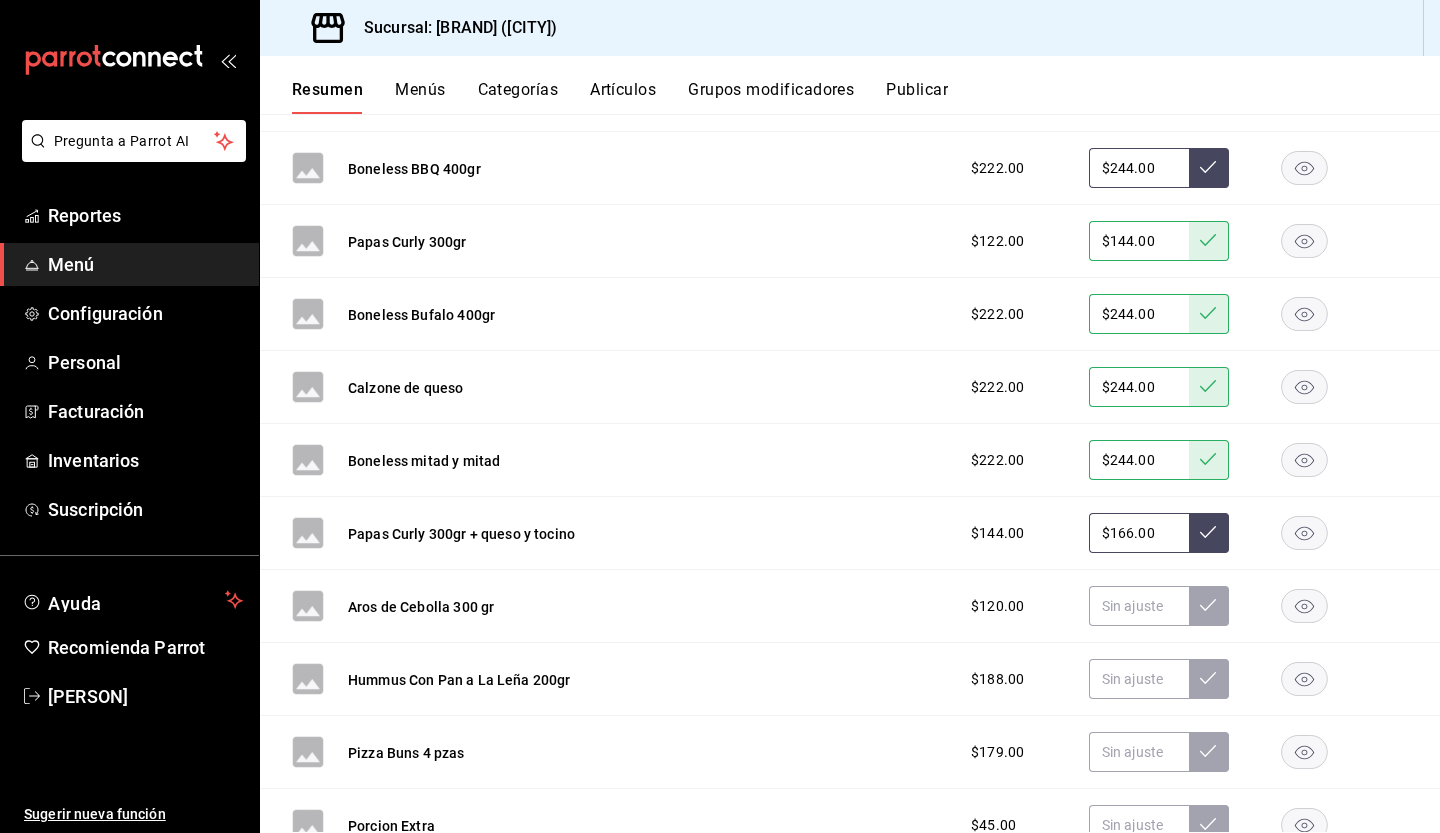 type on "$166.00" 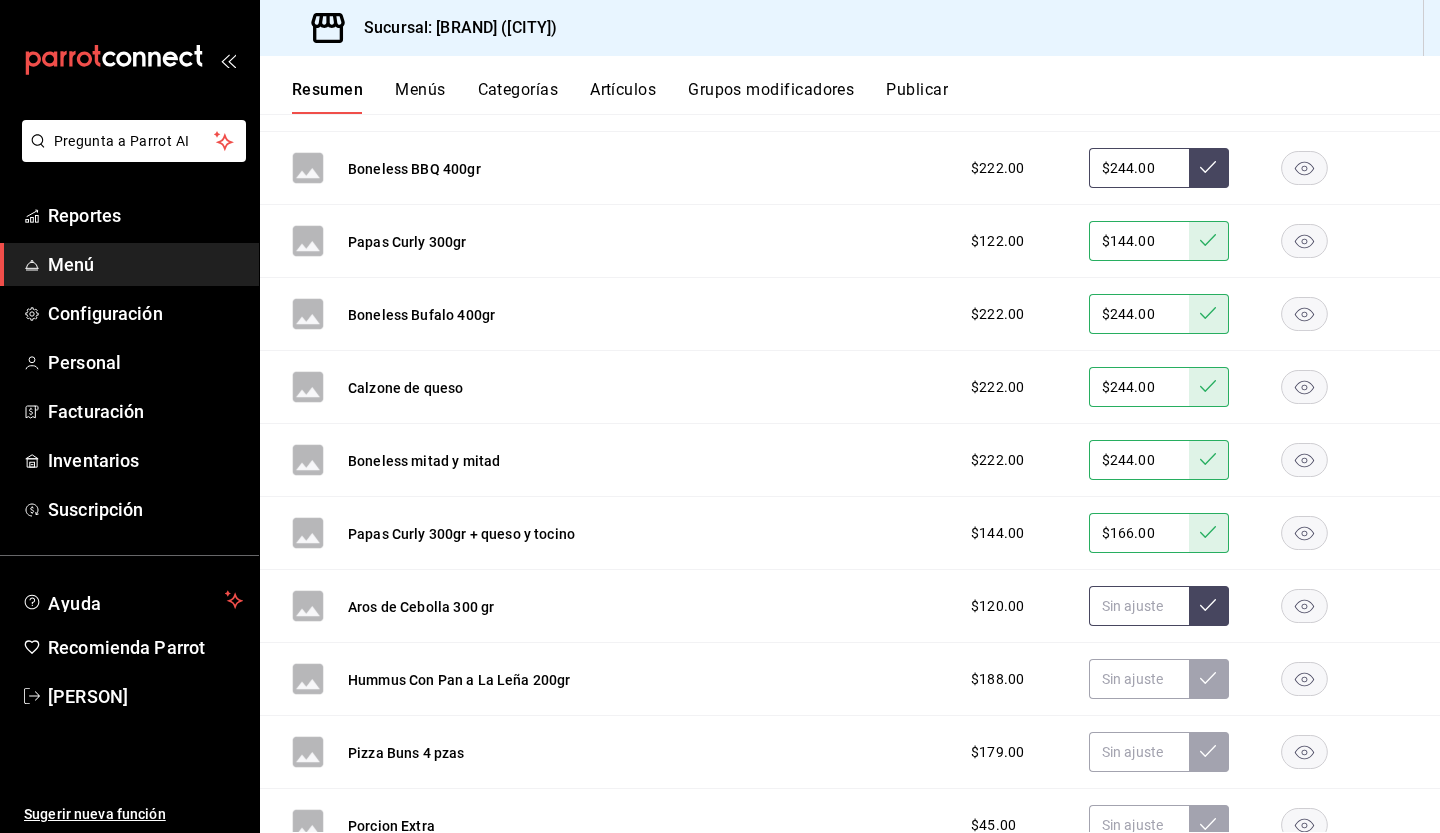 click at bounding box center (1139, 606) 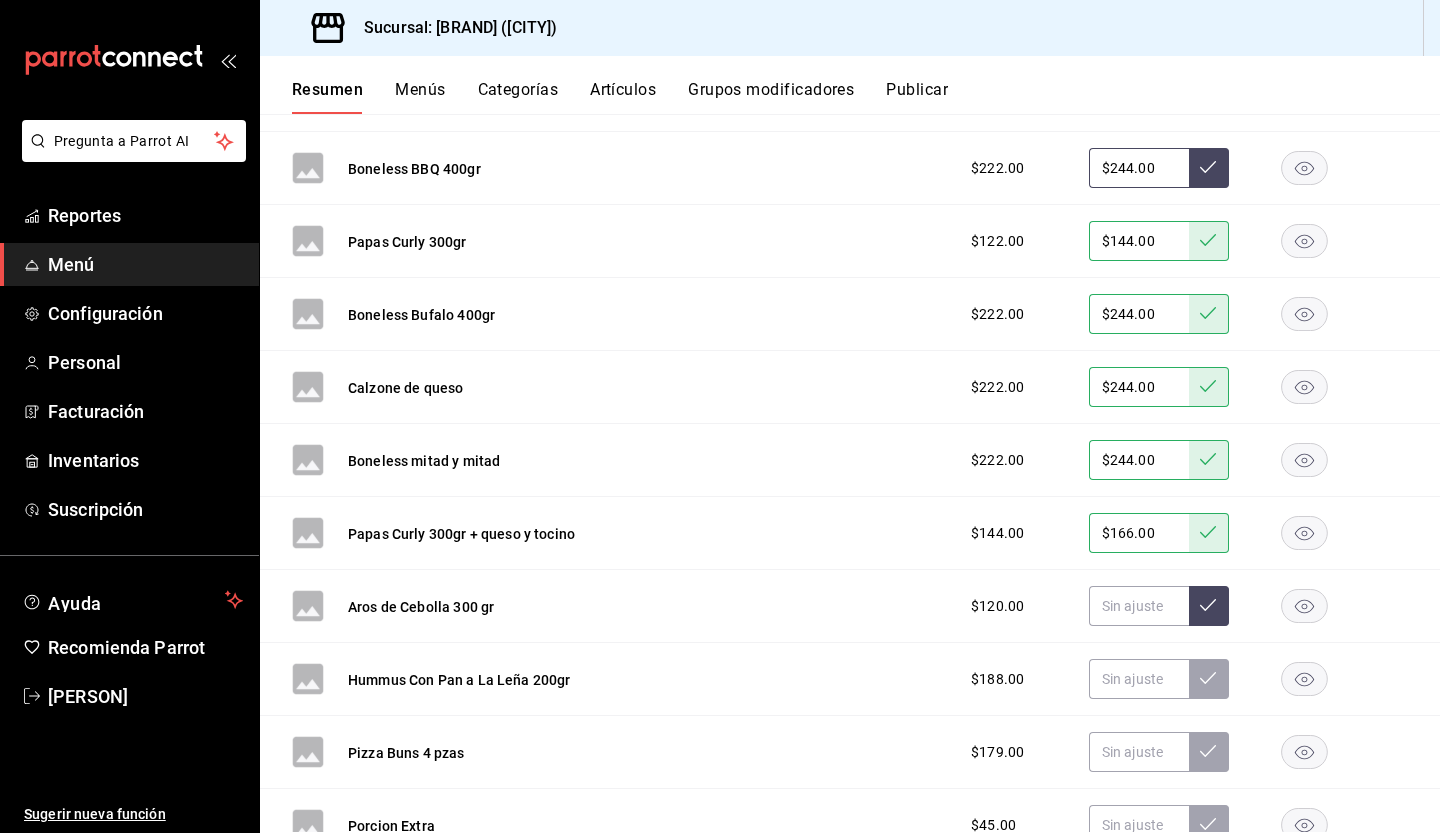 click 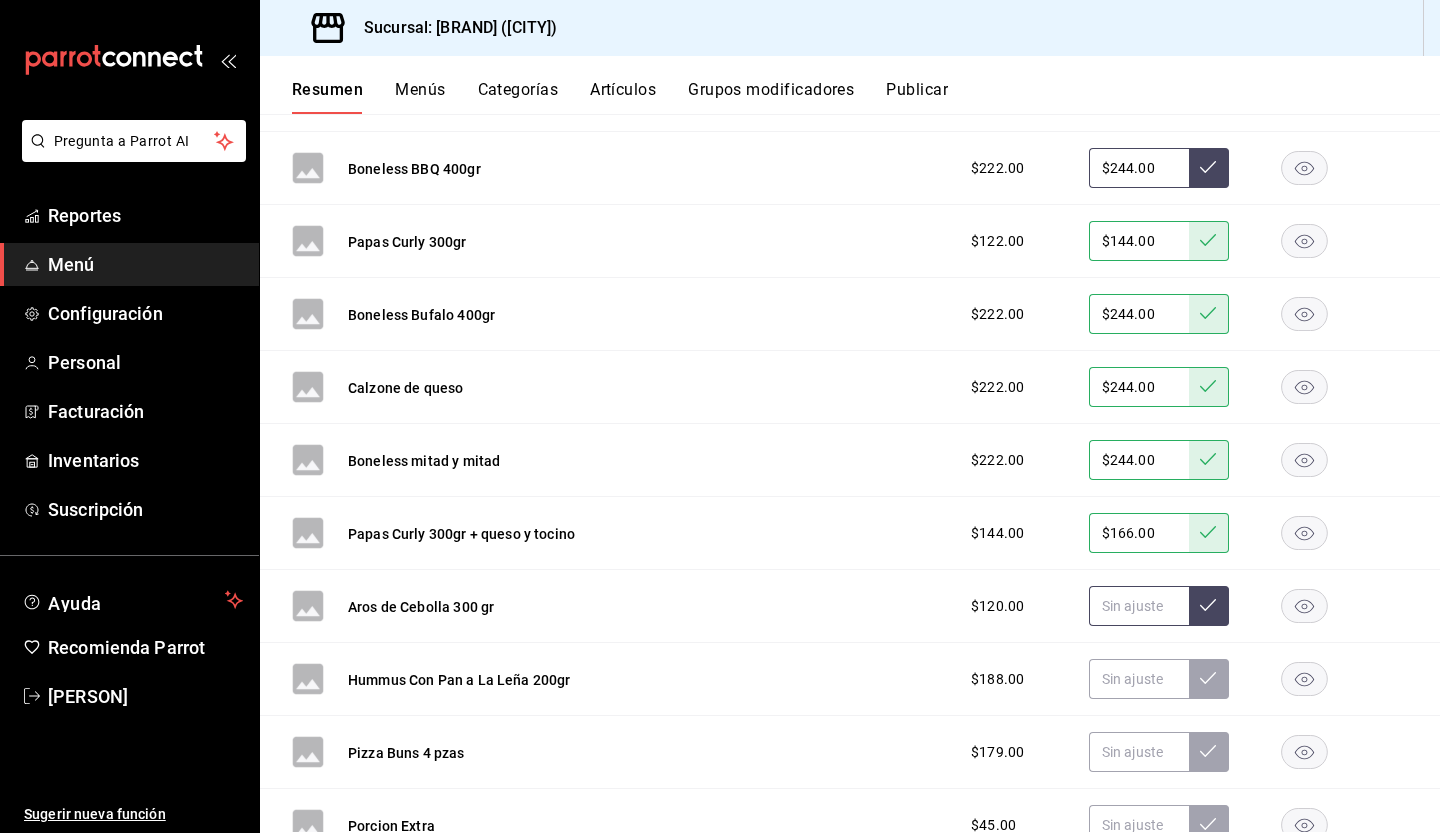 click at bounding box center [1139, 606] 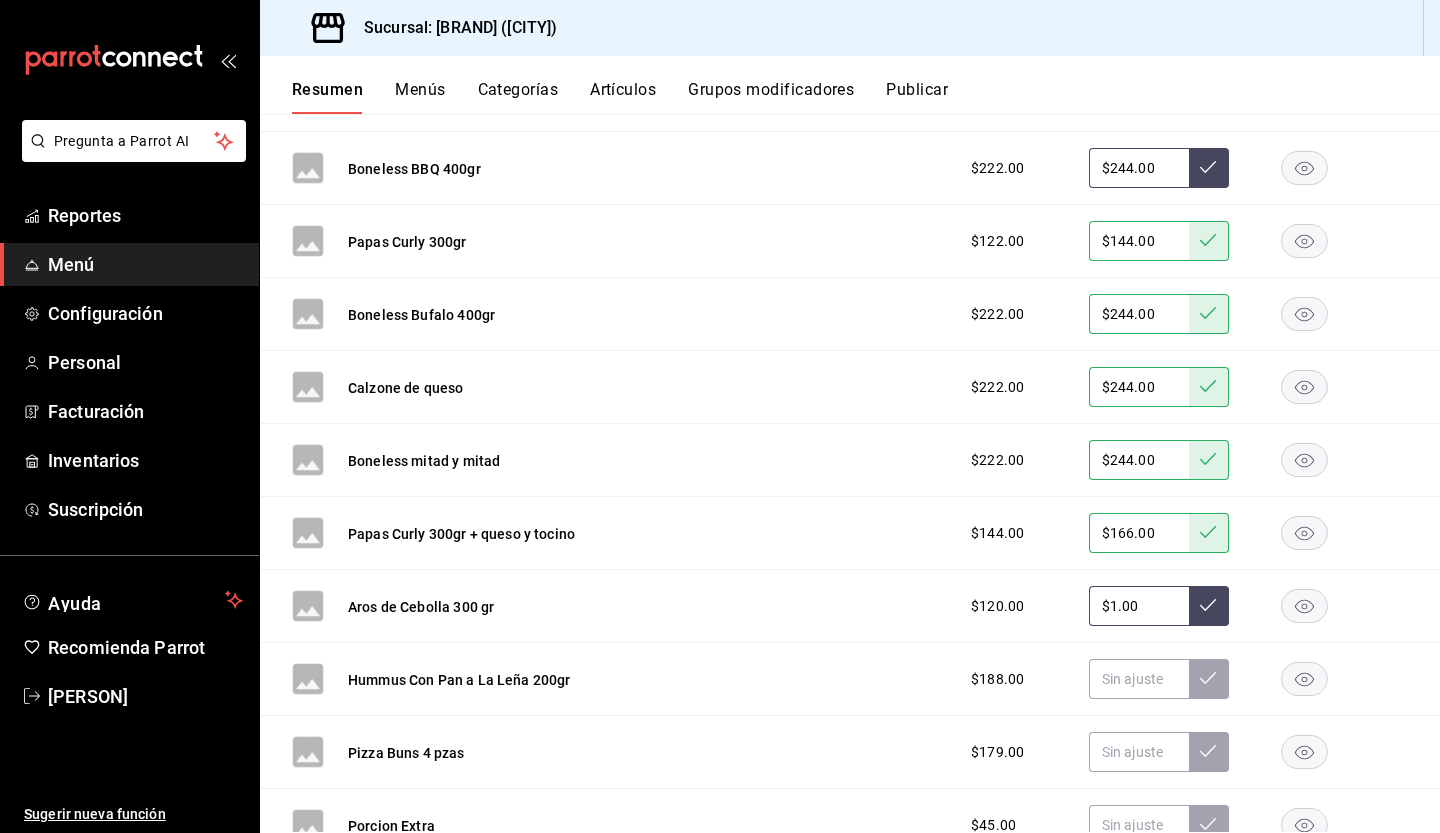 type 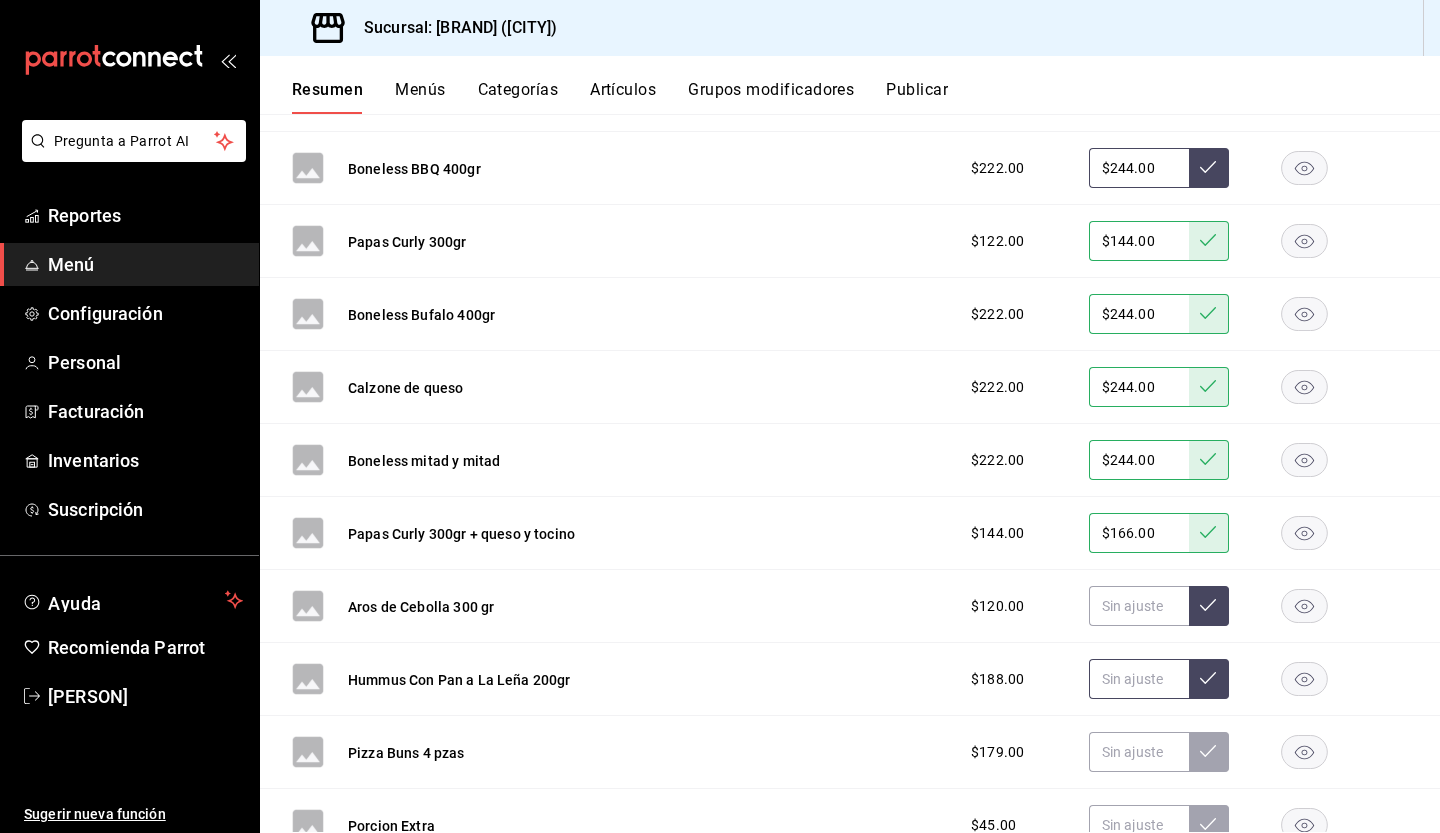 click at bounding box center [1139, 679] 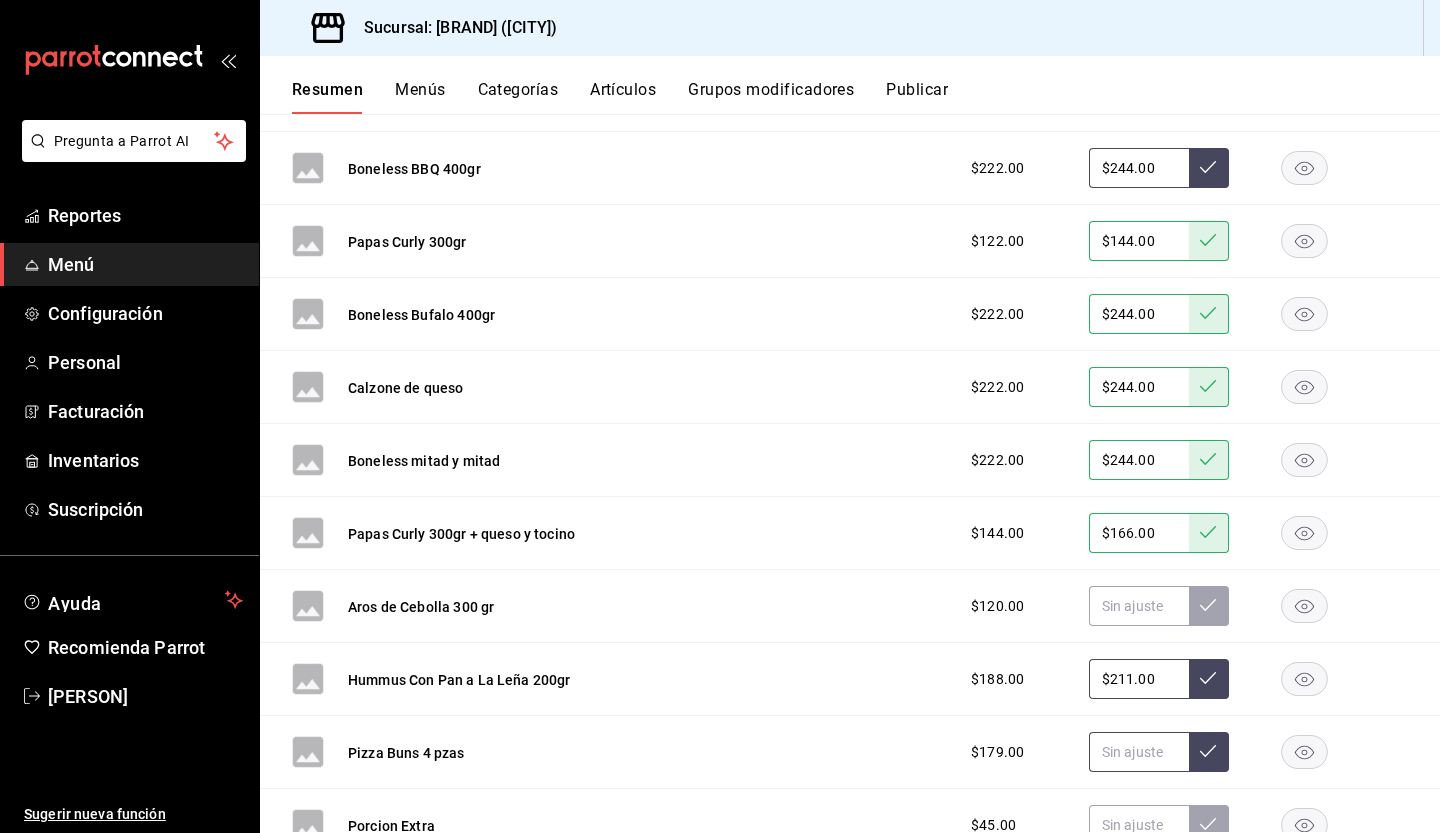 type on "$211.00" 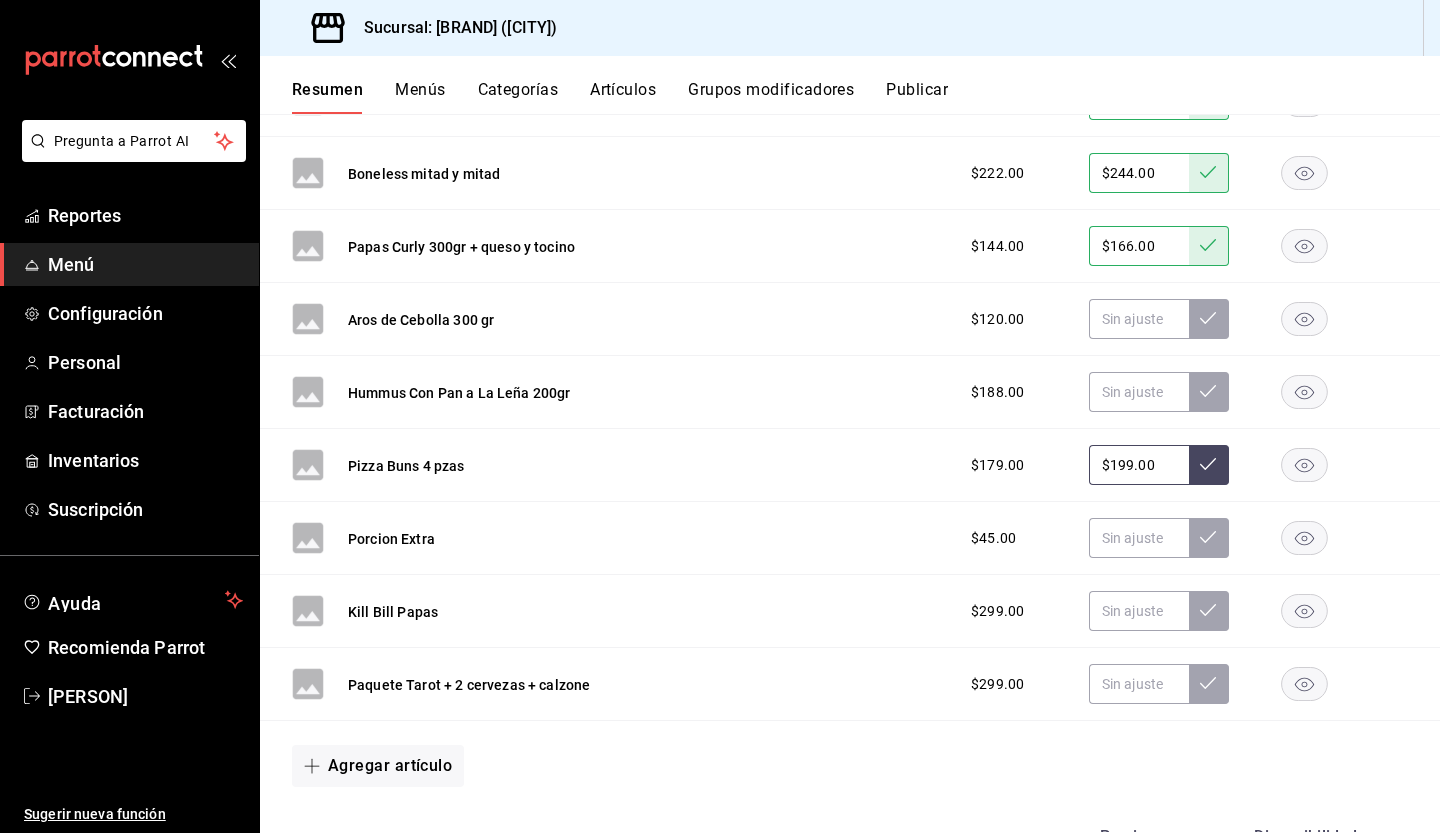 scroll, scrollTop: 3064, scrollLeft: 0, axis: vertical 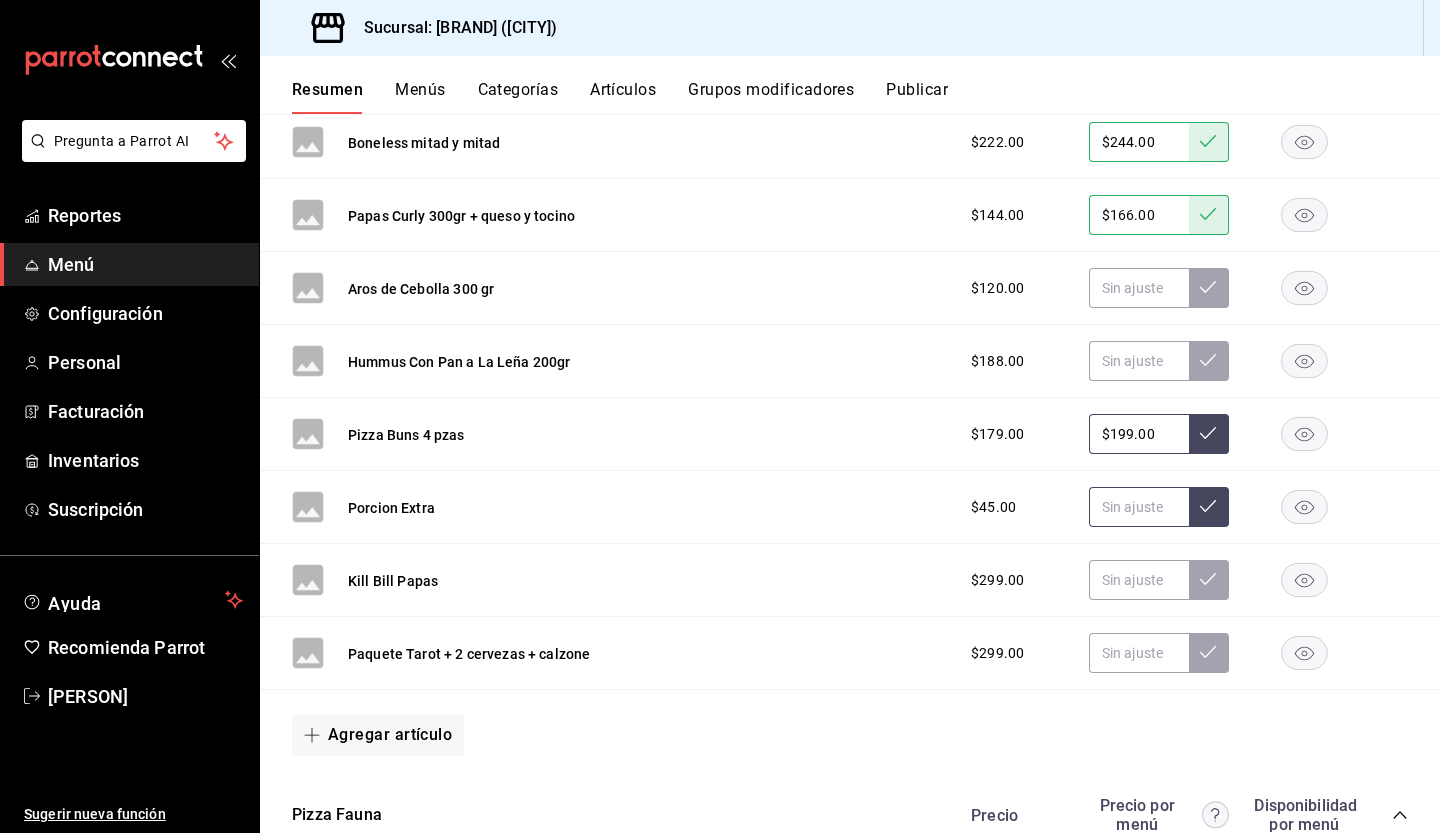 type on "$199.00" 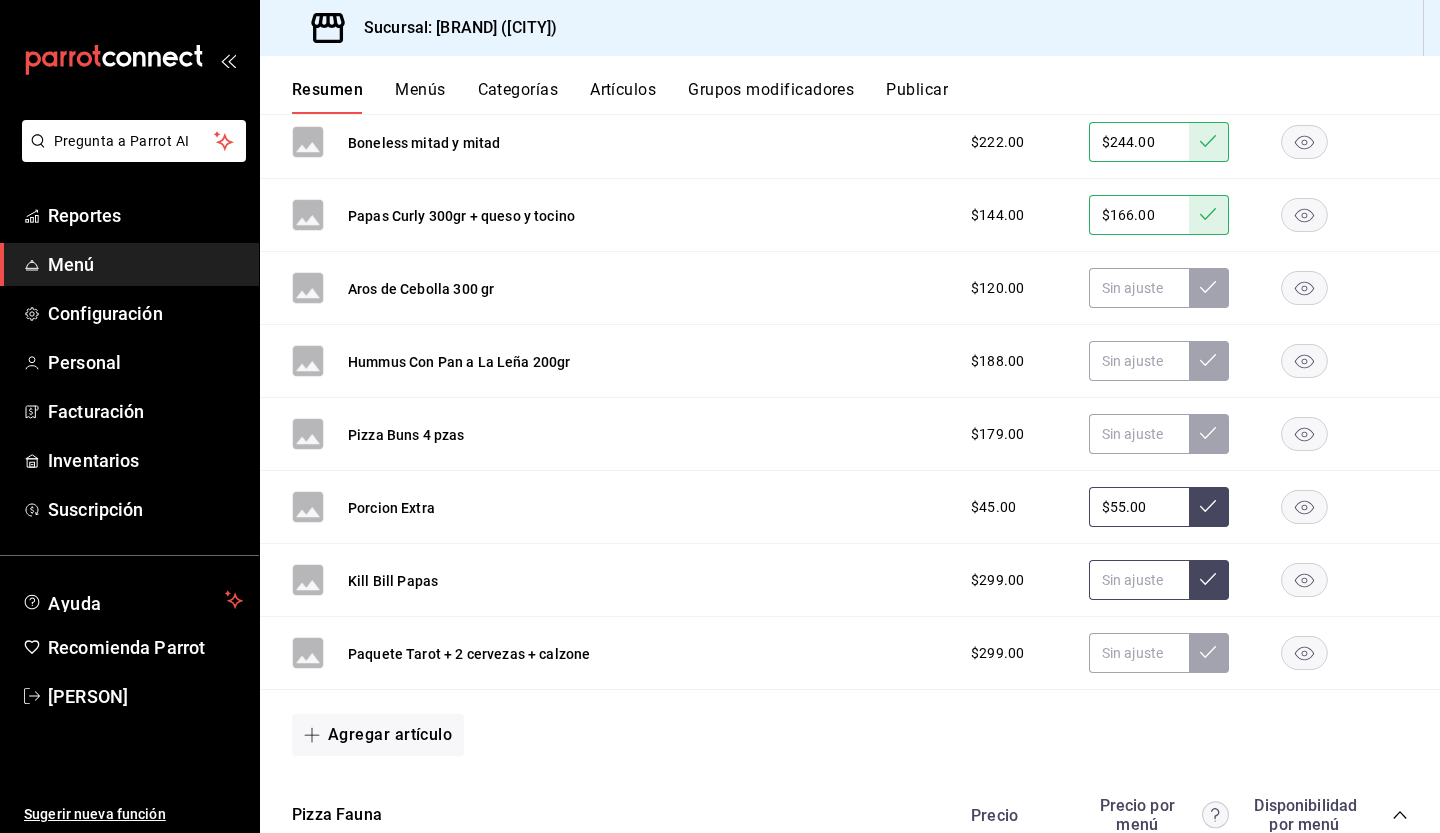 type on "$55.00" 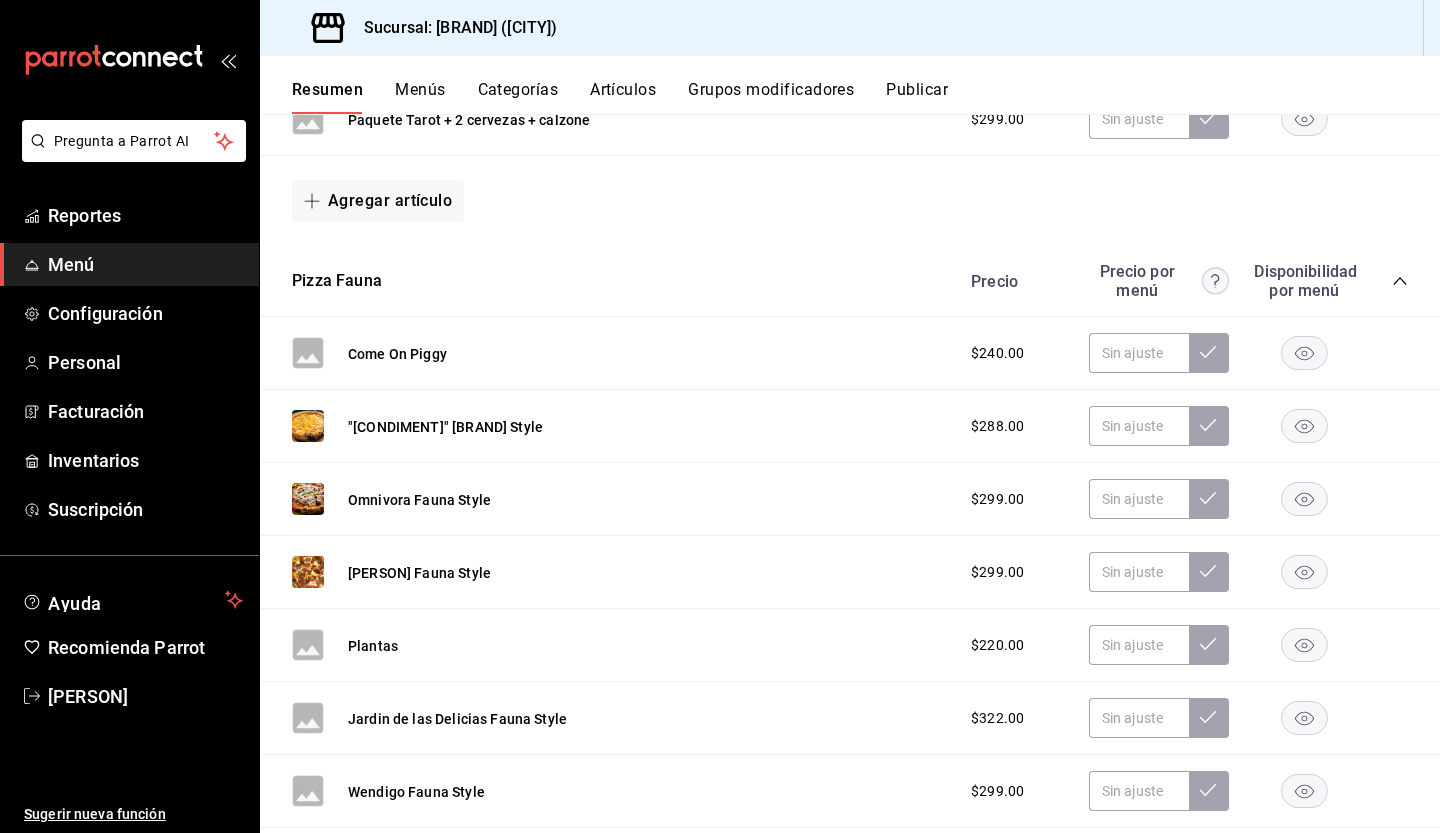 scroll, scrollTop: 3609, scrollLeft: 0, axis: vertical 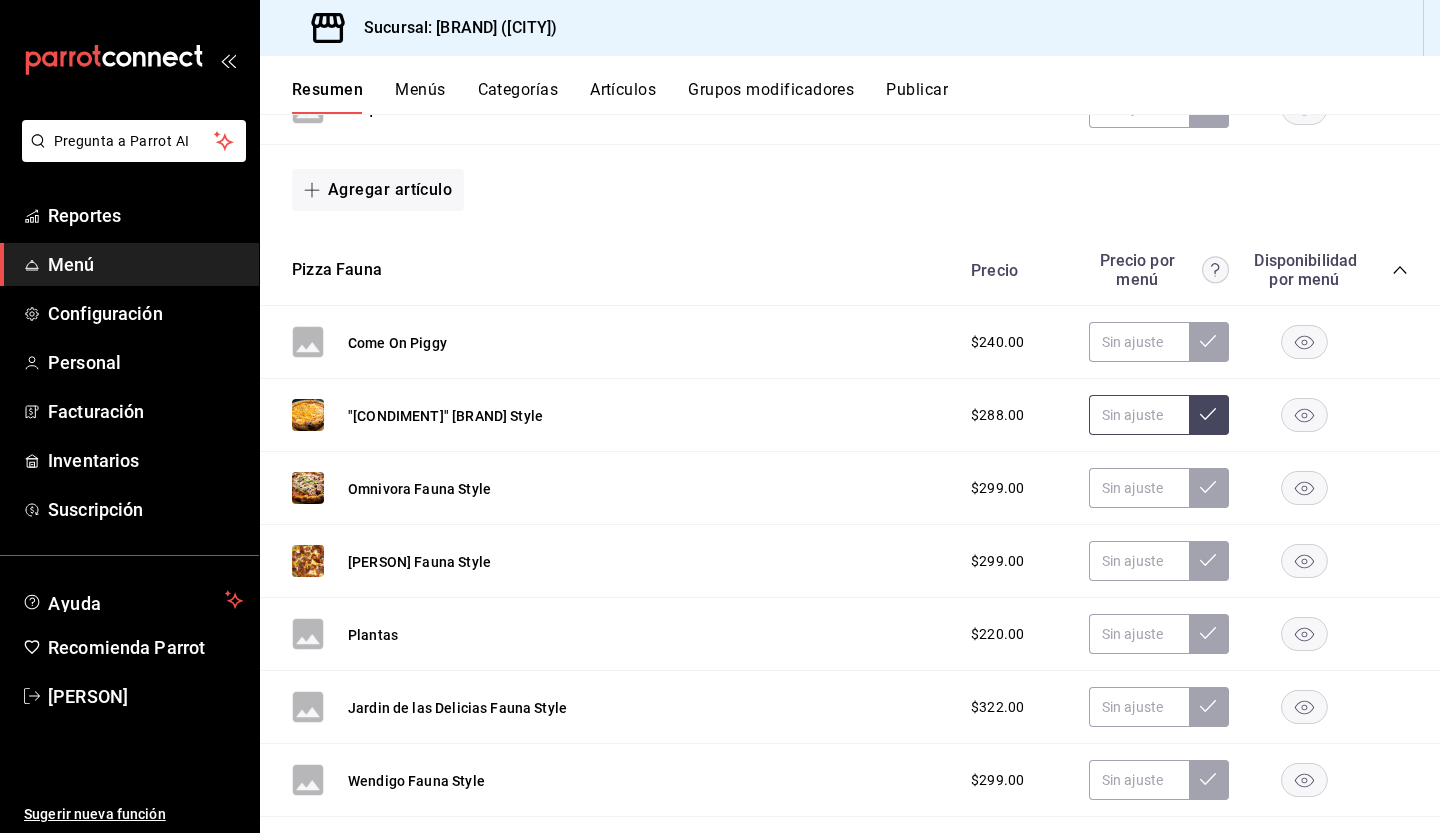 click at bounding box center [1139, 415] 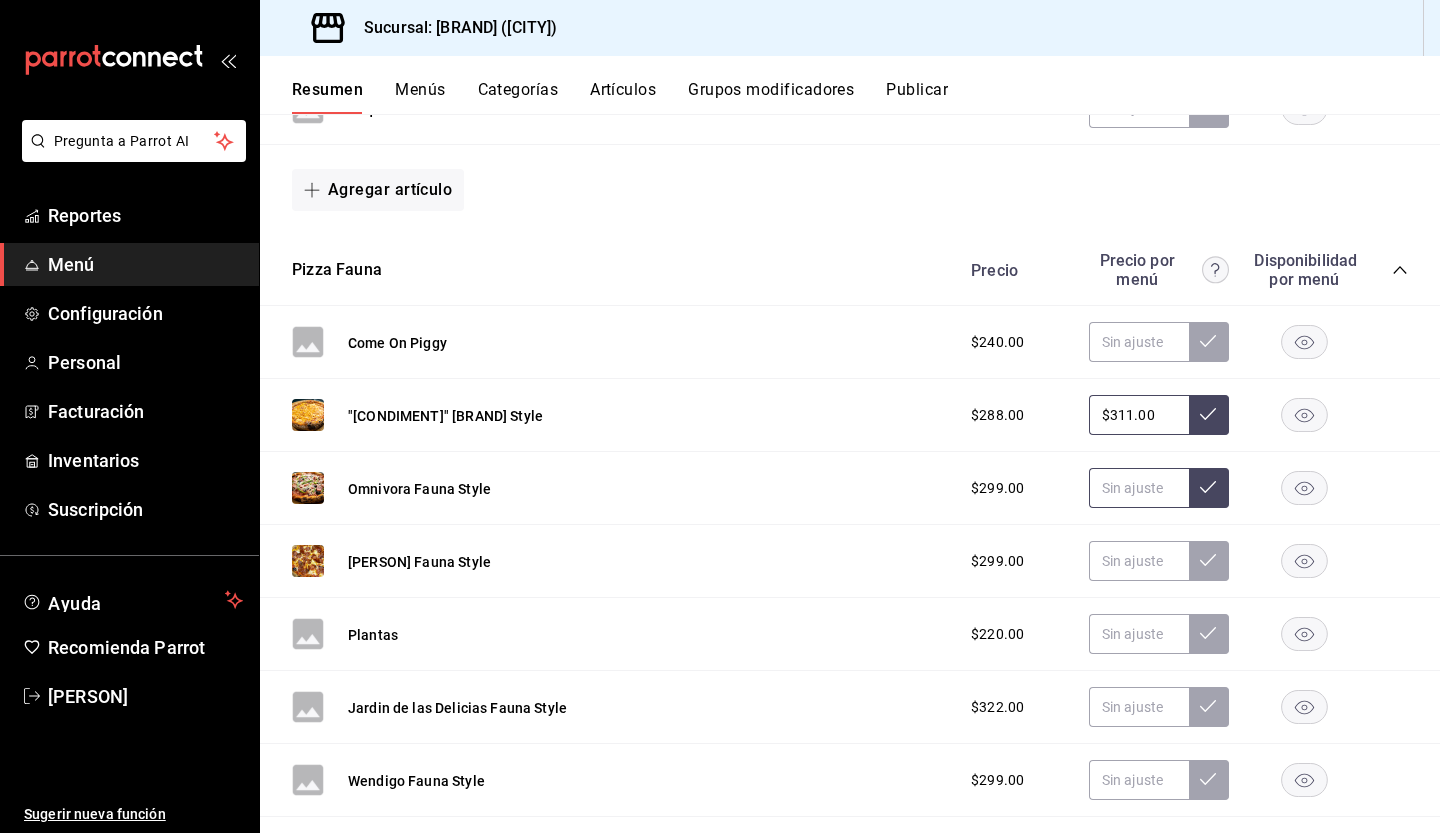 type on "$311.00" 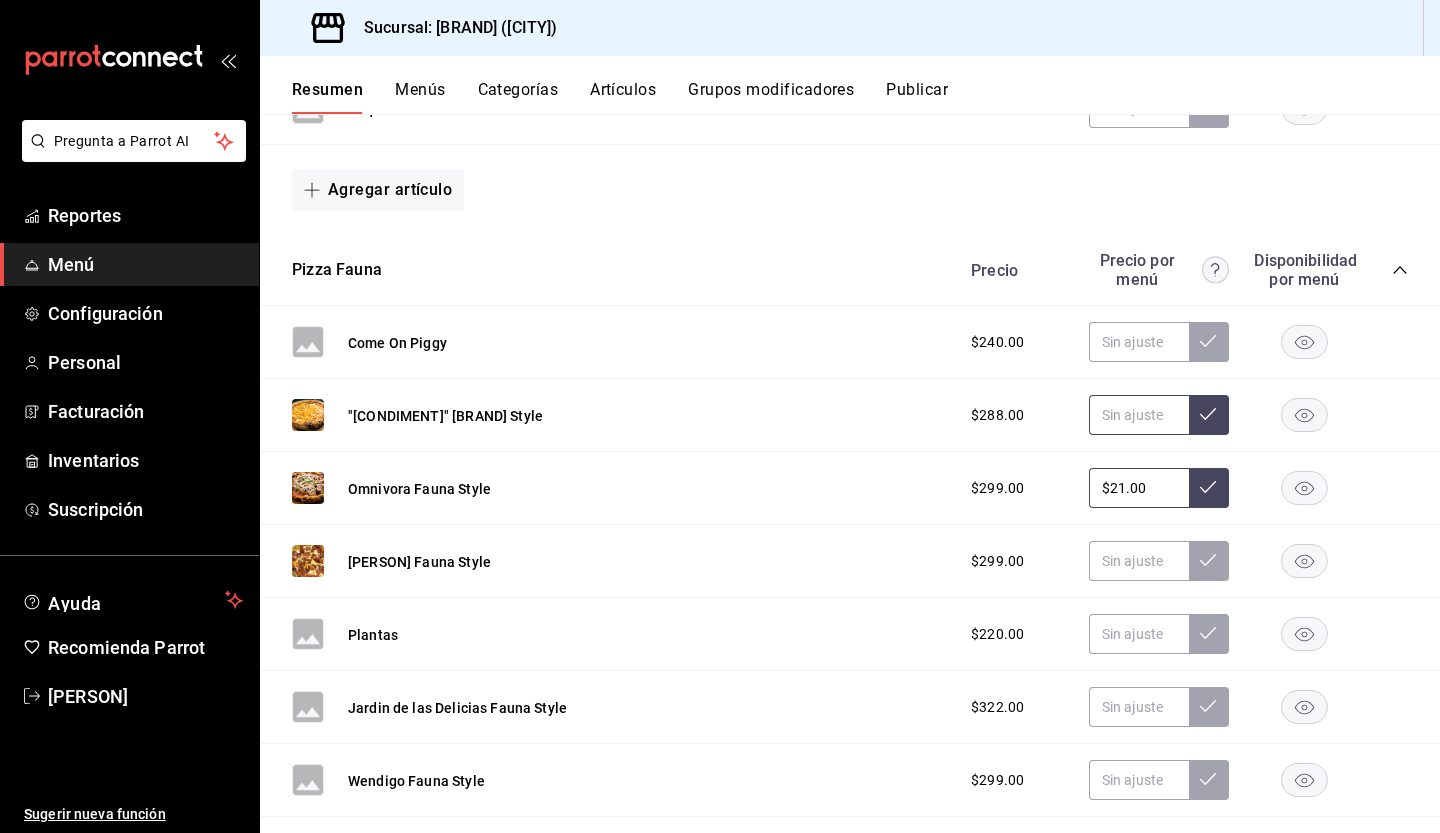 type on "$2.00" 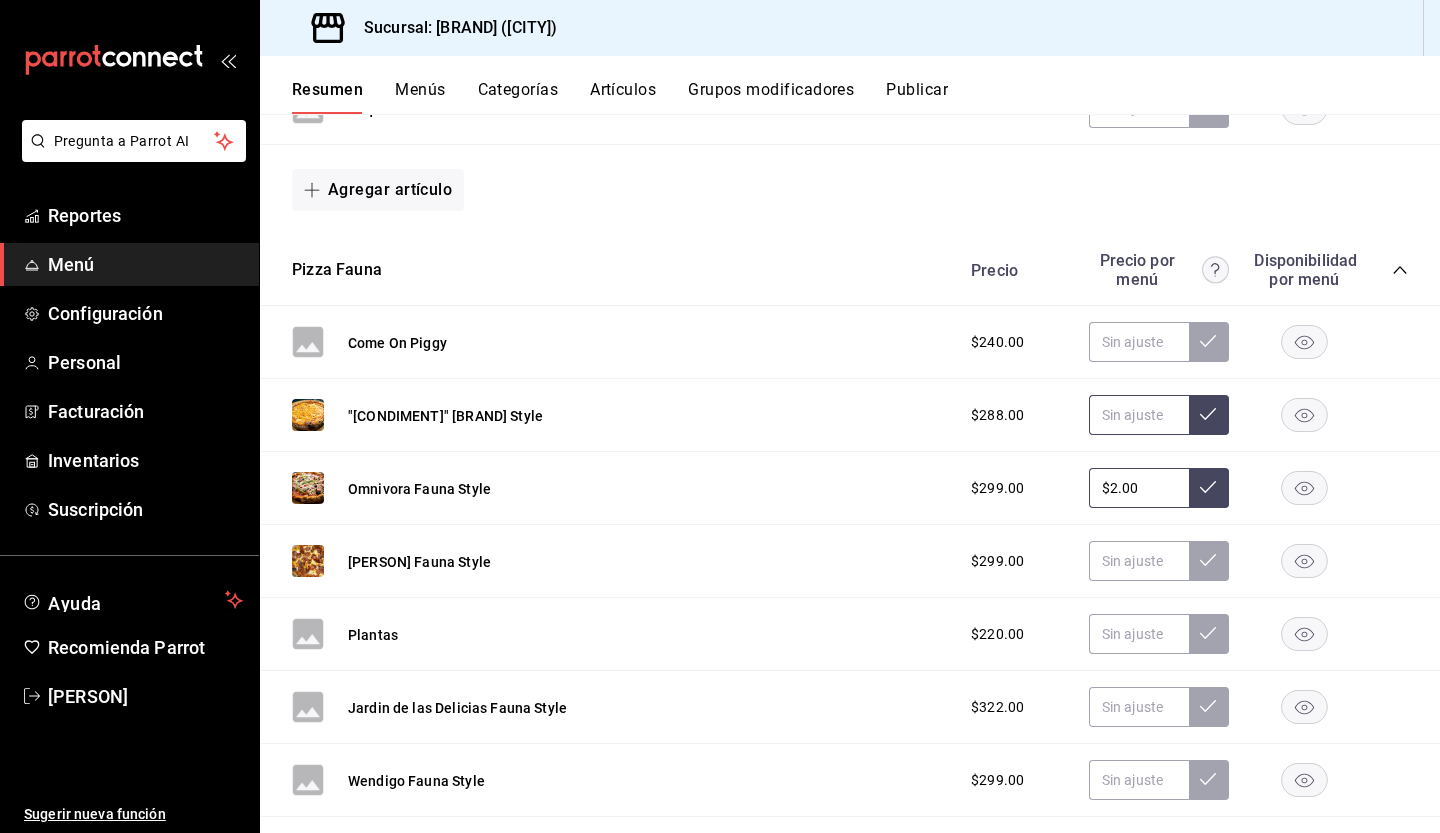 type 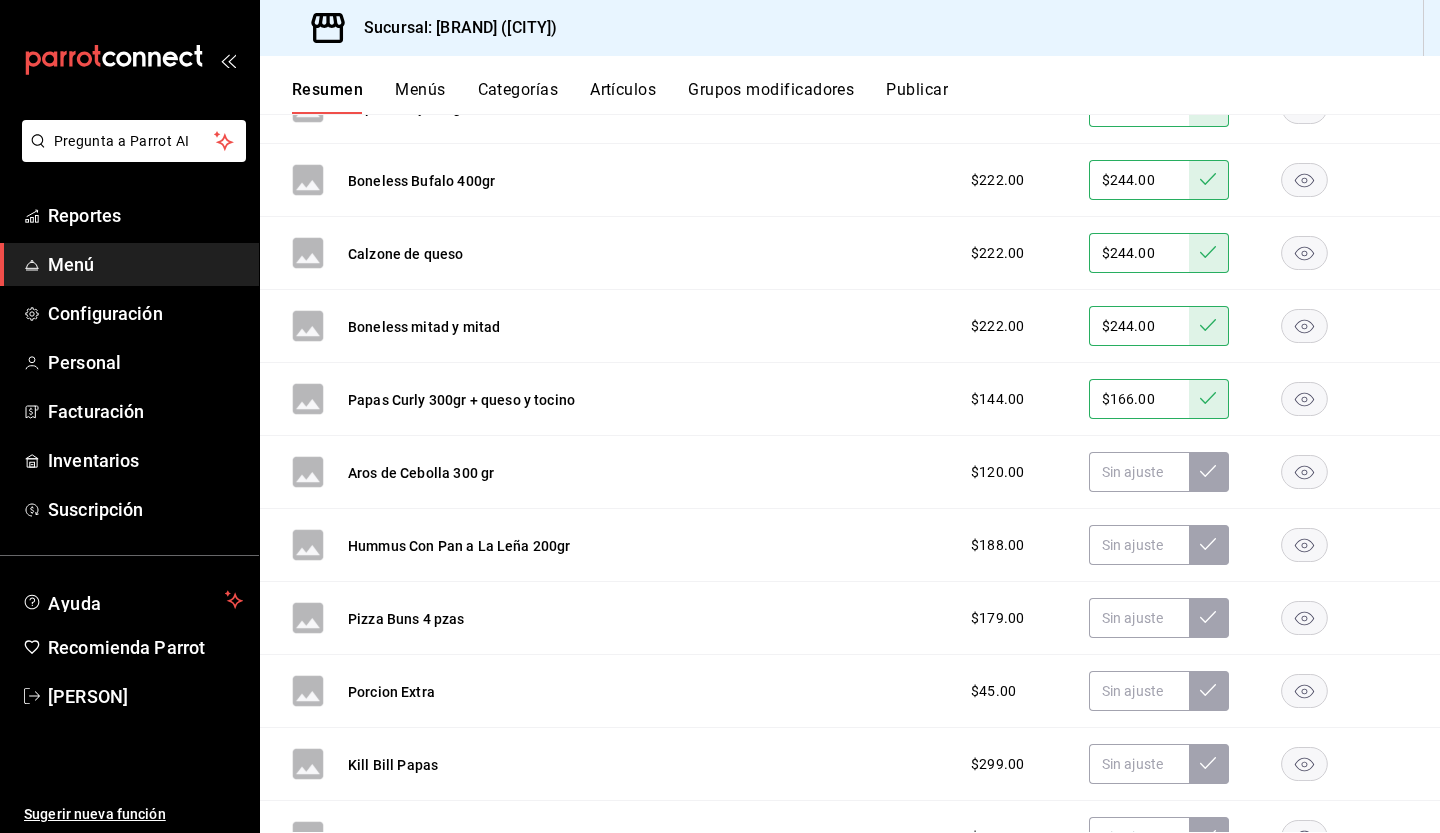 scroll, scrollTop: 2901, scrollLeft: 0, axis: vertical 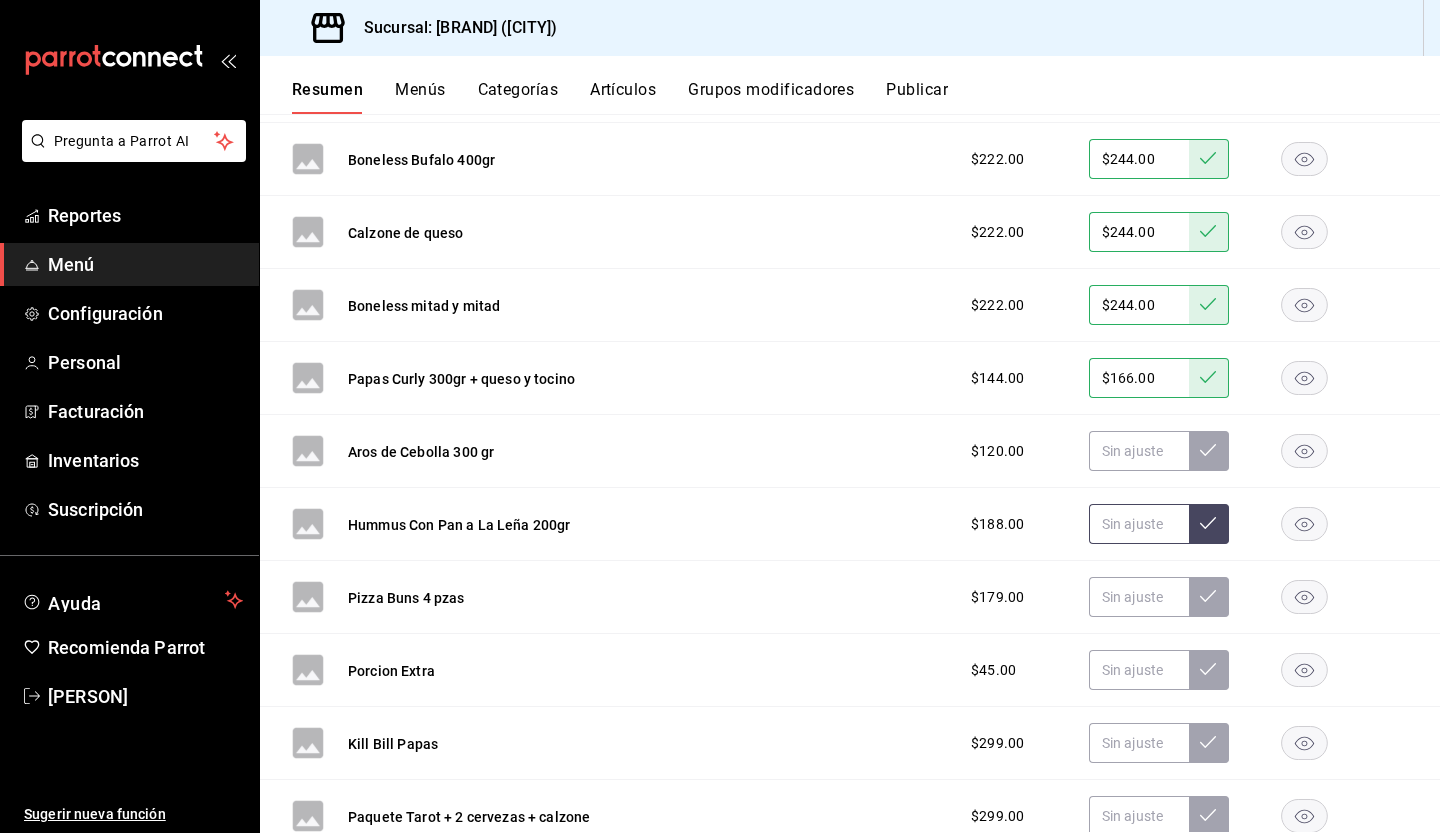 click 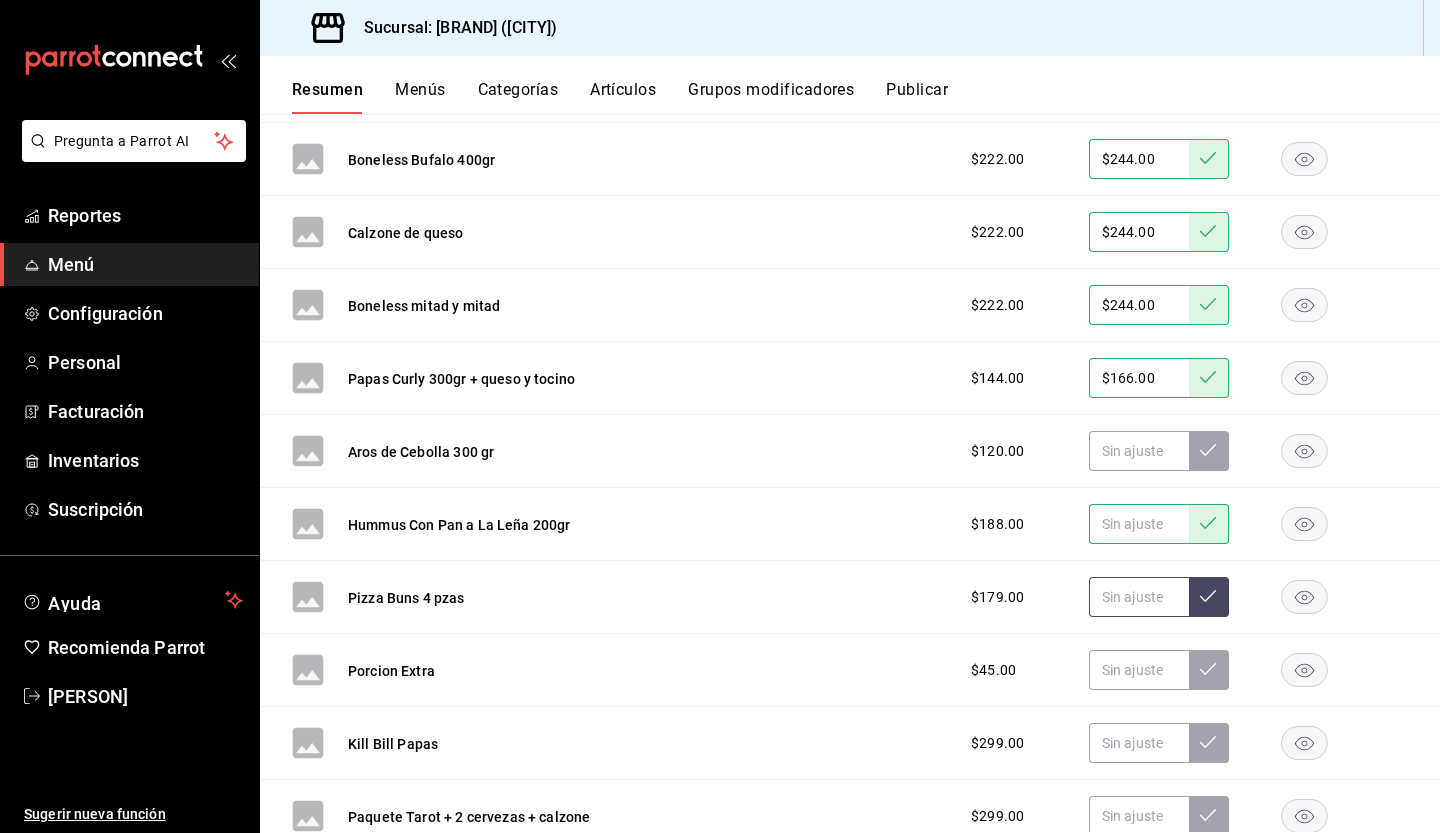 click at bounding box center (1209, 597) 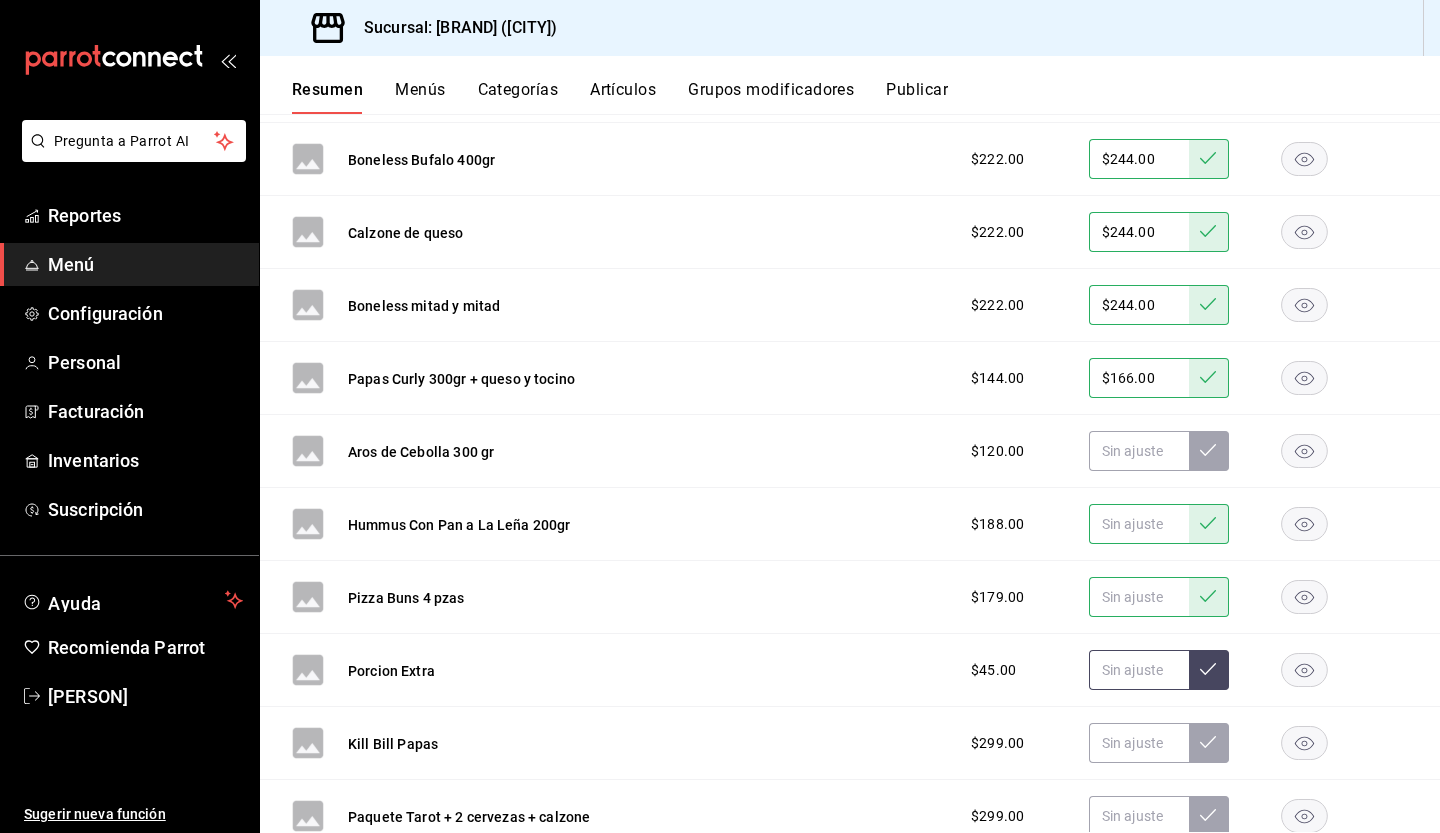 click 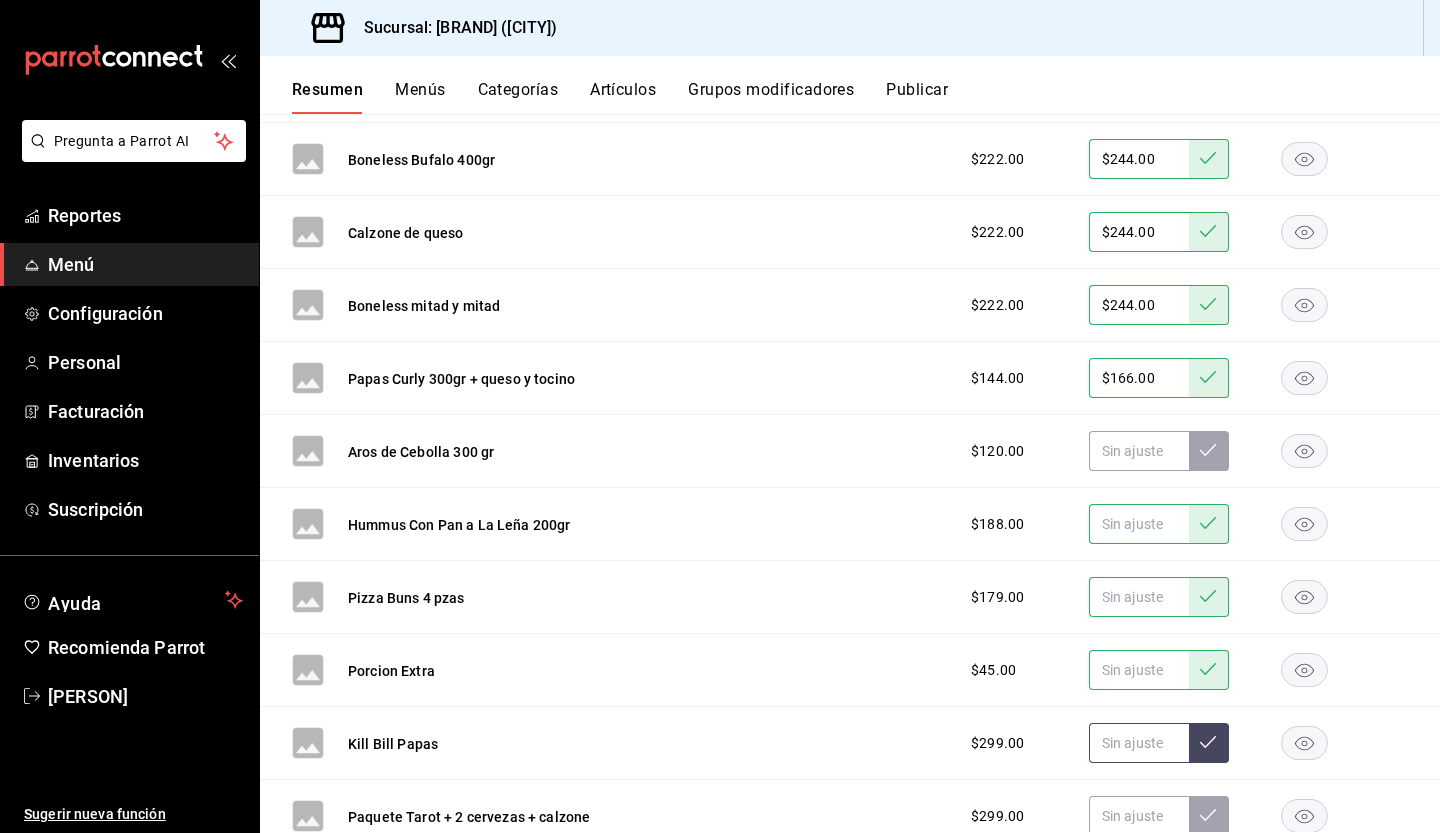click 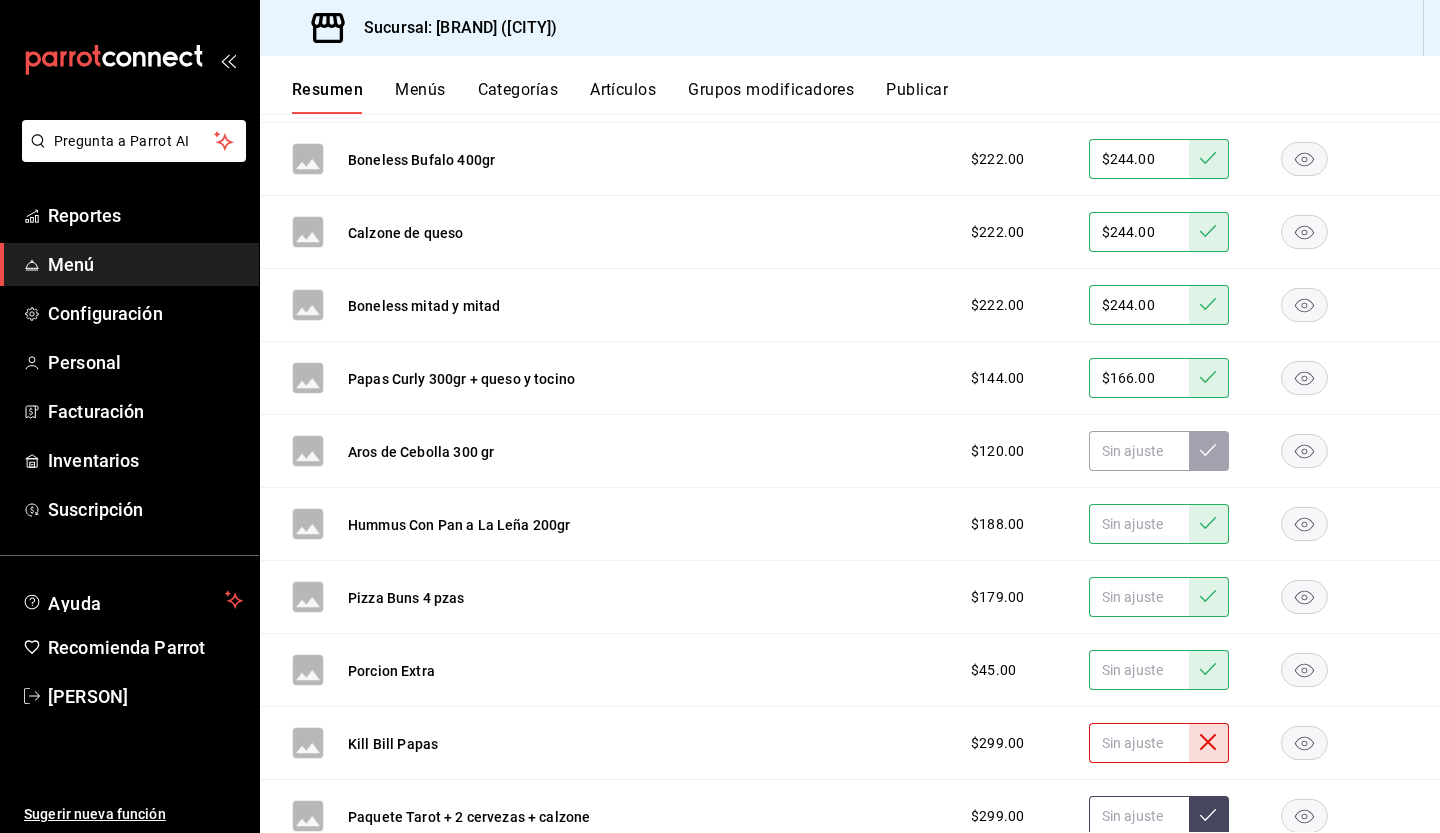 click 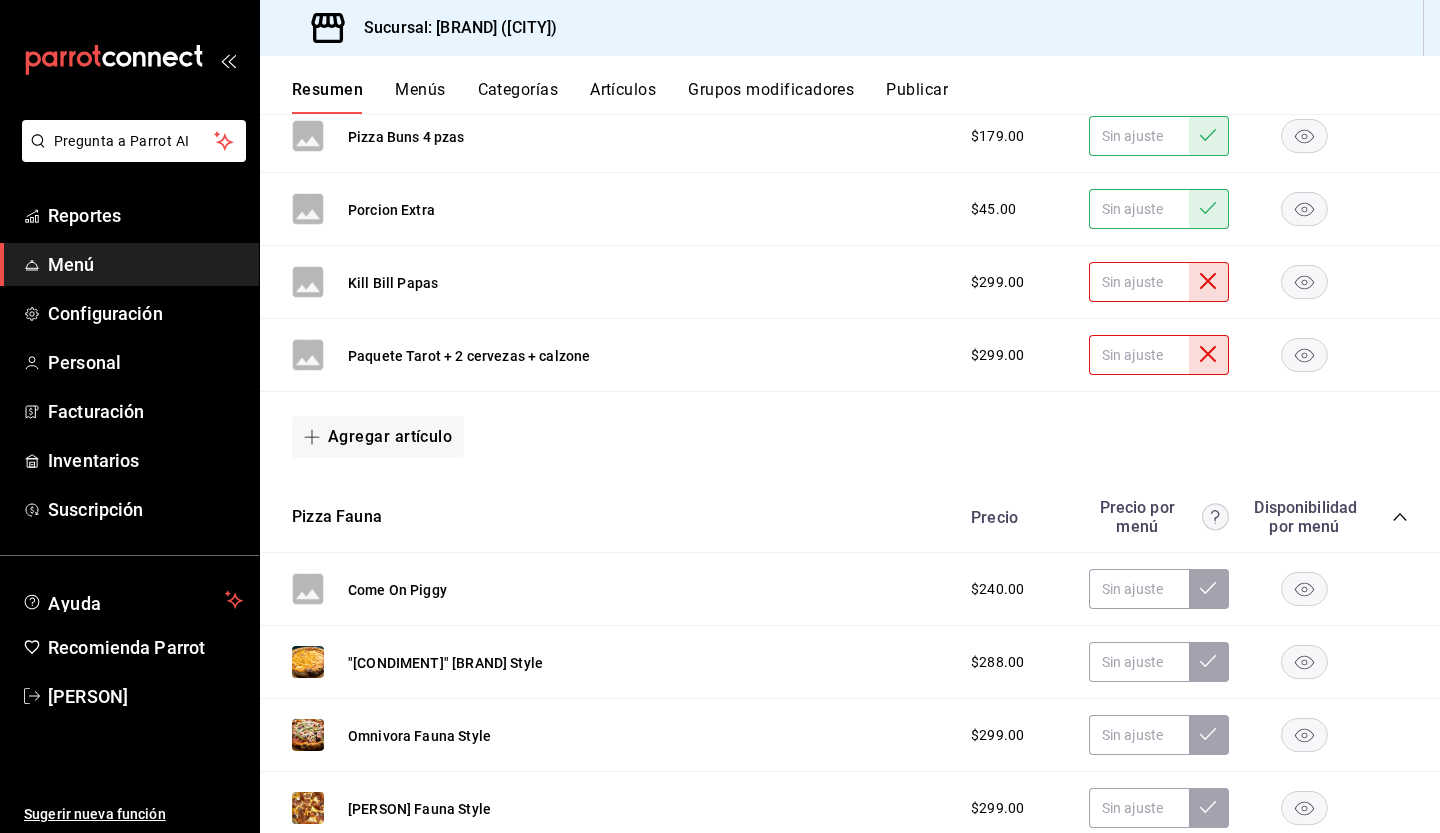 scroll, scrollTop: 3351, scrollLeft: 0, axis: vertical 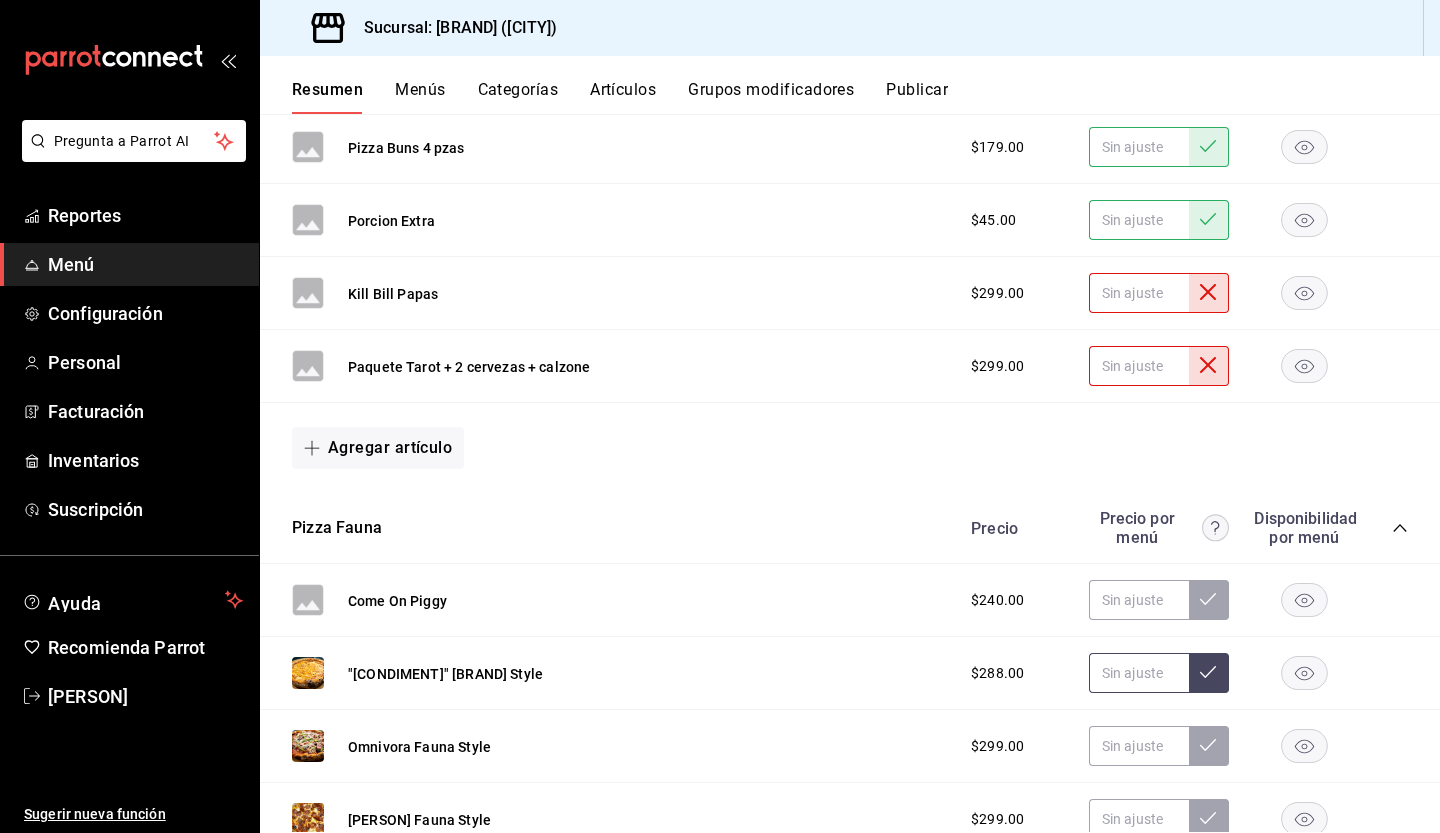 click at bounding box center (1209, 673) 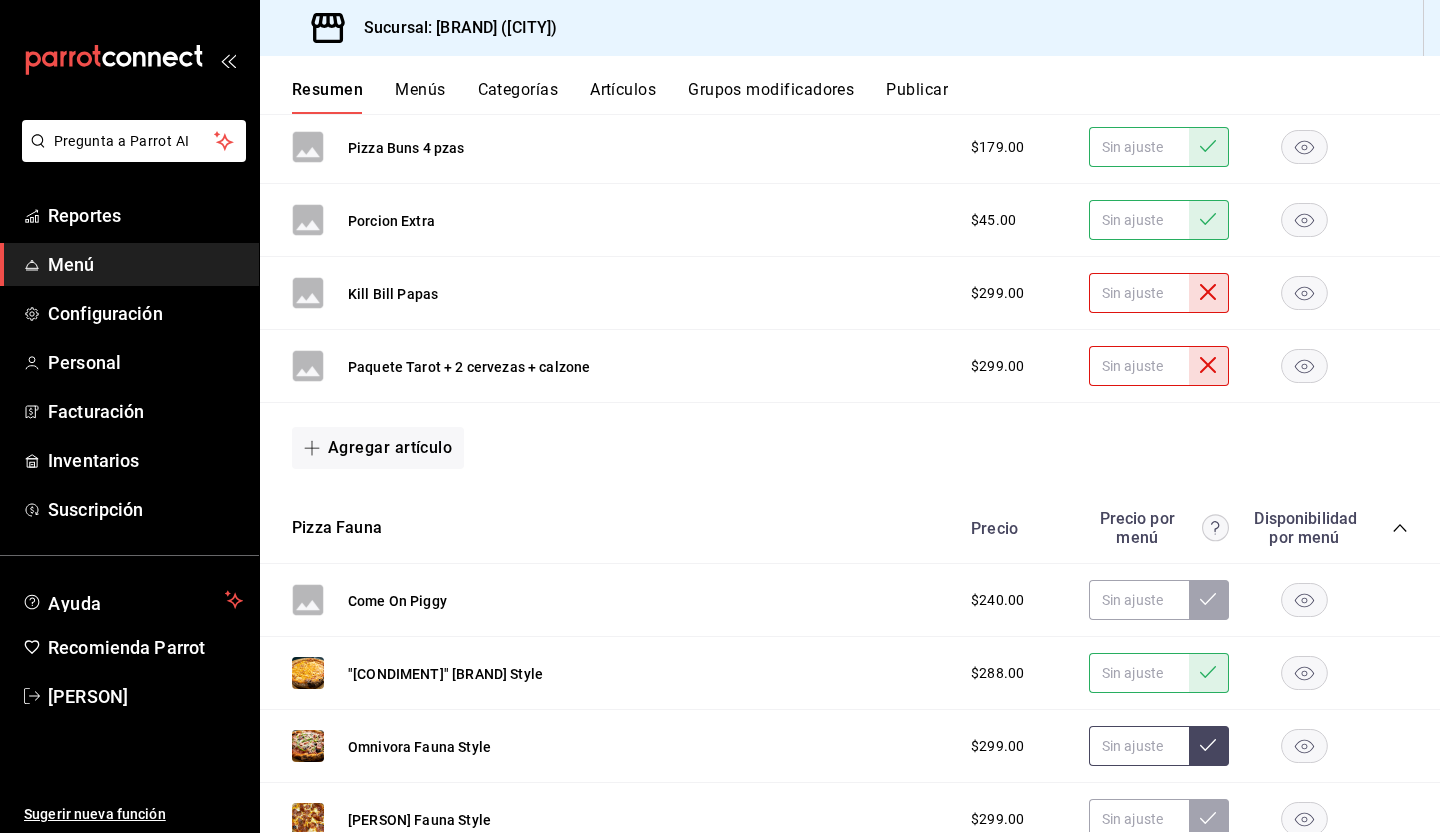 click 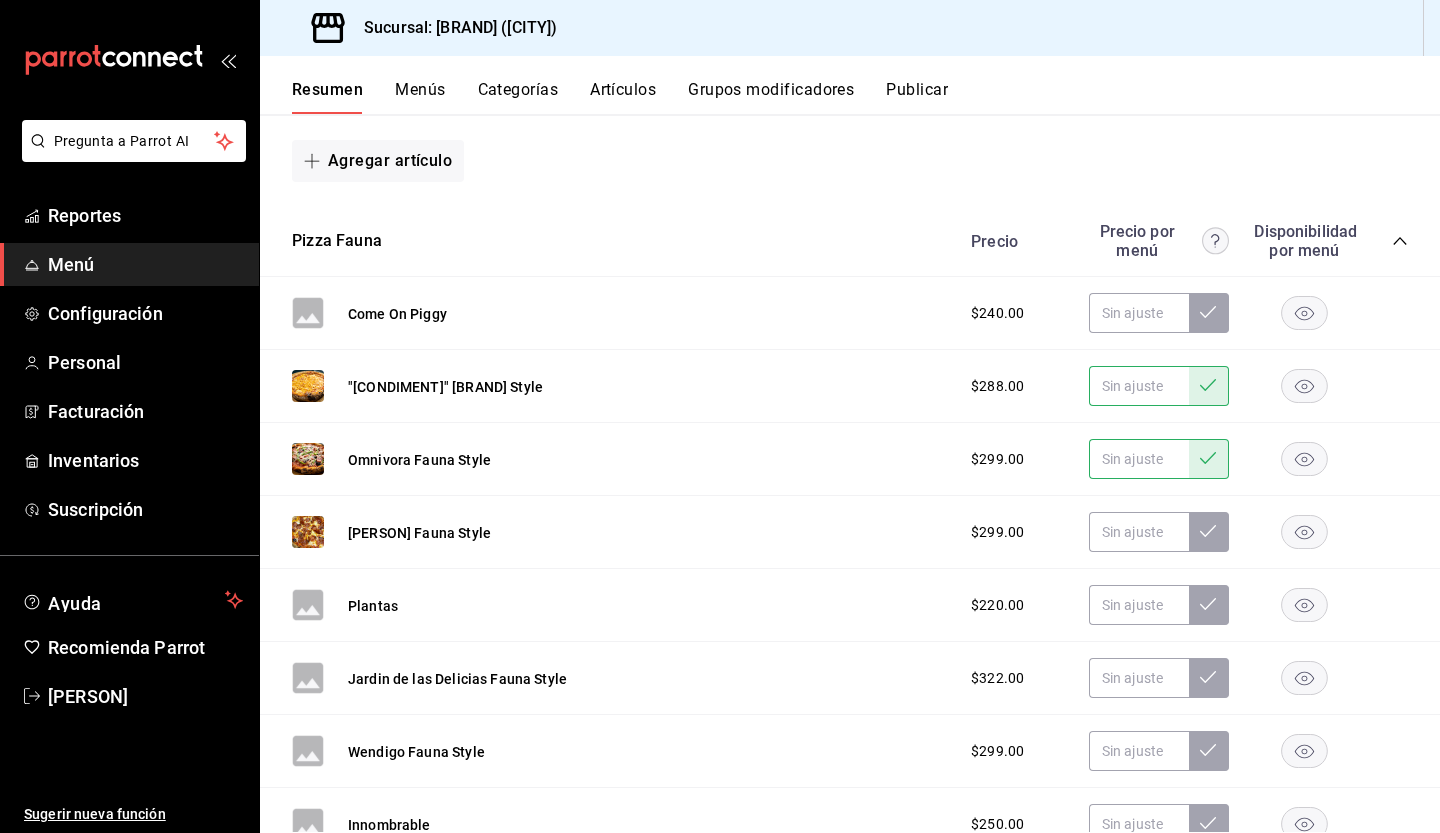 scroll, scrollTop: 3696, scrollLeft: 0, axis: vertical 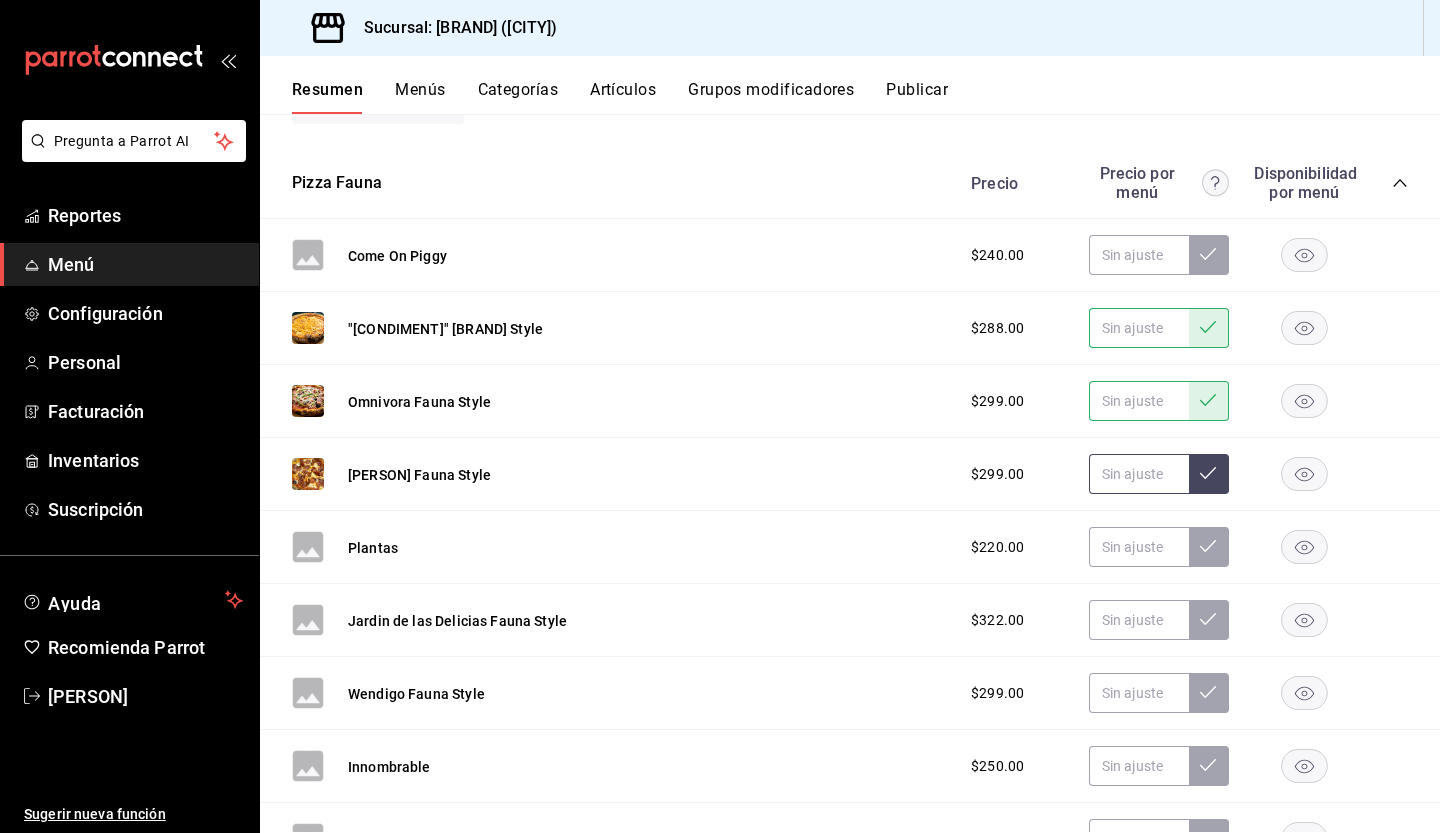 click 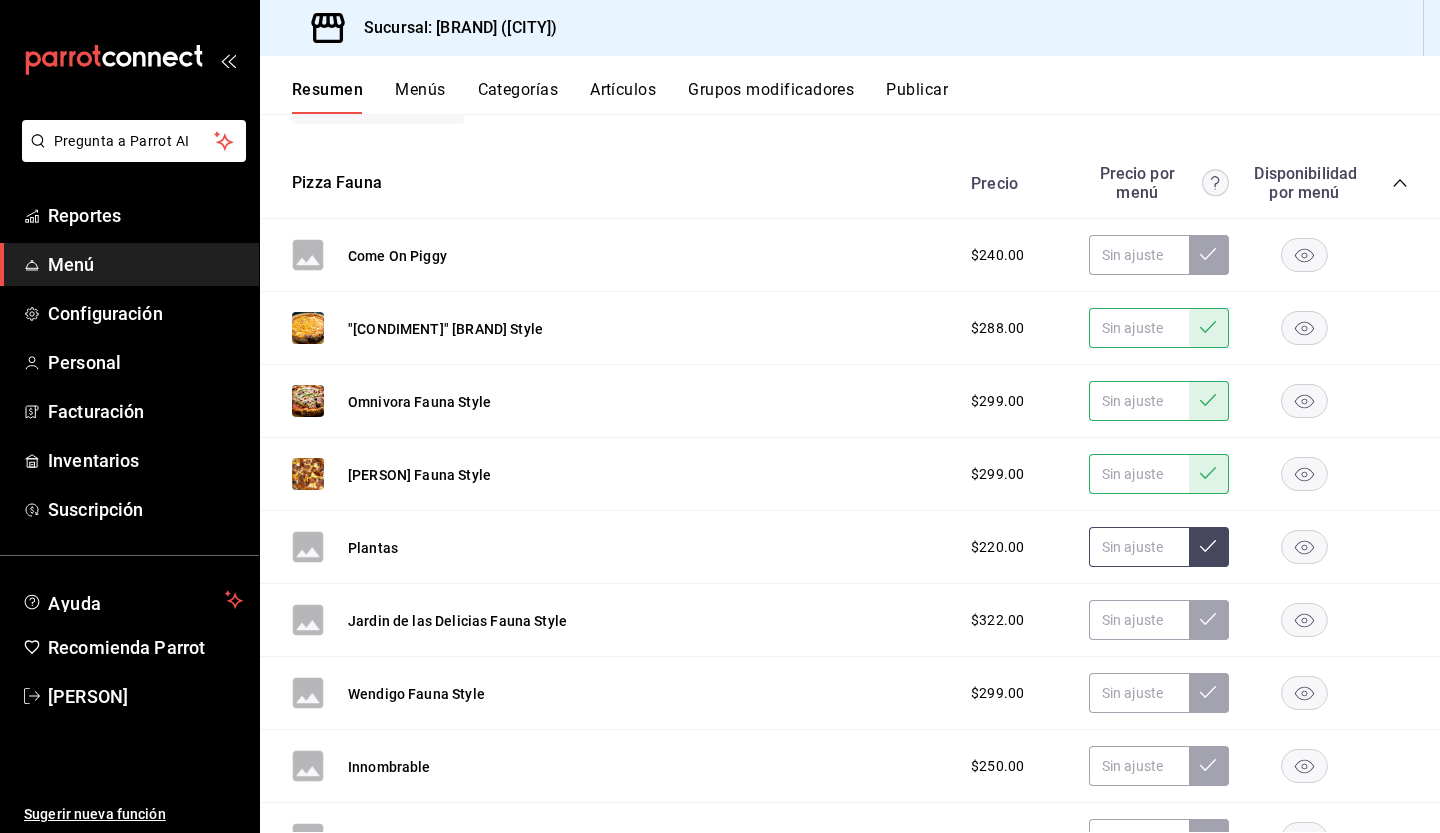 click 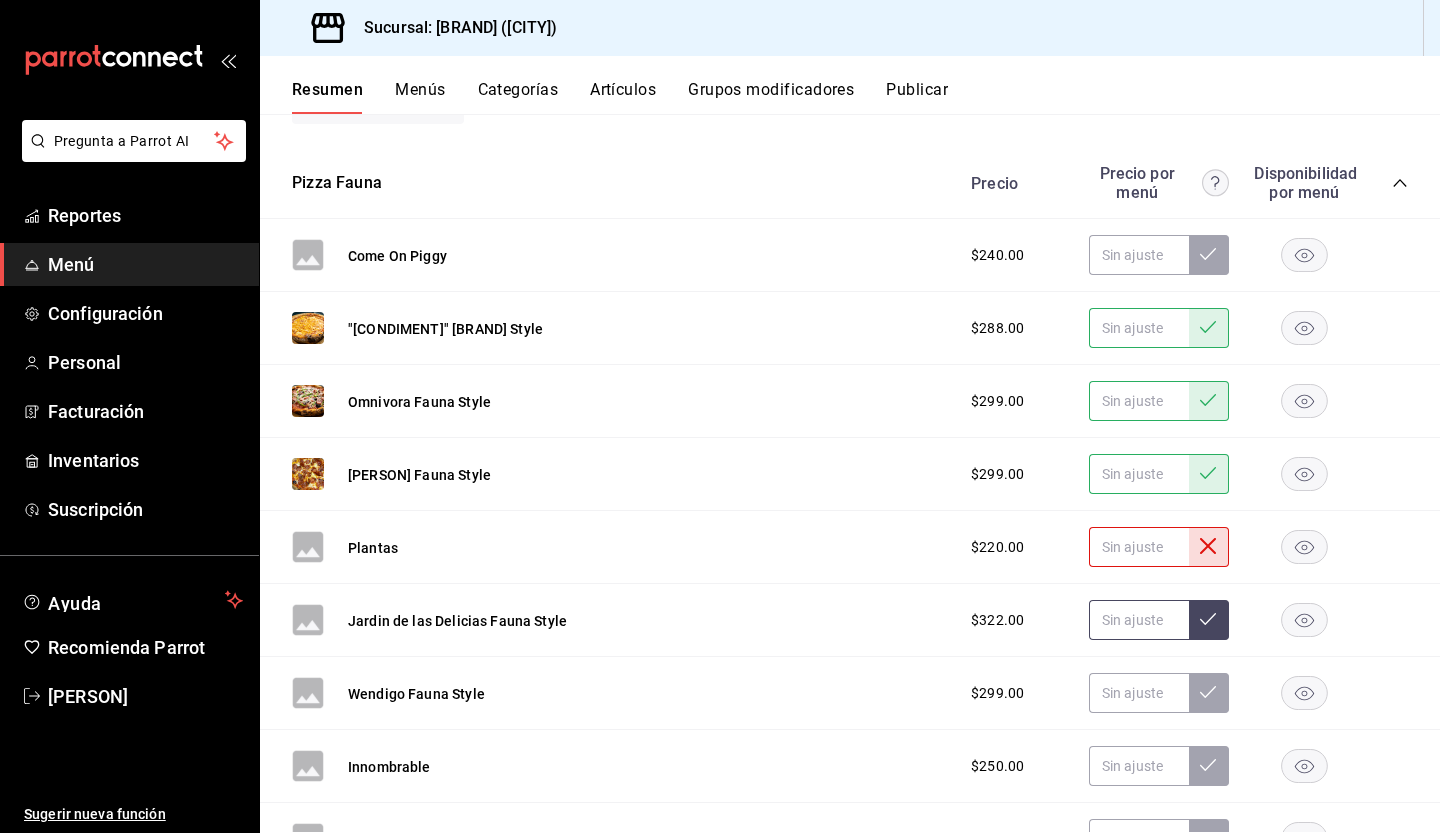click at bounding box center [1209, 620] 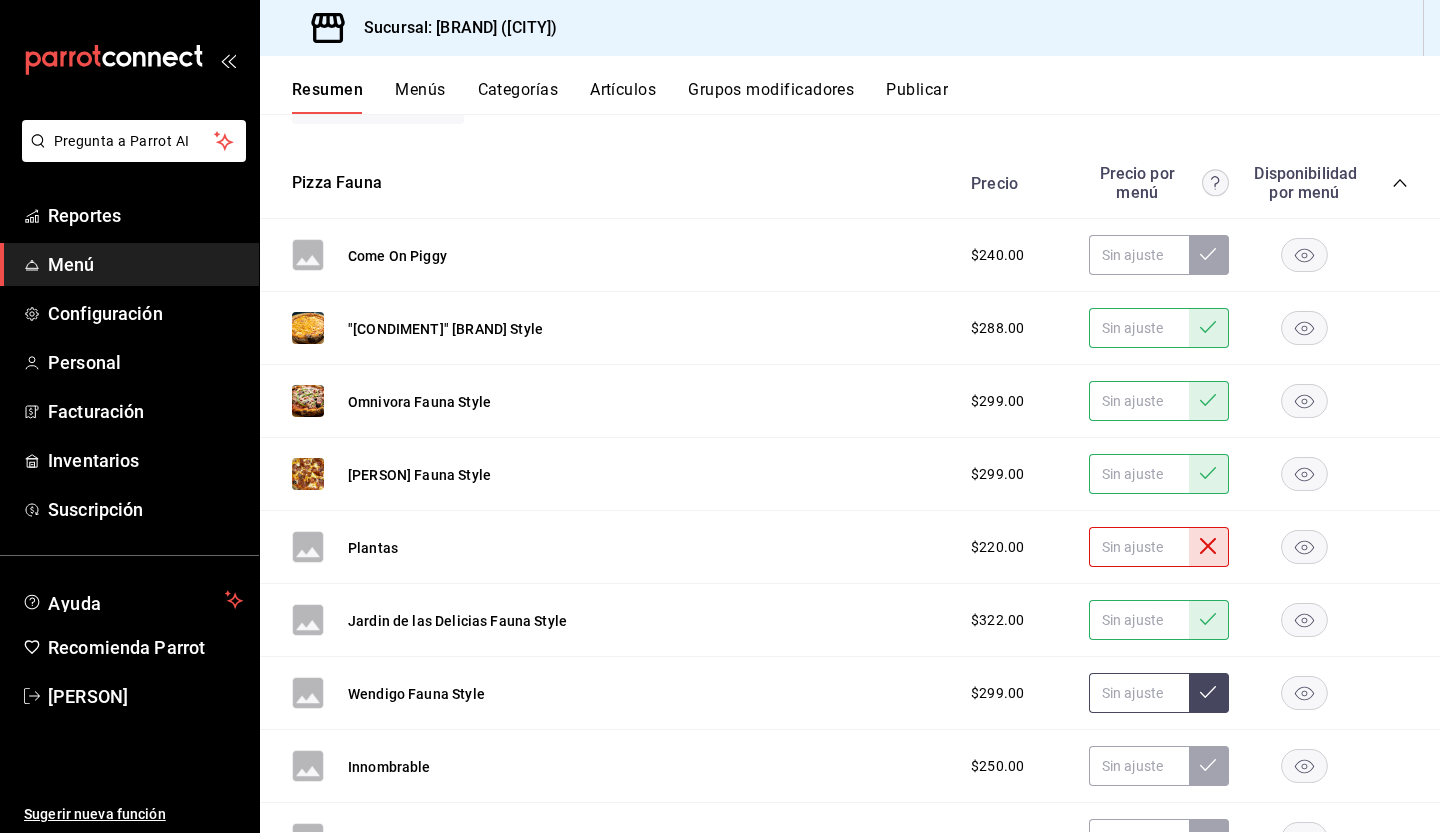 click 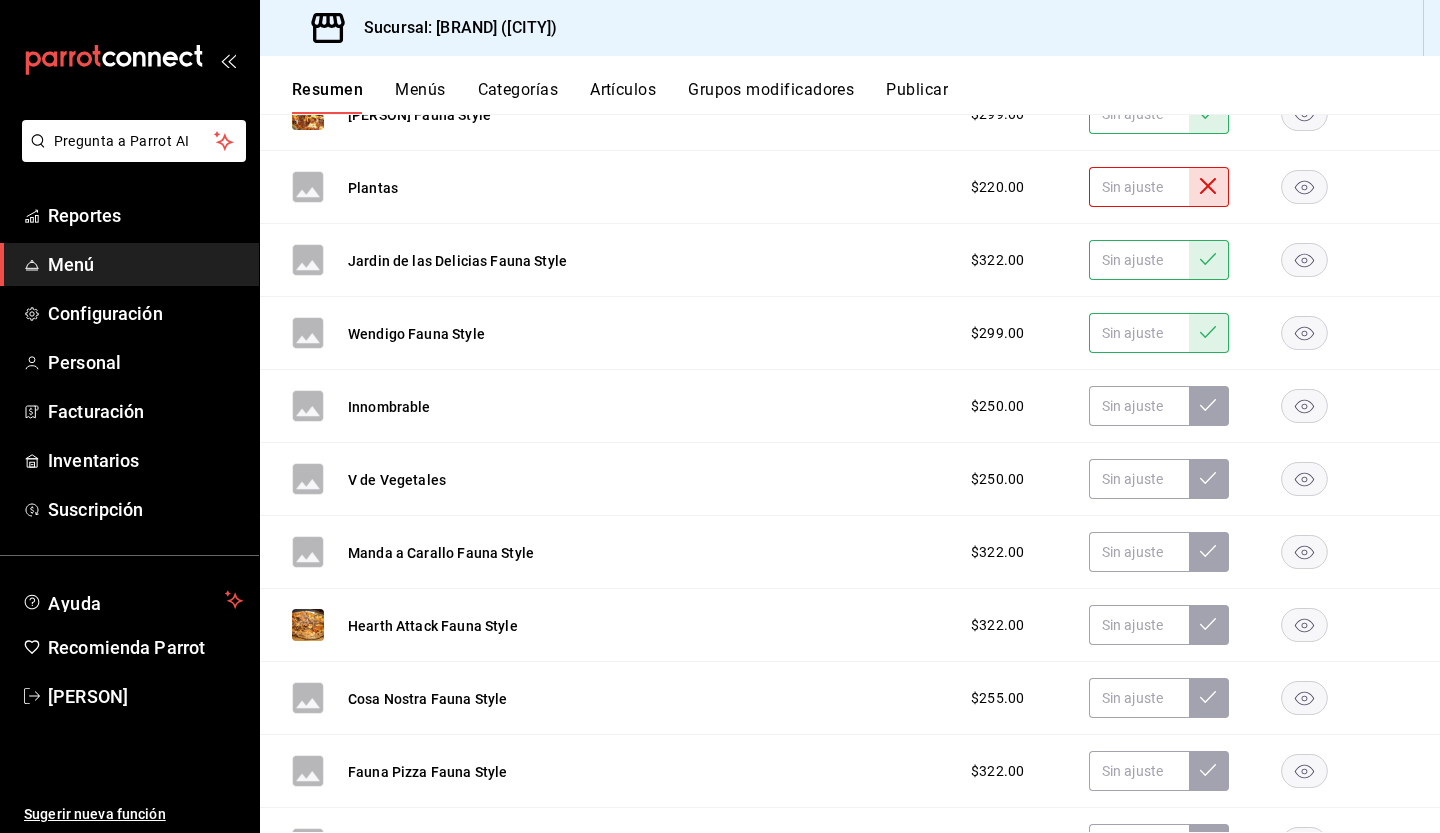 scroll, scrollTop: 4114, scrollLeft: 0, axis: vertical 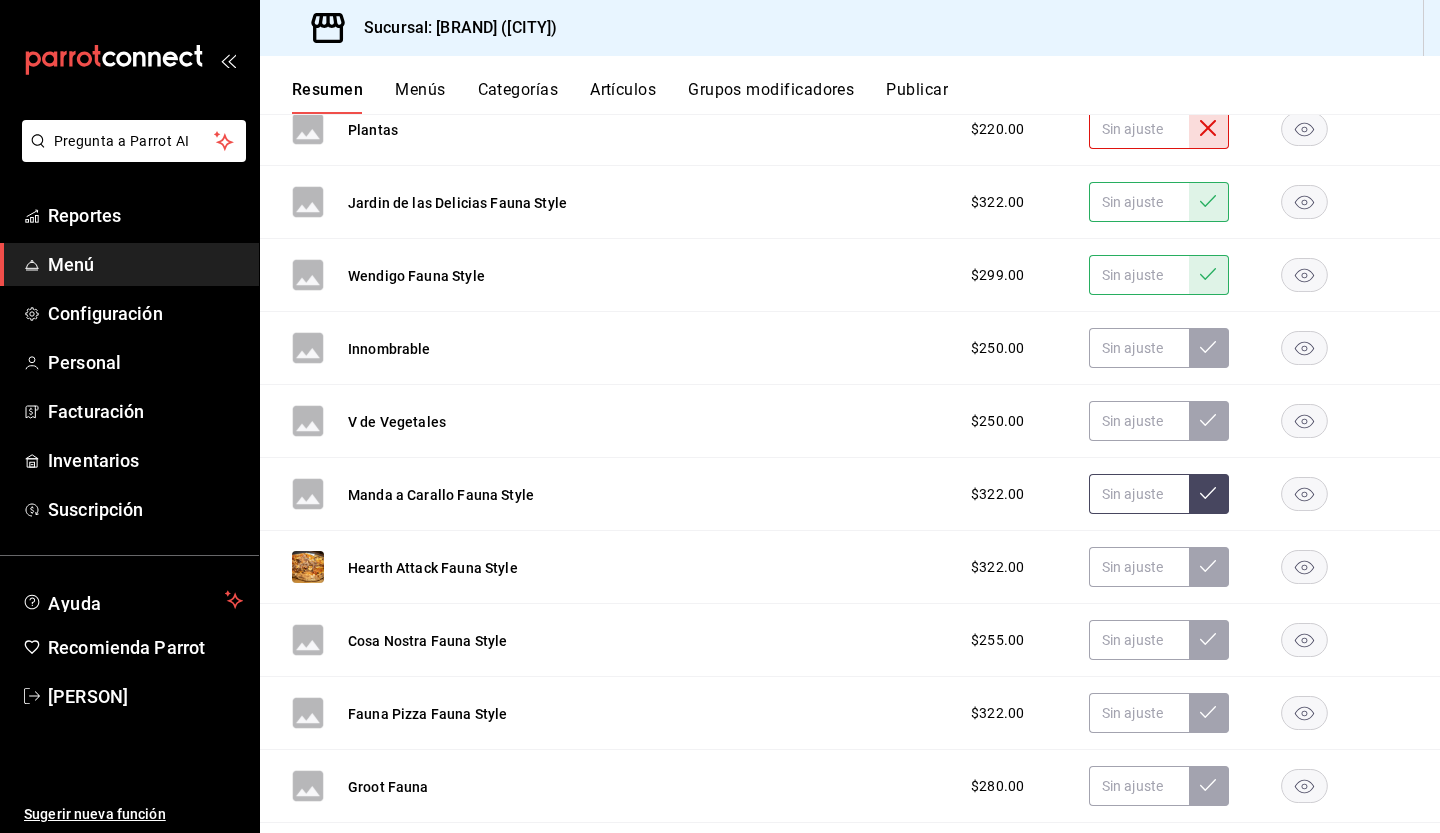 click 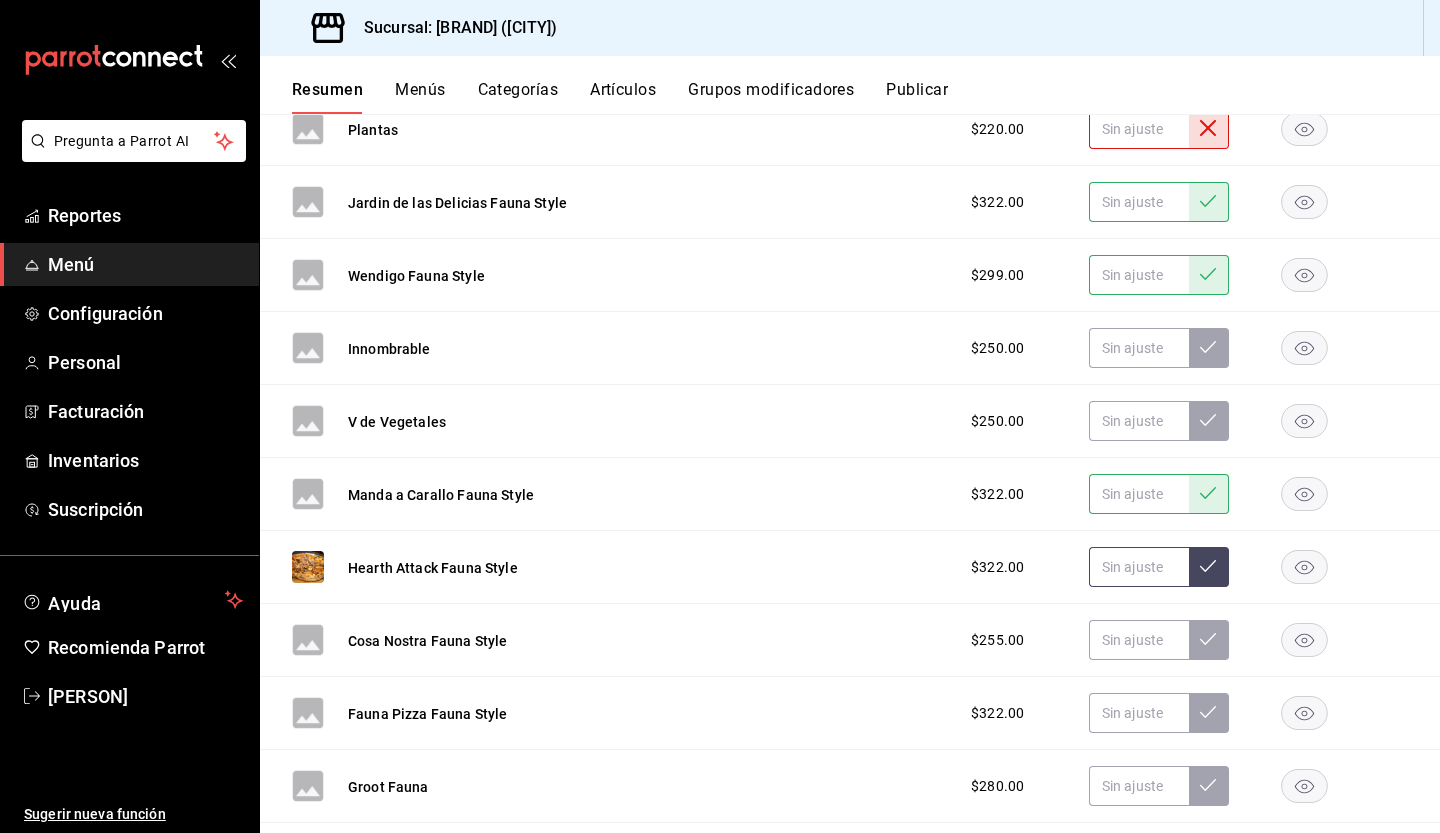click 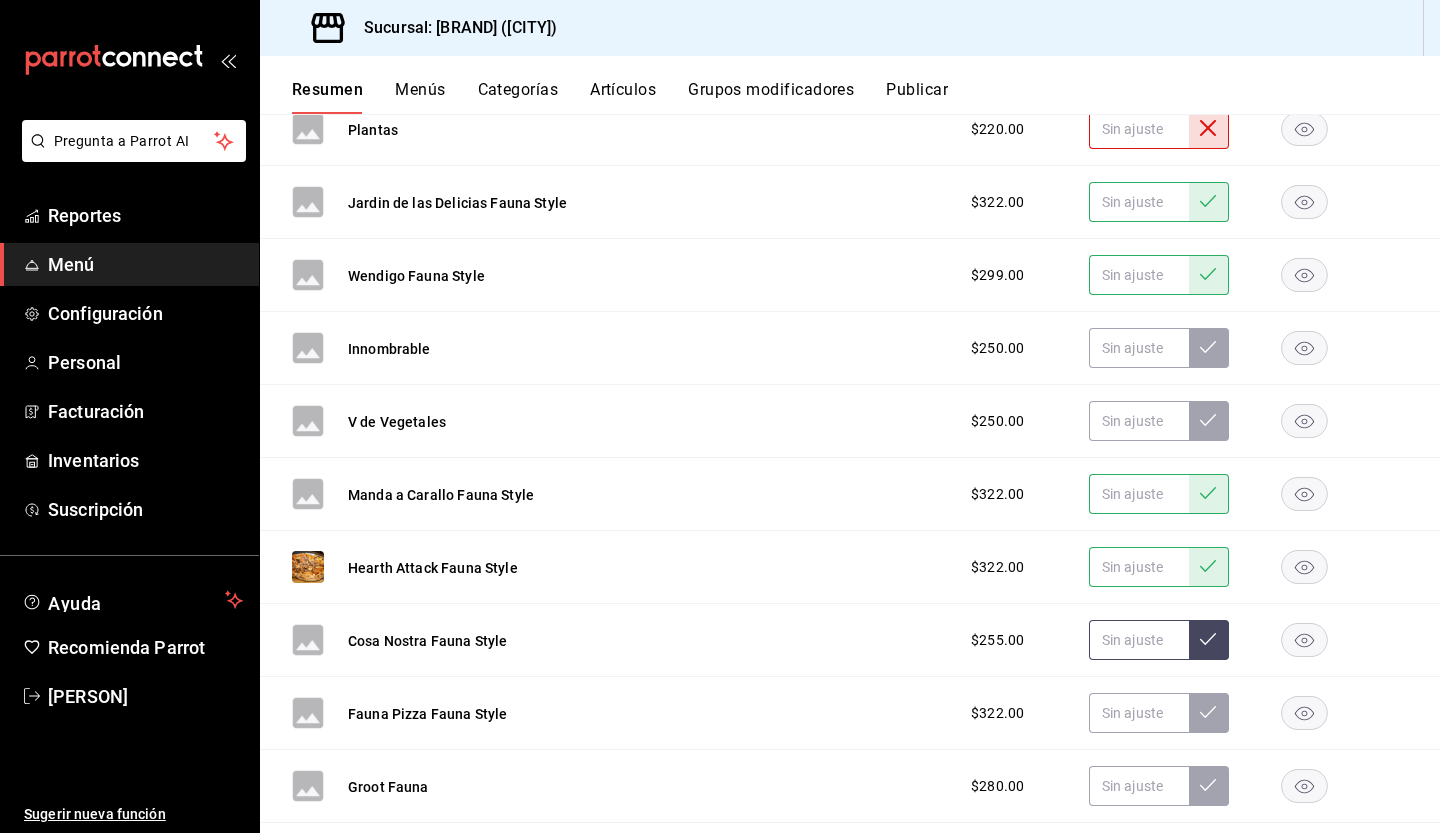 click 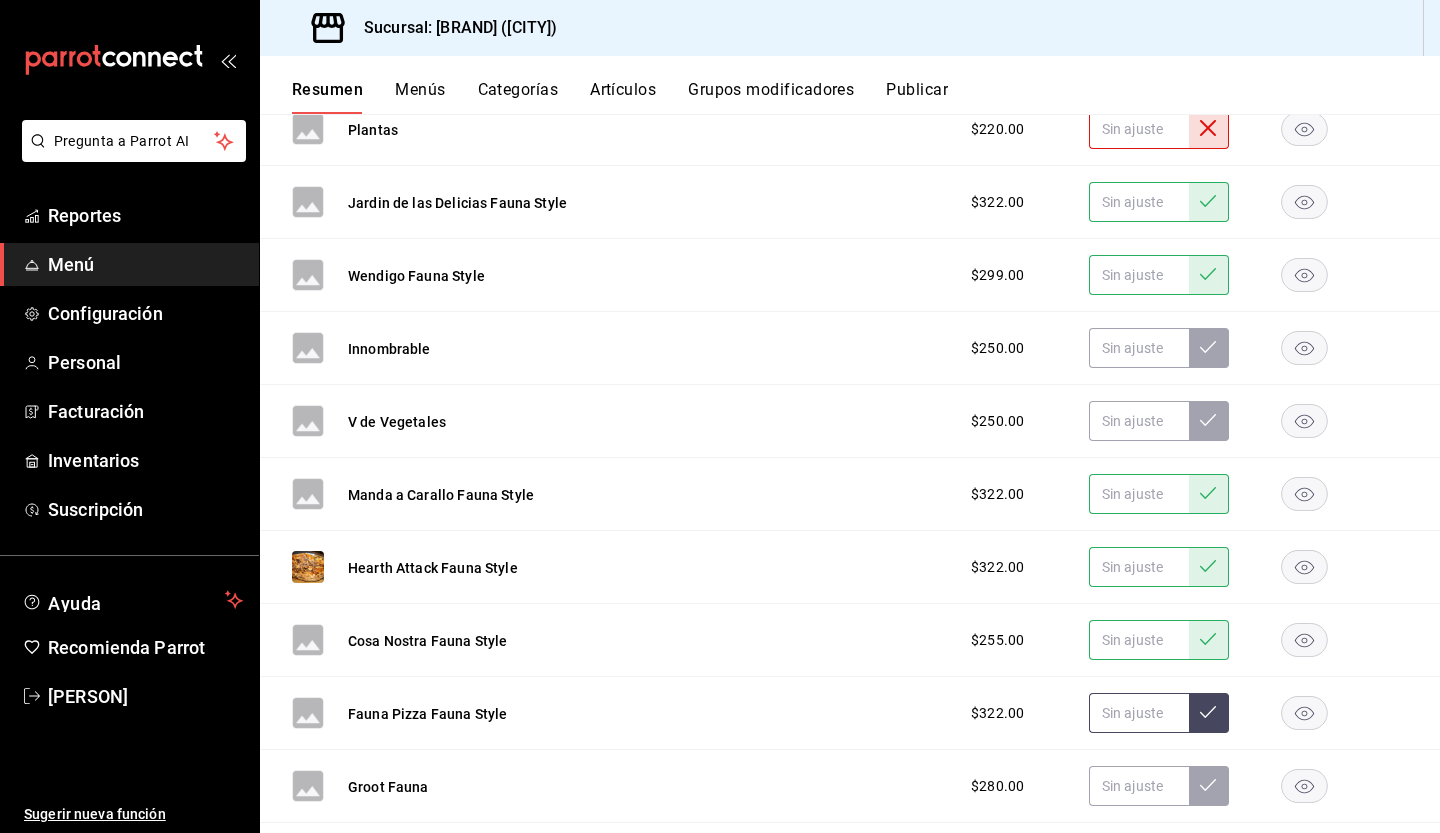 click 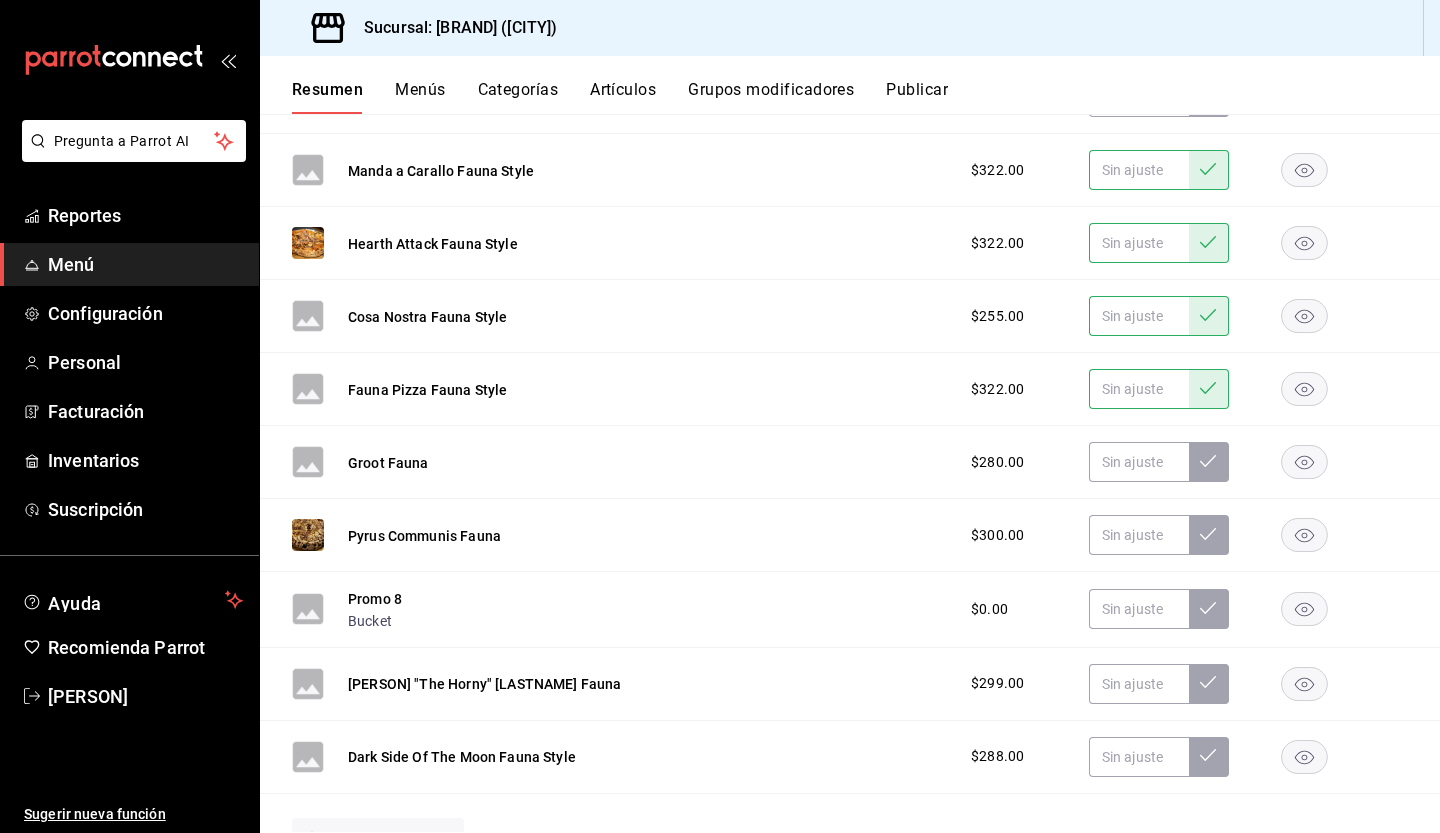 scroll, scrollTop: 4444, scrollLeft: 0, axis: vertical 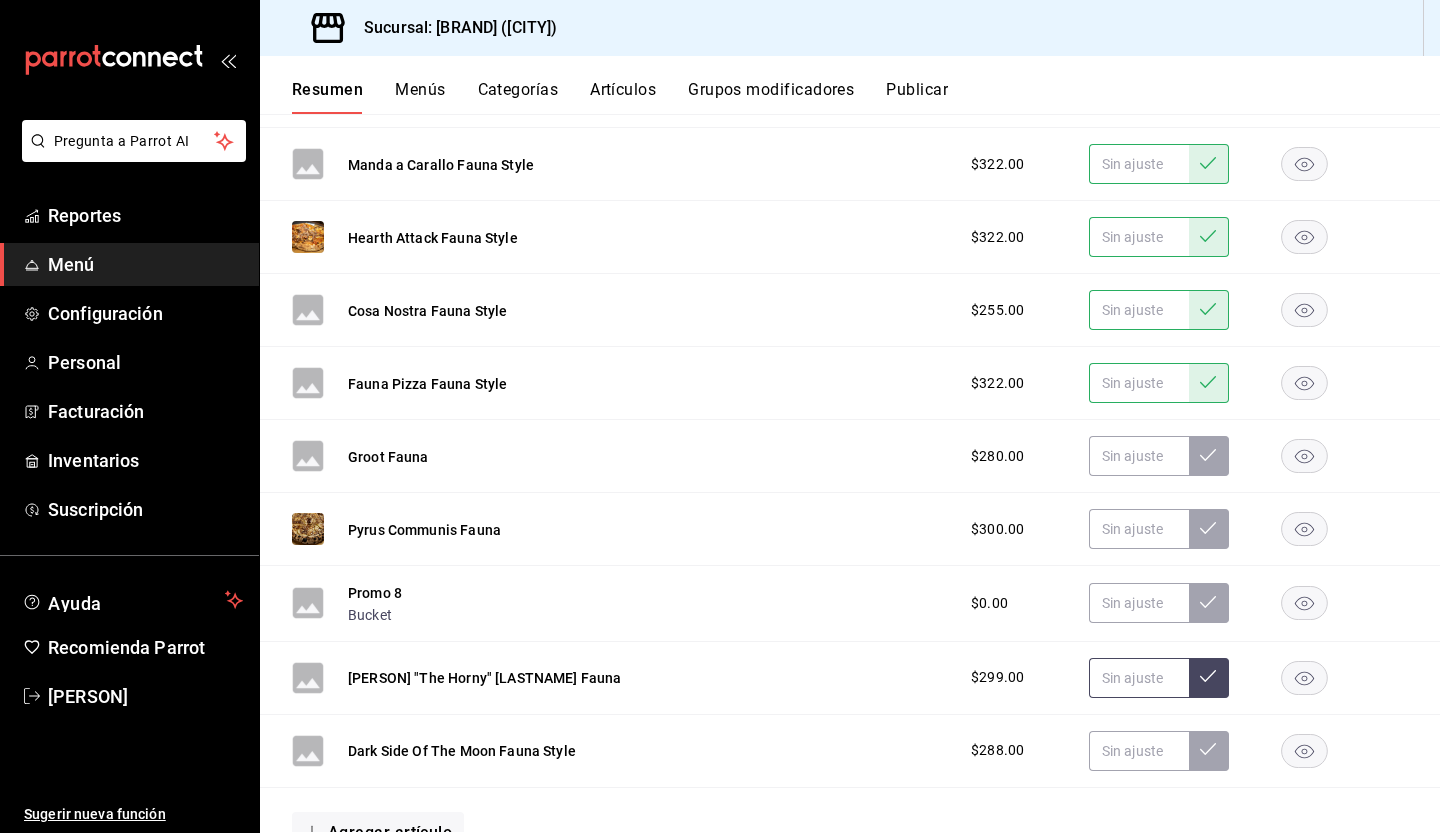 click at bounding box center (1209, 678) 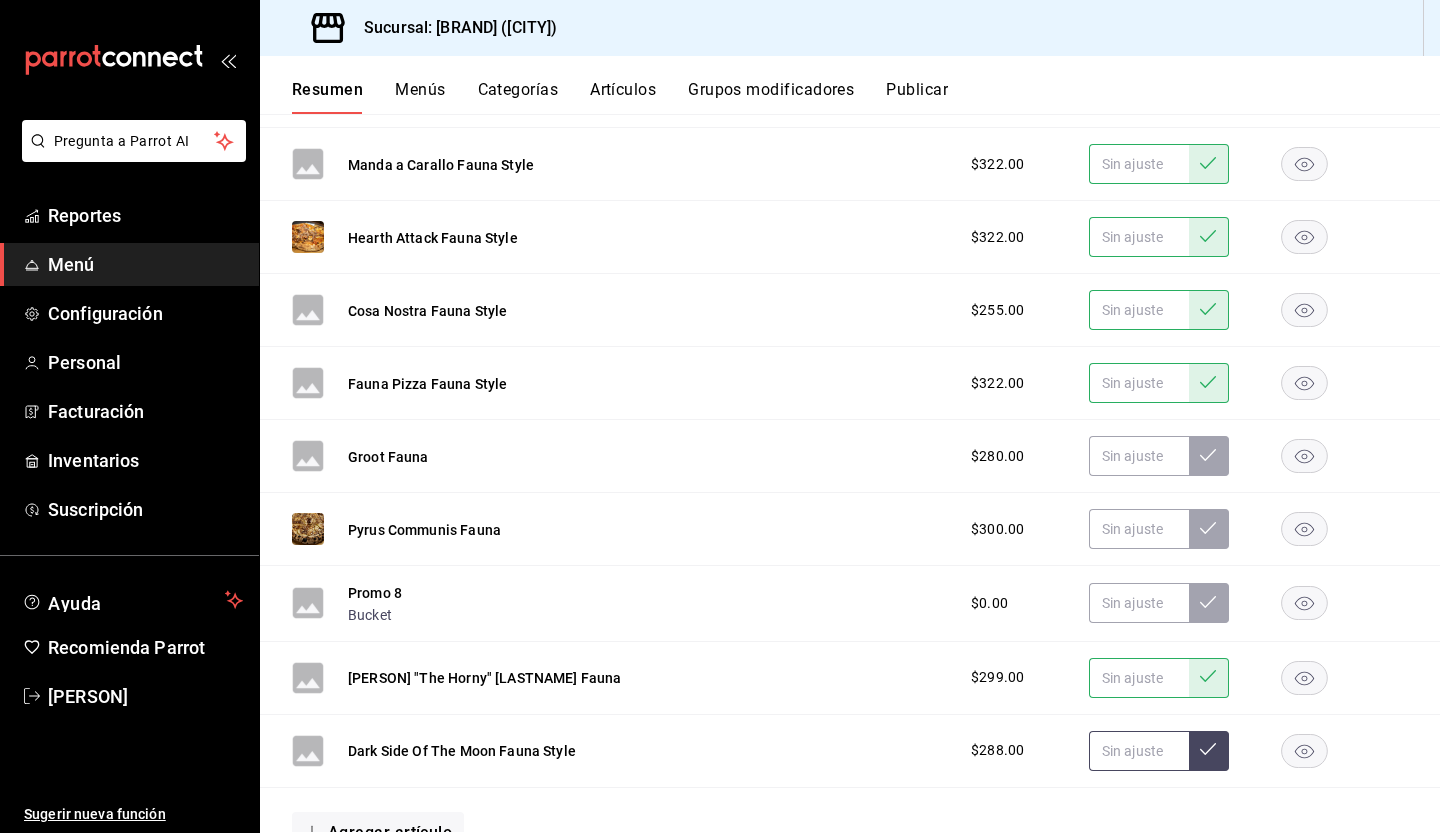 click 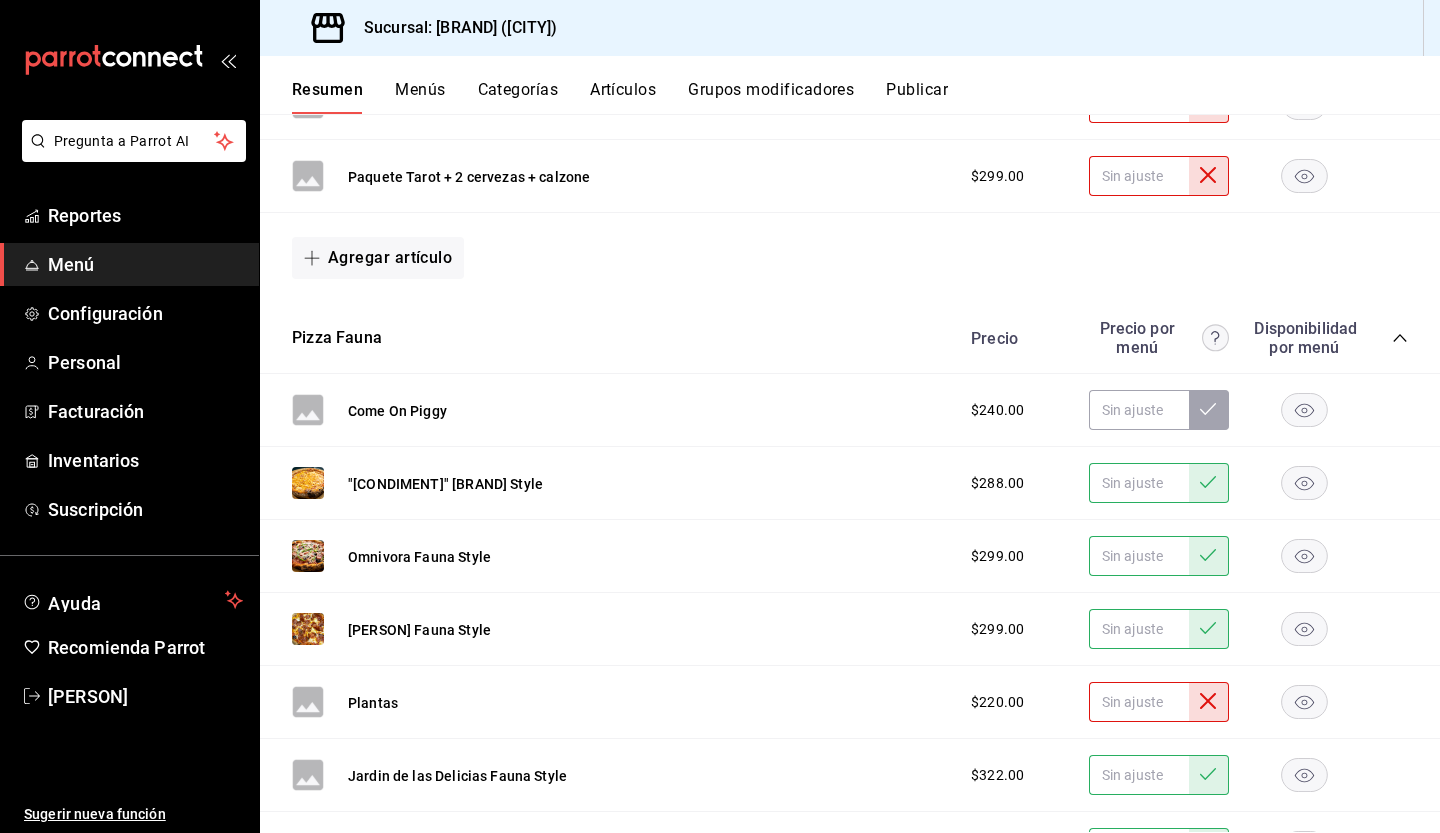 scroll, scrollTop: 3546, scrollLeft: 0, axis: vertical 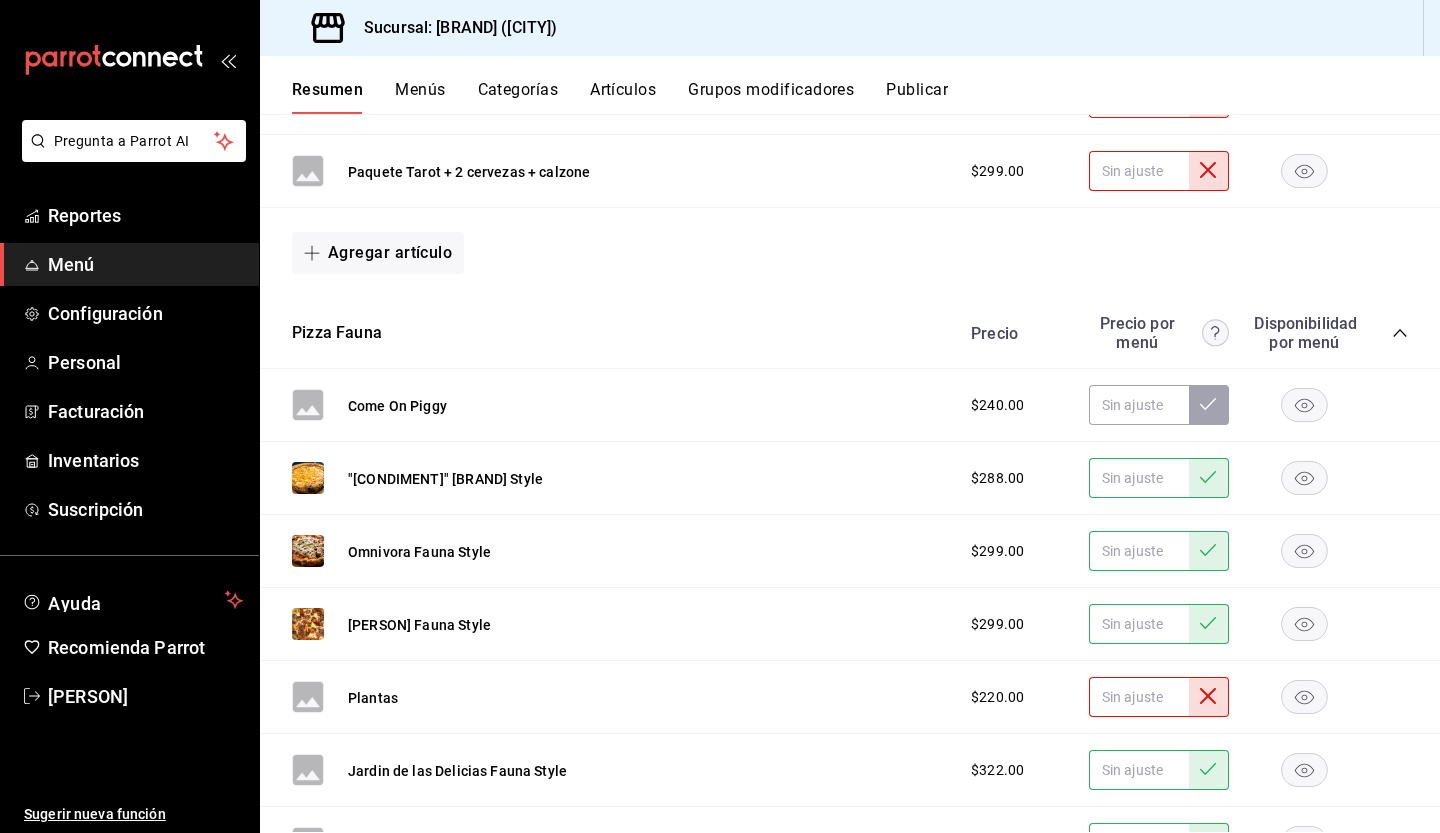 click at bounding box center (1139, 478) 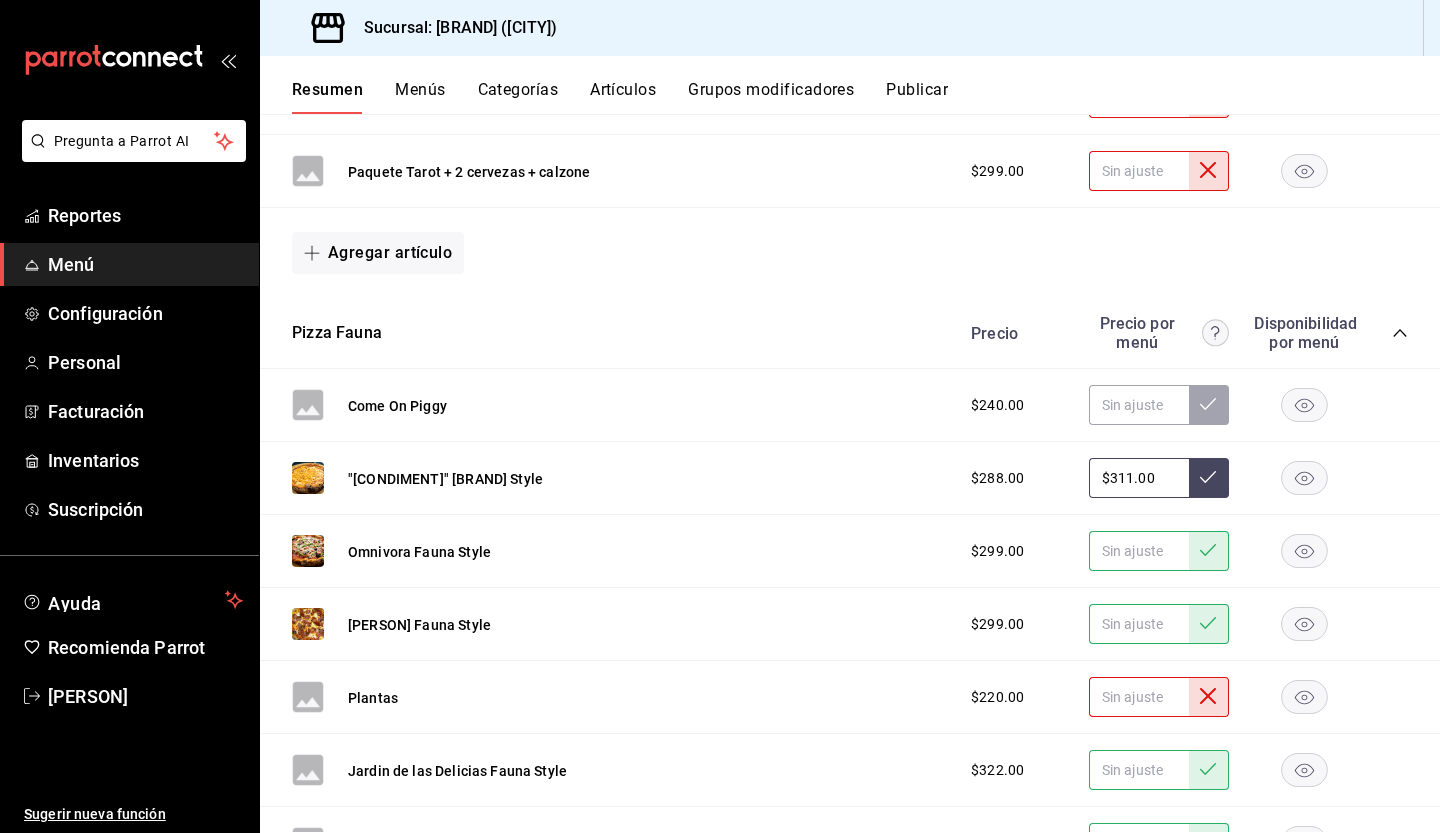 type on "$311.00" 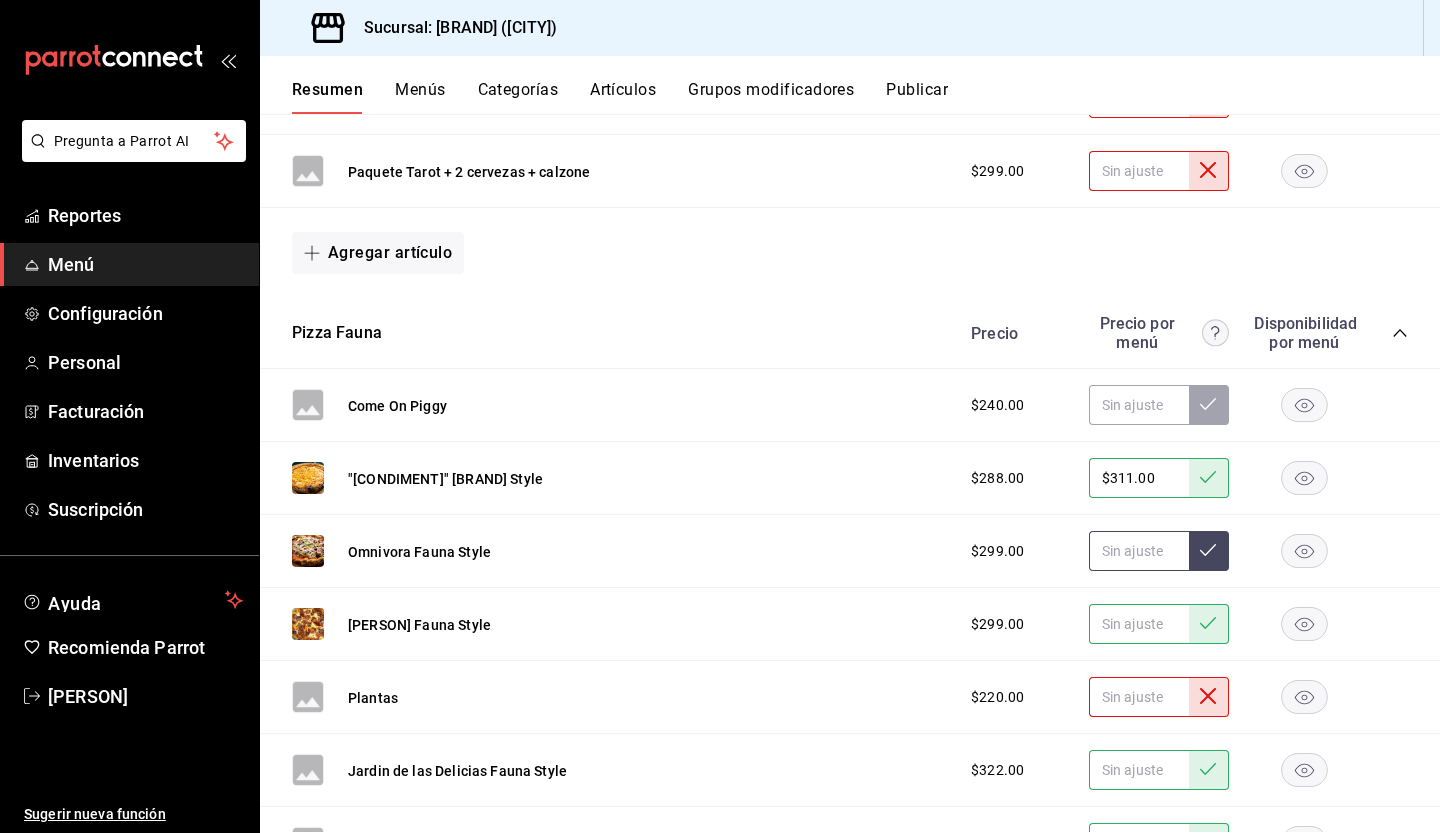 click at bounding box center [1139, 551] 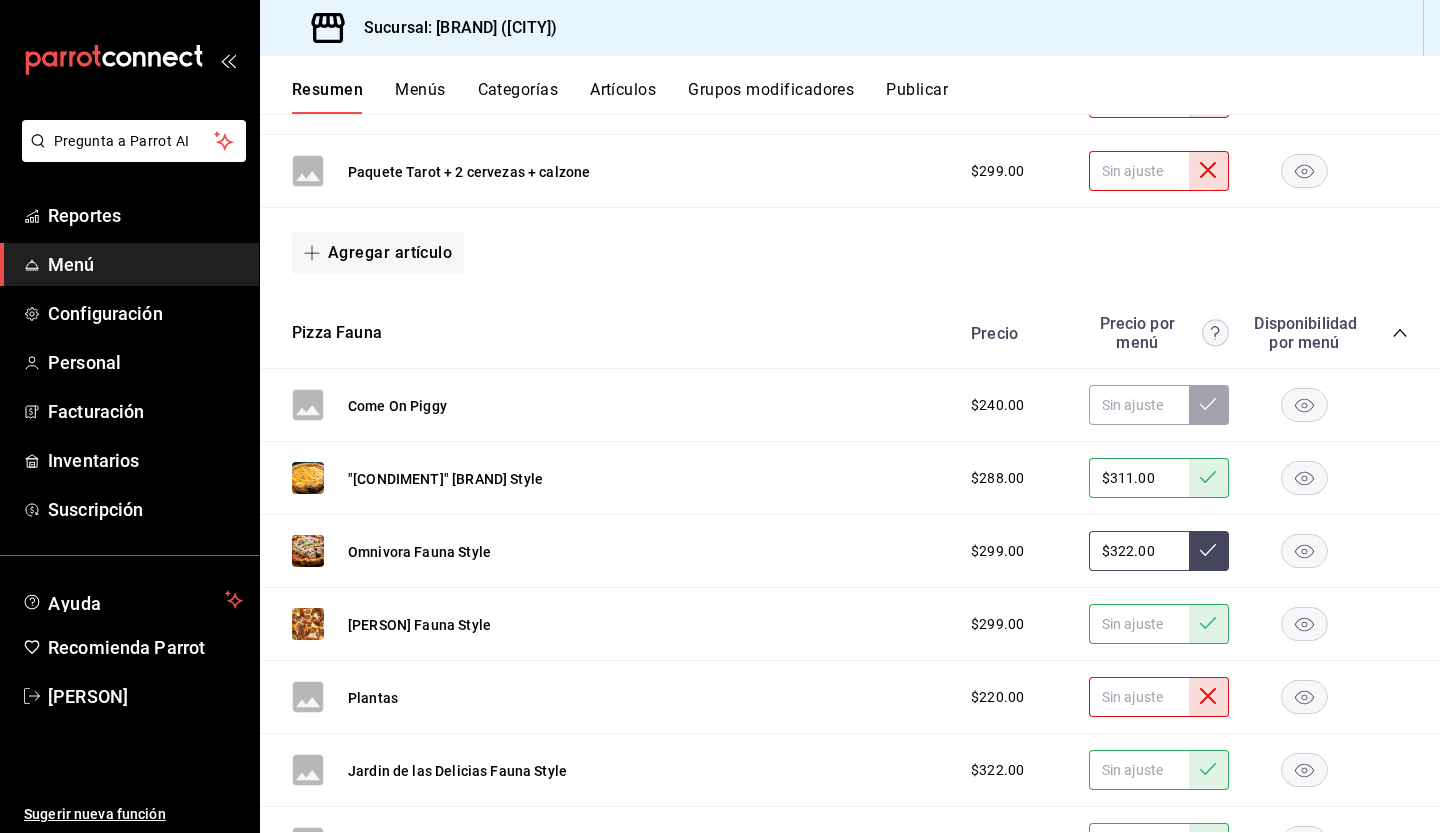 type on "$322.00" 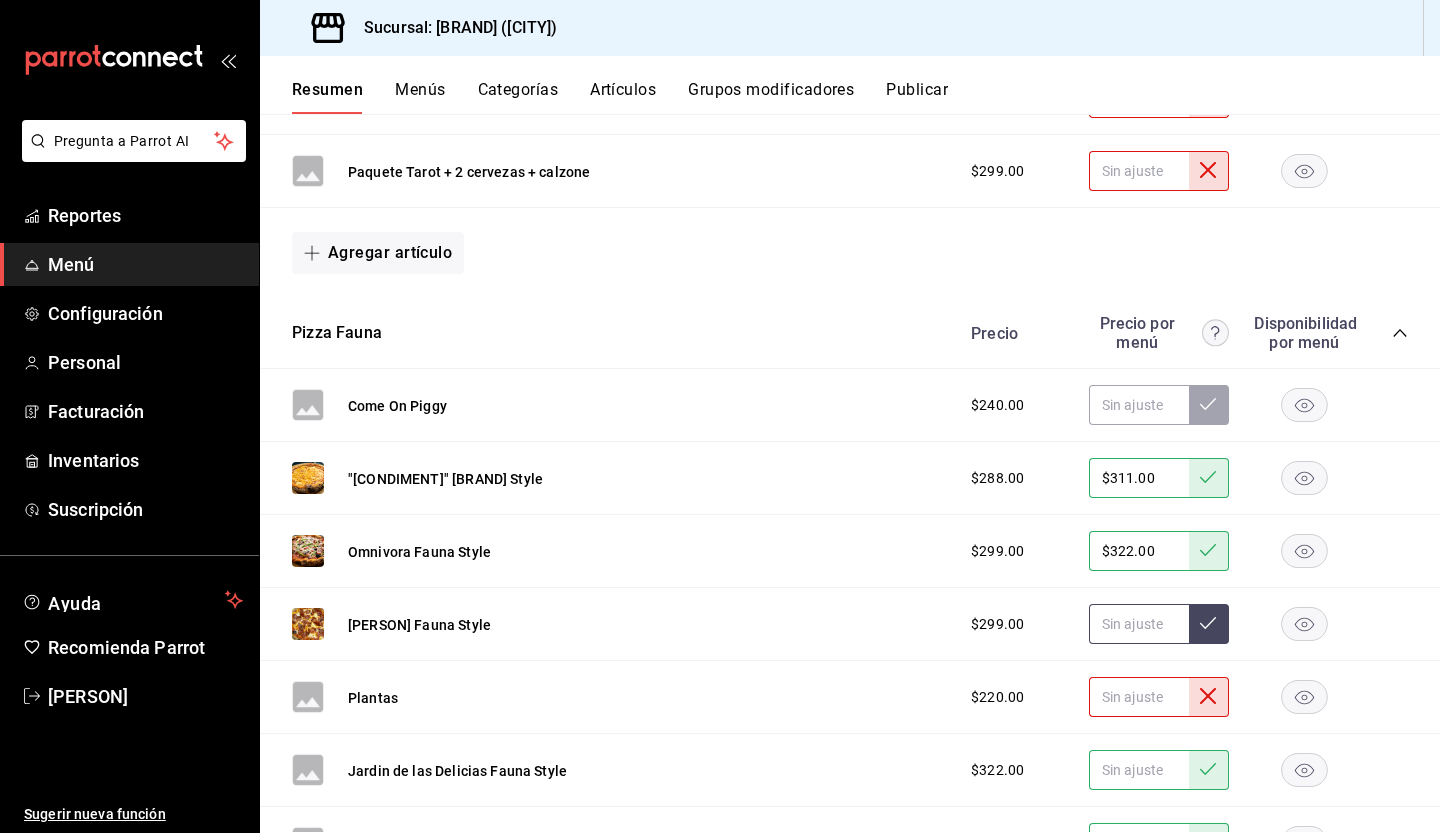 click at bounding box center [1139, 624] 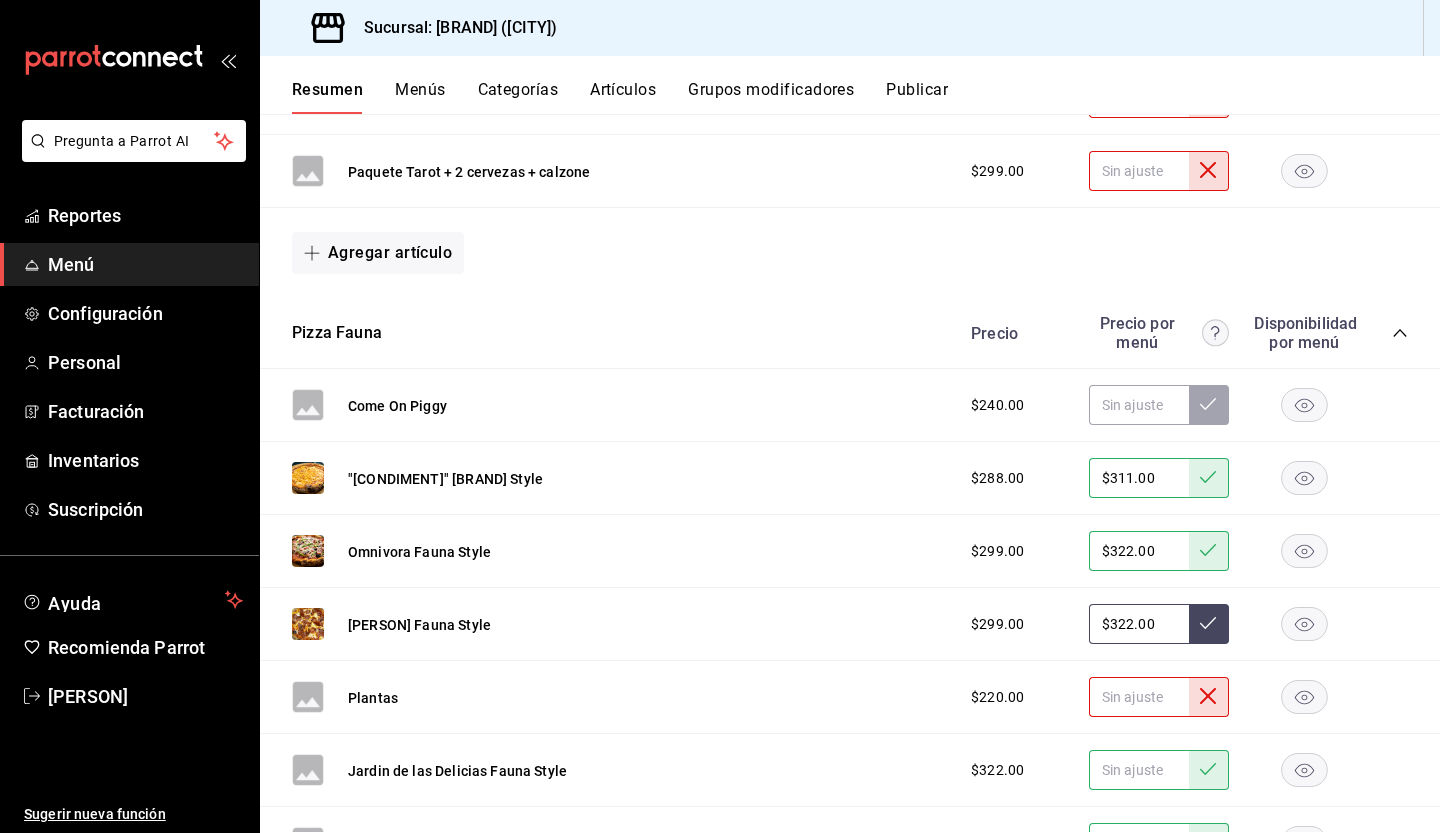 type on "$322.00" 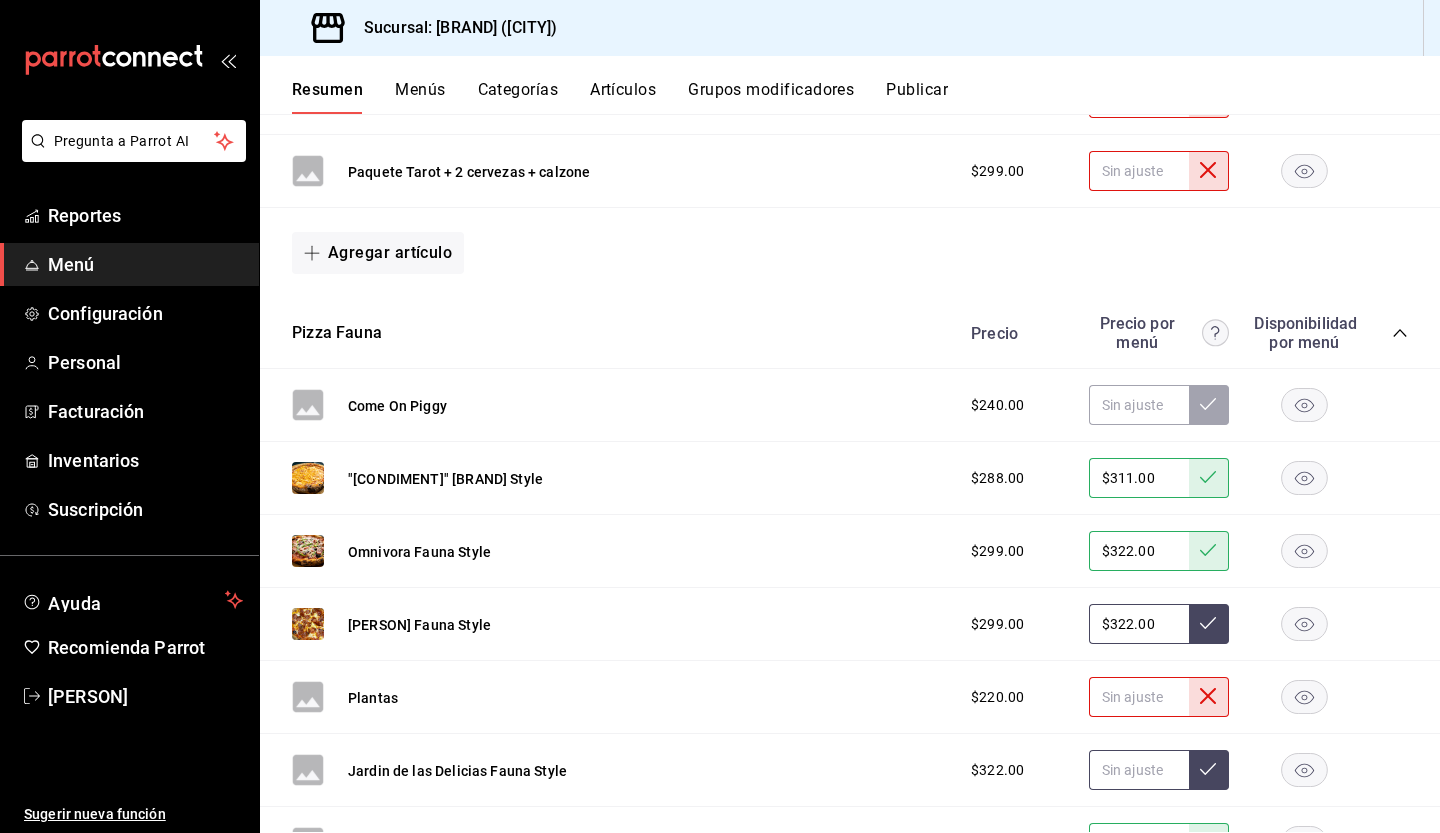 type 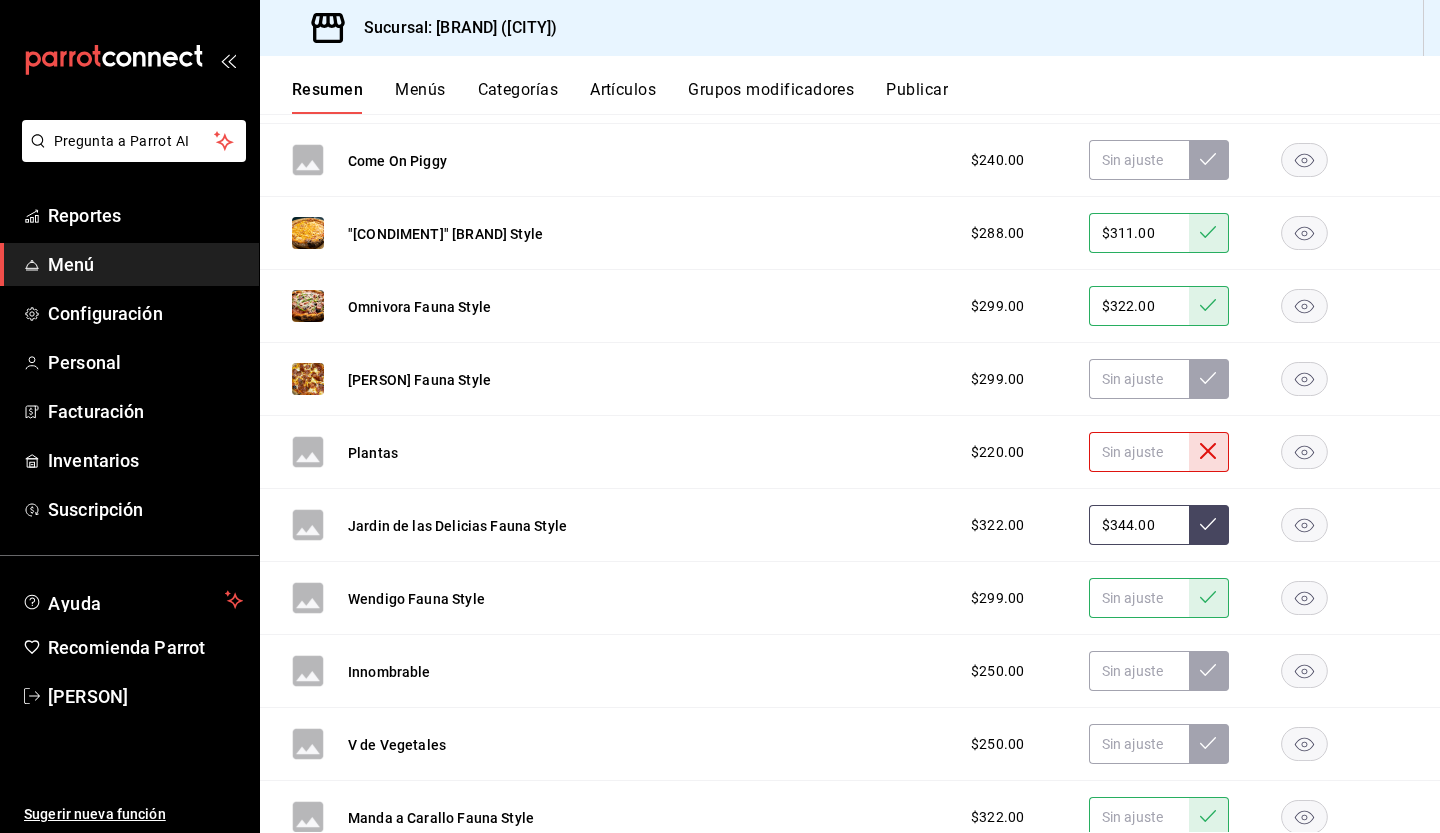 scroll, scrollTop: 3828, scrollLeft: 0, axis: vertical 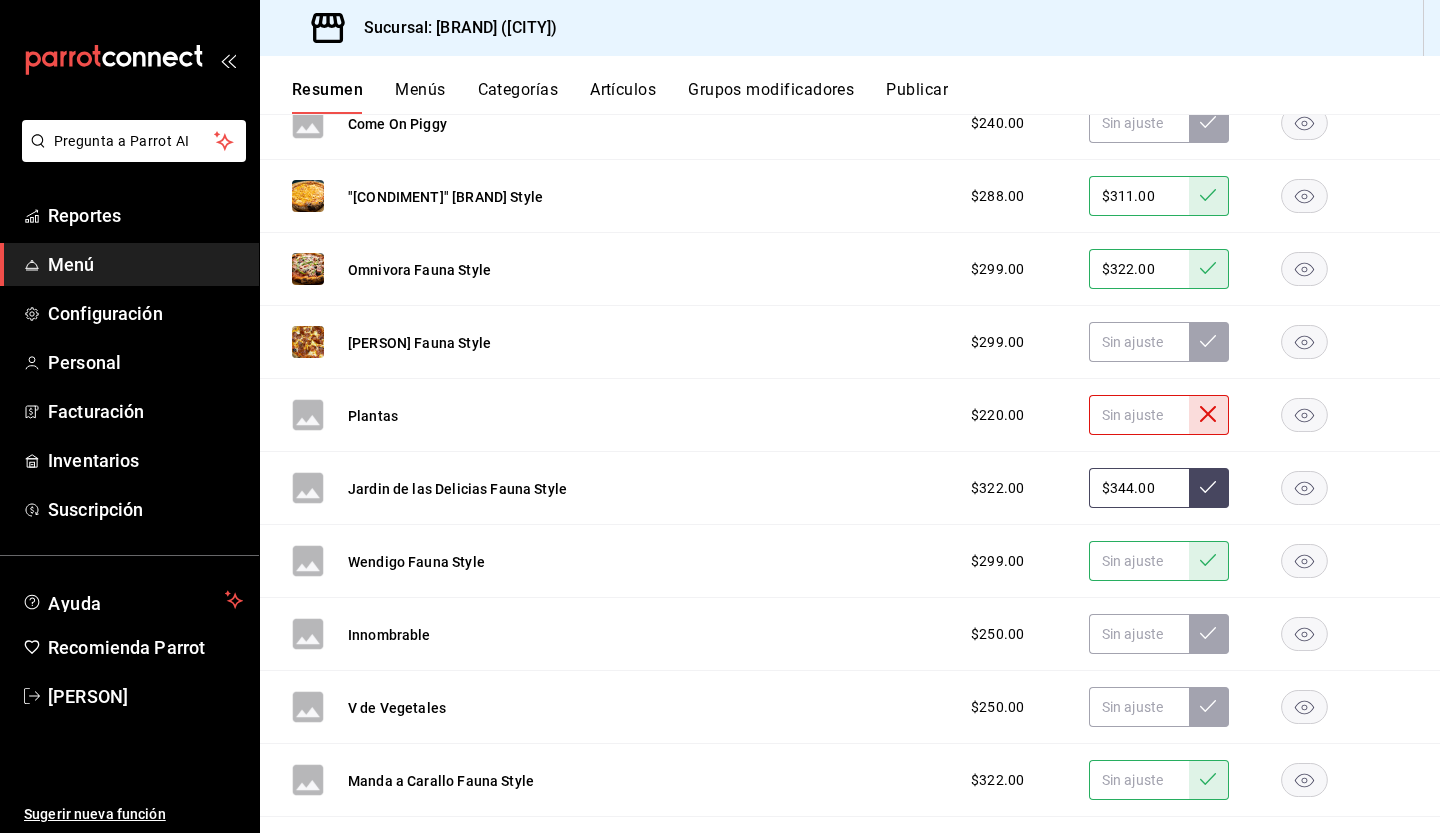 type on "$344.00" 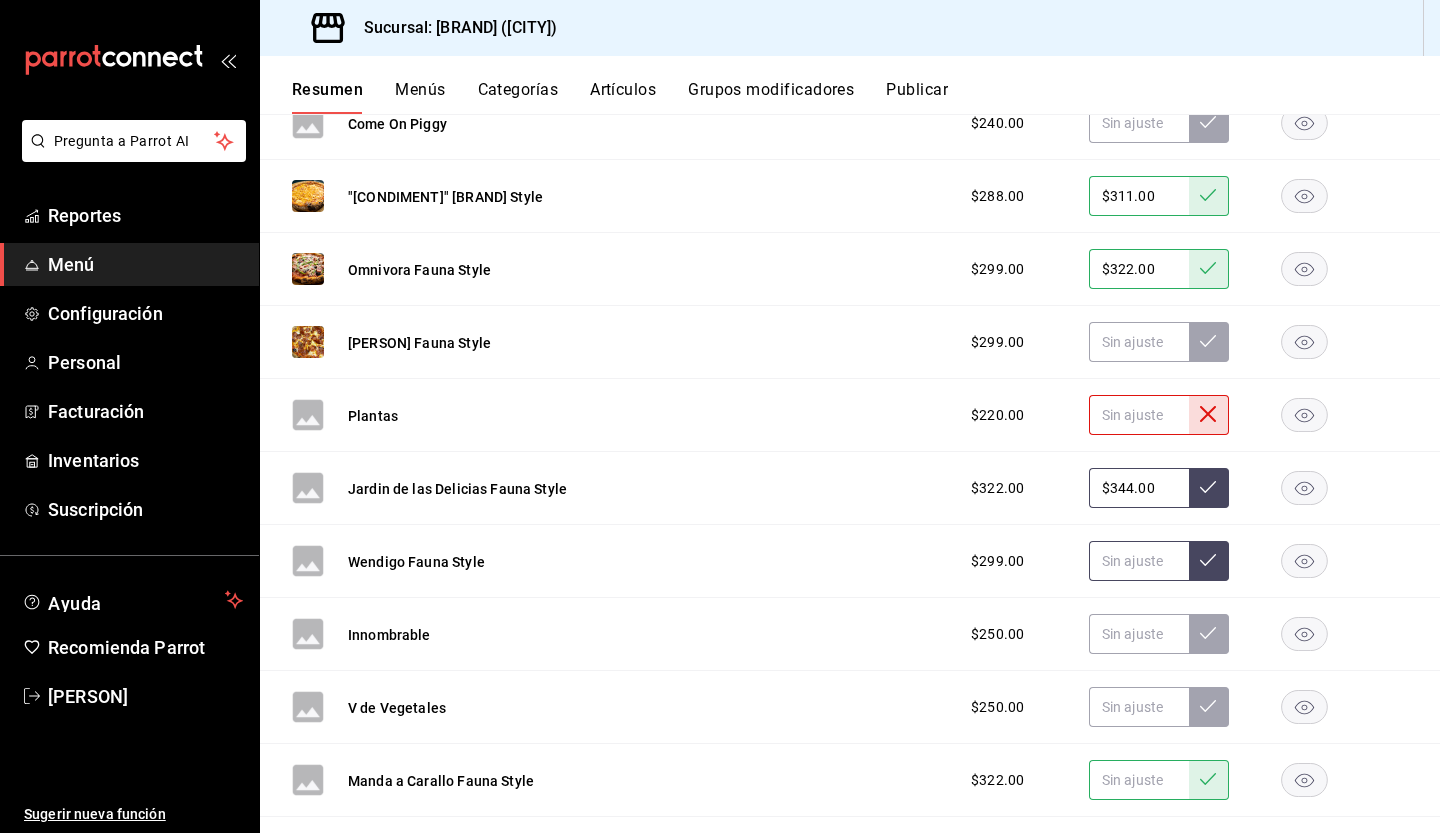 click at bounding box center (1139, 561) 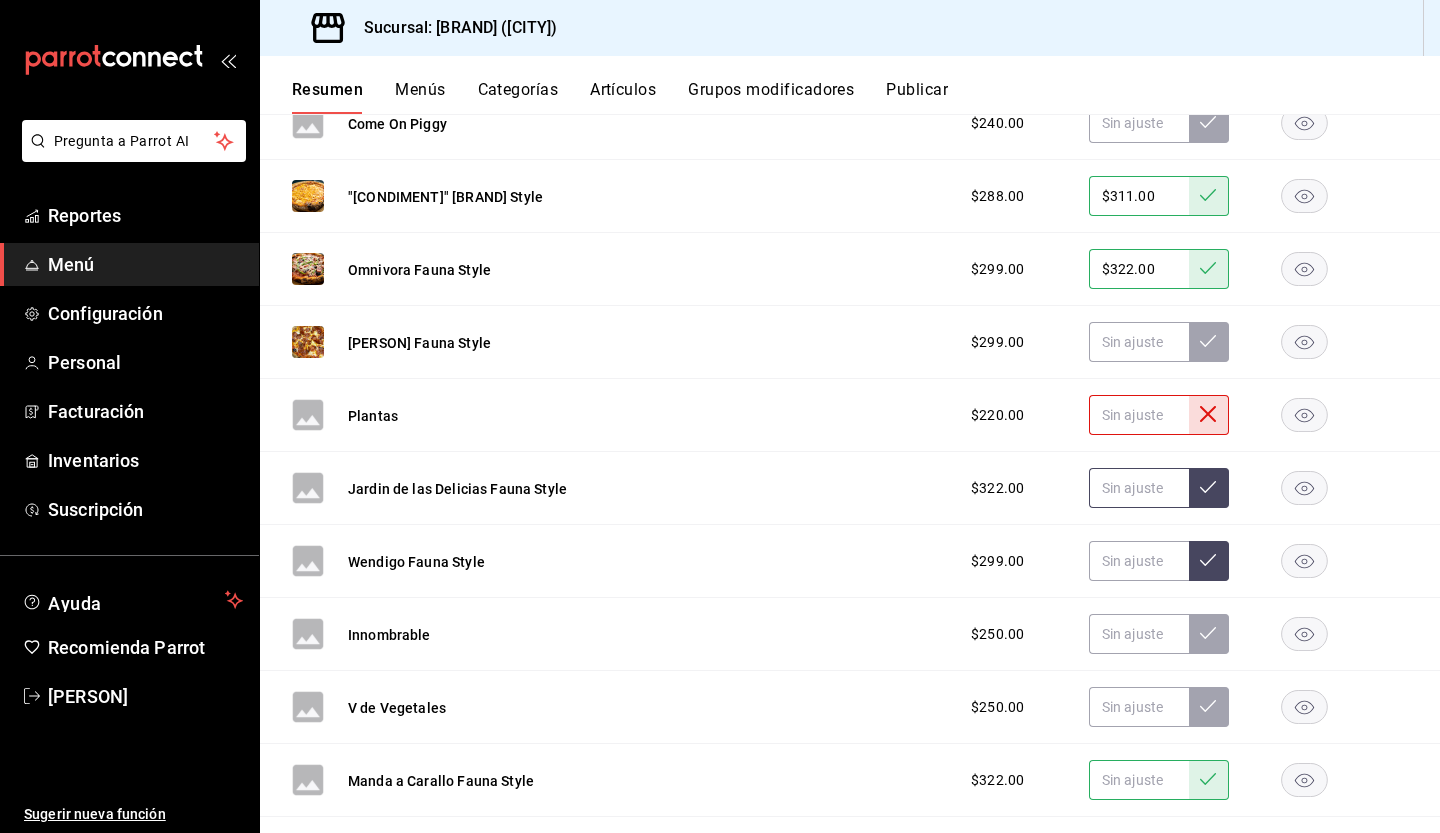 click 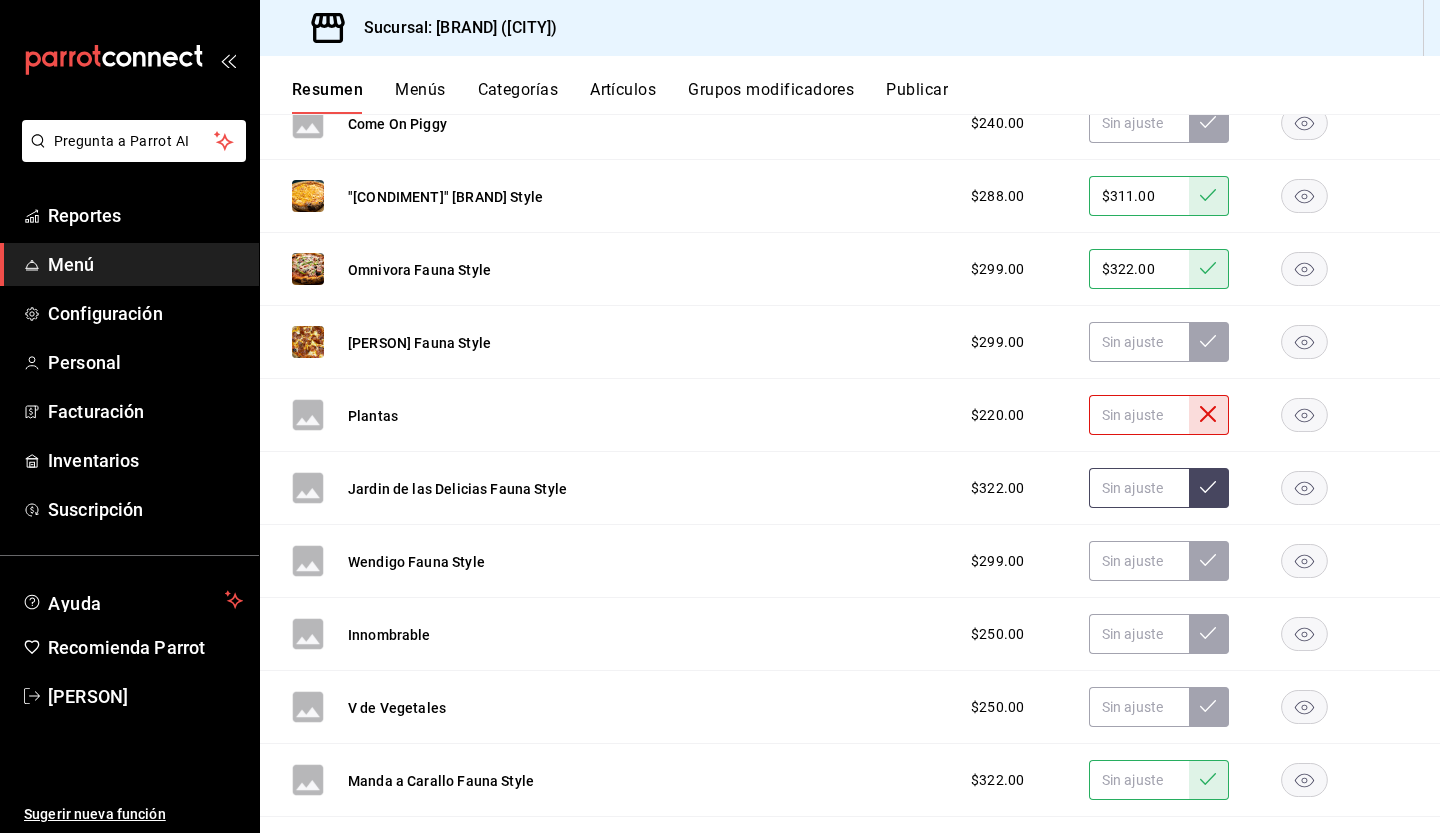 click at bounding box center [1139, 488] 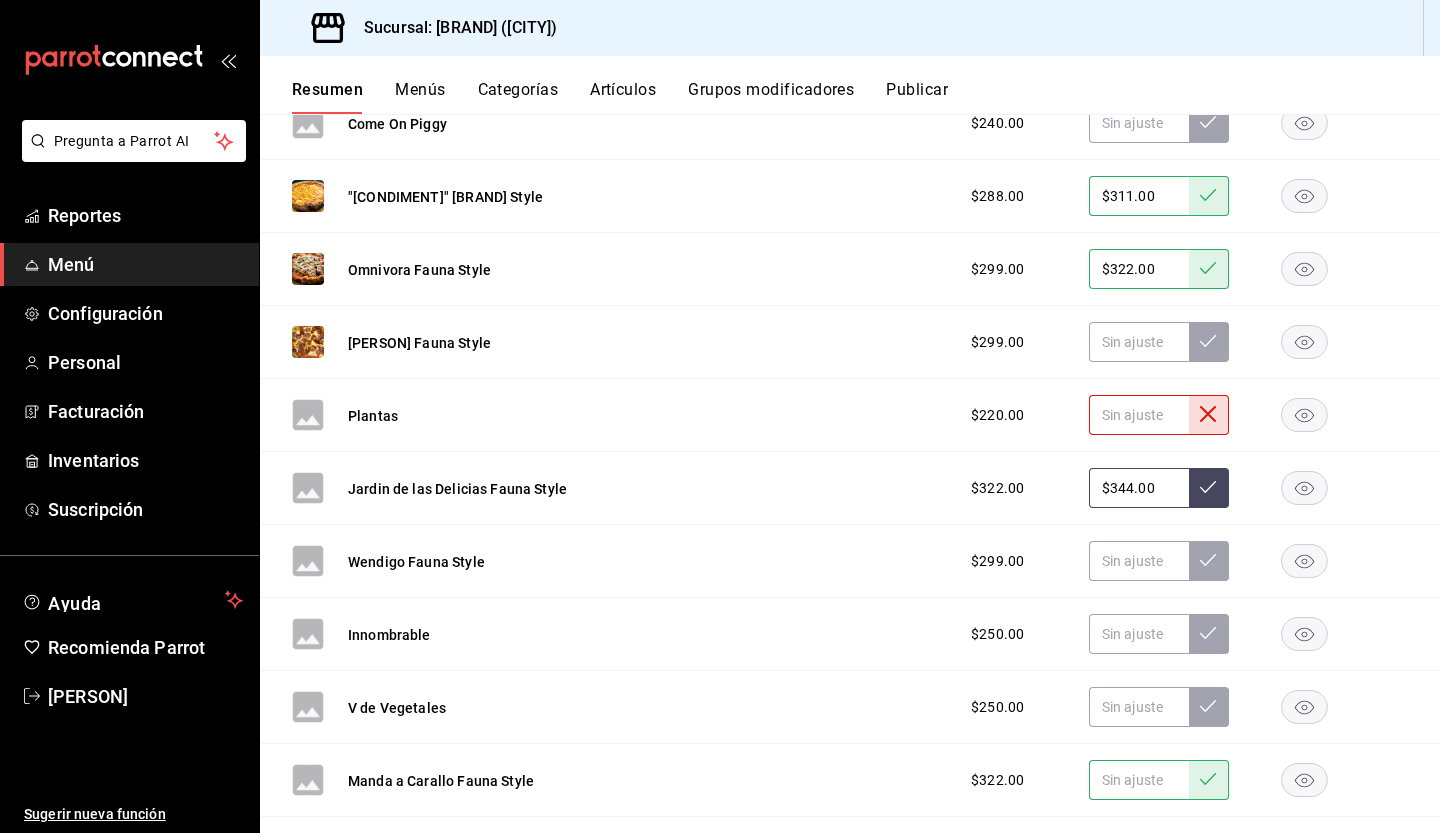 type on "$344.00" 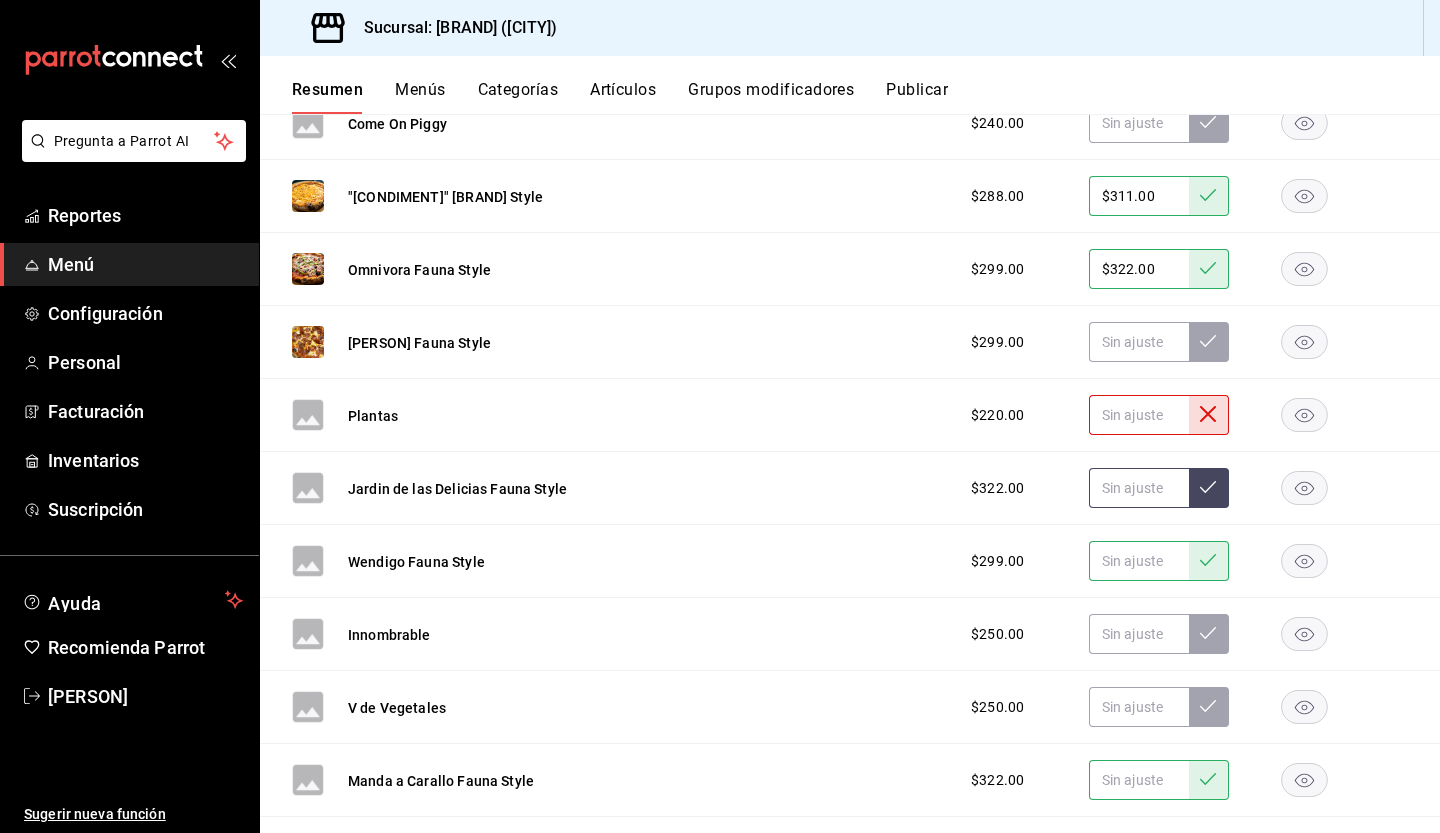 click at bounding box center [1139, 488] 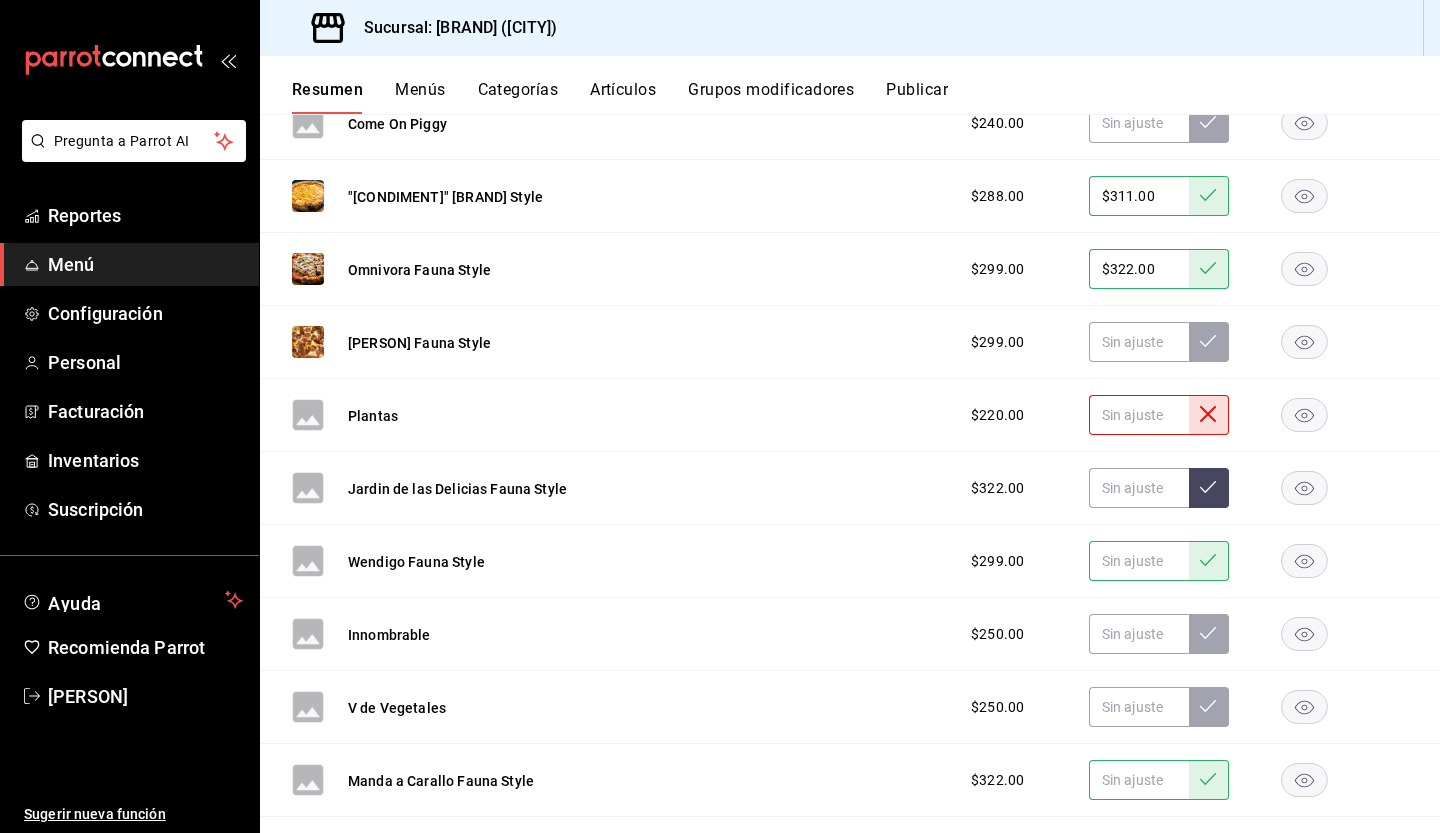 click 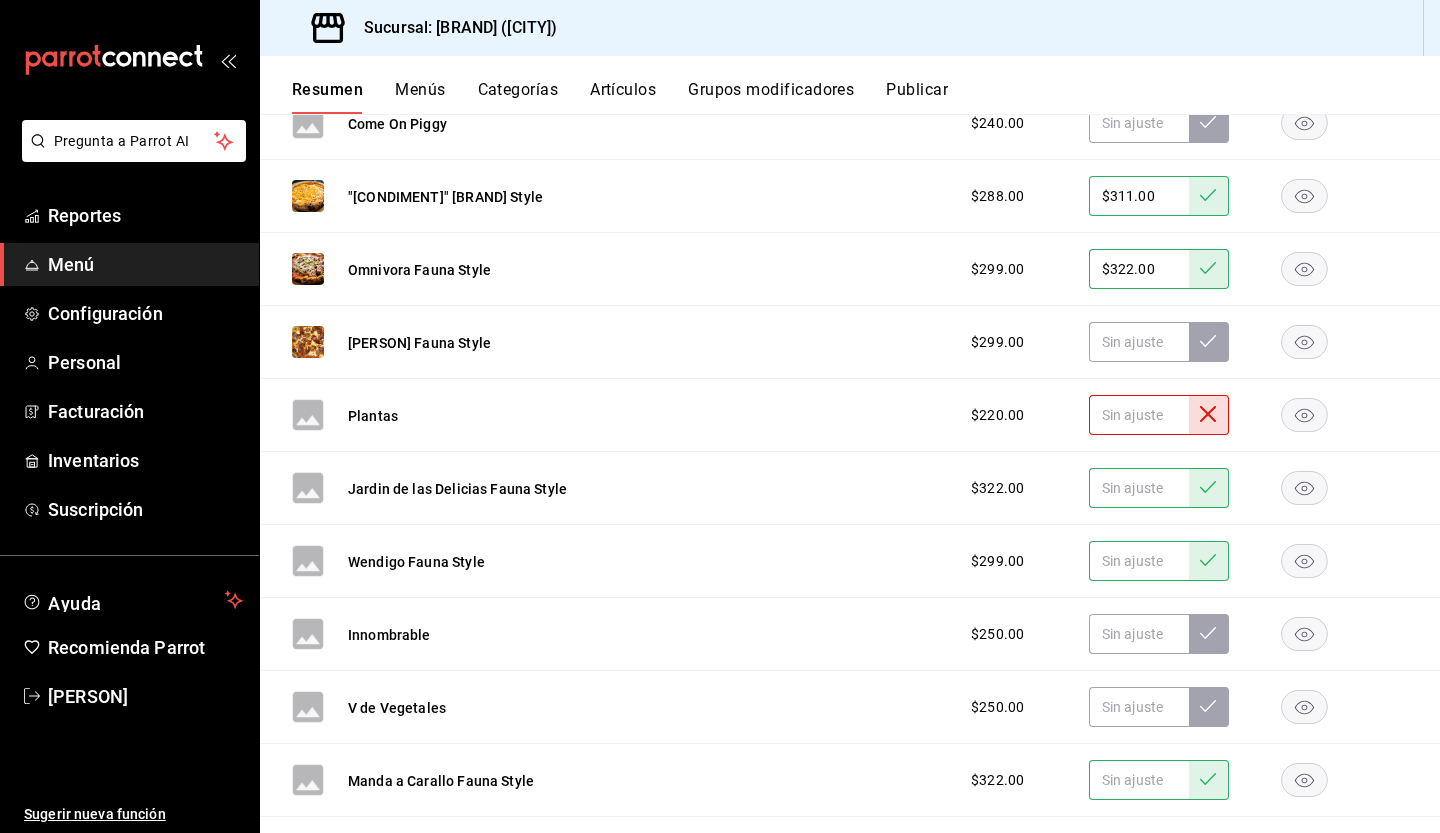click at bounding box center (1139, 488) 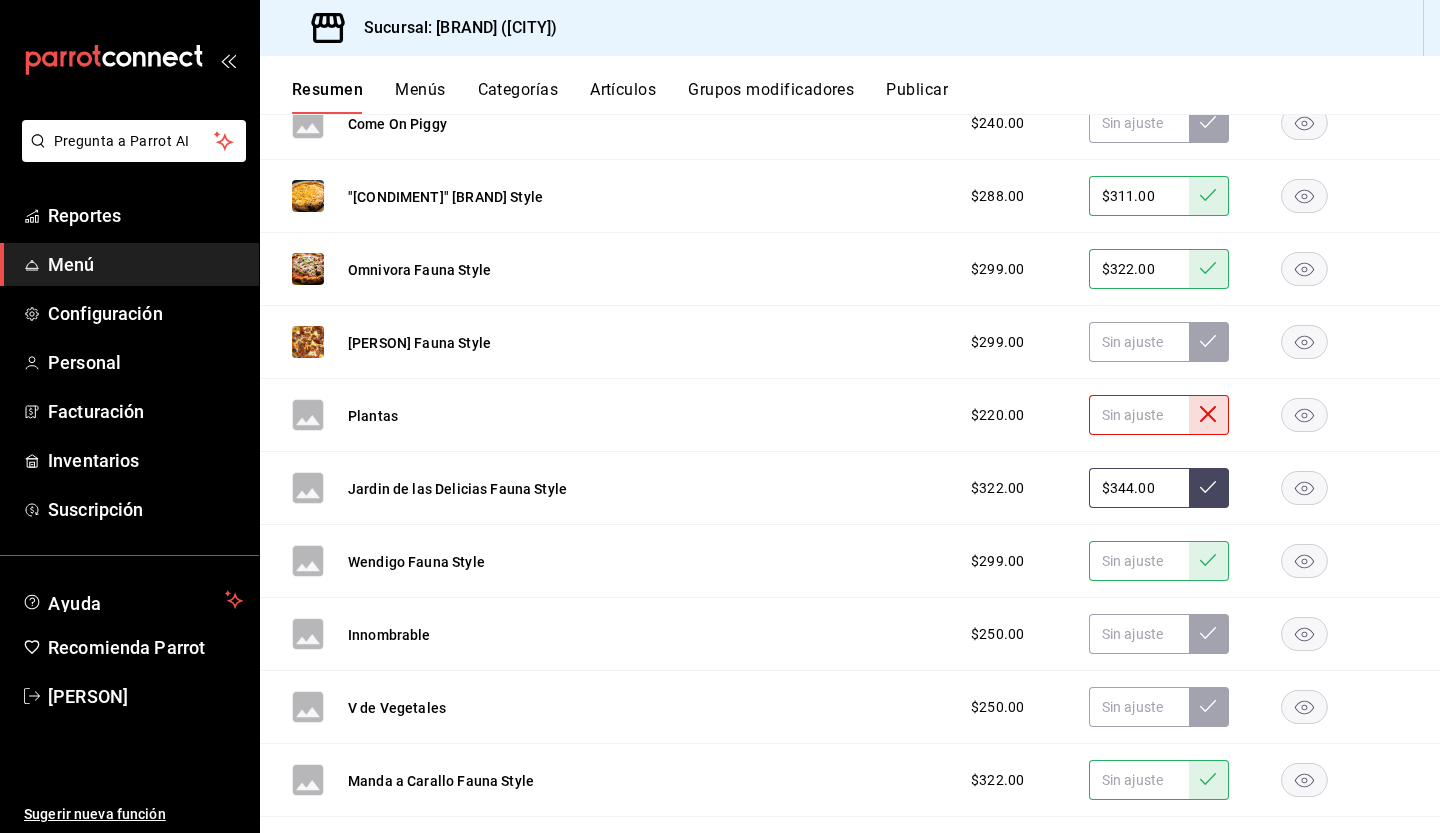 type on "$344.00" 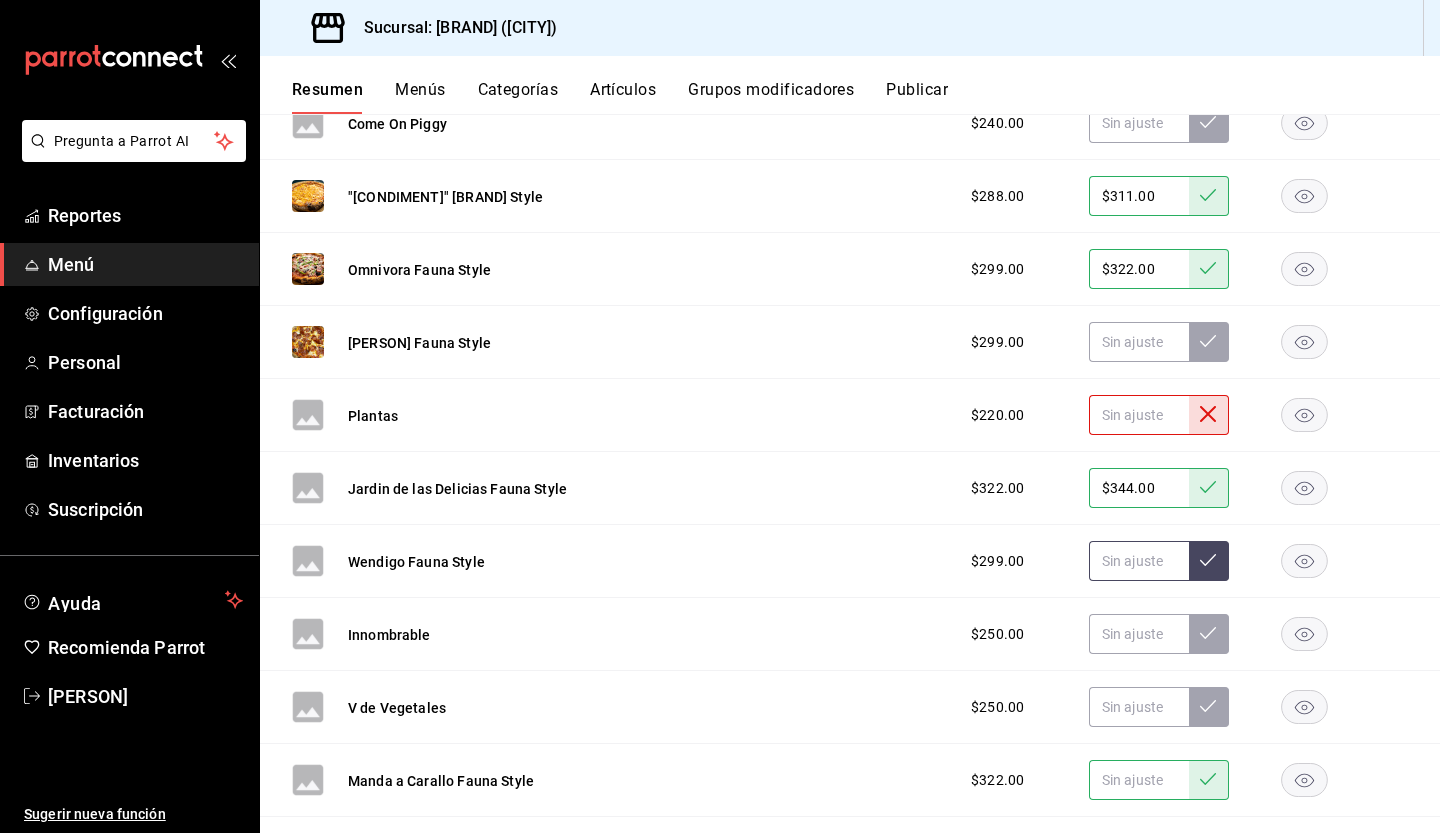click at bounding box center [1139, 561] 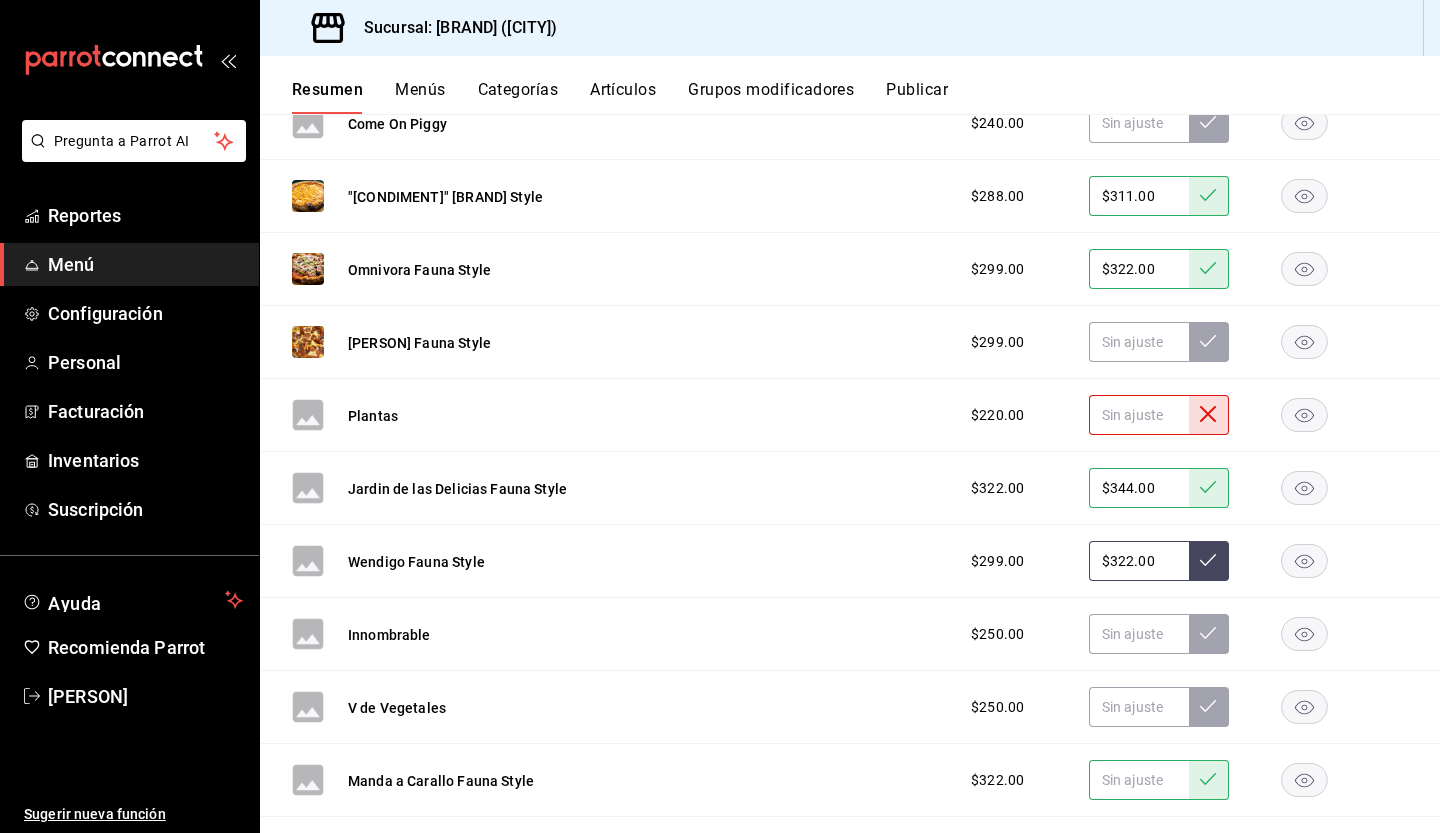 type on "$322.00" 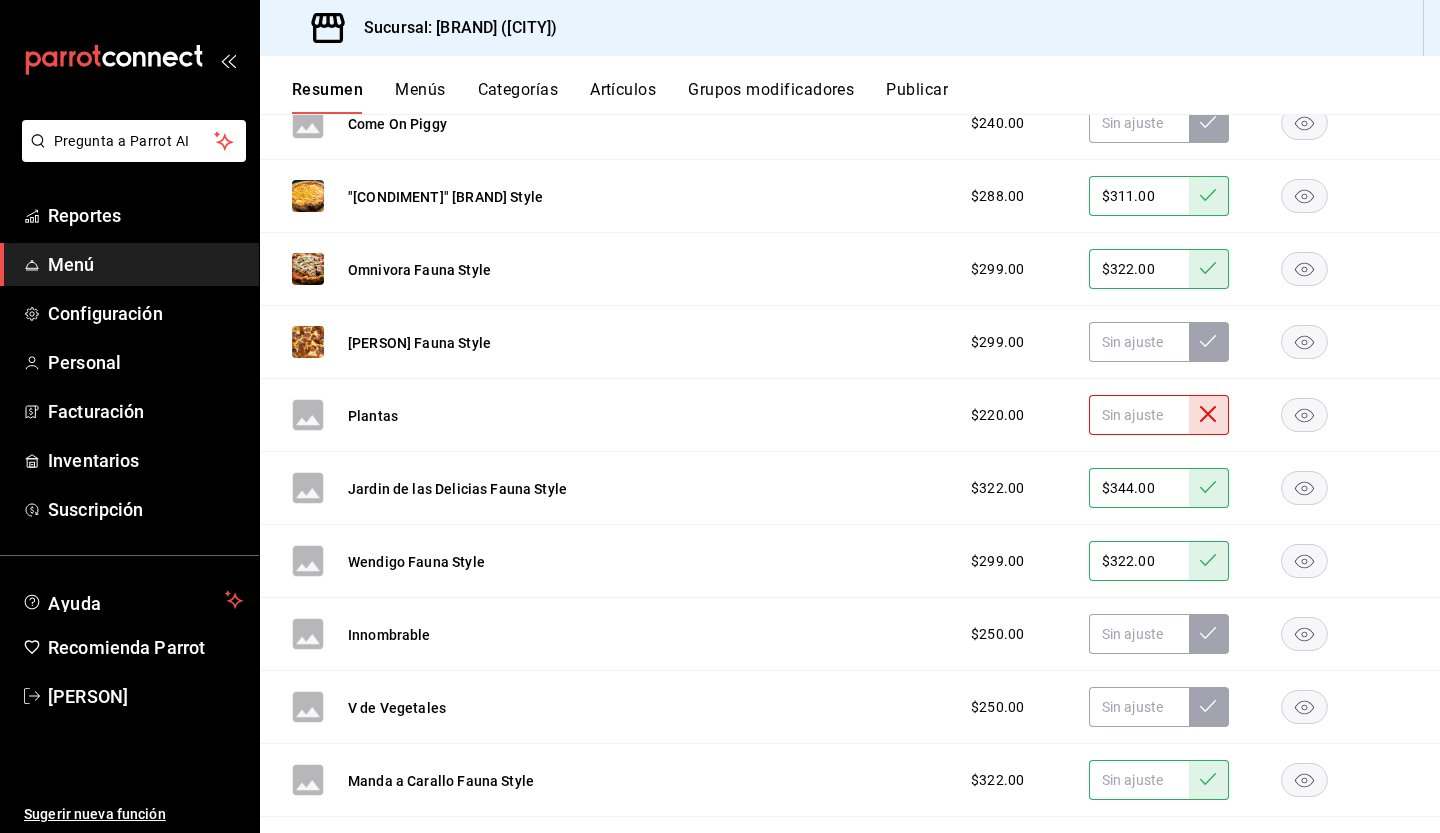 click at bounding box center [1139, 780] 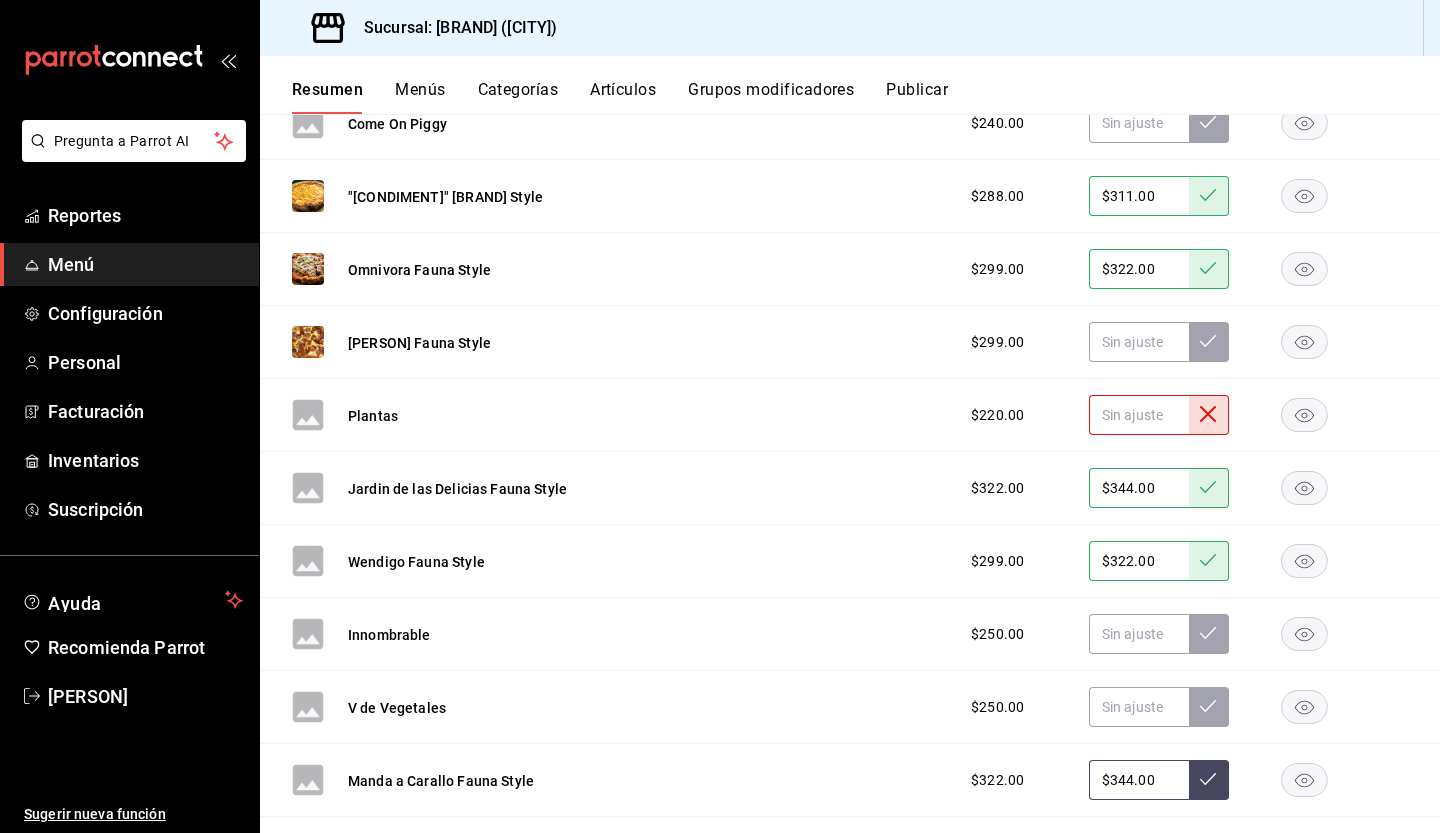 type on "$344.00" 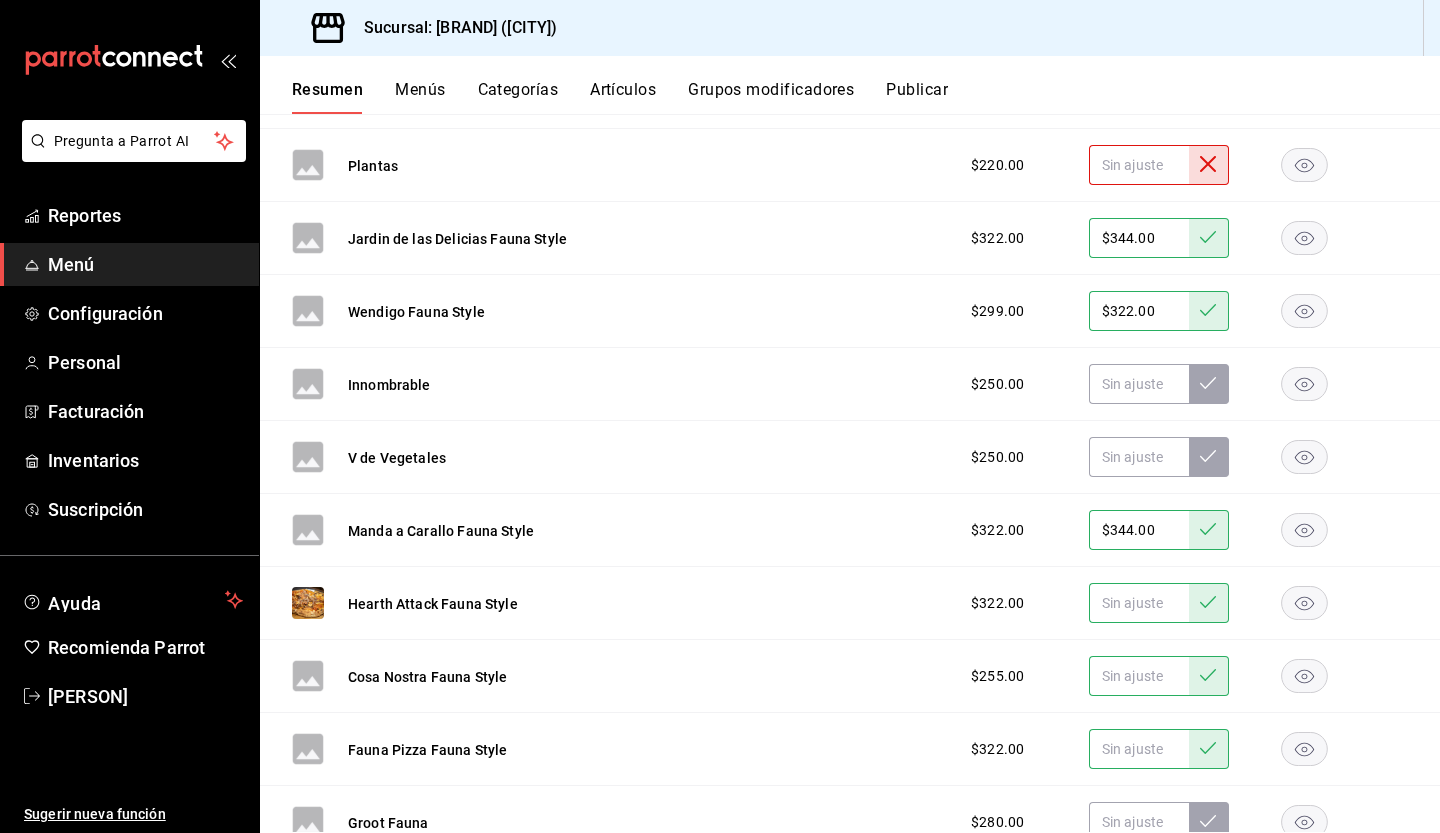 scroll, scrollTop: 4141, scrollLeft: 0, axis: vertical 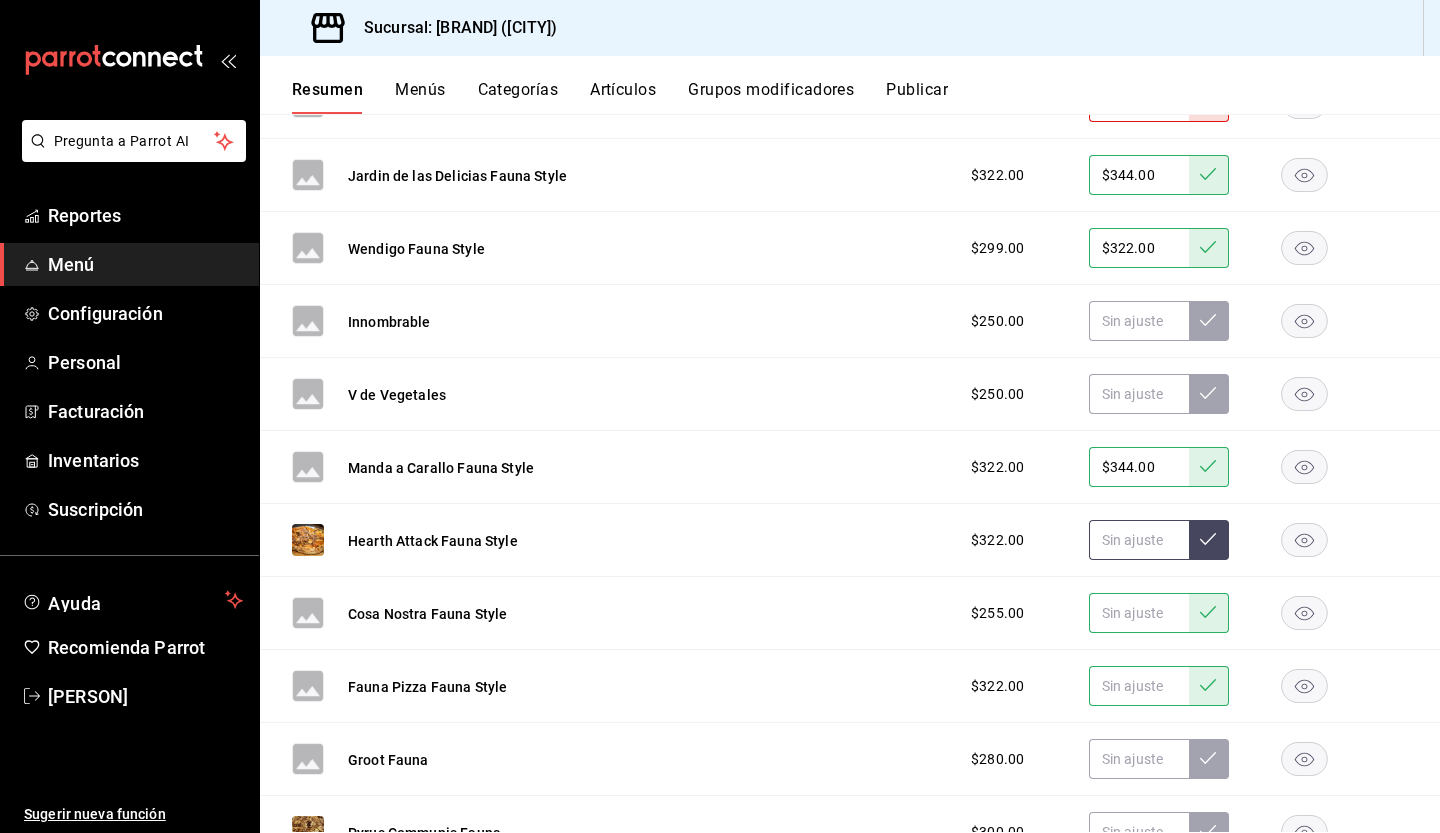 click at bounding box center (1139, 540) 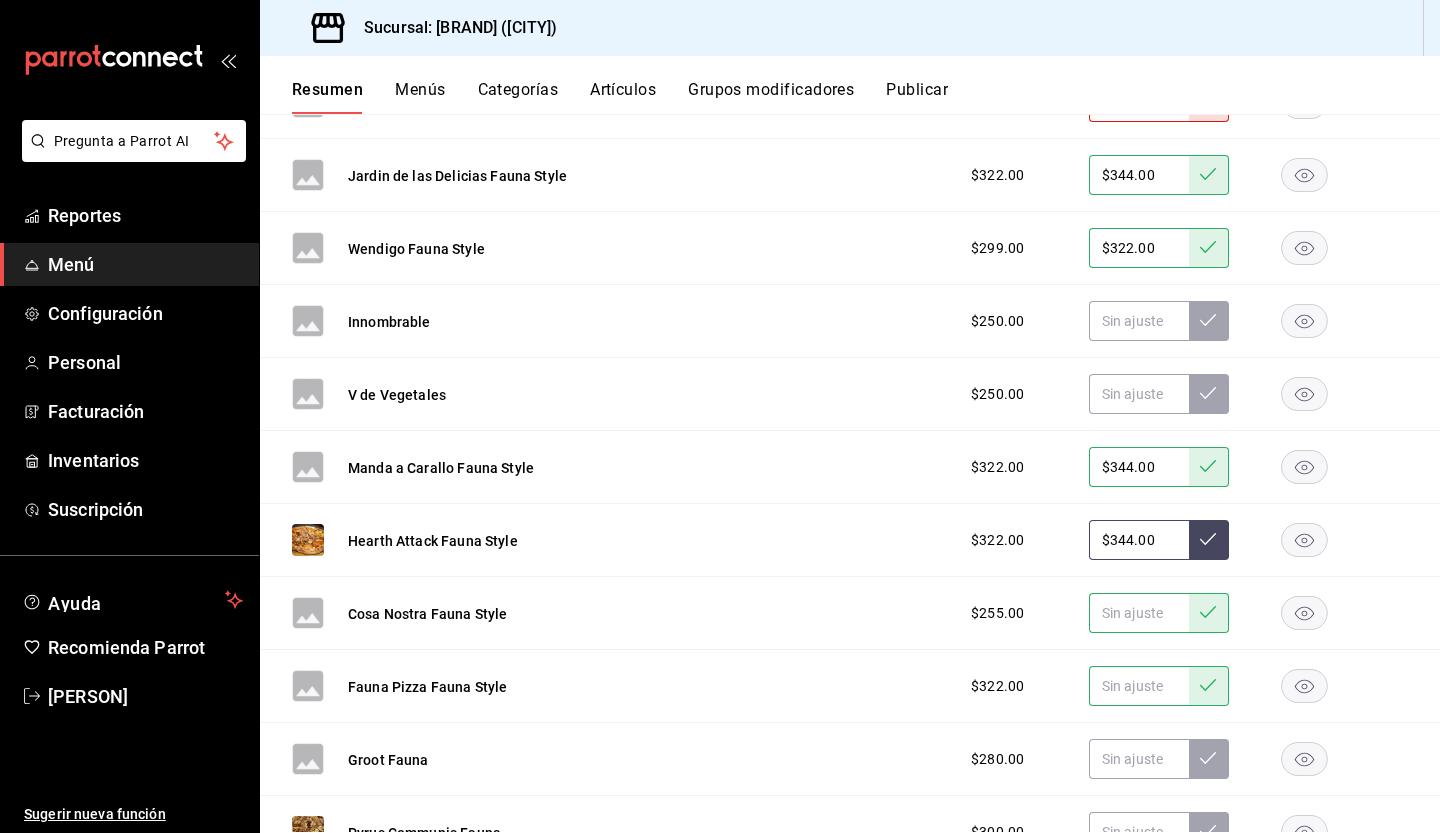 type on "$344.00" 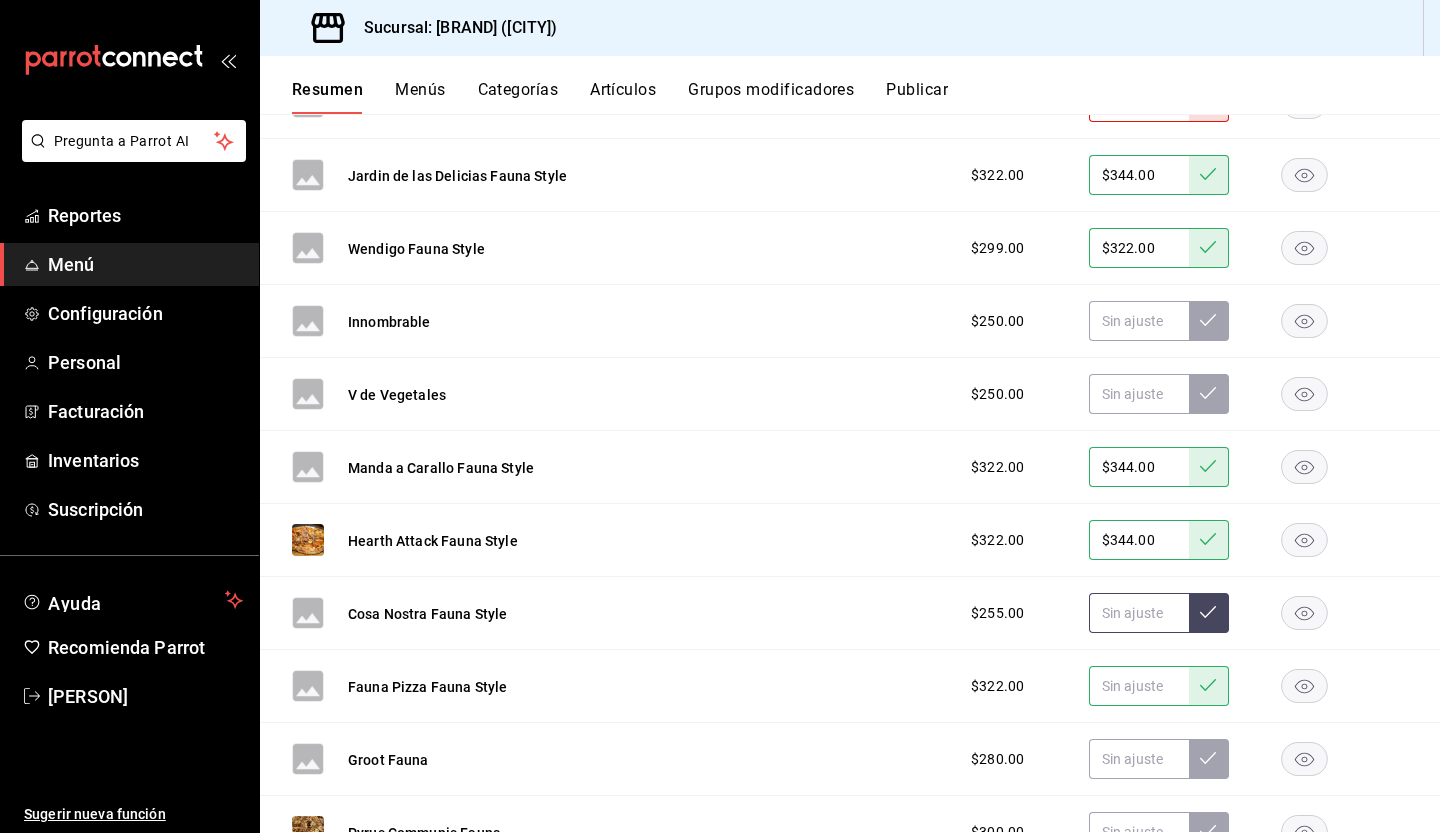 click at bounding box center (1139, 613) 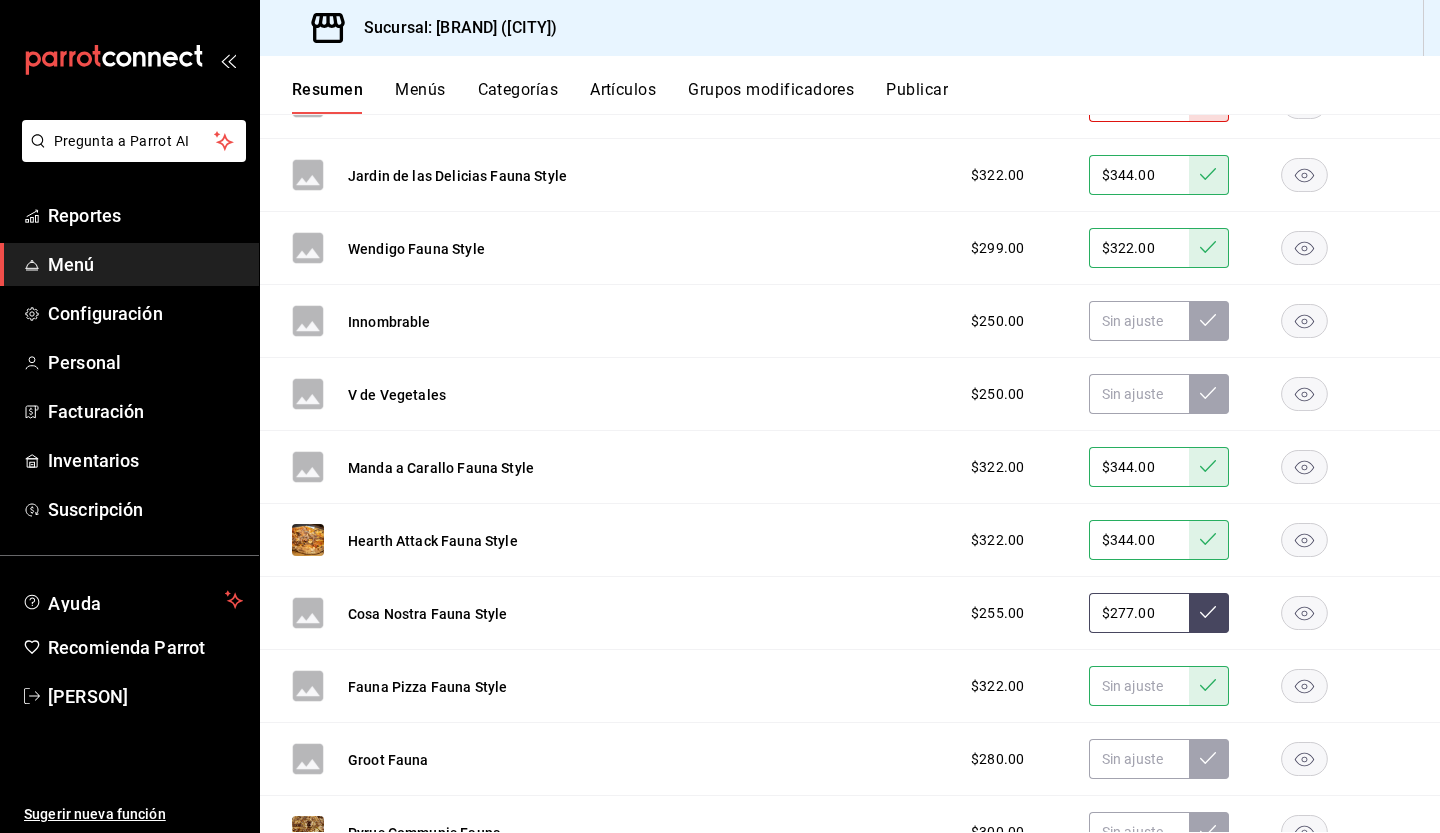 type on "$277.00" 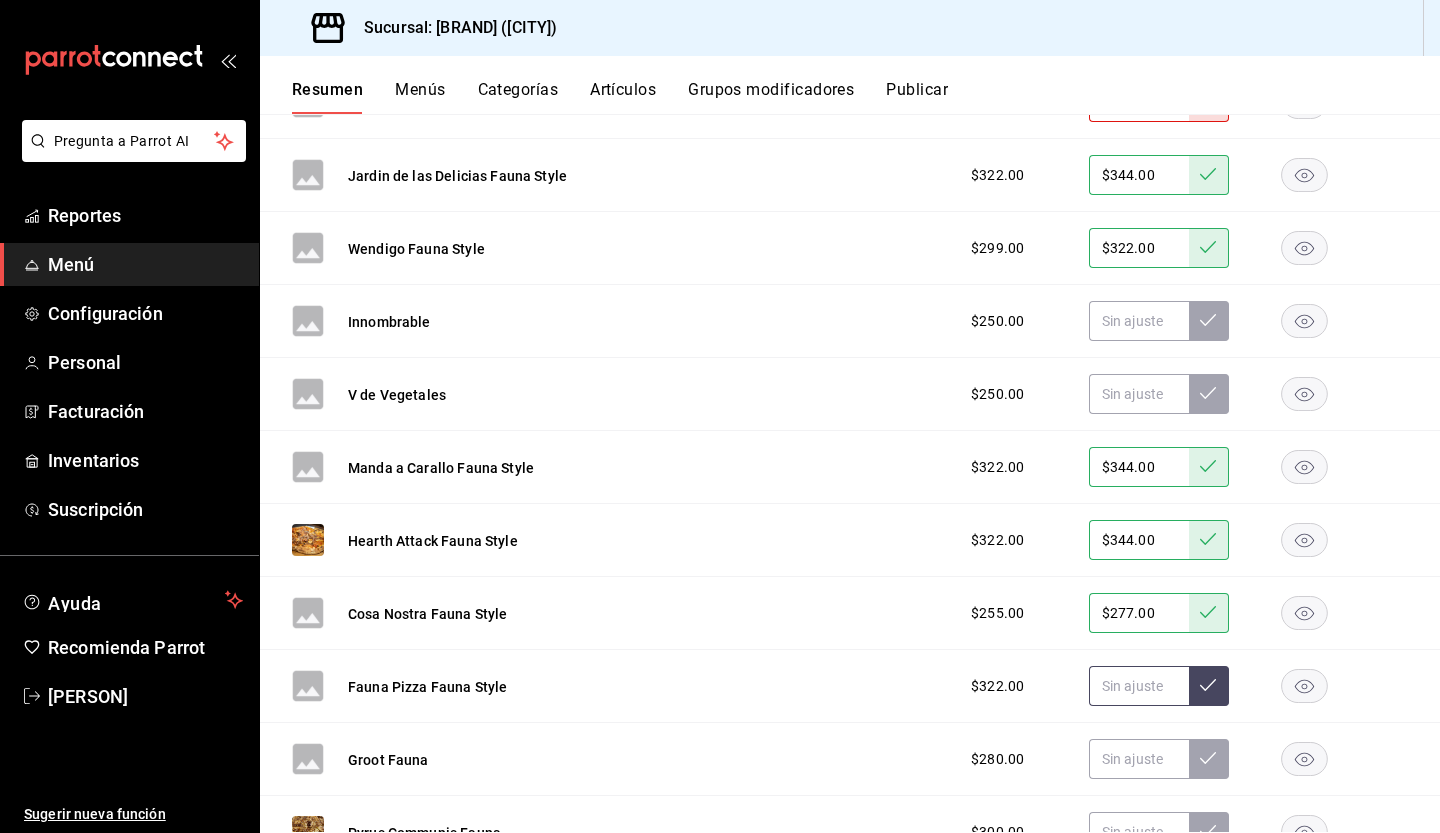 click at bounding box center (1139, 686) 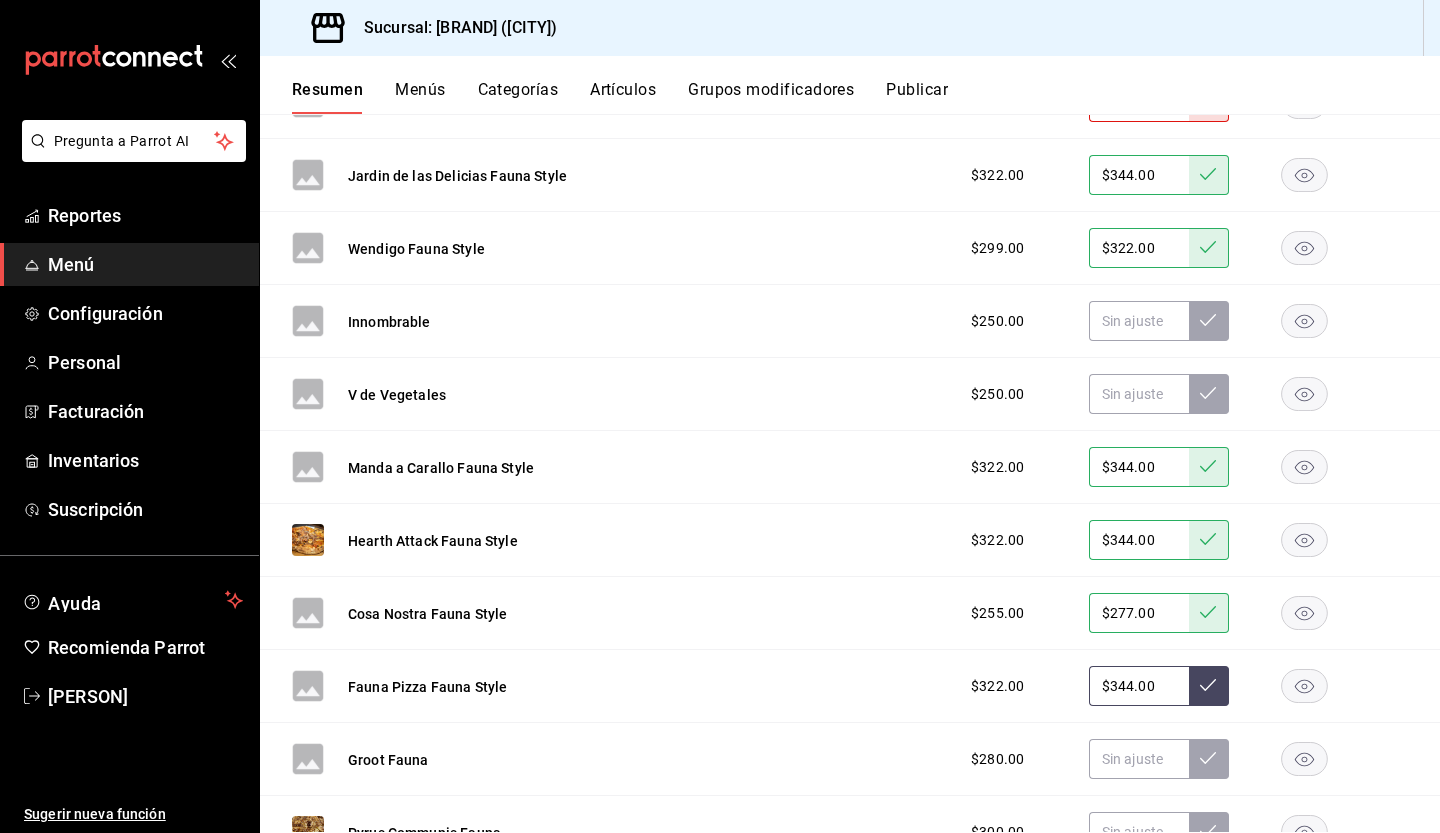 type on "$344.00" 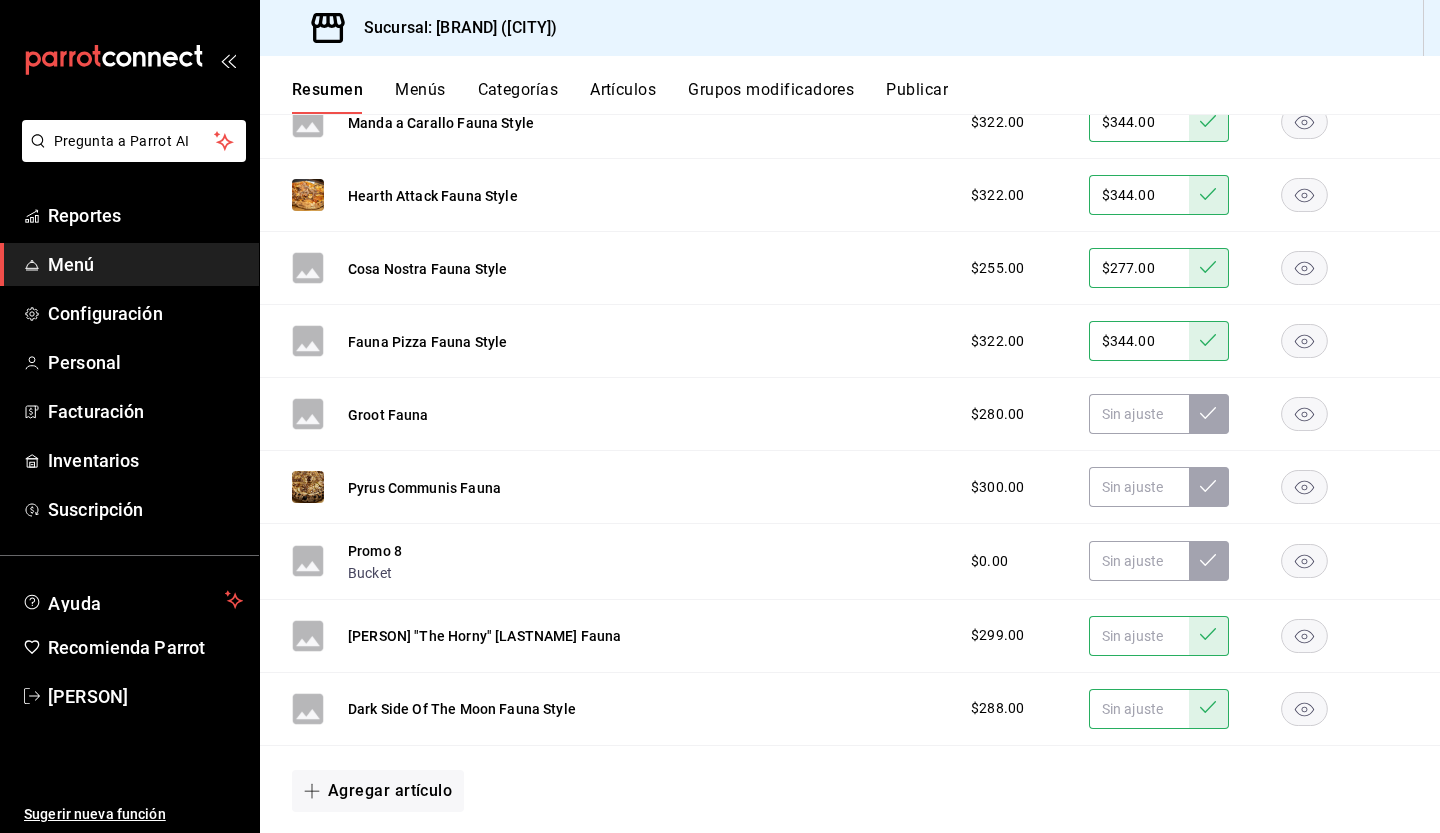scroll, scrollTop: 4506, scrollLeft: 0, axis: vertical 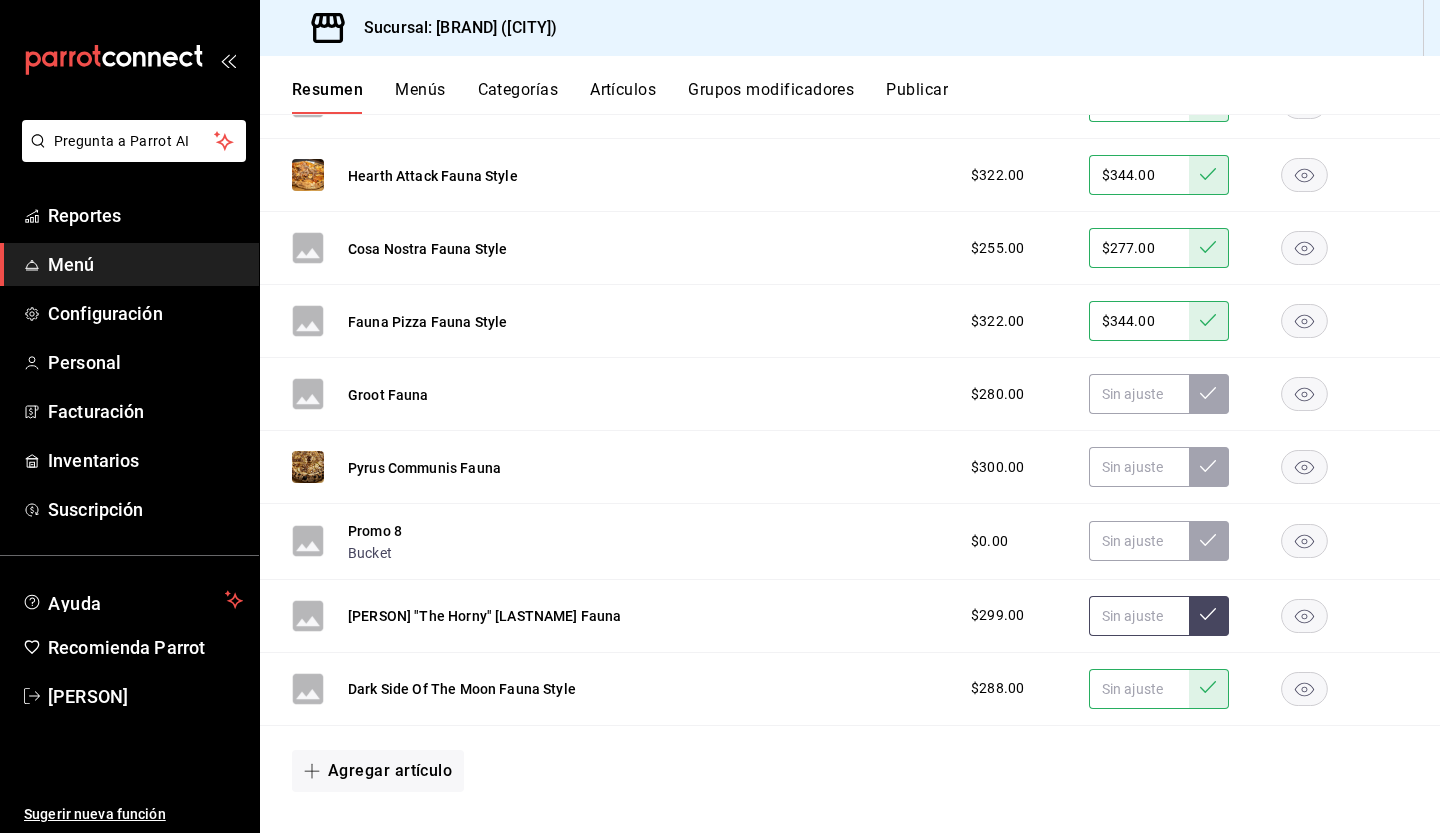 click at bounding box center [1139, 616] 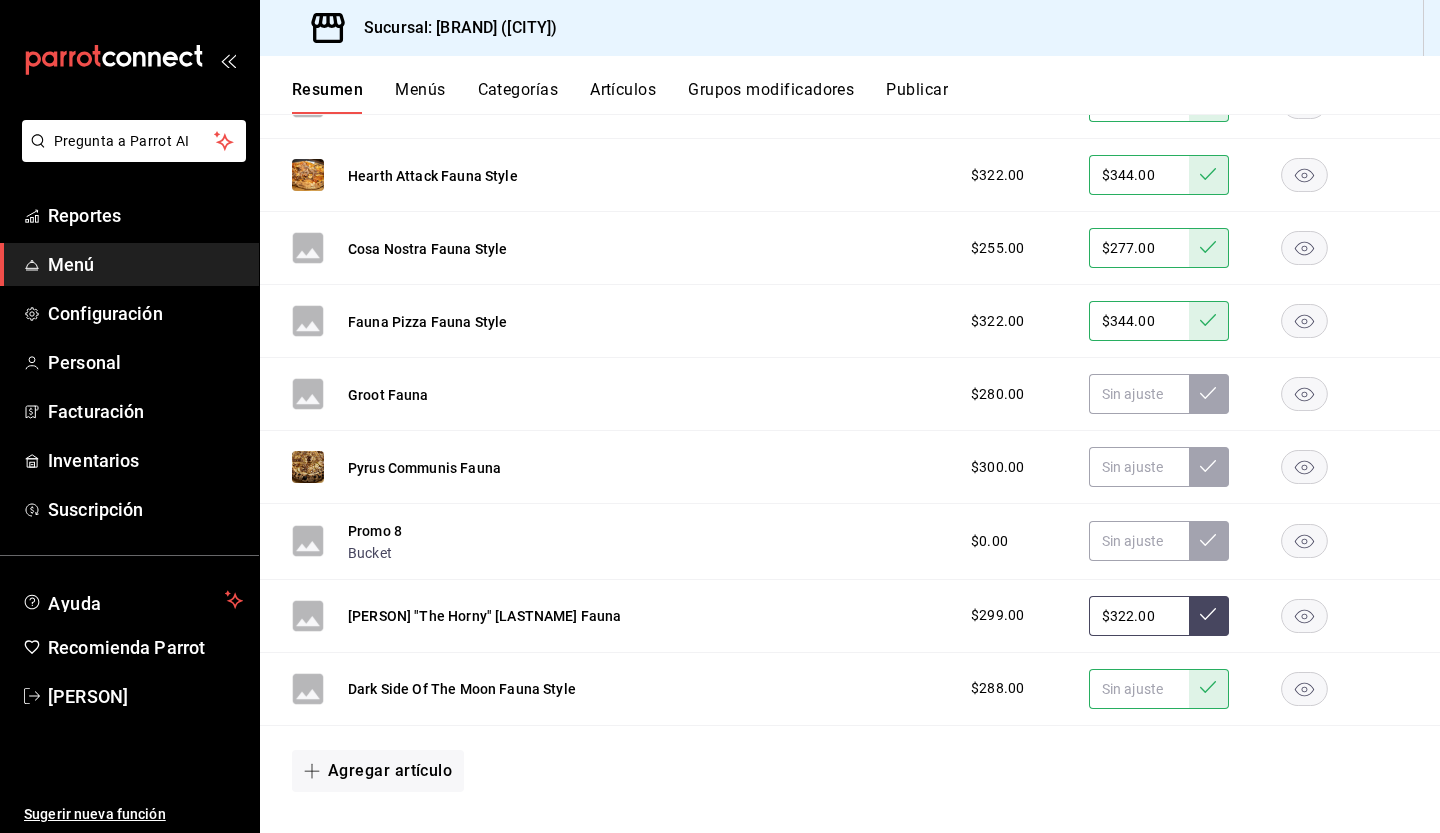 type on "$322.00" 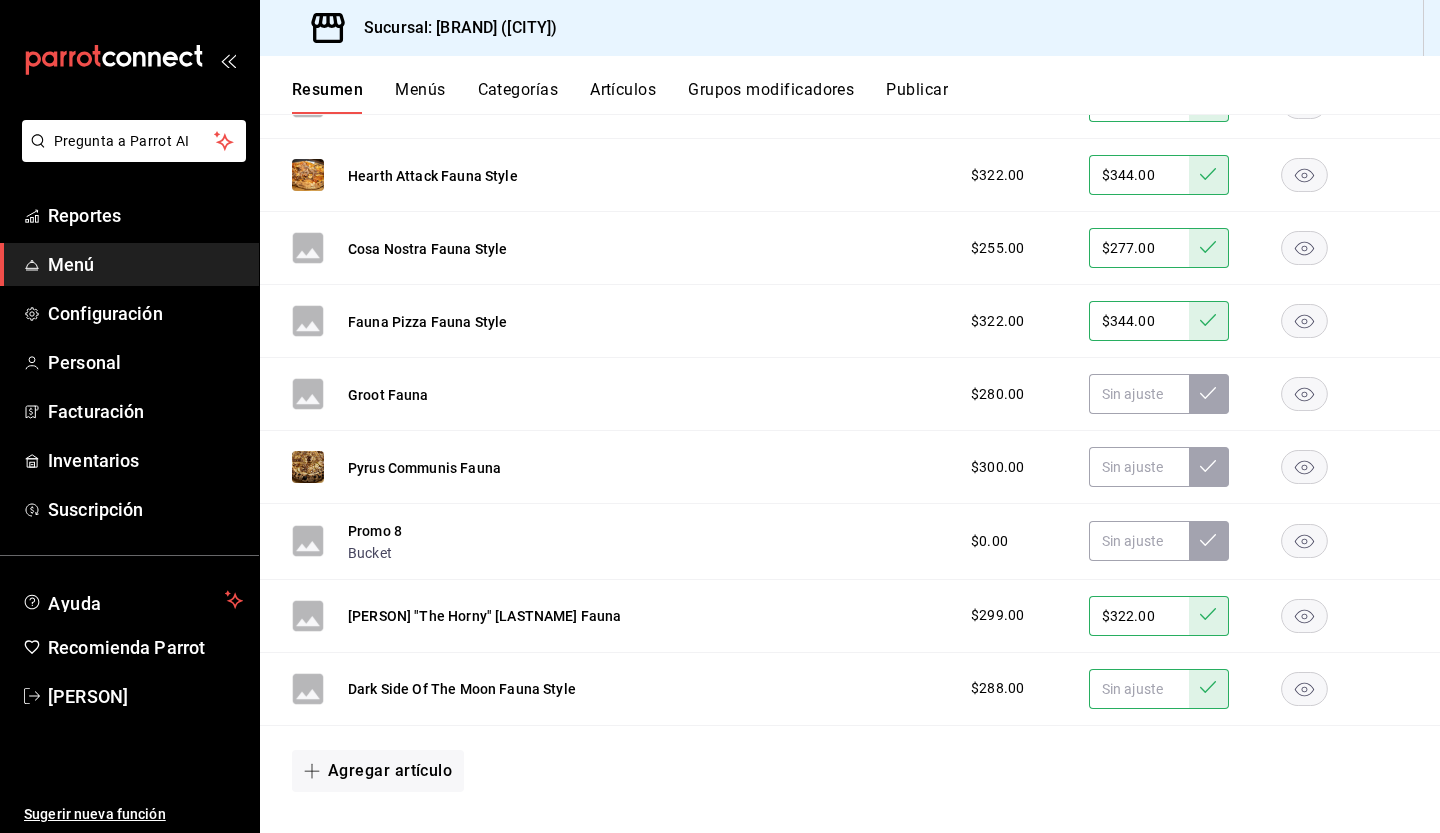 click at bounding box center (1139, 689) 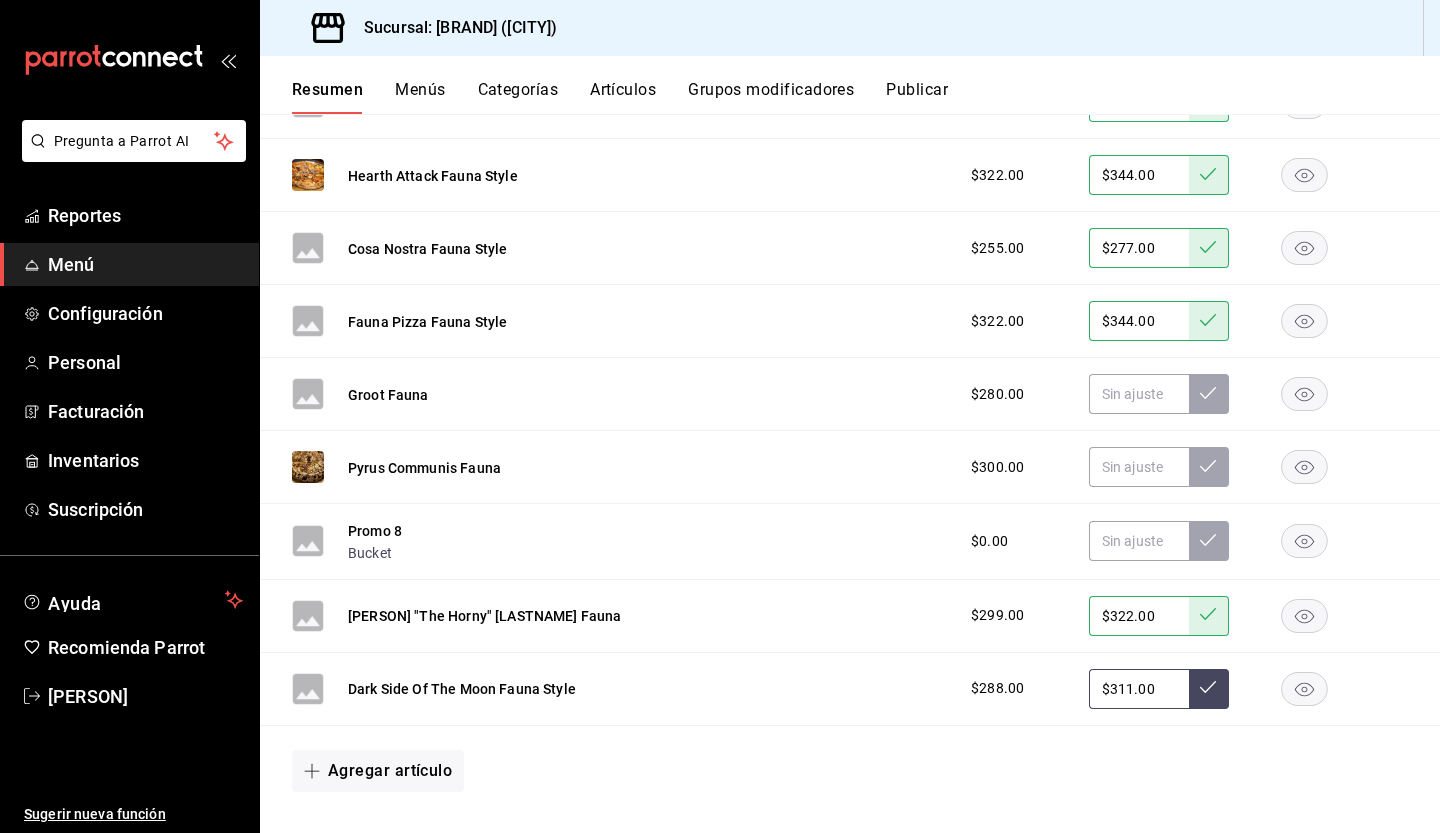 type on "$311.00" 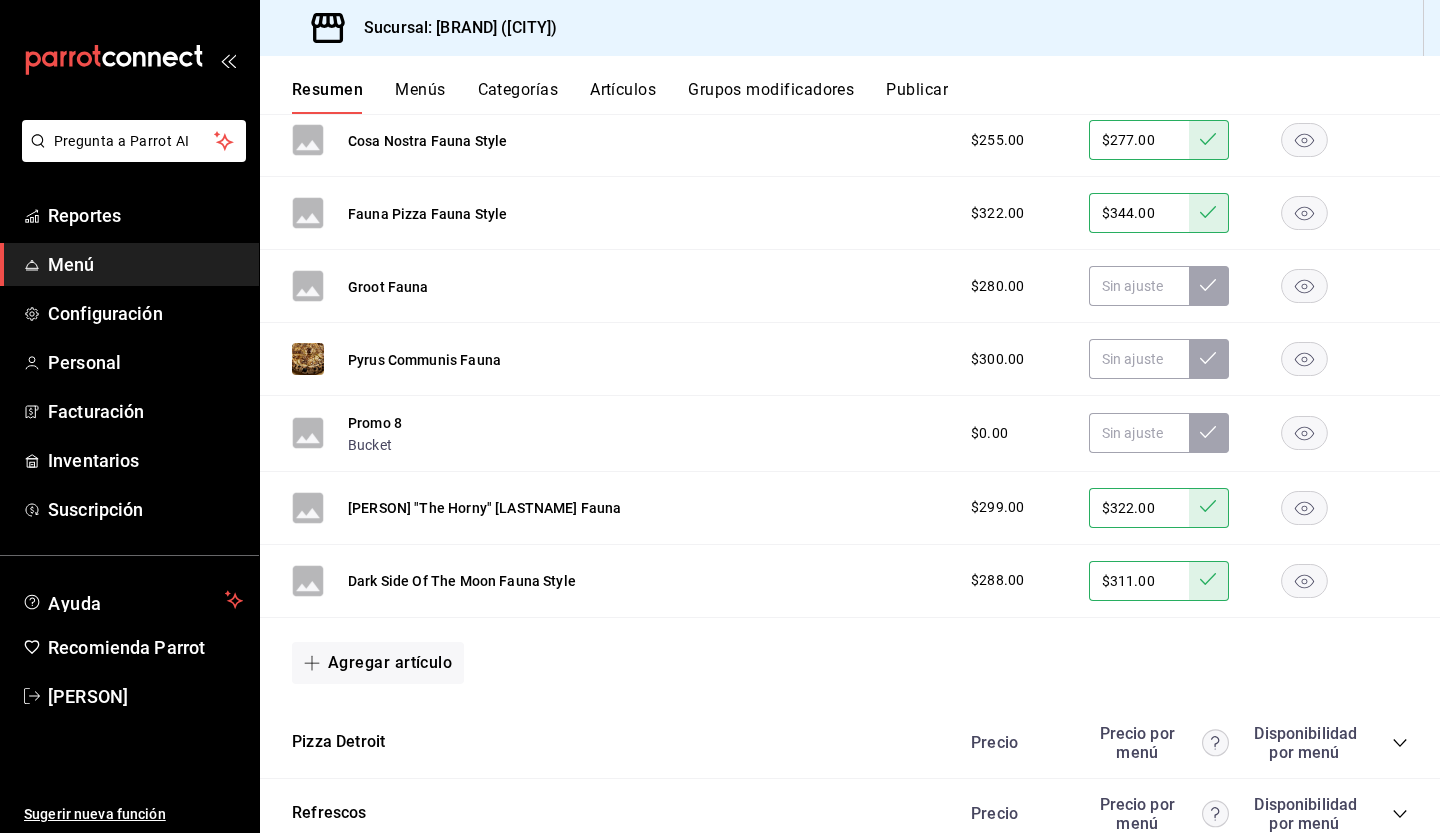 scroll, scrollTop: 4668, scrollLeft: 0, axis: vertical 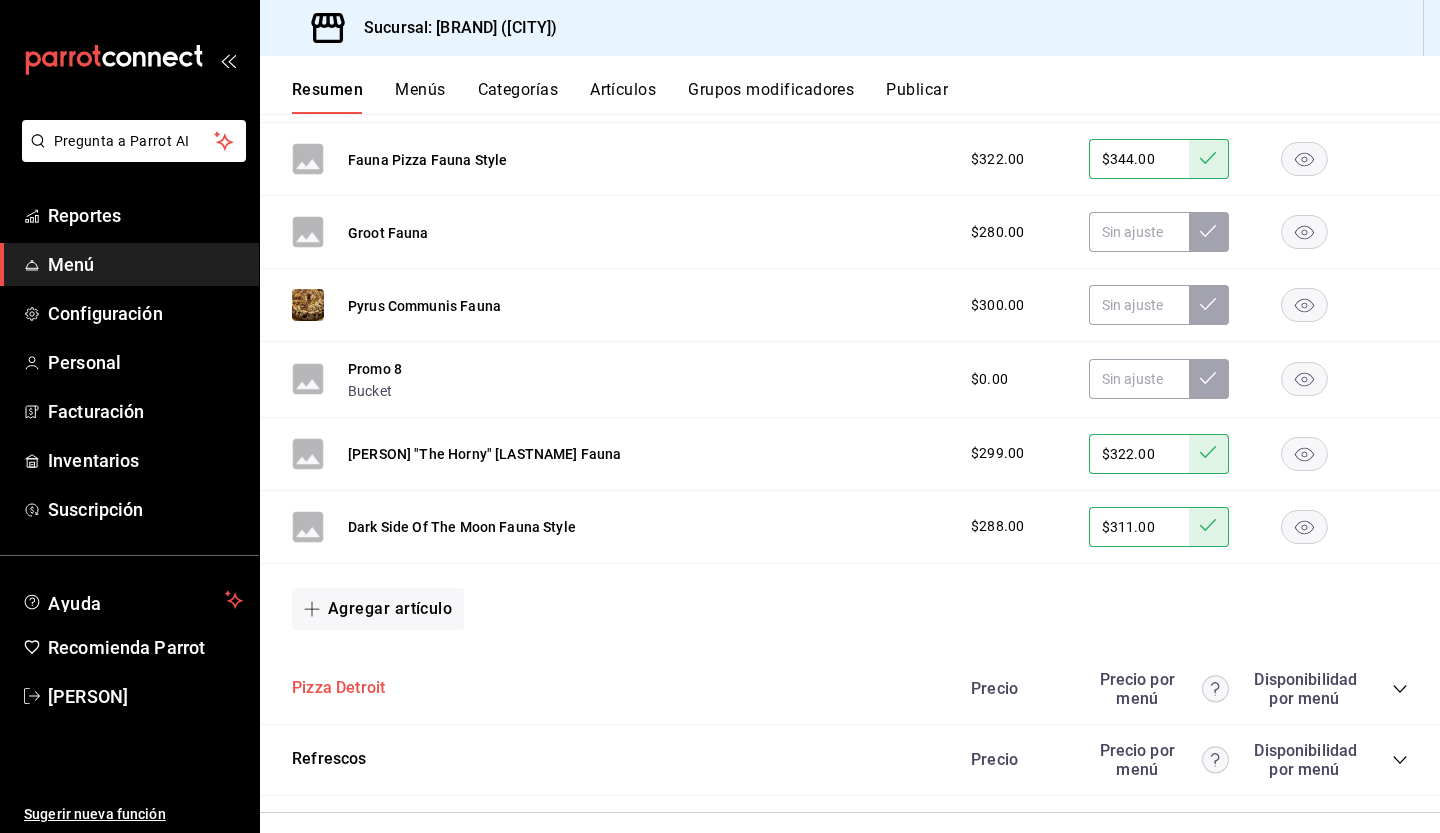 click on "Pizza Detroit" at bounding box center [338, 688] 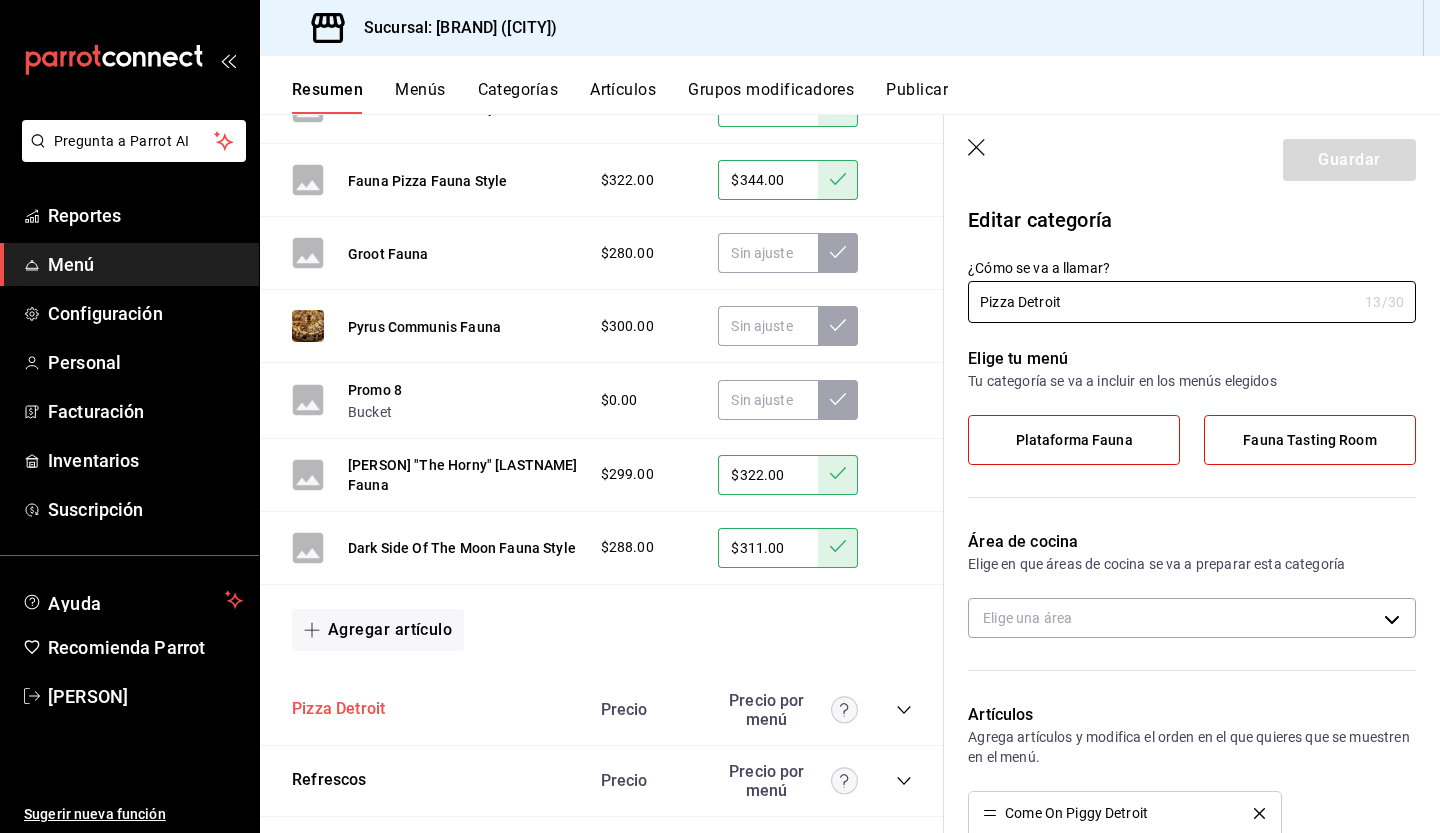 type on "[UUID]" 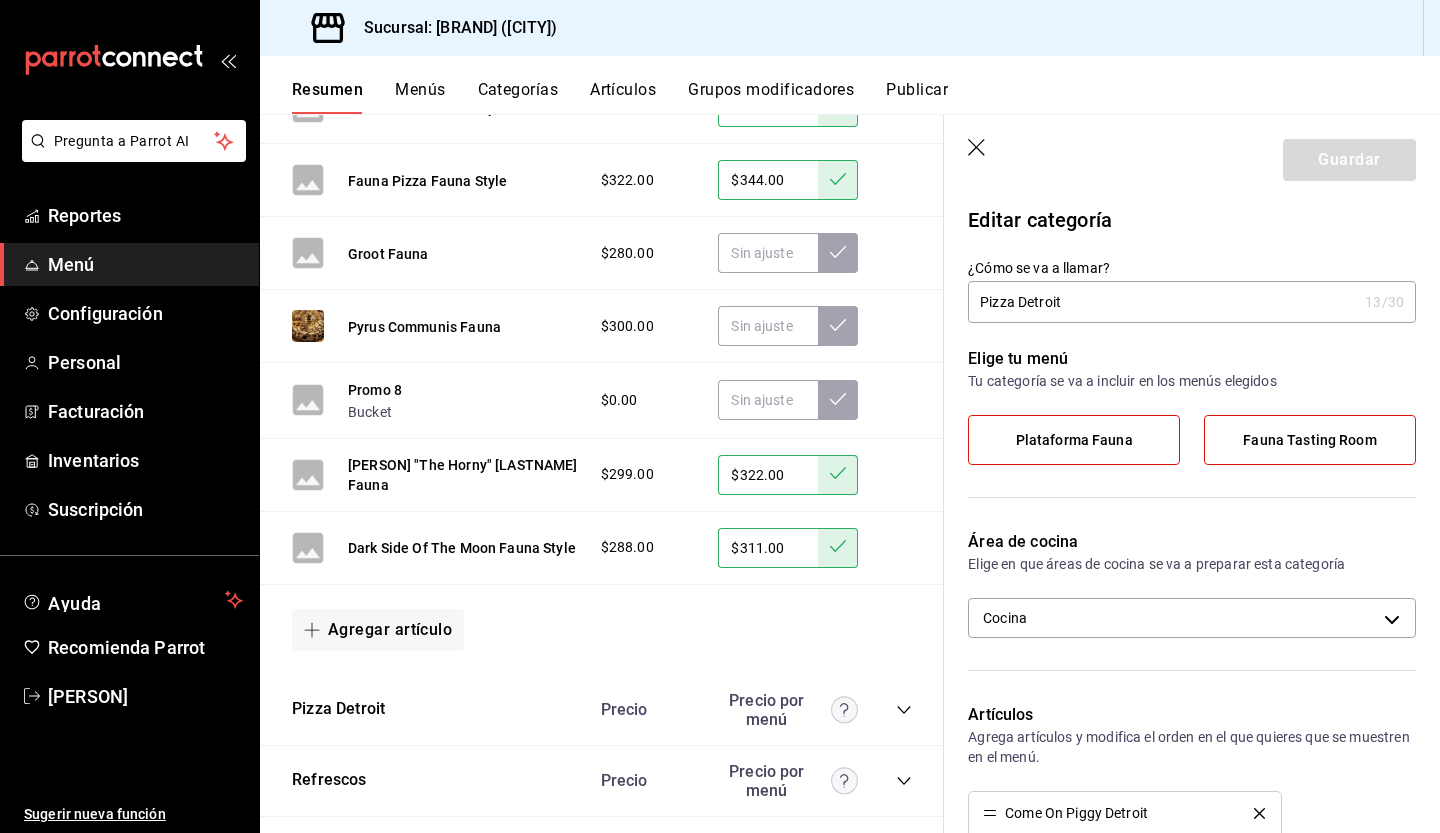 click 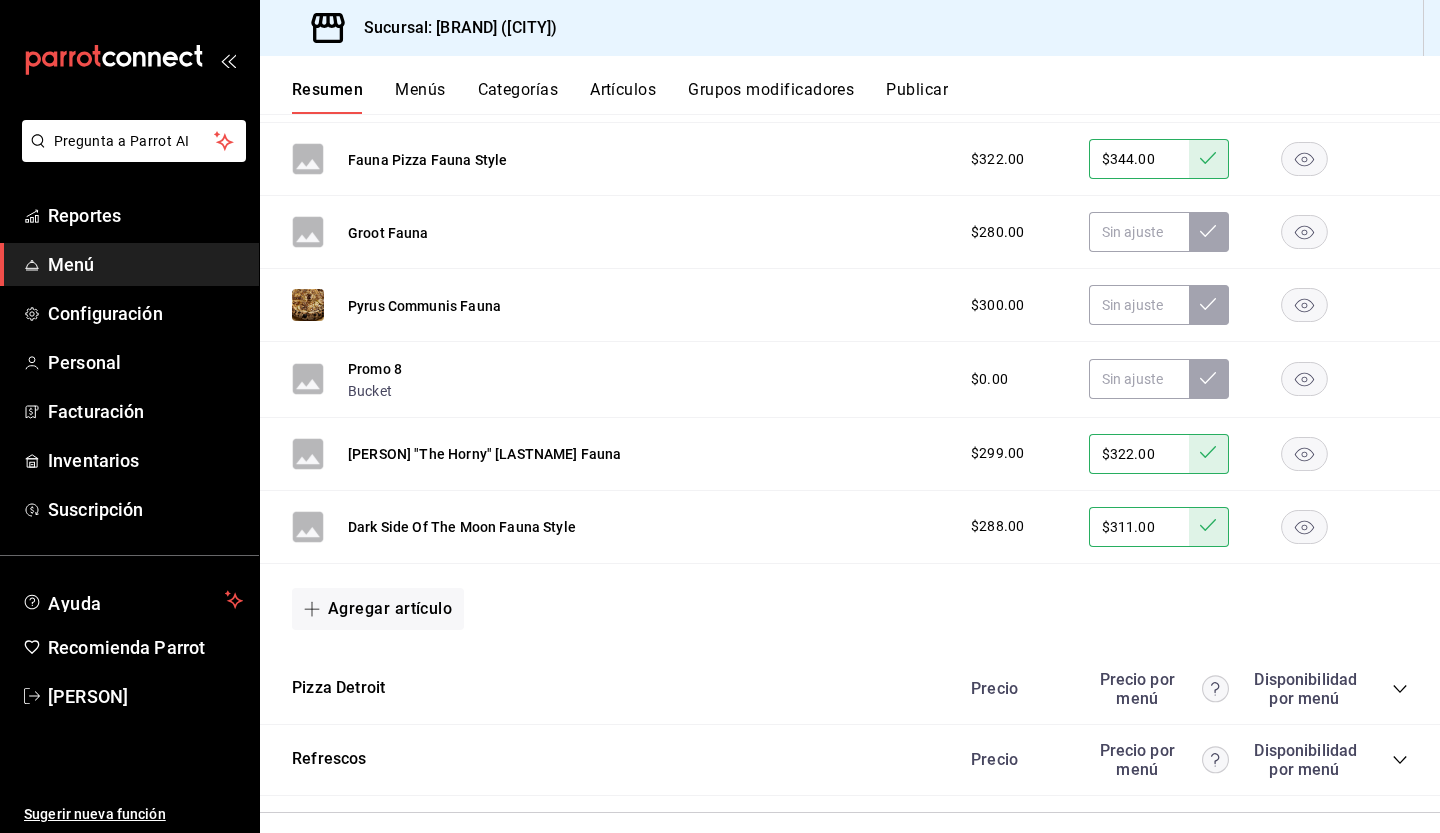 click 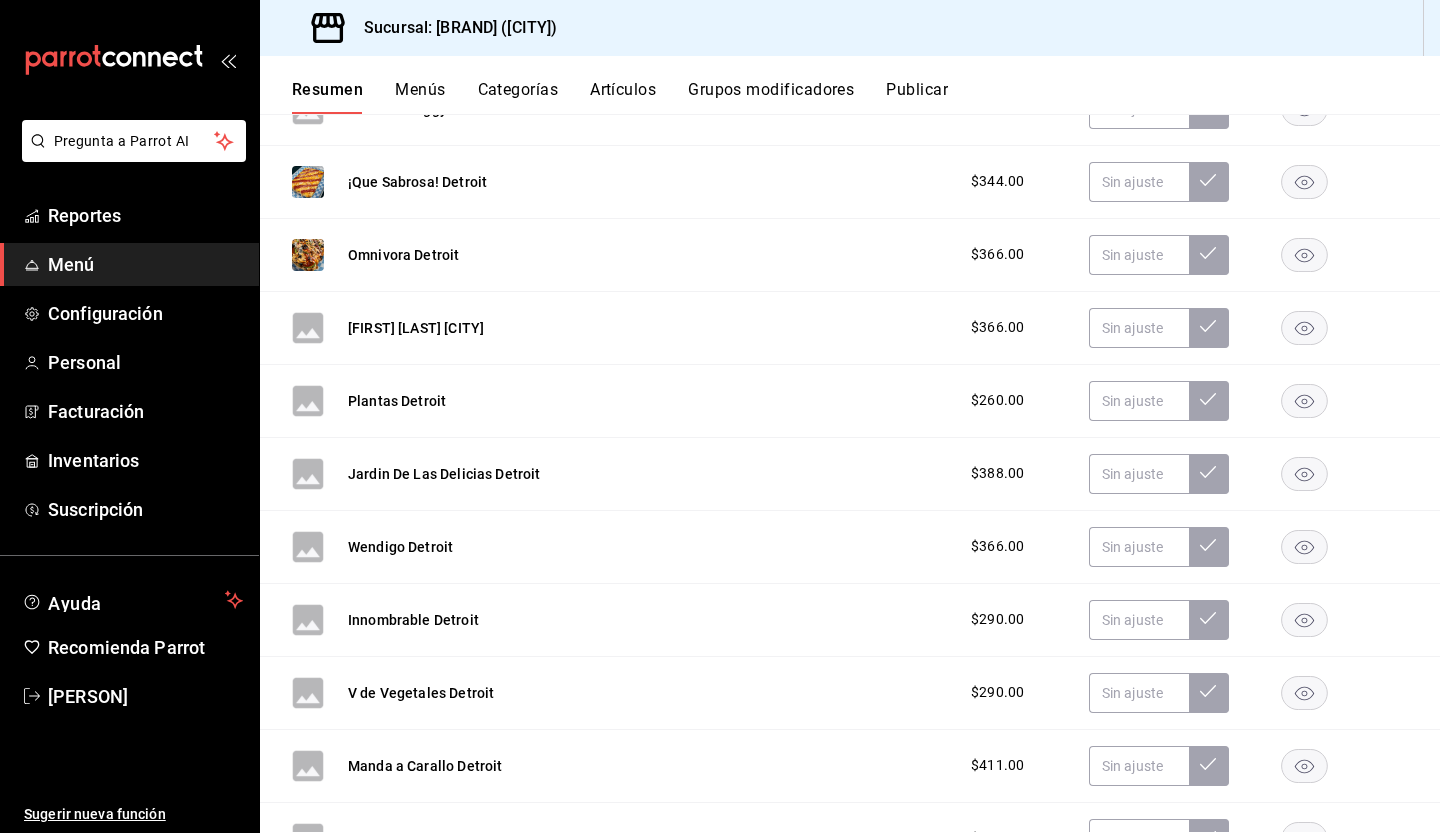 scroll, scrollTop: 5301, scrollLeft: 0, axis: vertical 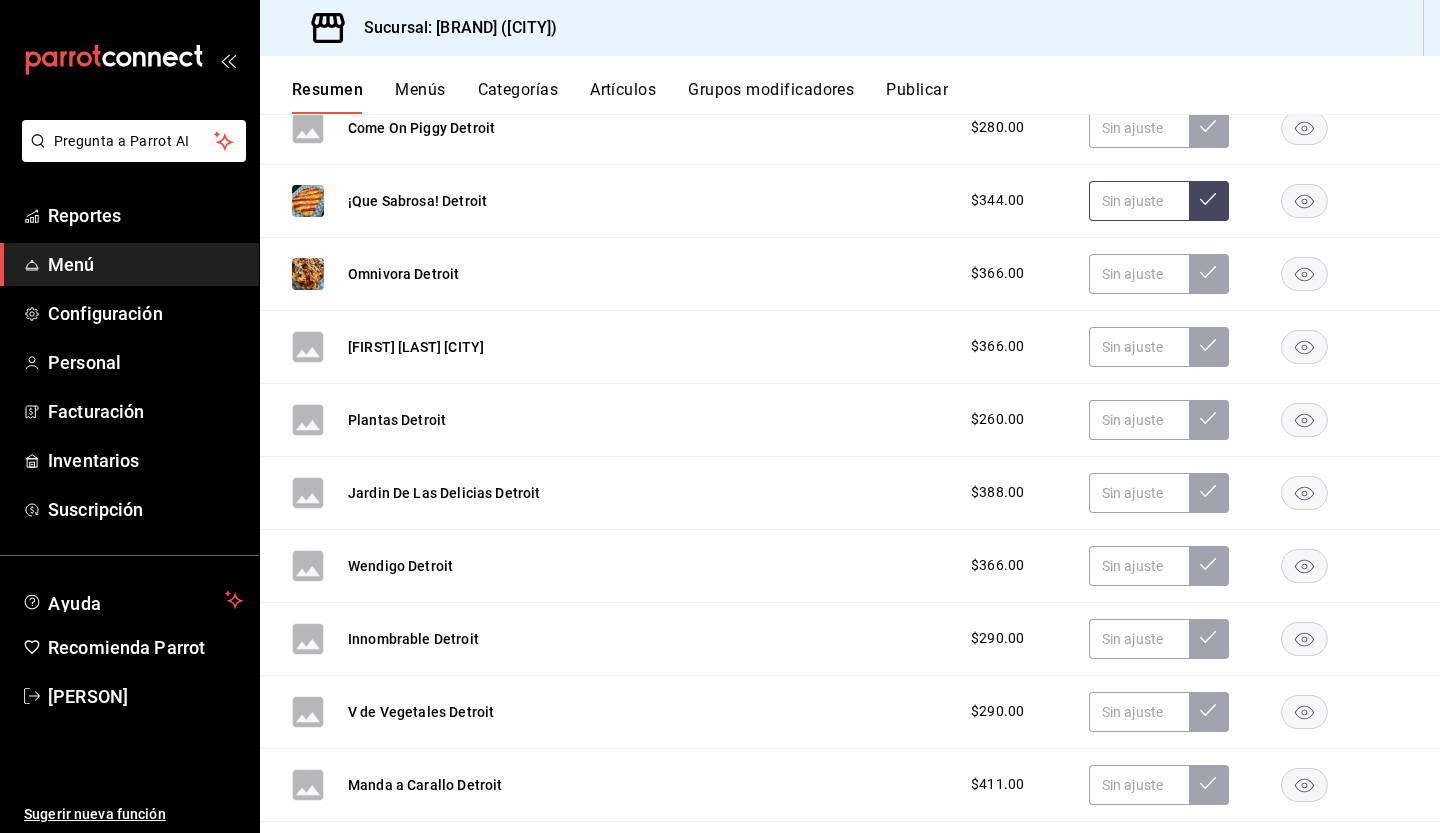 click at bounding box center [1139, 201] 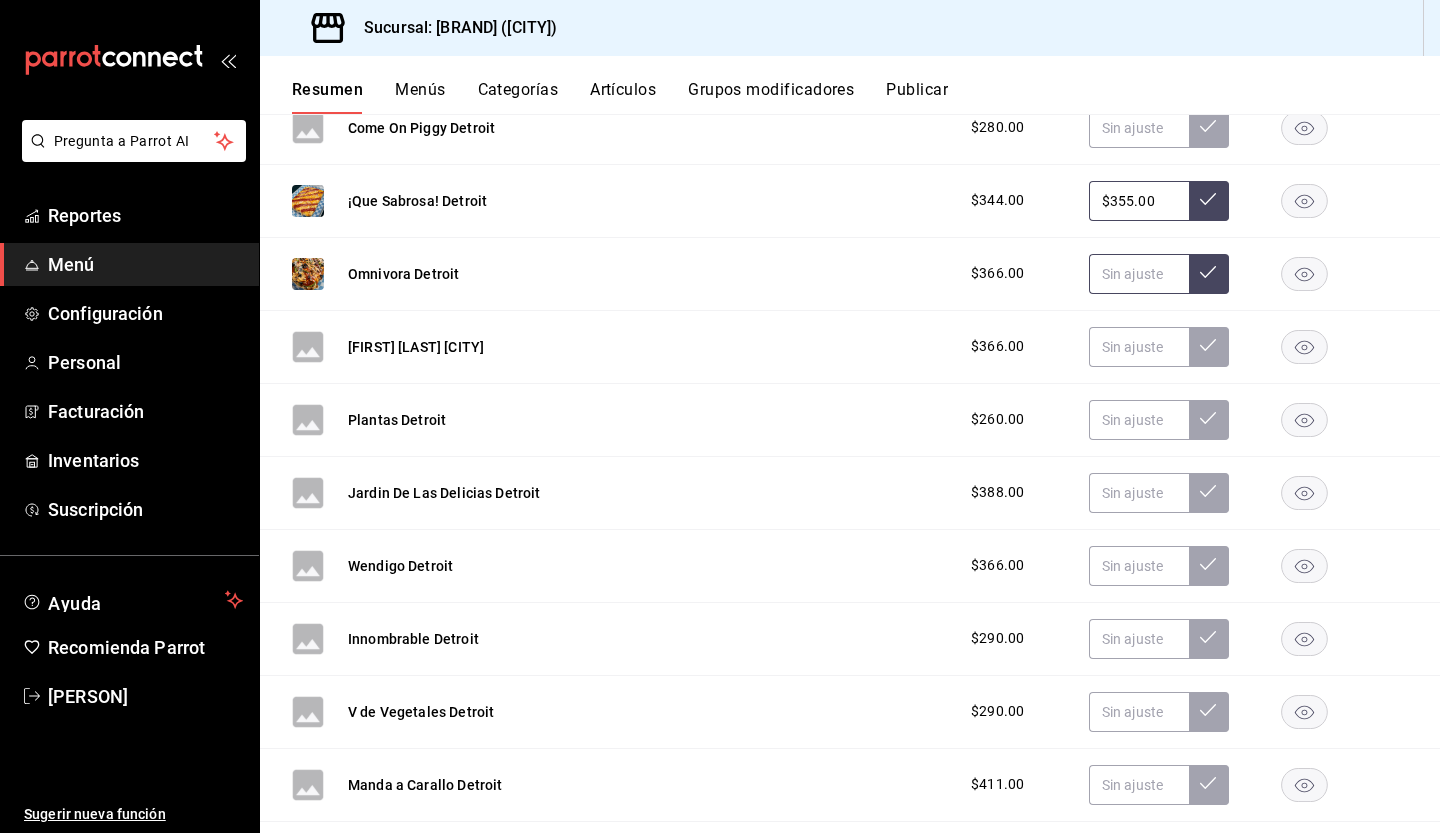 type on "$355.00" 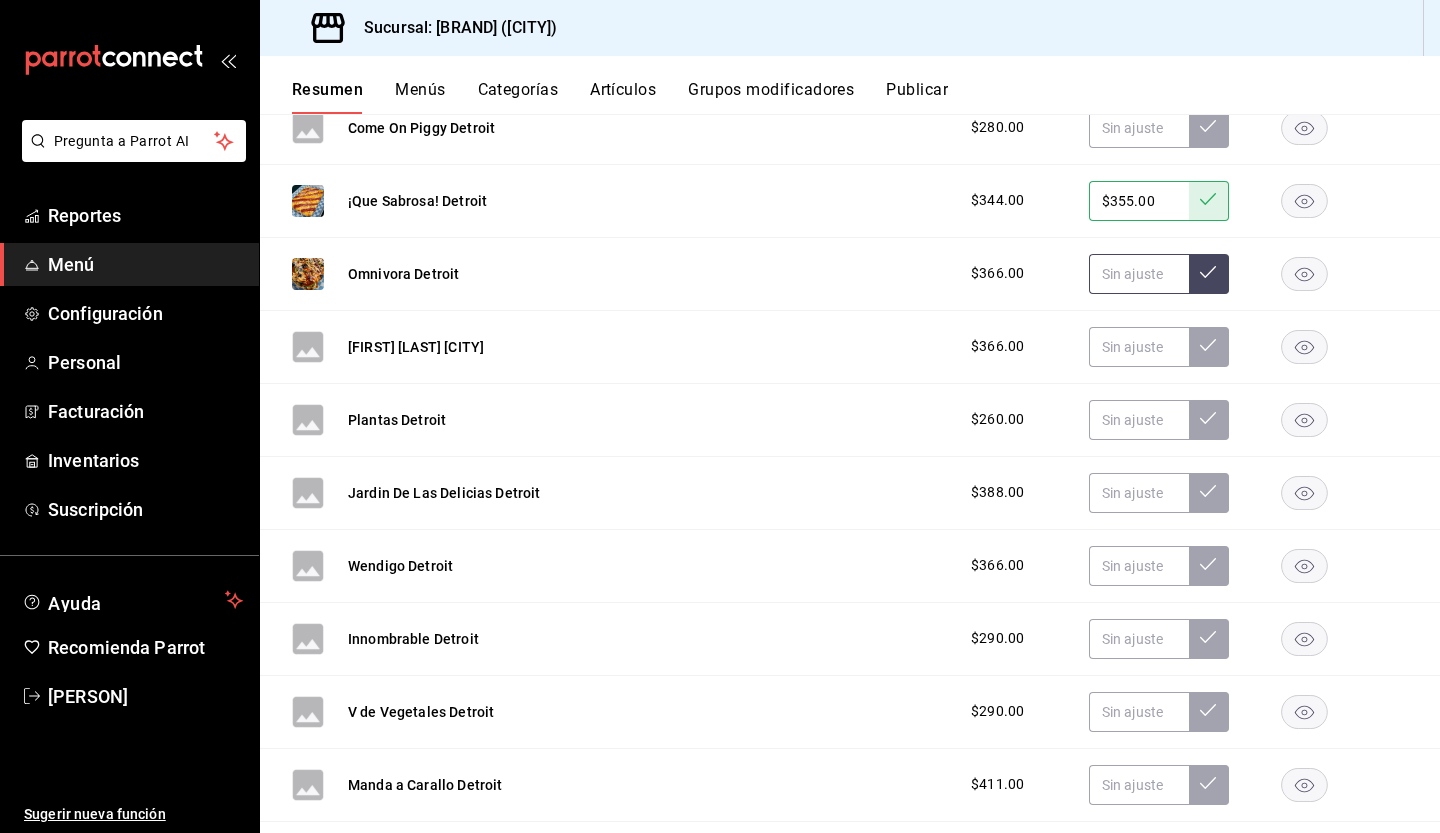 click at bounding box center (1139, 274) 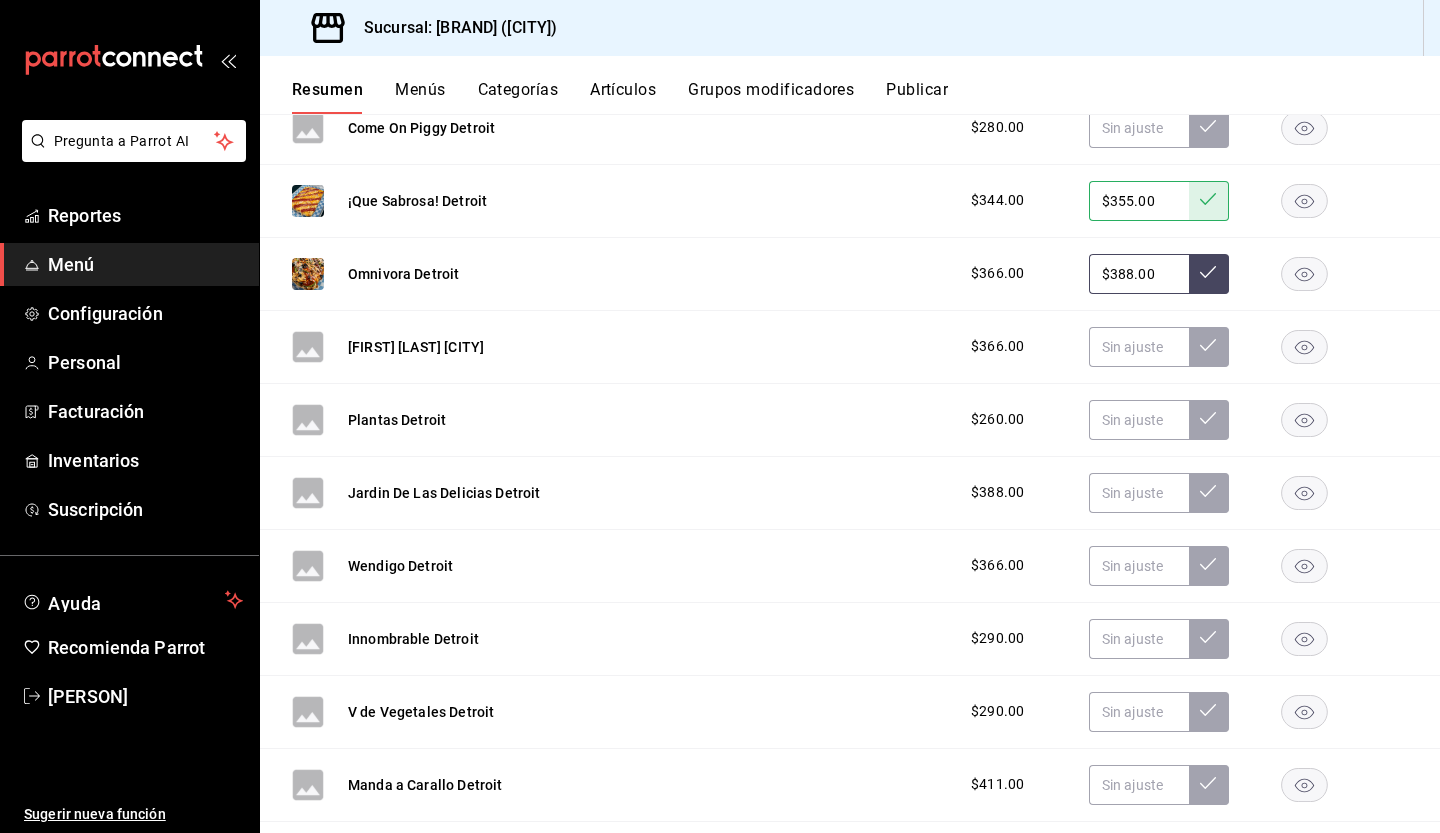 type on "$388.00" 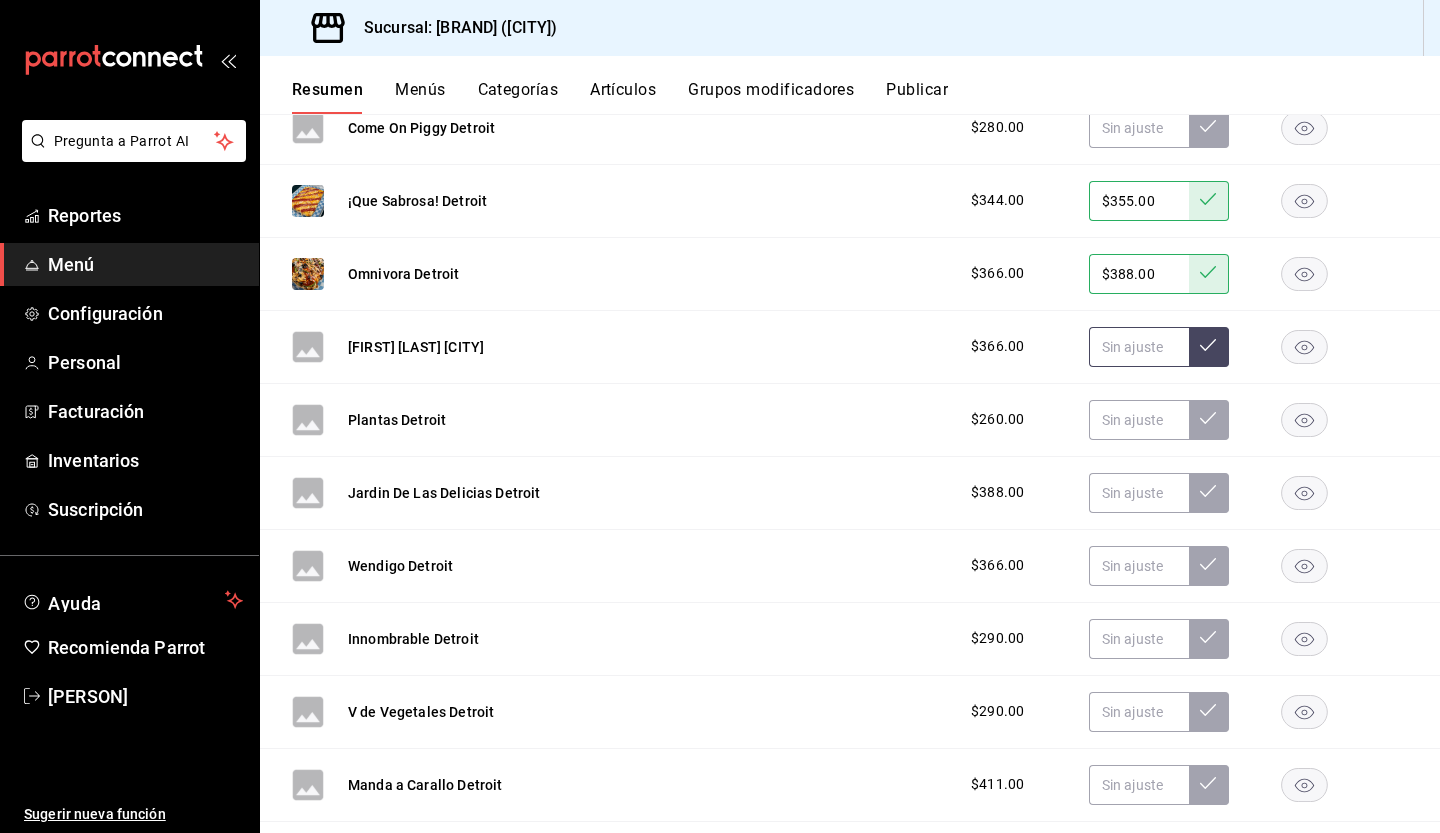 click at bounding box center [1139, 347] 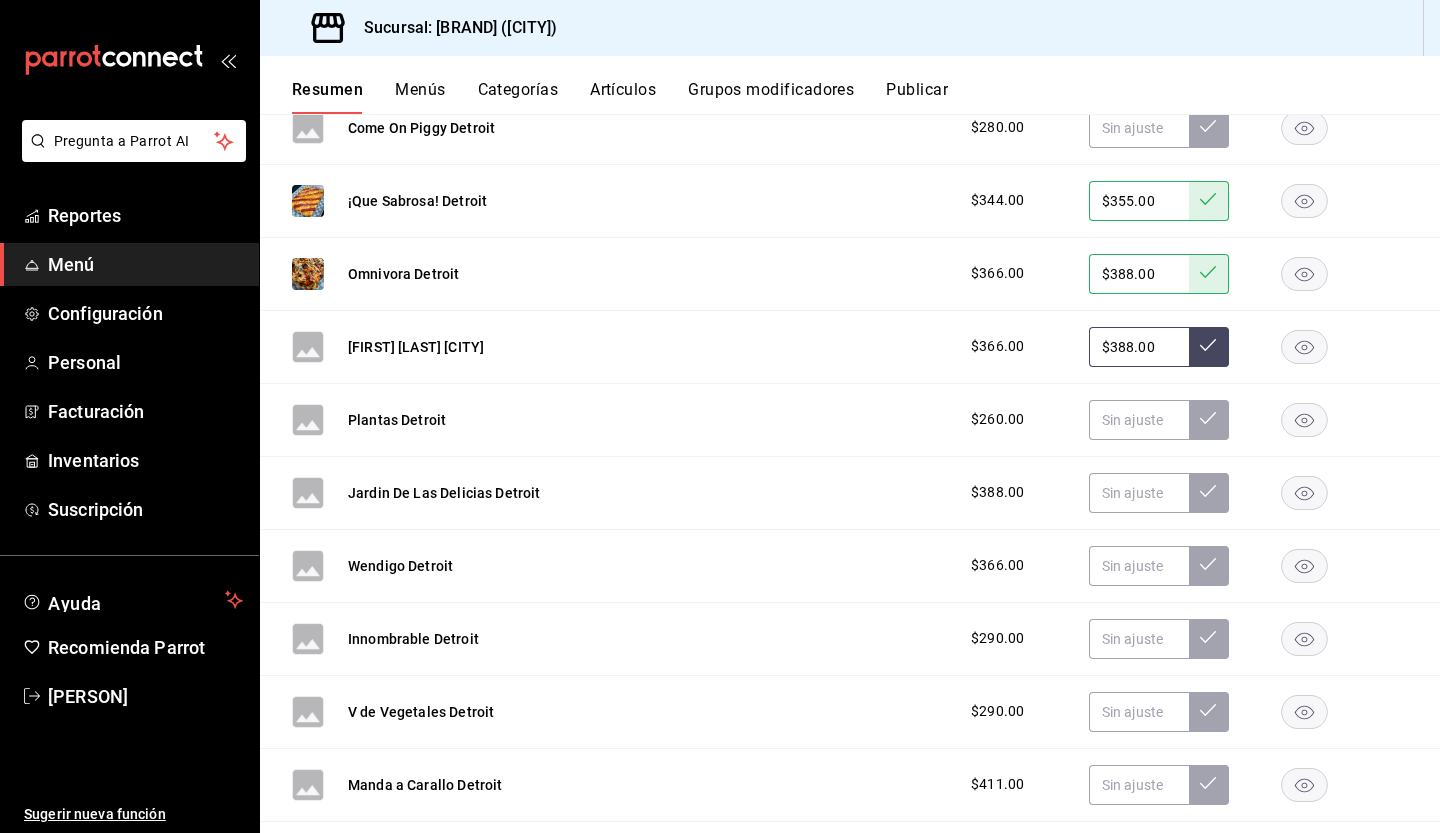 type on "$388.00" 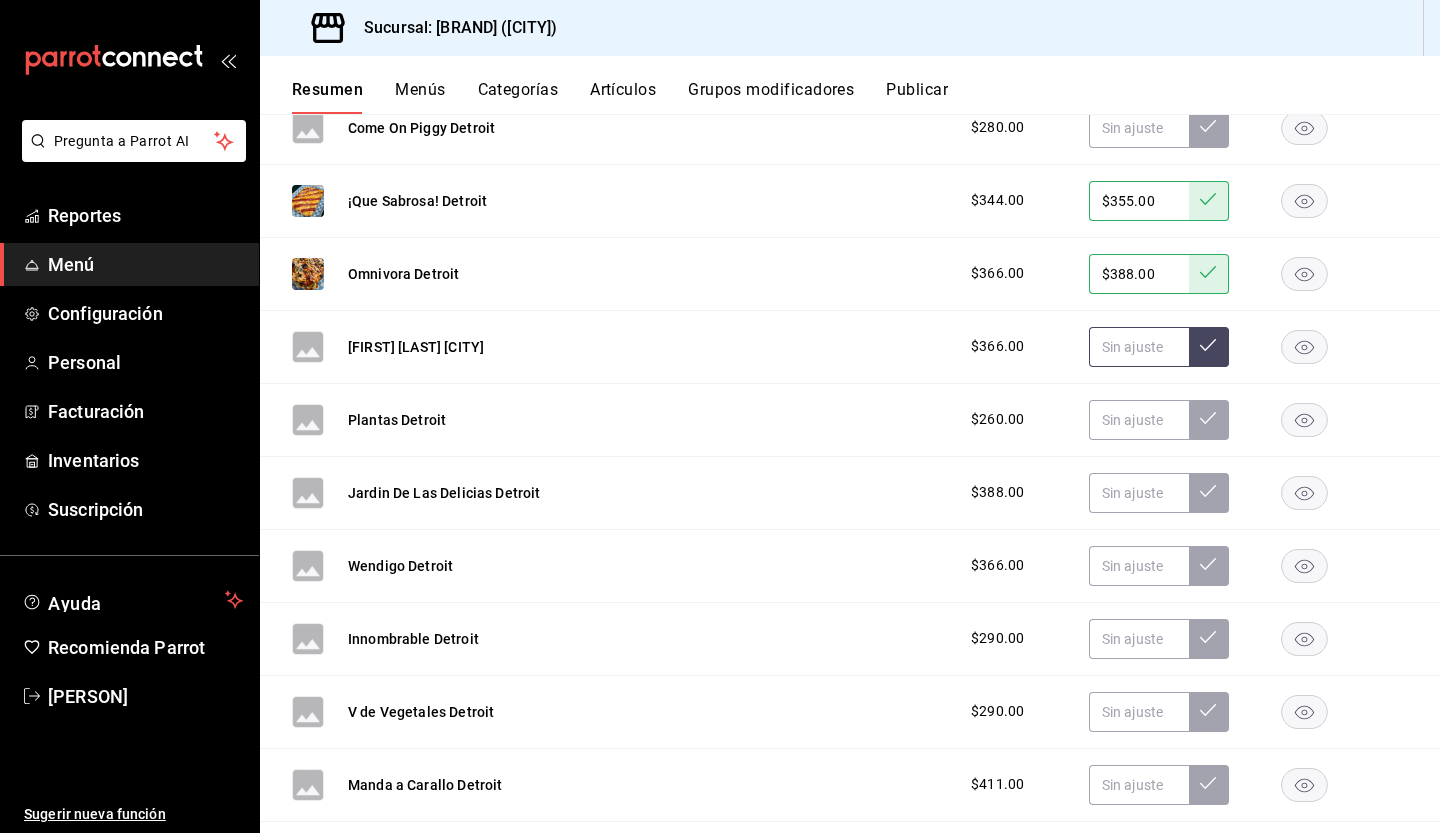 click at bounding box center [1139, 347] 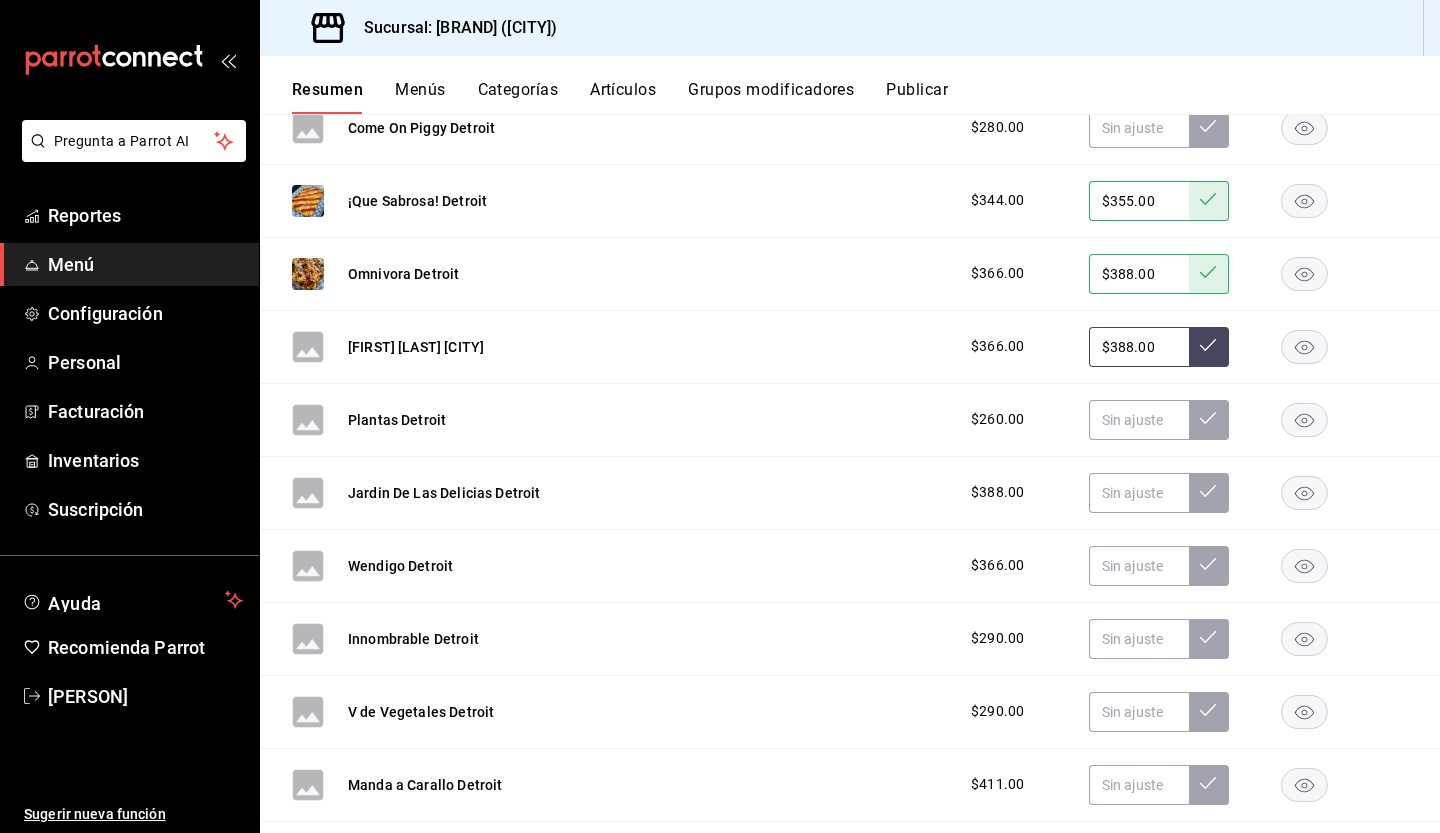 type on "$388.00" 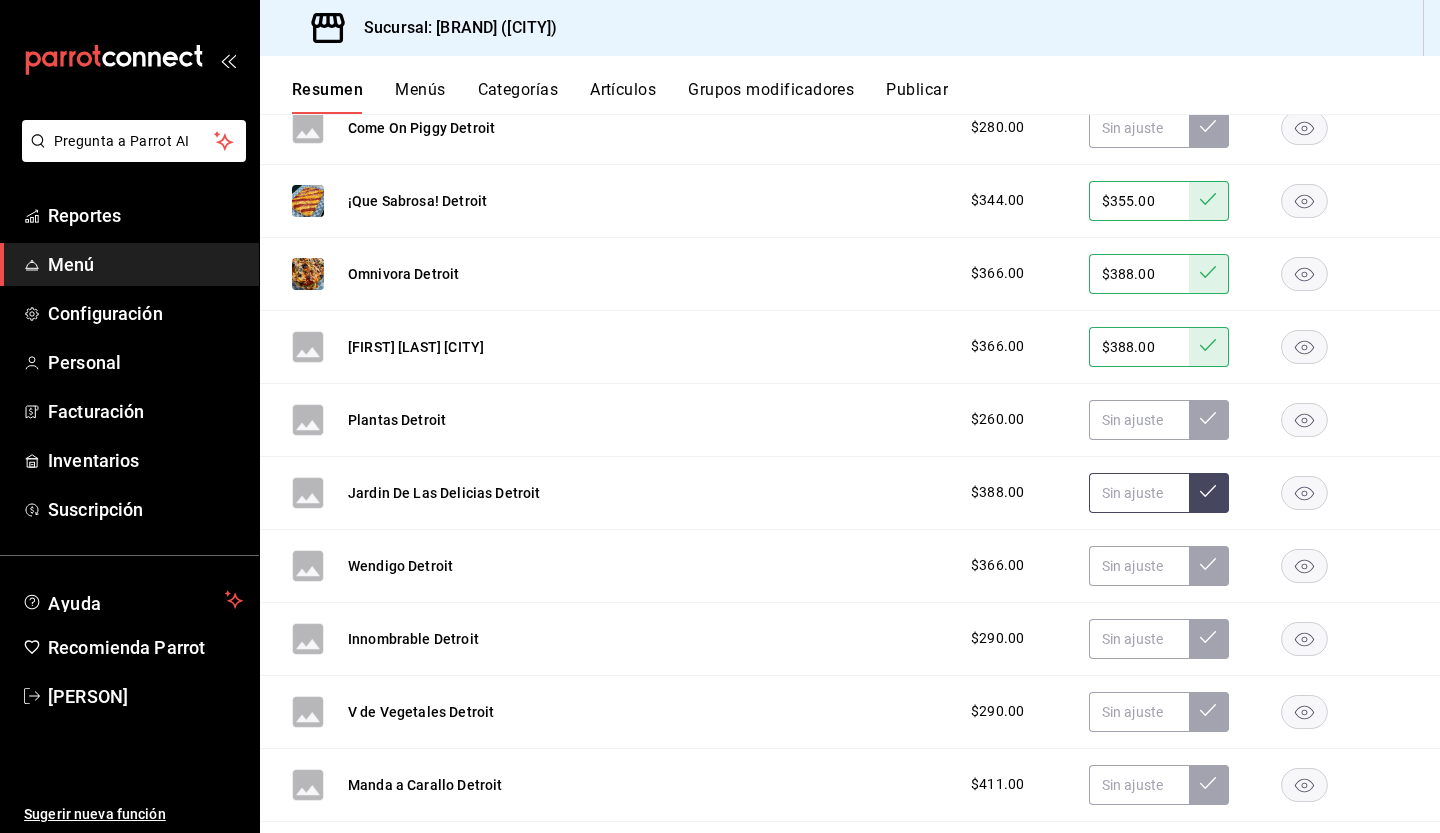 click at bounding box center (1139, 493) 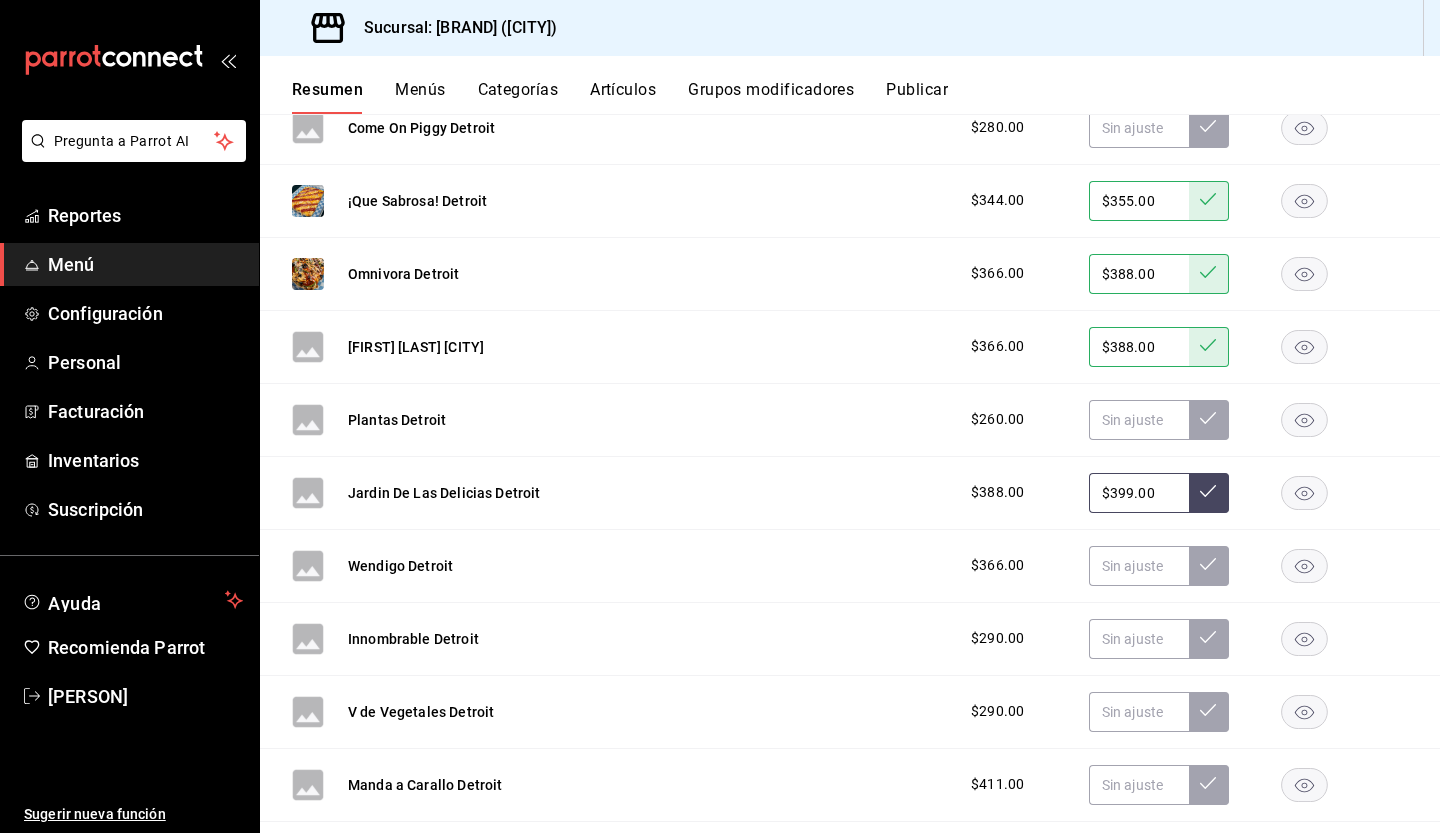 type on "$399.00" 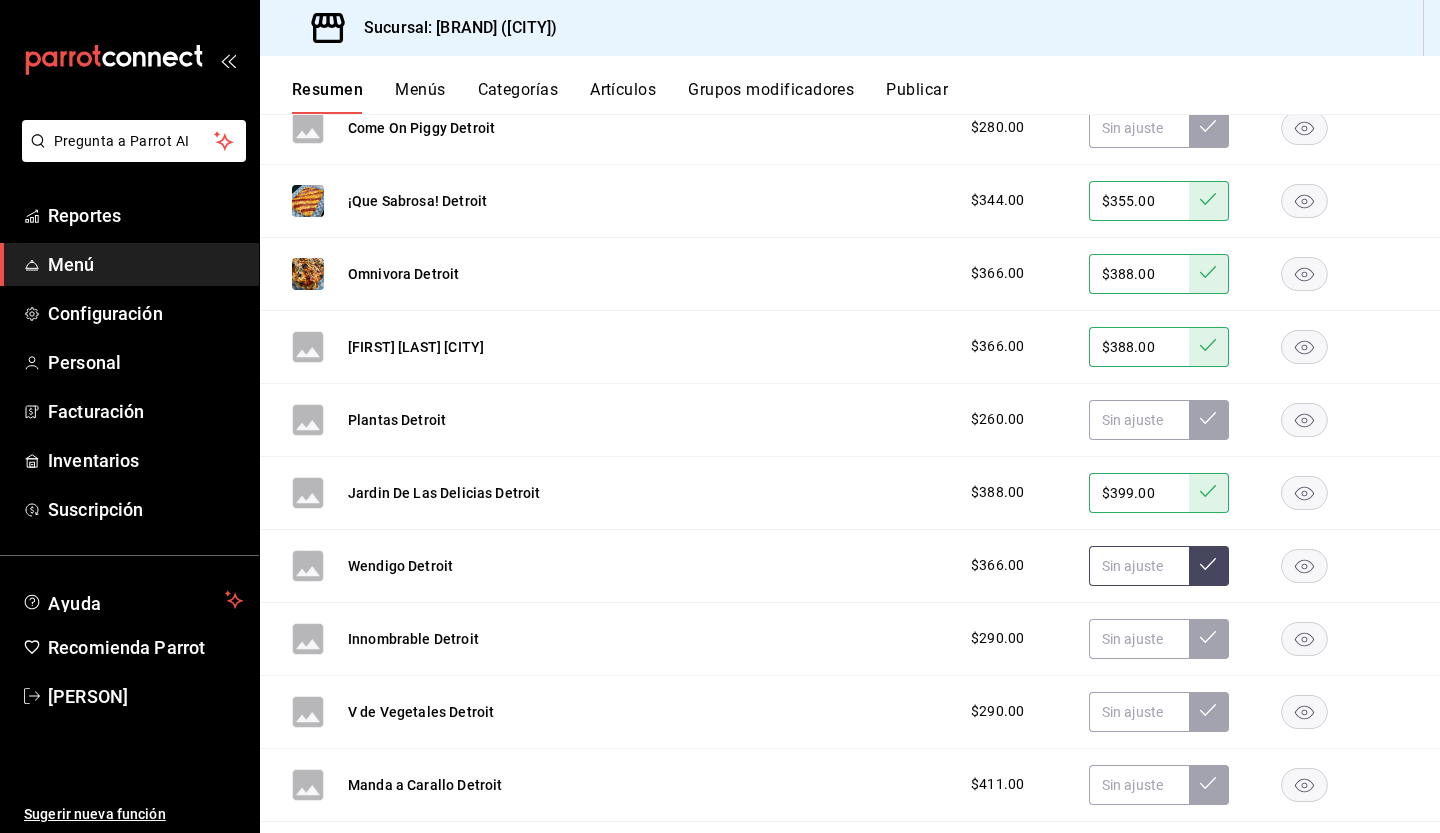 click at bounding box center (1139, 566) 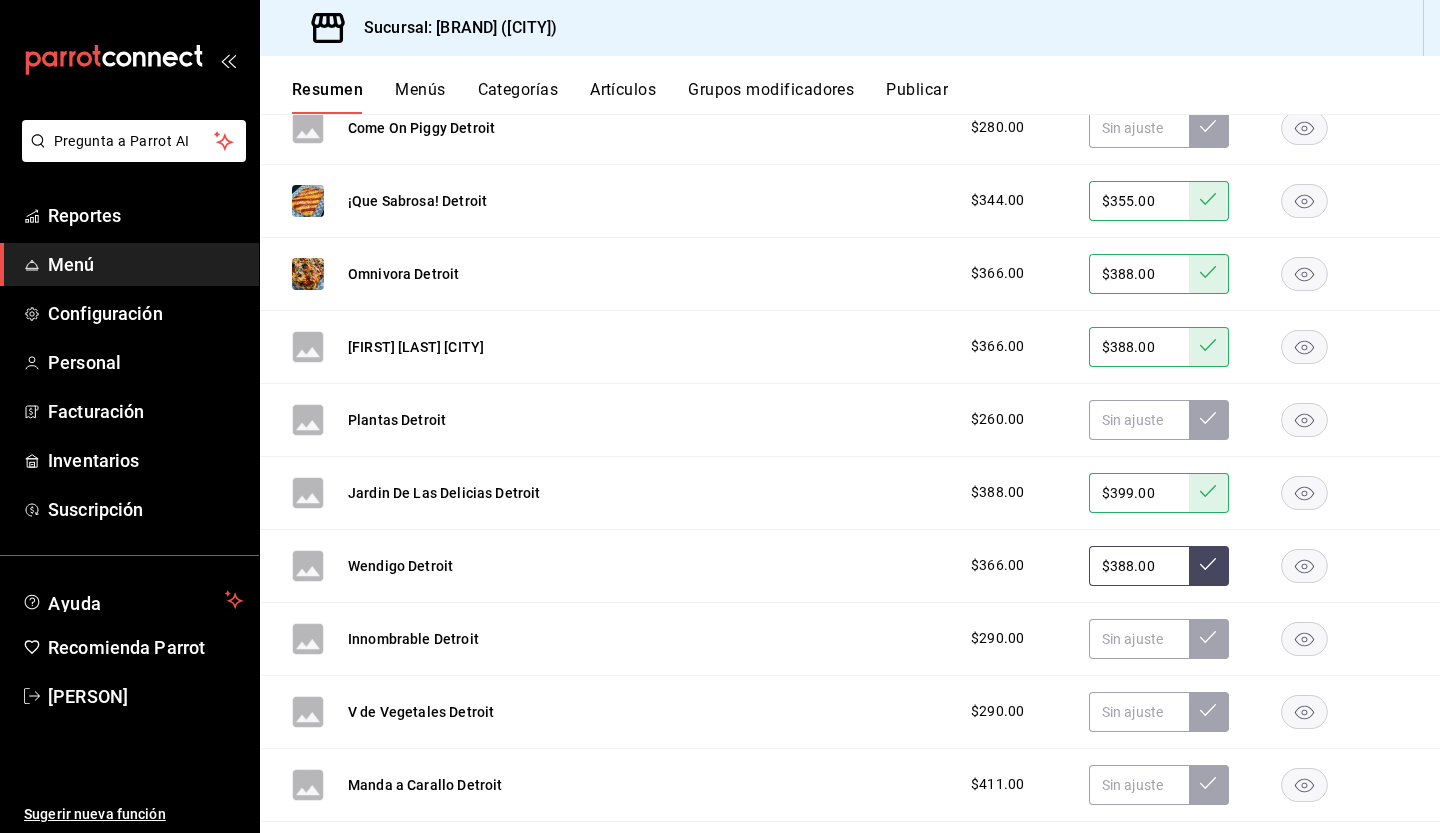 type on "$388.00" 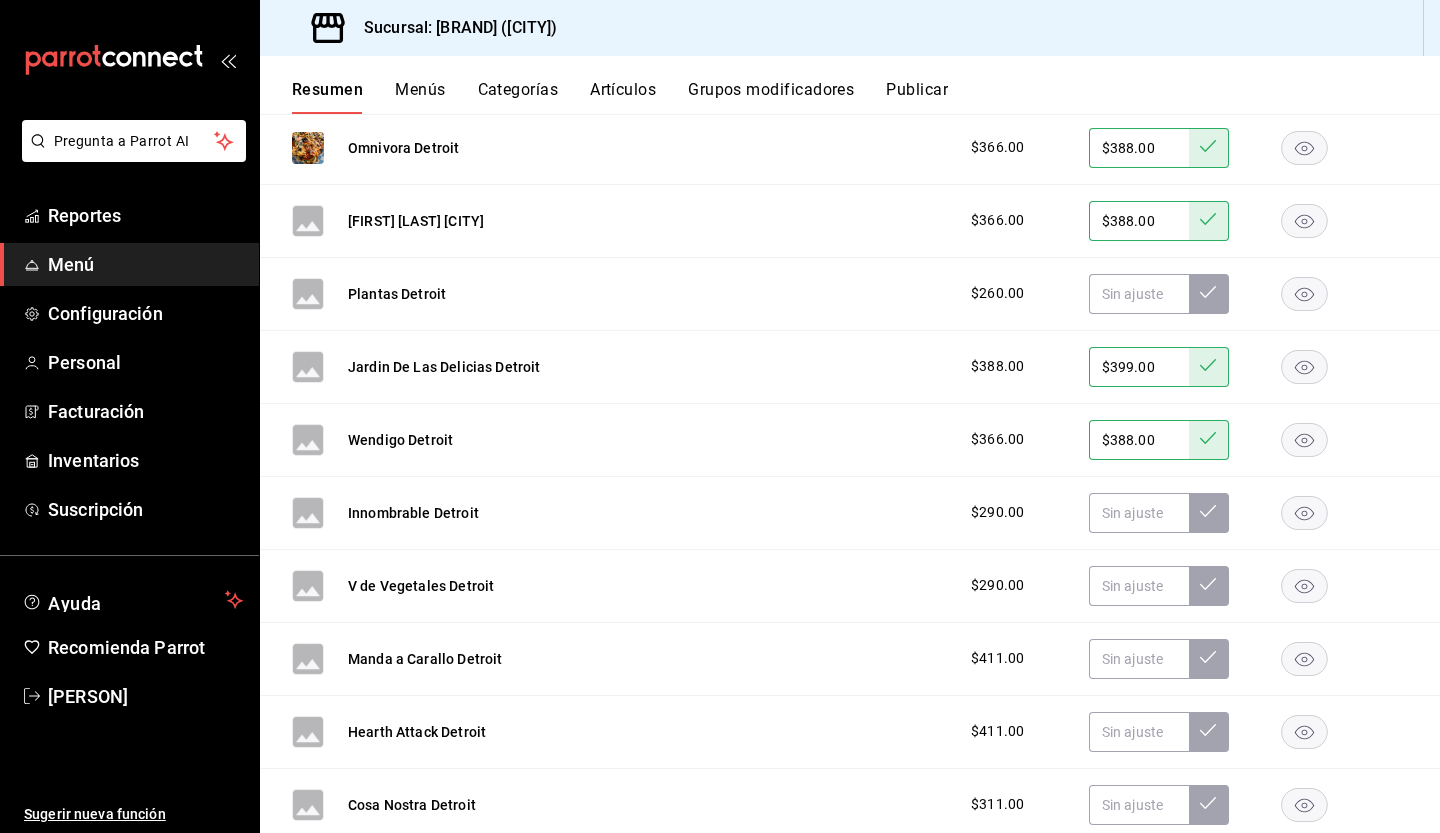 scroll, scrollTop: 5466, scrollLeft: 0, axis: vertical 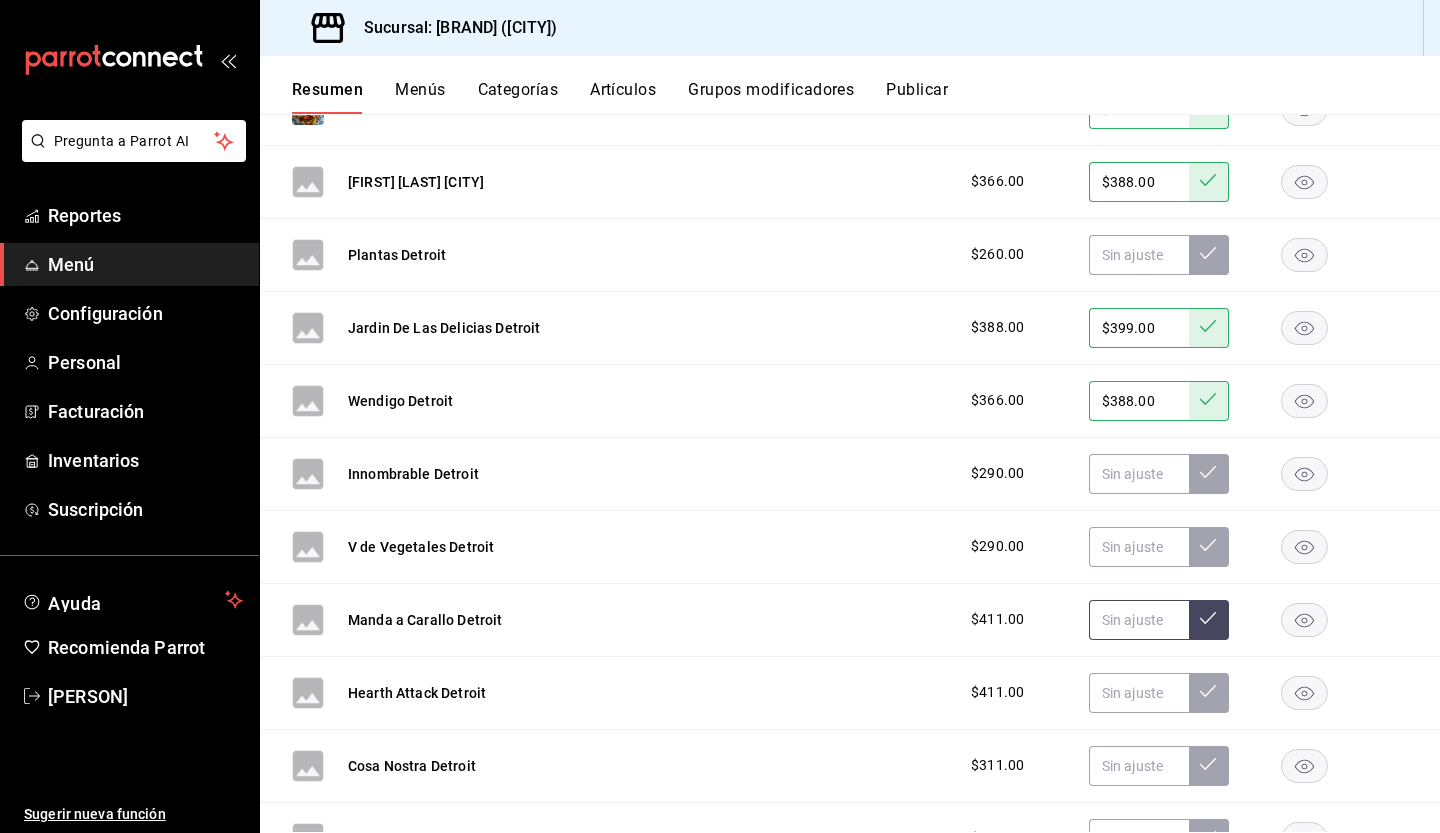 click at bounding box center (1139, 620) 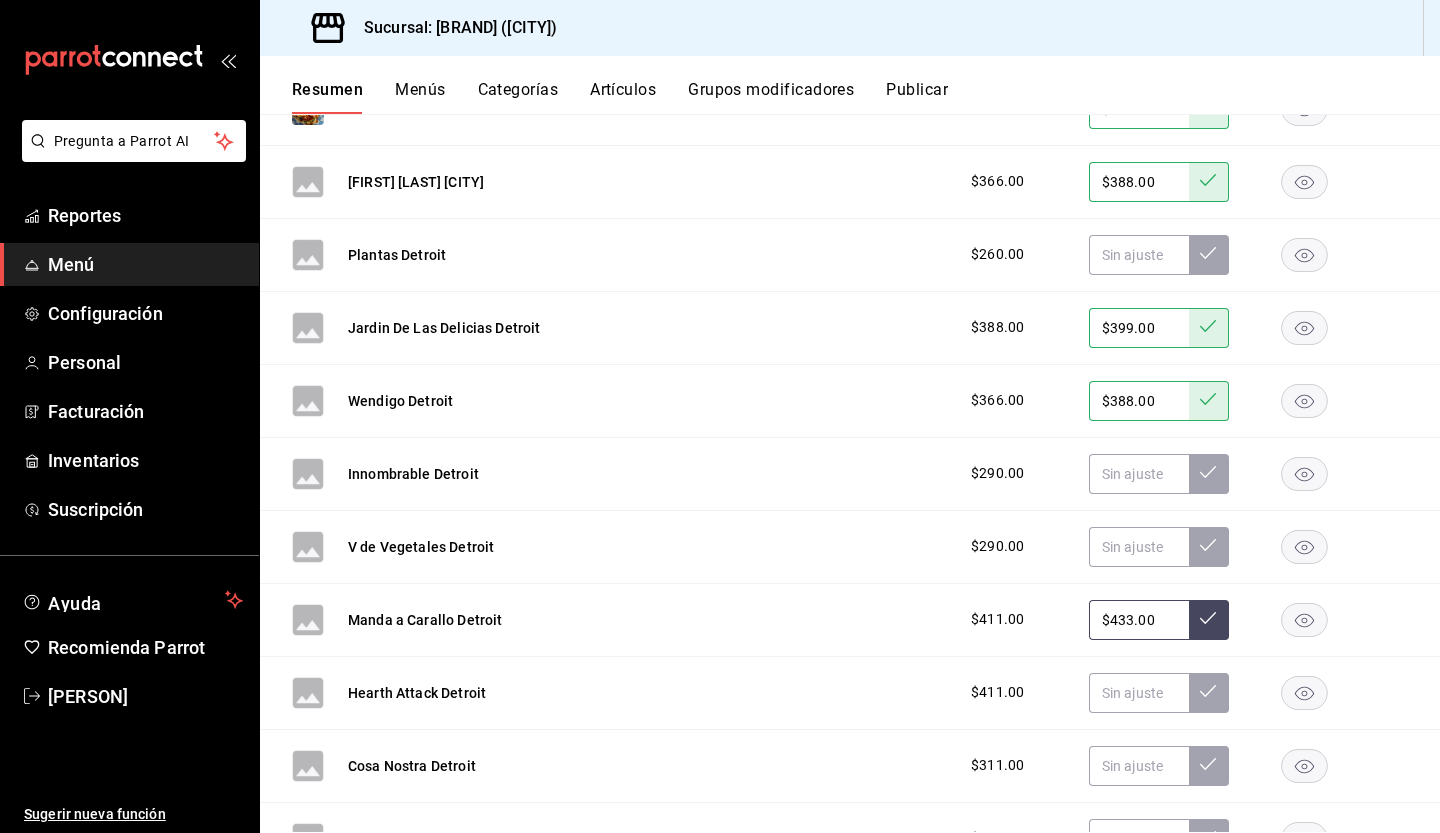 type on "$433.00" 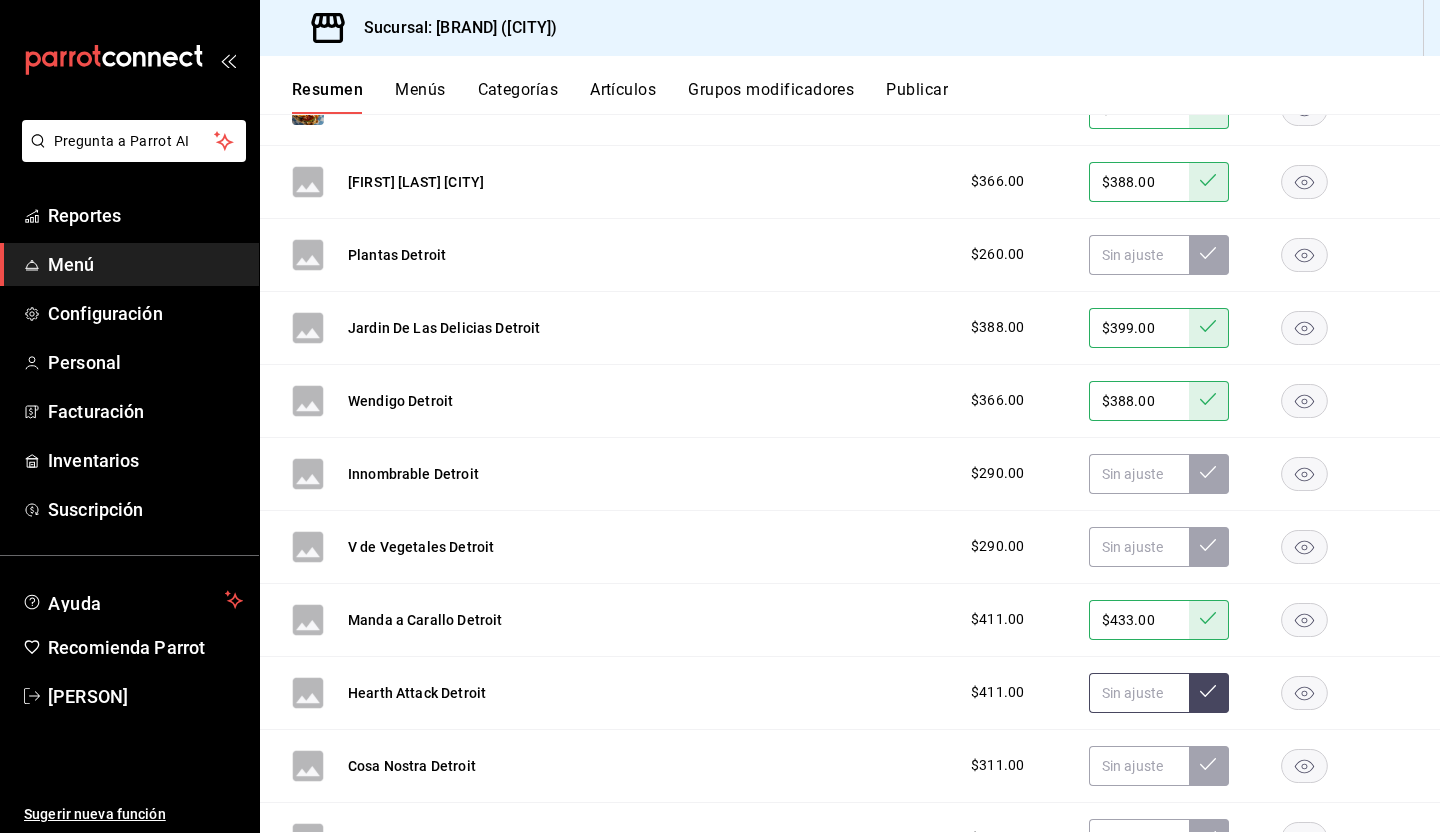 click at bounding box center (1139, 693) 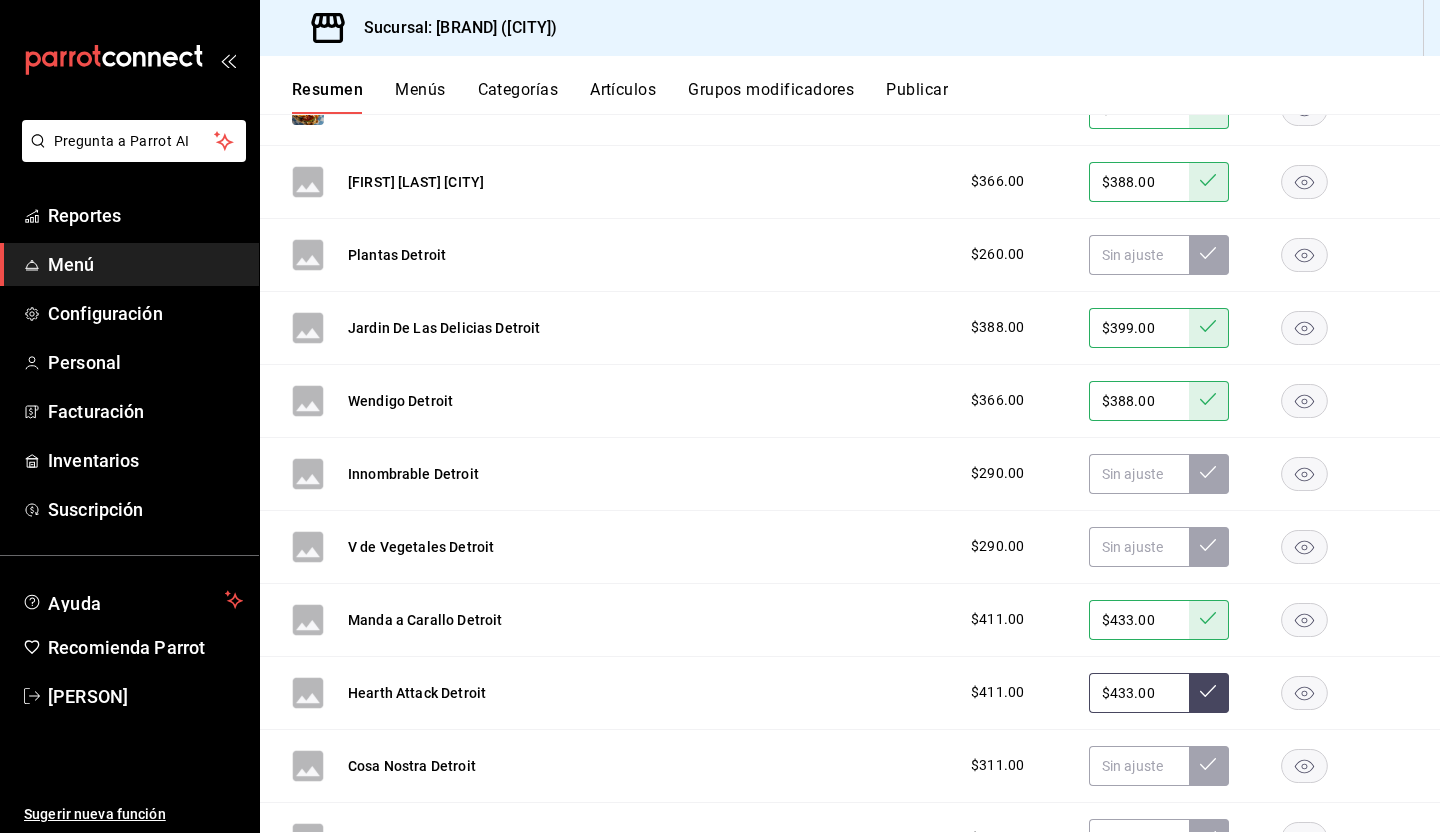 type on "$433.00" 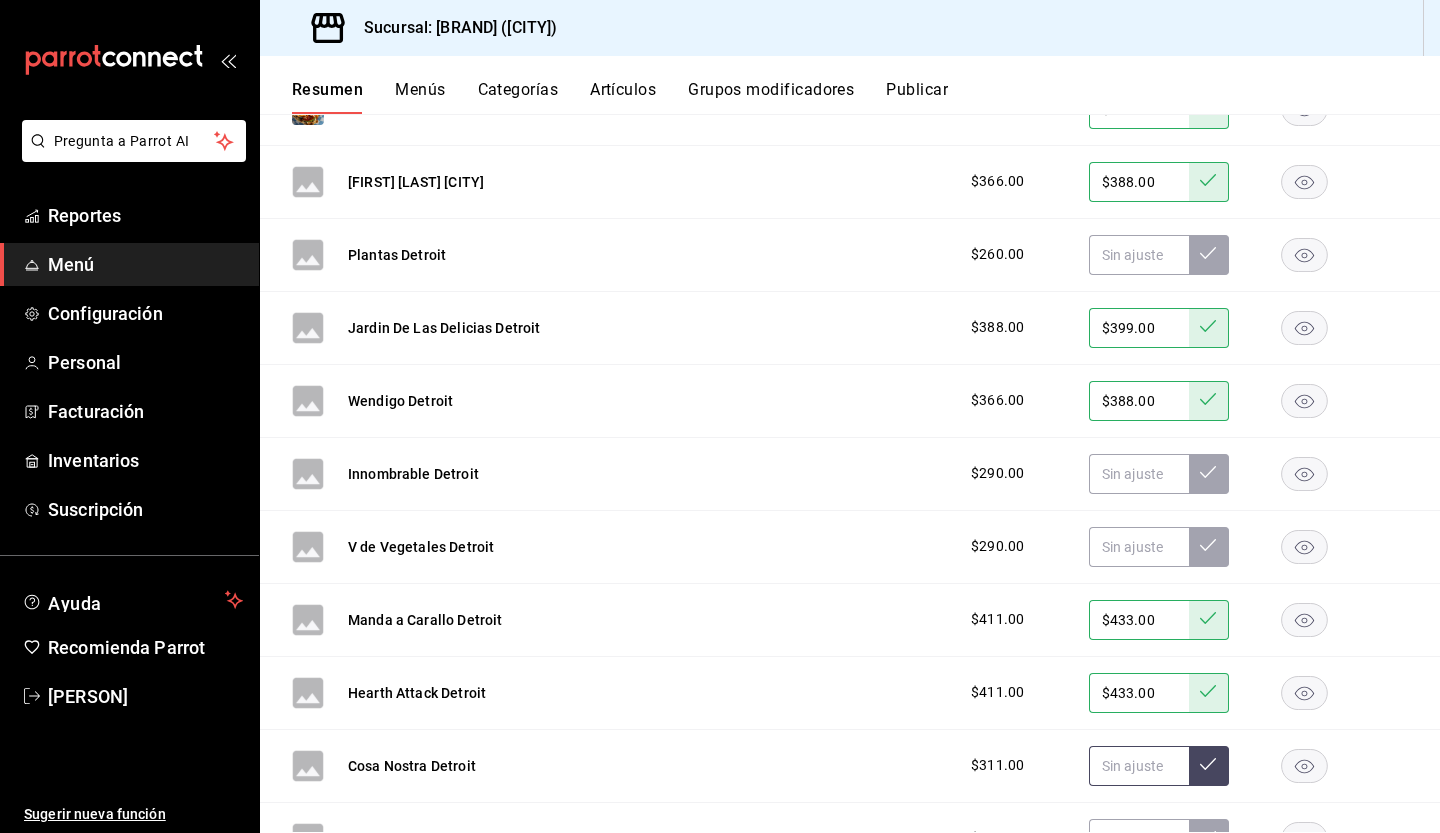 click at bounding box center (1139, 766) 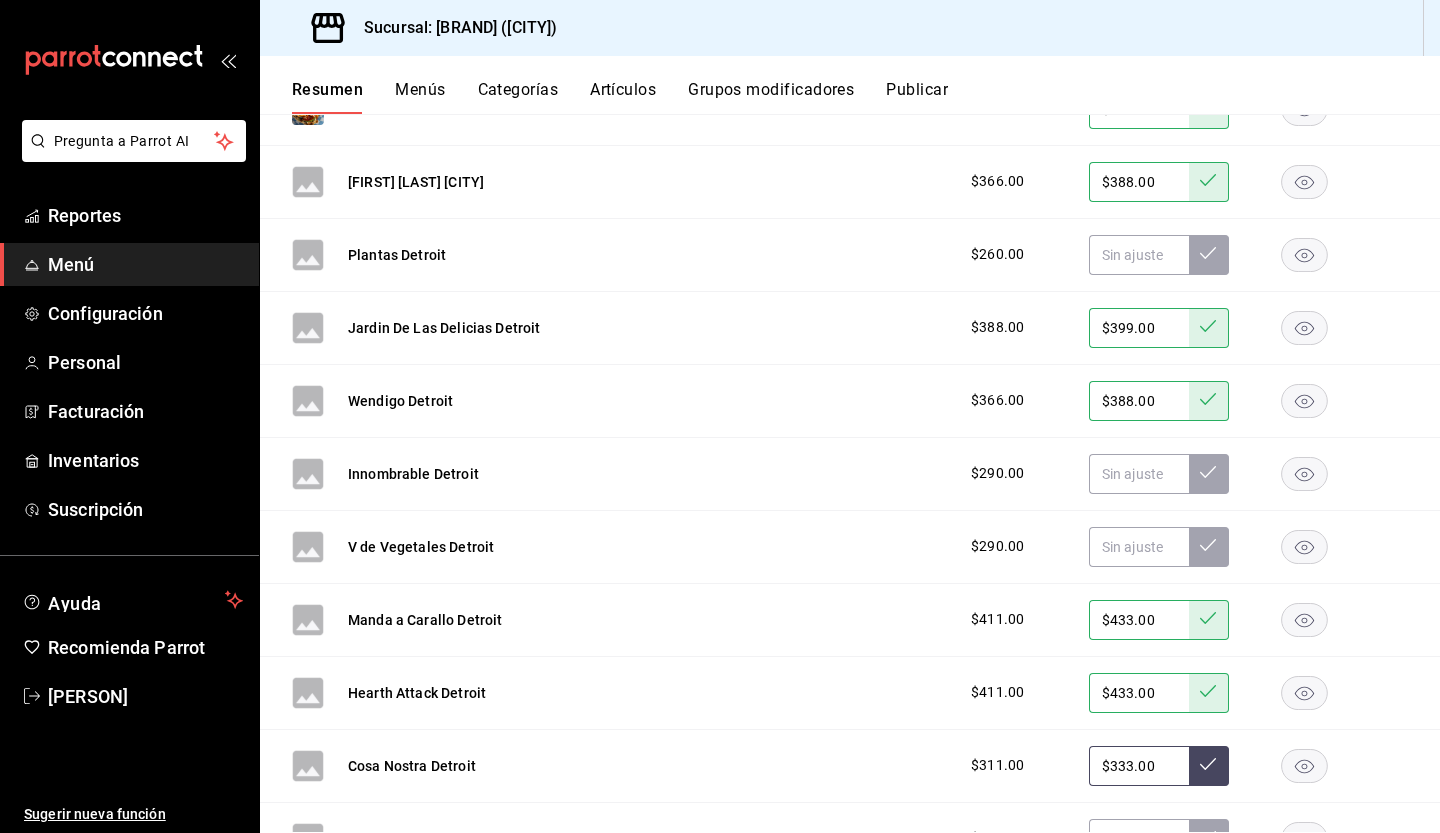 type on "$333.00" 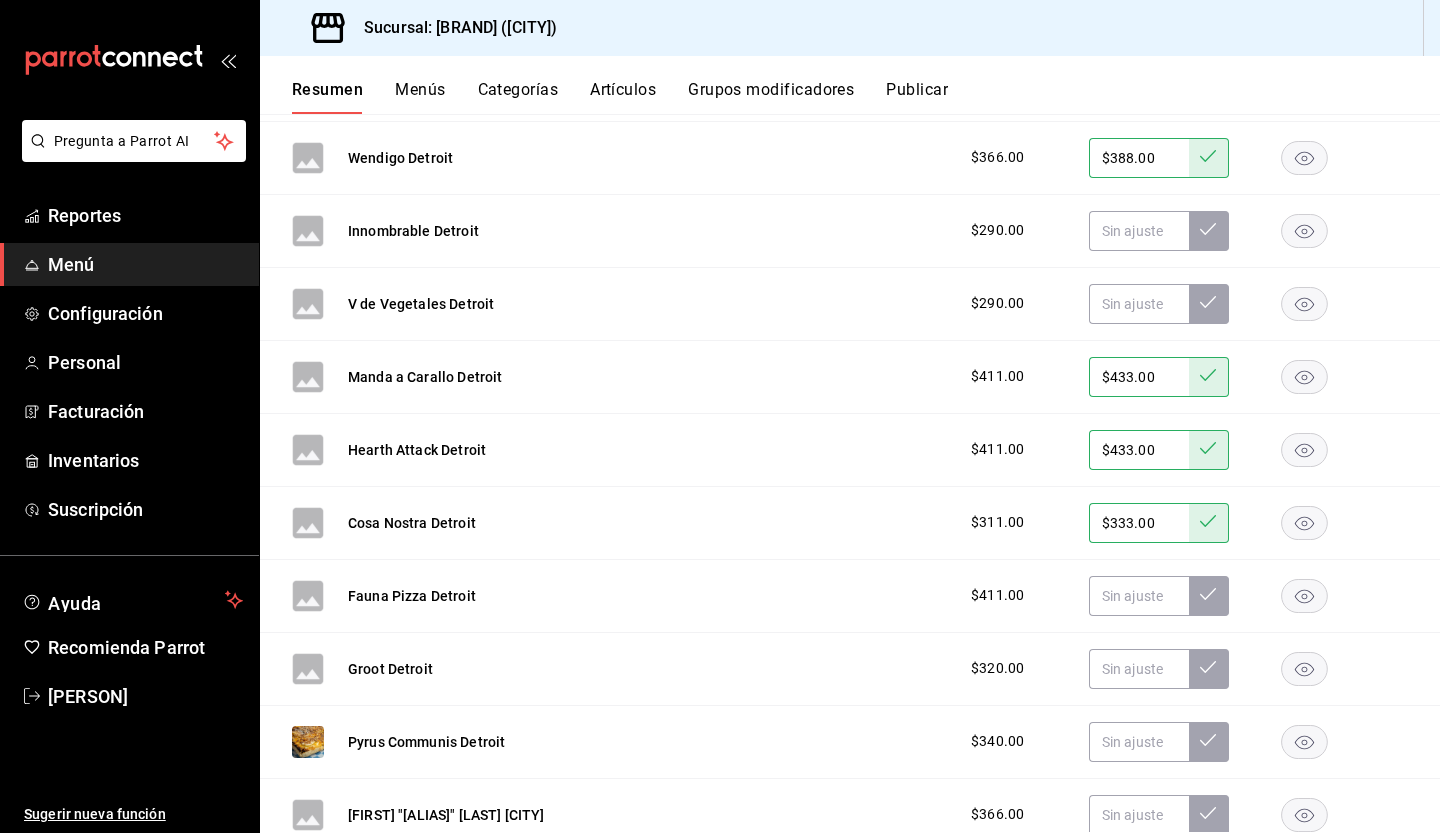 scroll, scrollTop: 5722, scrollLeft: 0, axis: vertical 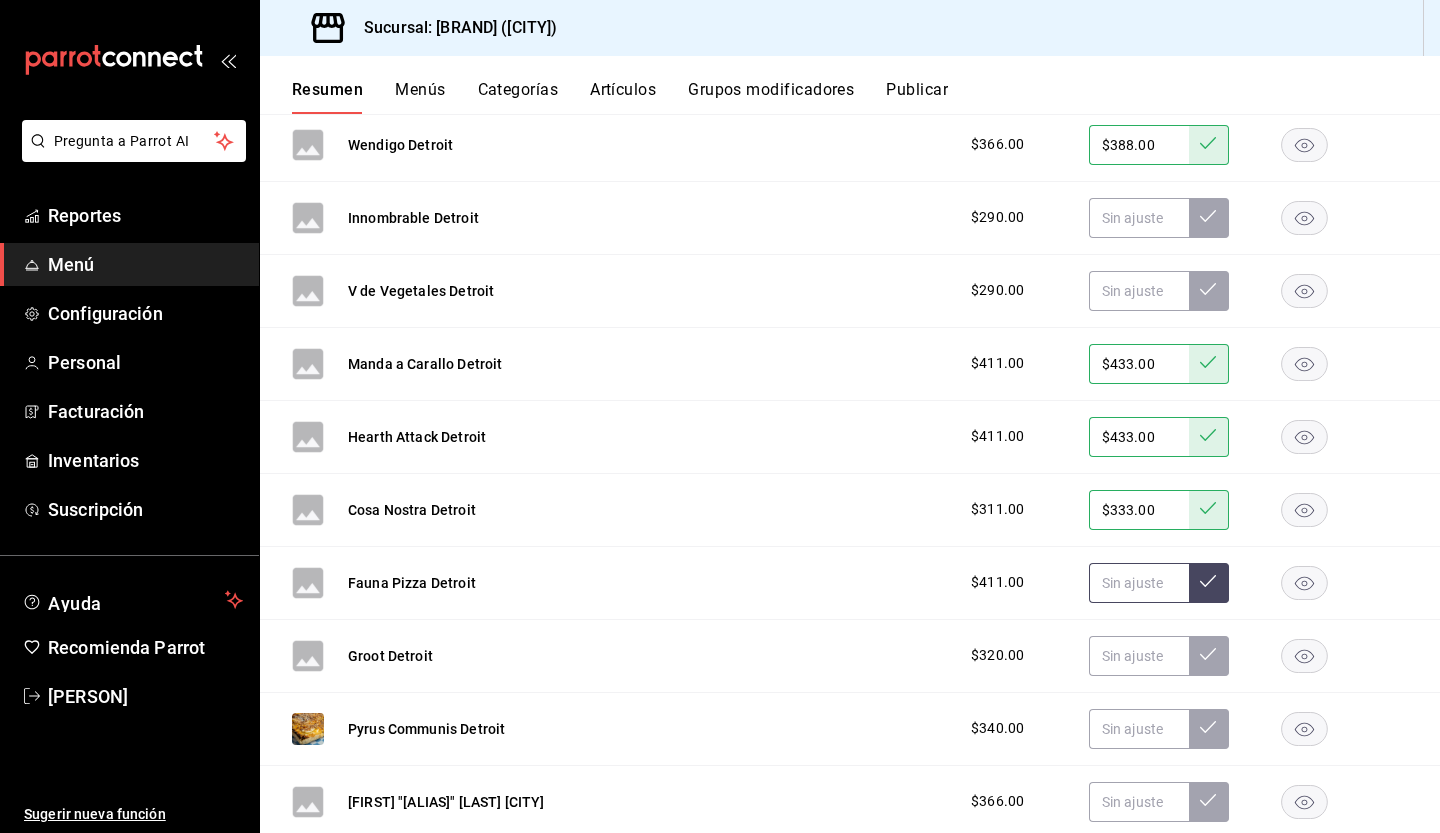 click at bounding box center (1139, 583) 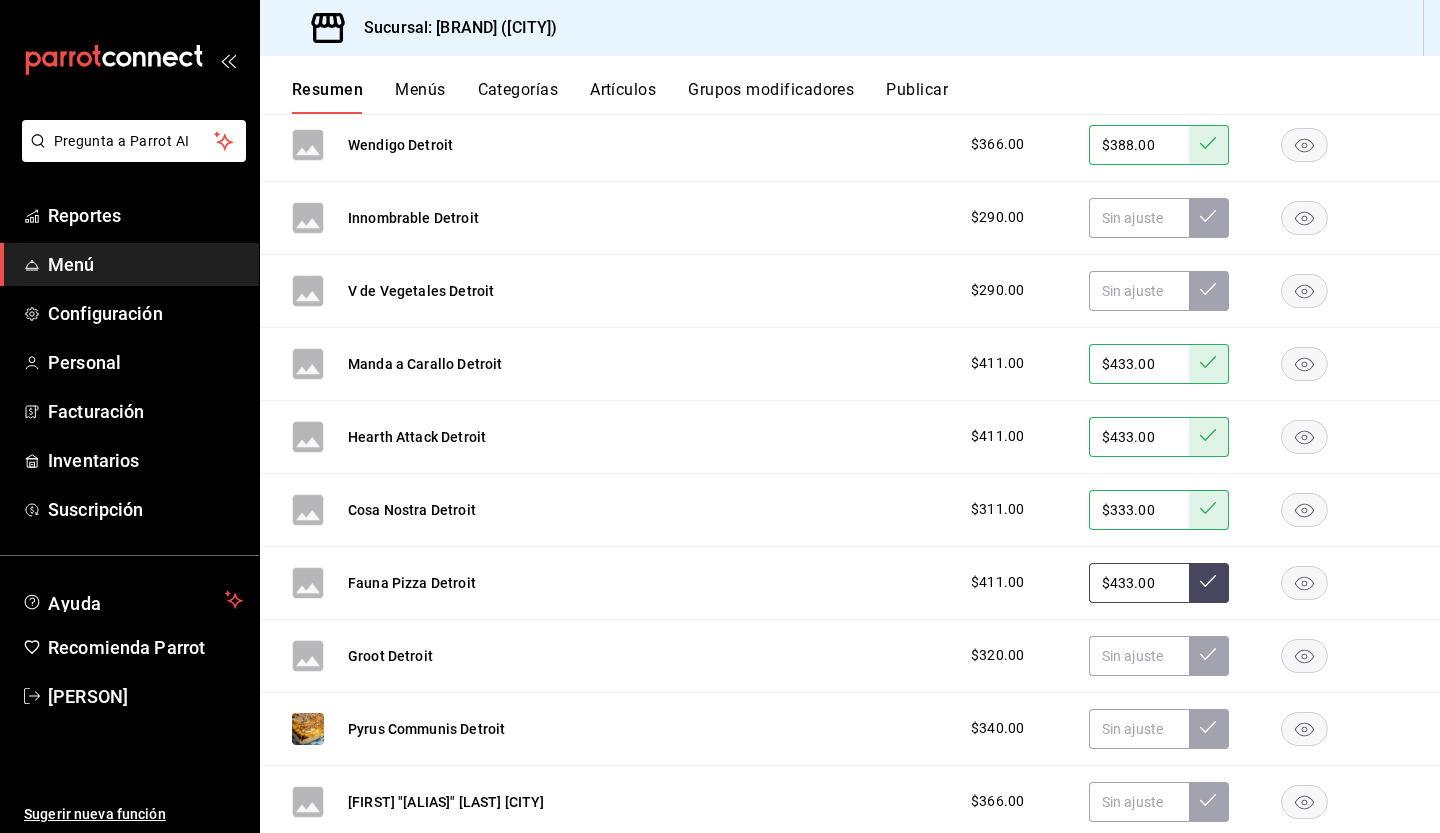 type on "$433.00" 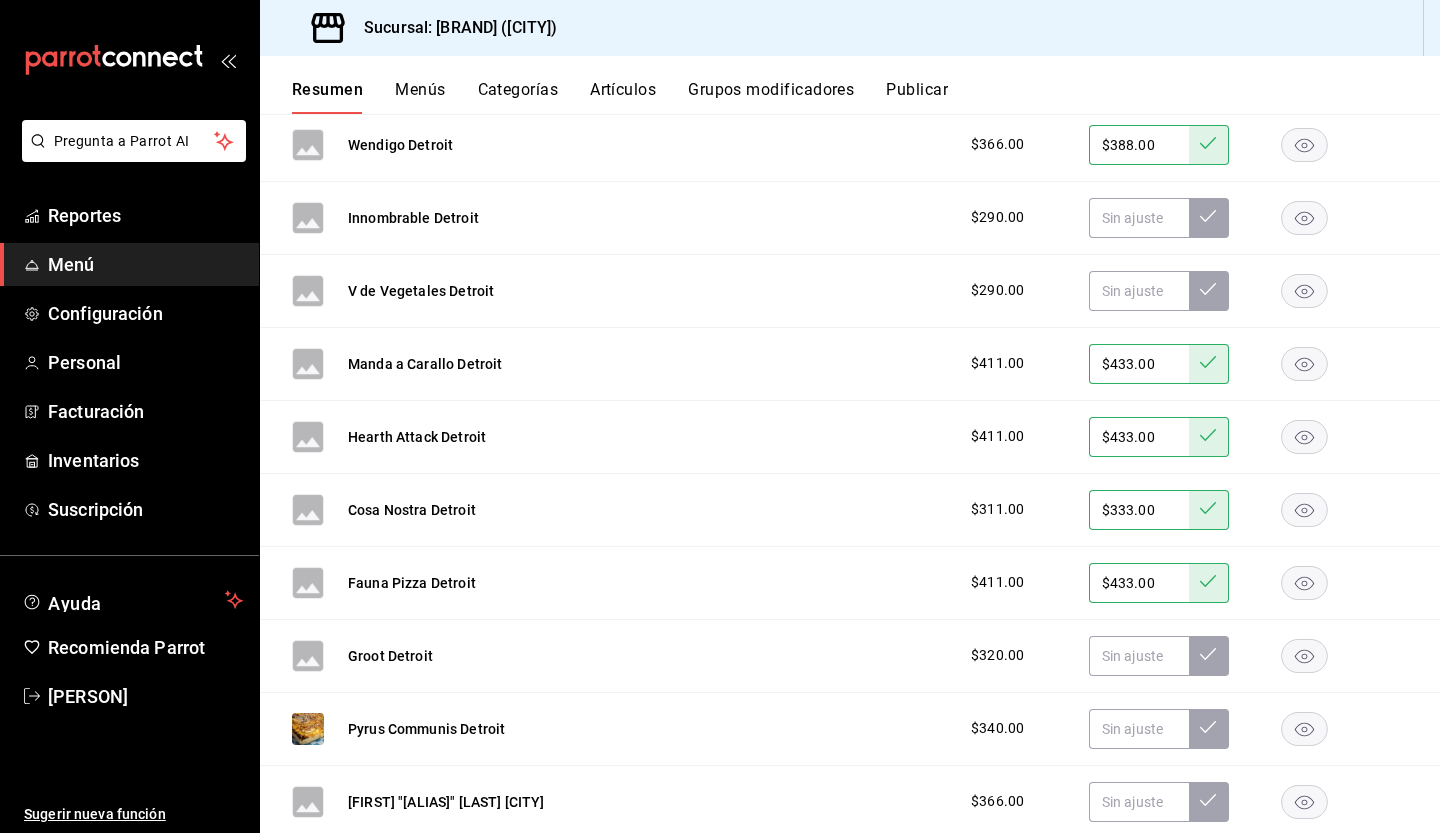 scroll, scrollTop: 5921, scrollLeft: 0, axis: vertical 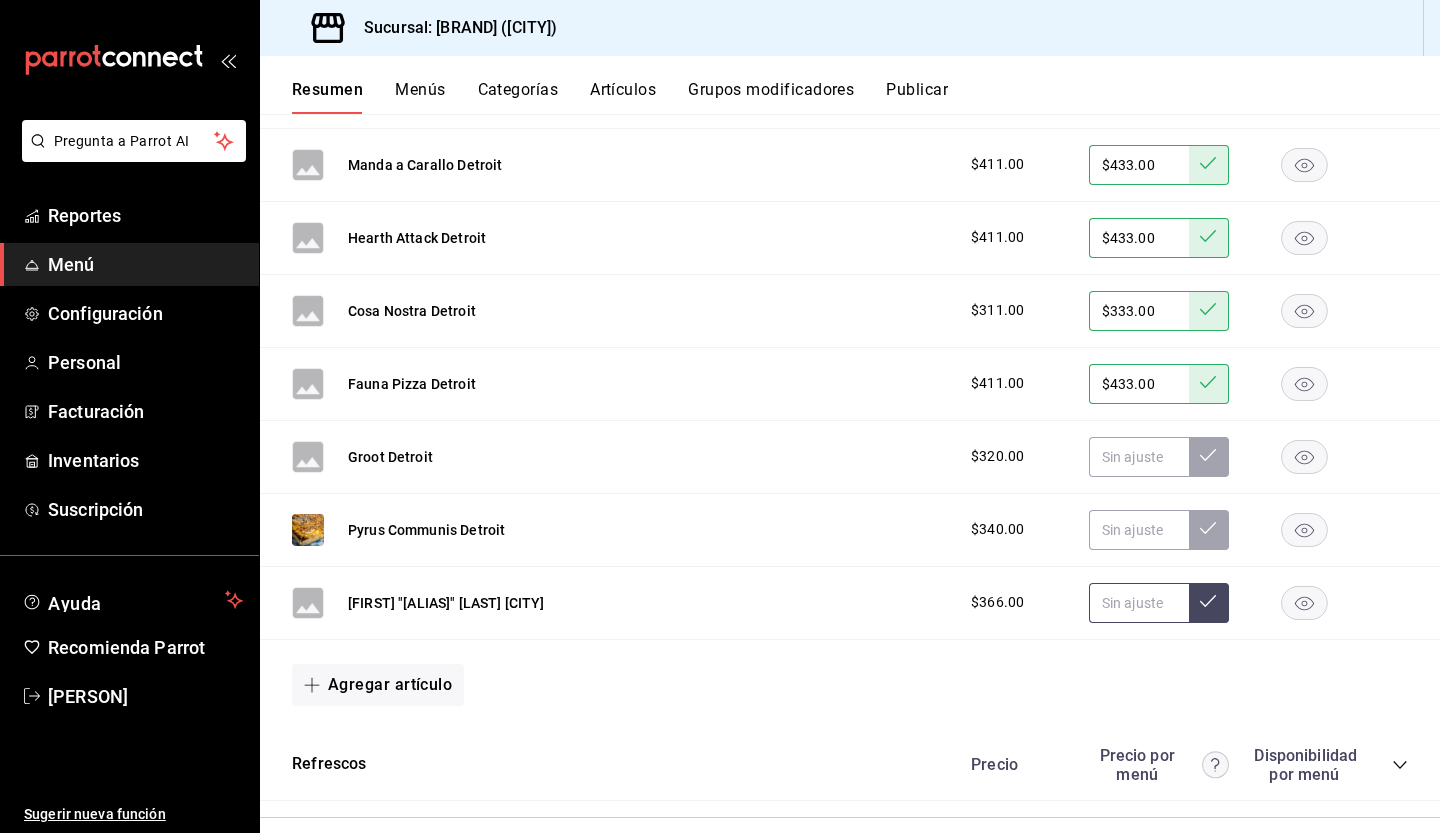 click at bounding box center [1139, 603] 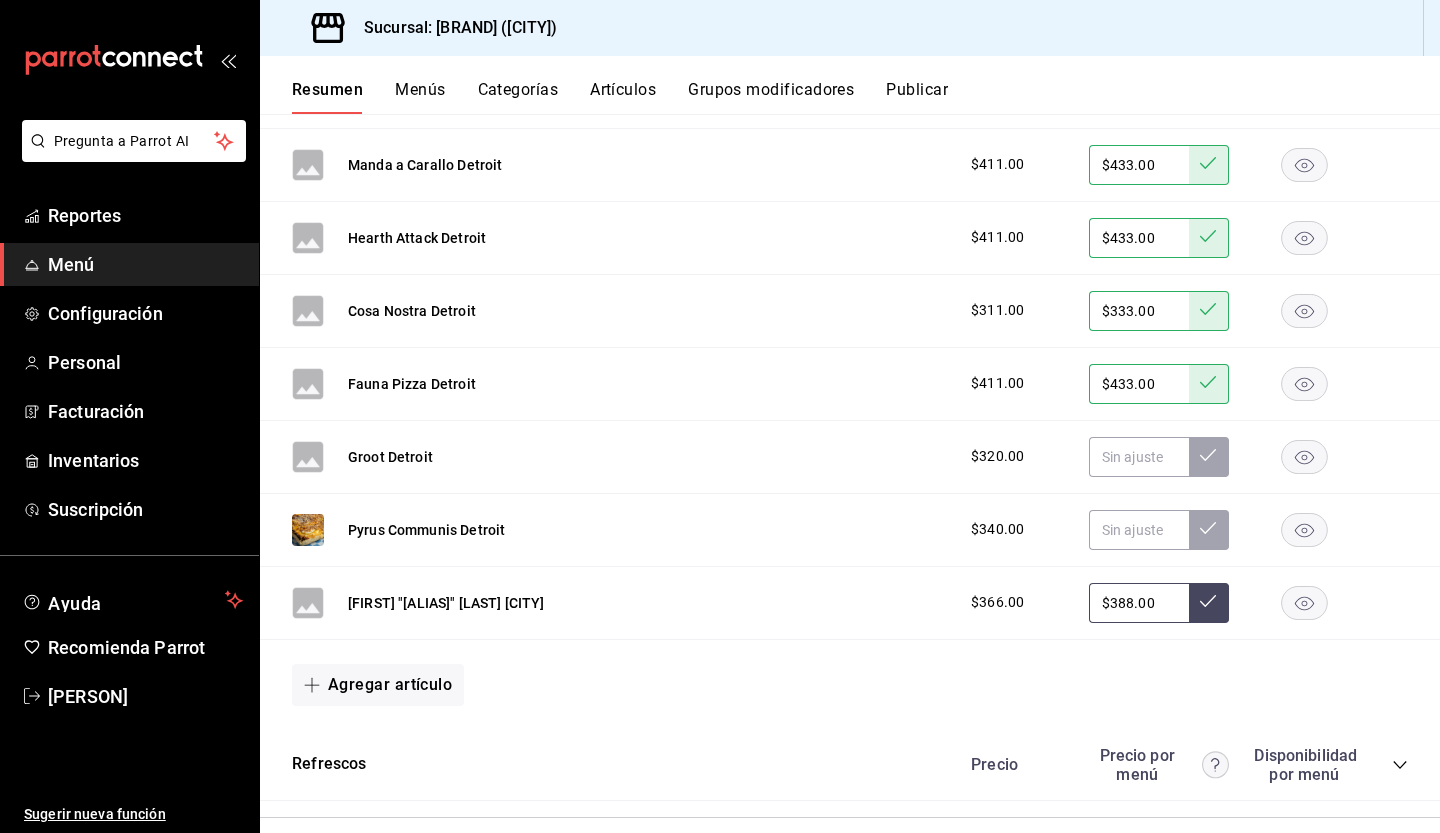 type on "$388.00" 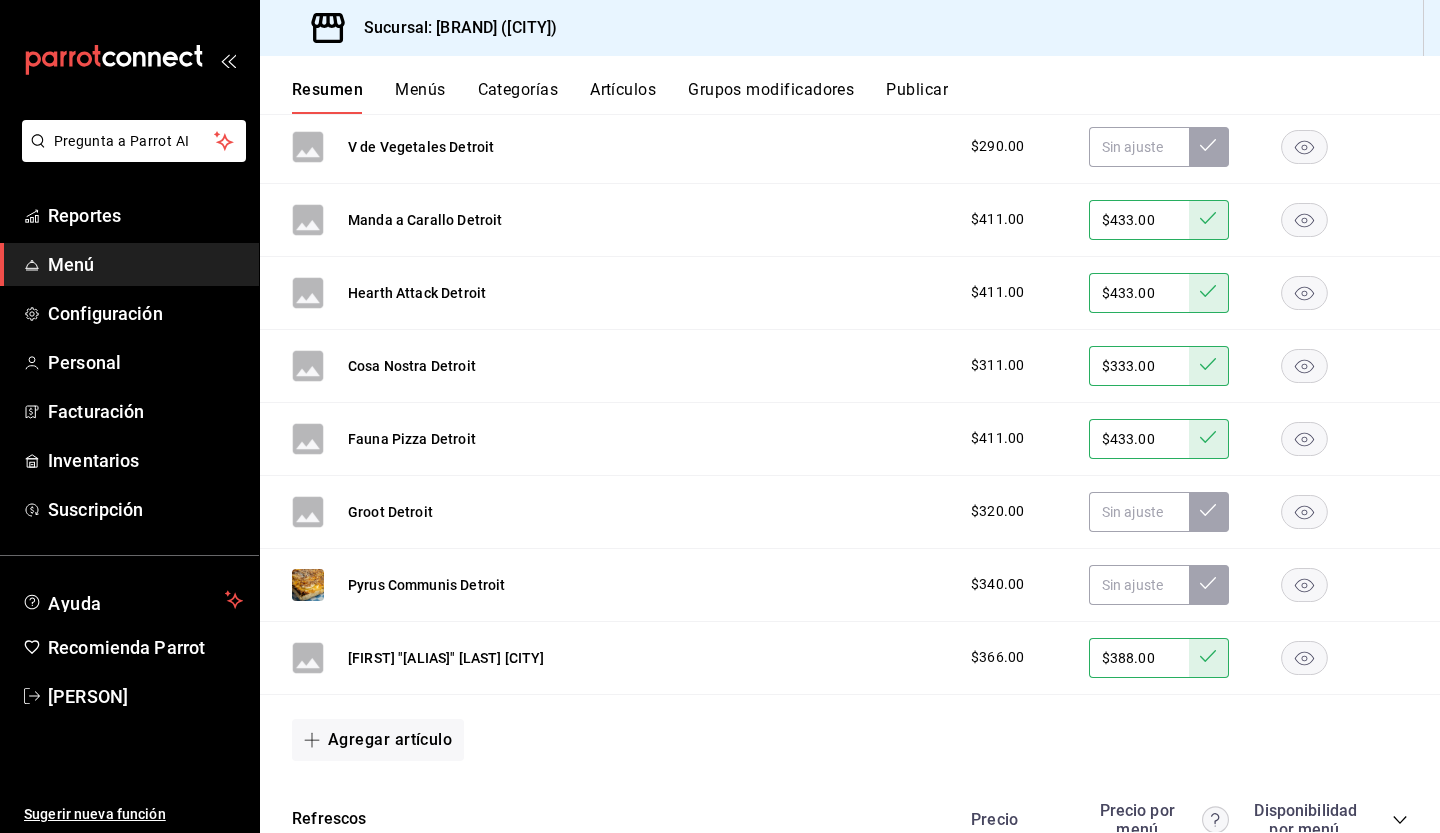 scroll, scrollTop: 5921, scrollLeft: 0, axis: vertical 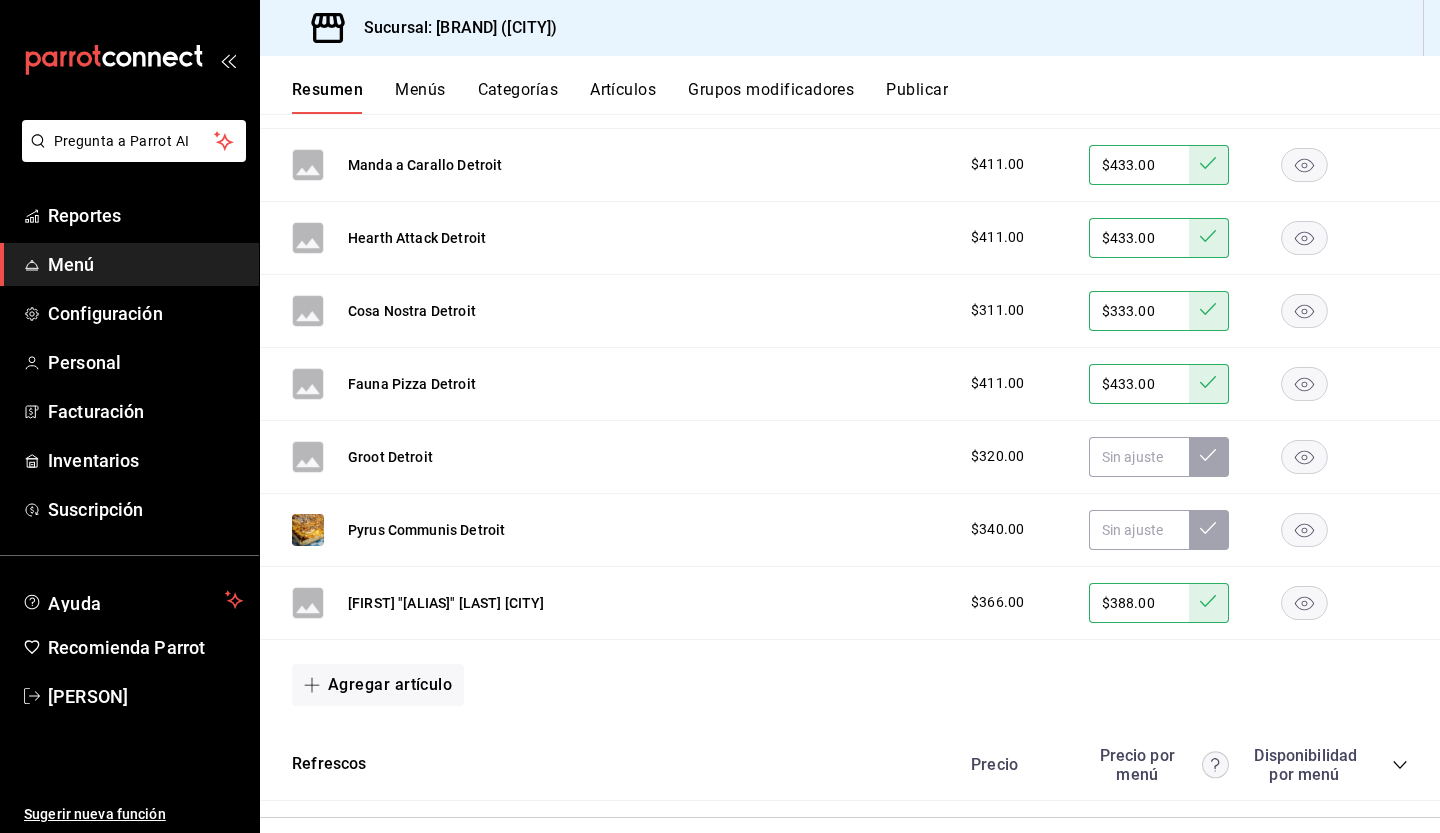 click 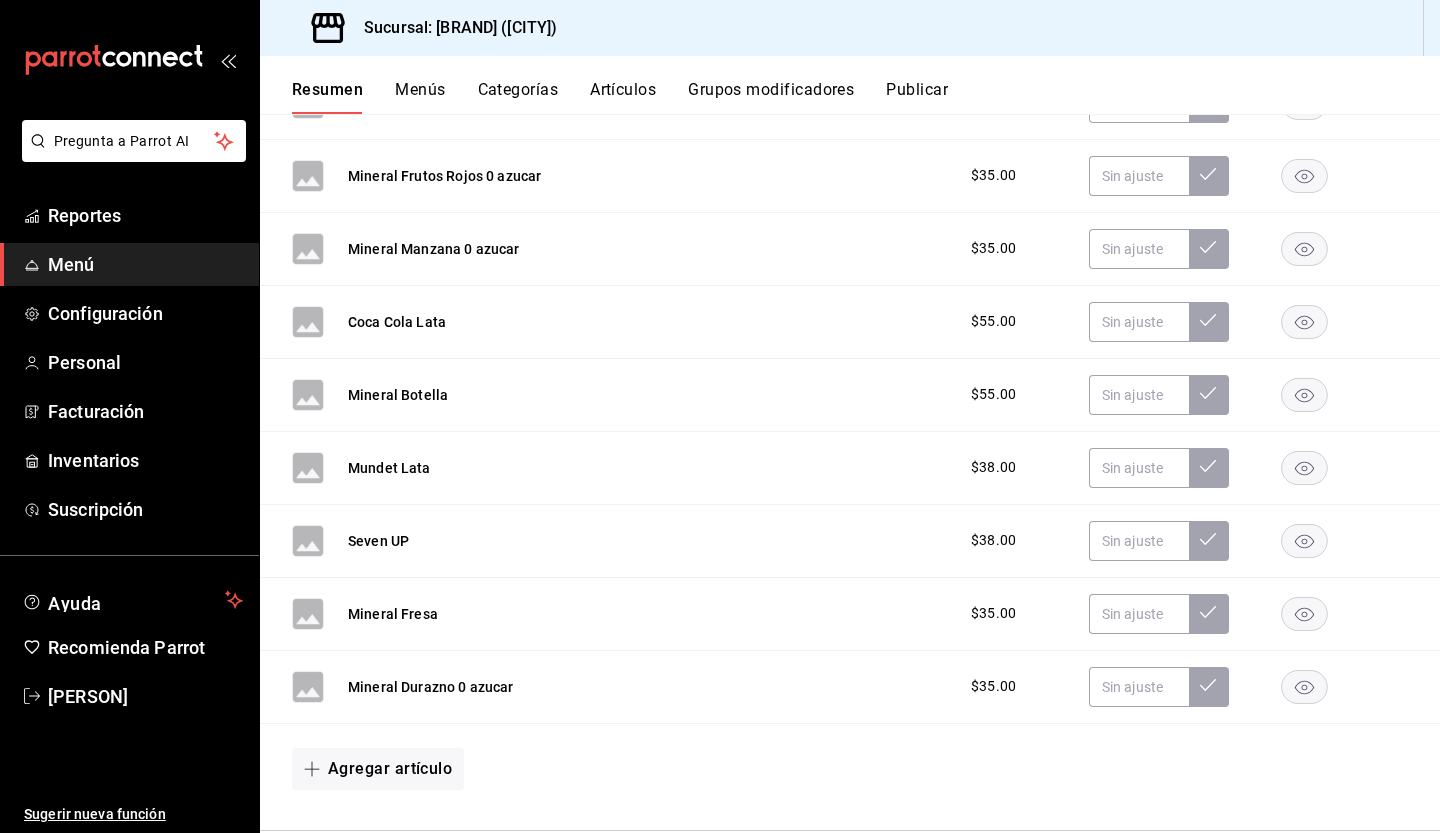 scroll, scrollTop: 7174, scrollLeft: 0, axis: vertical 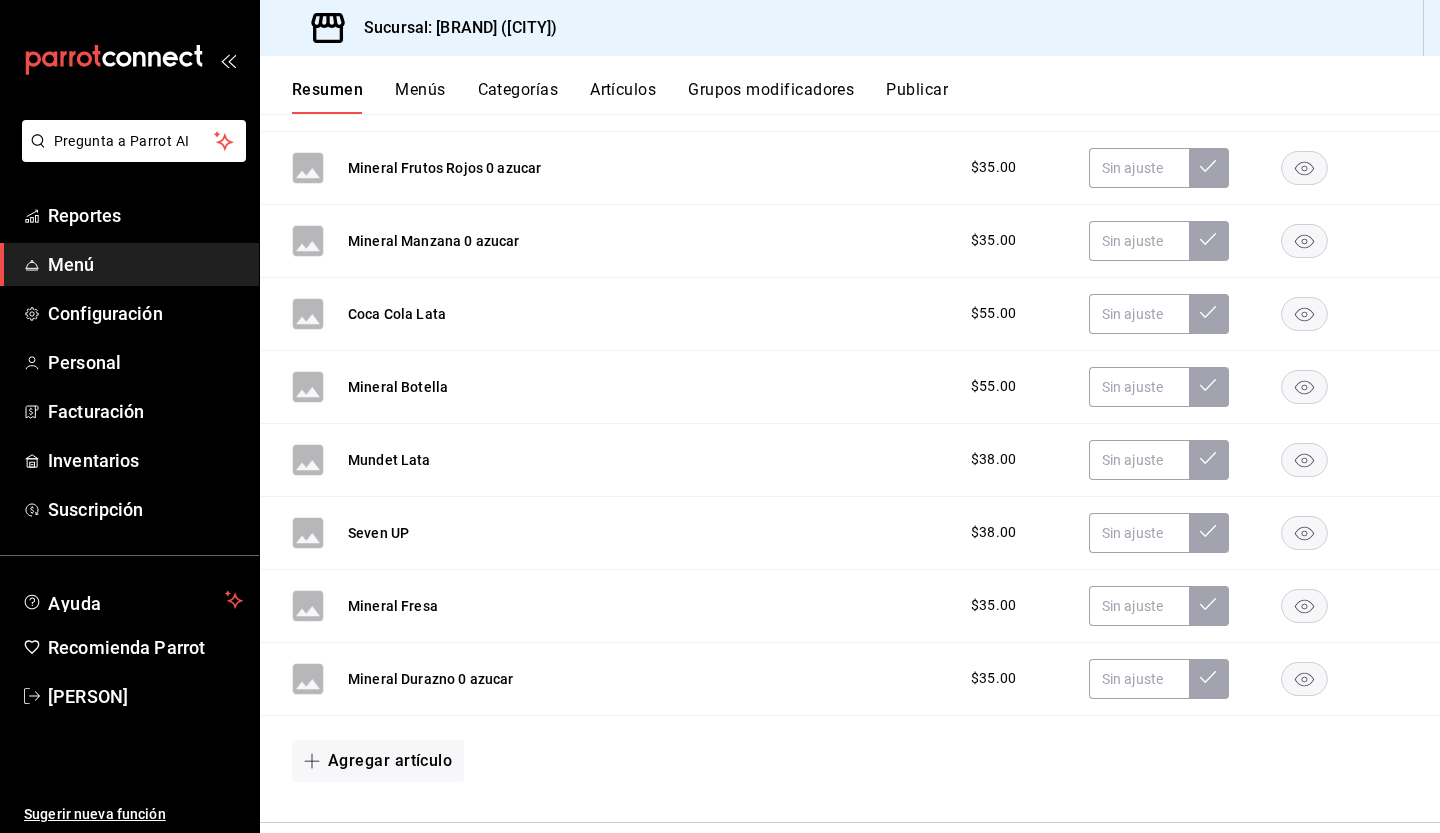 click 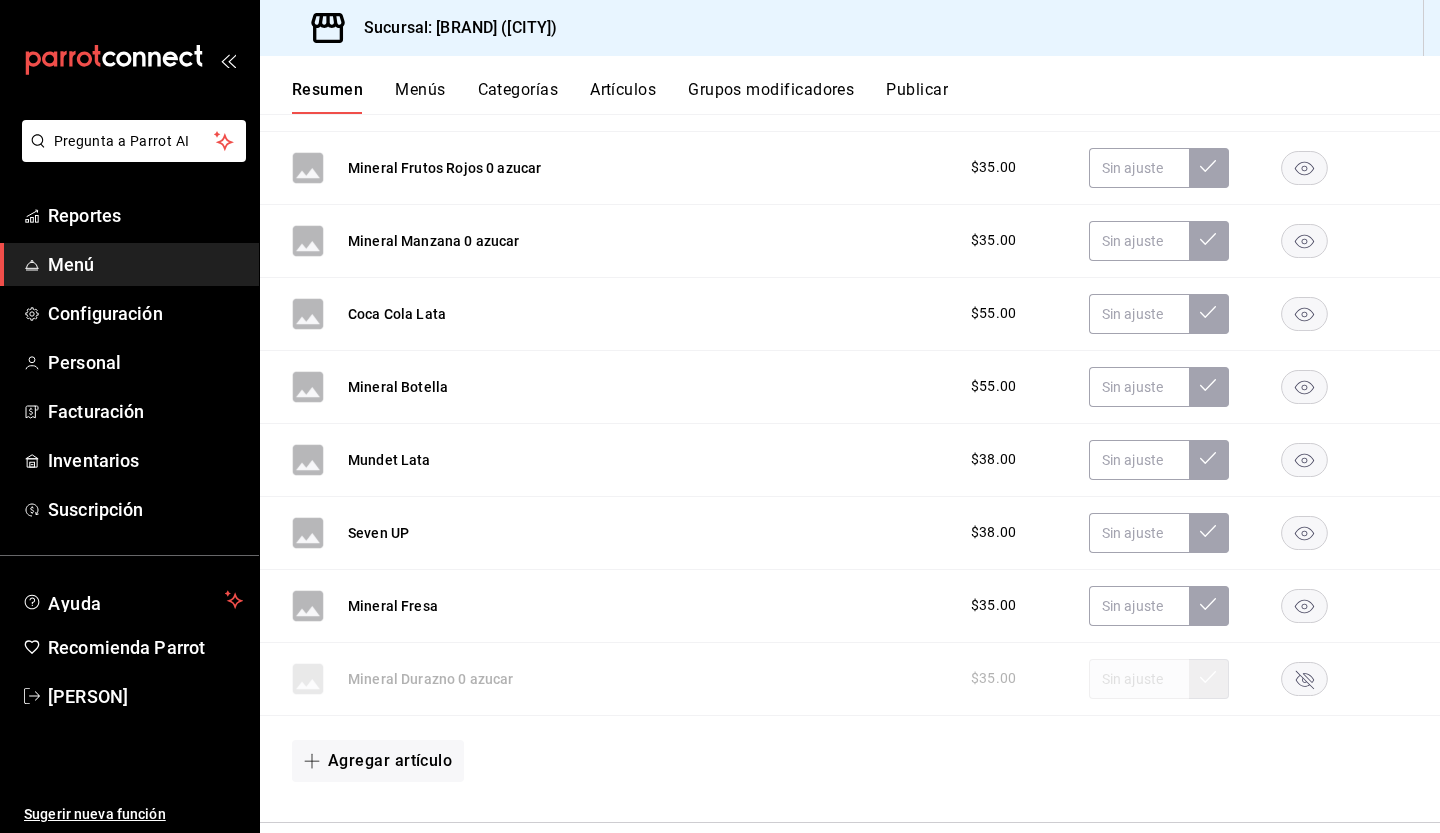 click 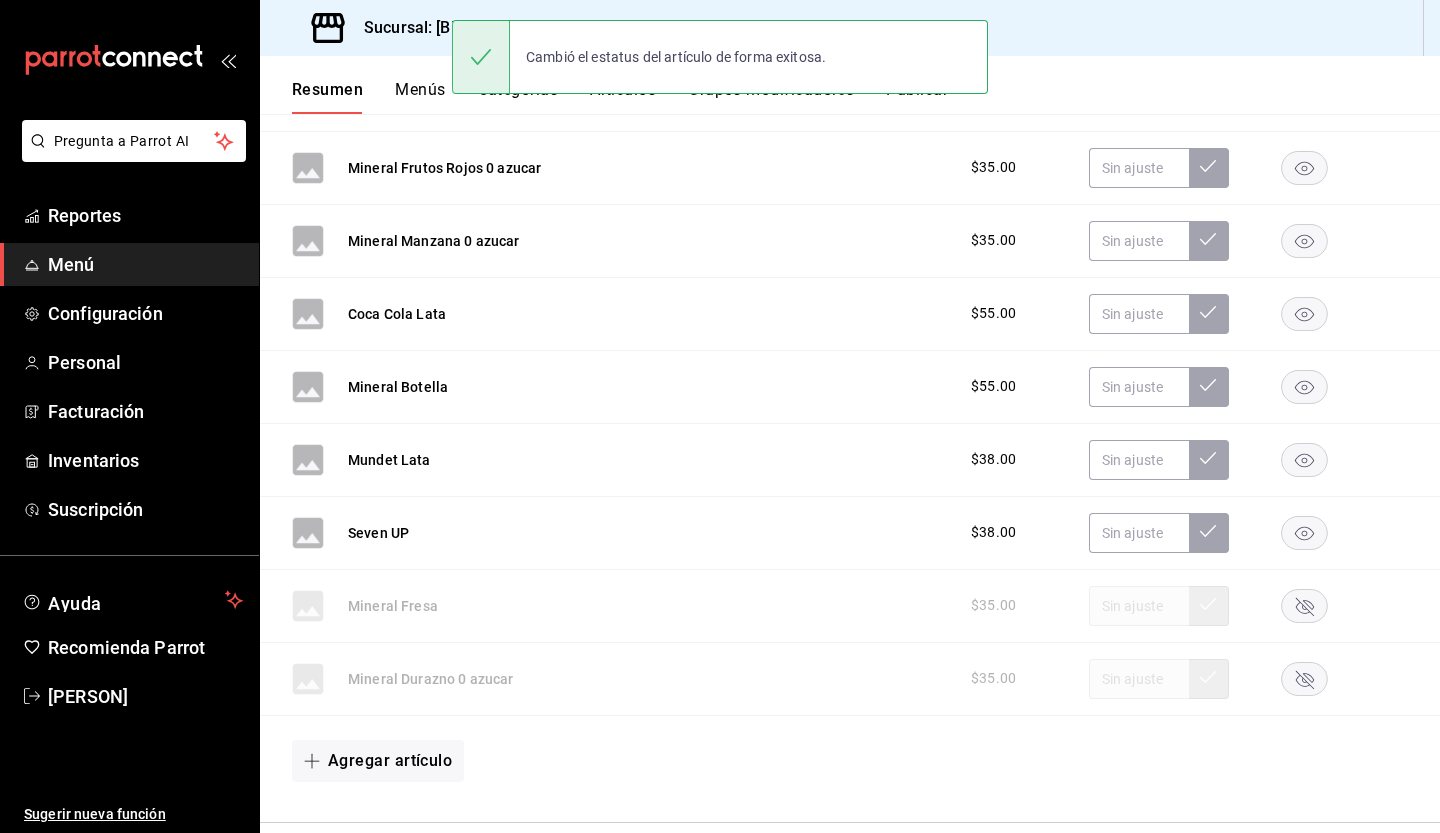 click 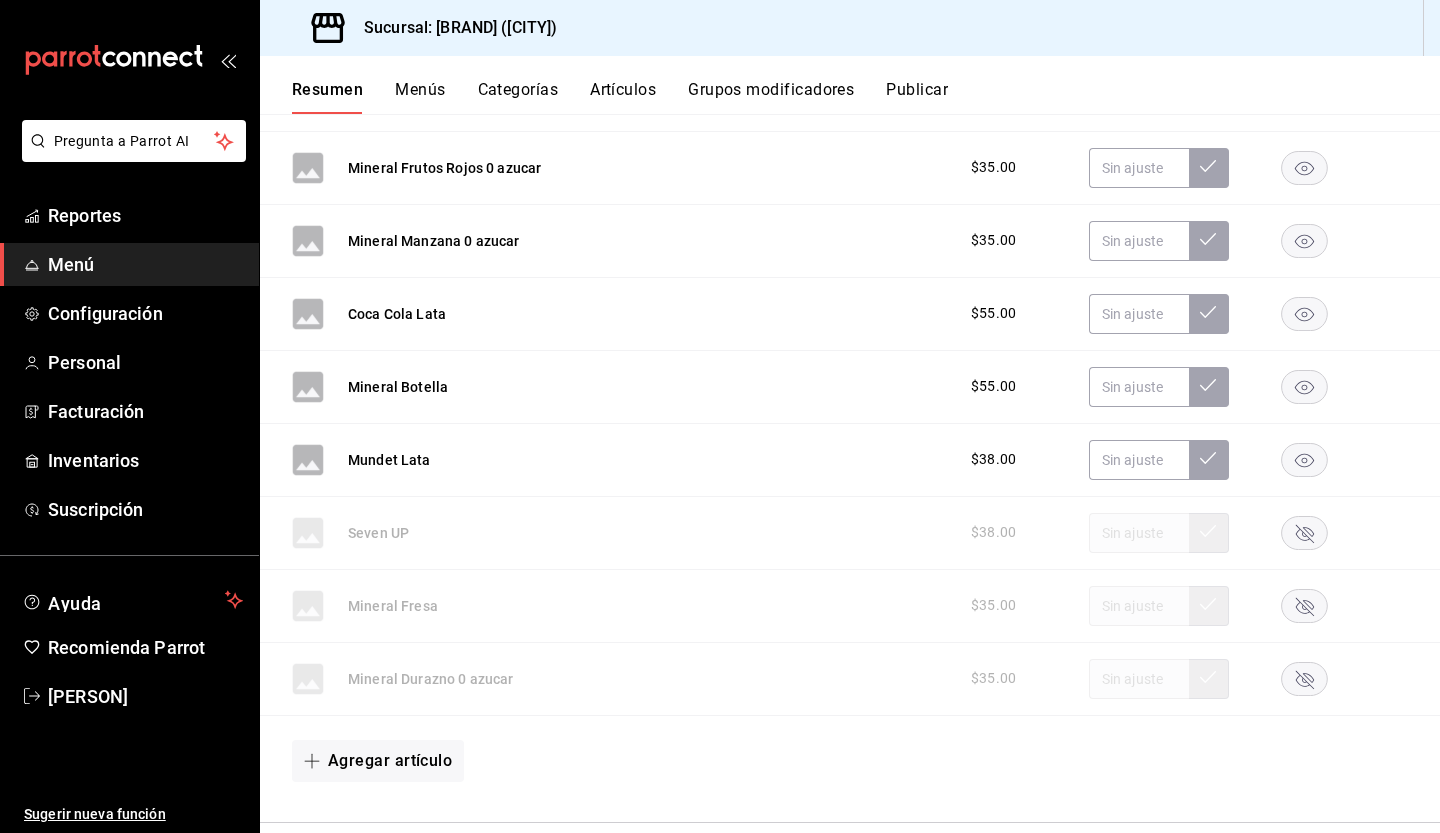 click 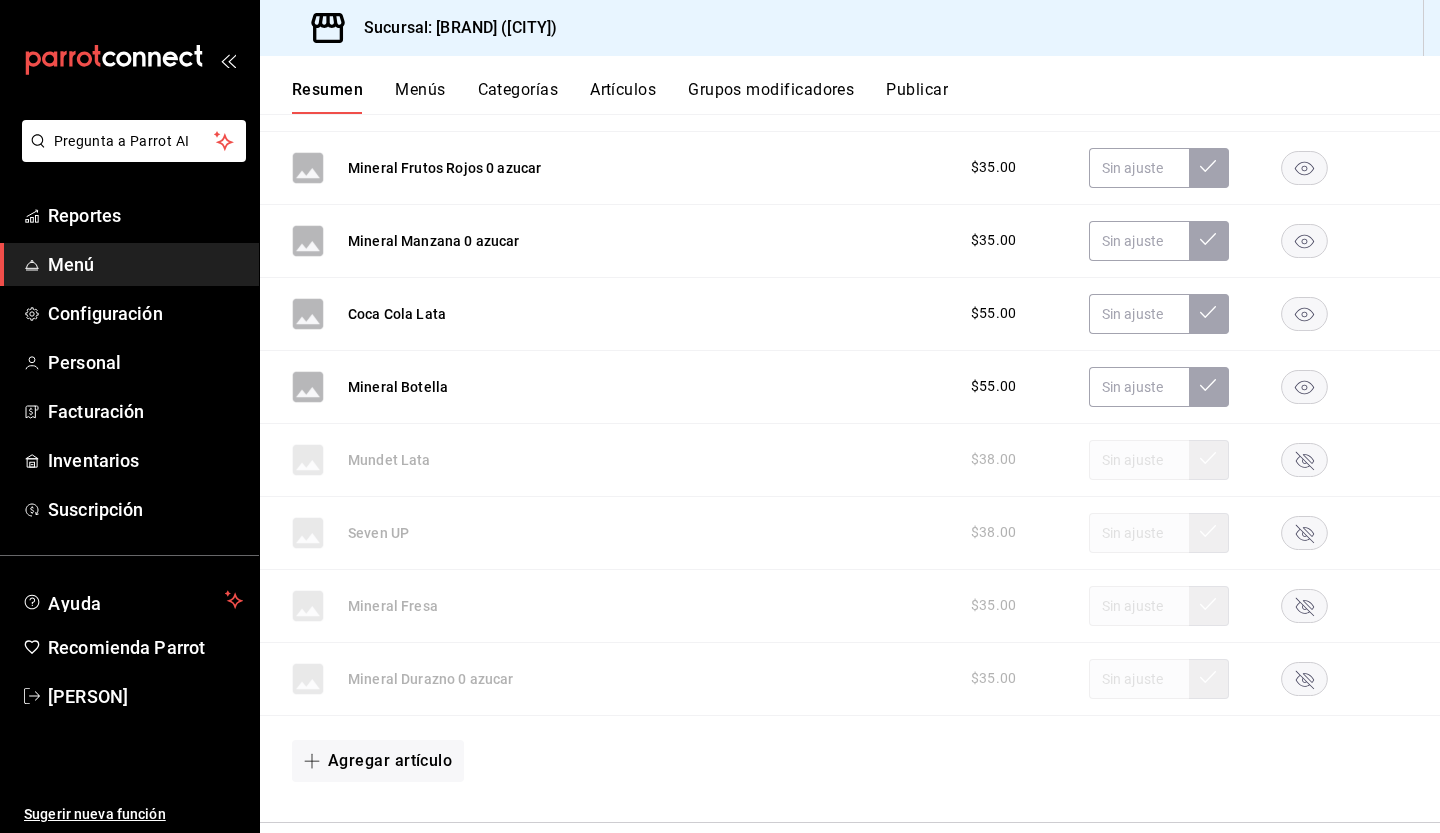 click 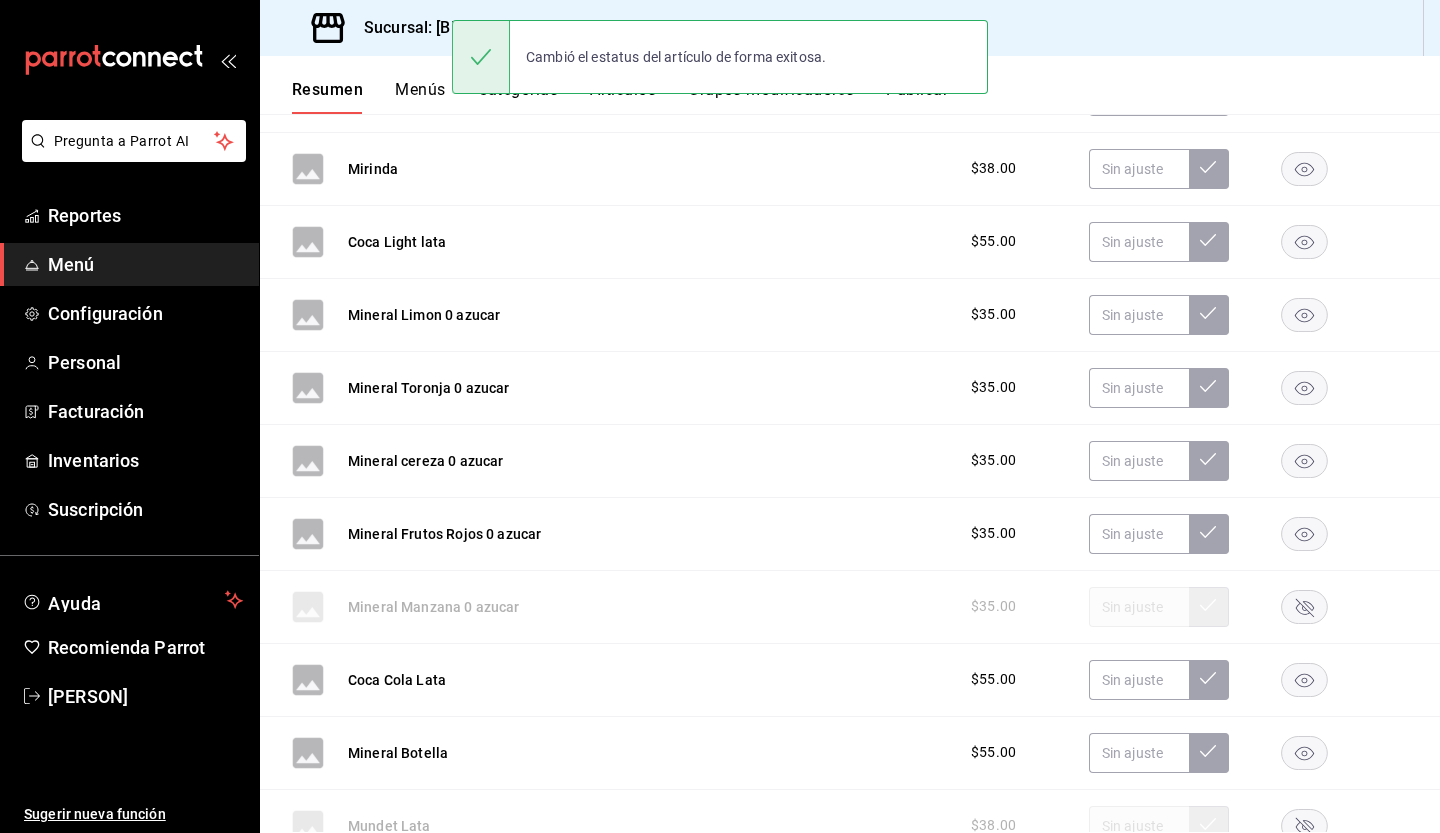 scroll, scrollTop: 6762, scrollLeft: 0, axis: vertical 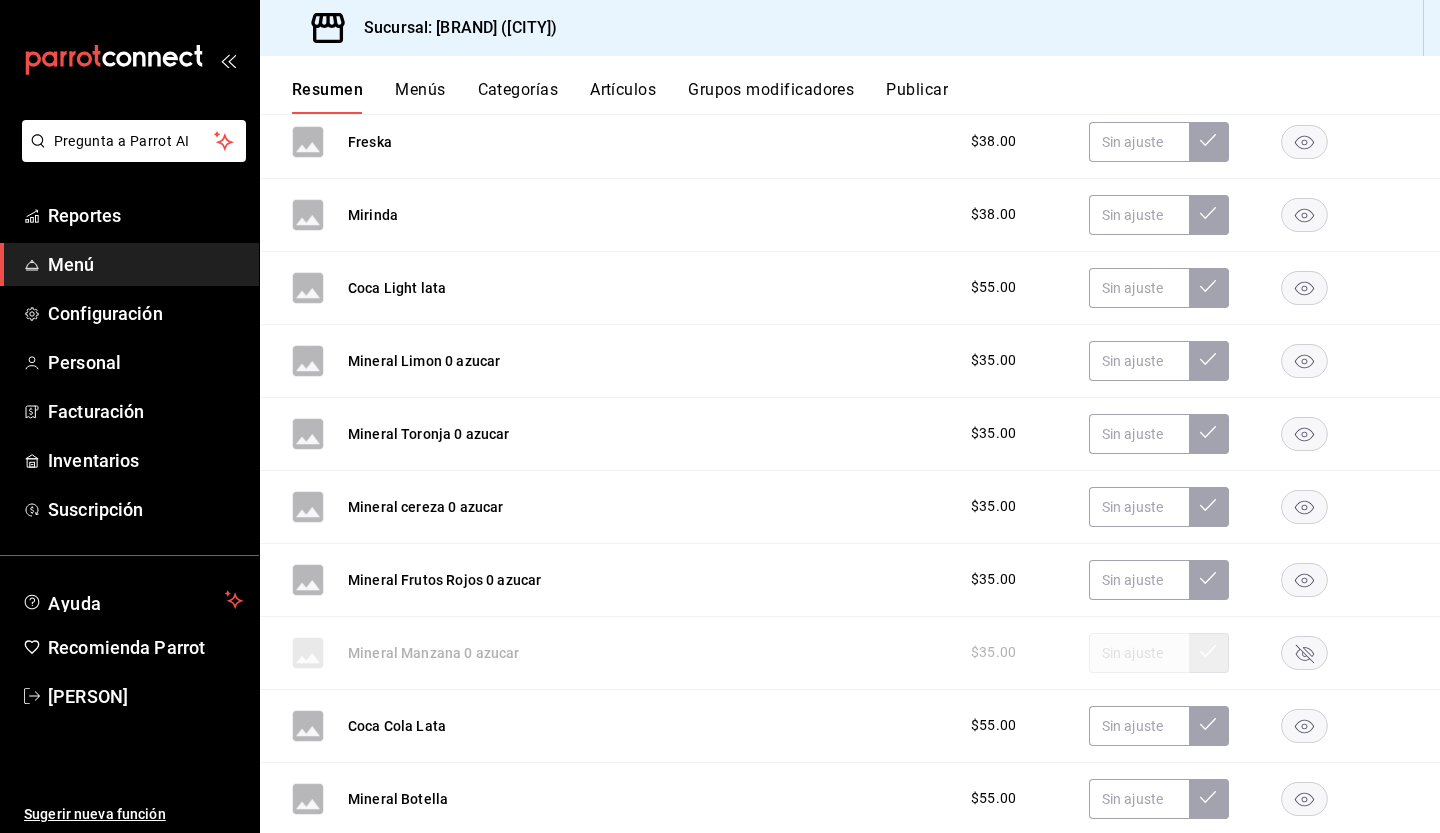 click 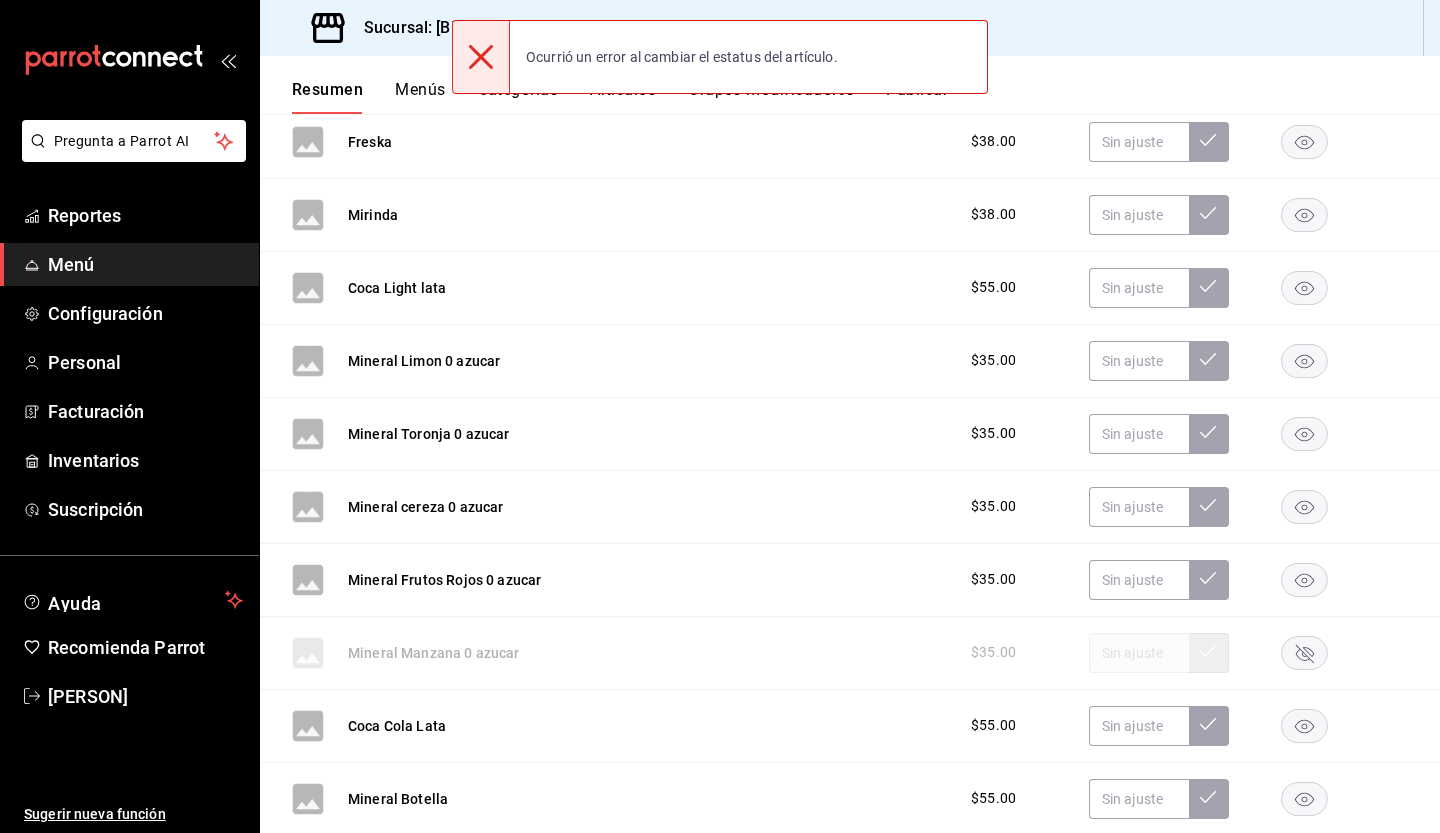 click 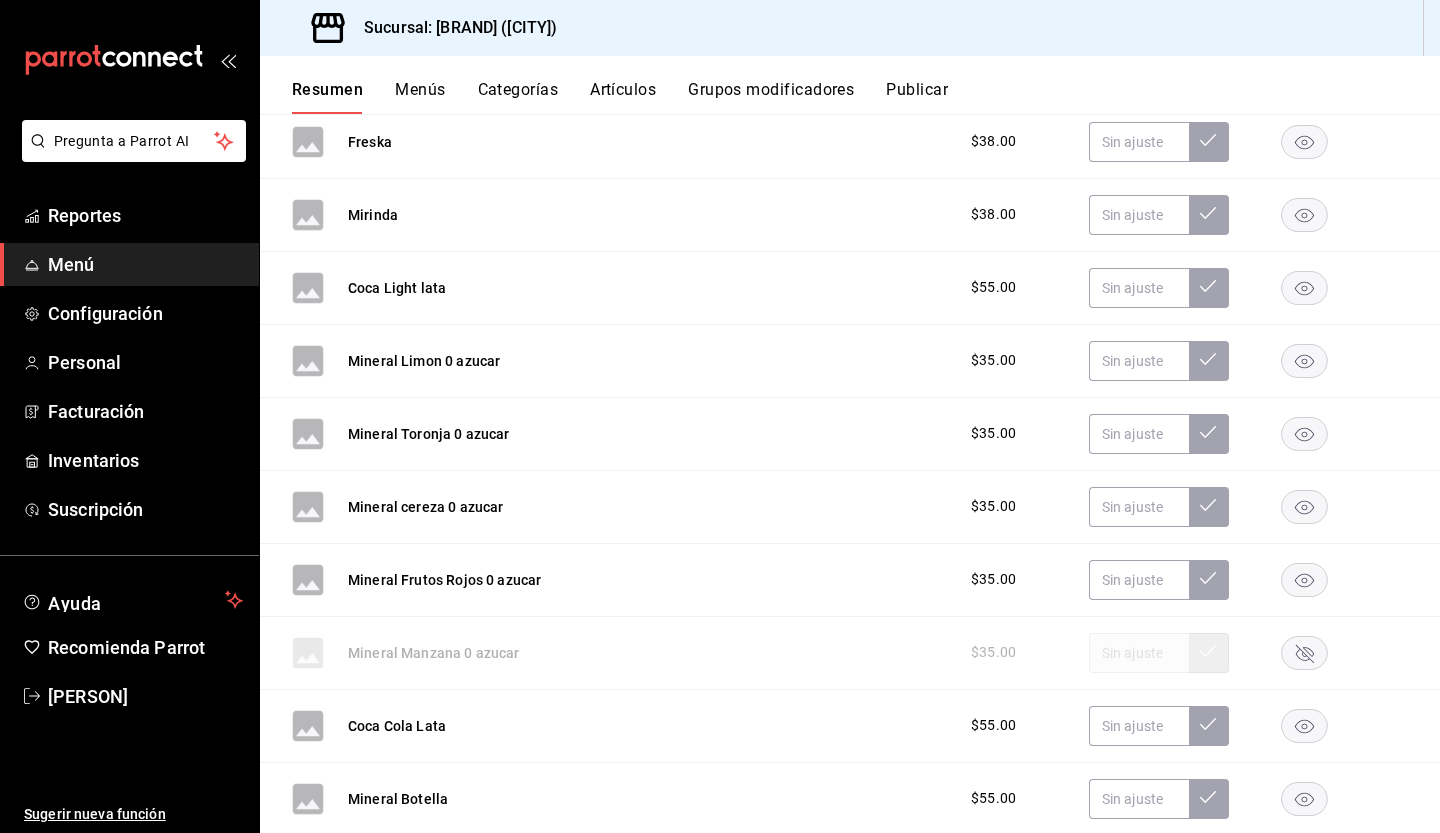 click 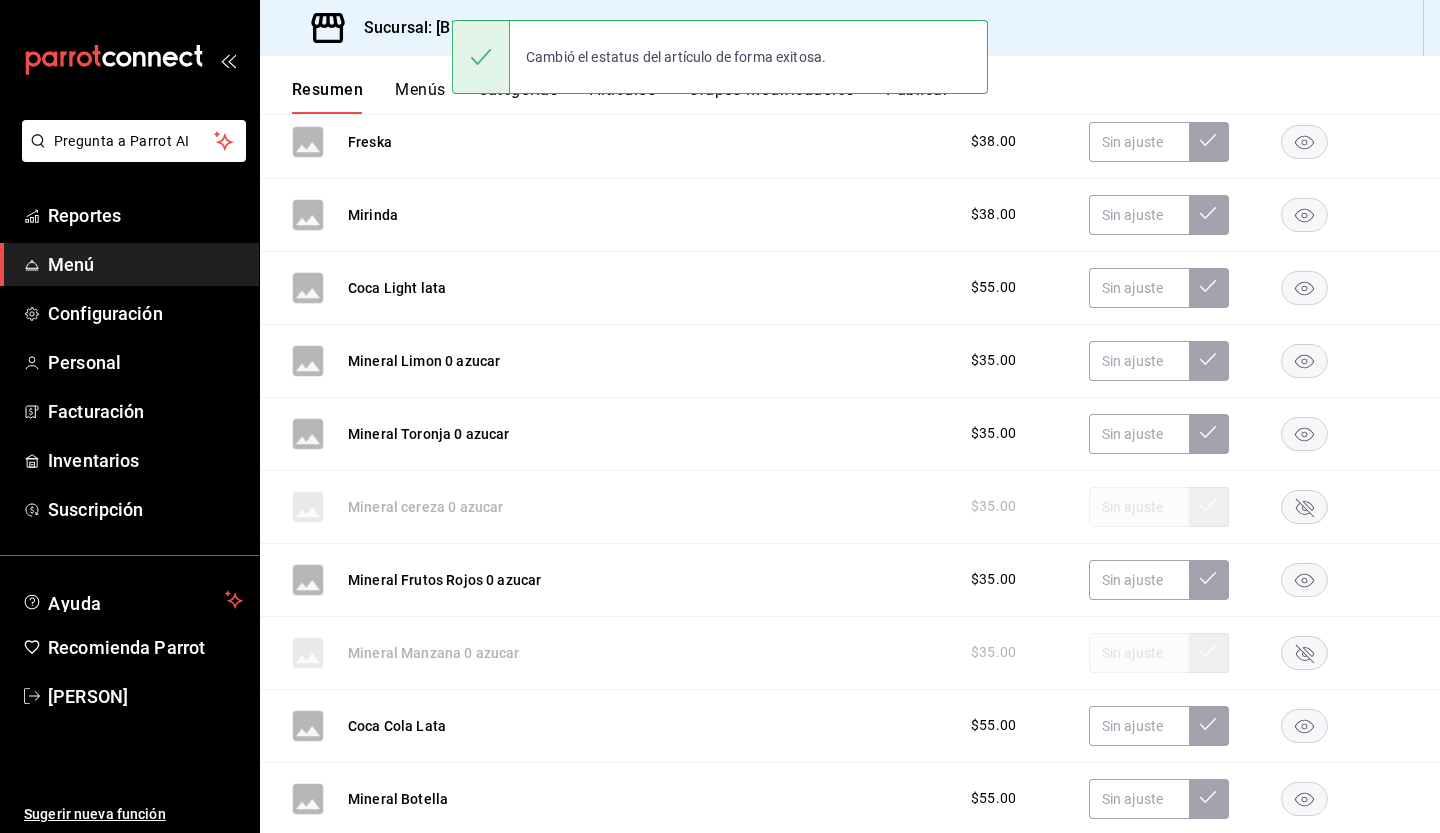 click 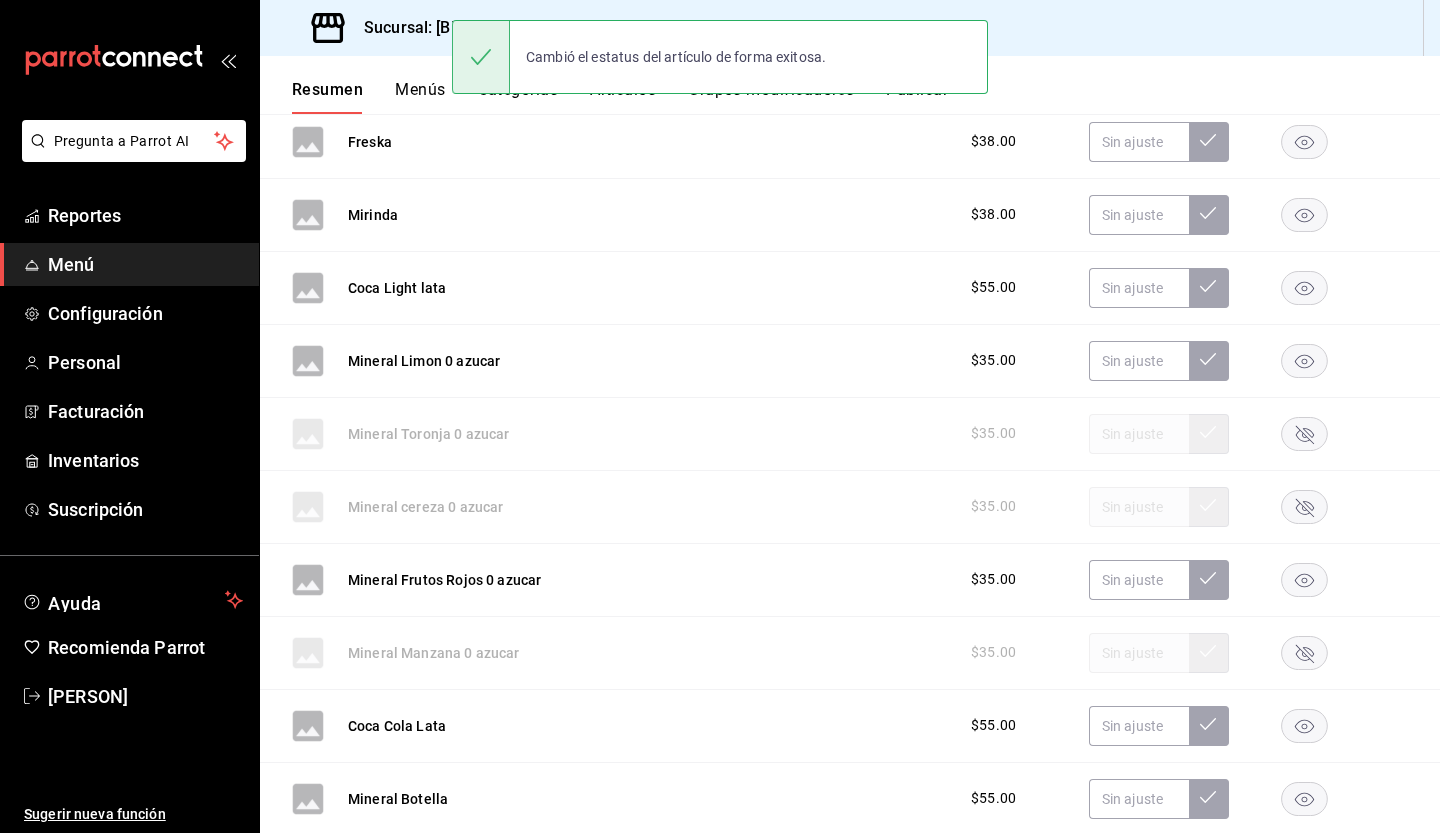click 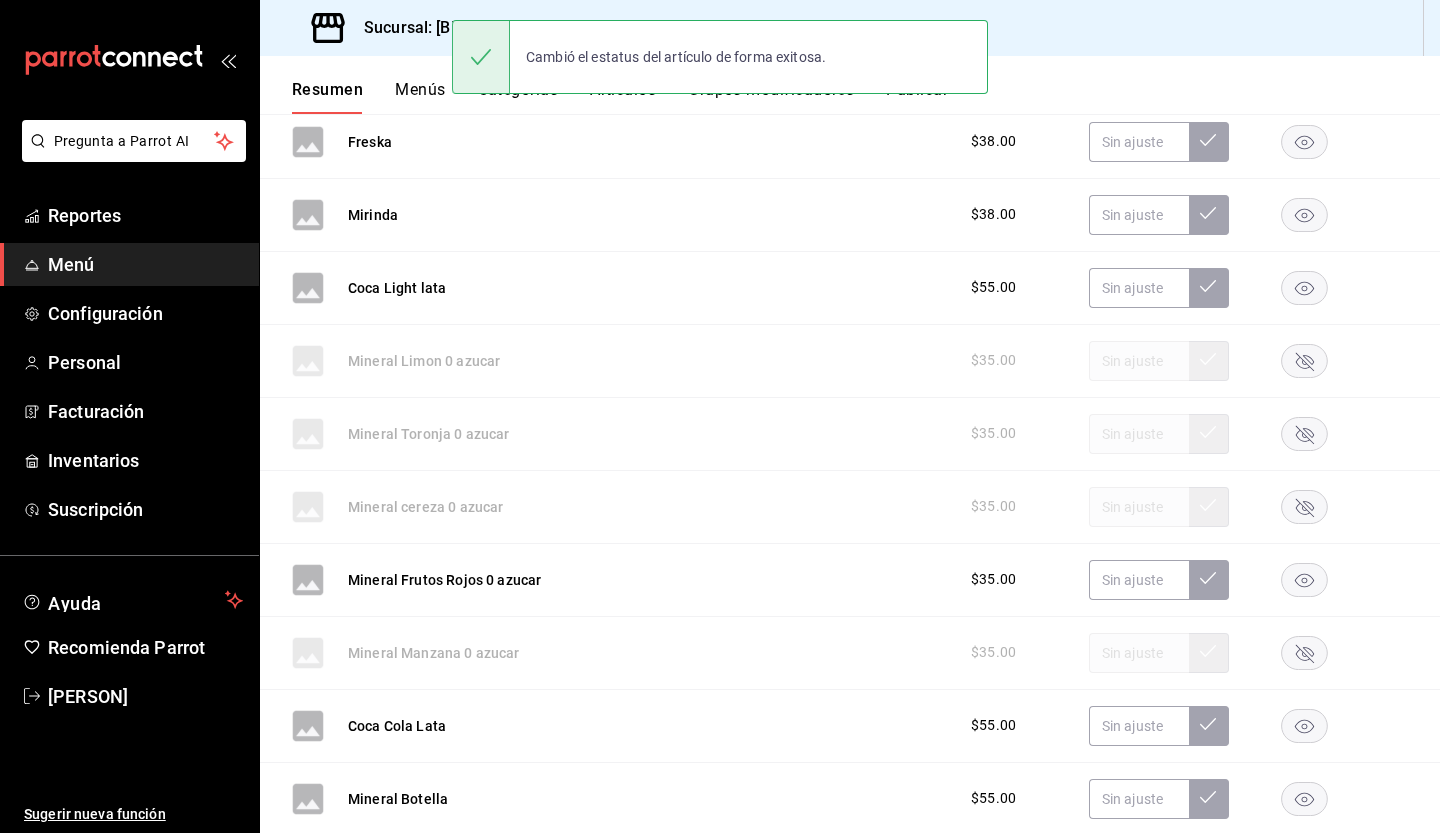 click 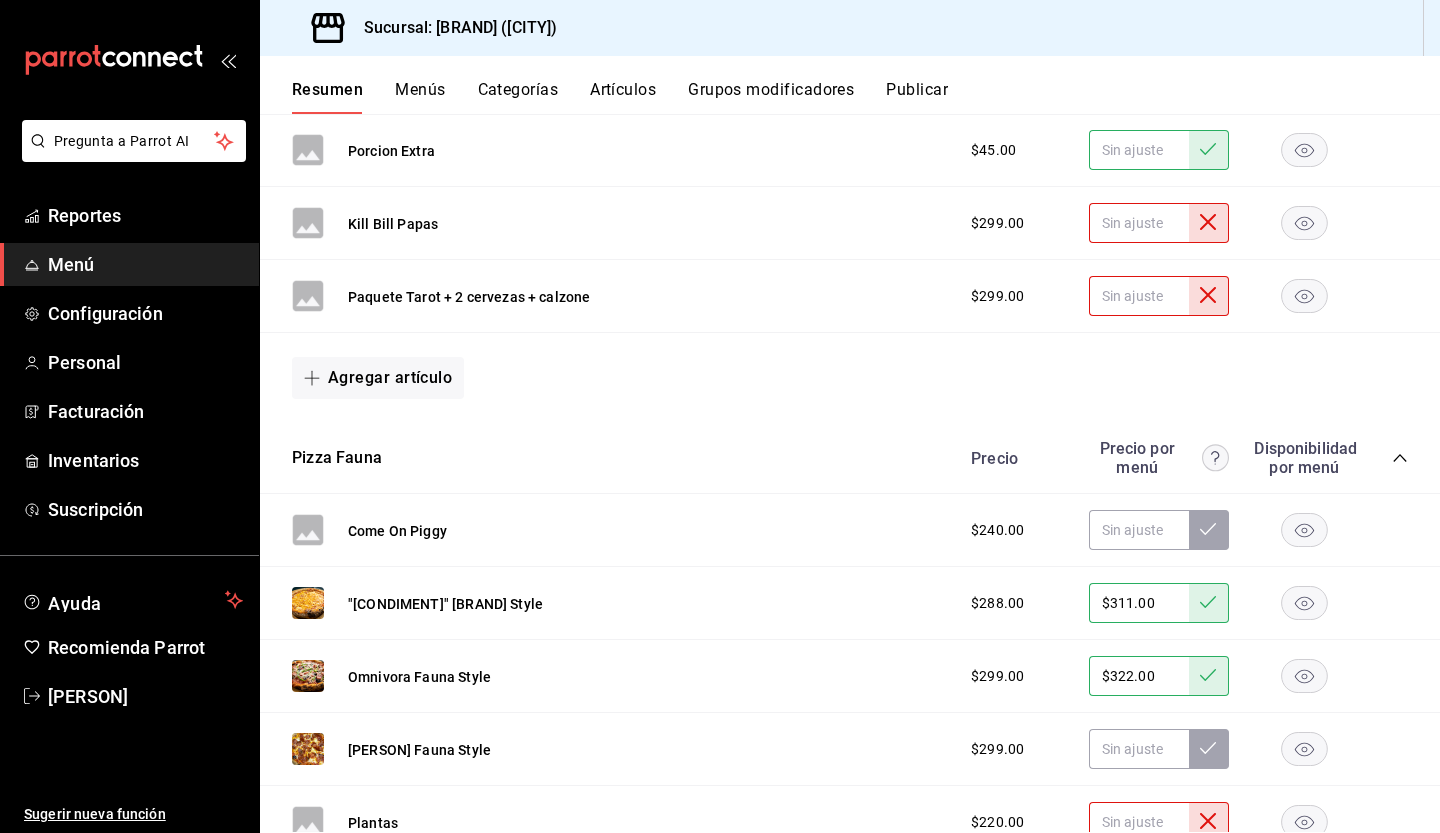 scroll, scrollTop: 3652, scrollLeft: 0, axis: vertical 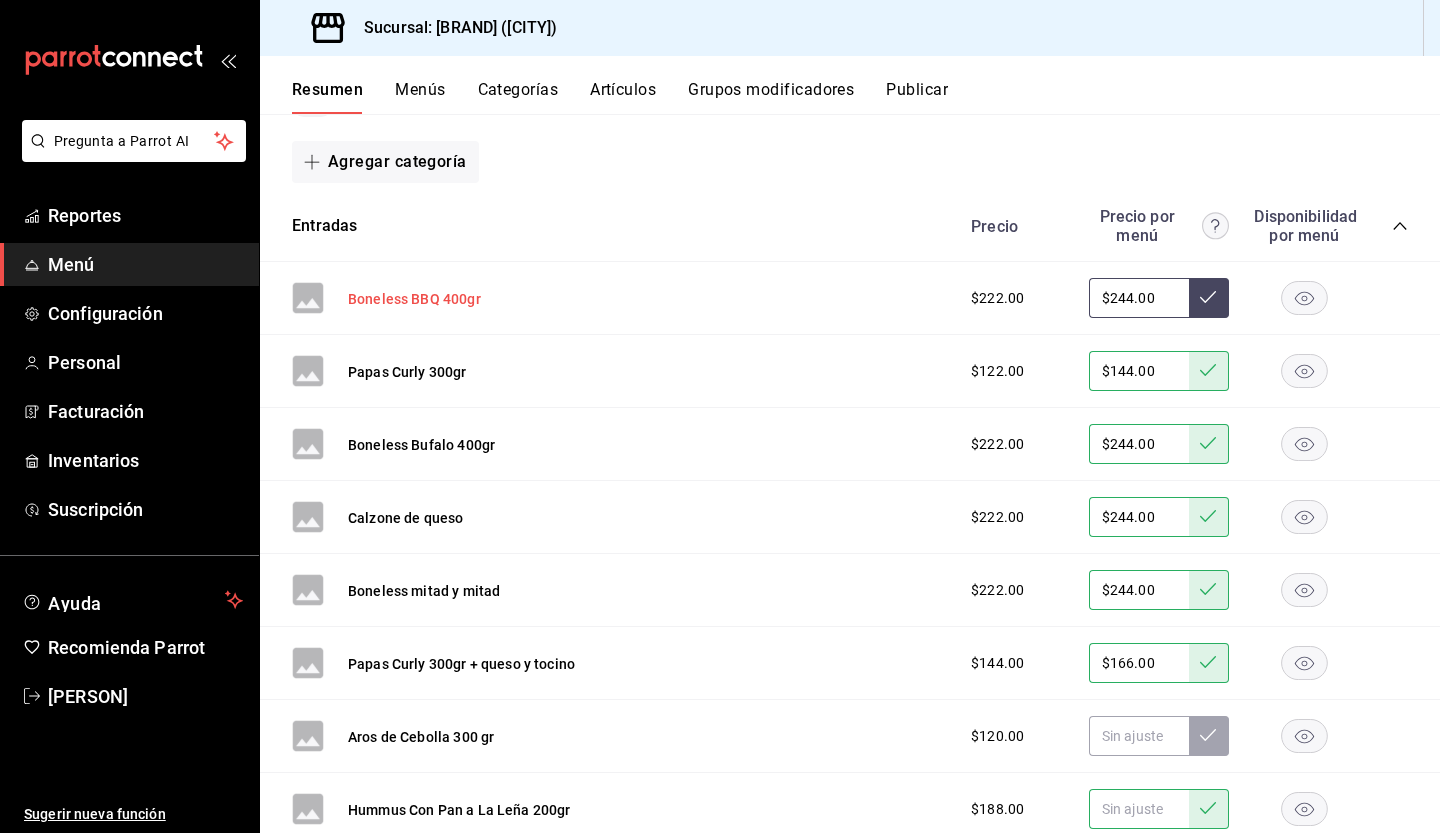 click on "Boneless BBQ 400gr" at bounding box center (414, 299) 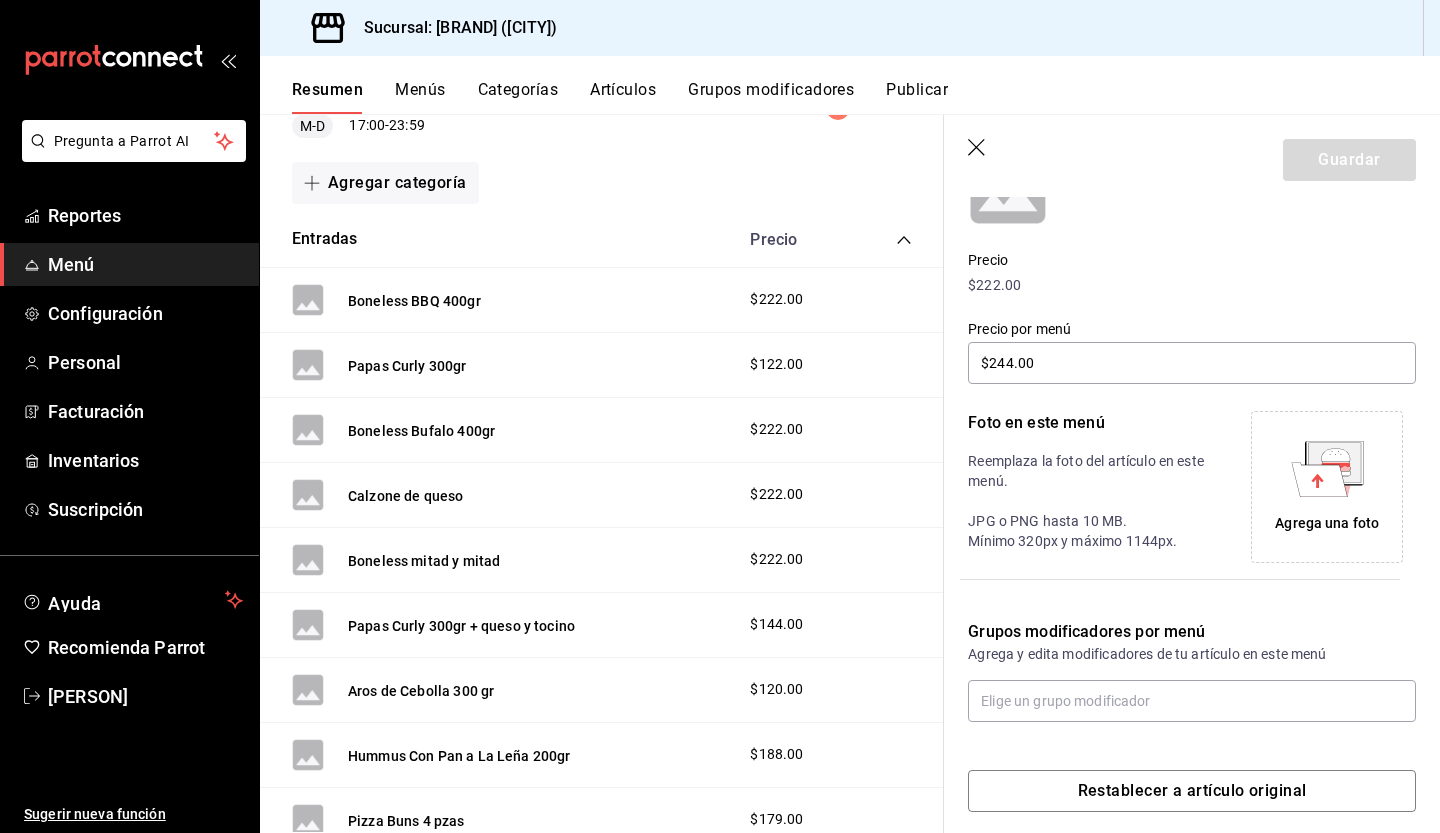 scroll, scrollTop: 250, scrollLeft: 0, axis: vertical 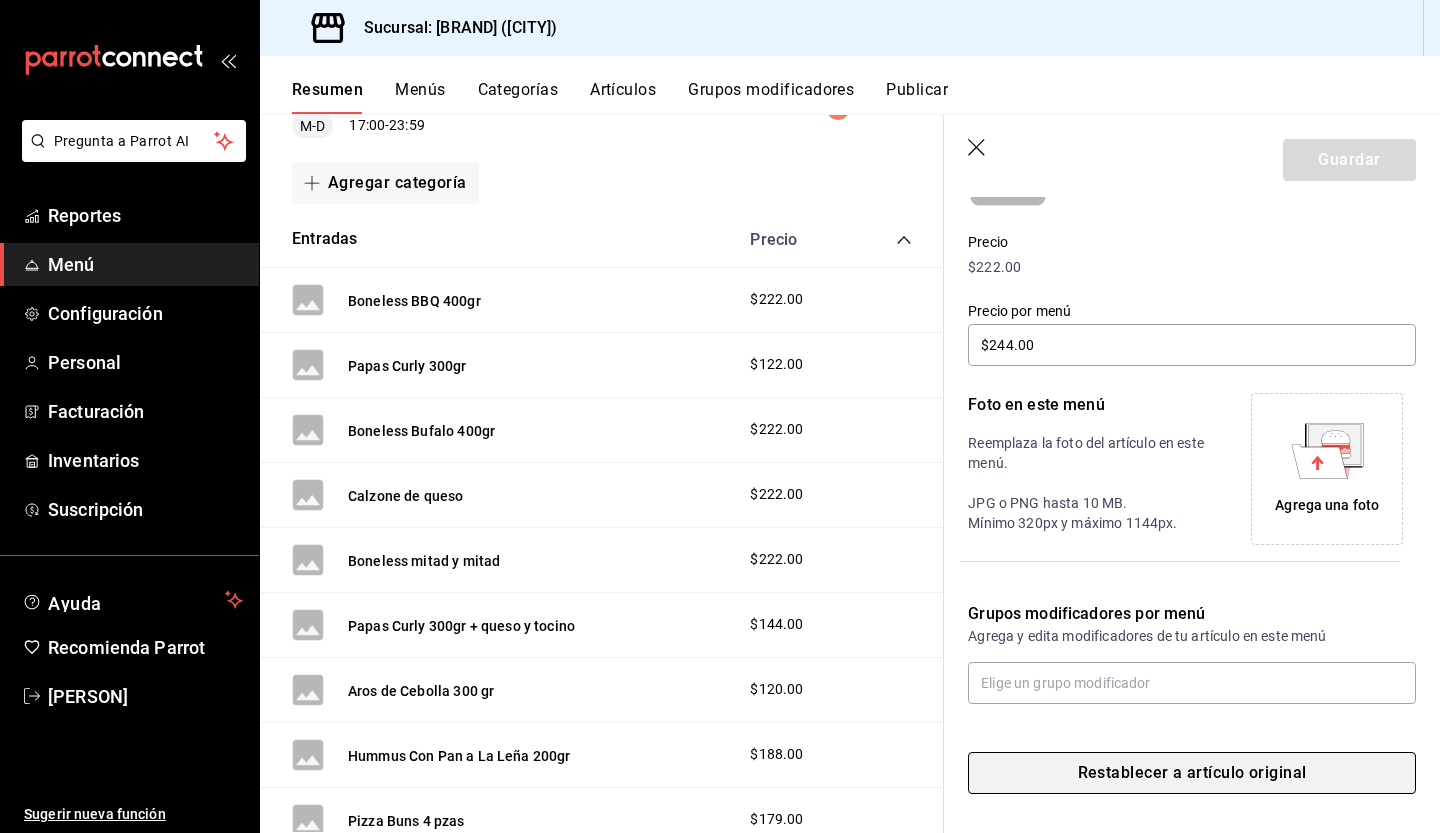 click on "Restablecer a artículo original" at bounding box center [1192, 773] 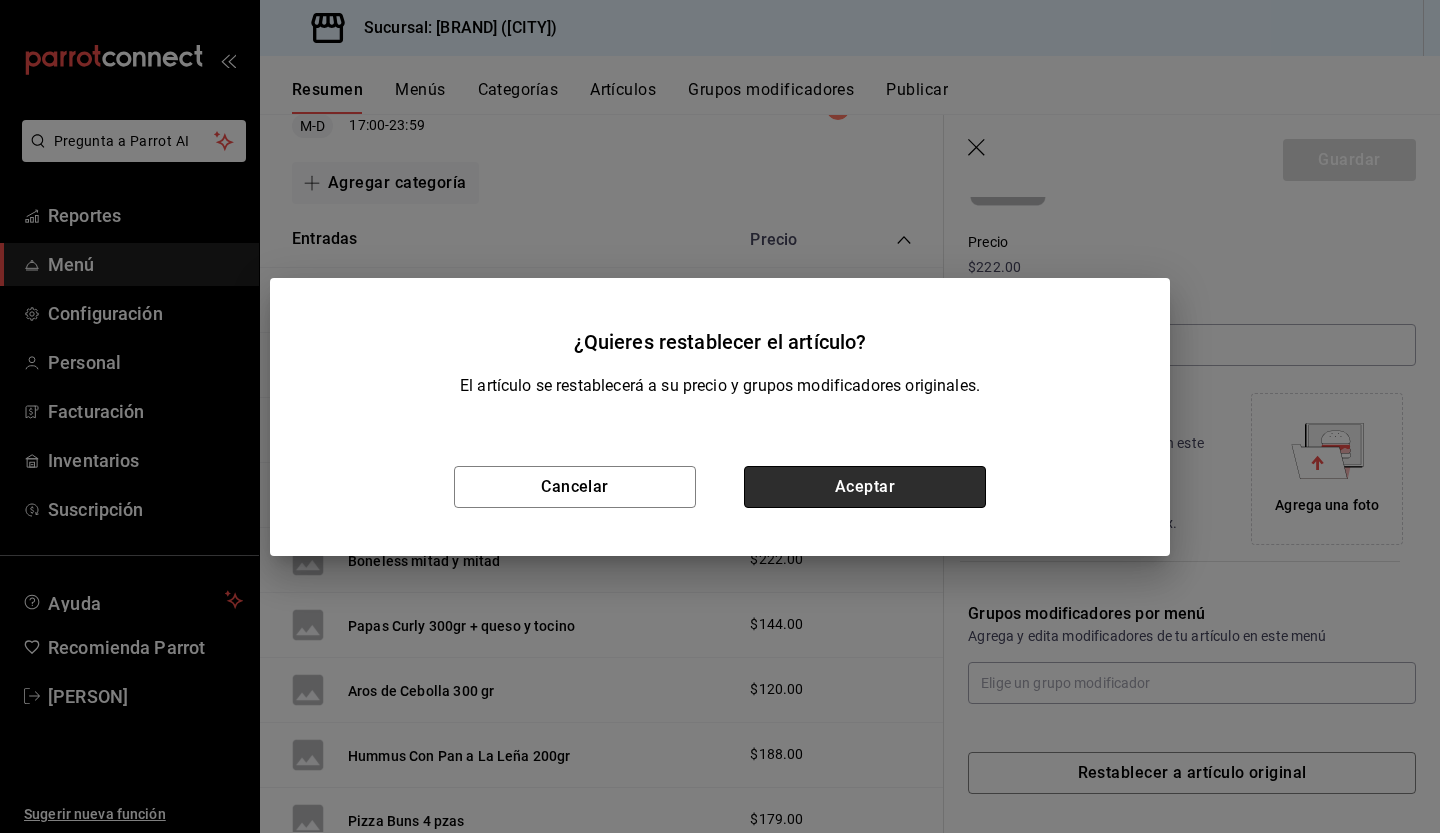 click on "Aceptar" at bounding box center [865, 487] 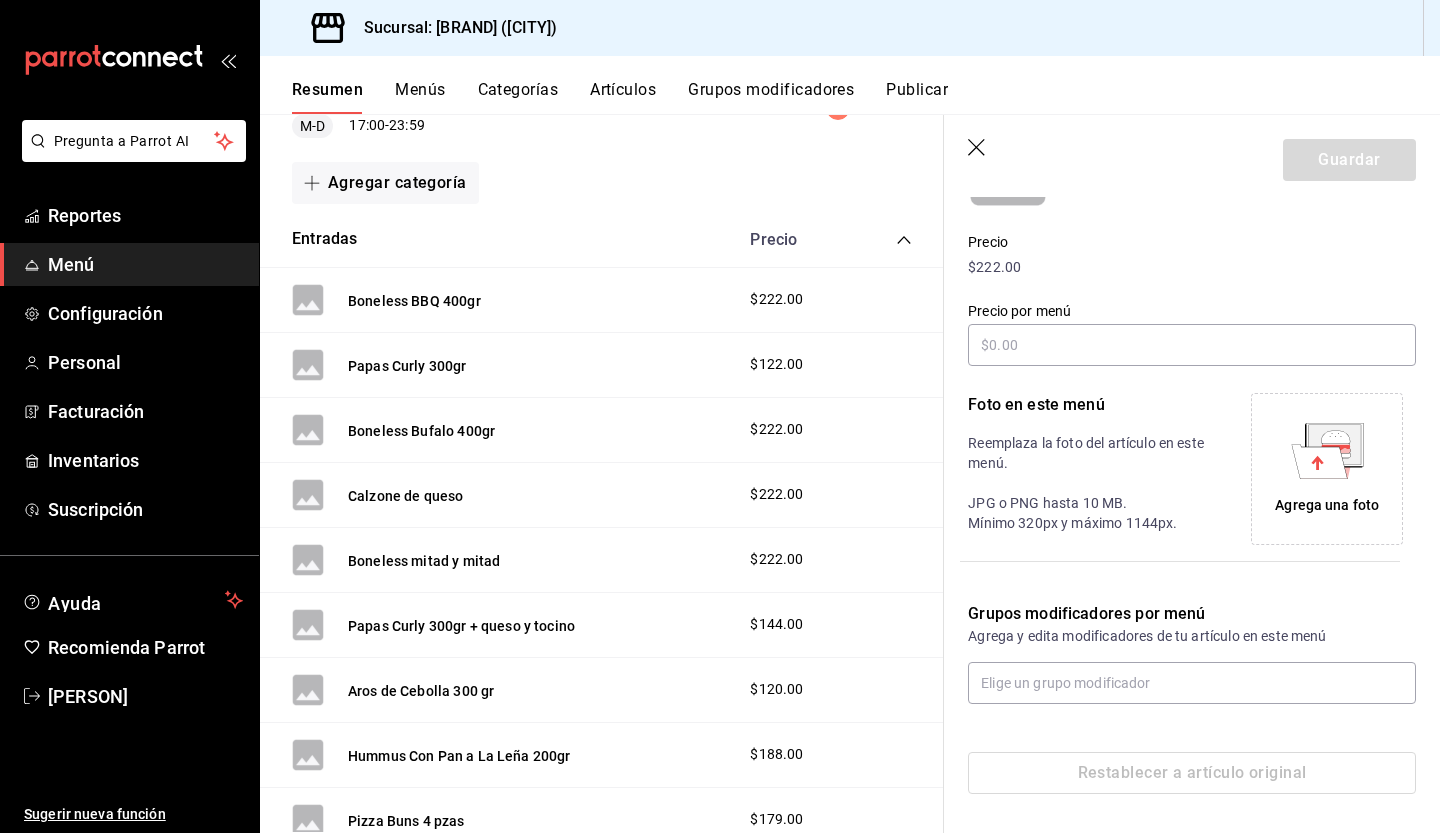 click on "Guardar" at bounding box center (1192, 156) 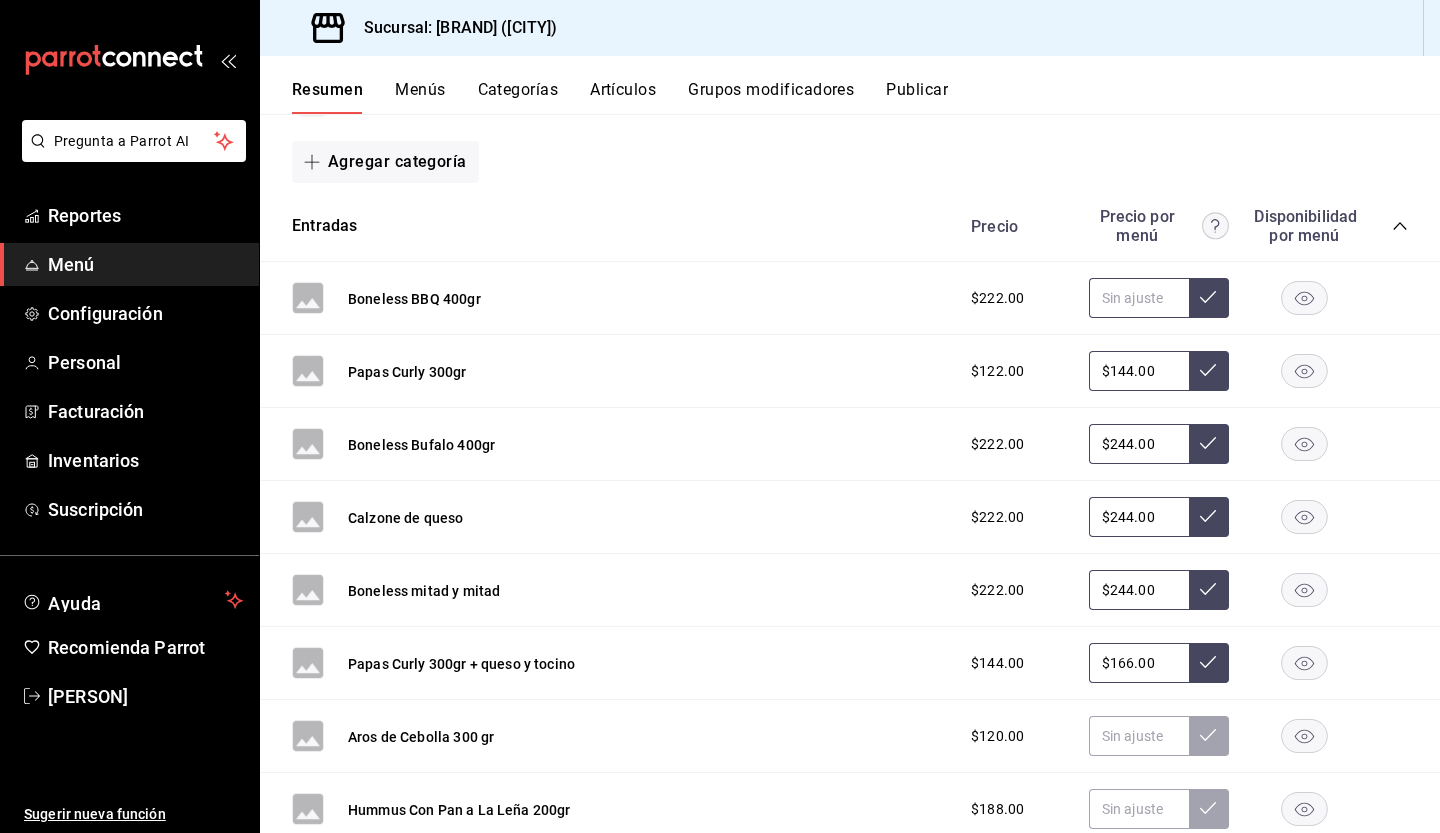 click at bounding box center (1139, 298) 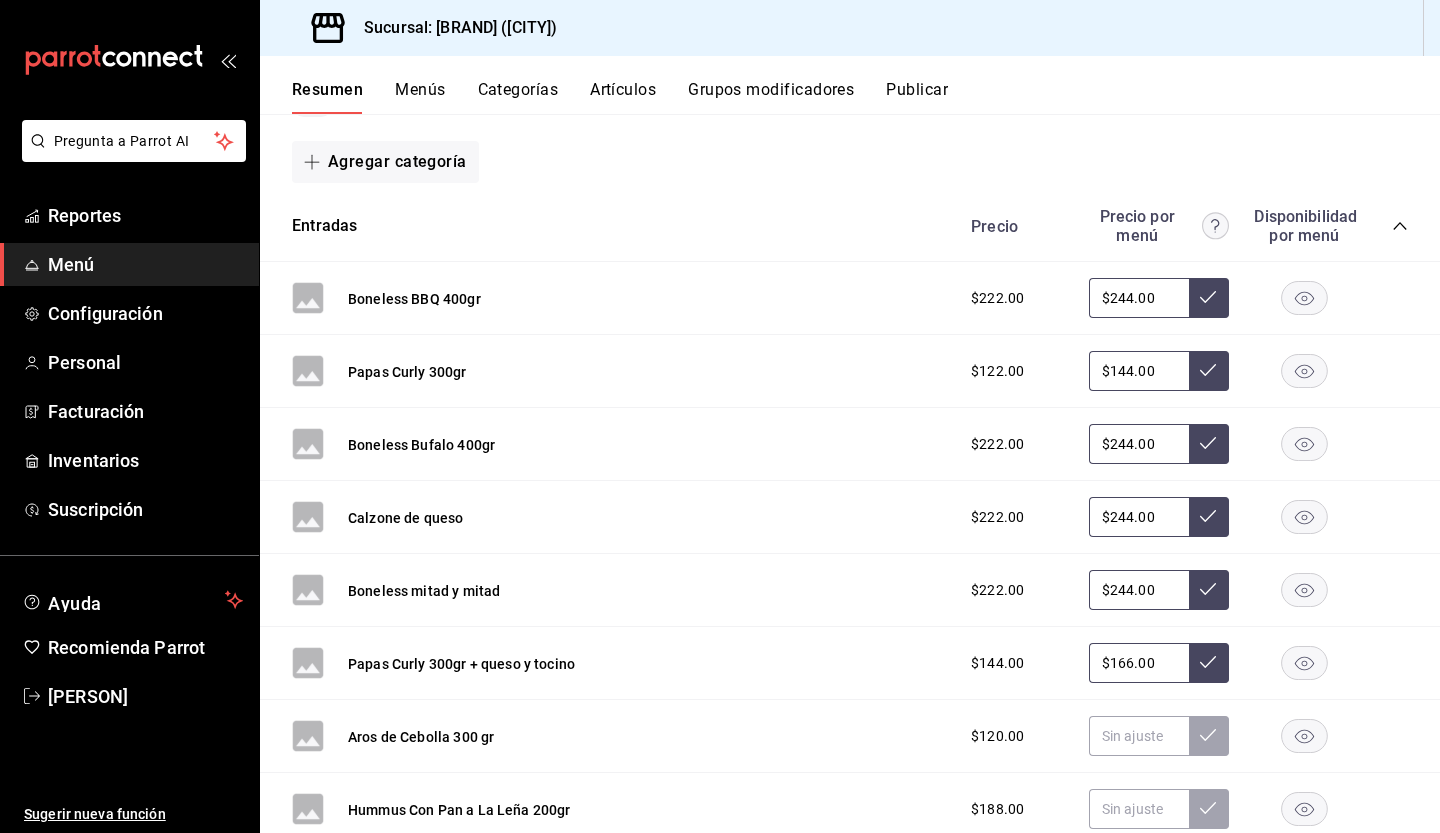 type on "$244.00" 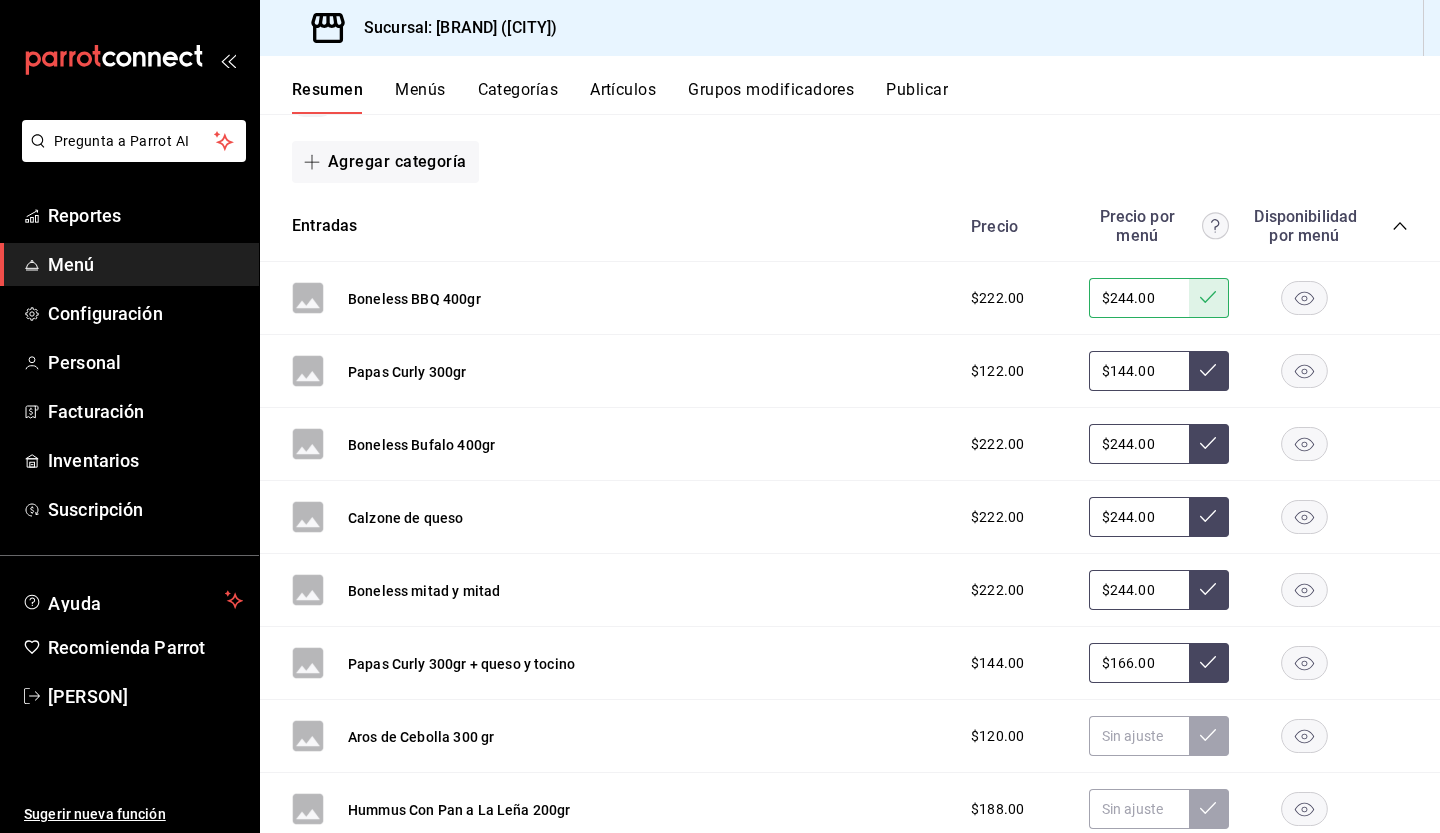 click 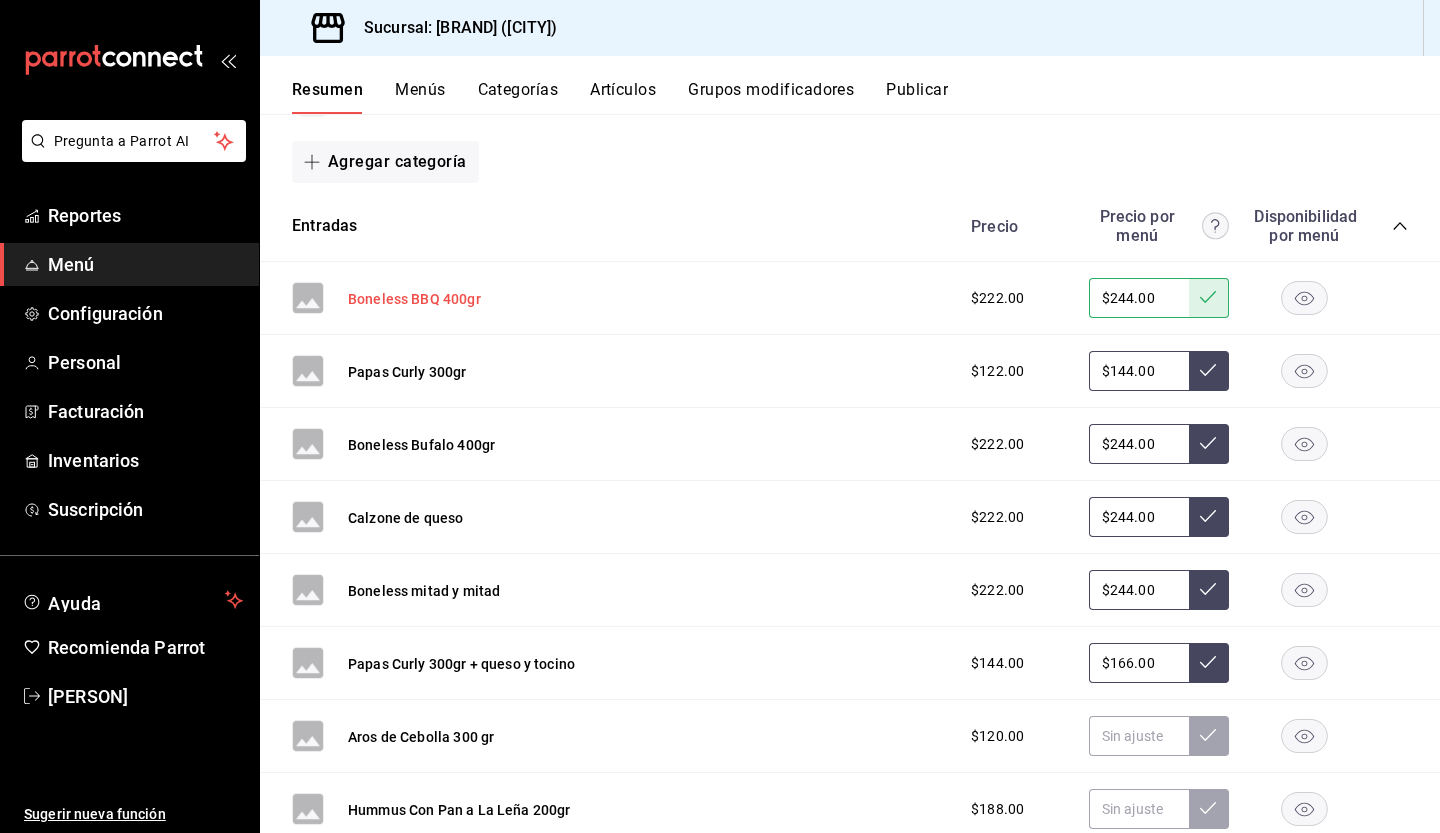 click on "Boneless BBQ 400gr" at bounding box center (414, 299) 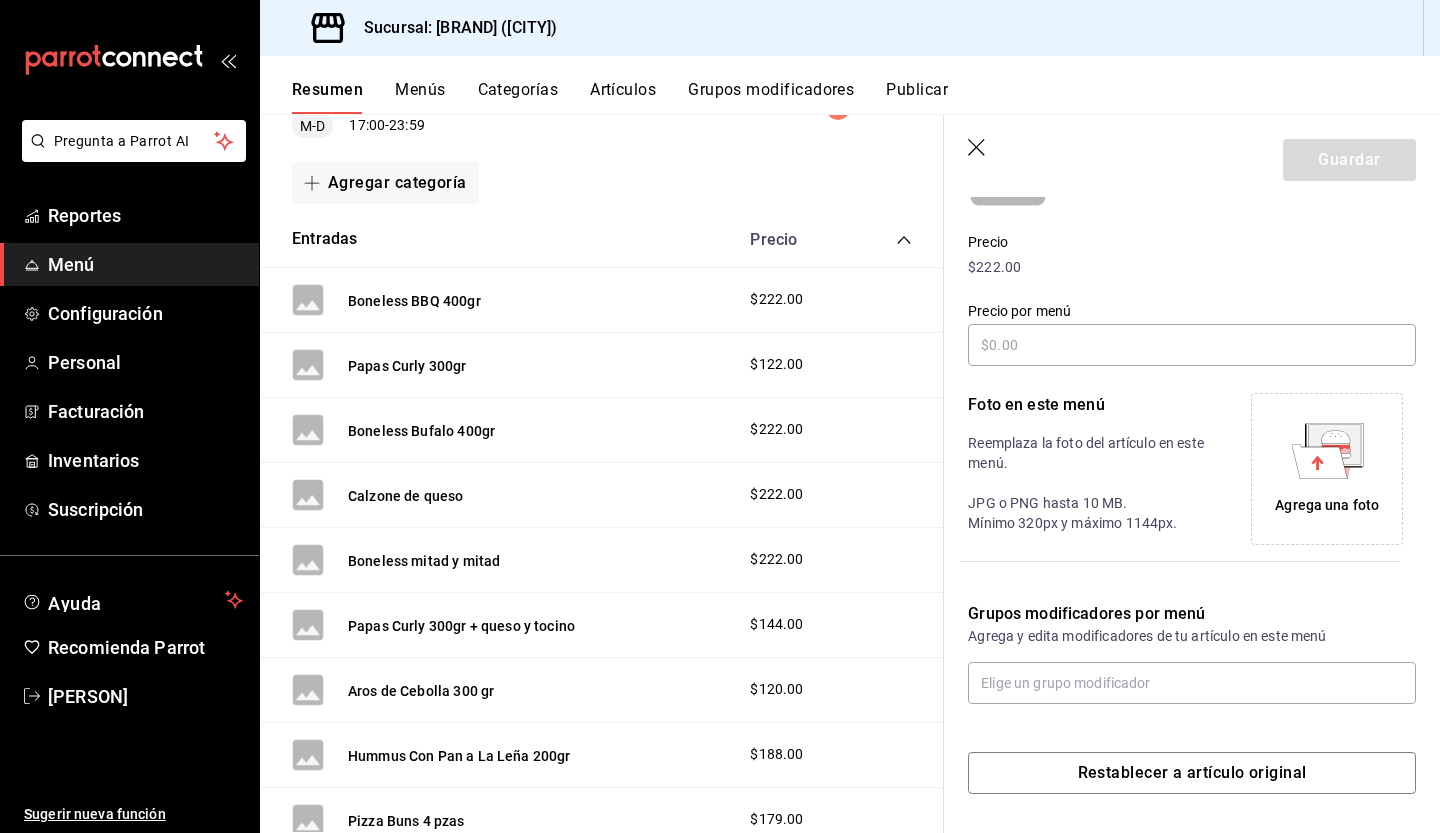 type on "$244.00" 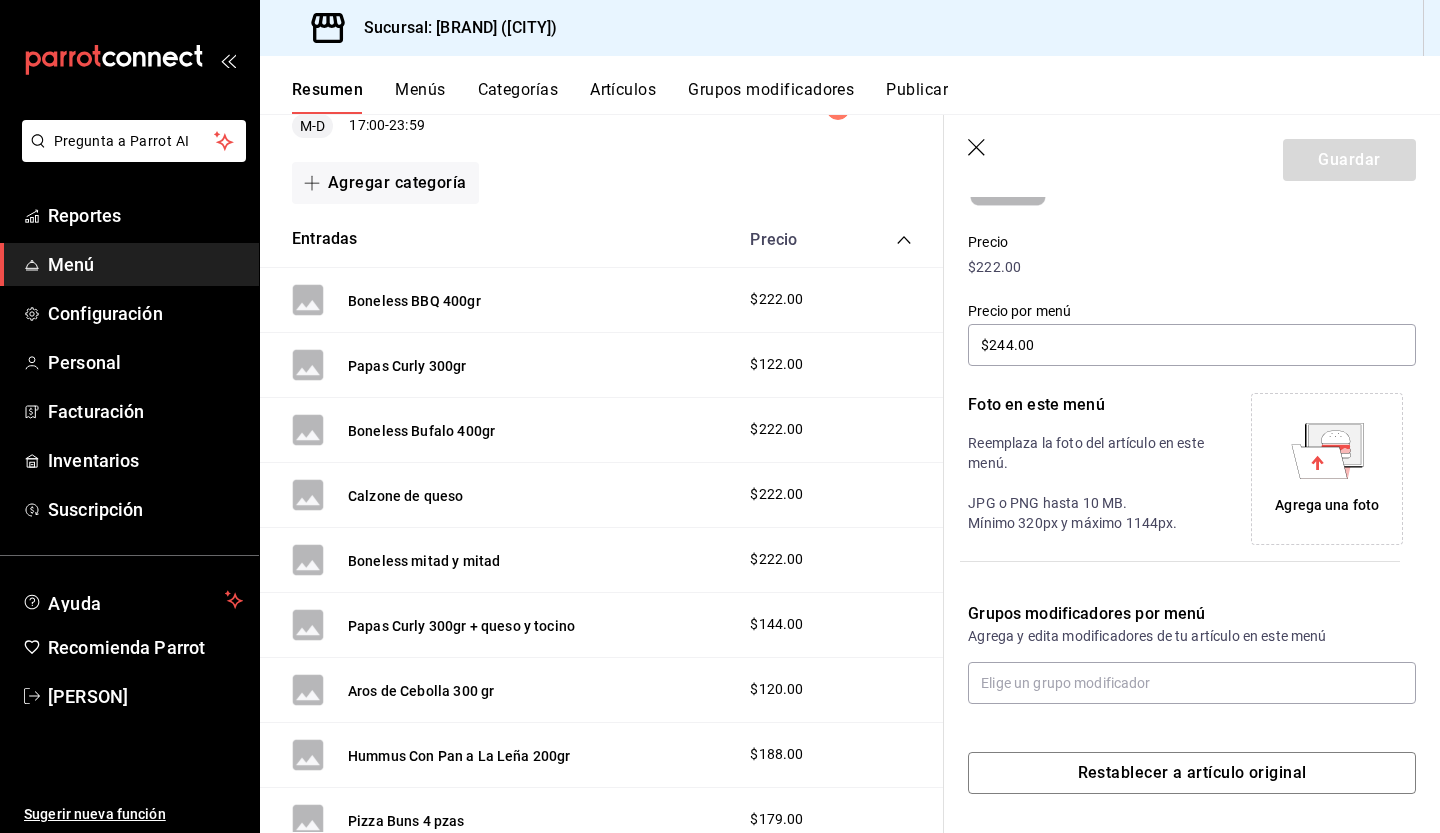 click 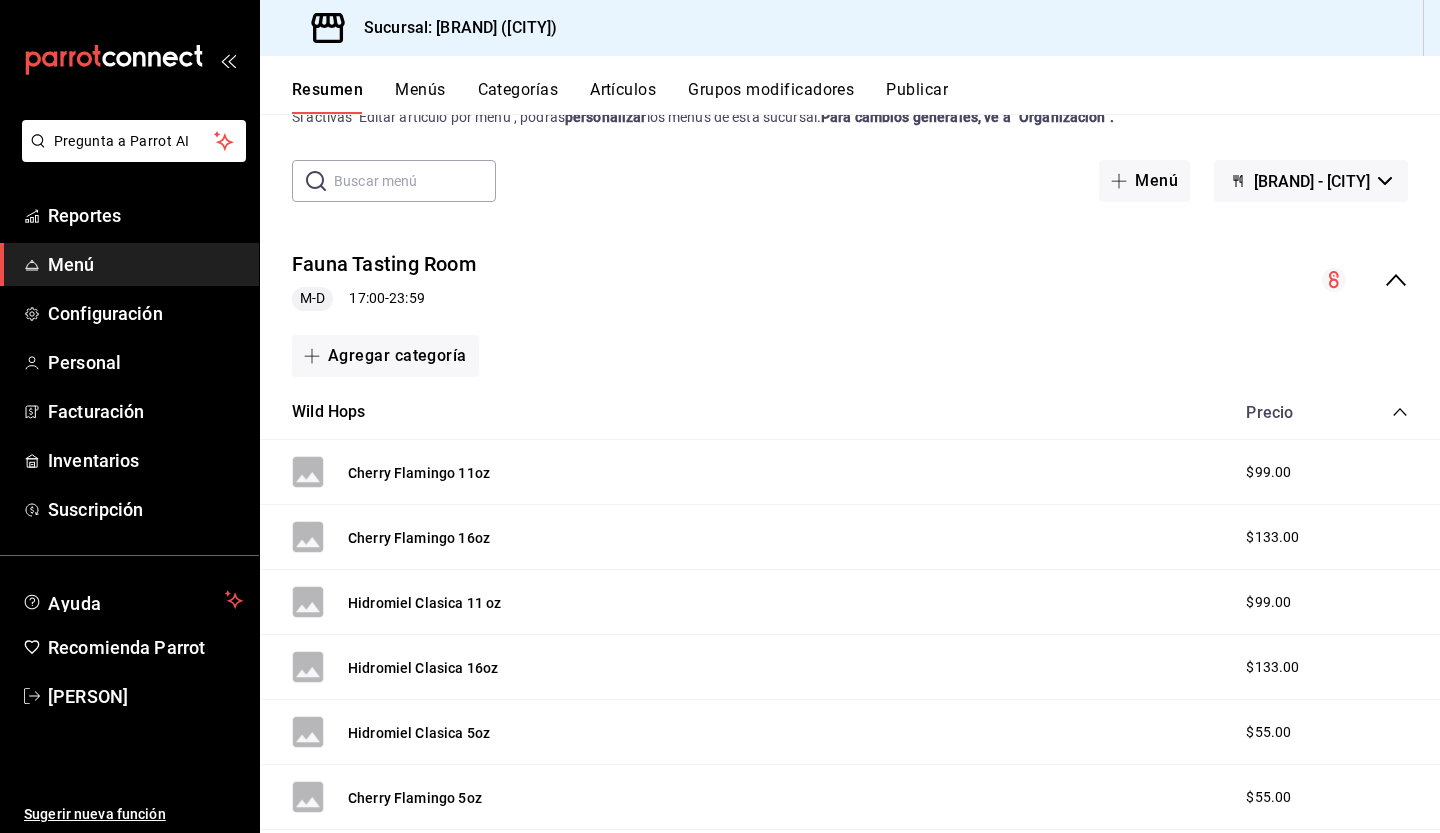 scroll, scrollTop: 0, scrollLeft: 0, axis: both 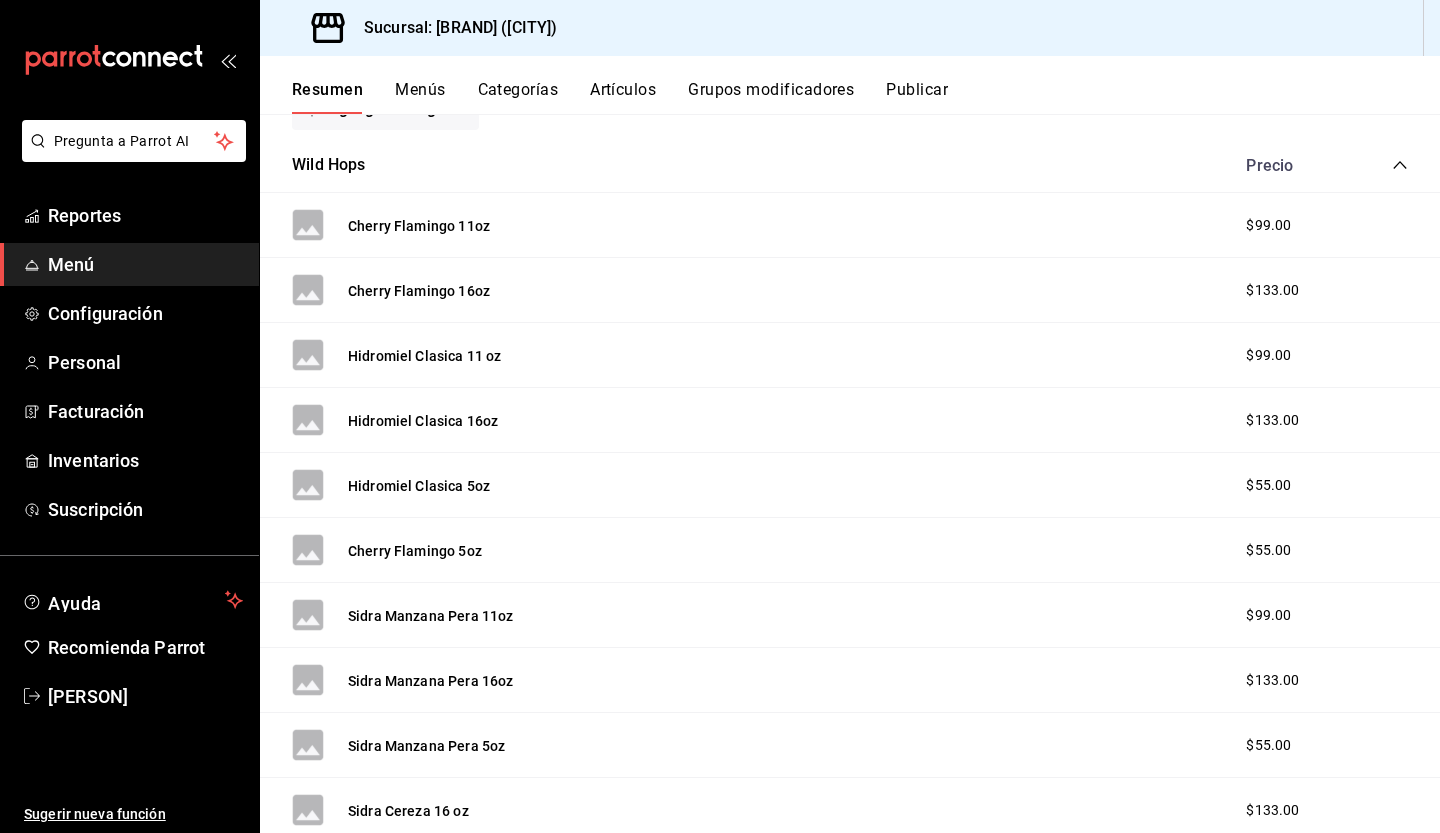 click 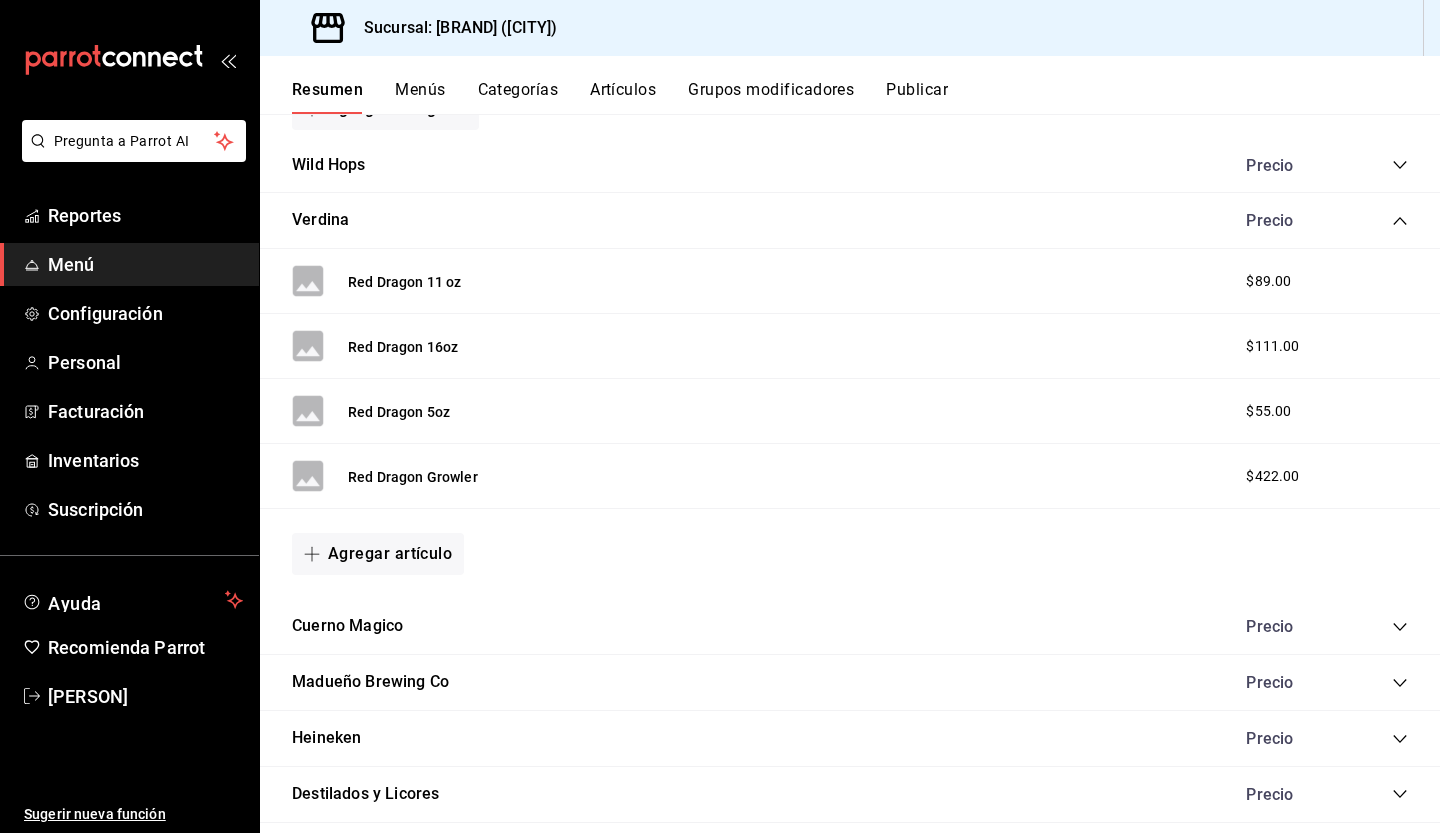 click 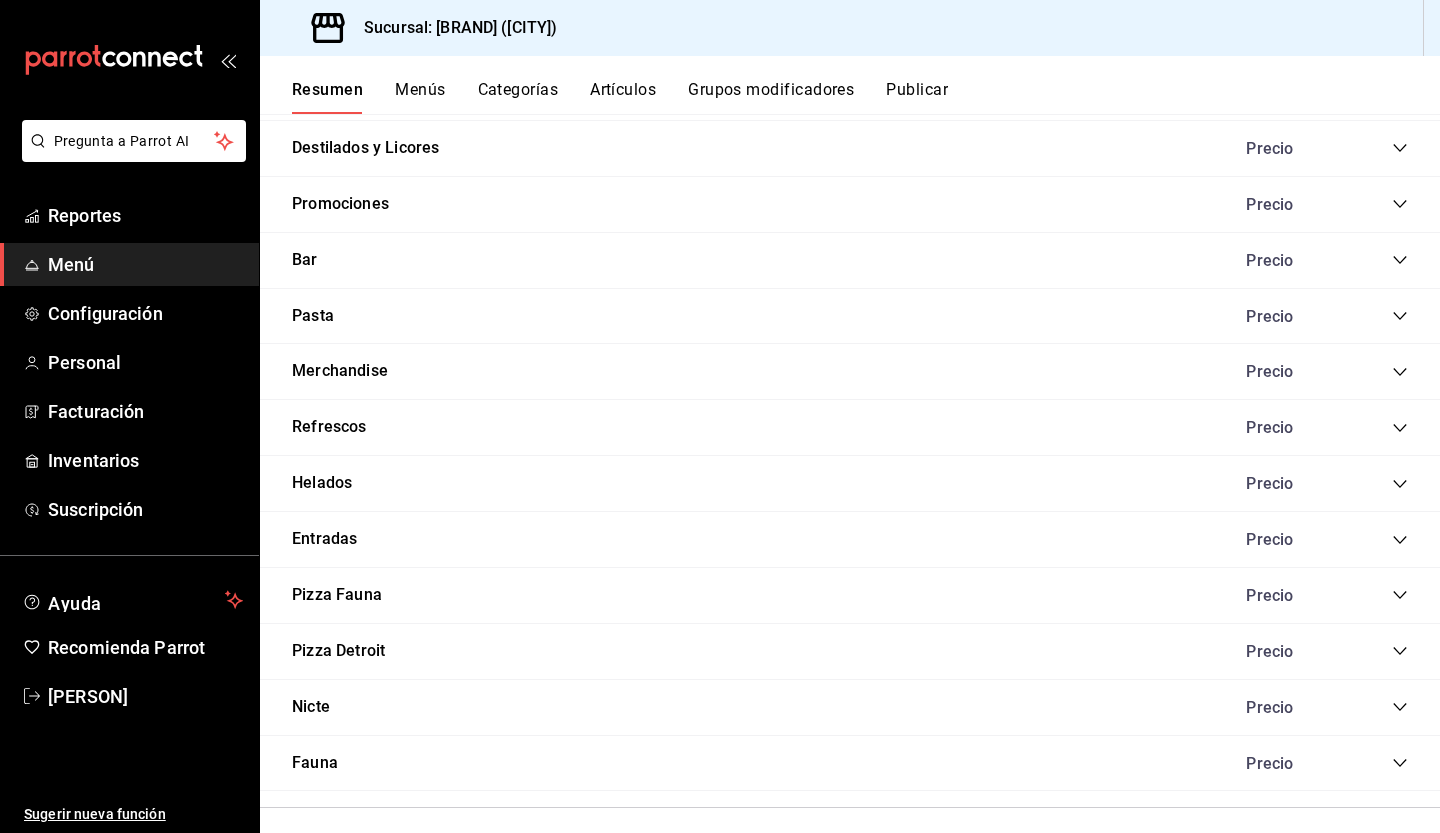 scroll, scrollTop: 0, scrollLeft: 0, axis: both 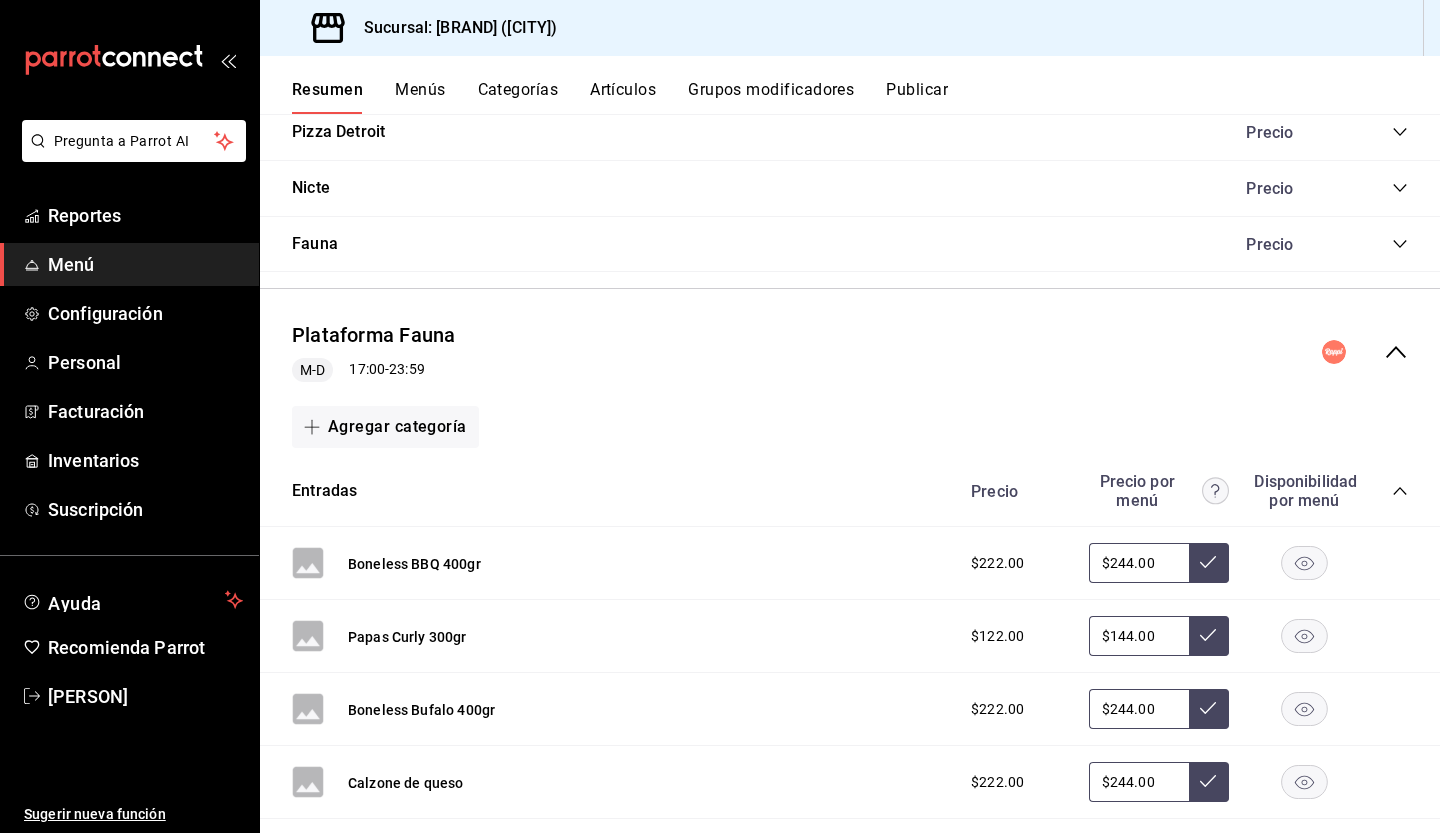 click 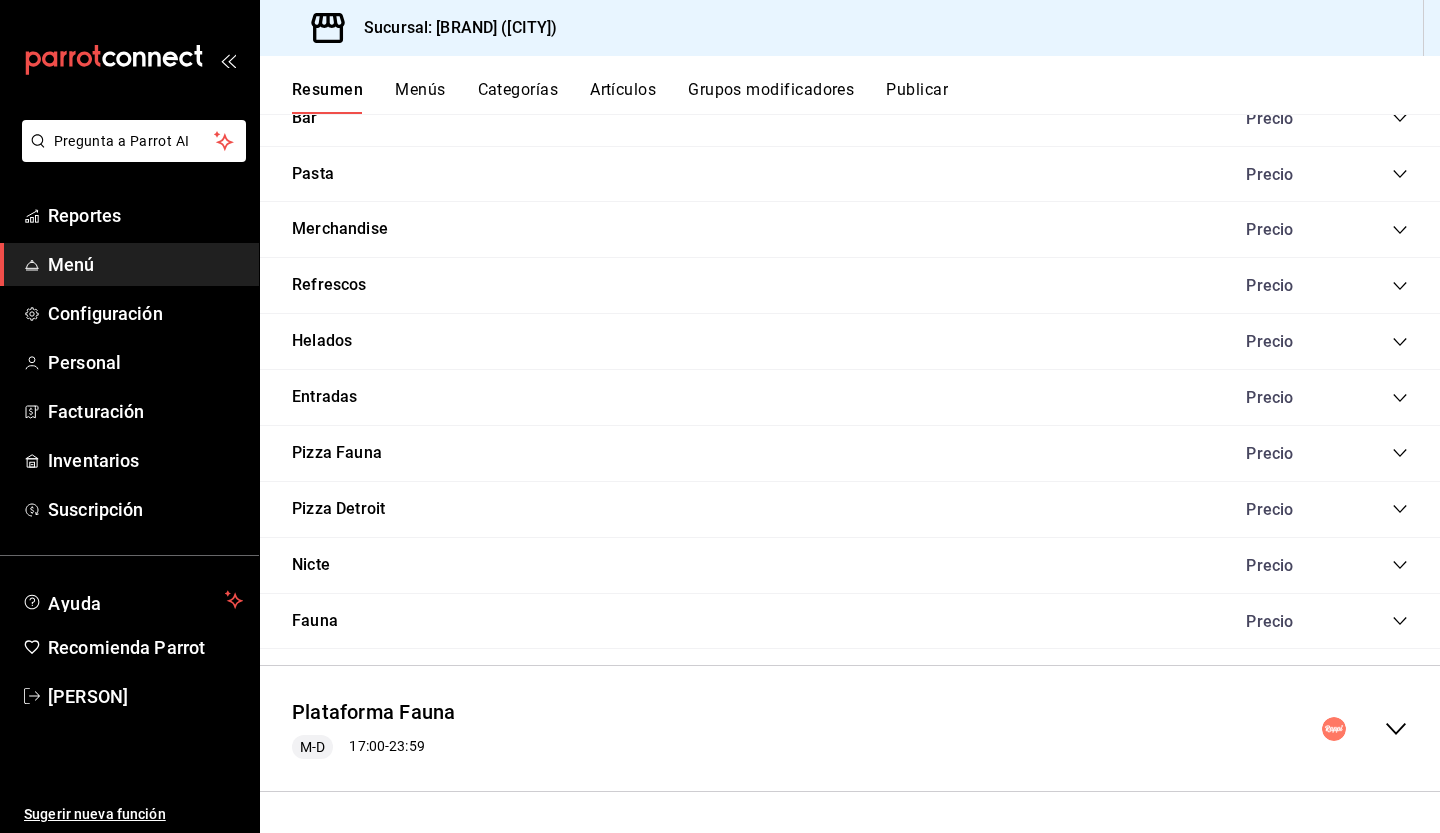 scroll, scrollTop: 747, scrollLeft: 0, axis: vertical 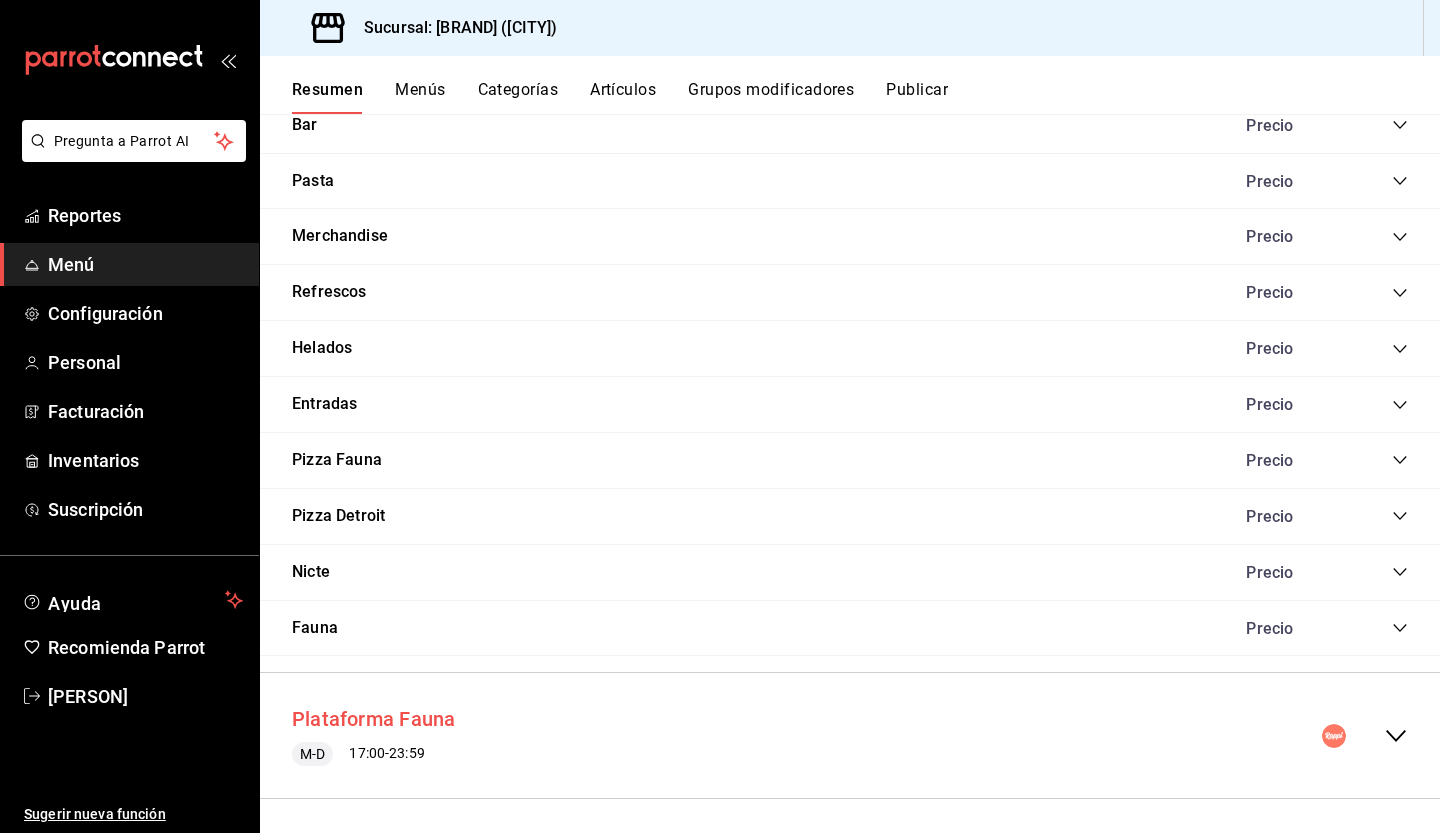 click on "Plataforma Fauna" at bounding box center (373, 719) 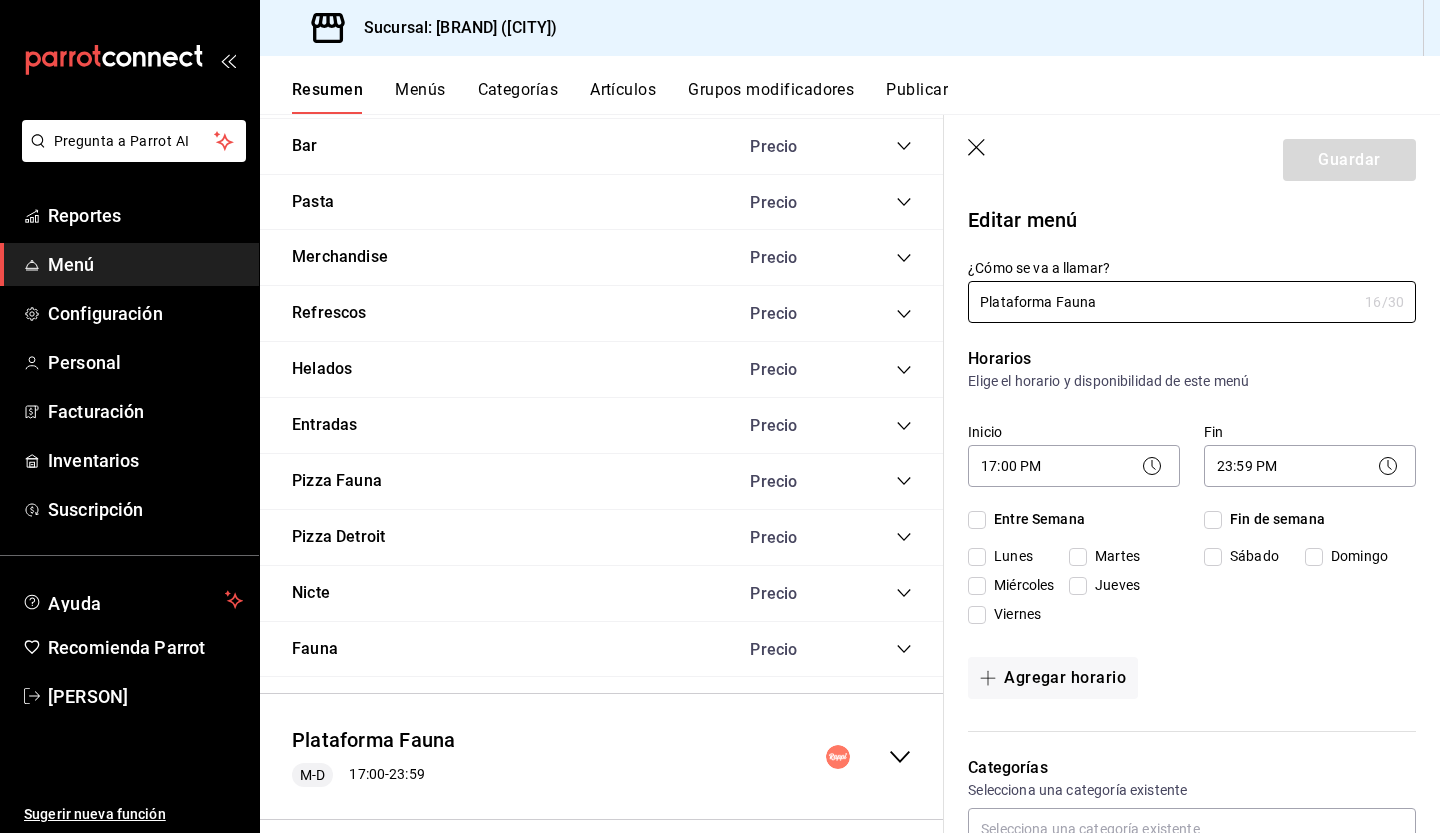 checkbox on "true" 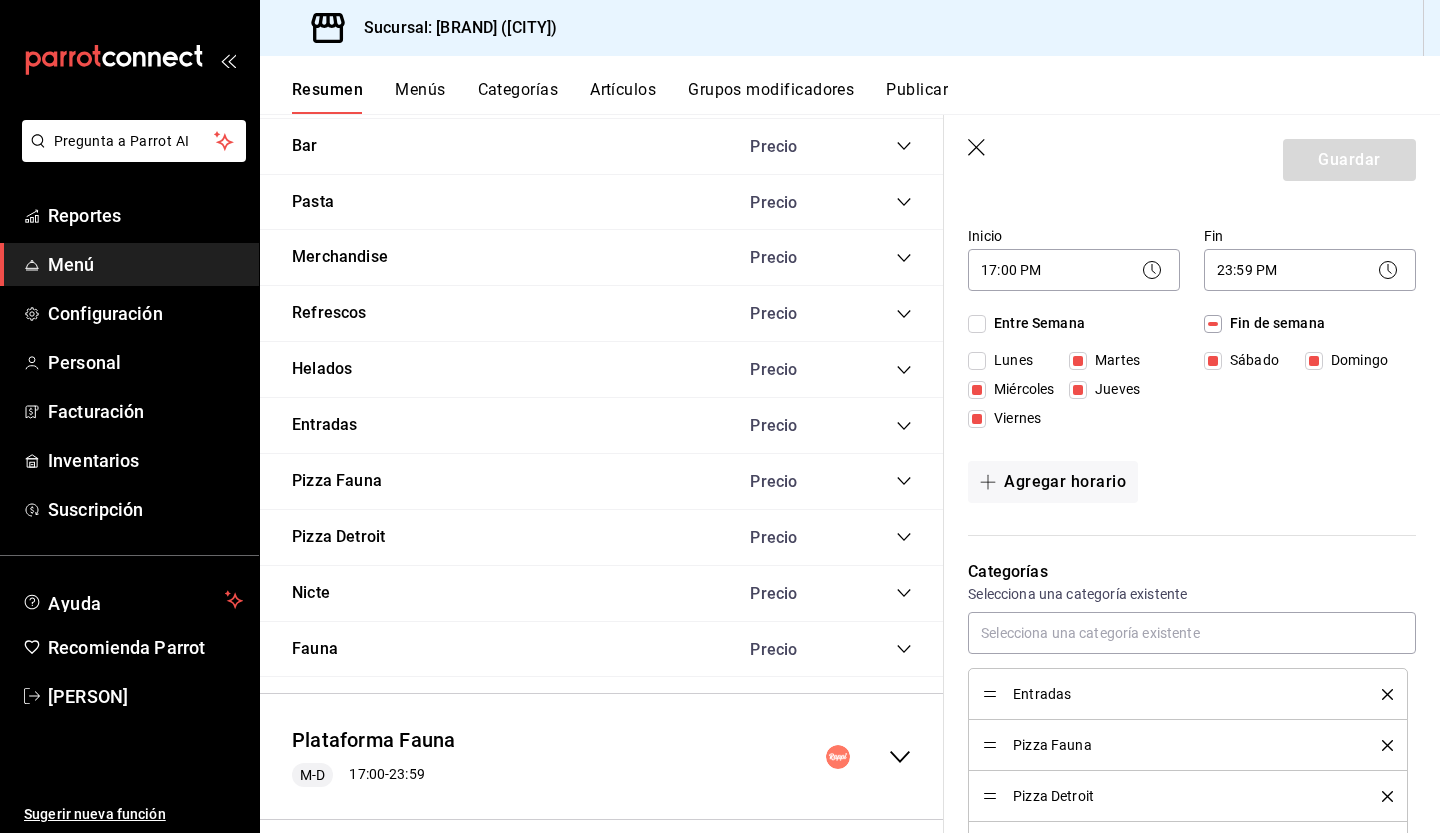 scroll, scrollTop: 202, scrollLeft: 0, axis: vertical 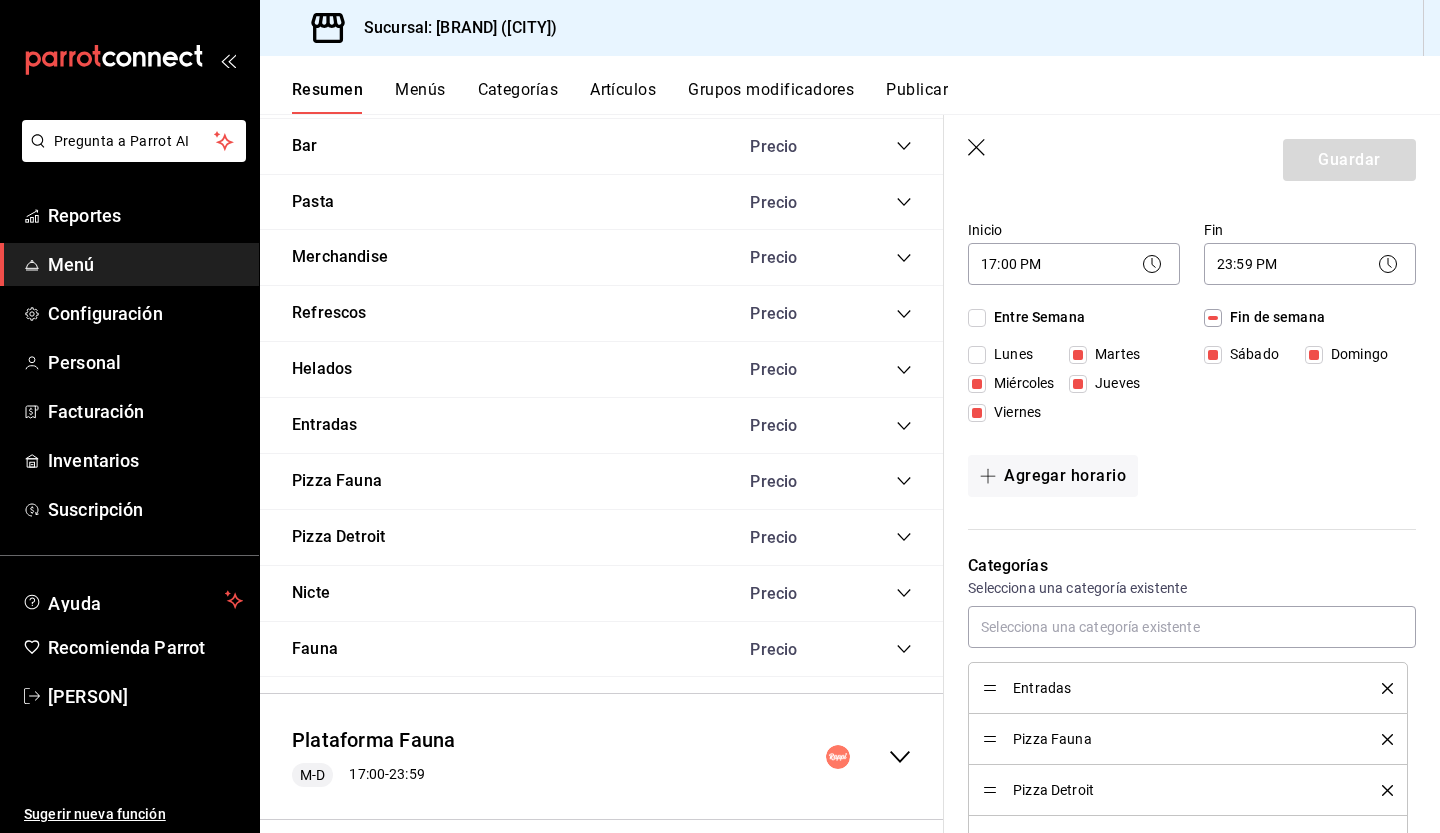 click 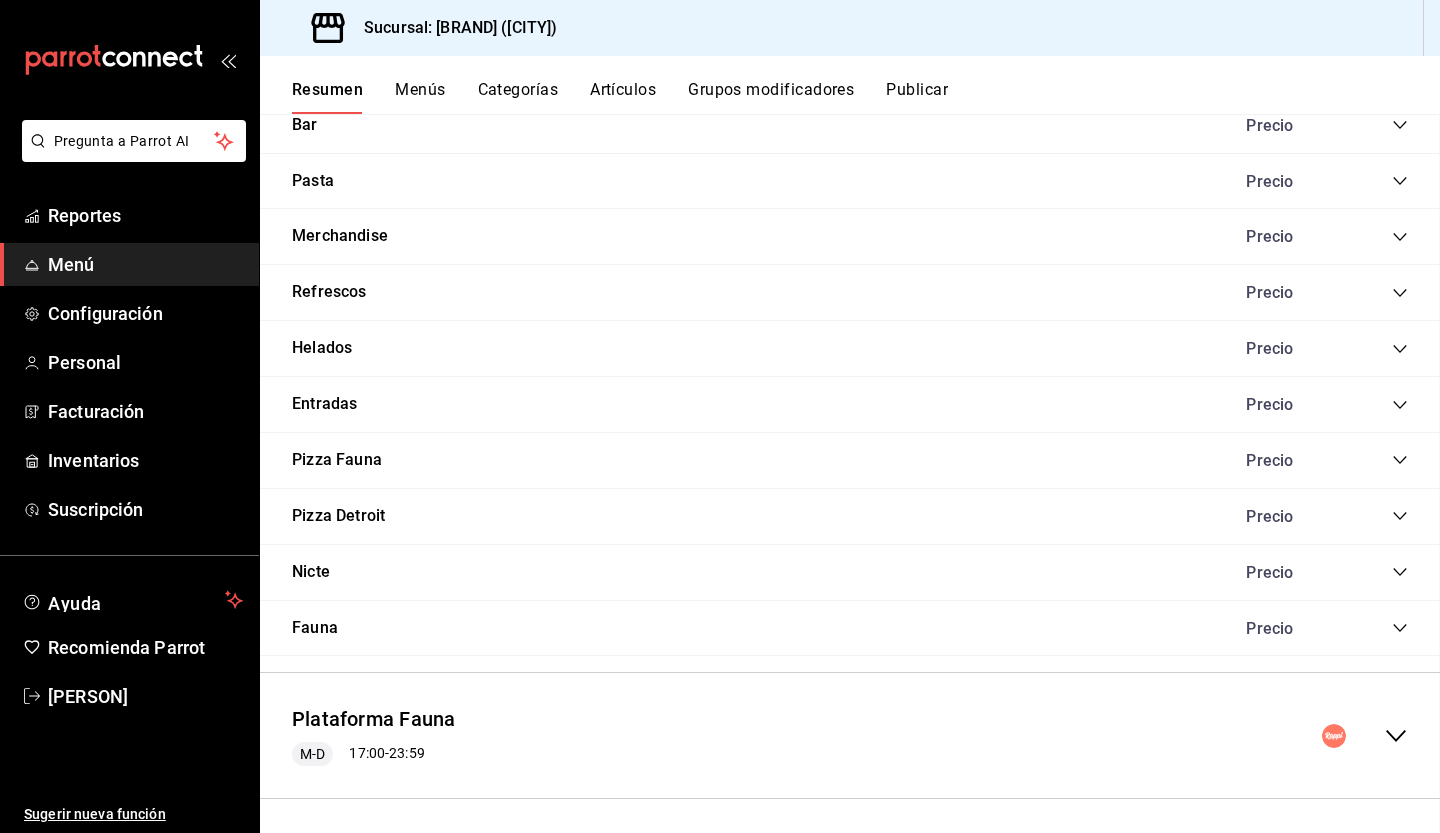 checkbox on "false" 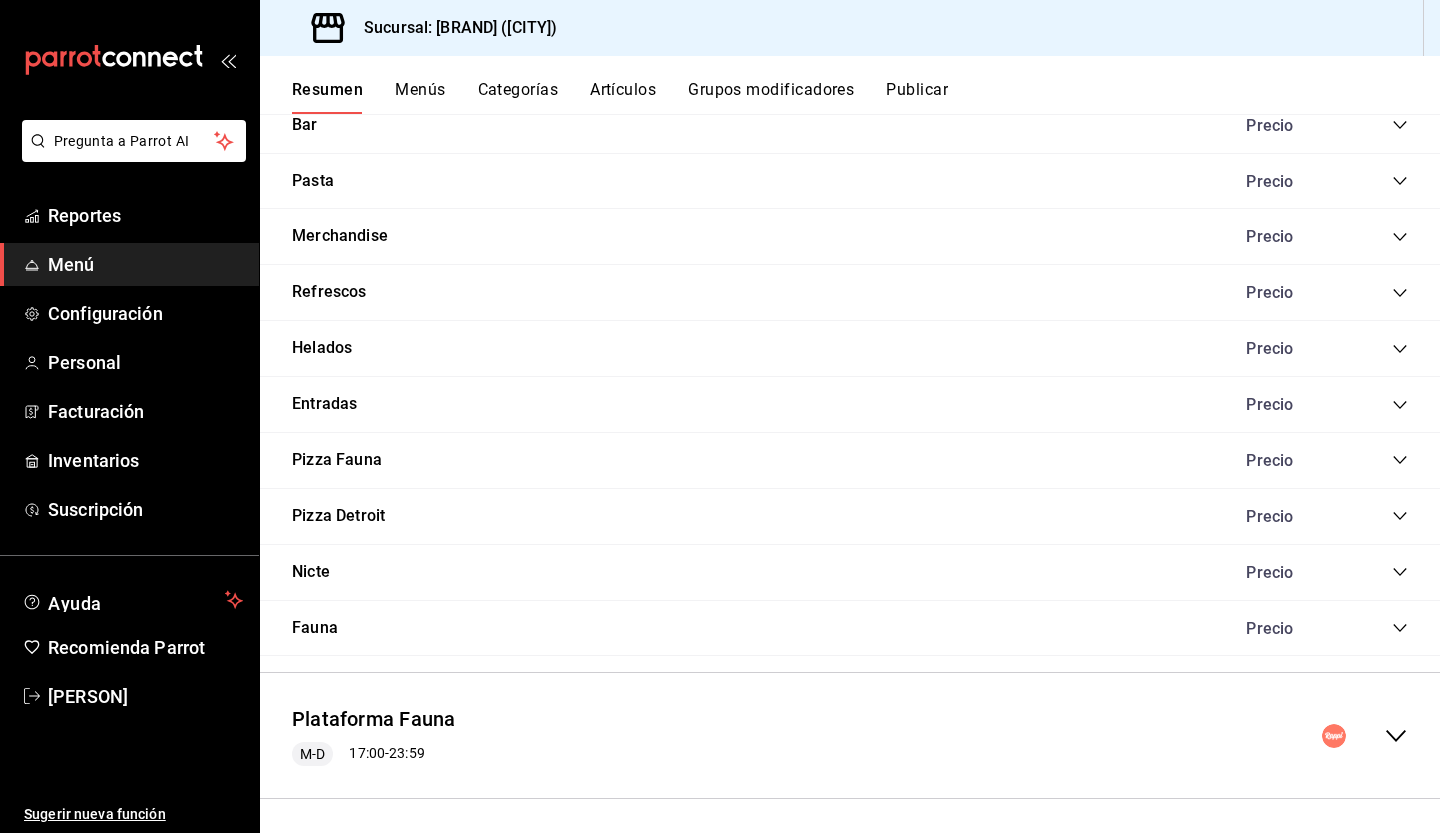 click at bounding box center (1365, 736) 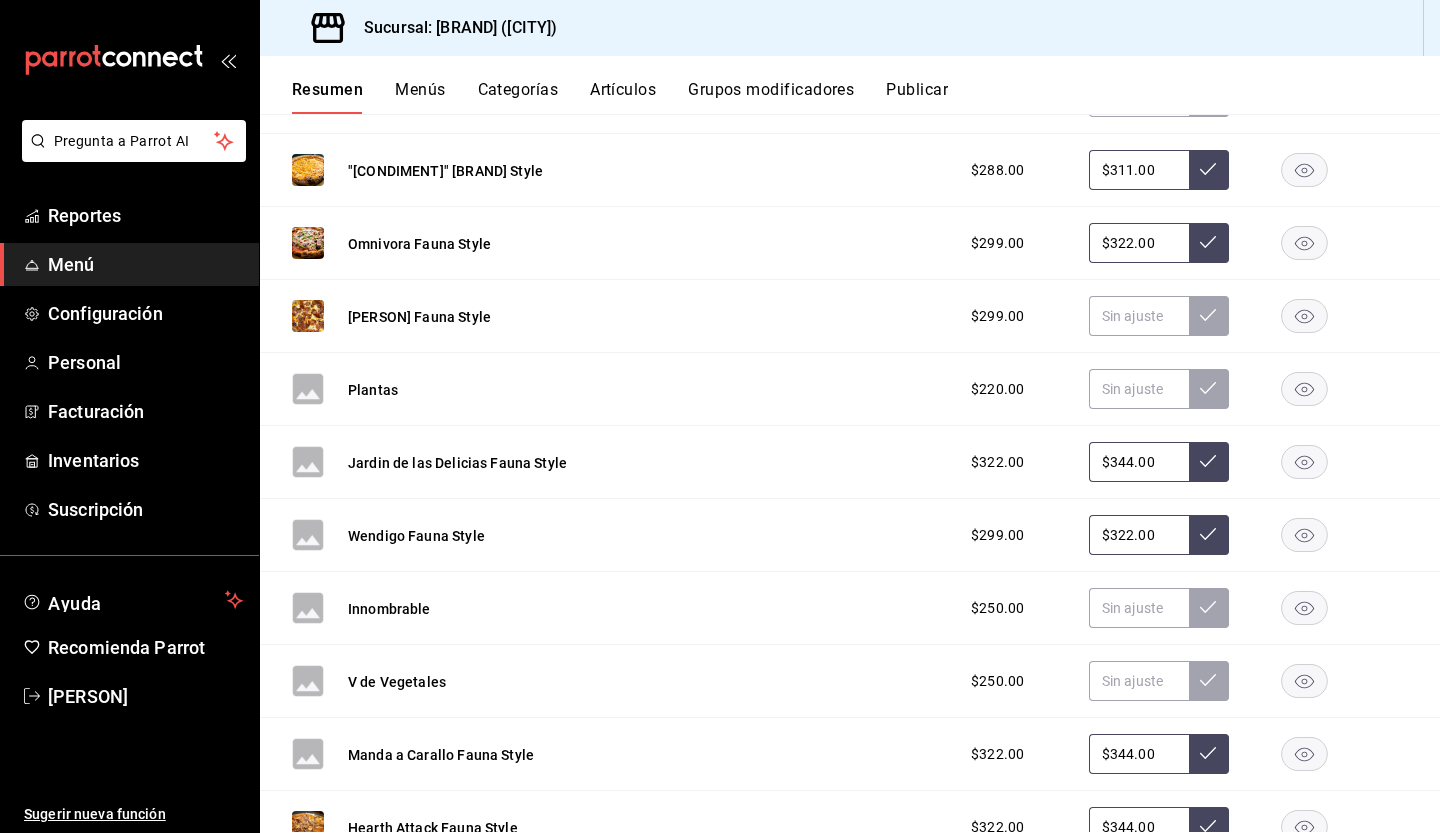 scroll, scrollTop: 2628, scrollLeft: 0, axis: vertical 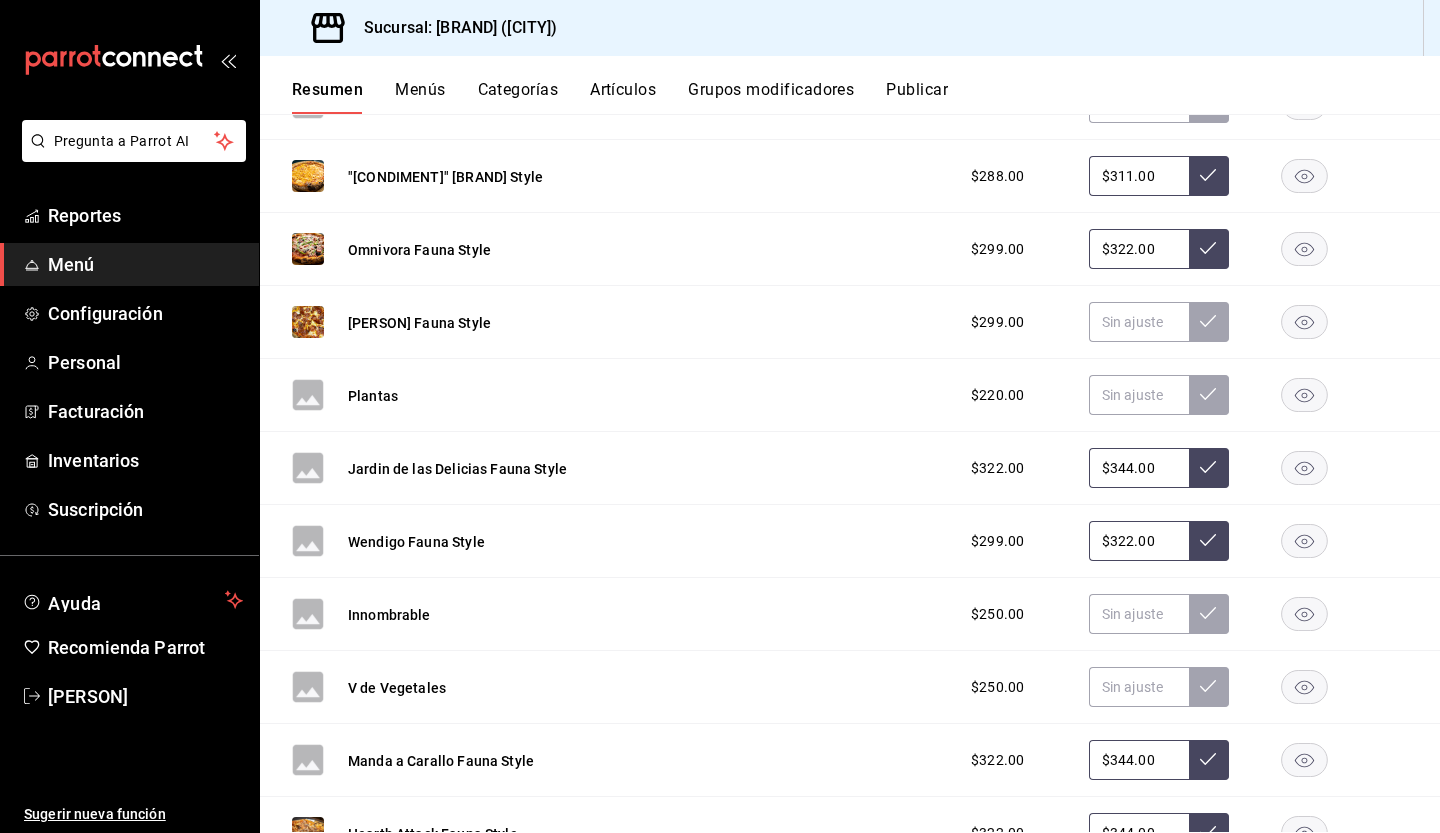 click 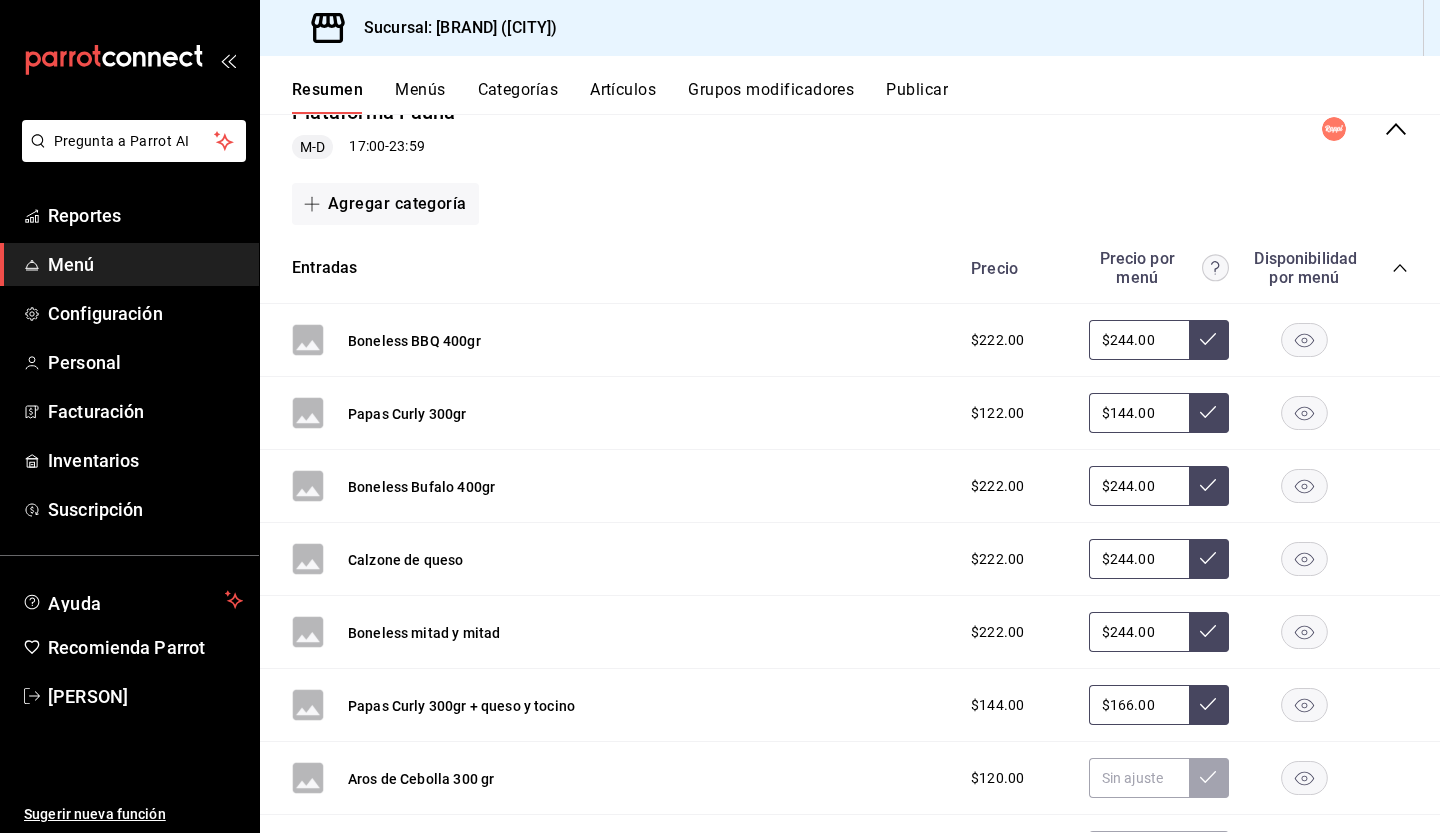 scroll, scrollTop: 1444, scrollLeft: 0, axis: vertical 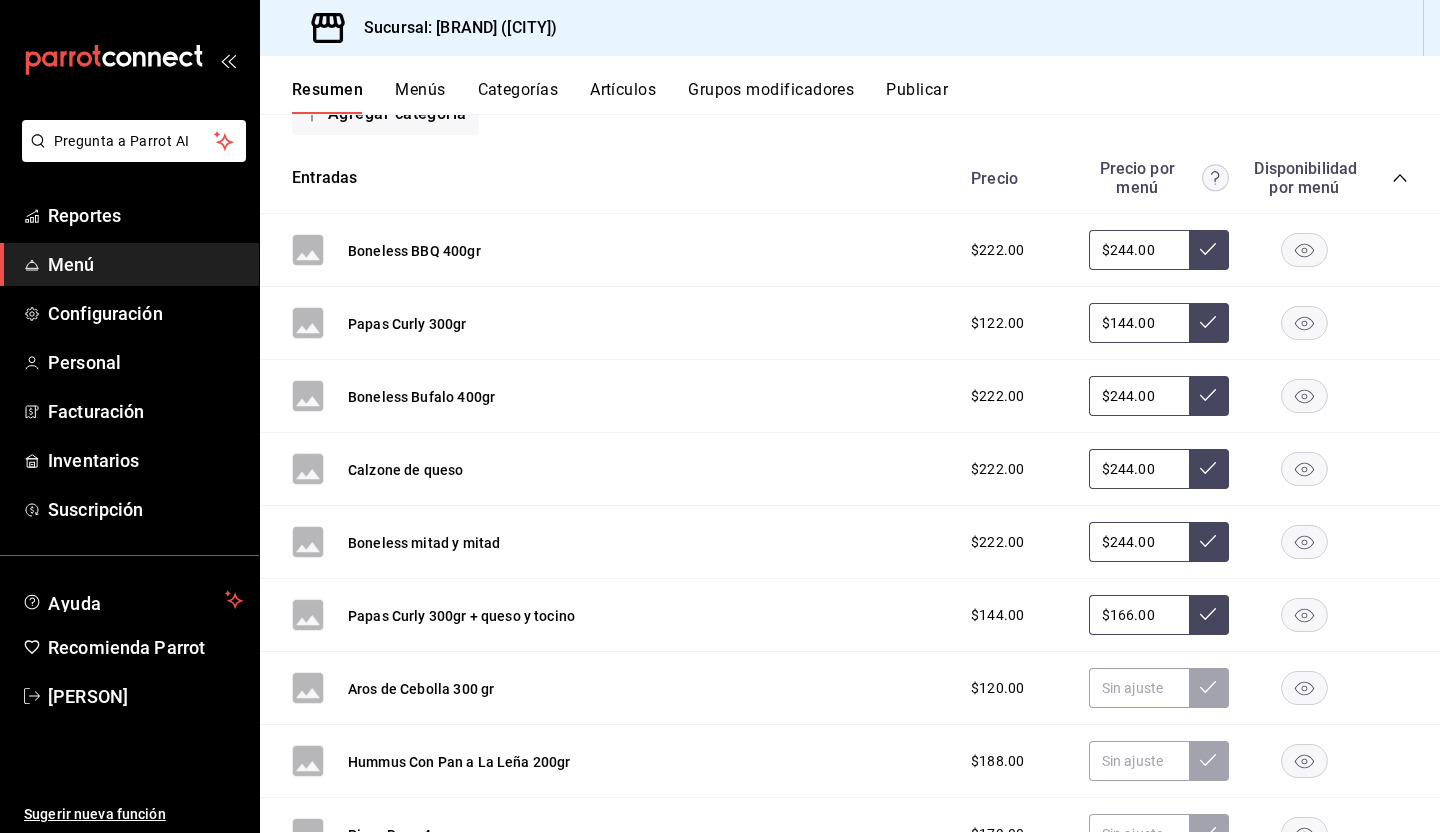 click 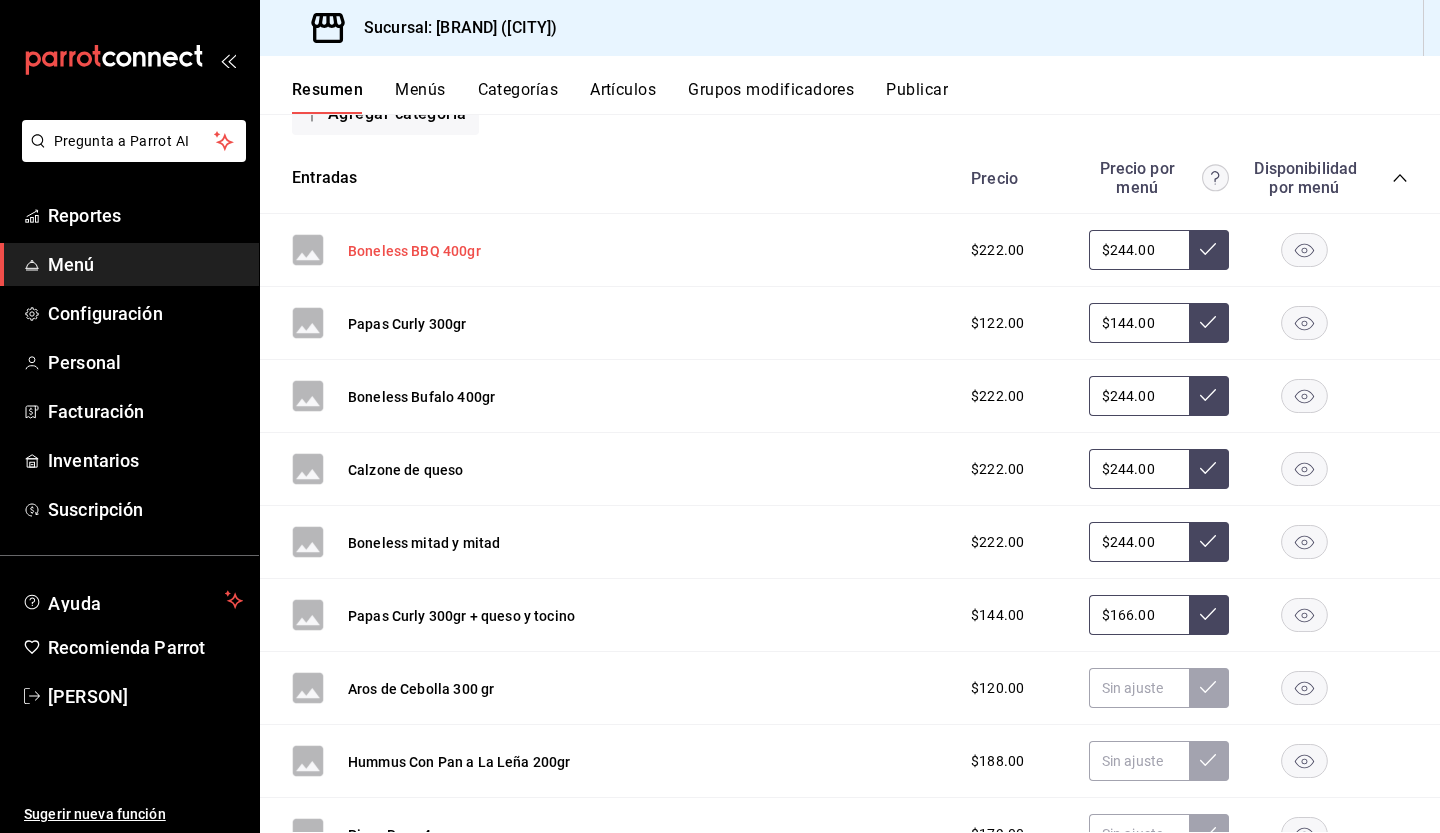 click on "Boneless BBQ 400gr" at bounding box center (414, 251) 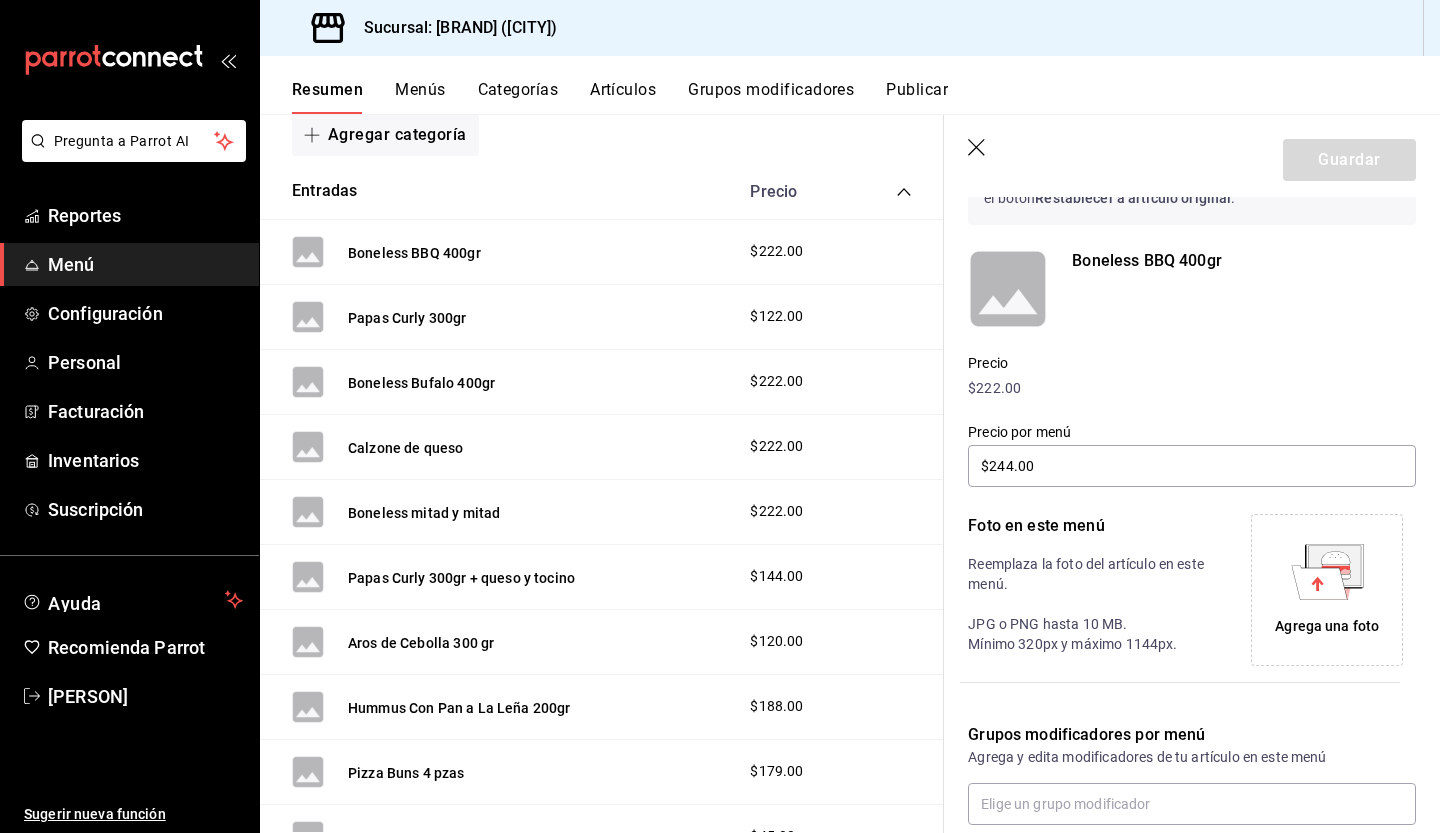 scroll, scrollTop: 98, scrollLeft: 0, axis: vertical 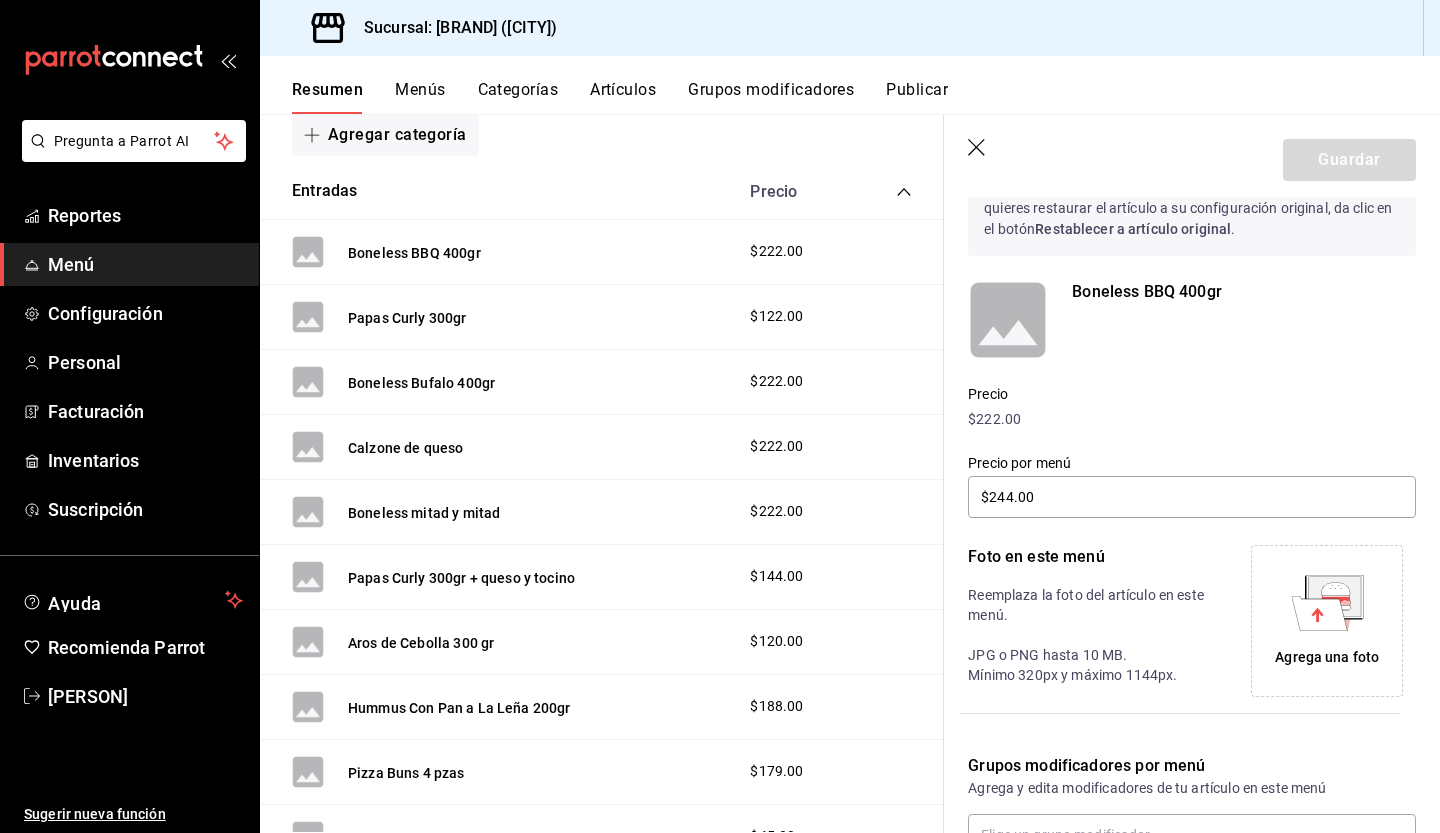 click 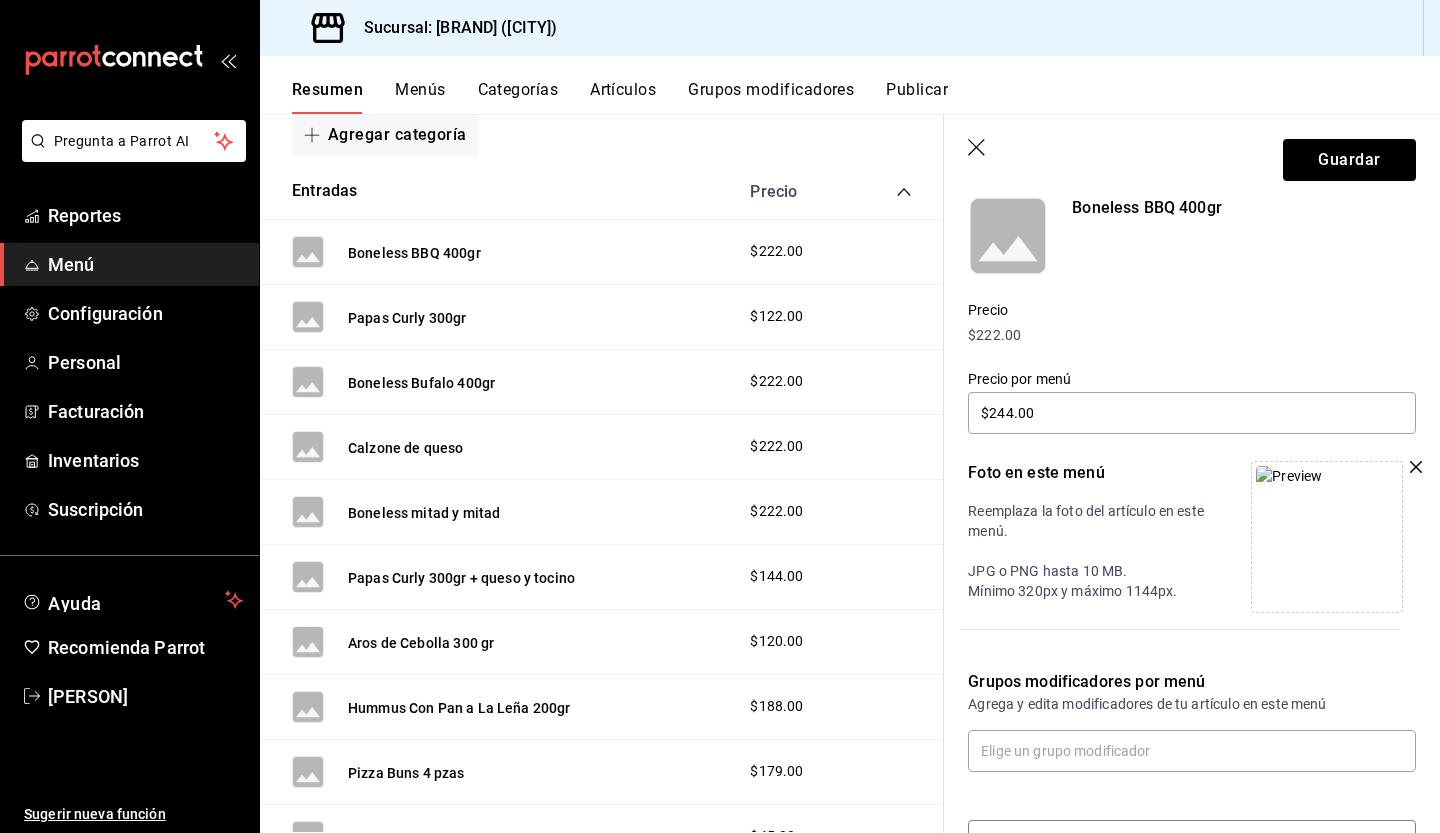 scroll, scrollTop: 250, scrollLeft: 0, axis: vertical 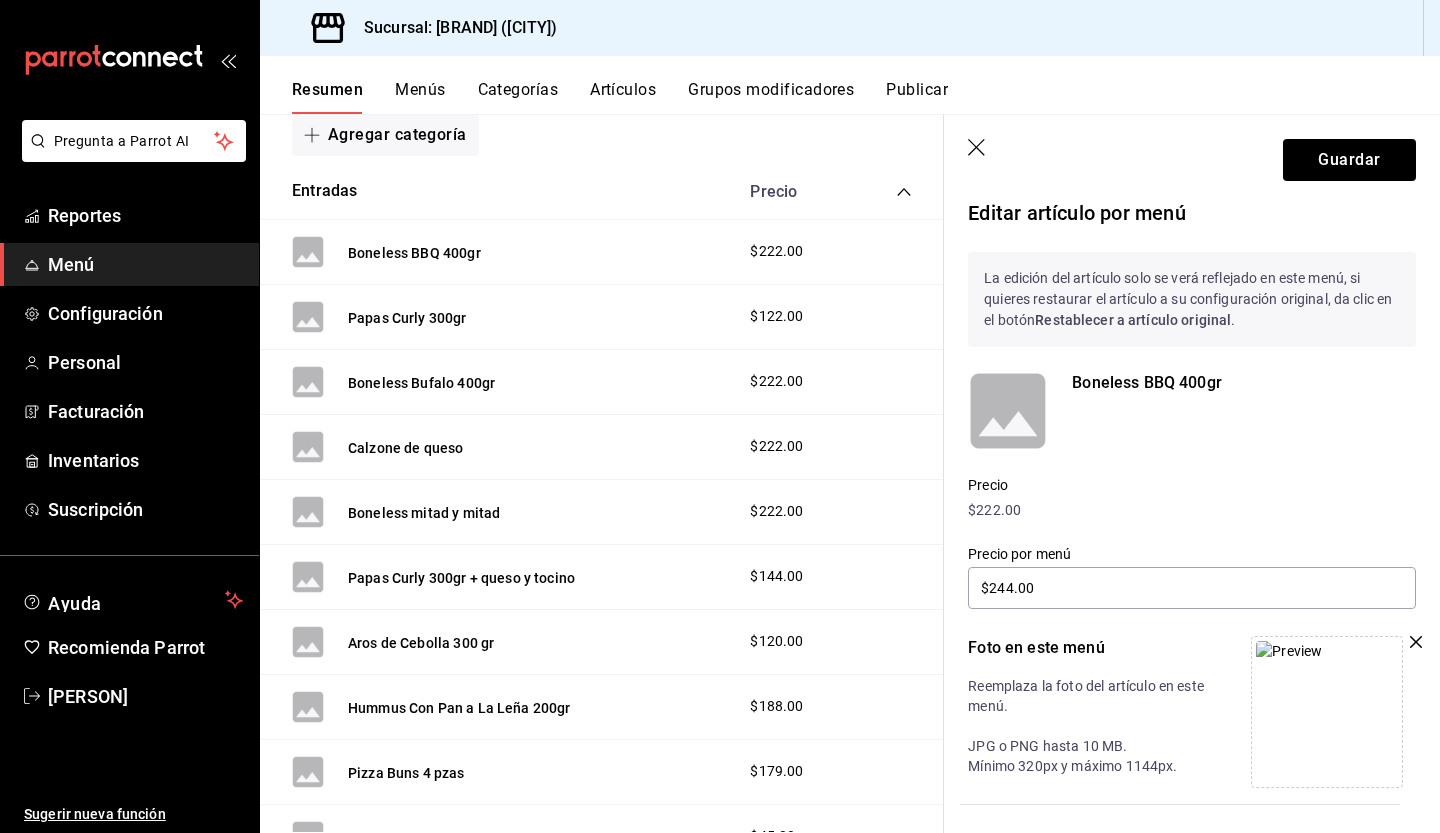 click on "La edición del artículo solo se verá reflejado en este menú, si quieres restaurar el artículo a su configuración original, da clic en el botón  Restablecer a artículo original ." at bounding box center (1192, 299) 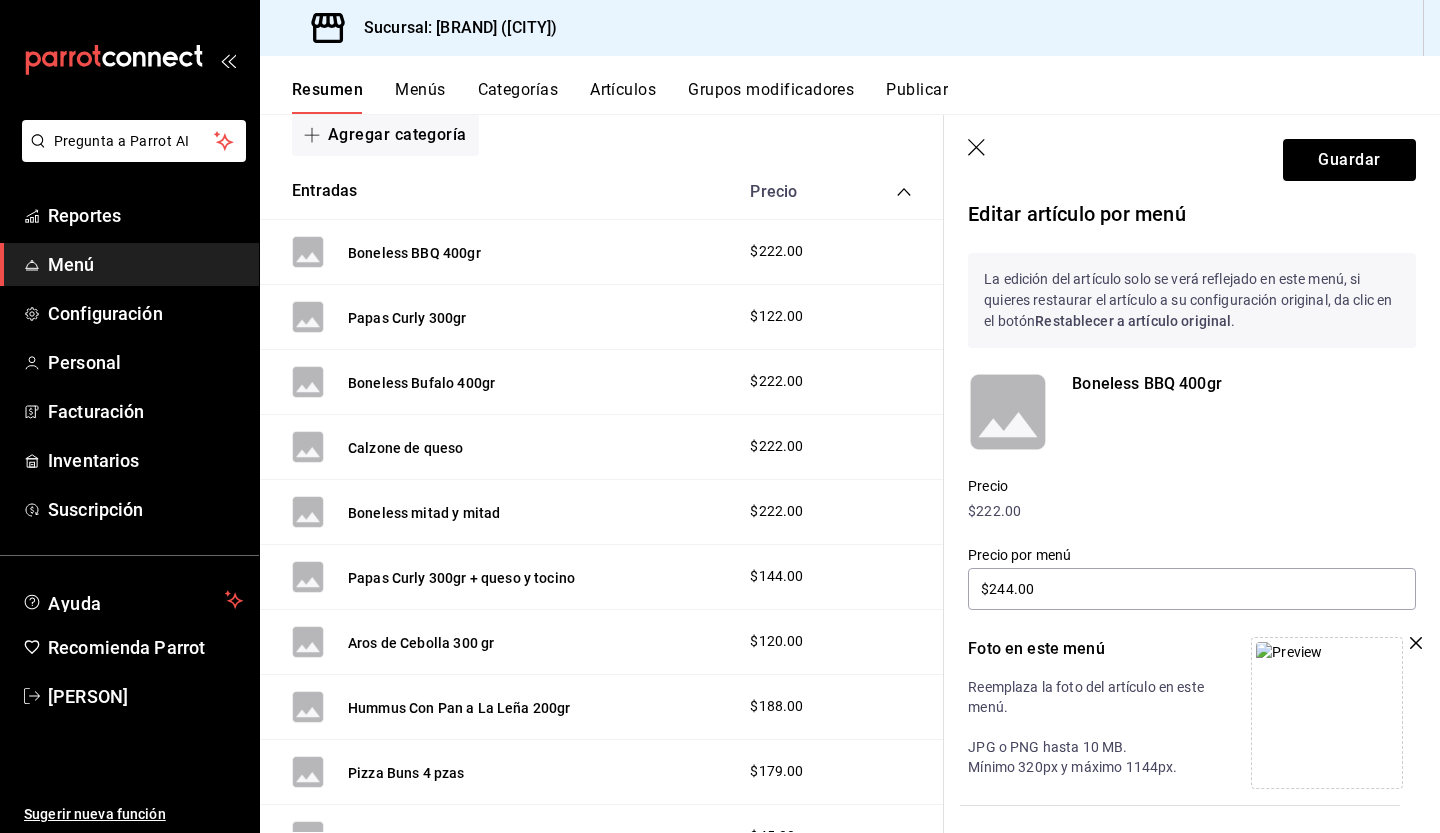 scroll, scrollTop: 0, scrollLeft: 0, axis: both 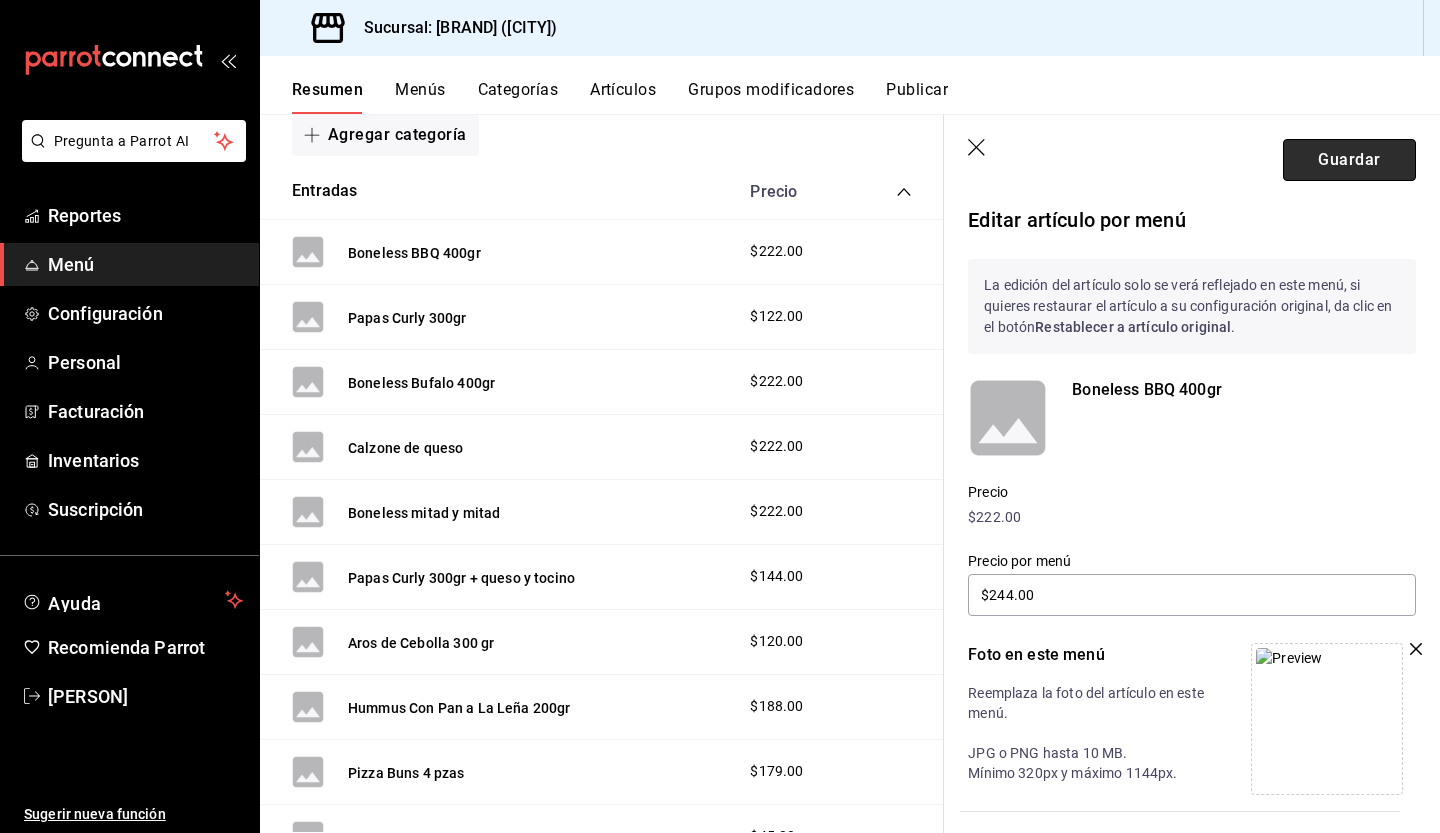 click on "Guardar" at bounding box center [1349, 160] 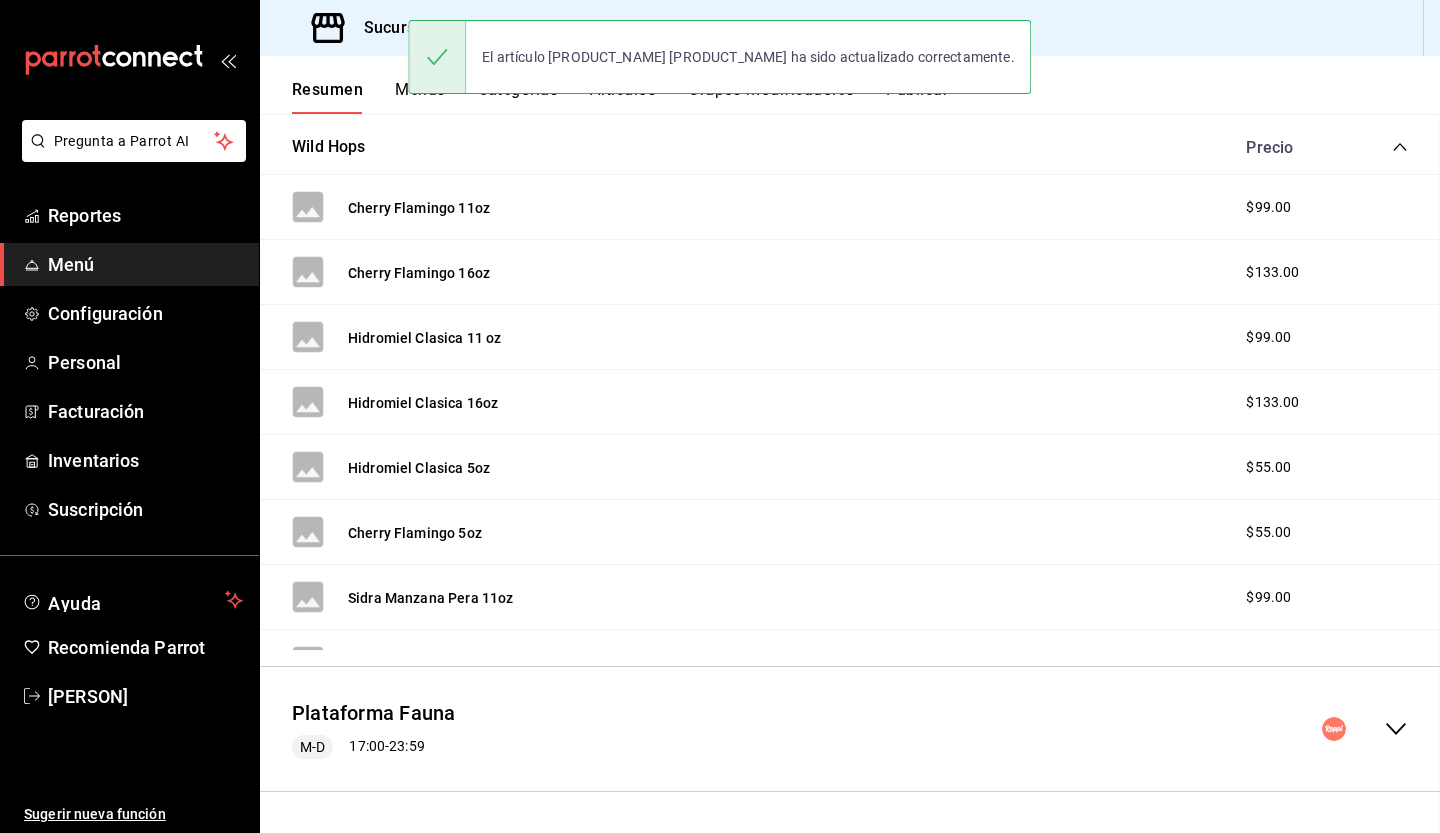scroll, scrollTop: 332, scrollLeft: 0, axis: vertical 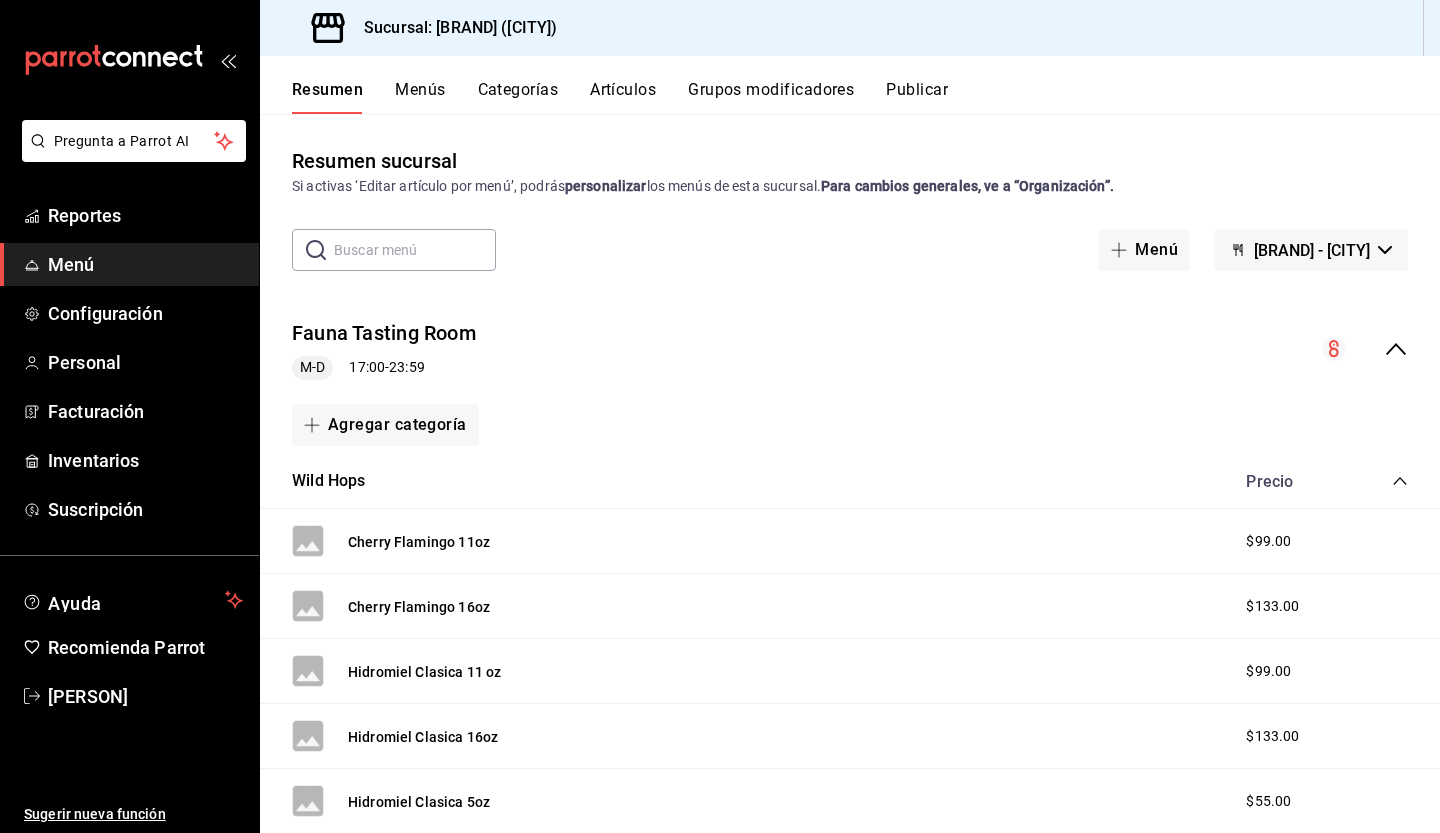 click on "Resumen Menús Categorías Artículos Grupos modificadores Publicar" at bounding box center [866, 97] 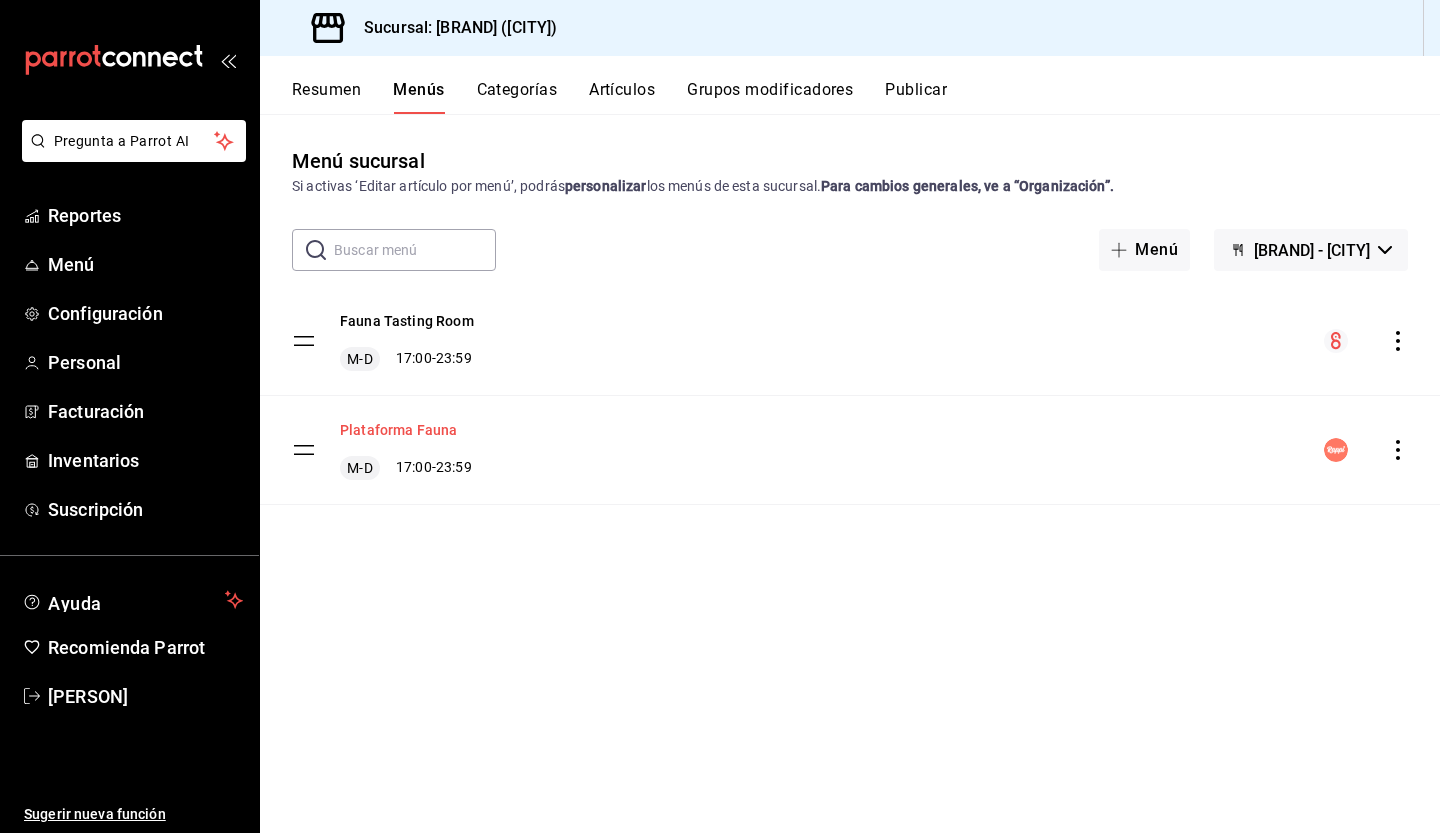 click on "Plataforma Fauna" at bounding box center [398, 430] 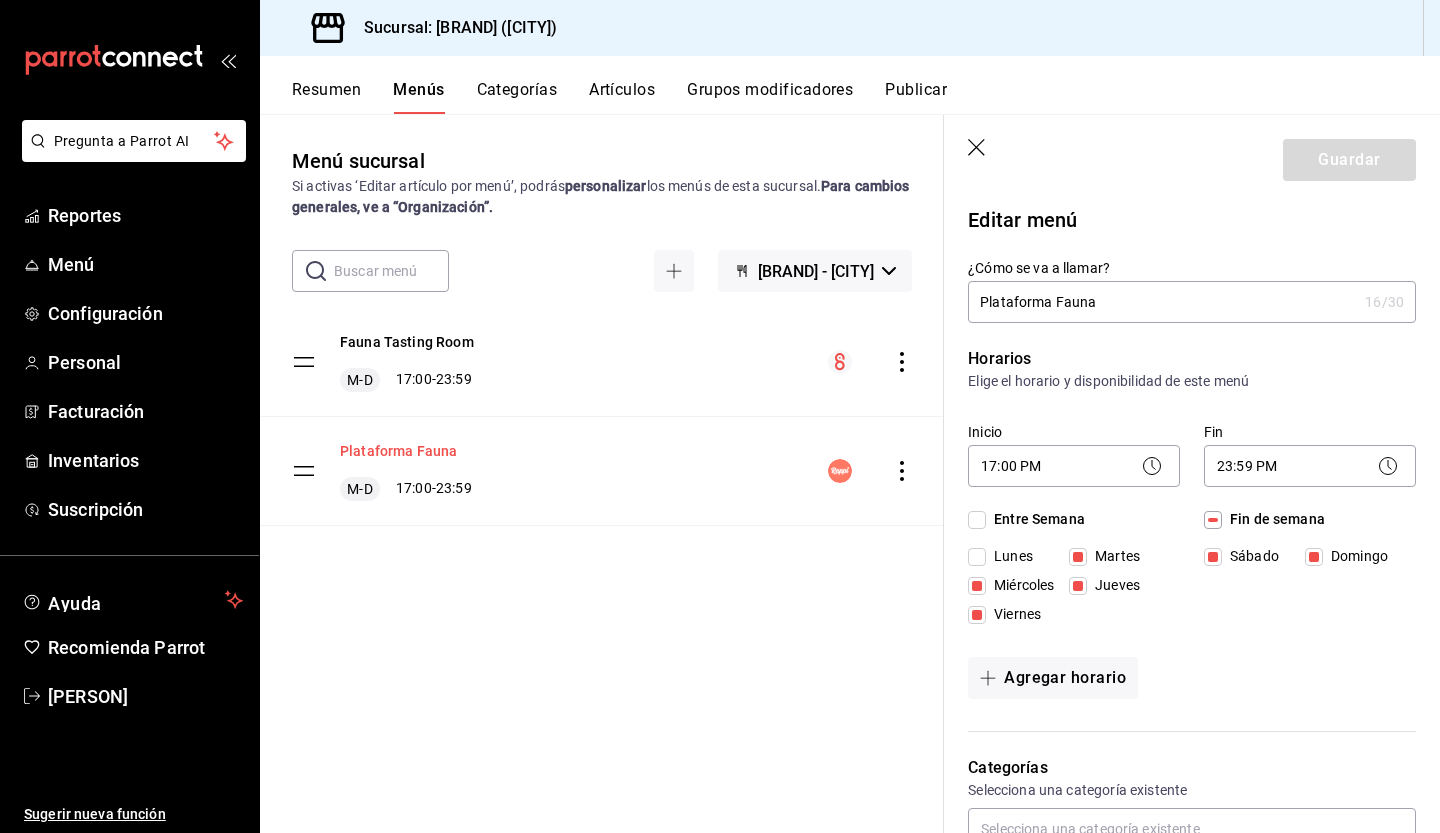 click on "Plataforma Fauna" at bounding box center (398, 451) 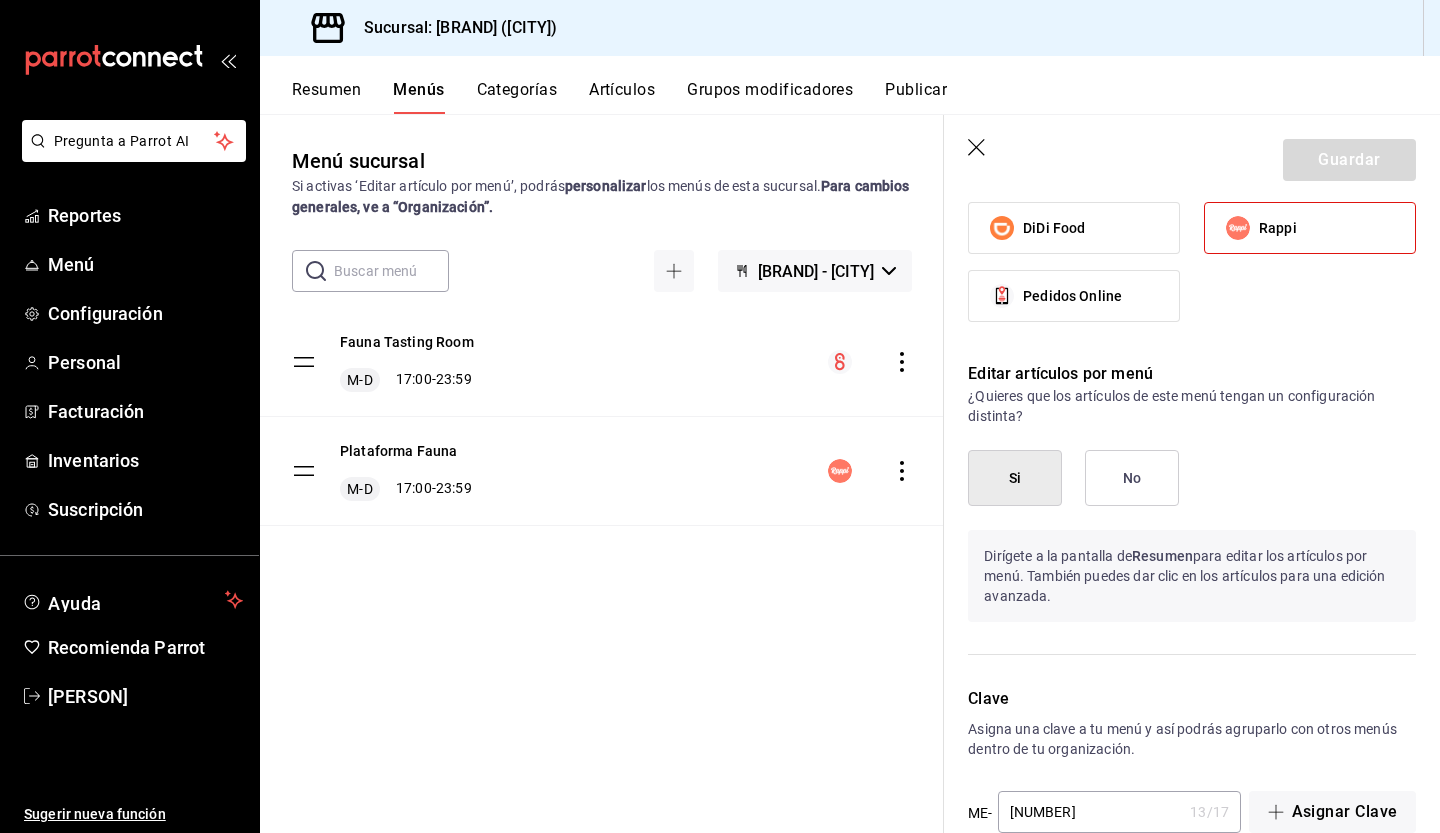 scroll, scrollTop: 1104, scrollLeft: 0, axis: vertical 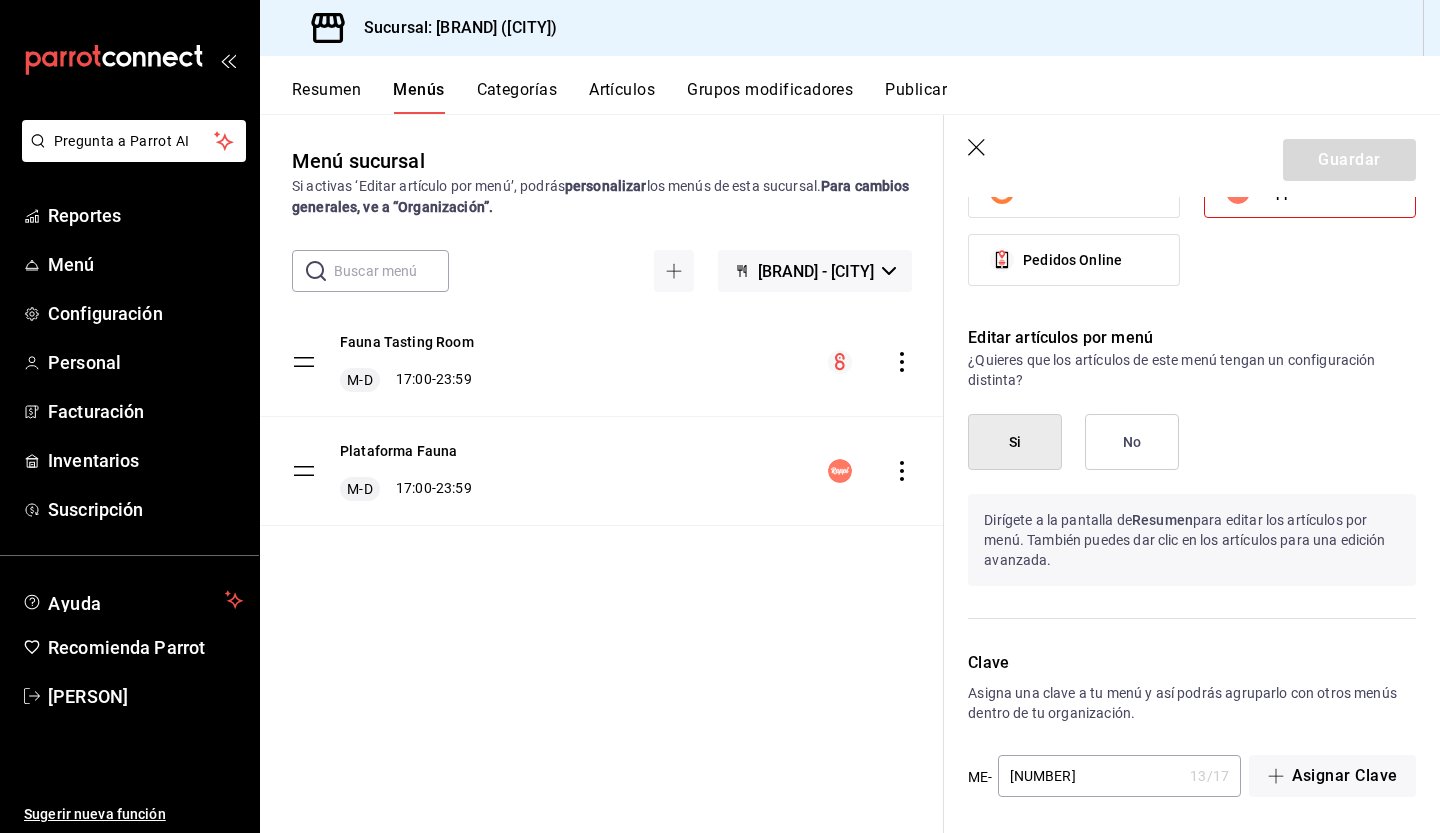 click on "No" at bounding box center [1132, 442] 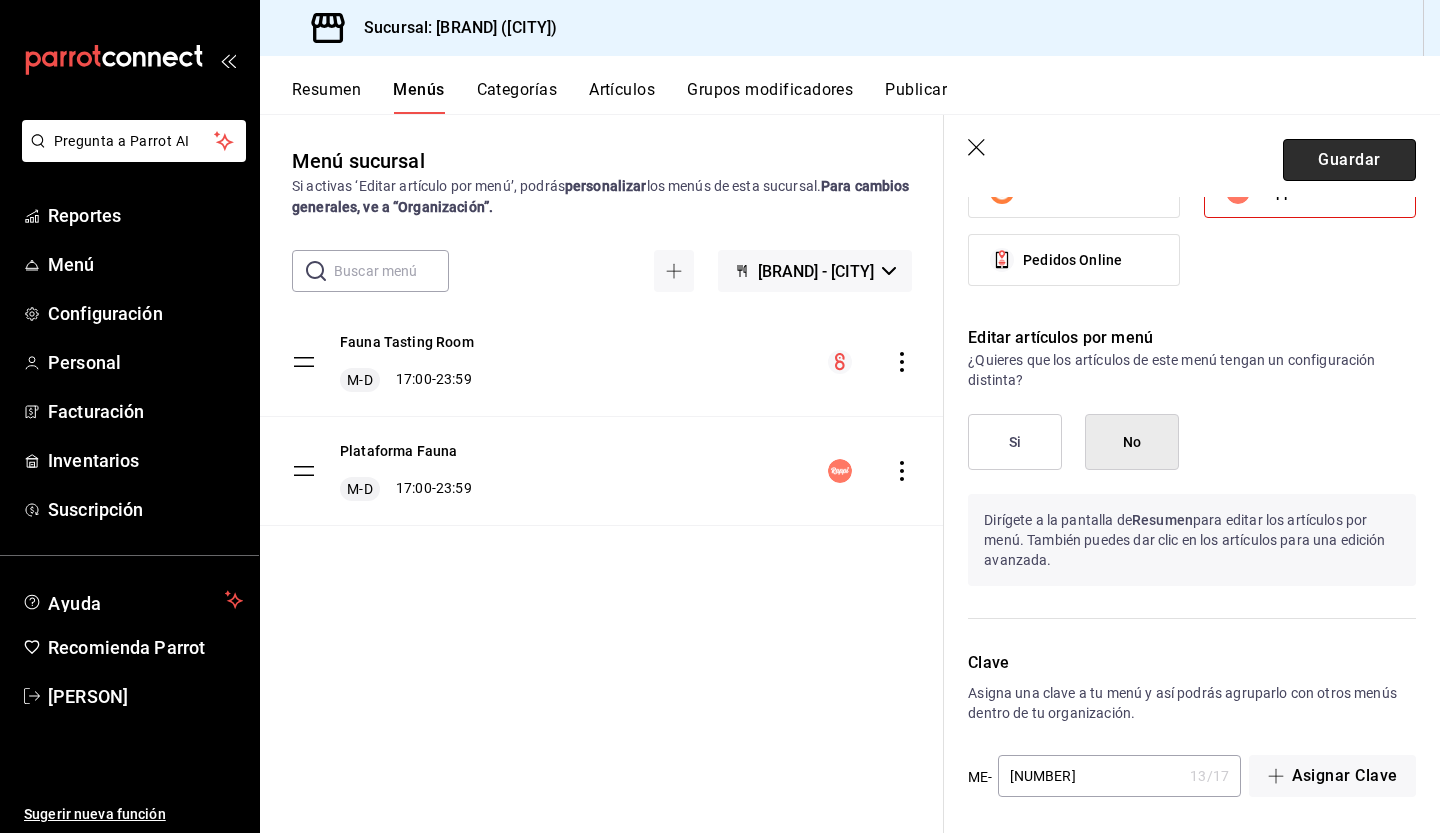 click on "Guardar" at bounding box center [1349, 160] 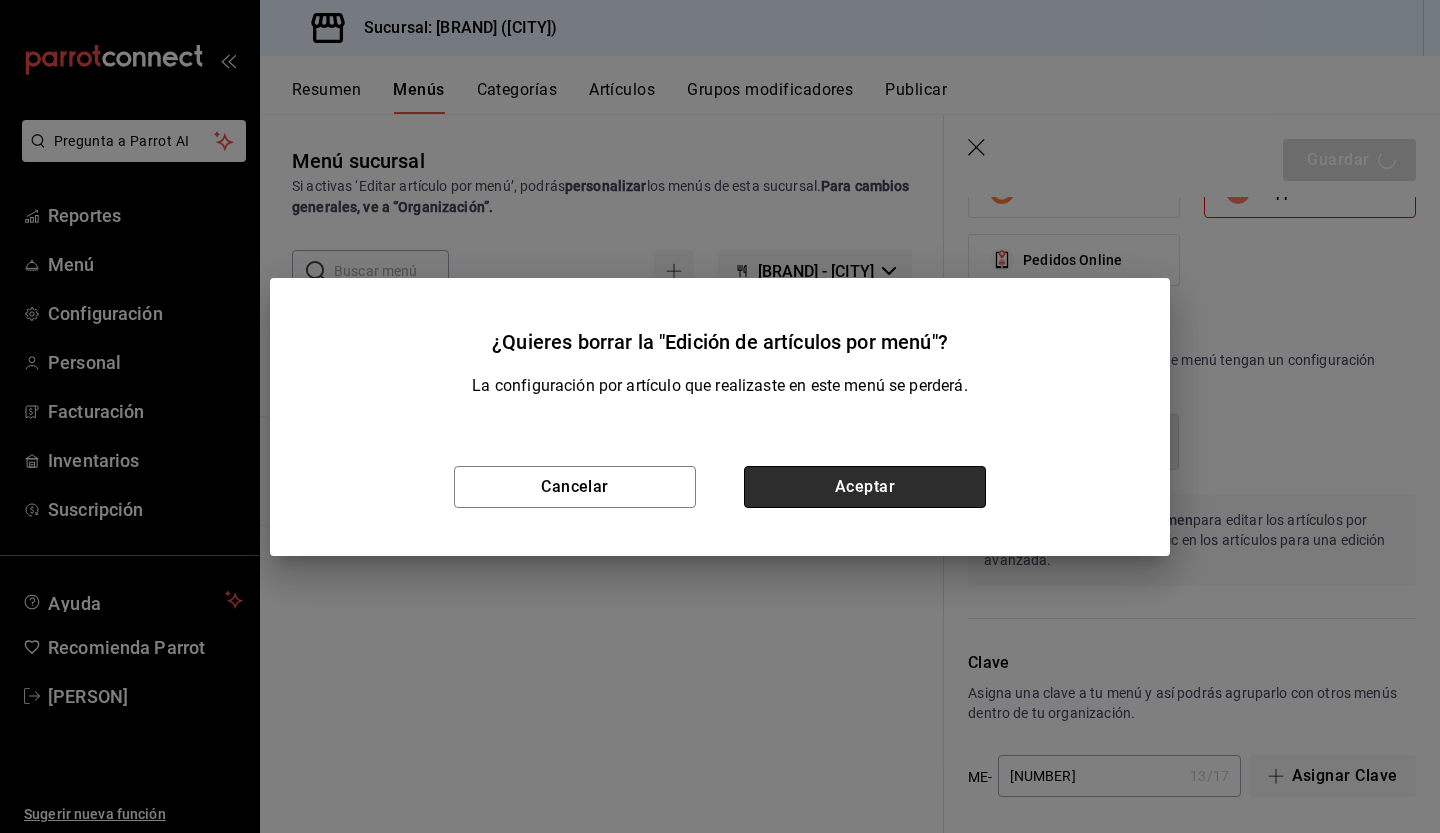 click on "Aceptar" at bounding box center (865, 487) 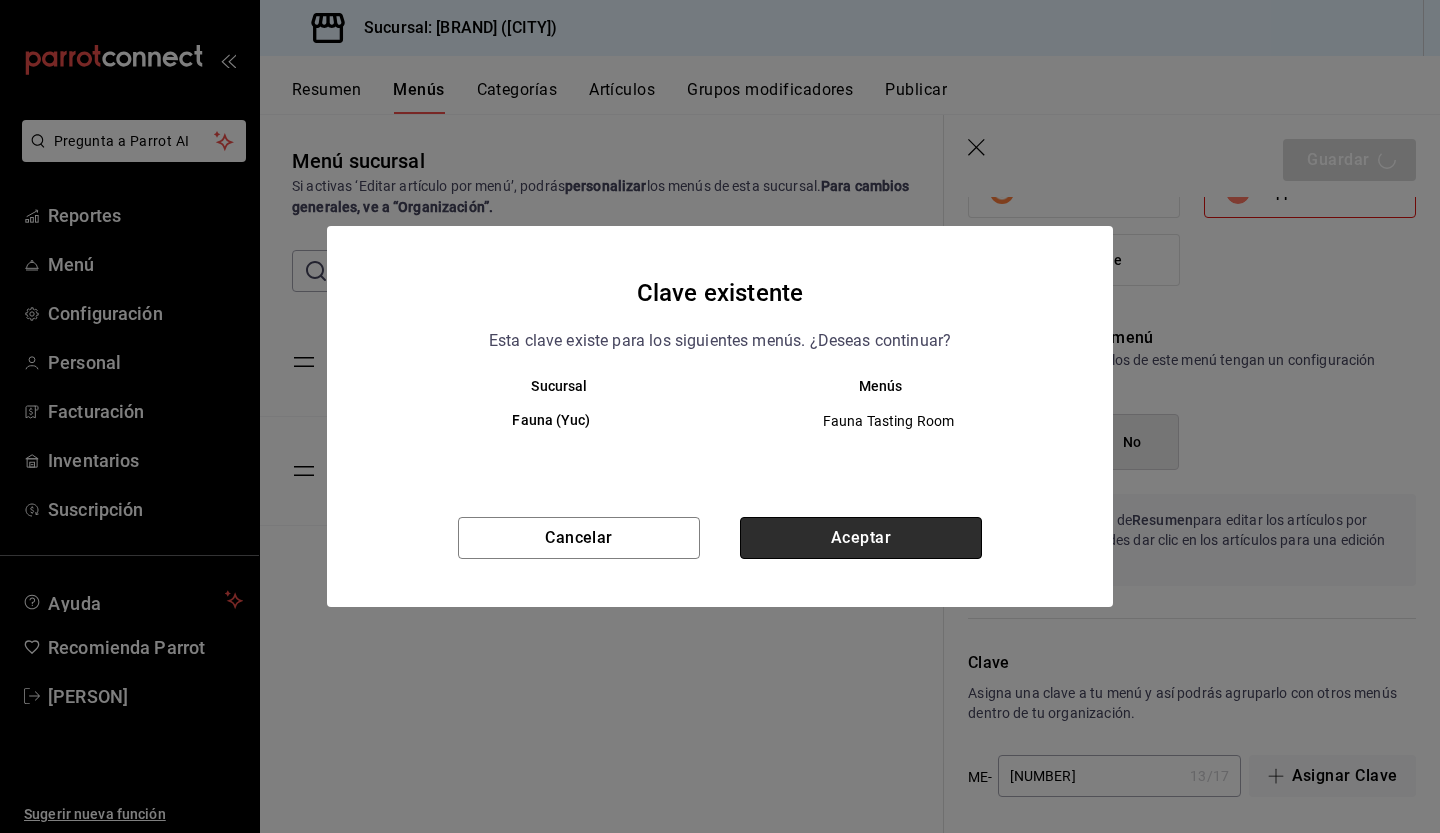 click on "Aceptar" at bounding box center [861, 538] 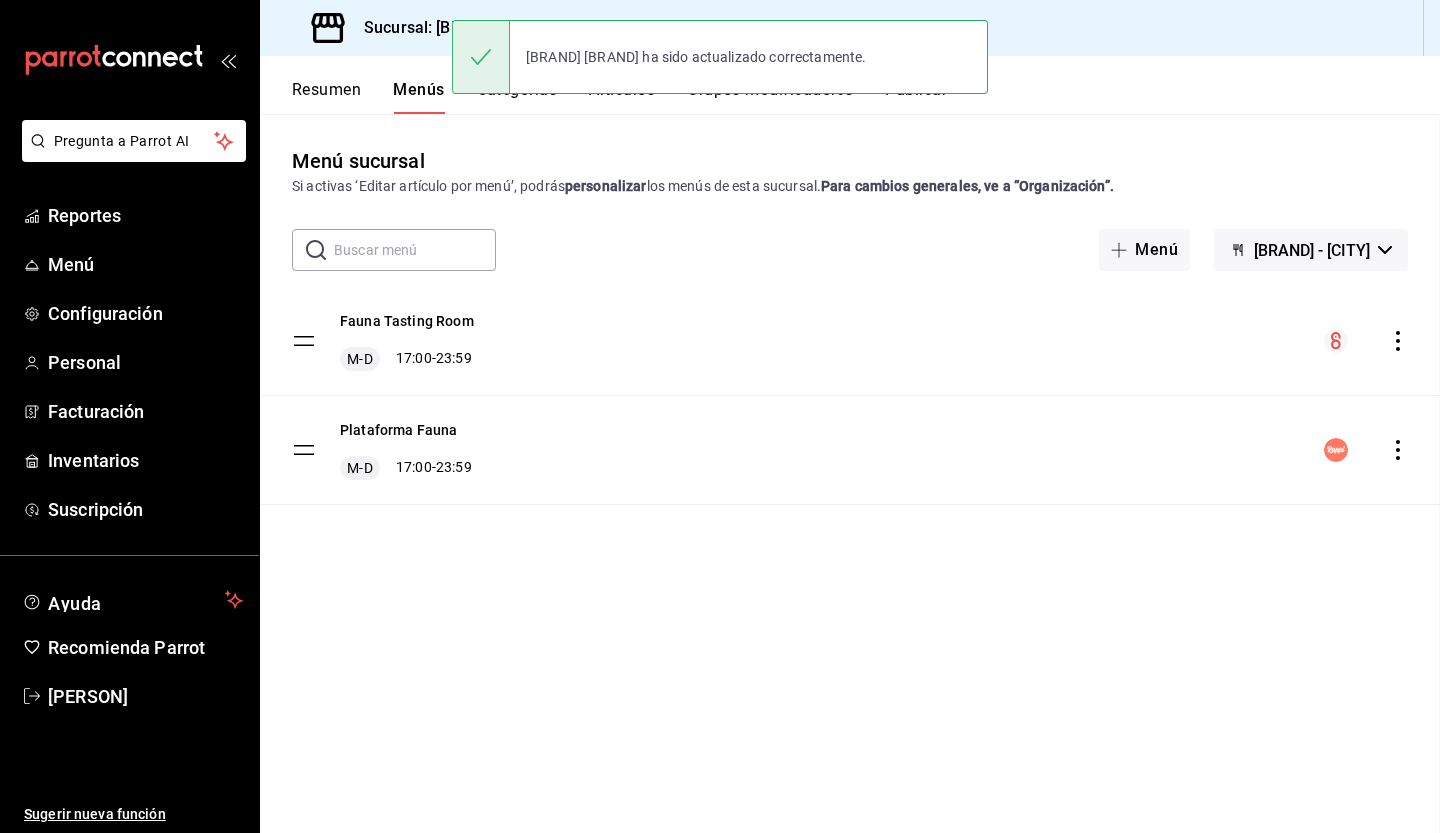 scroll, scrollTop: 0, scrollLeft: 0, axis: both 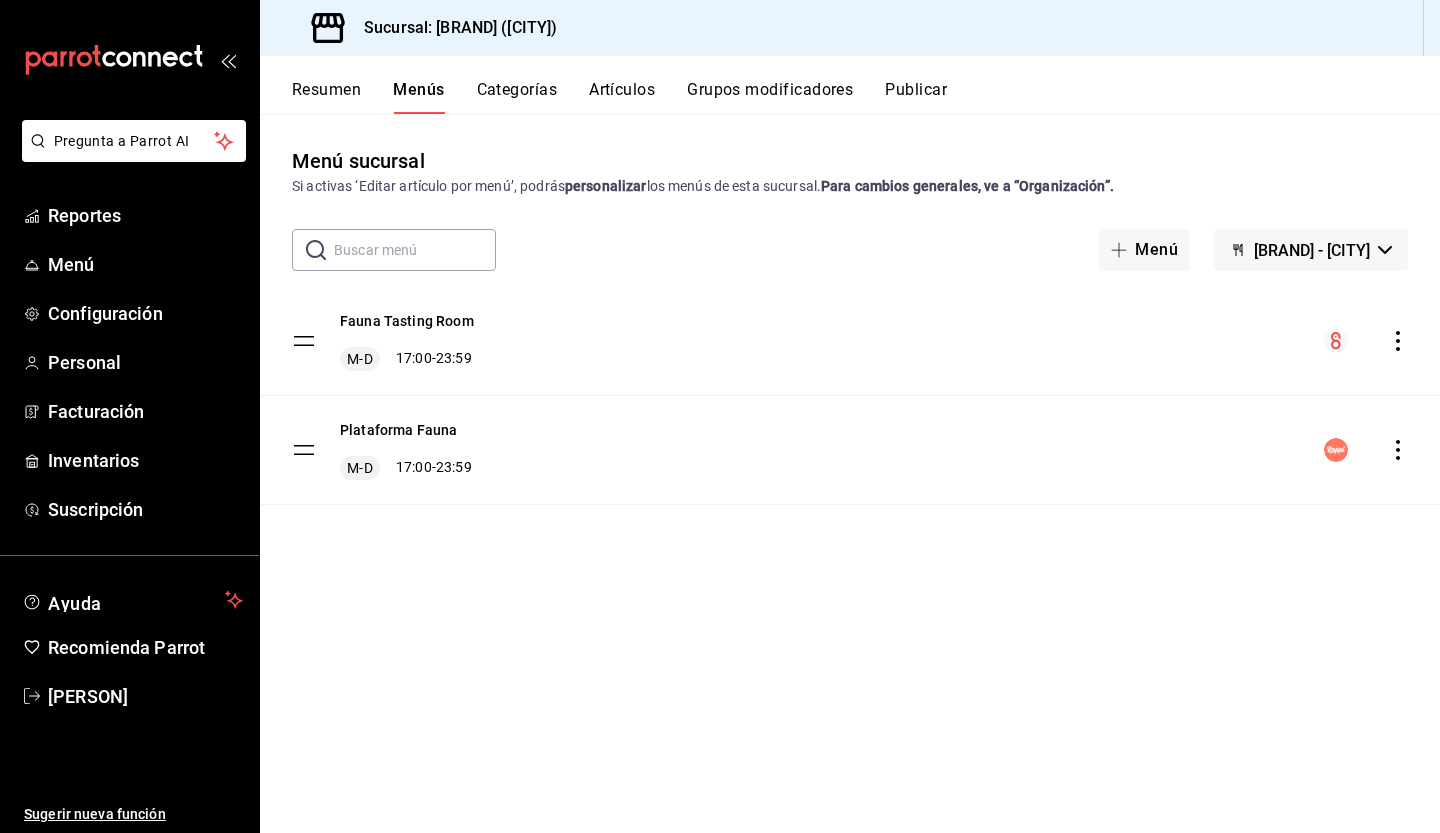 click on "Resumen" at bounding box center [326, 97] 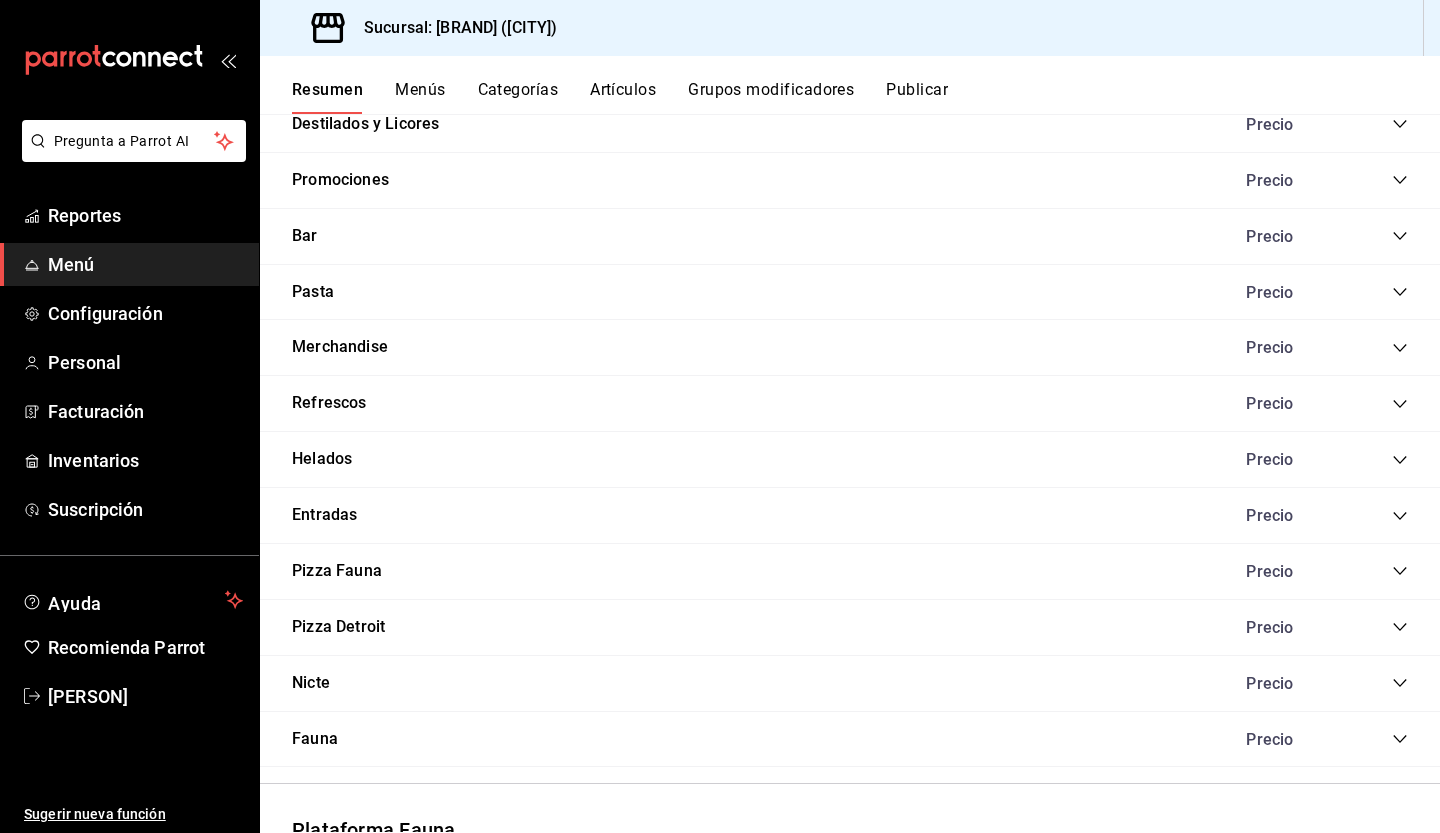 scroll, scrollTop: 1884, scrollLeft: 0, axis: vertical 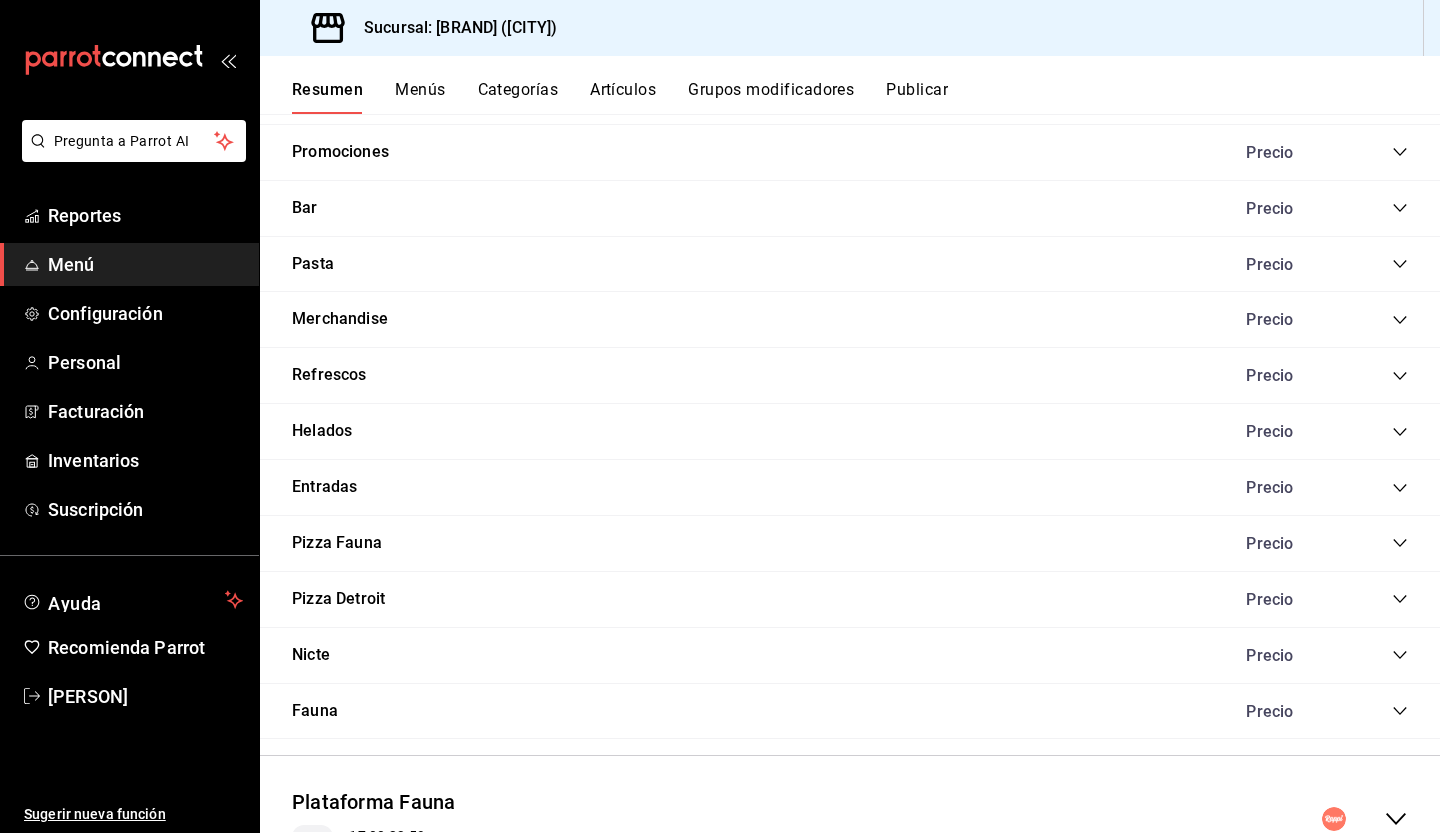 click 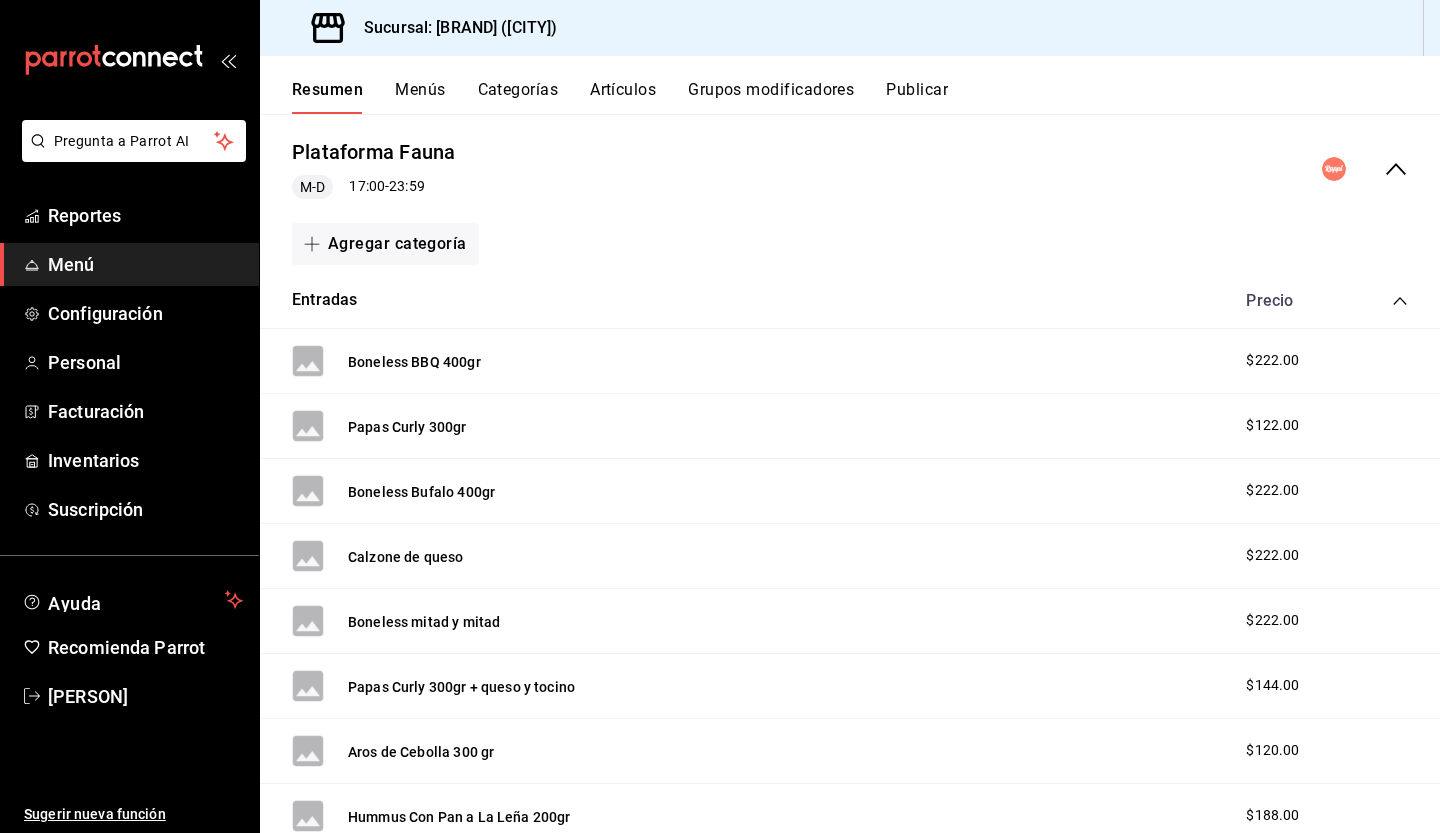 scroll, scrollTop: 2568, scrollLeft: 0, axis: vertical 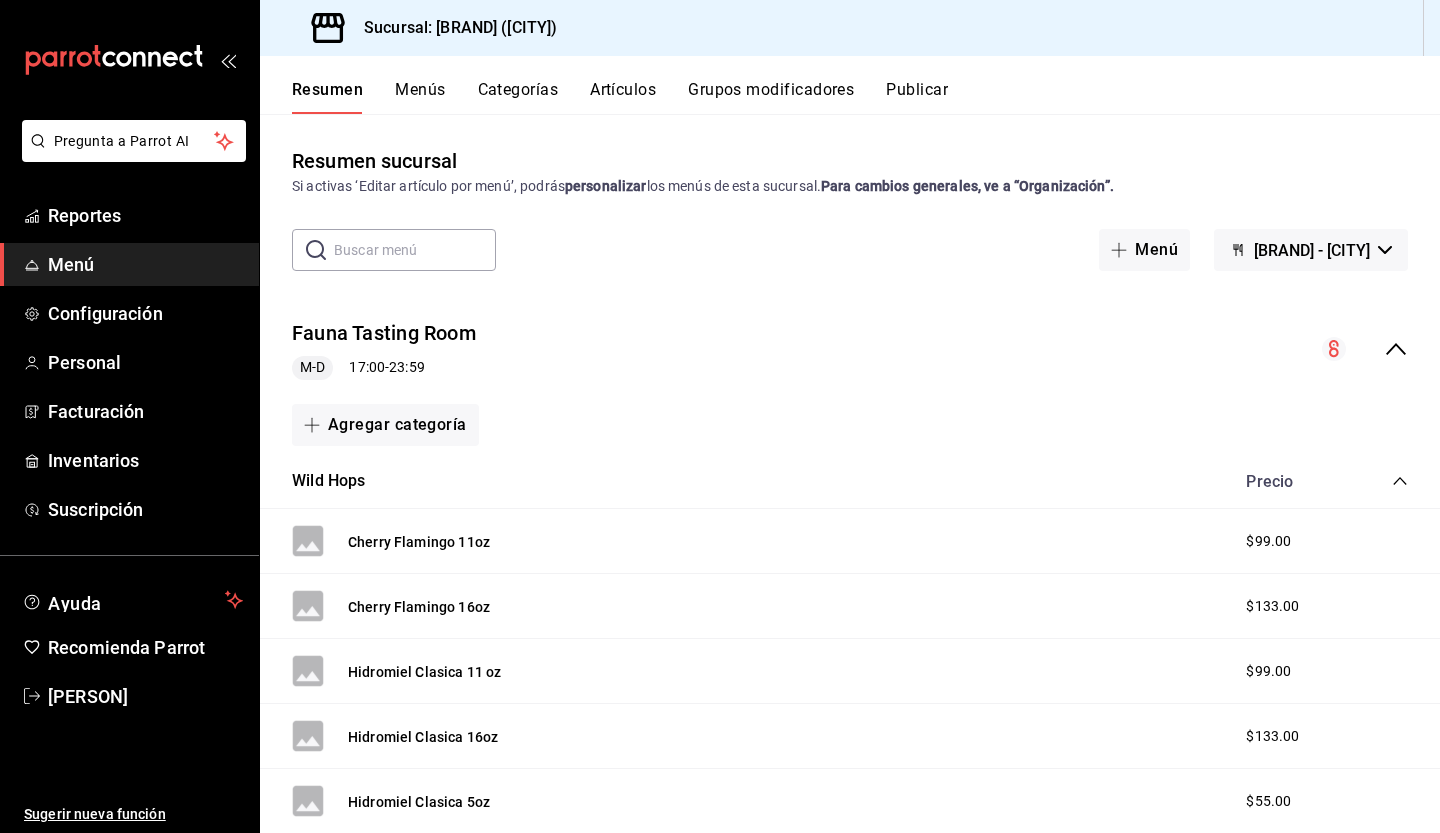 click on "Artículos" at bounding box center [623, 97] 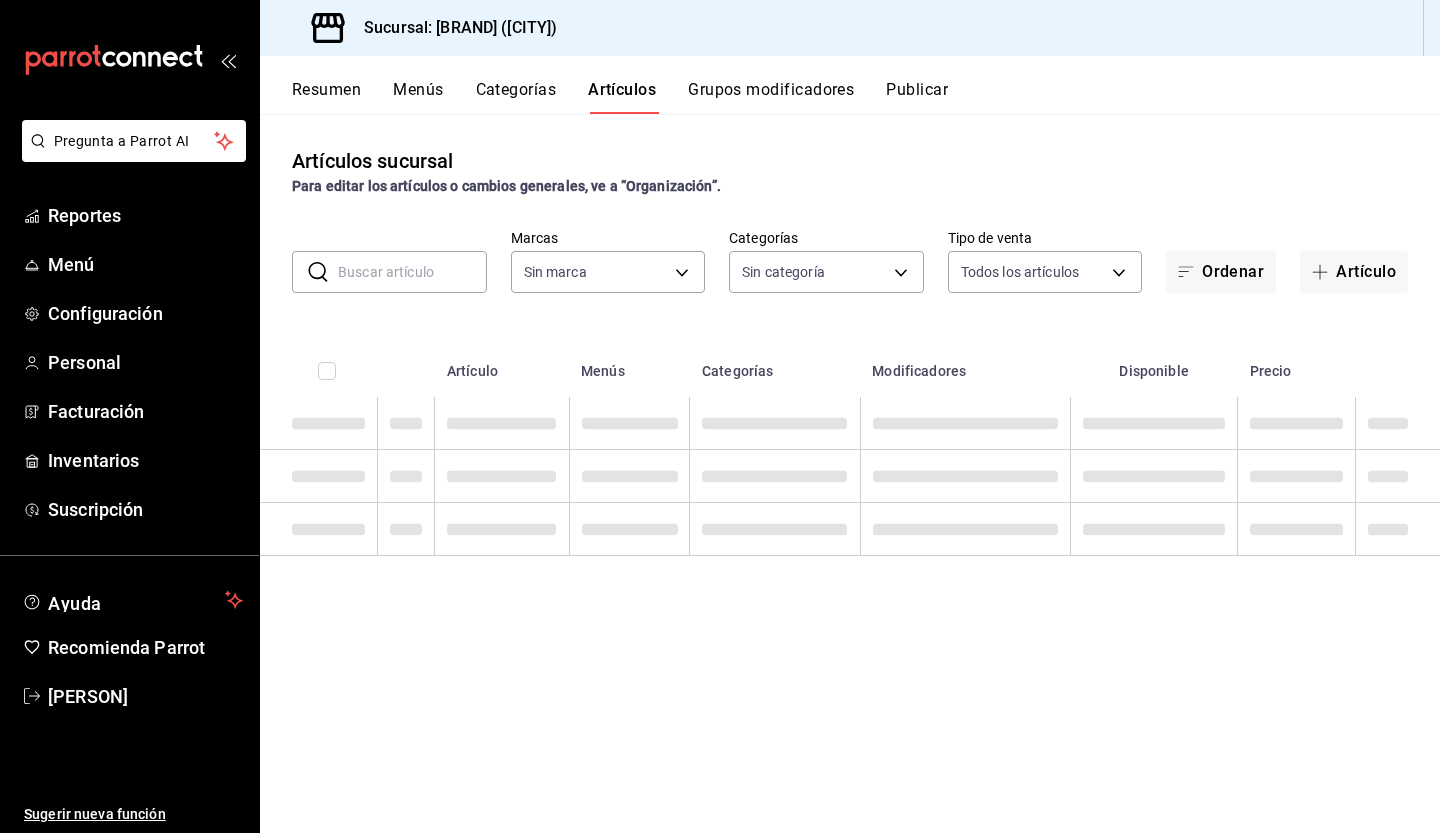 type on "95ae7ea6-d606-4fbc-ae9f-7f3ce95ed033" 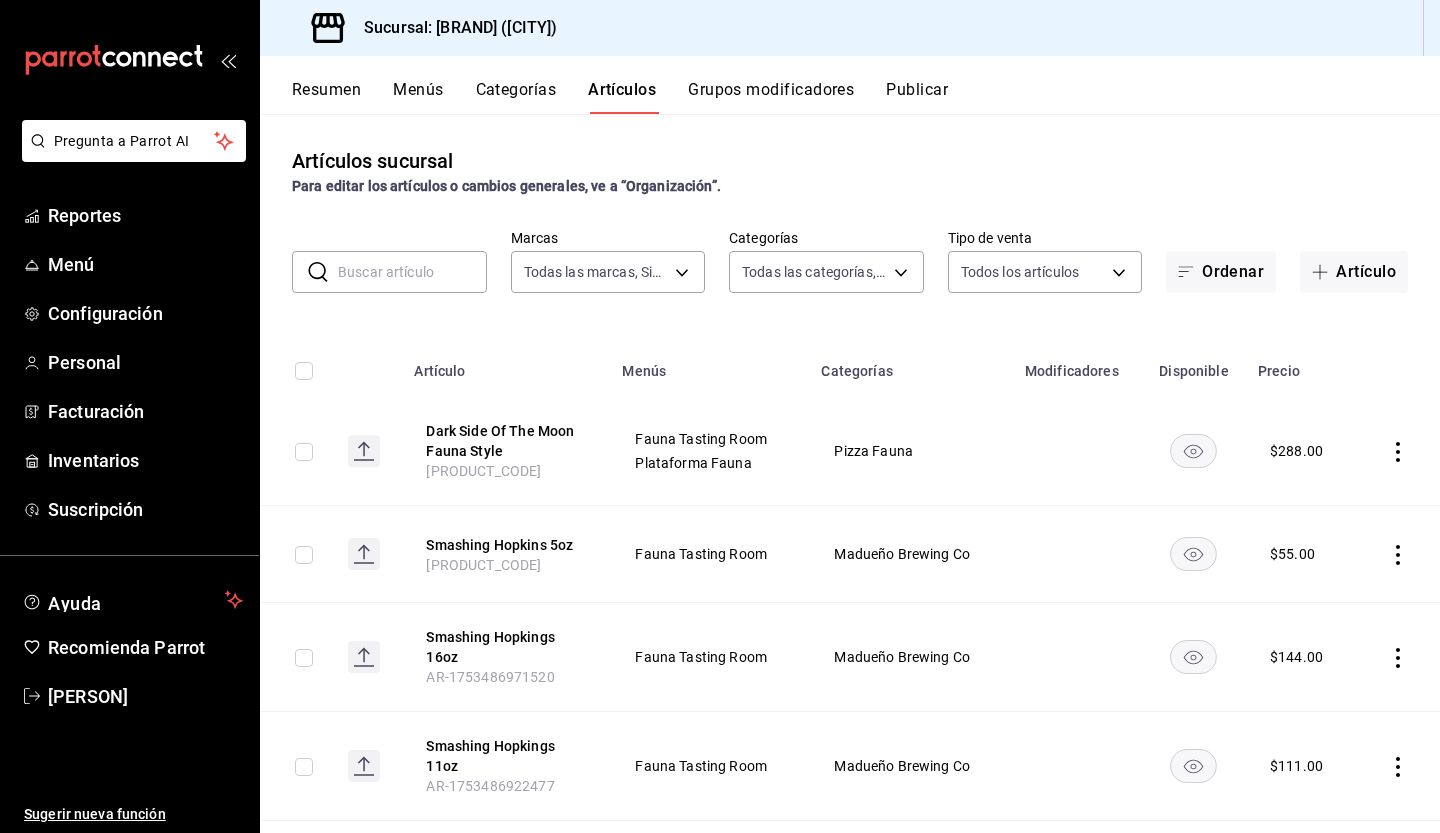 type on "[UUID], [UUID], [UUID], [UUID], [UUID], [UUID], [UUID], [UUID], [UUID], [UUID], [UUID], [UUID], [UUID], [UUID], [UUID], [UUID], [UUID]" 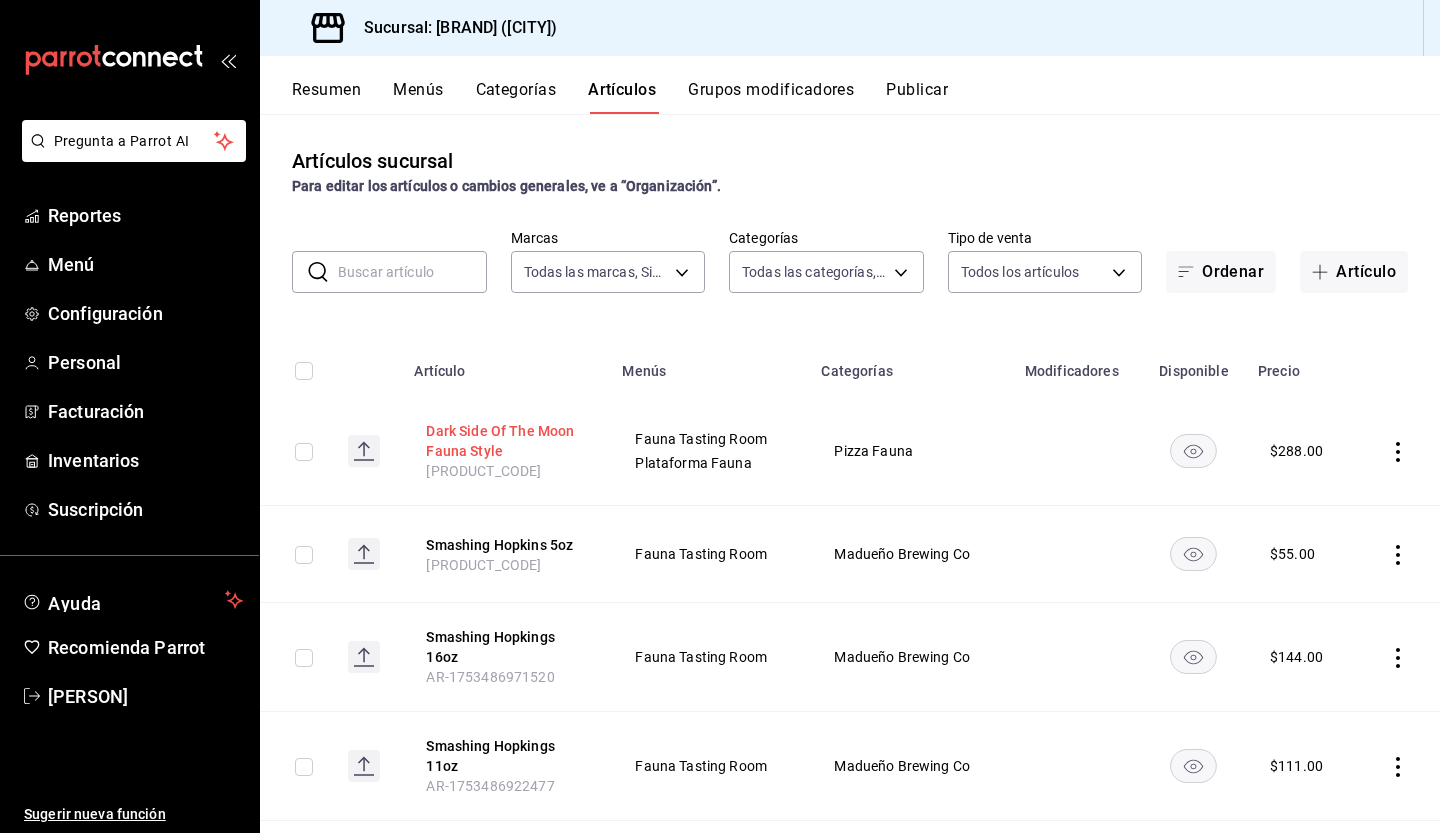 click on "Dark Side Of The Moon Fauna Style" at bounding box center [506, 441] 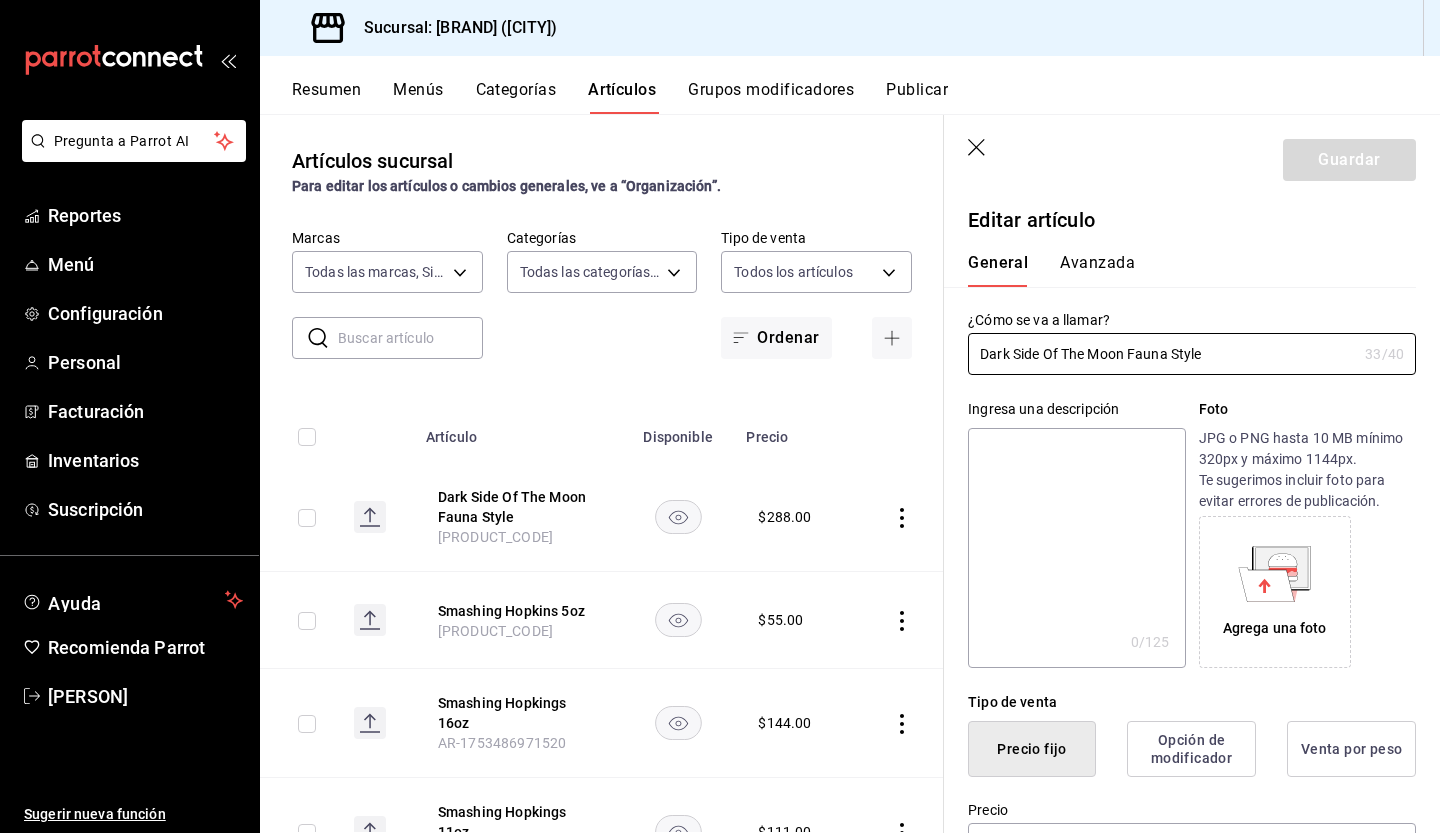 type on "$288.00" 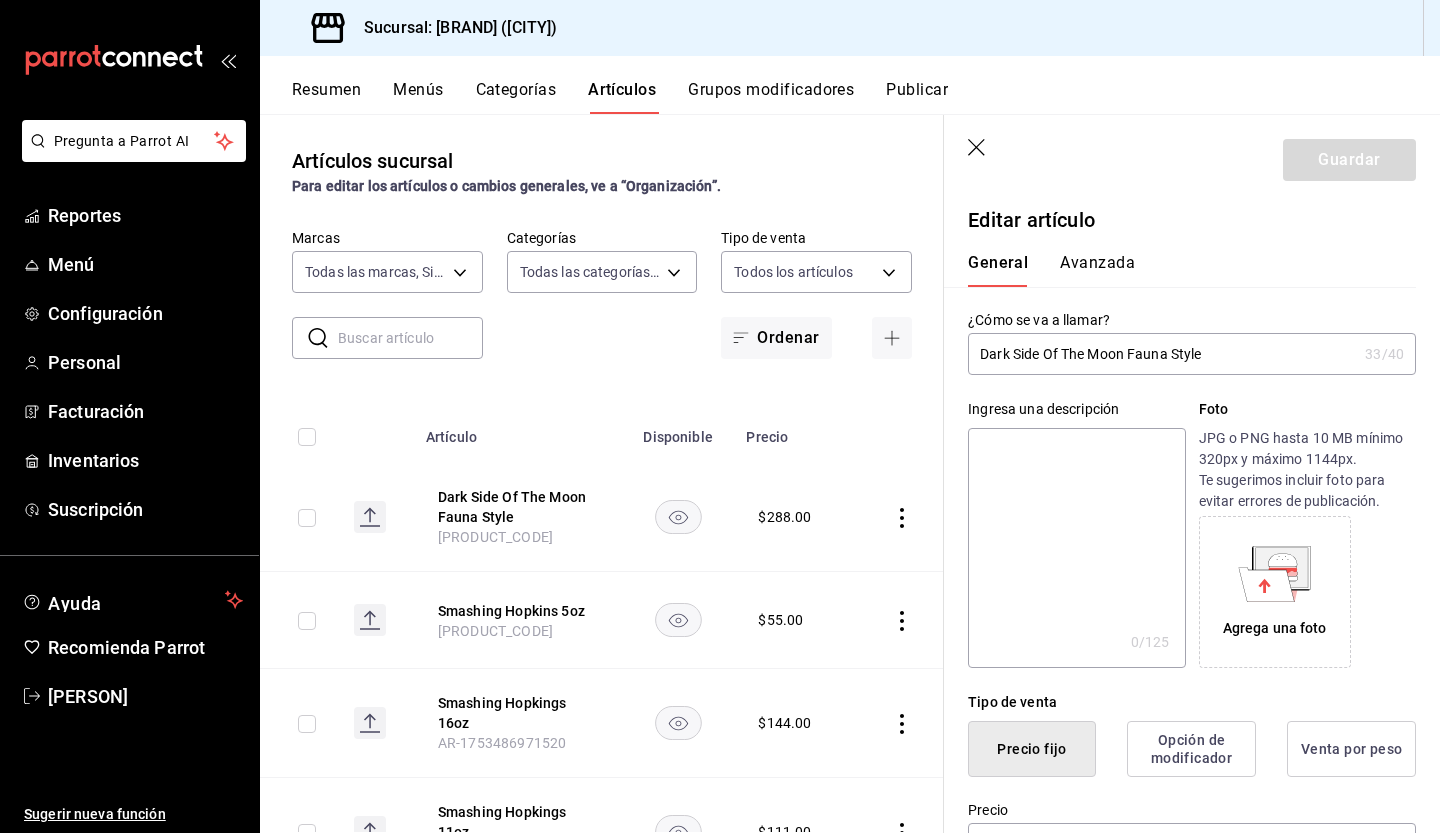 click at bounding box center [1076, 548] 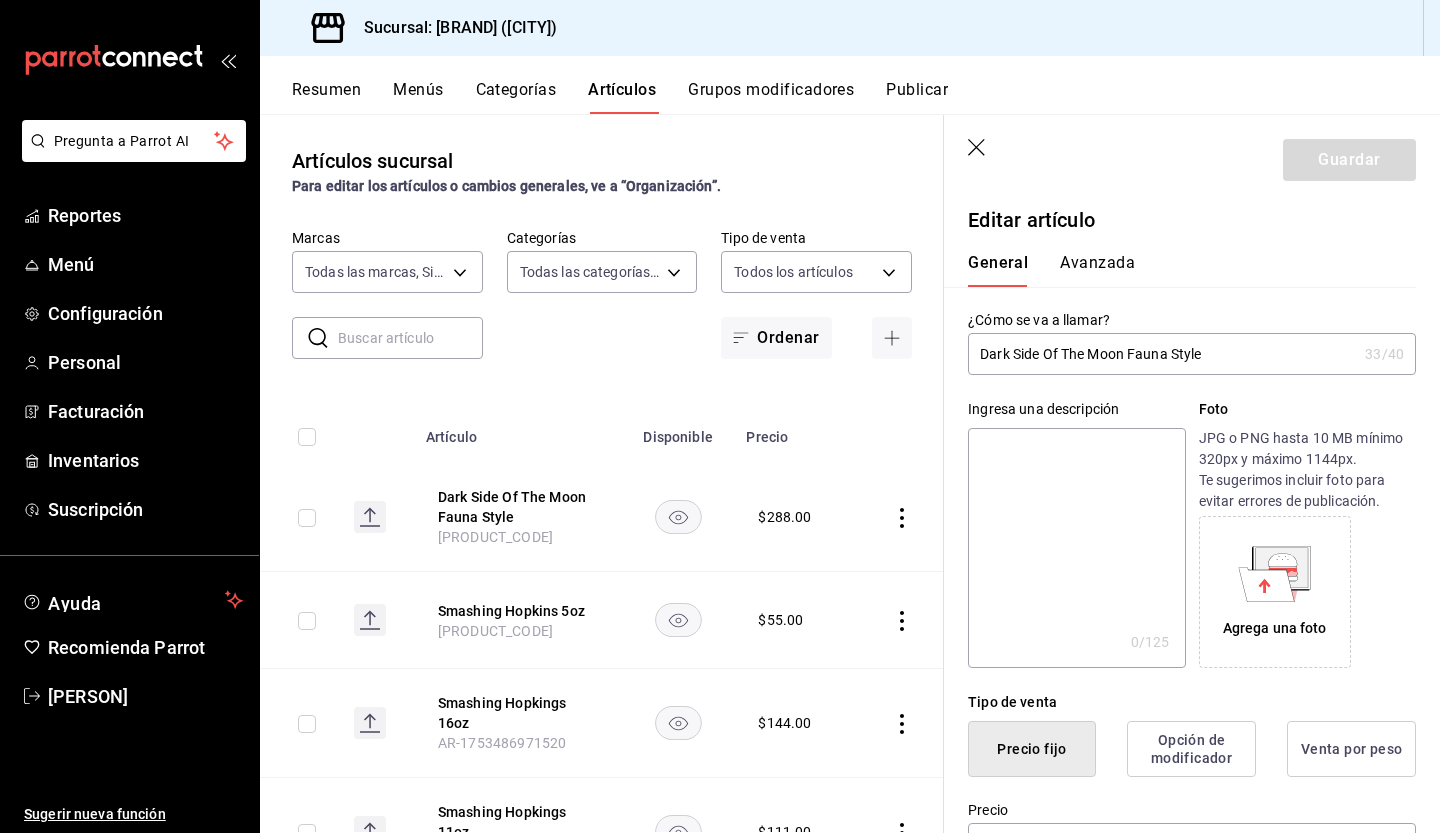 type on "I" 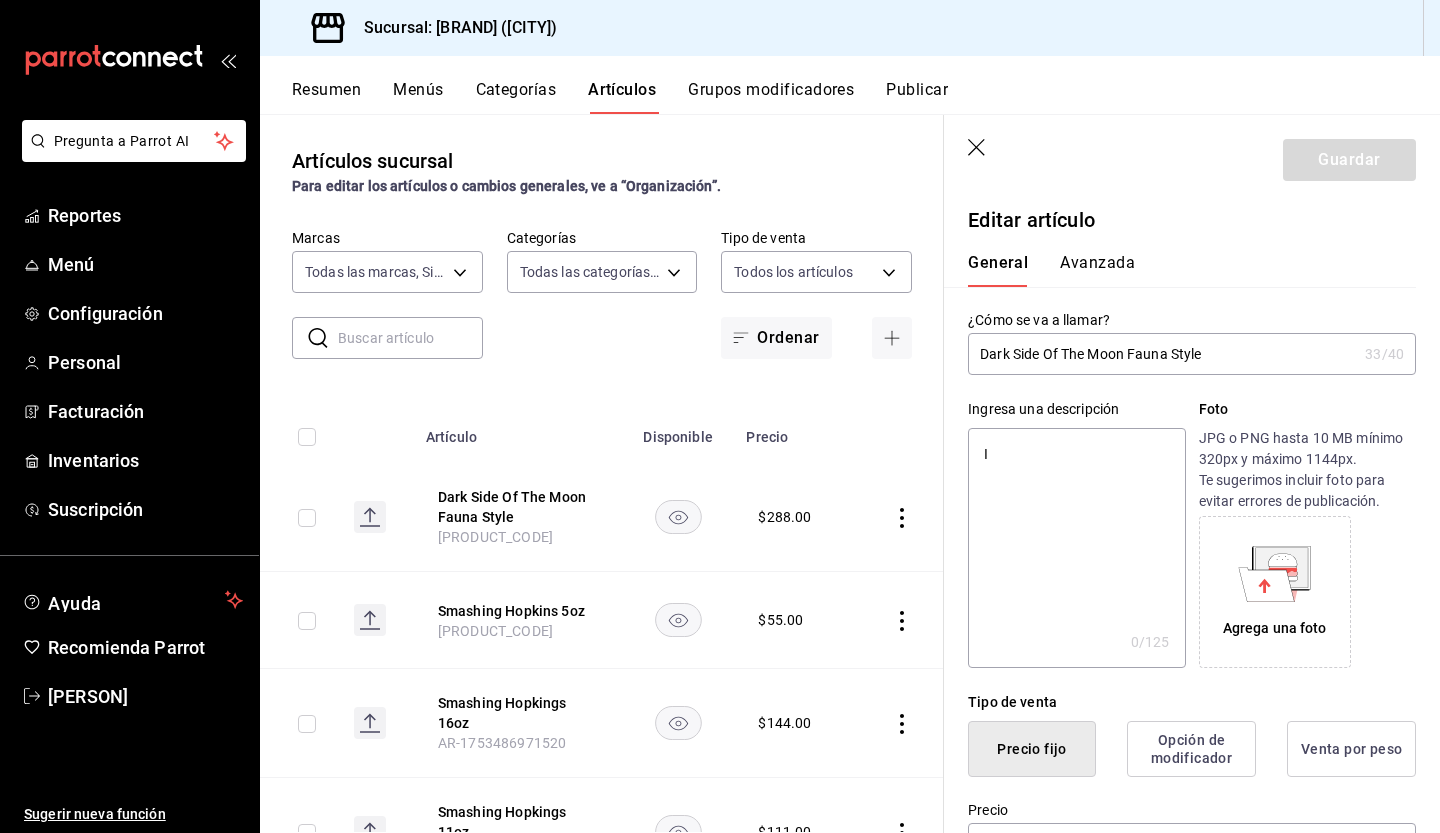 type on "x" 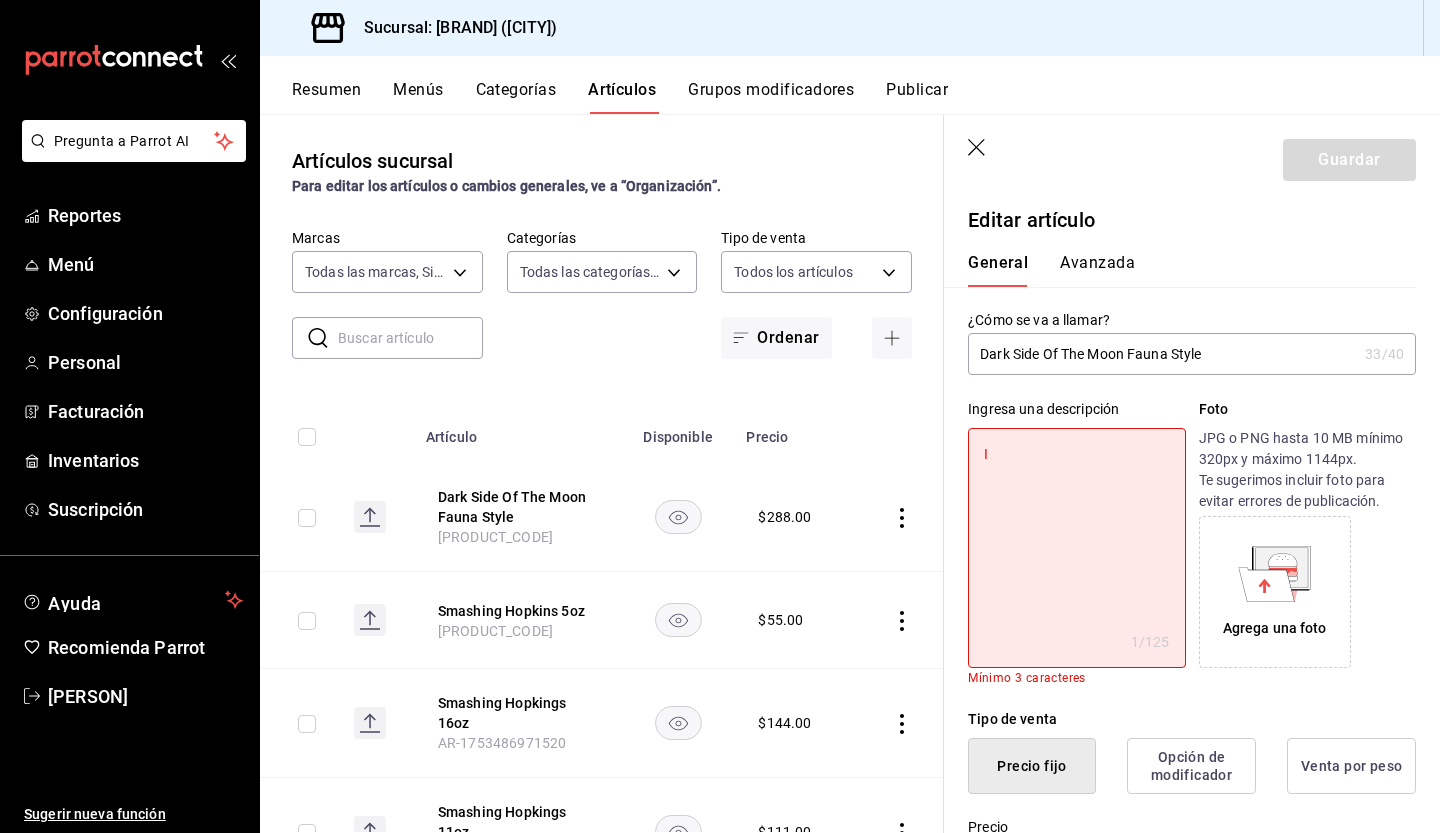 type on "In" 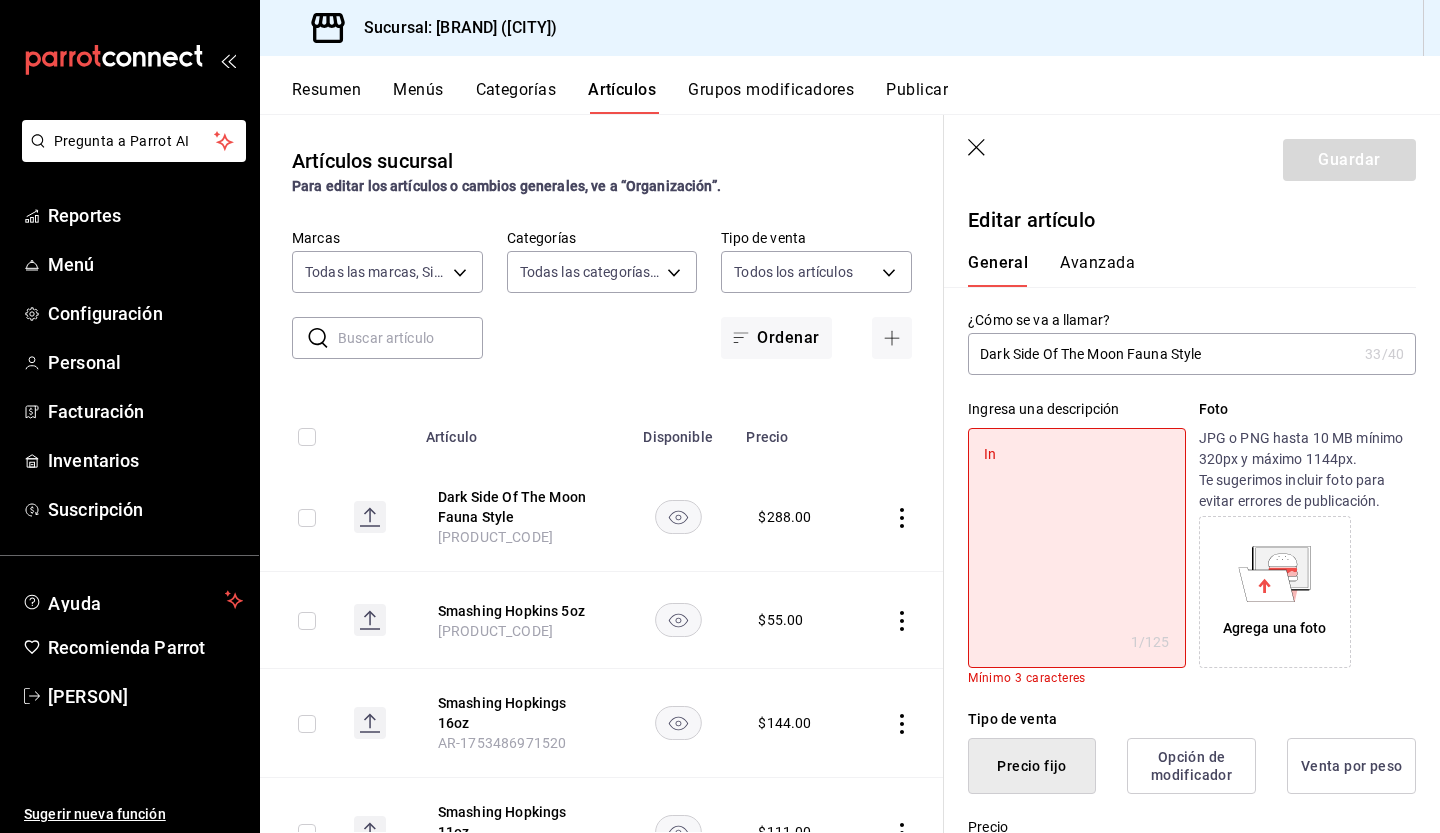 type on "x" 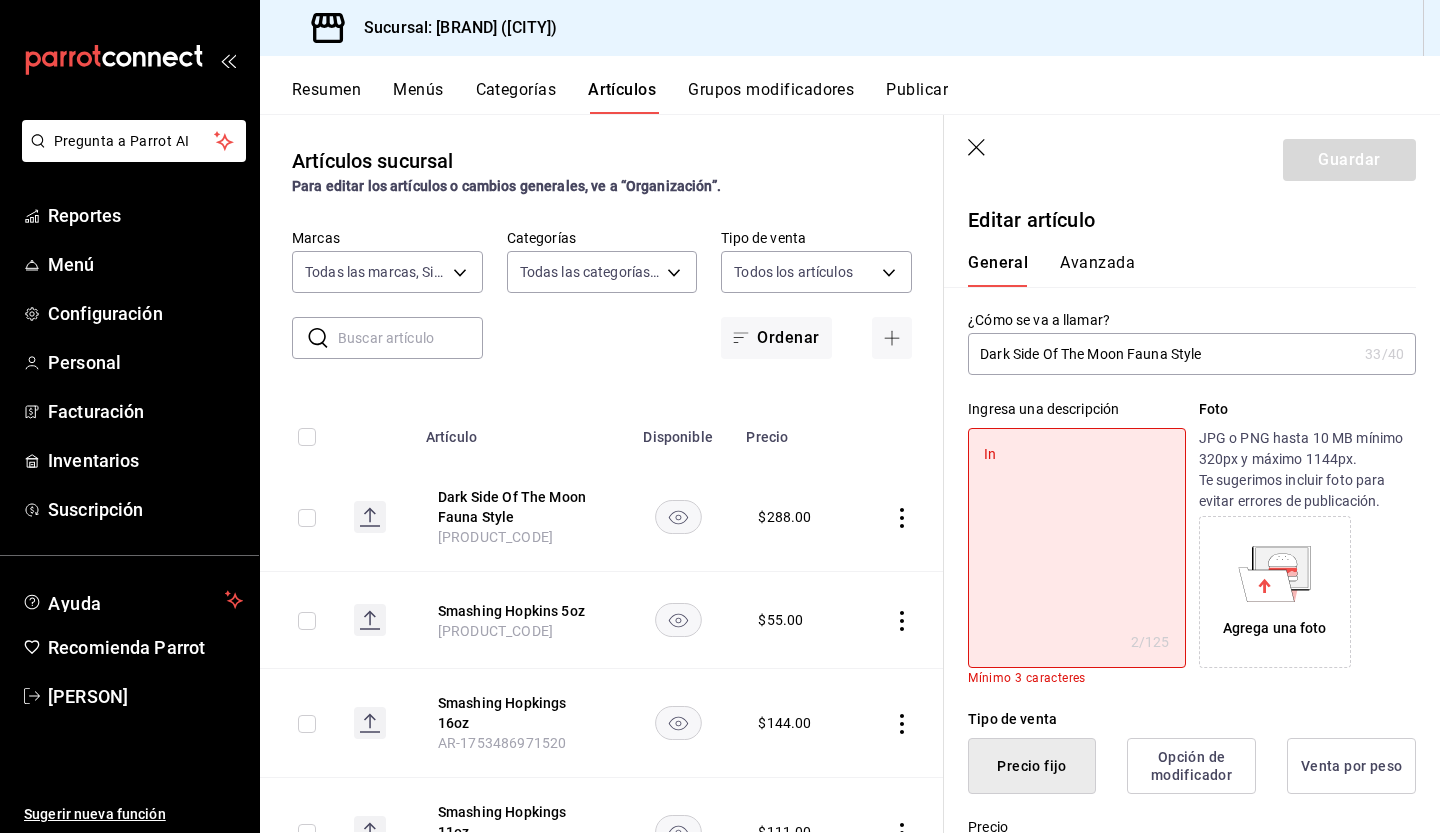 type on "Ine" 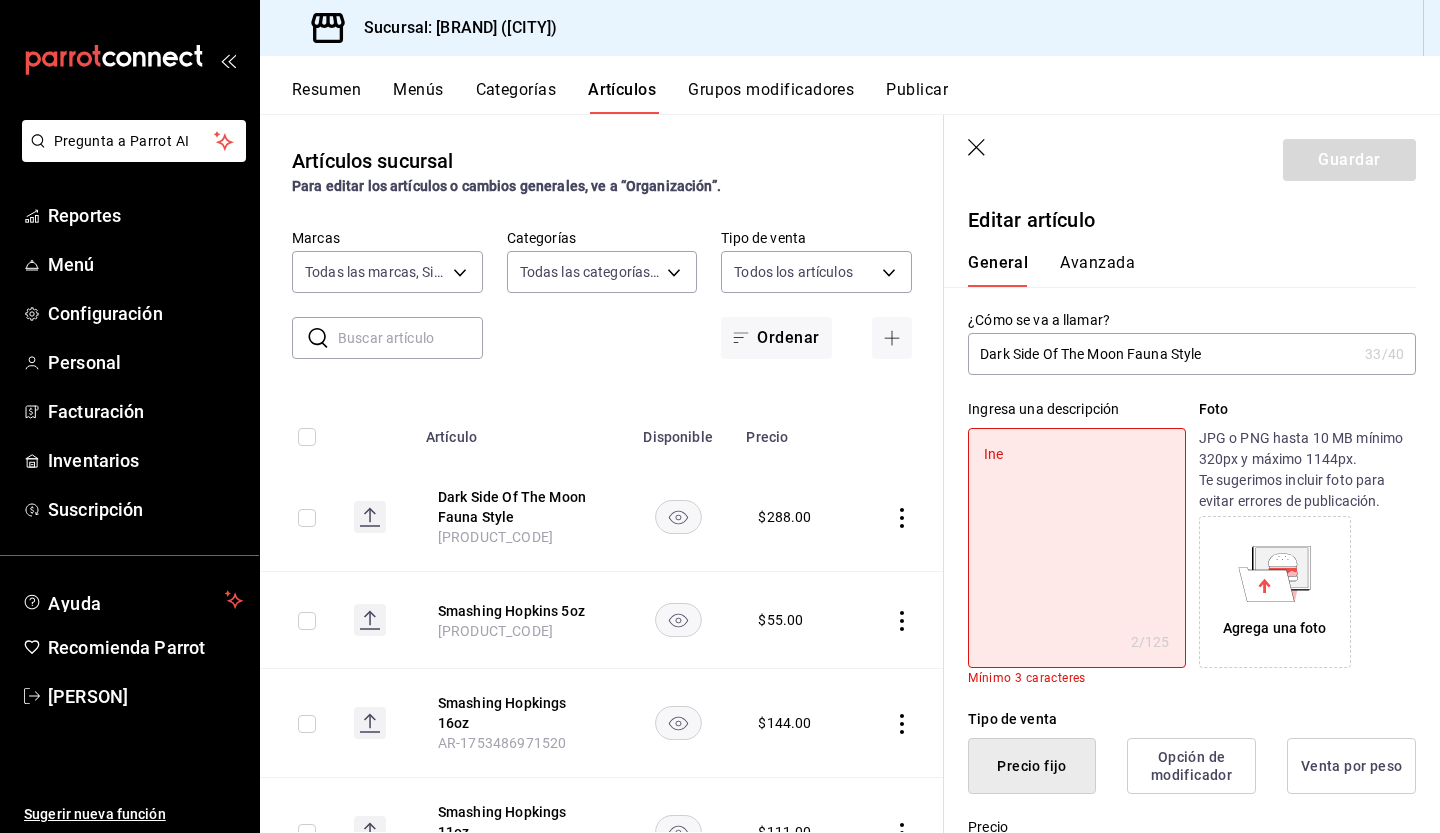 type on "x" 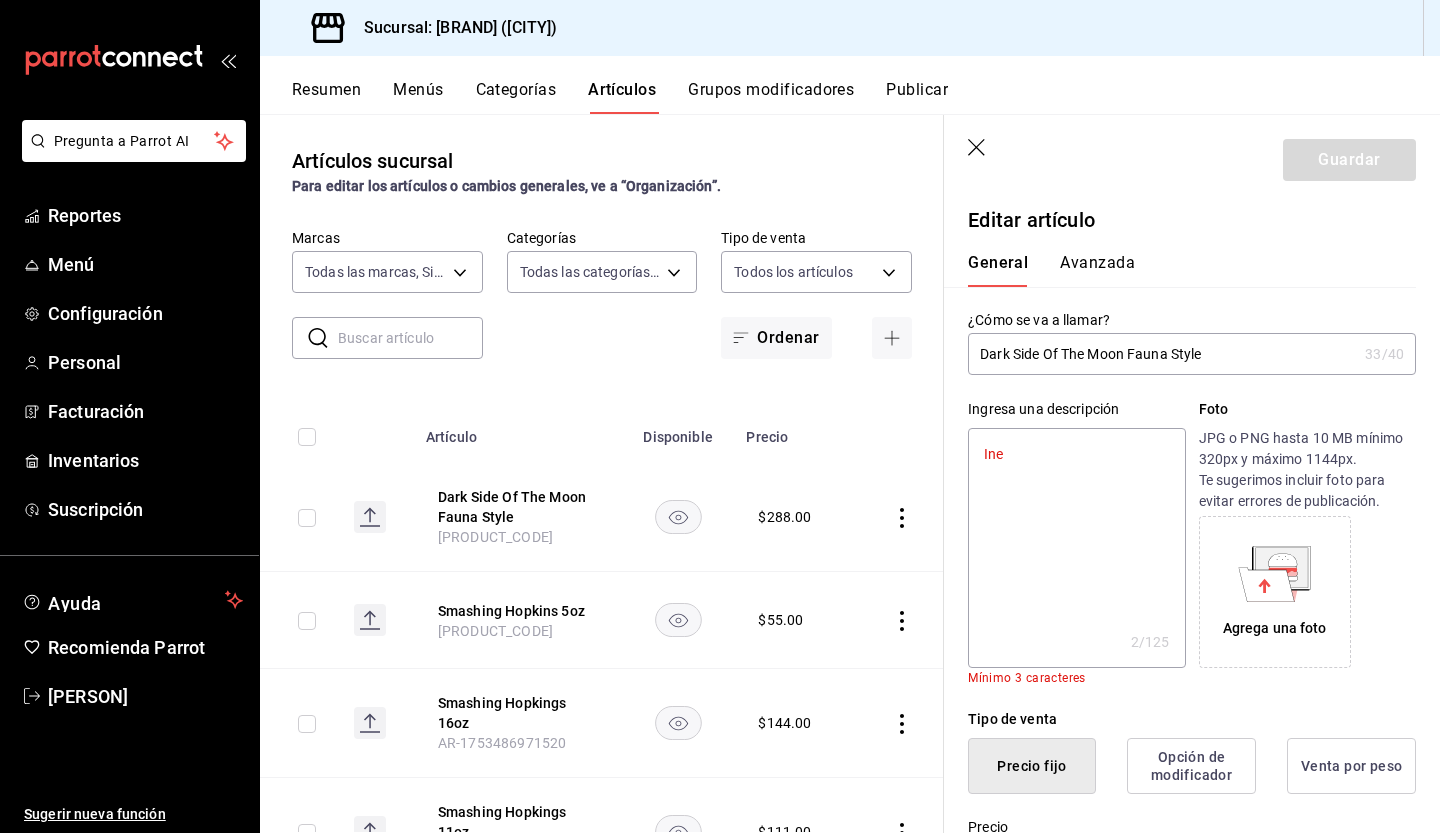 type on "Ines" 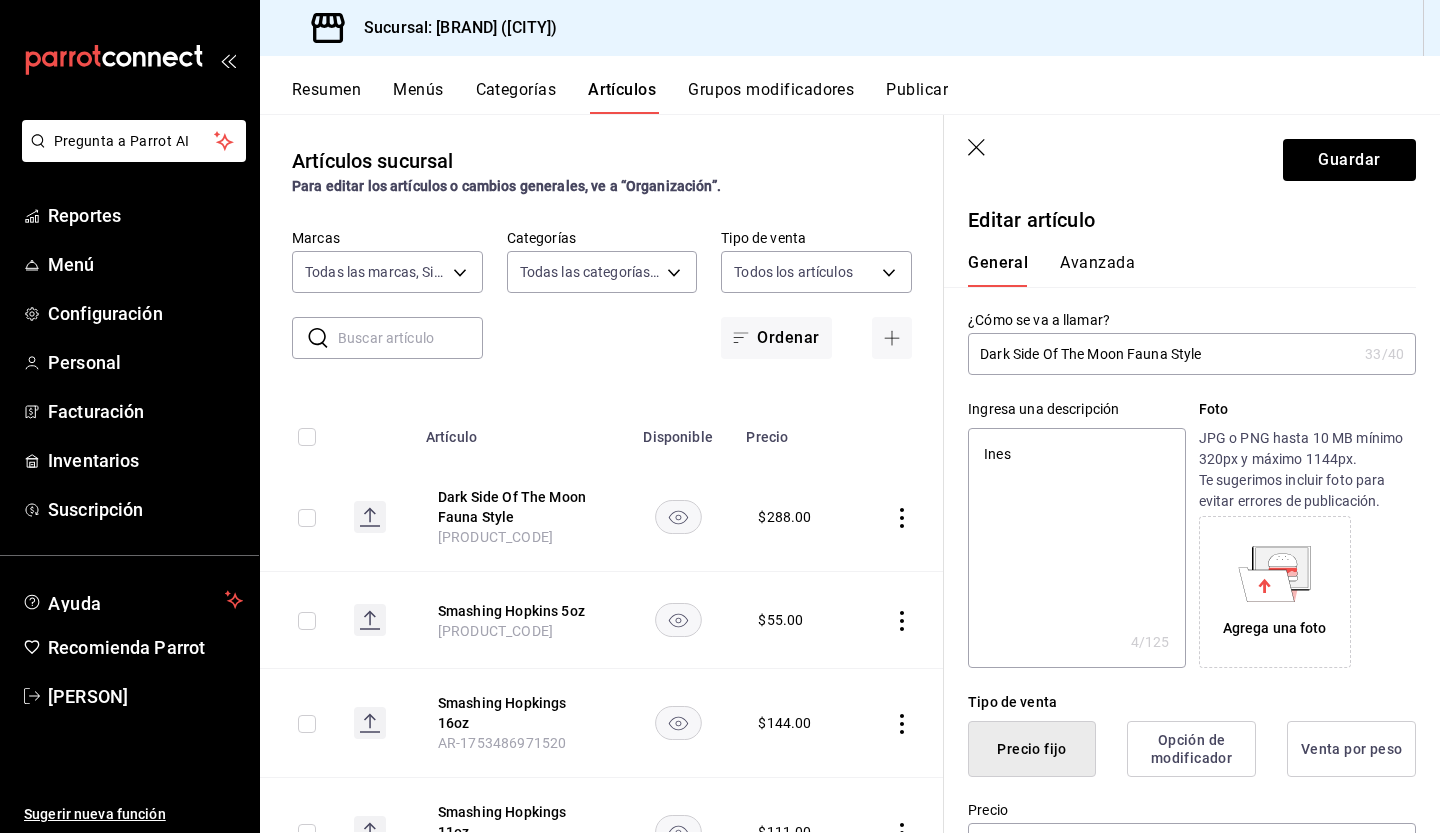 type on "x" 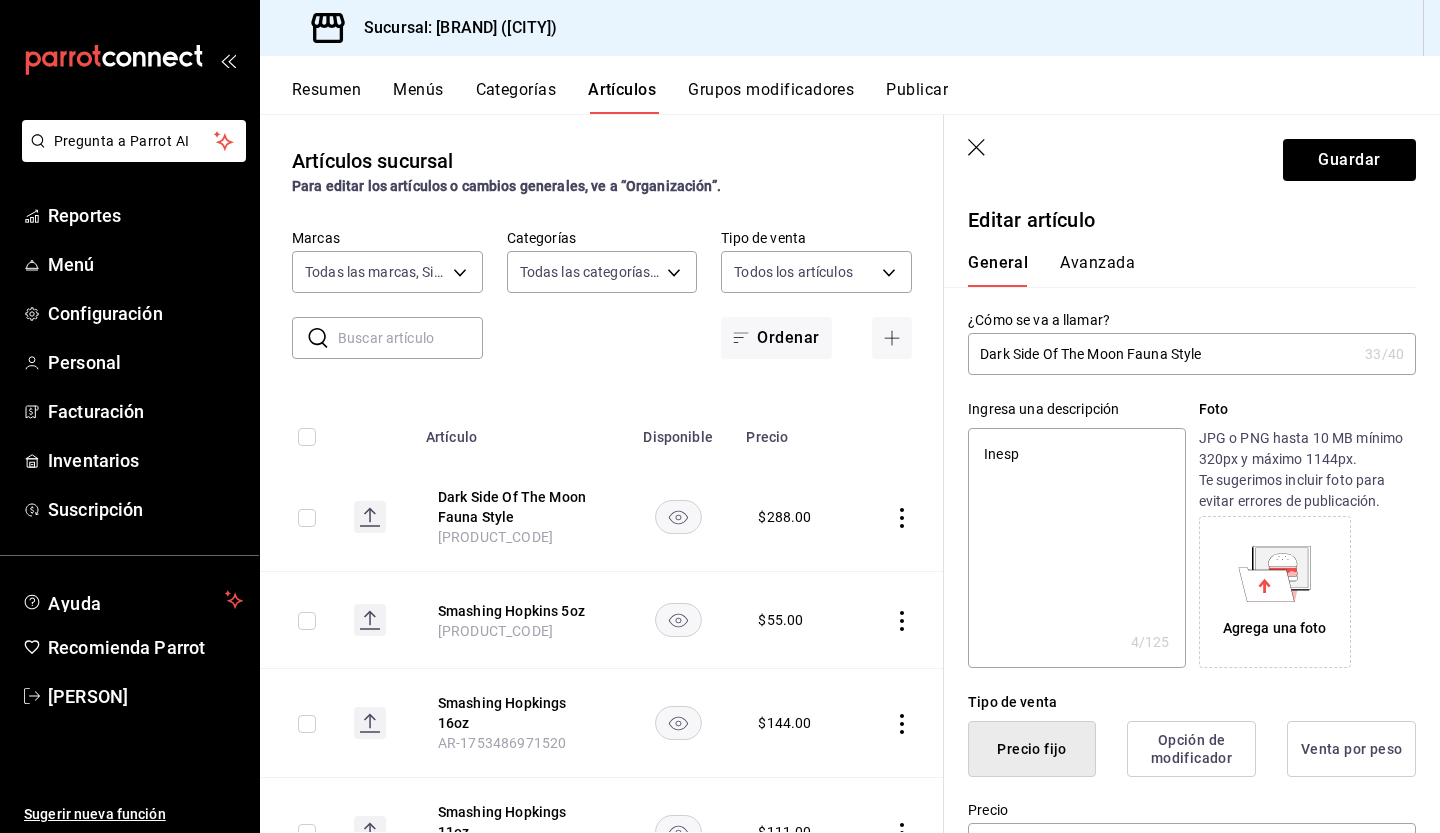 type on "x" 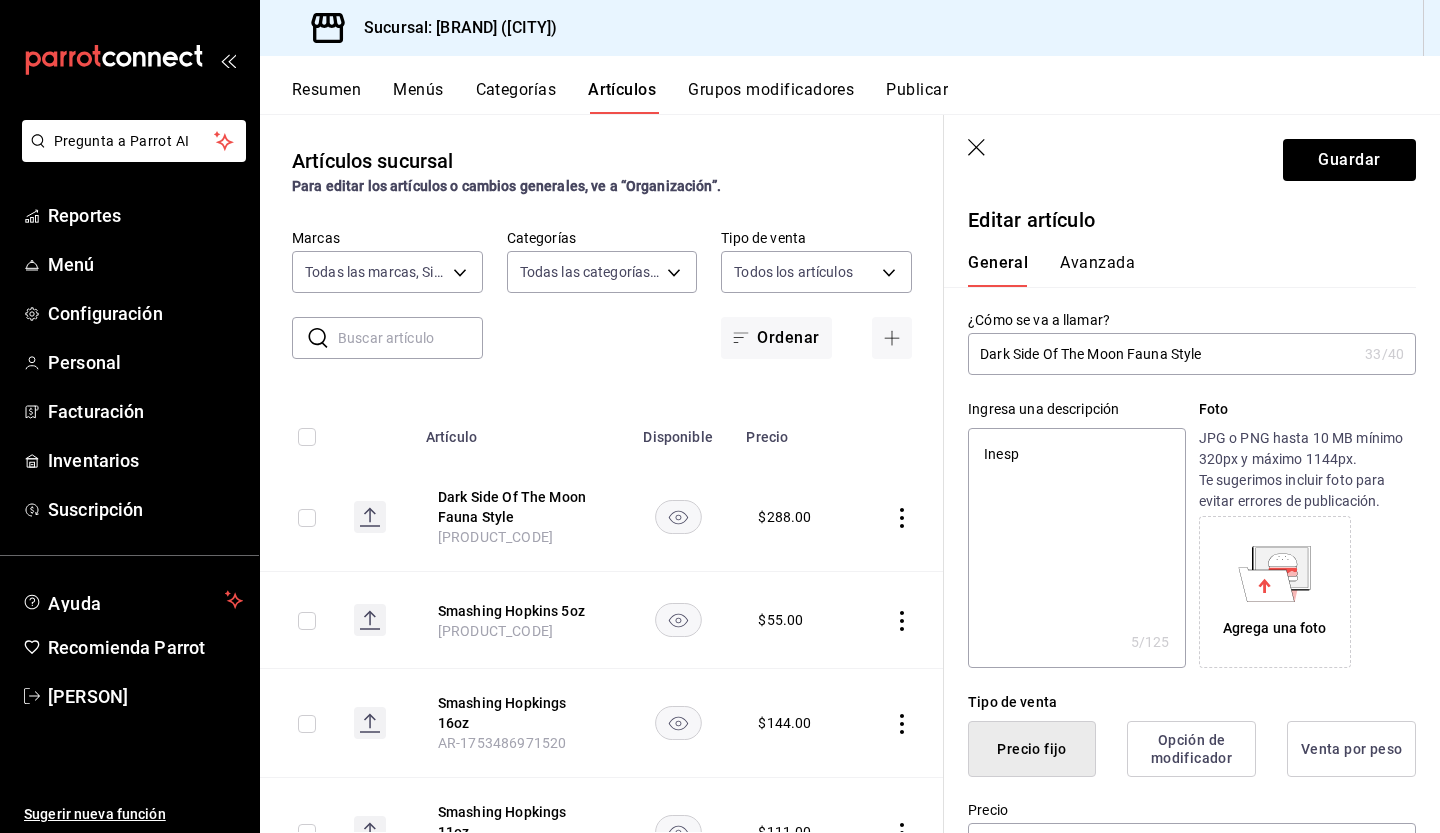 type on "Inespe" 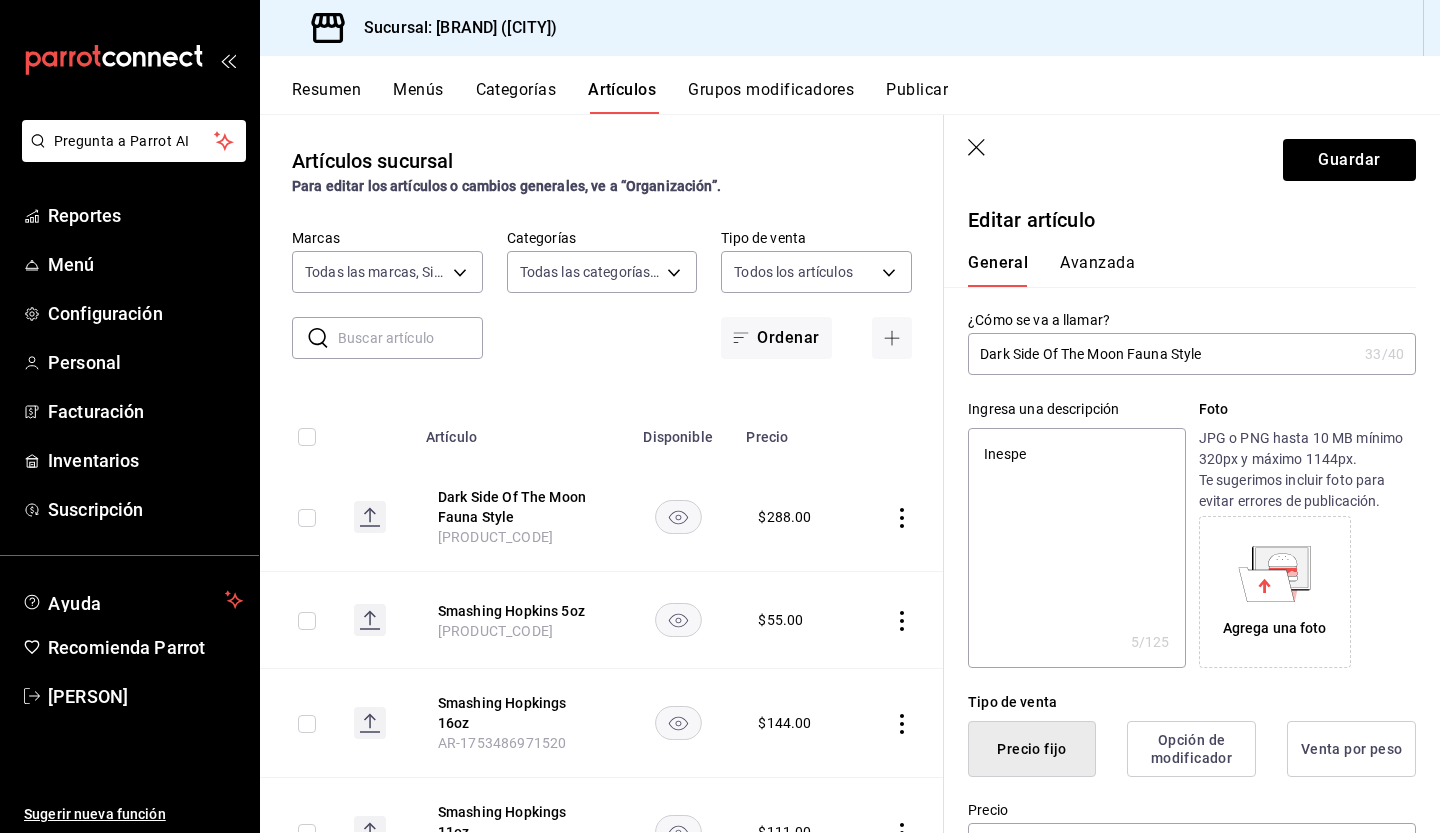 type on "Inesper" 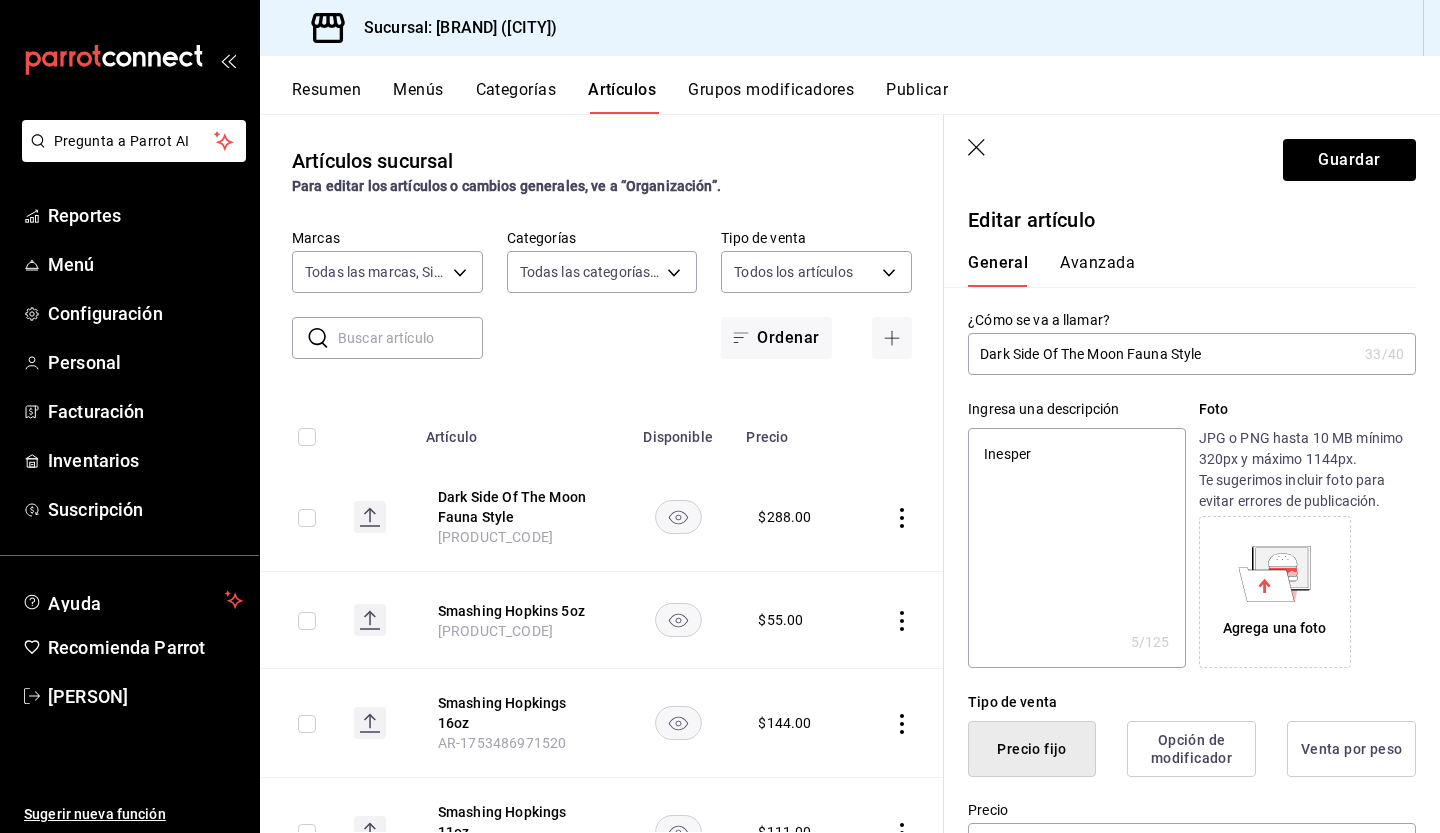 type on "x" 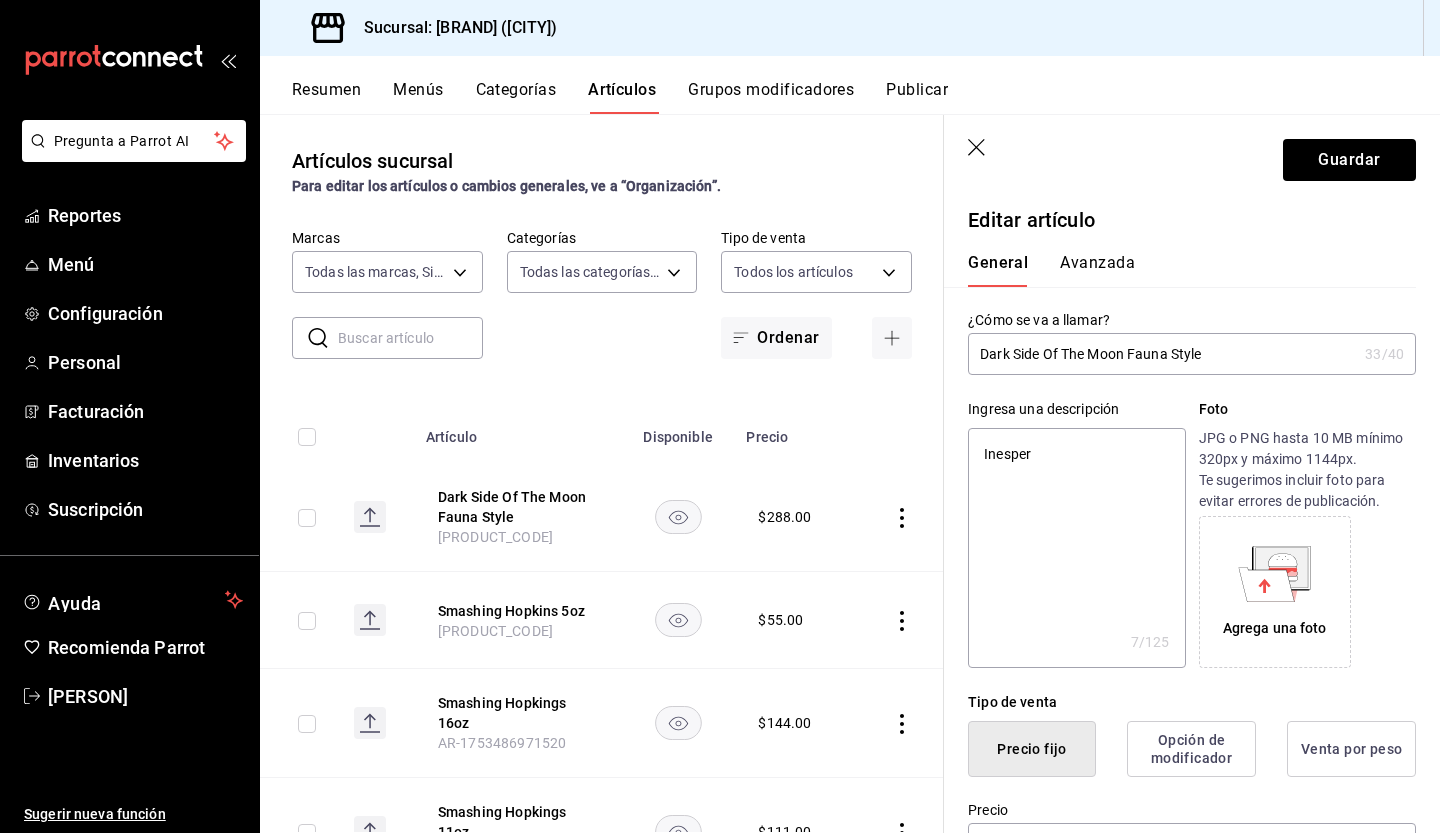 type on "Inespera" 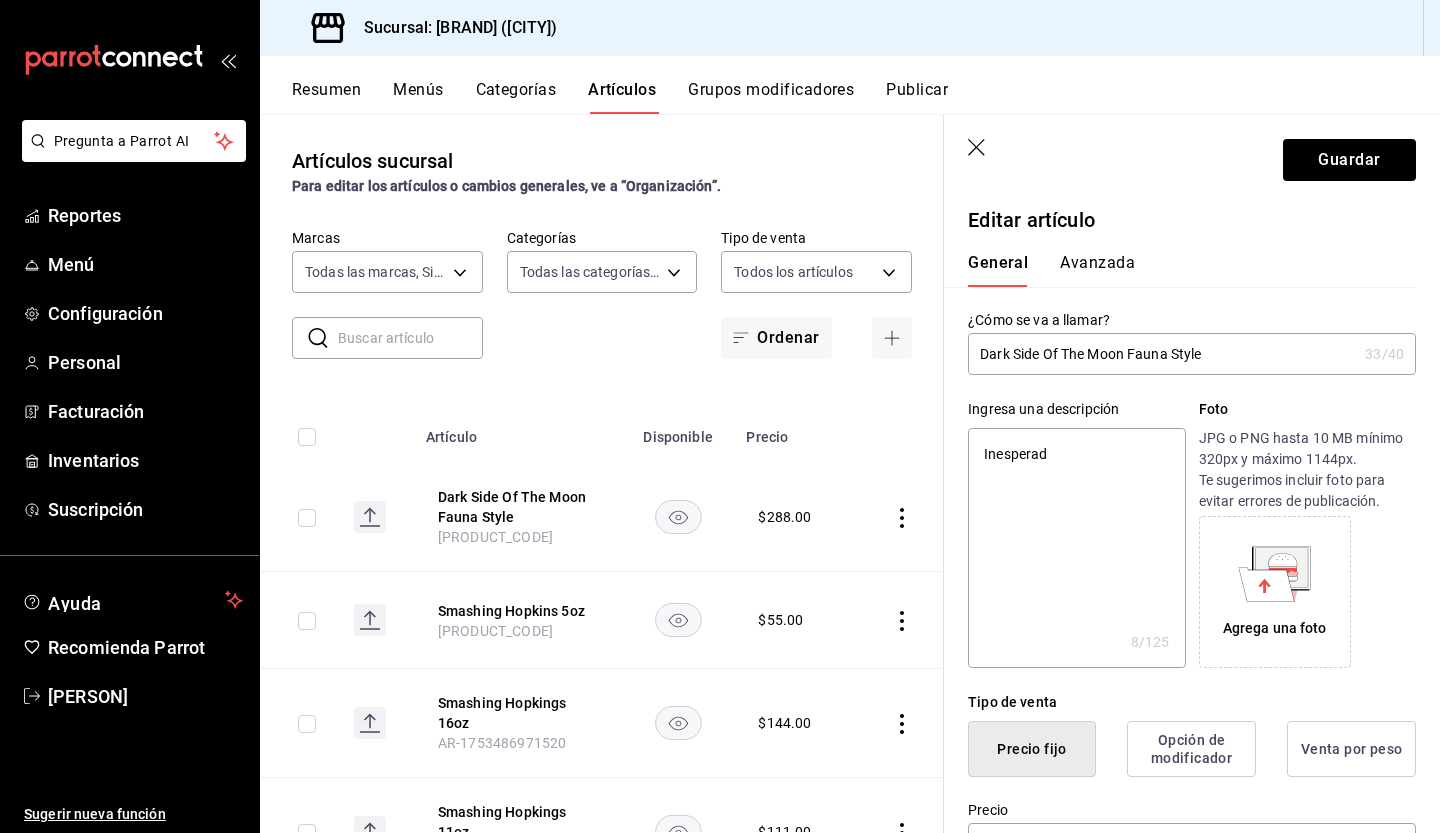 type on "Inesperada" 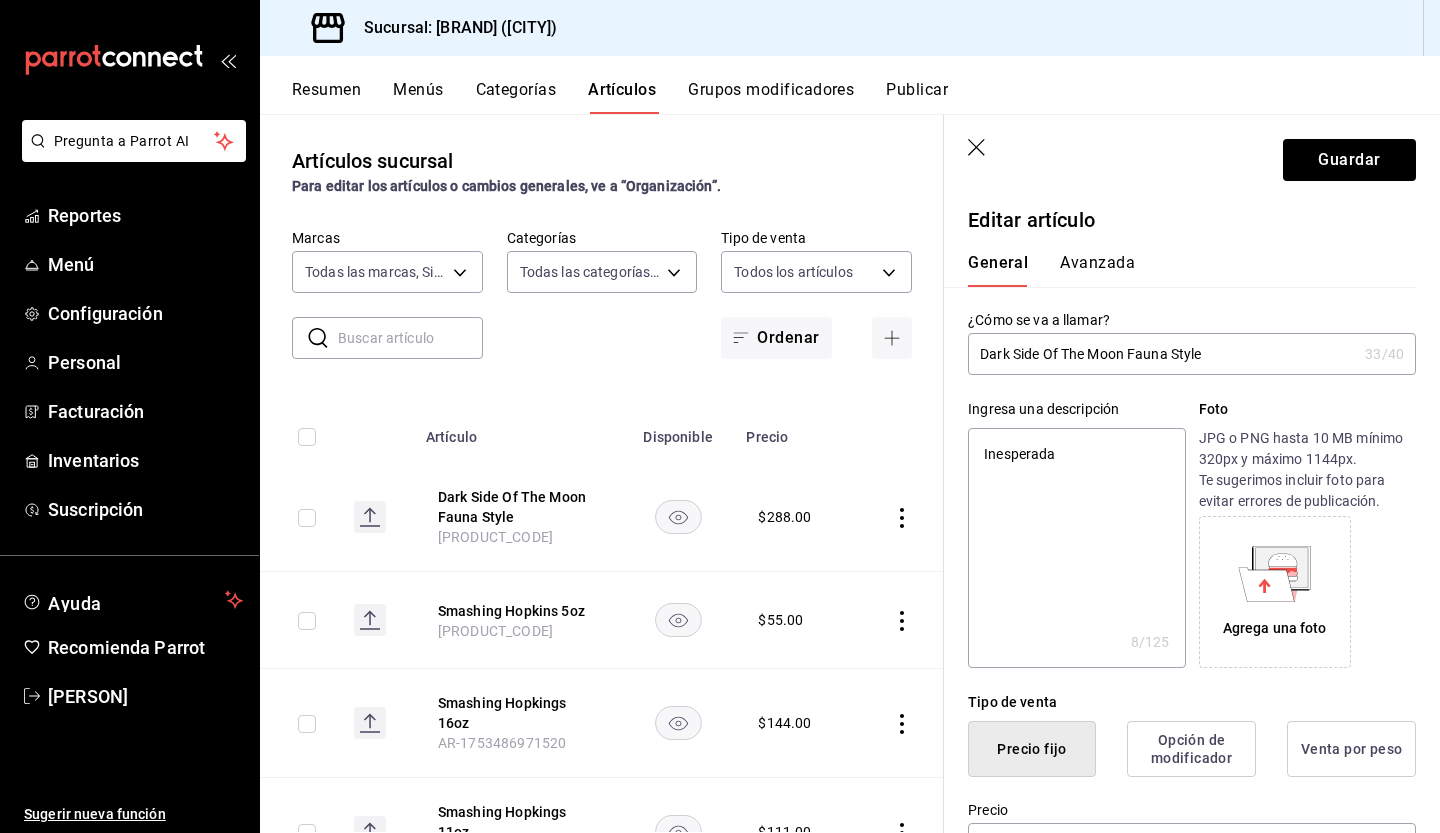 type on "x" 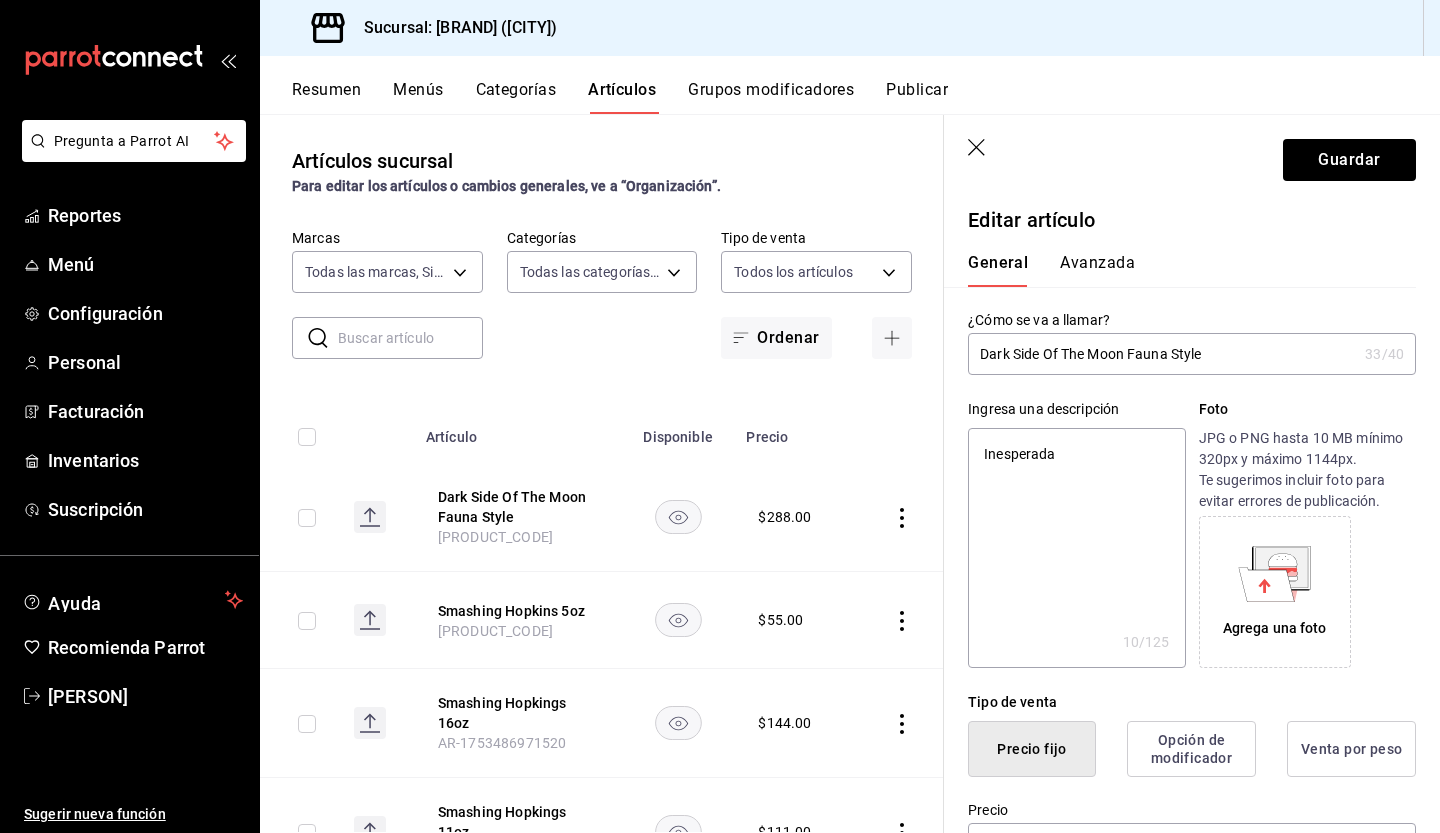 type on "Inesperadam" 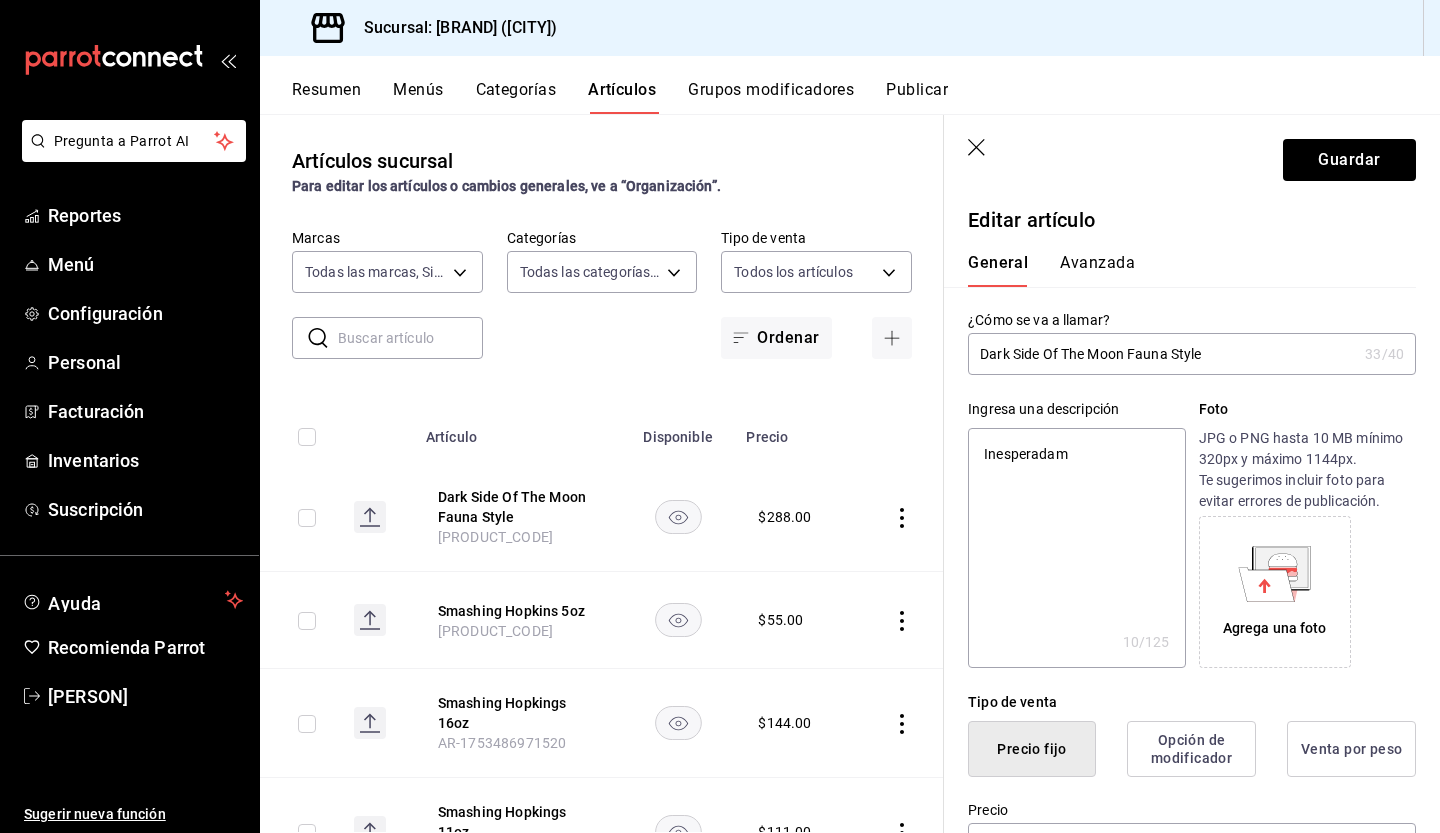 type on "x" 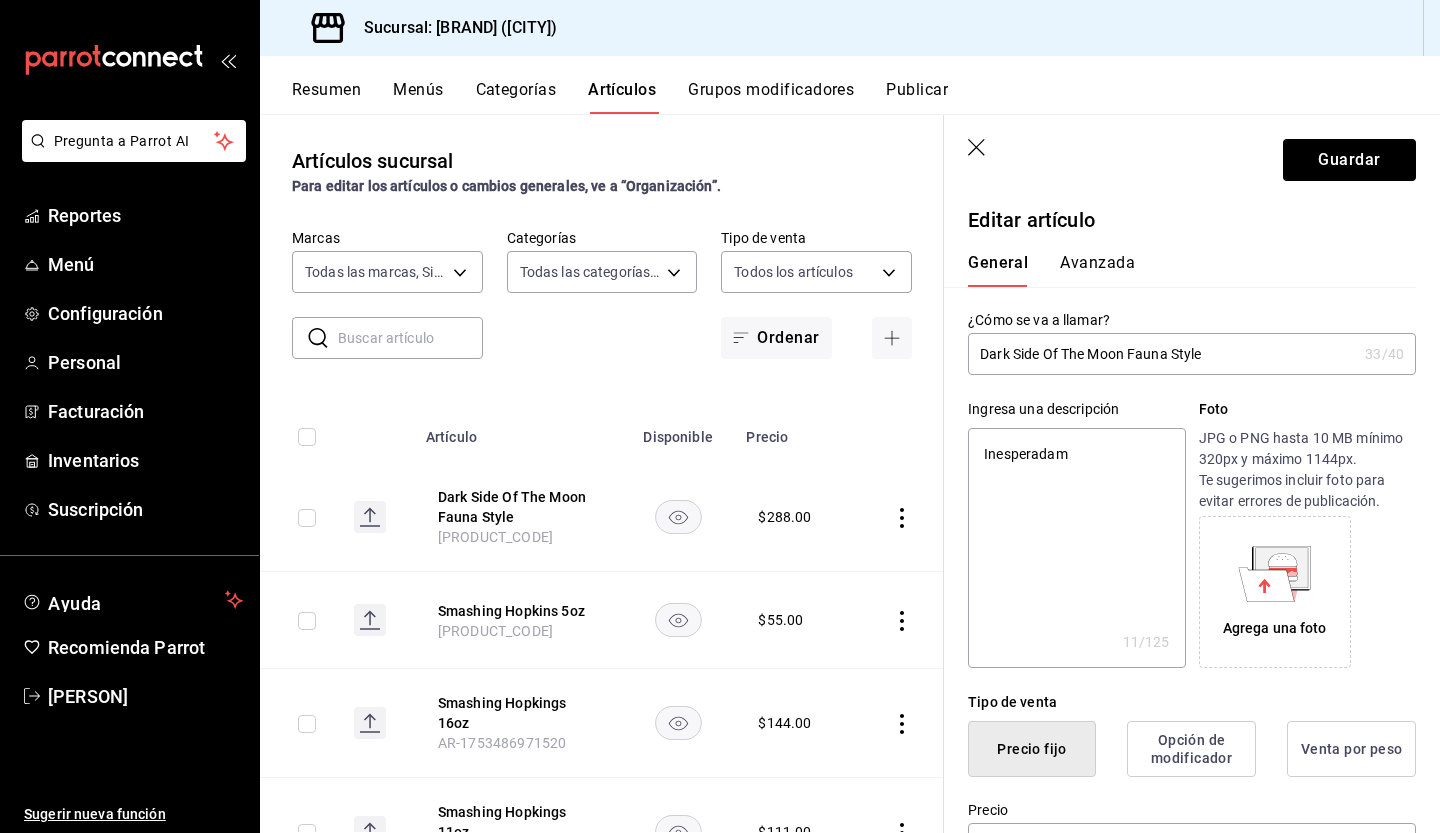 type on "Inesperadame" 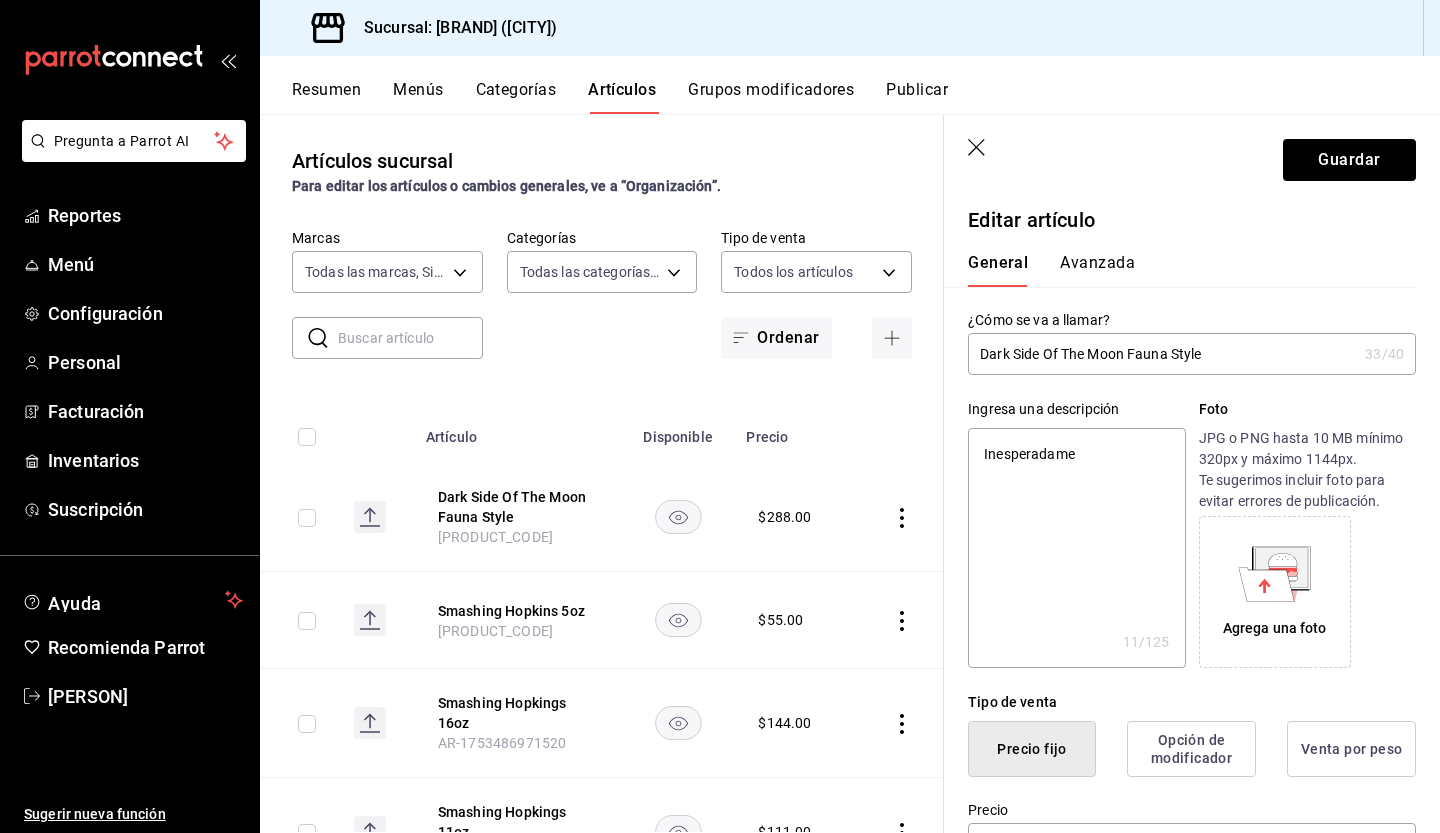 type on "x" 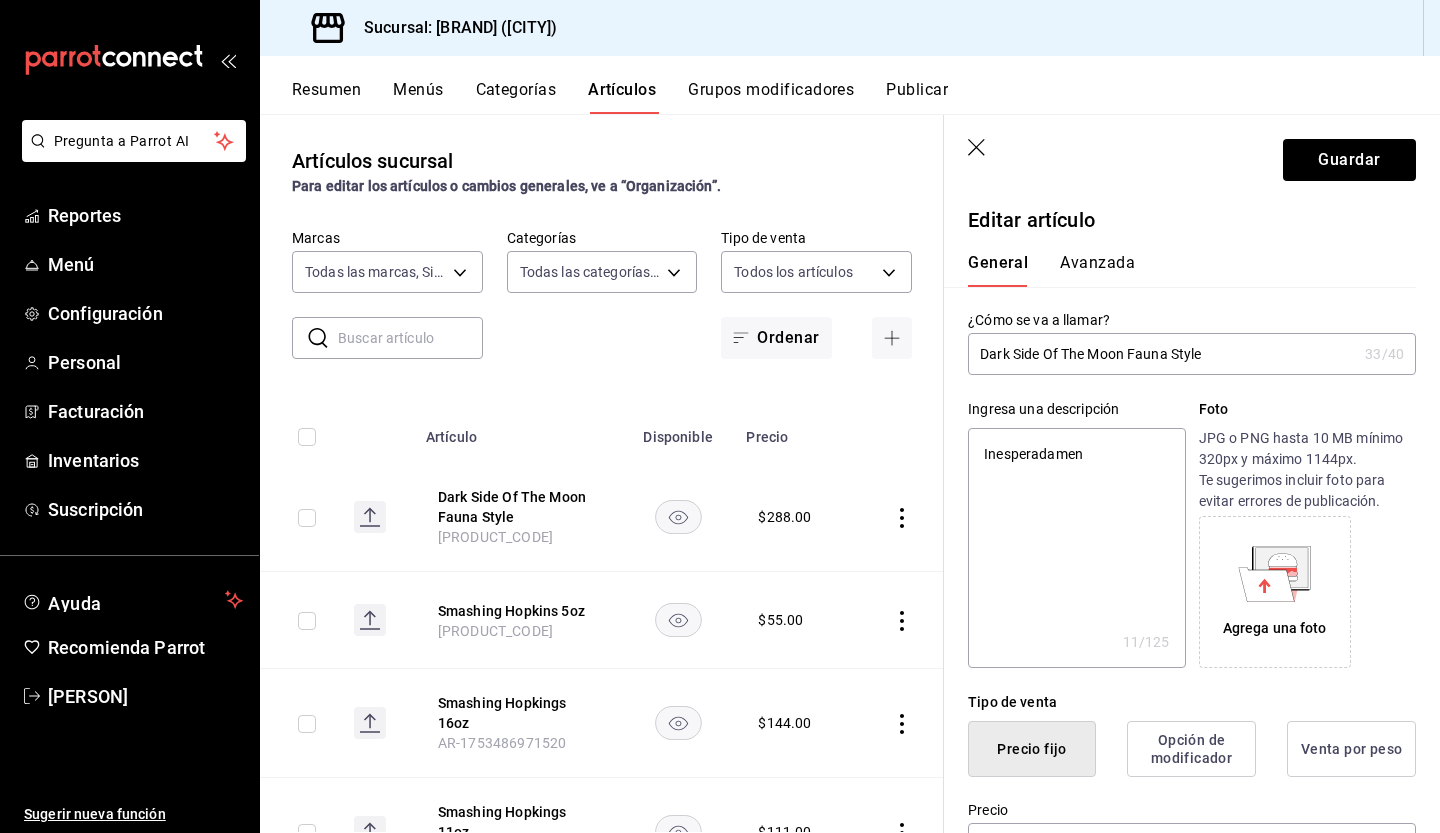 type 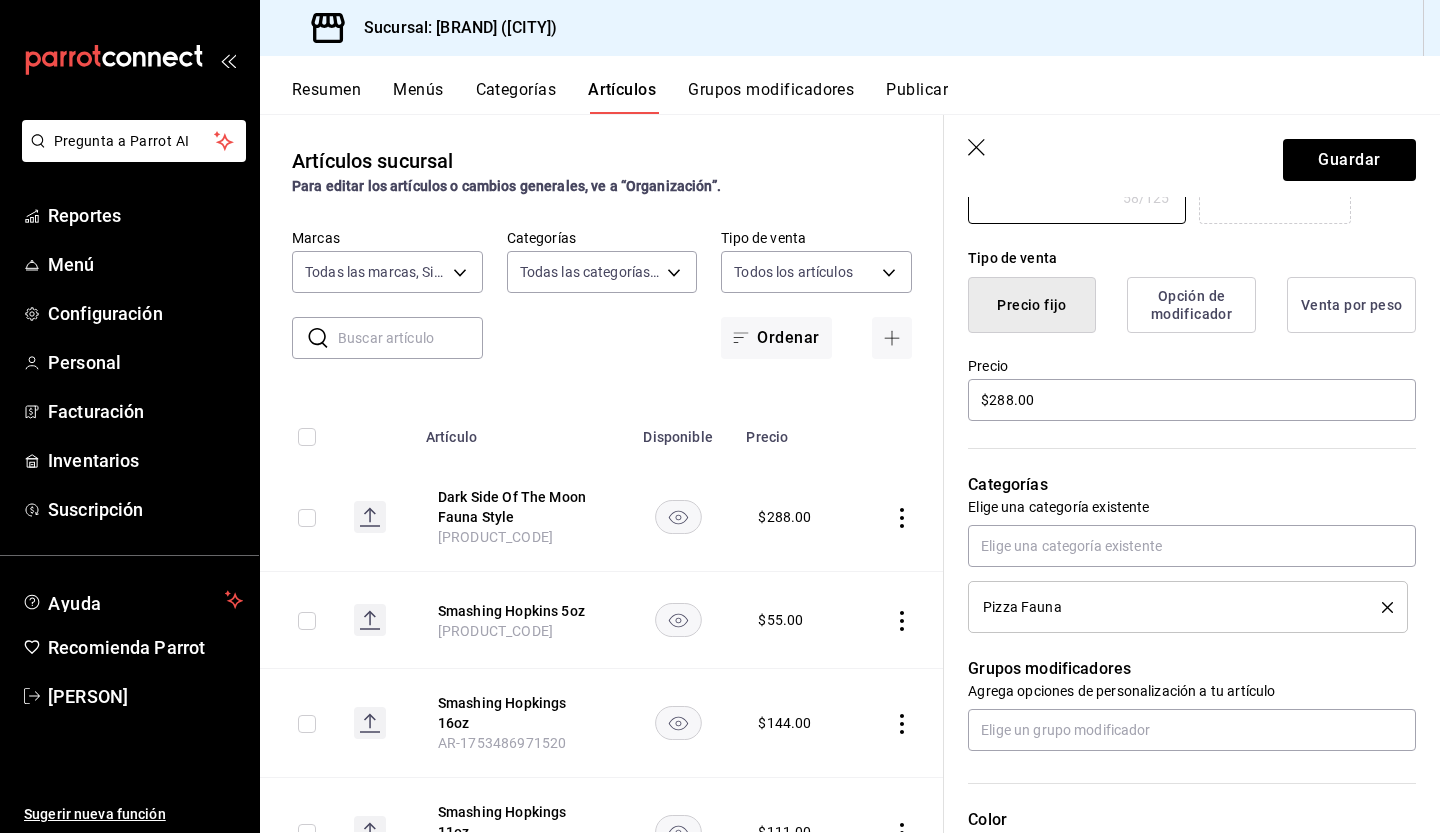 scroll, scrollTop: 491, scrollLeft: 0, axis: vertical 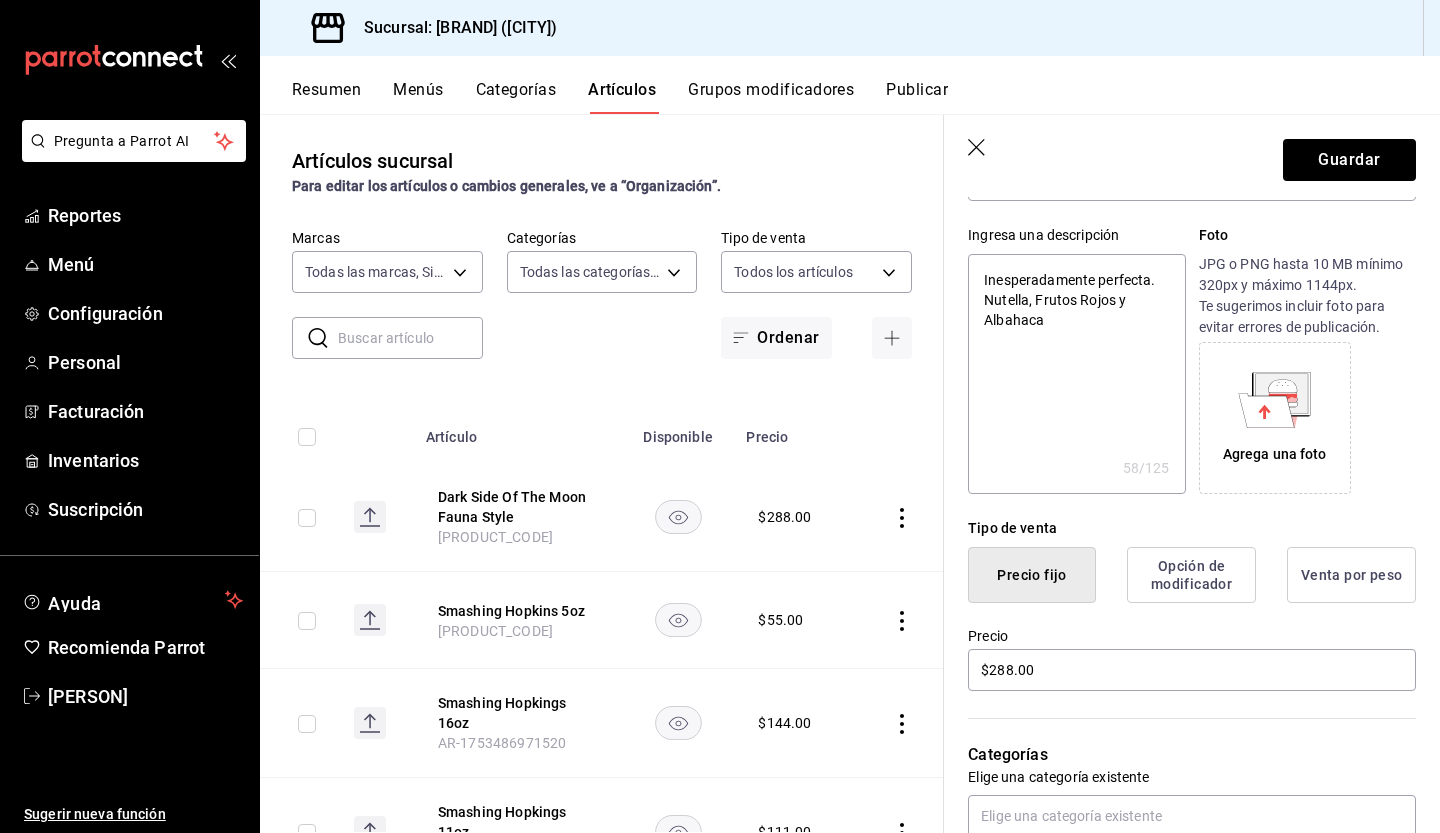 click 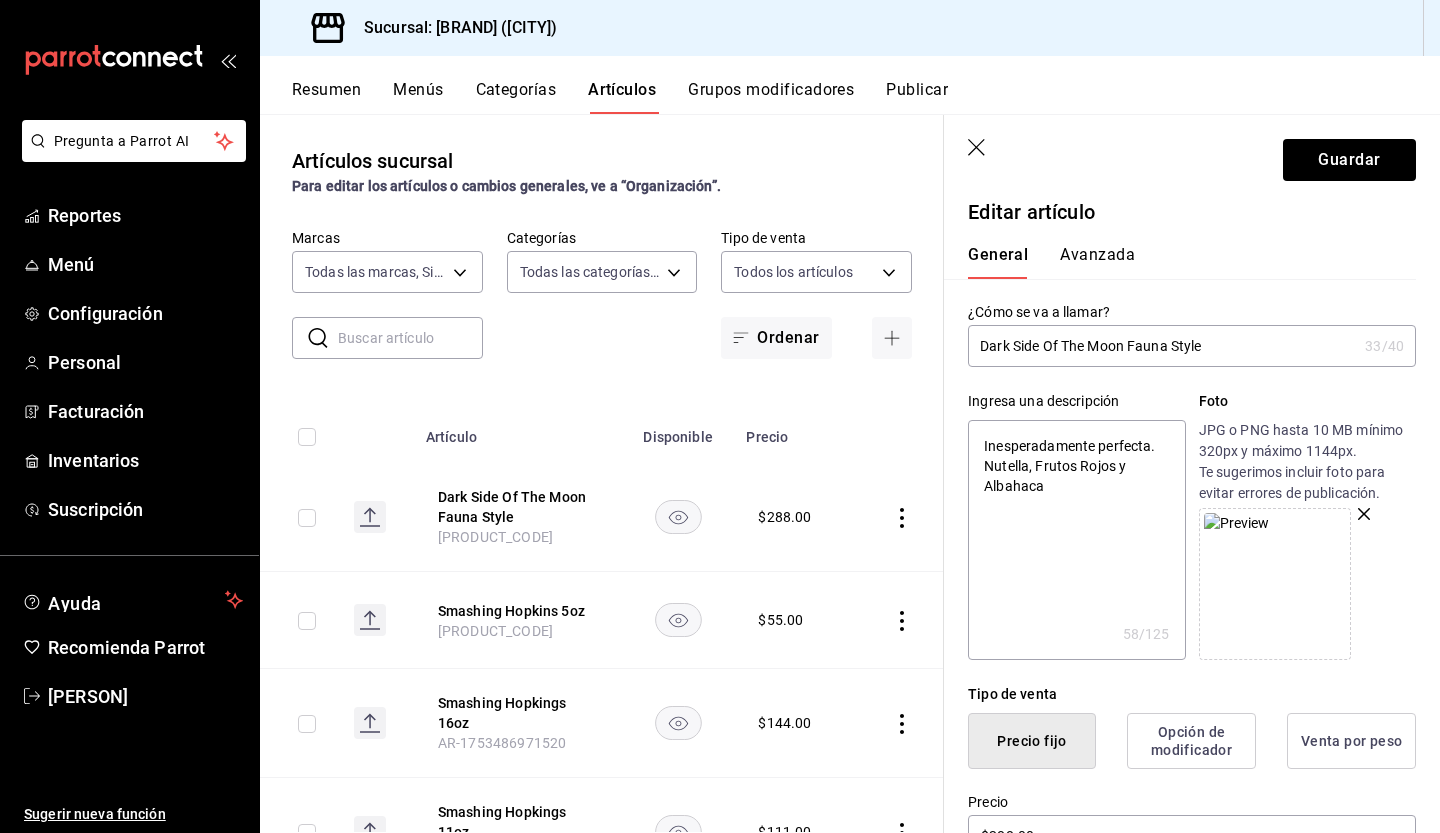 scroll, scrollTop: 0, scrollLeft: 0, axis: both 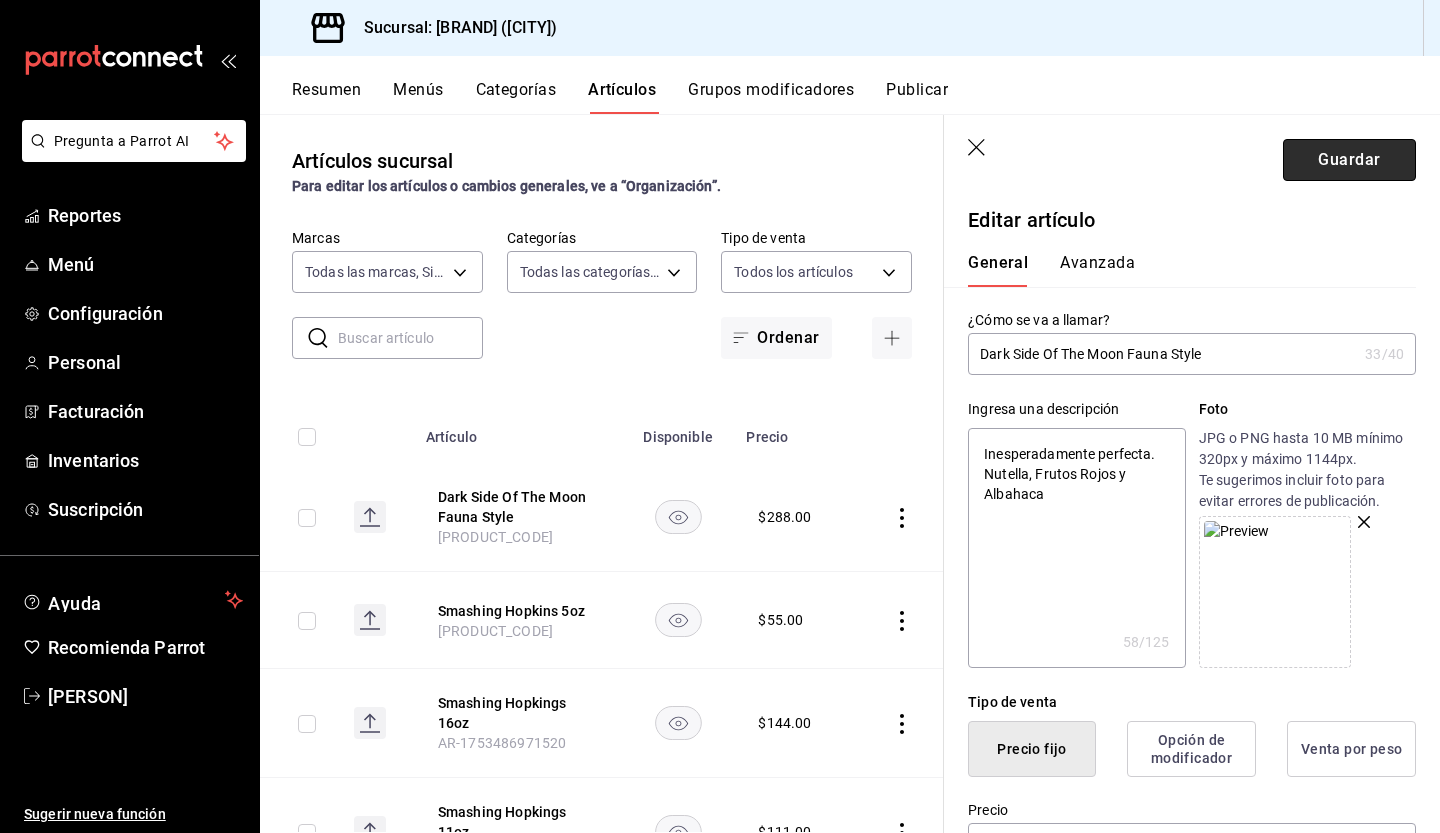click on "Guardar" at bounding box center (1349, 160) 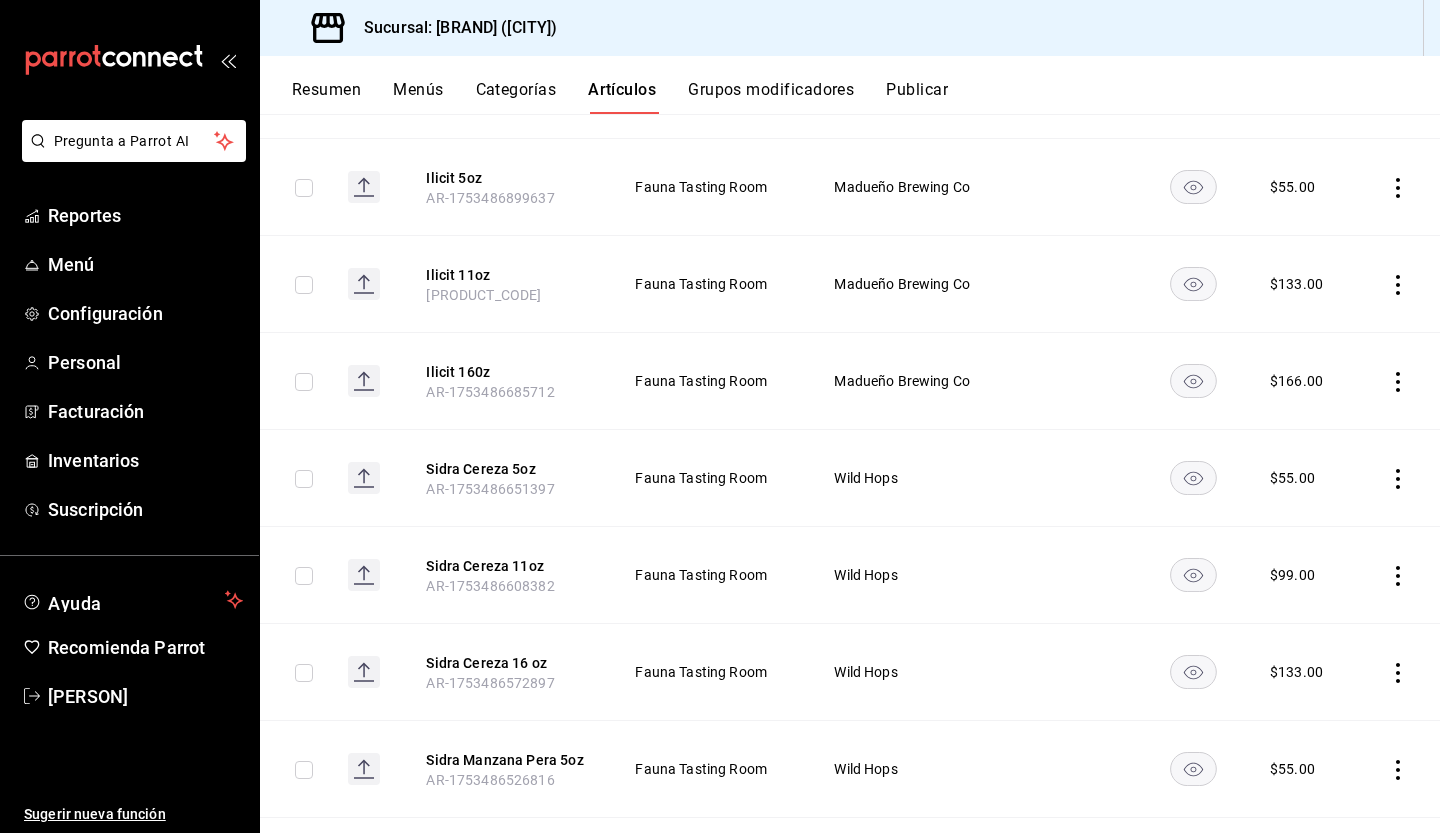 scroll, scrollTop: 696, scrollLeft: 0, axis: vertical 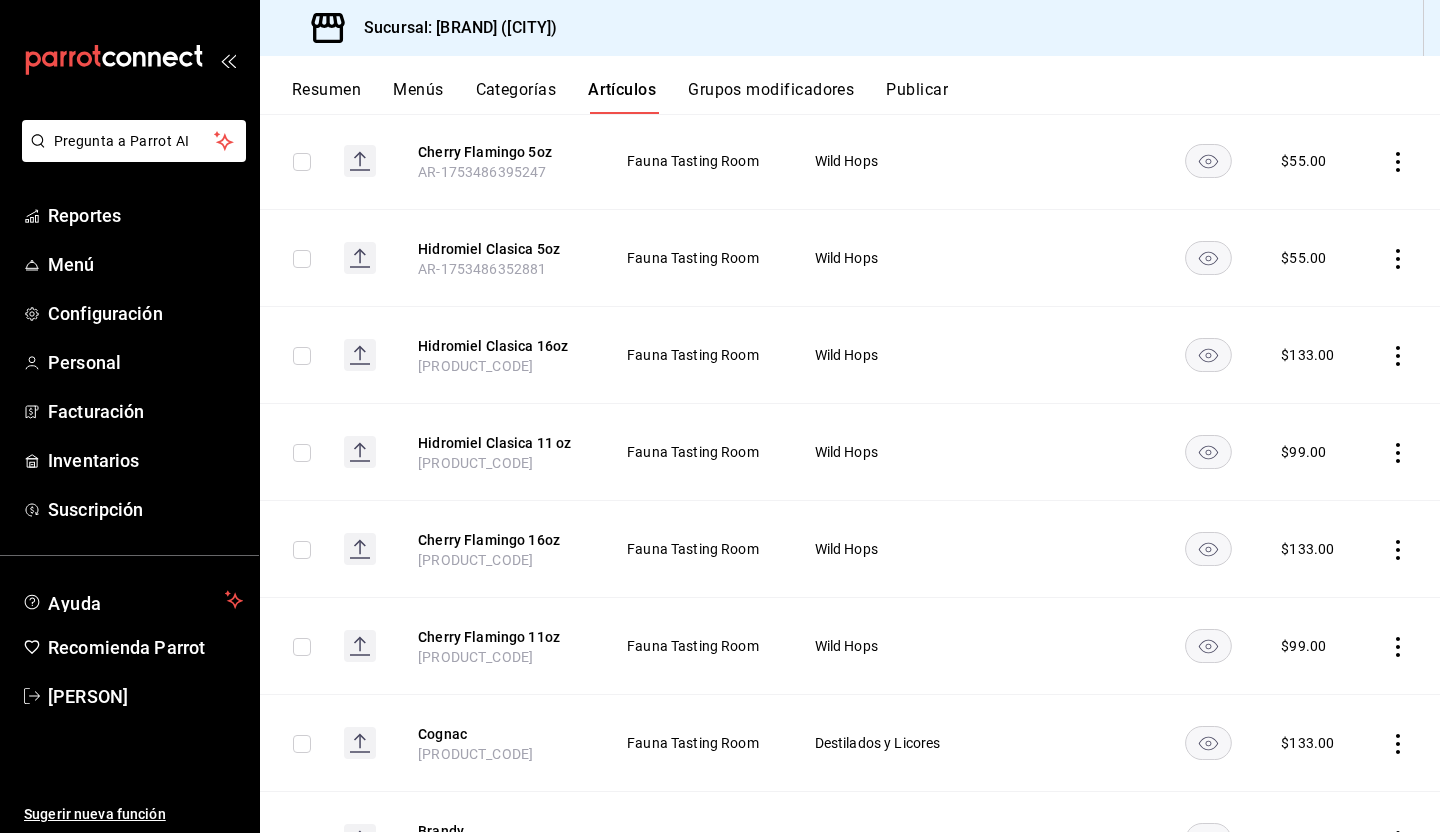 click on "Categorías" at bounding box center [516, 97] 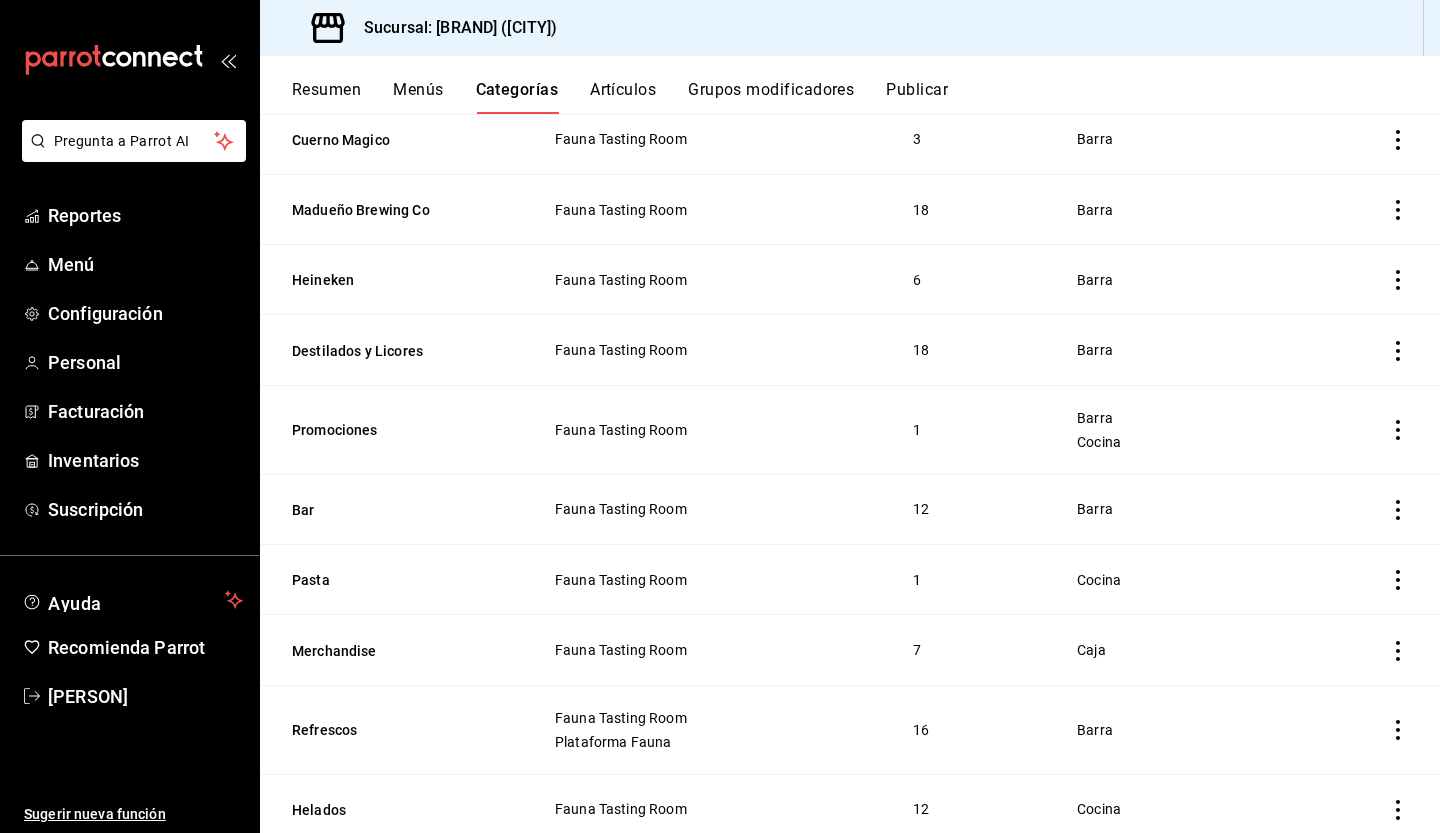 scroll, scrollTop: 359, scrollLeft: 0, axis: vertical 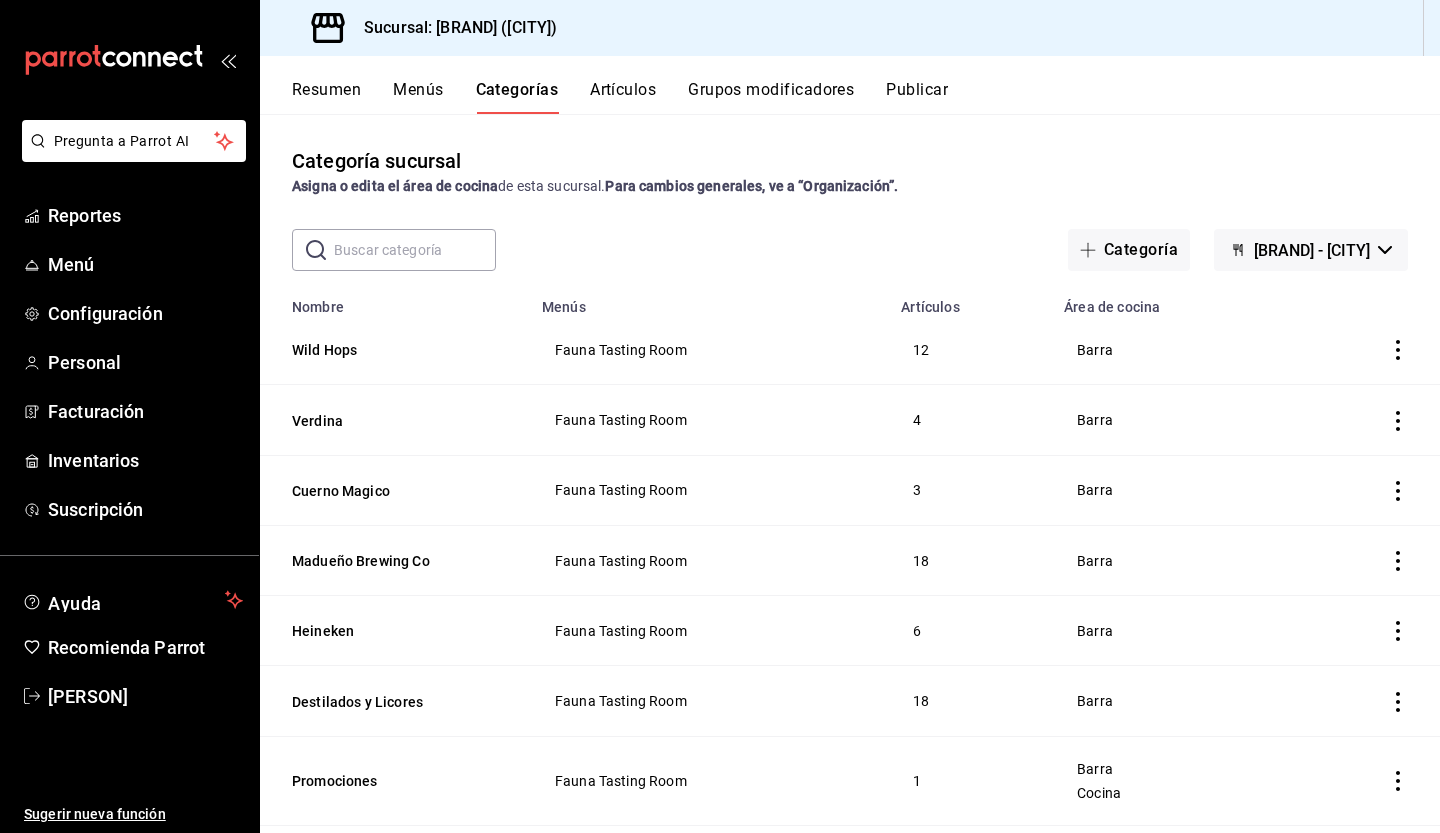 click on "Artículos" at bounding box center [623, 97] 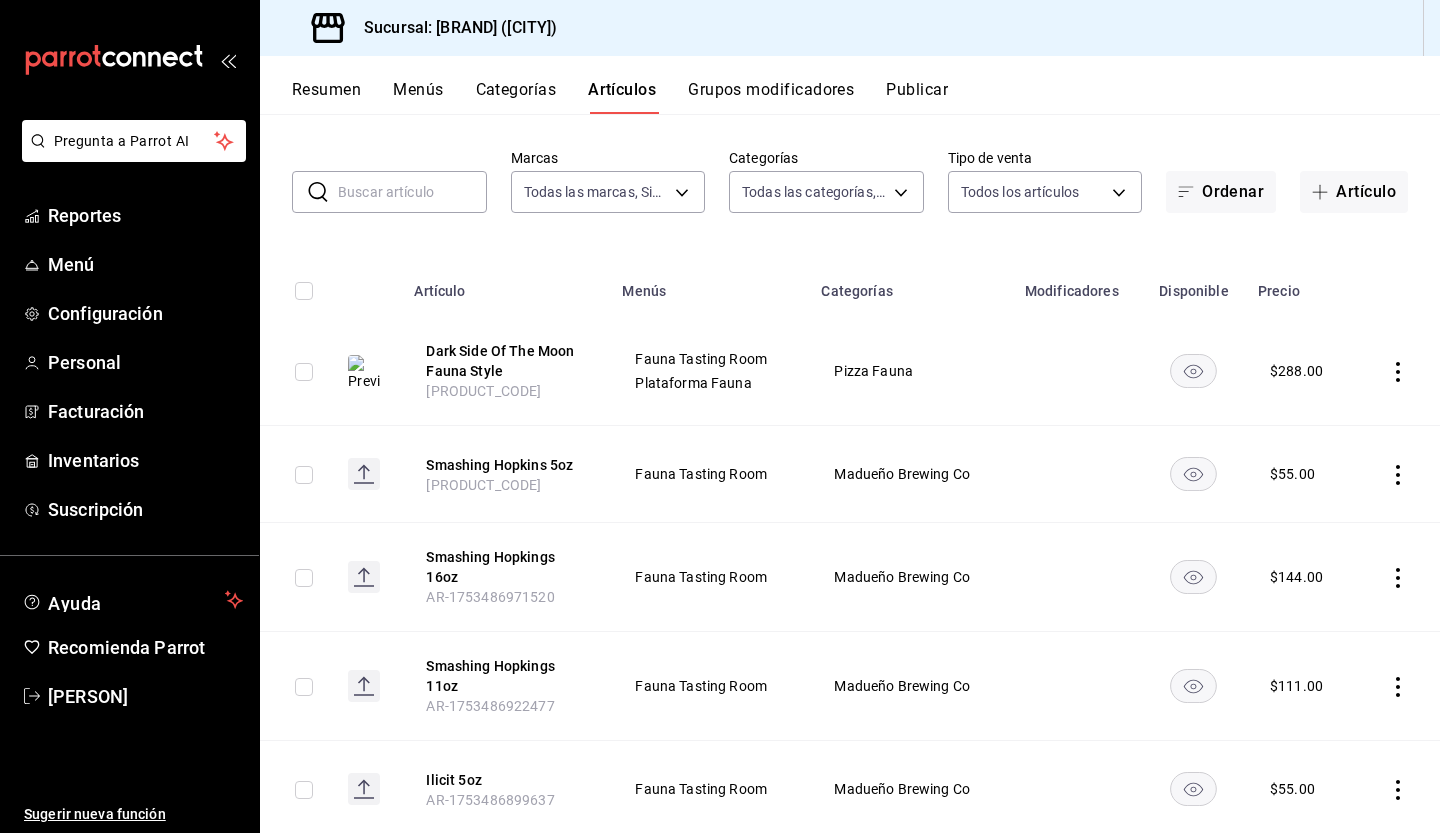 scroll, scrollTop: 87, scrollLeft: 0, axis: vertical 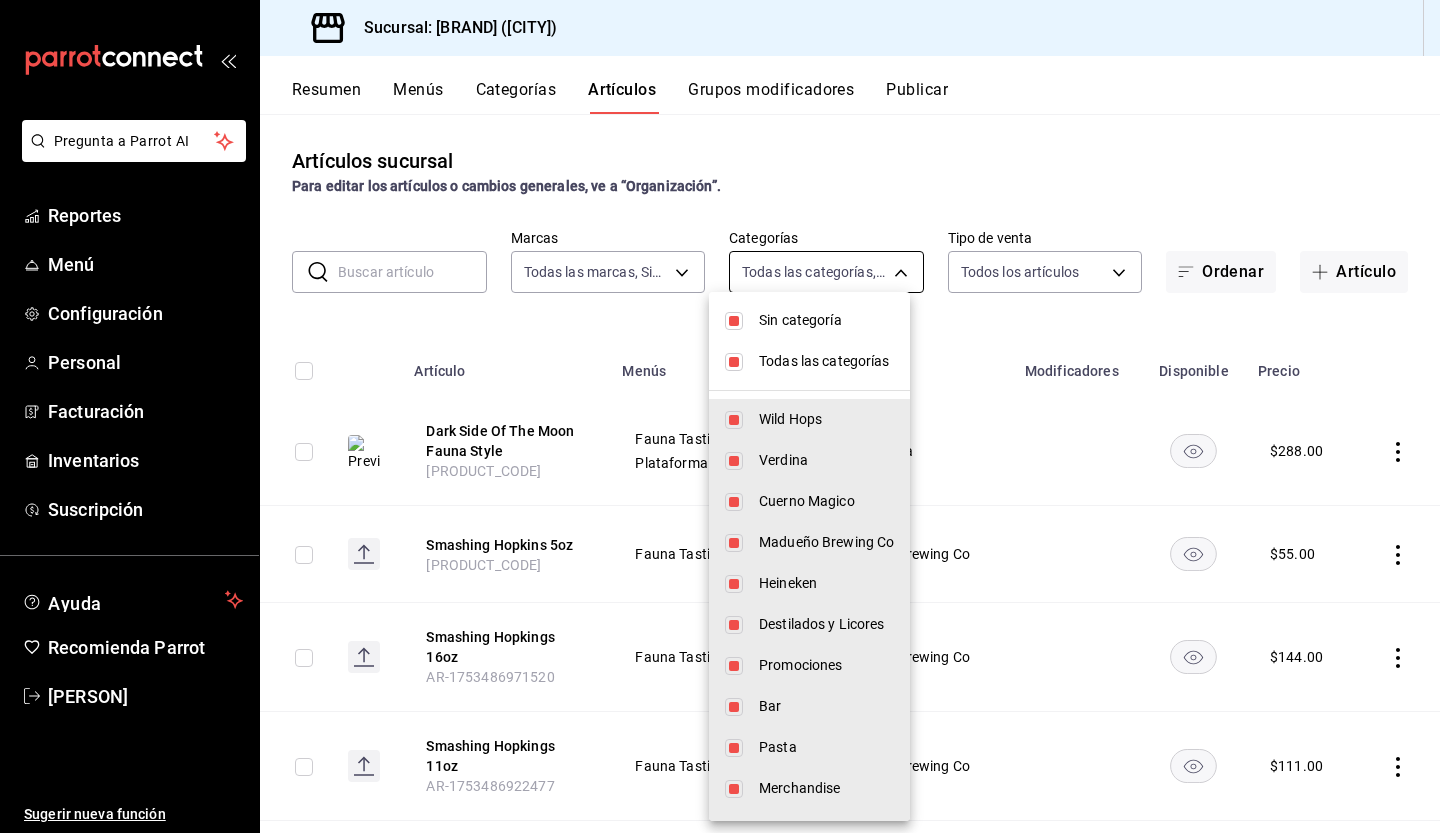 click on "Dark Side Of The Moon Fauna Style AR-1754174127425 Fauna Tasting Room Madueño Brewing Co $ 288.00 Smashing Hopkins 5oz AR-1753487006734 Fauna Tasting Room Madueño Brewing Co $ 55.00 Smashing Hopkings 16oz AR-1753486971520 Fauna Tasting Room Madueño Brewing Co $ 144.00 Smashing Hopkings 11oz AR-1753486922477 Fauna Tasting Room Madueño Brewing Co $ 111.00 Ilicit 5oz AR-1753486899637 $ 55.00 $ $ $" at bounding box center [720, 416] 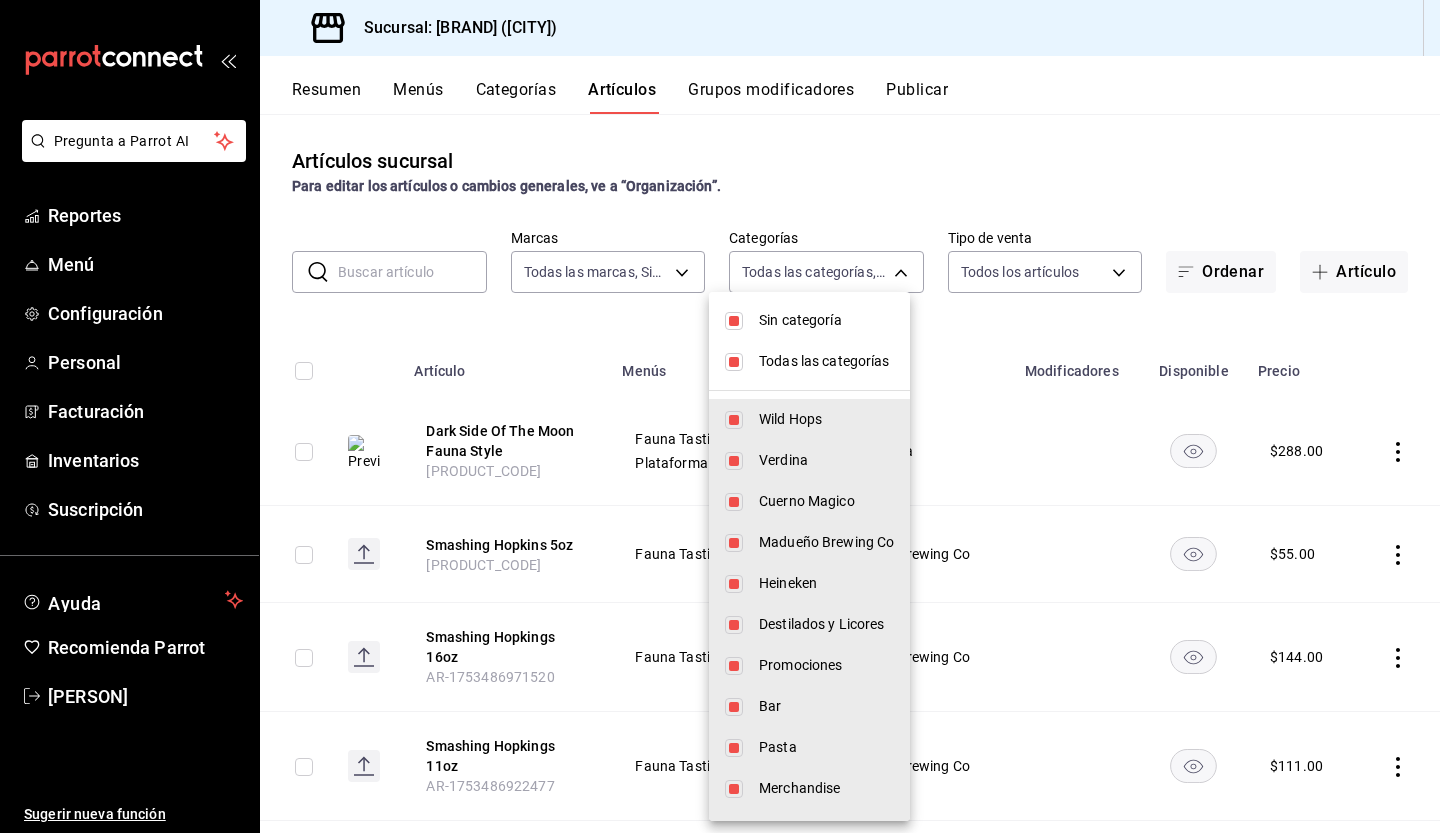 click on "Todas las categorías" at bounding box center (809, 361) 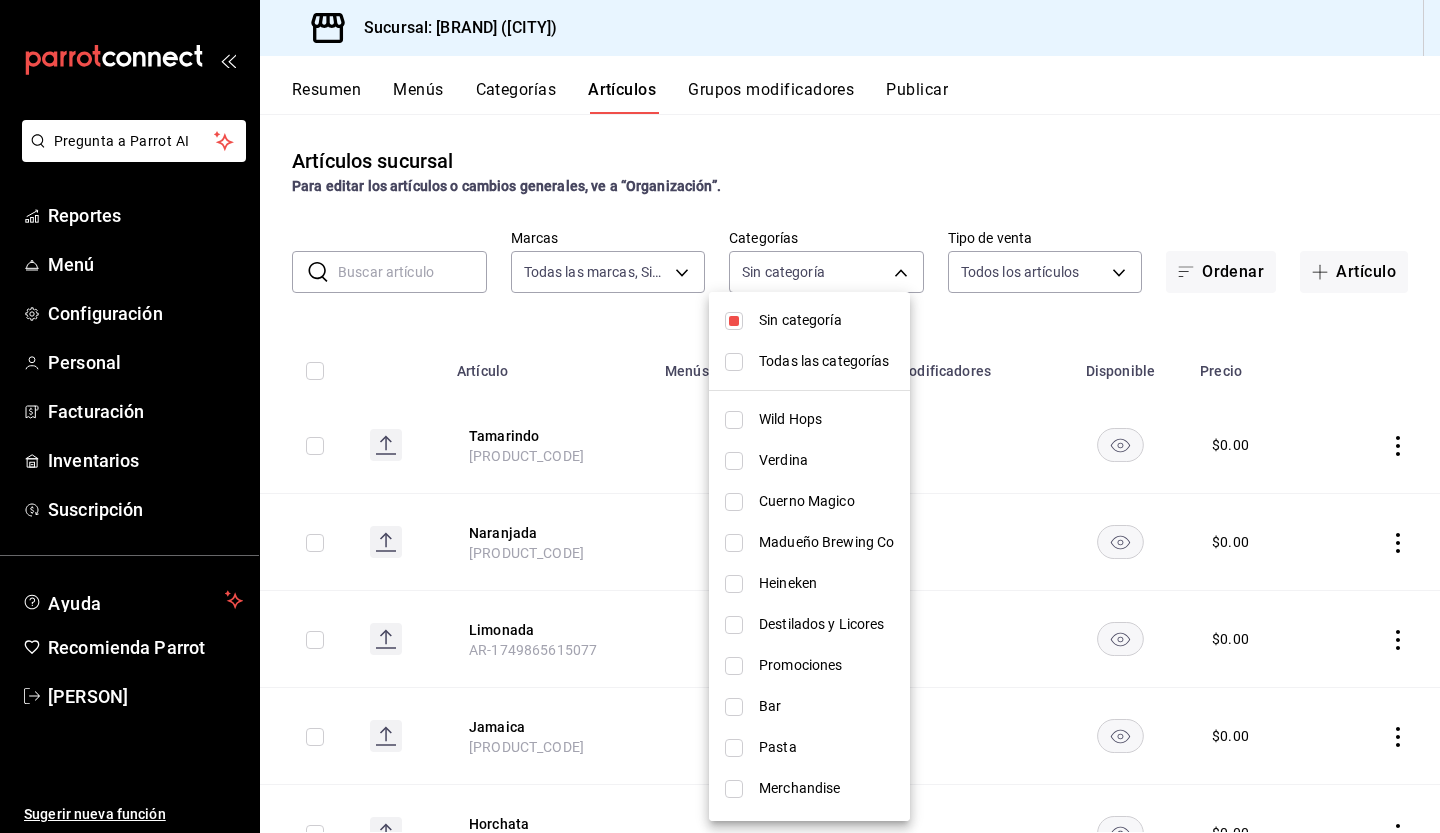 click on "Sin categoría" at bounding box center [809, 320] 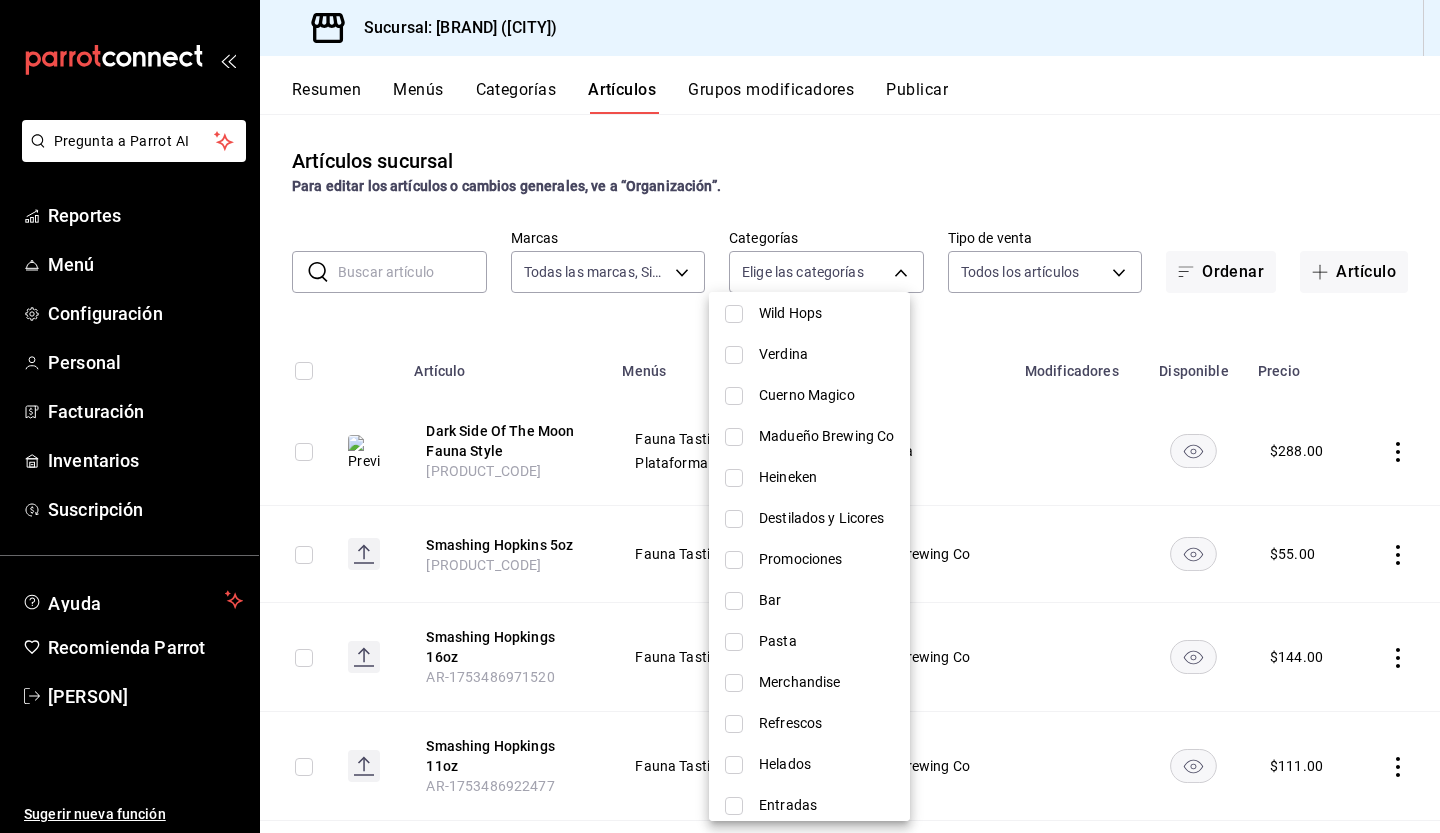scroll, scrollTop: 282, scrollLeft: 0, axis: vertical 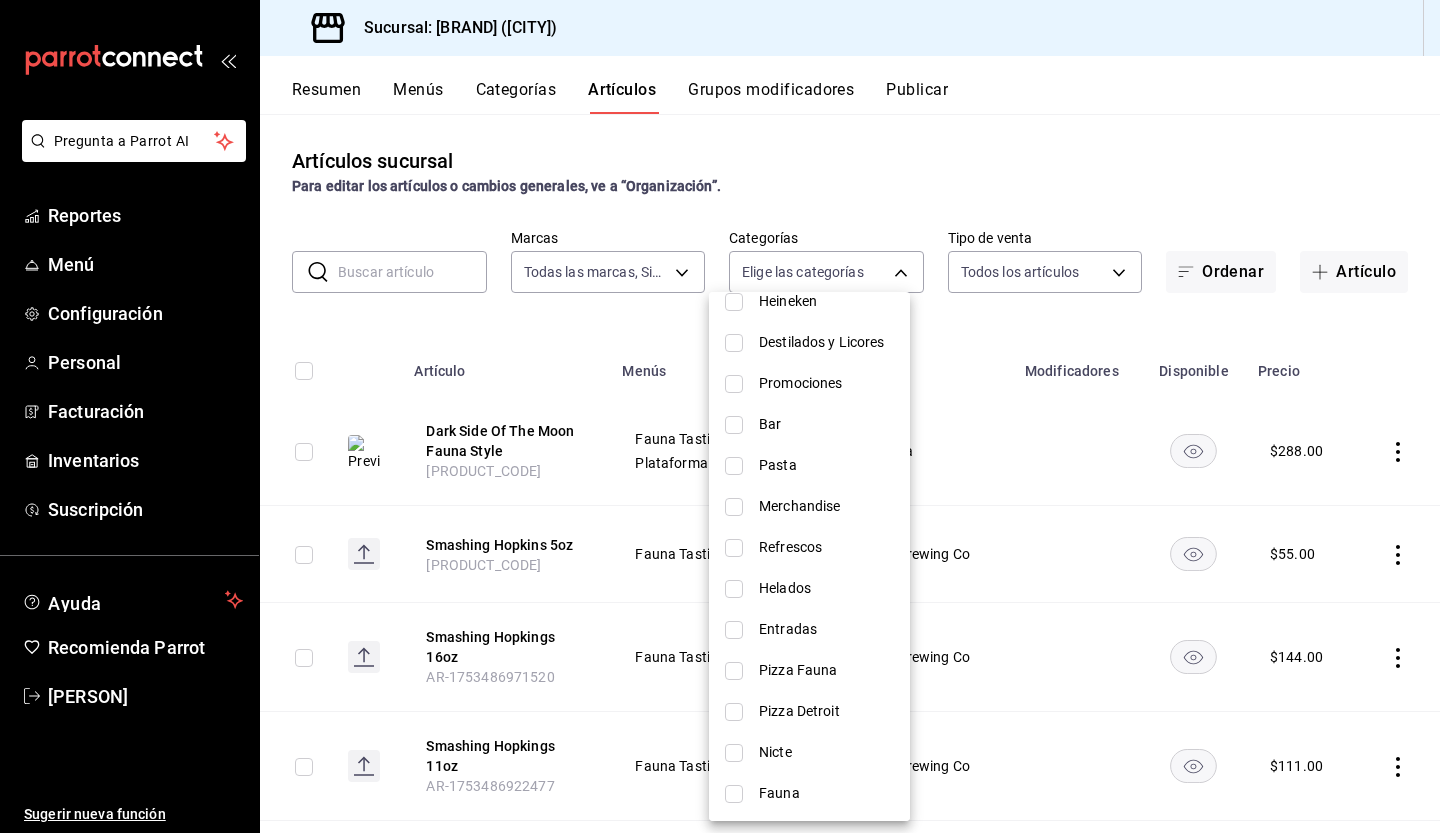 click at bounding box center (734, 671) 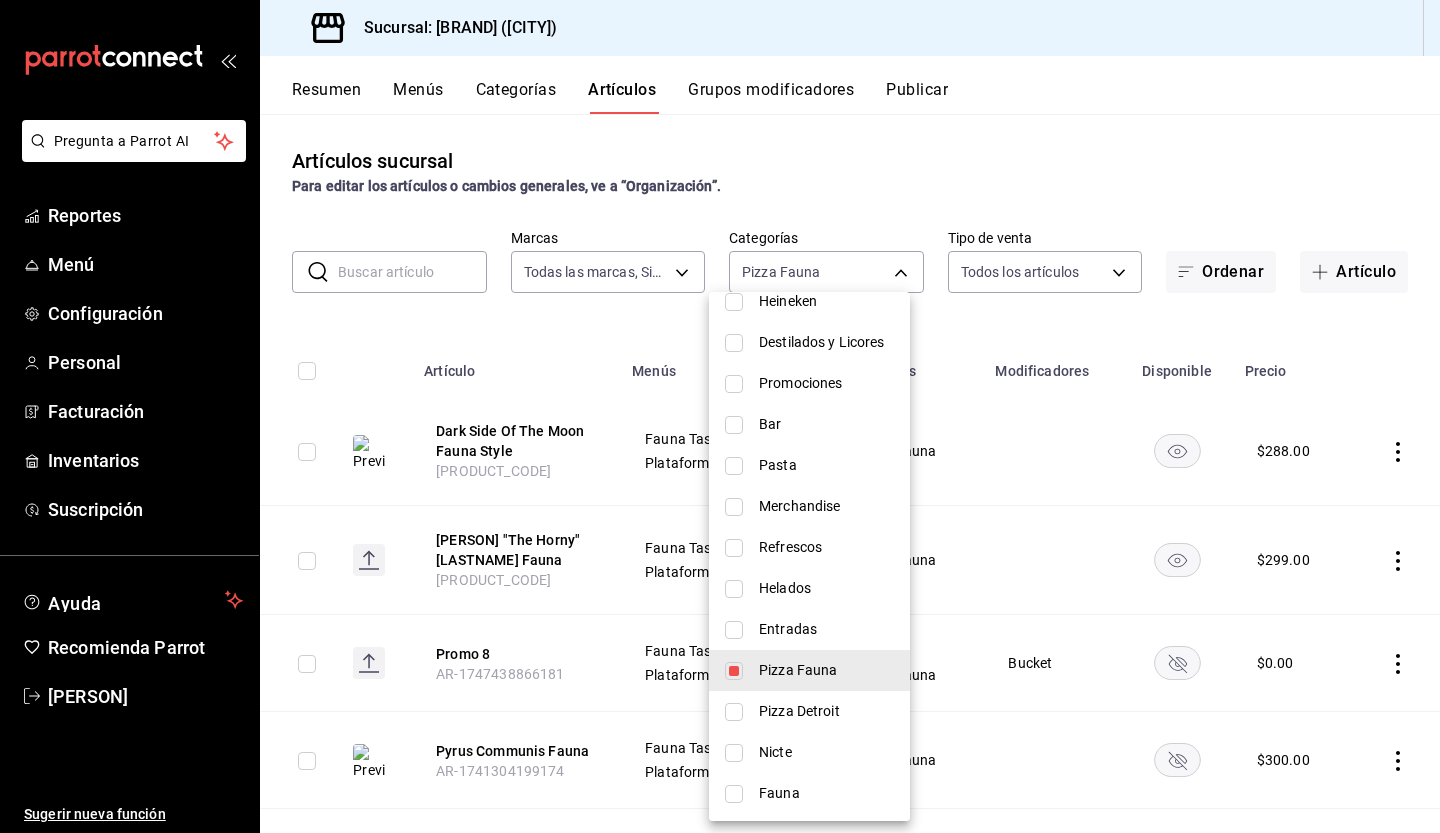 click at bounding box center [720, 416] 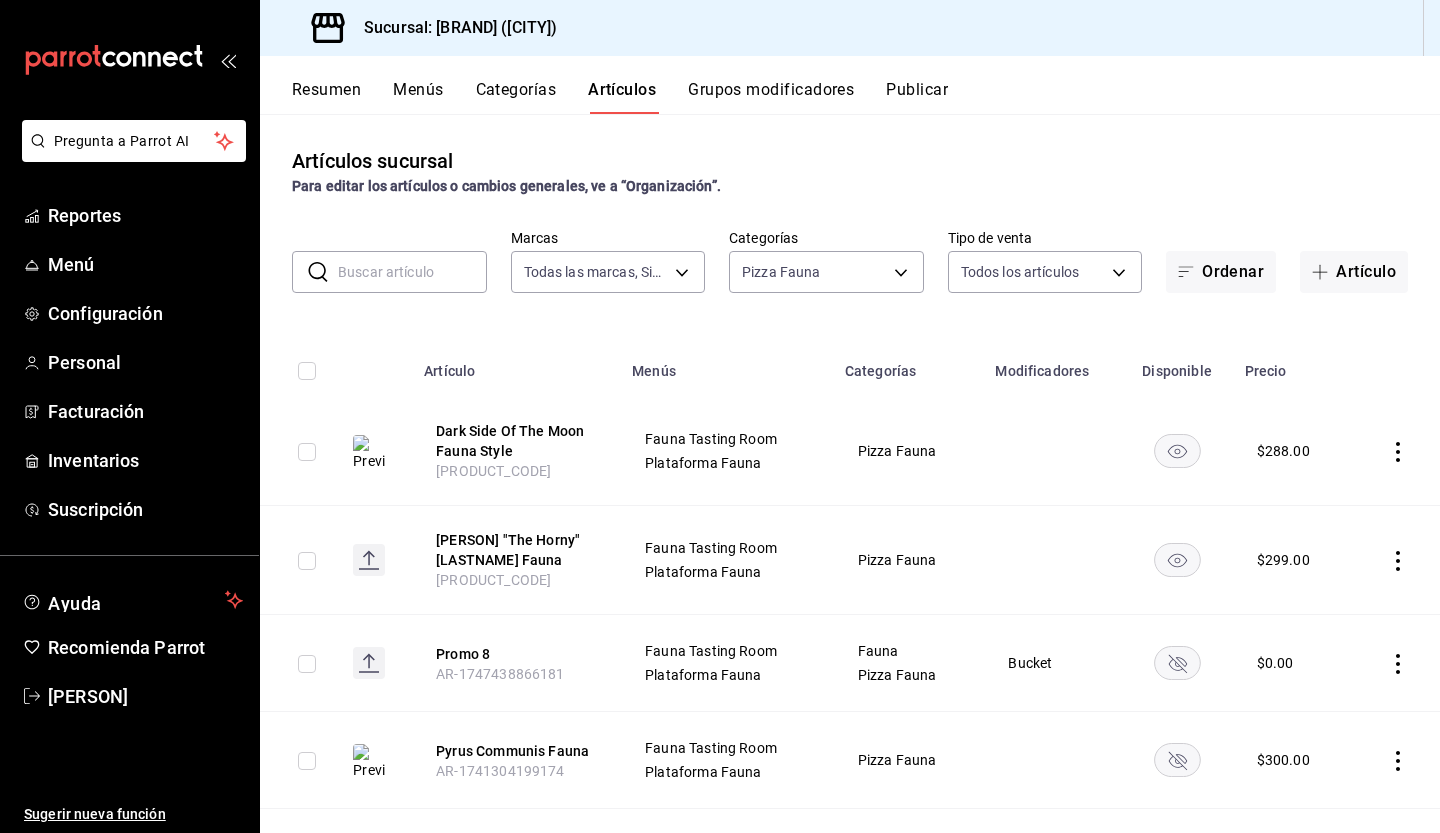click 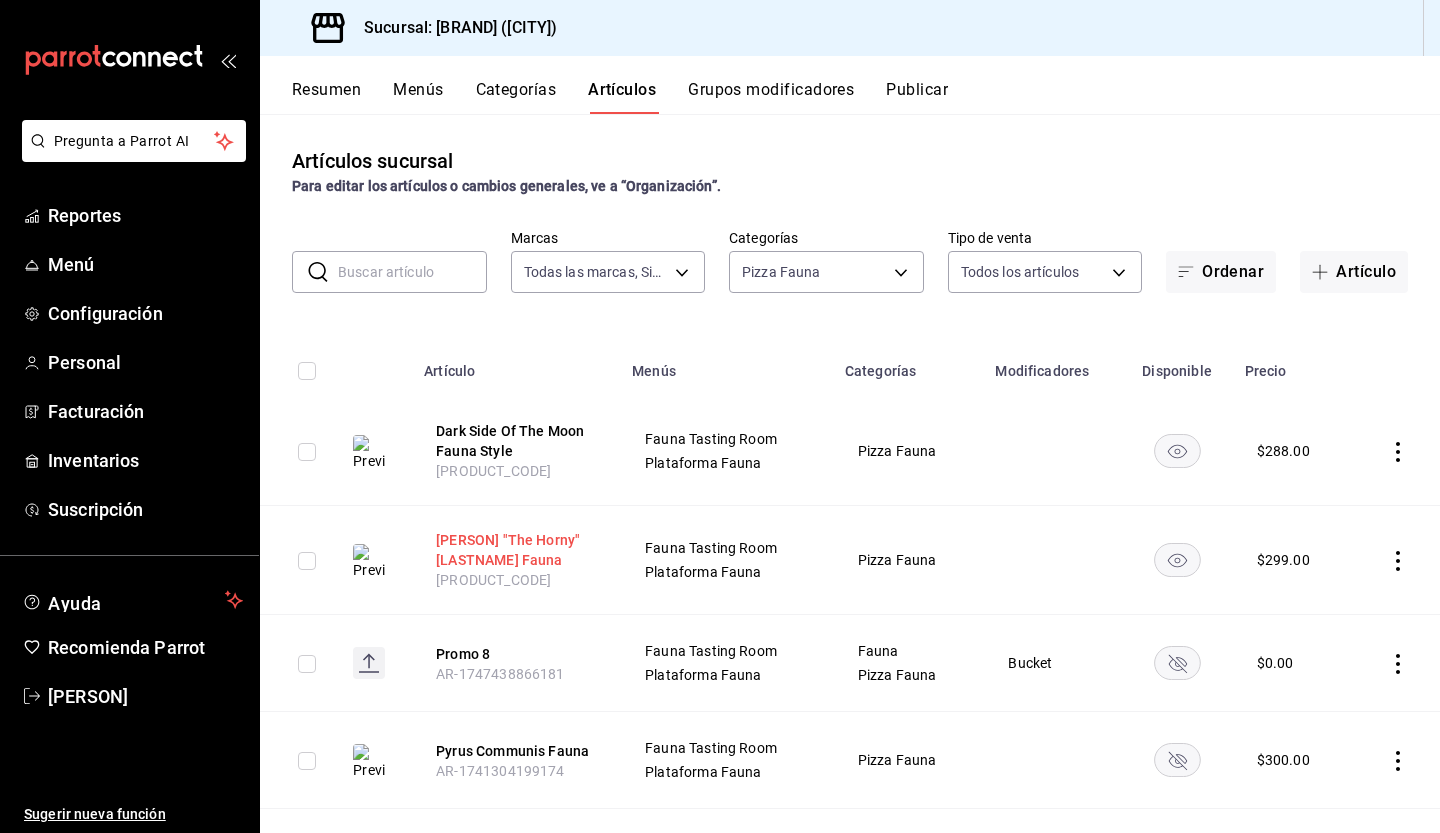 click on "[PERSON] "The Horny" [LASTNAME] Fauna" at bounding box center [516, 550] 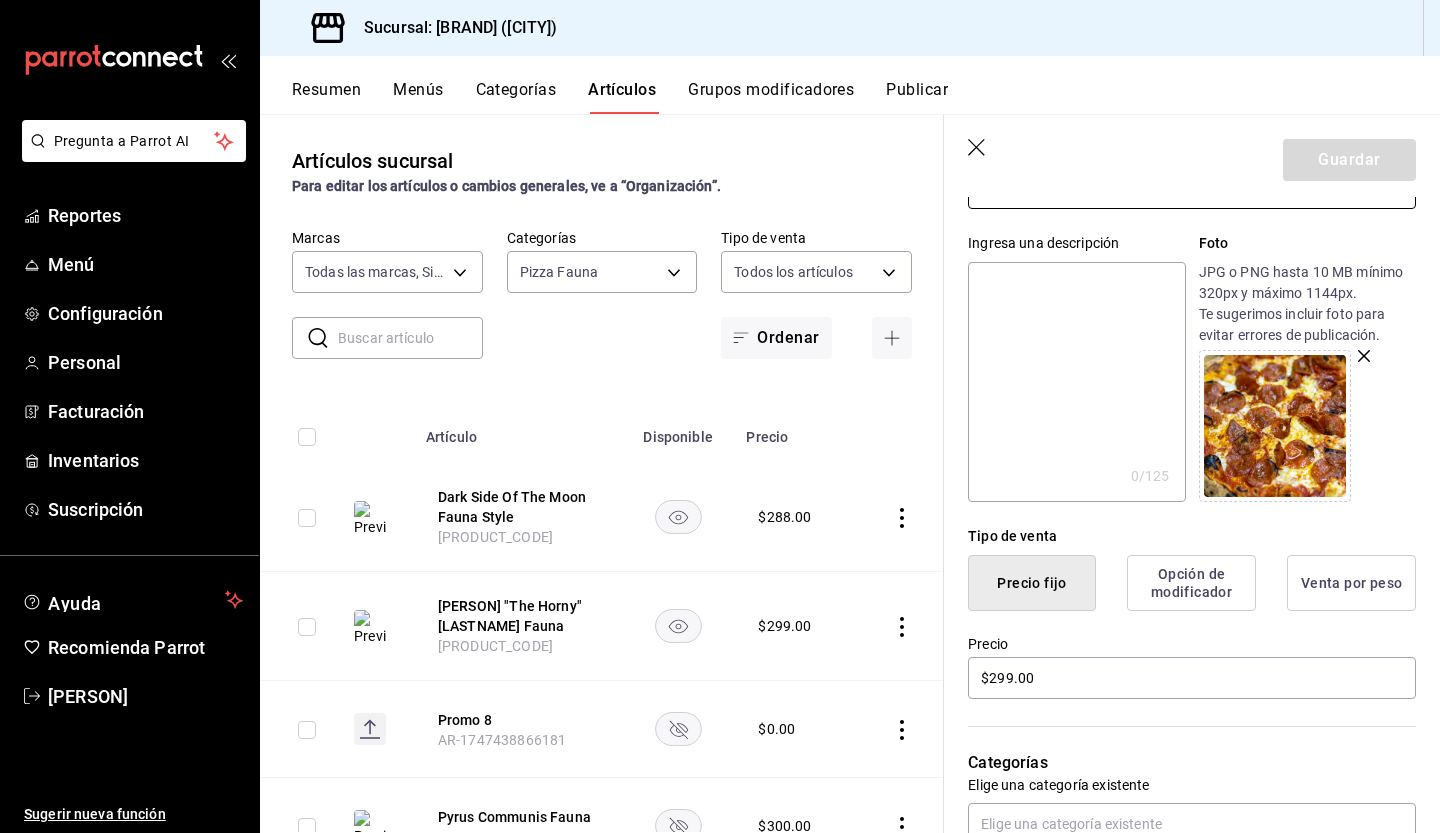 scroll, scrollTop: 158, scrollLeft: 0, axis: vertical 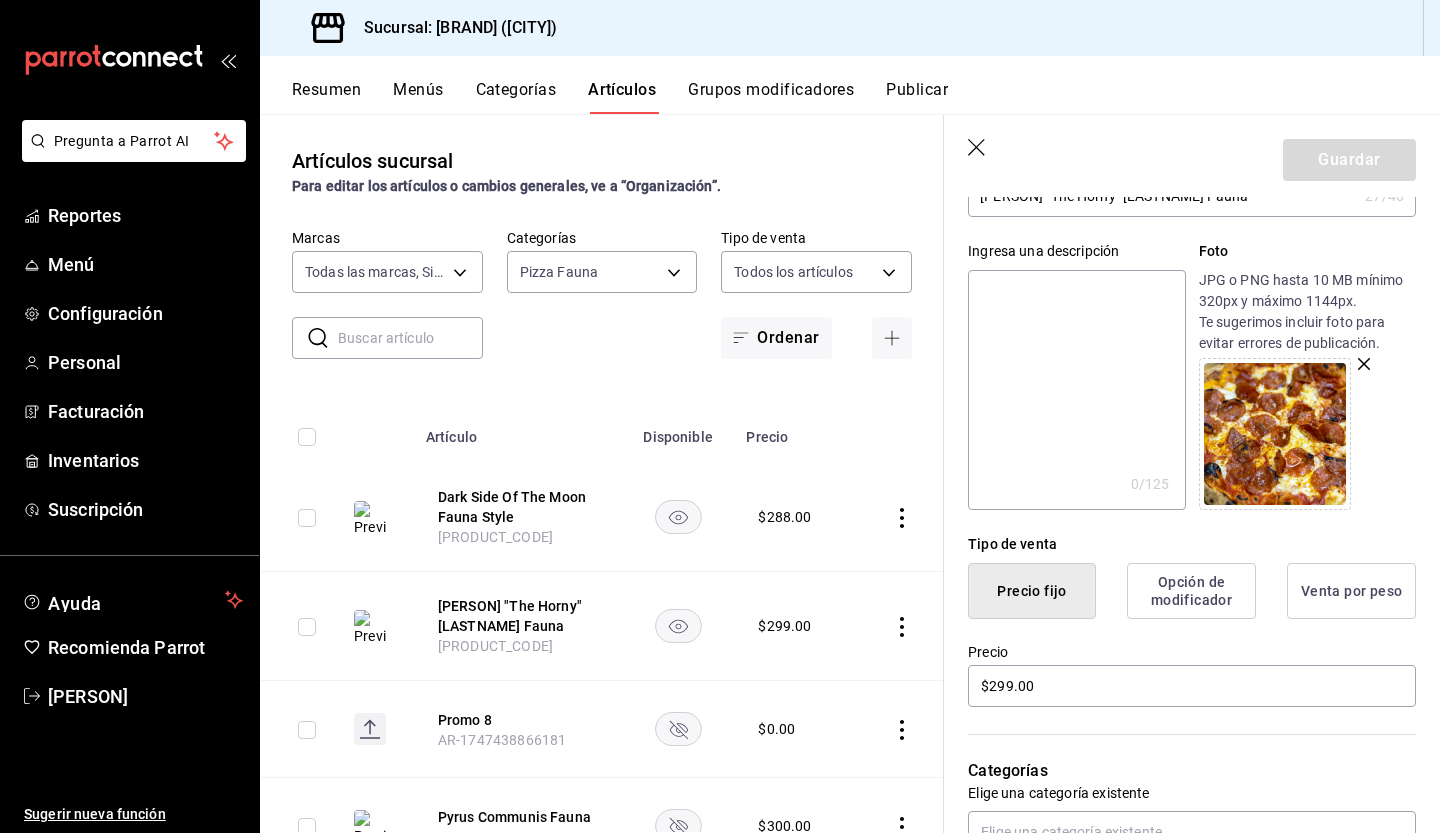 click at bounding box center (1076, 390) 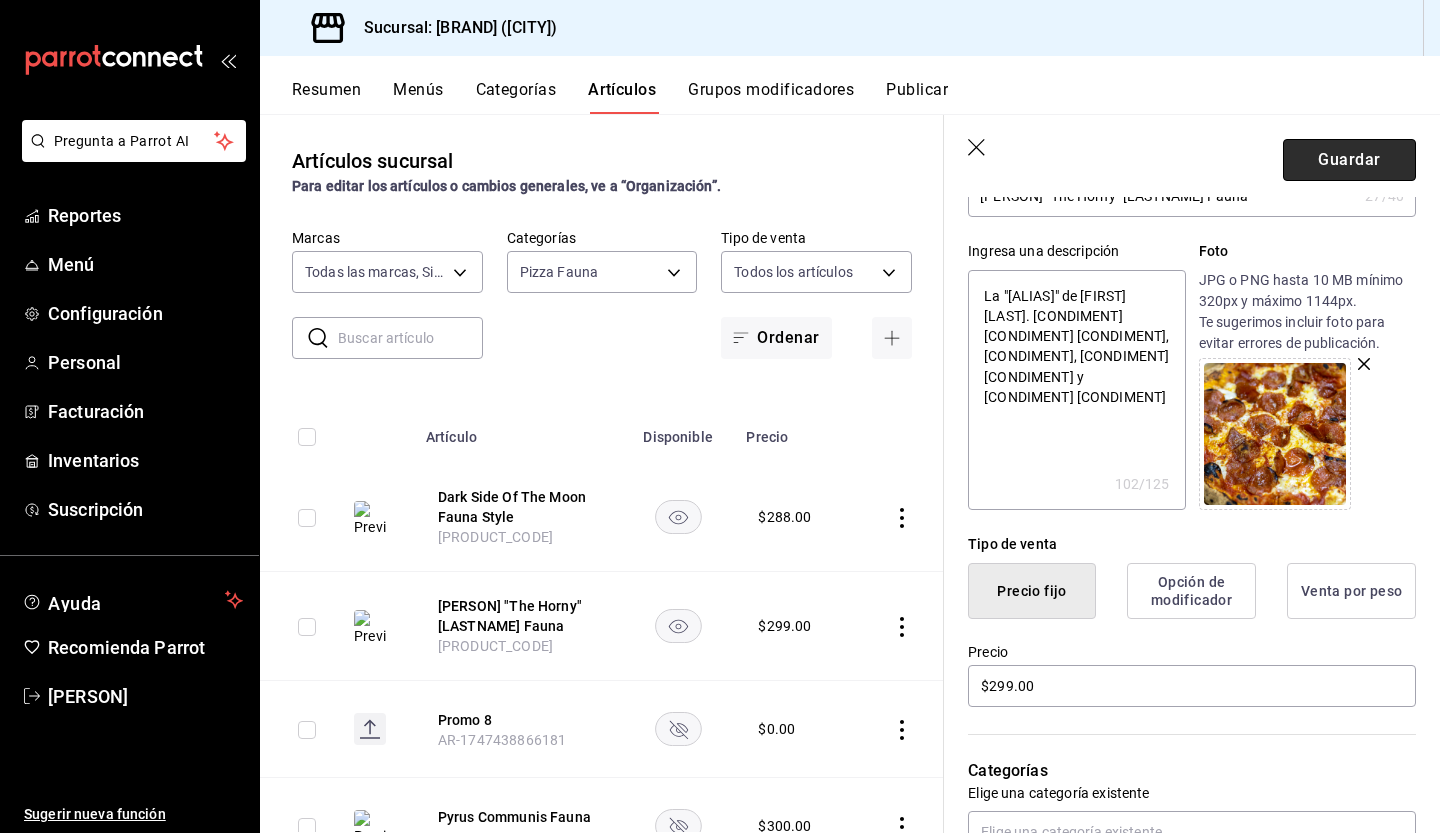 click on "Guardar" at bounding box center (1349, 160) 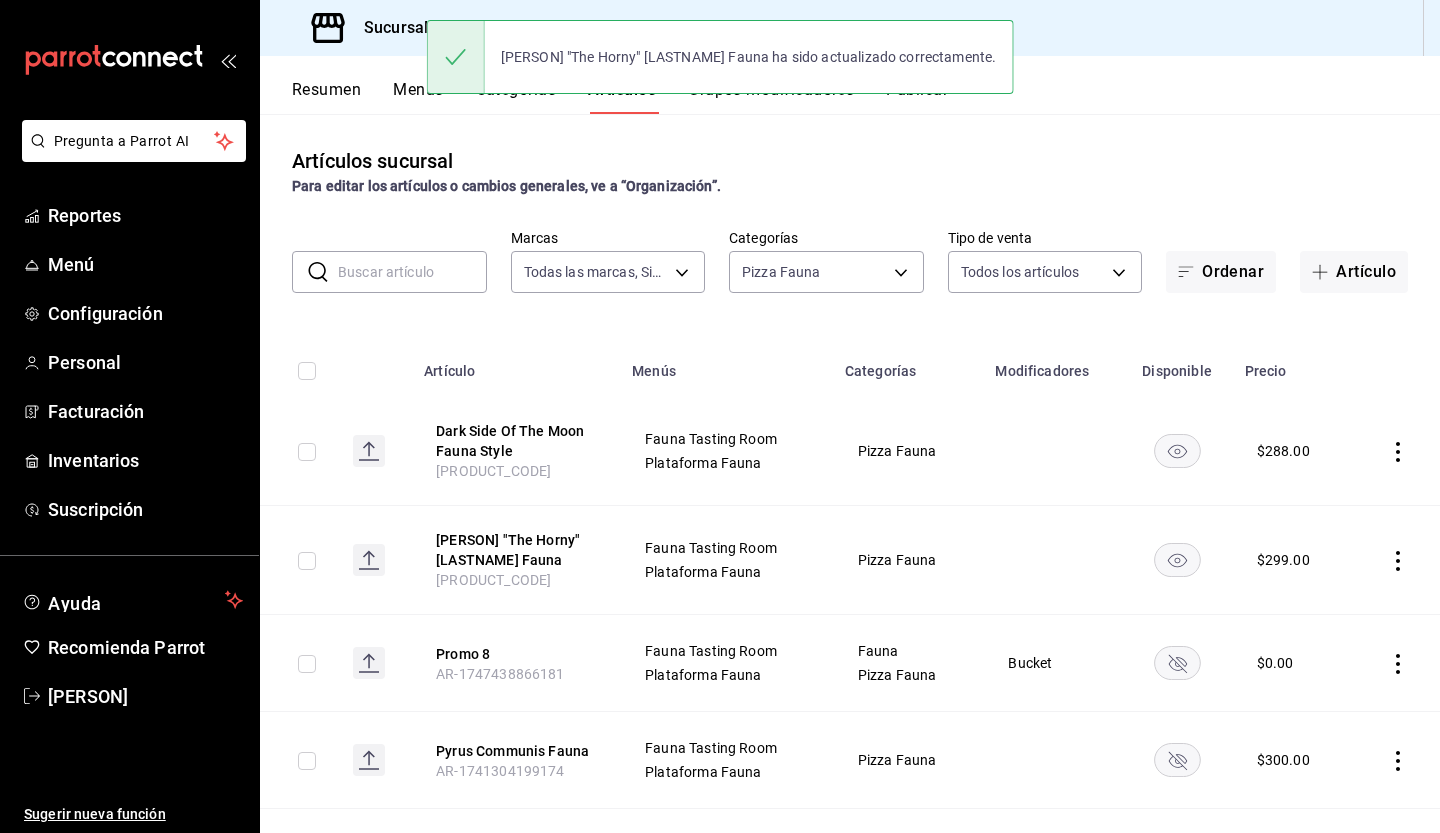 scroll, scrollTop: 0, scrollLeft: 0, axis: both 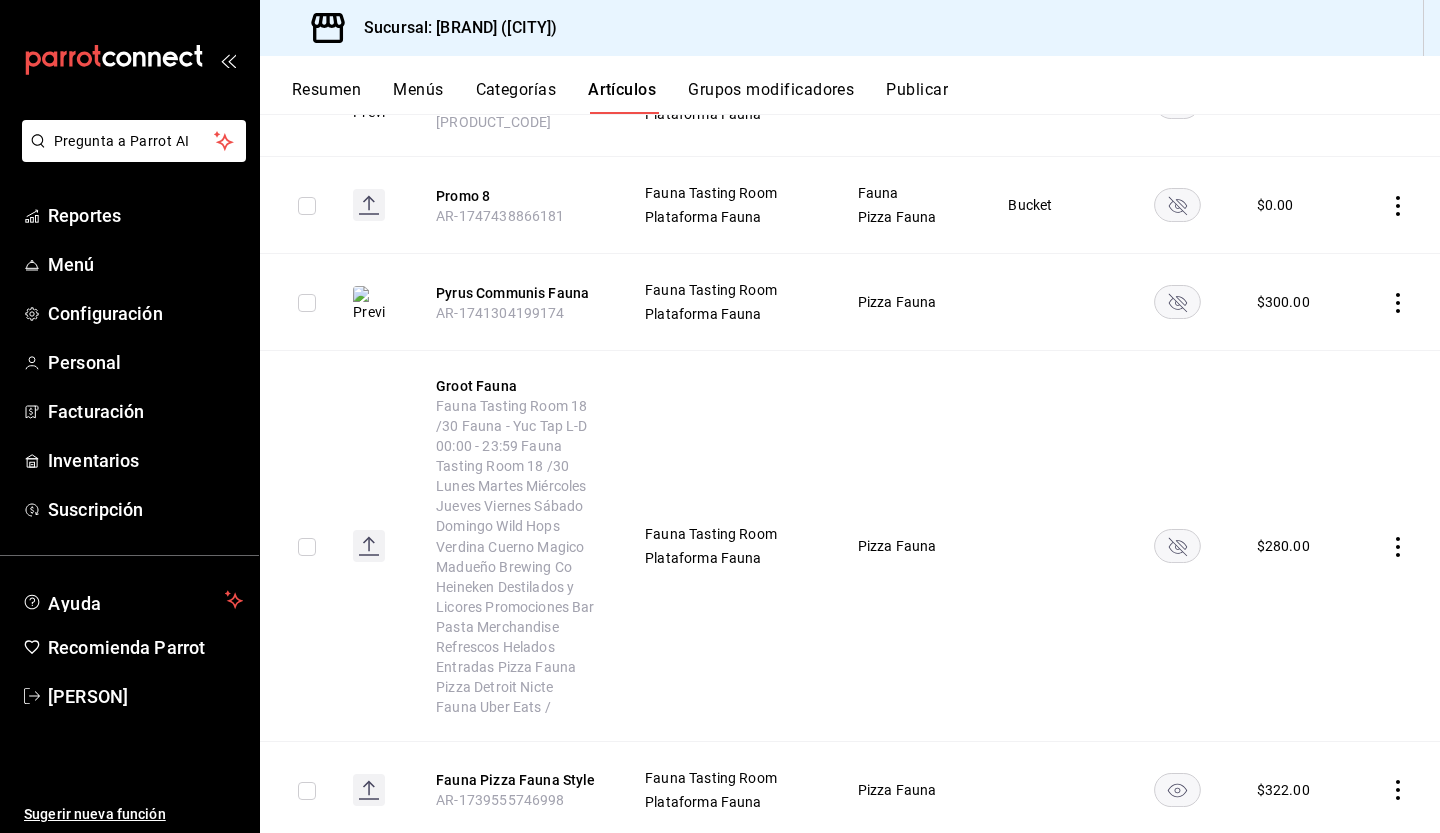 click 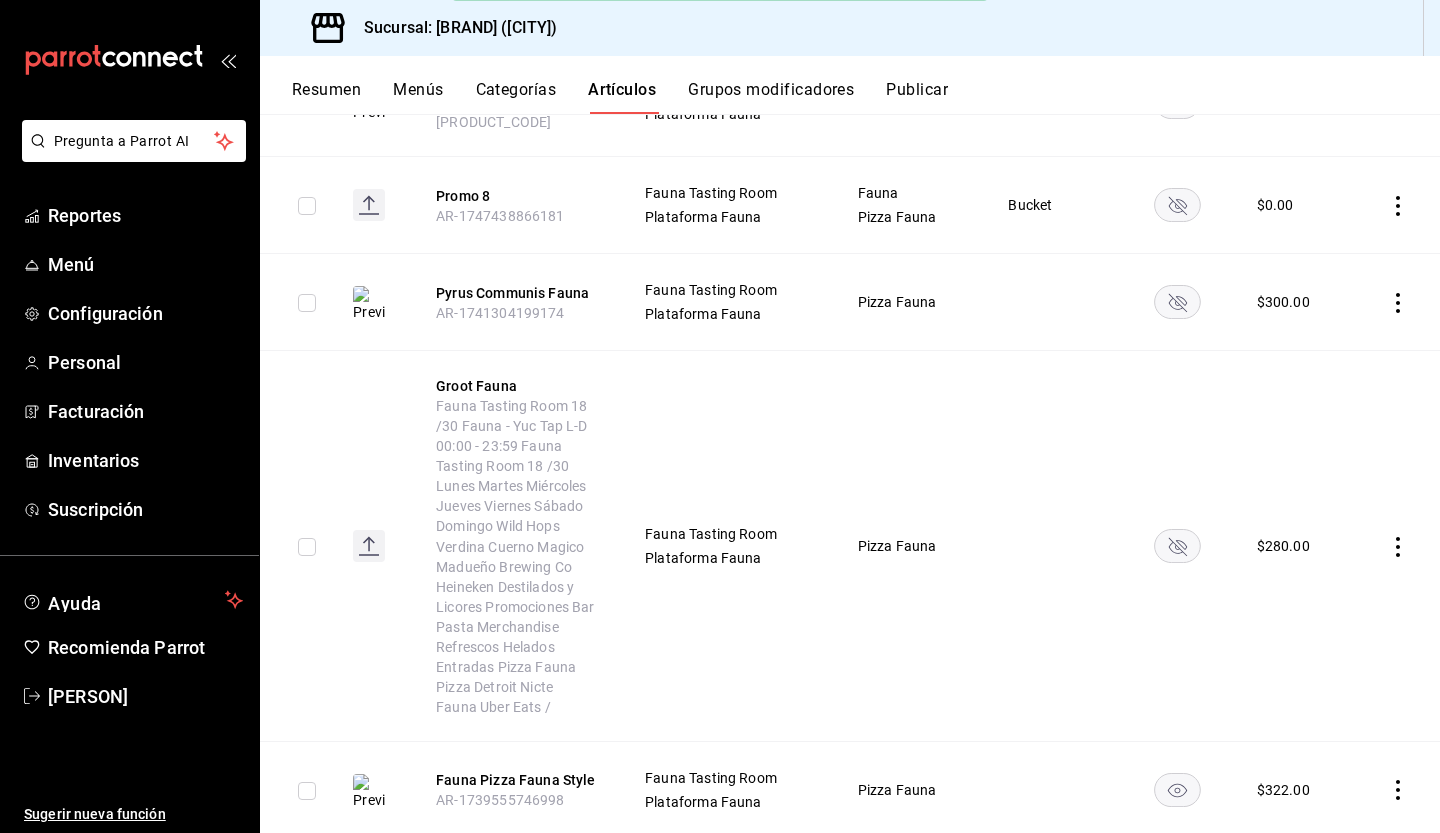 click at bounding box center [369, 792] 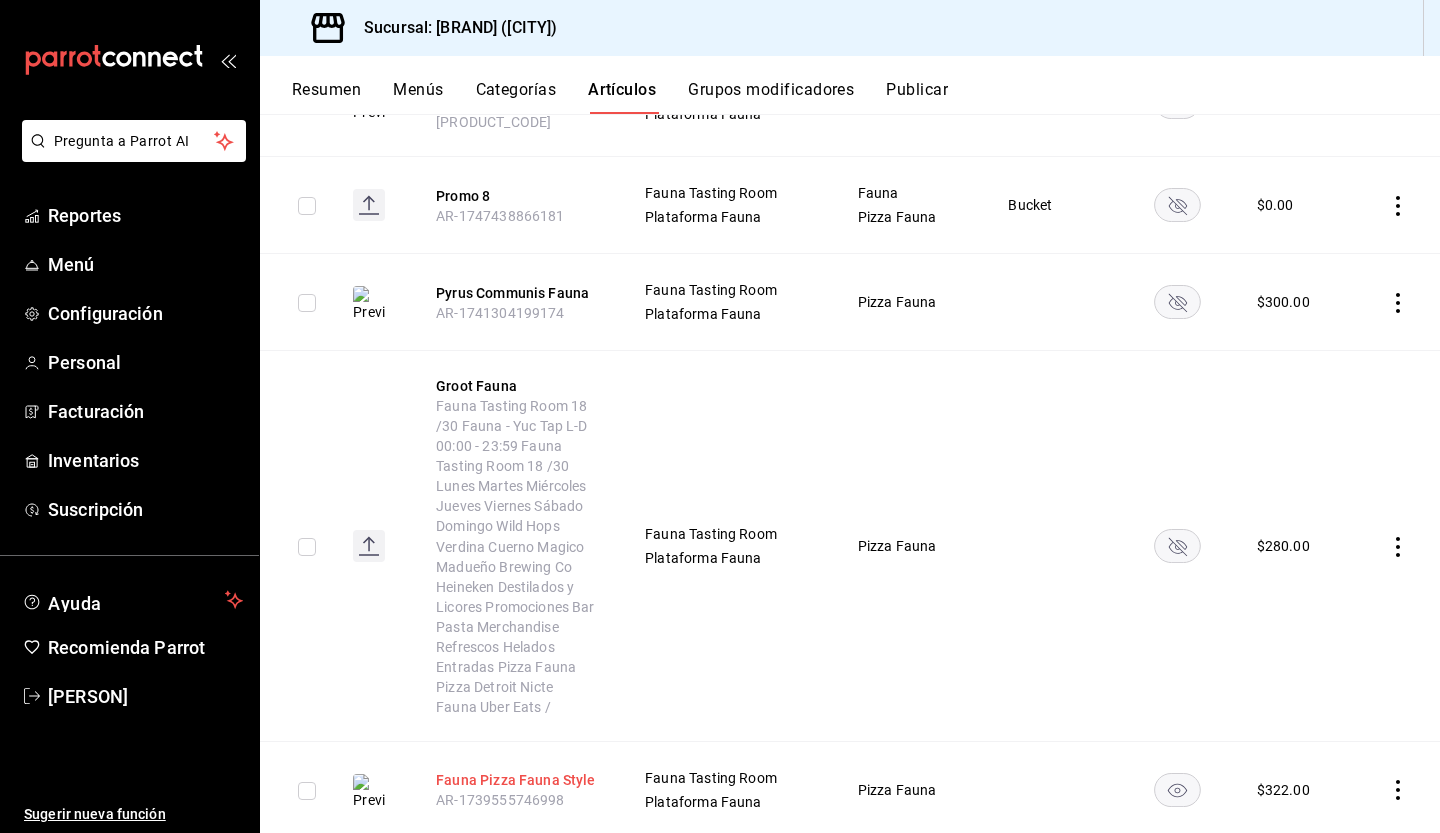 click on "Fauna Pizza Fauna Style" at bounding box center (516, 780) 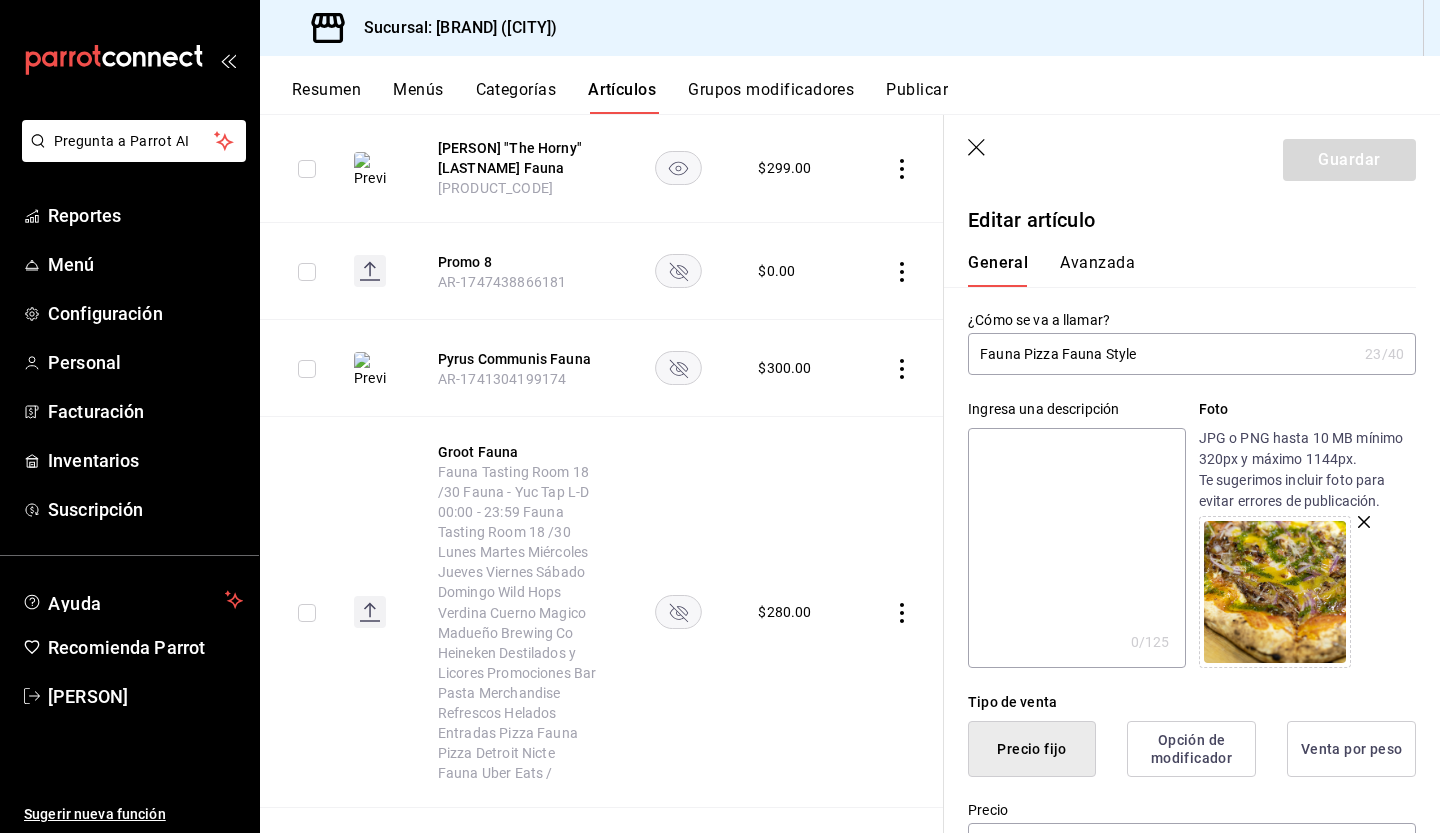 click at bounding box center [1076, 548] 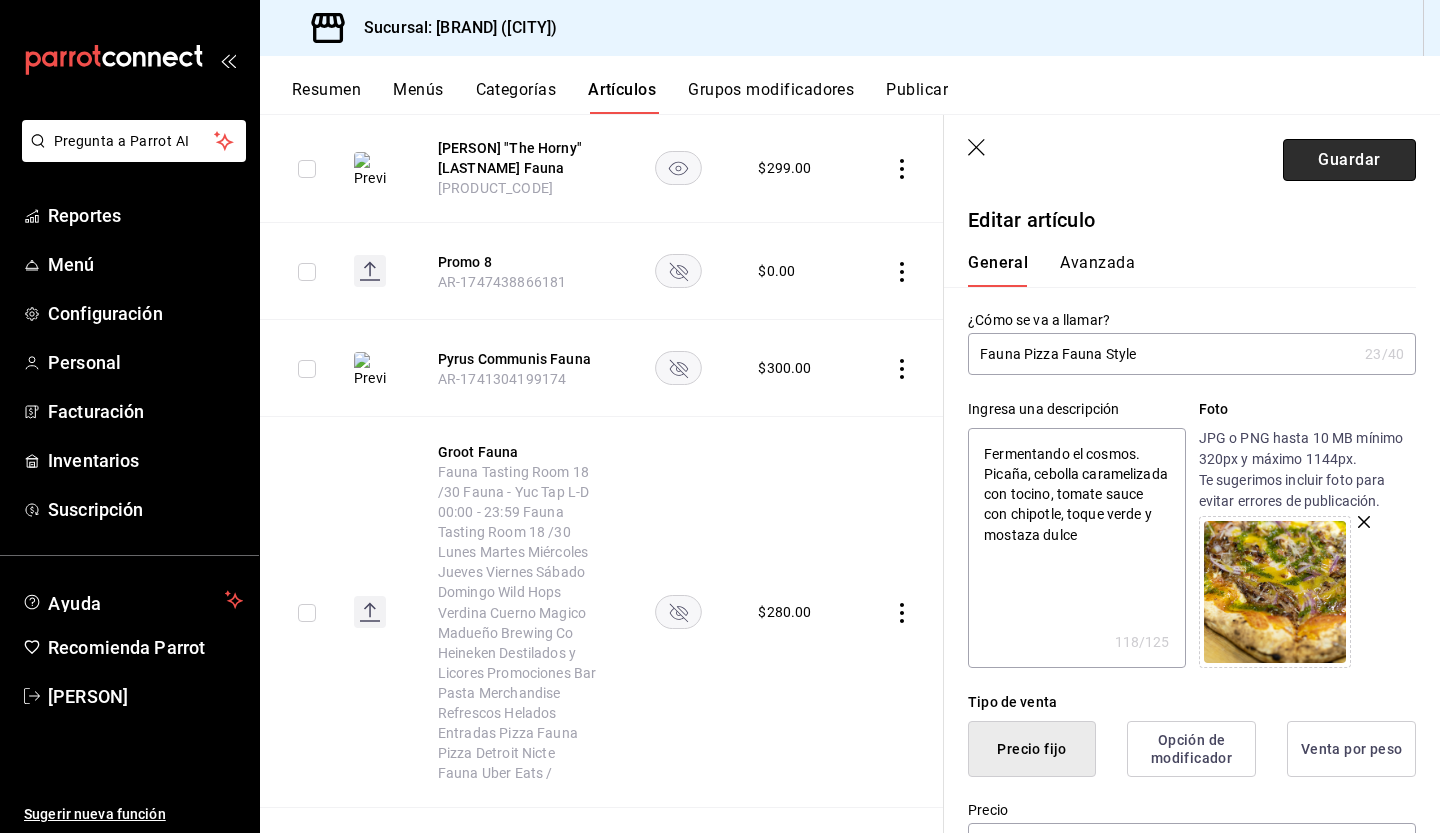 click on "Guardar" at bounding box center (1349, 160) 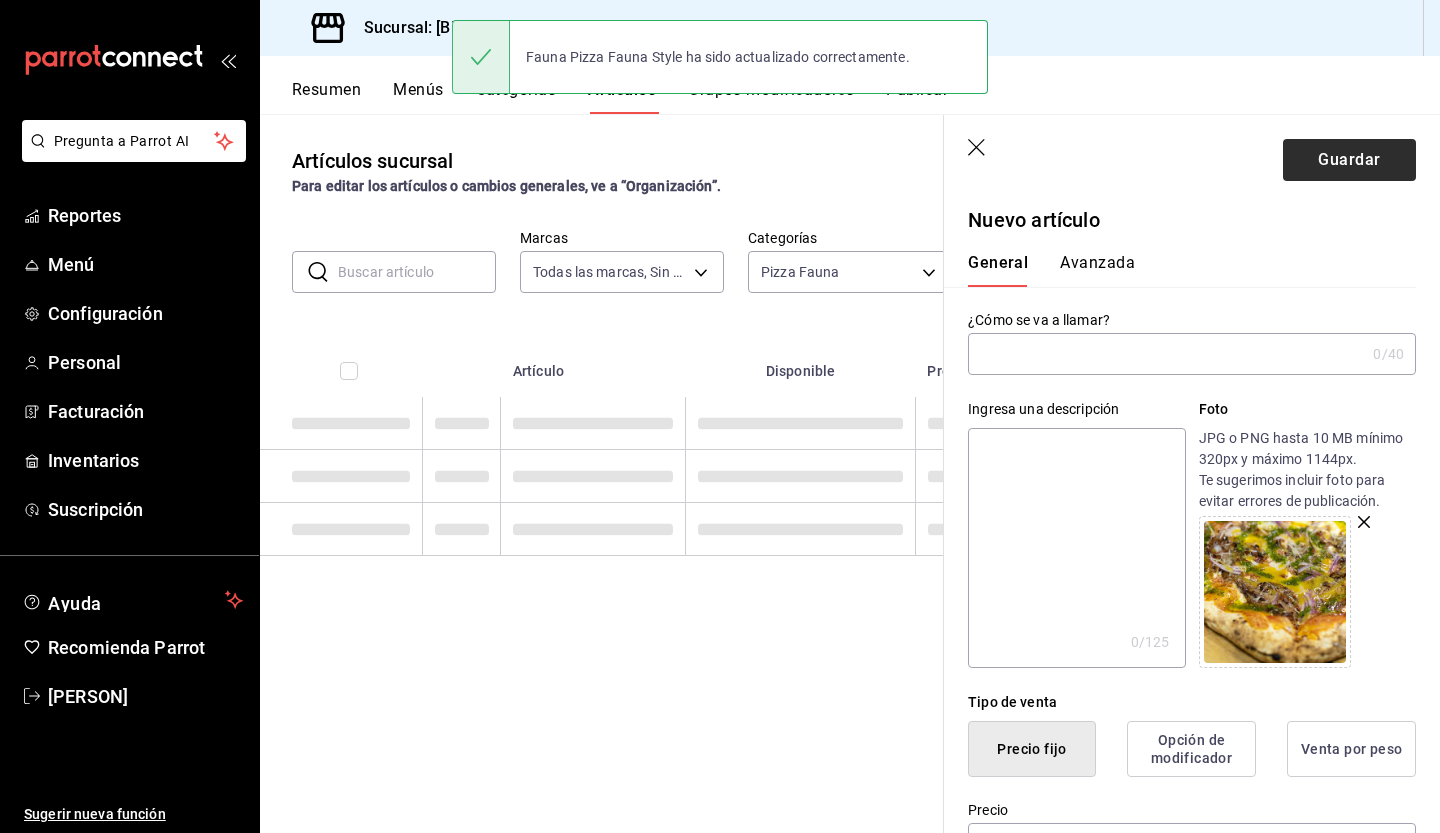scroll, scrollTop: 0, scrollLeft: 0, axis: both 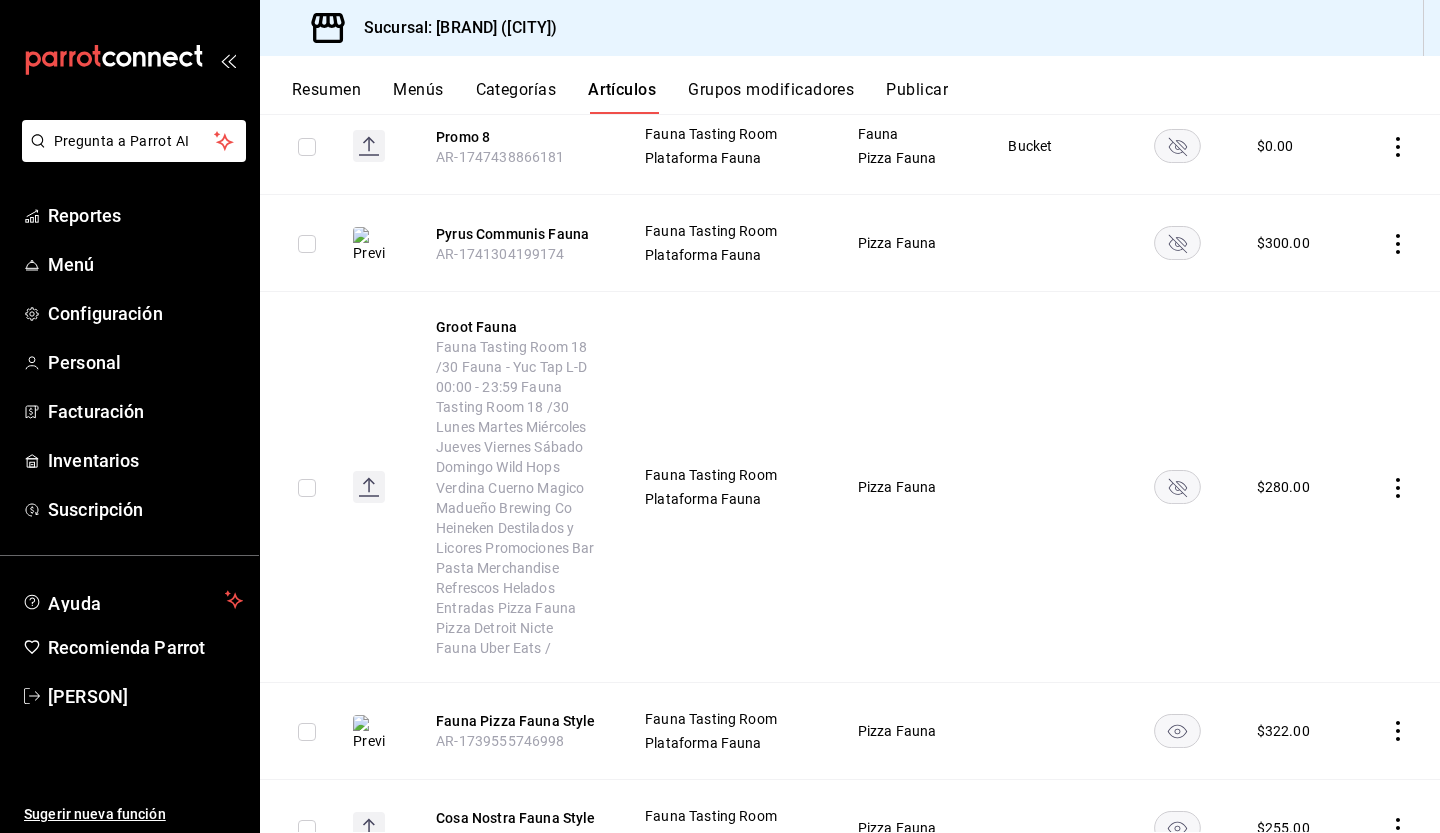 click 